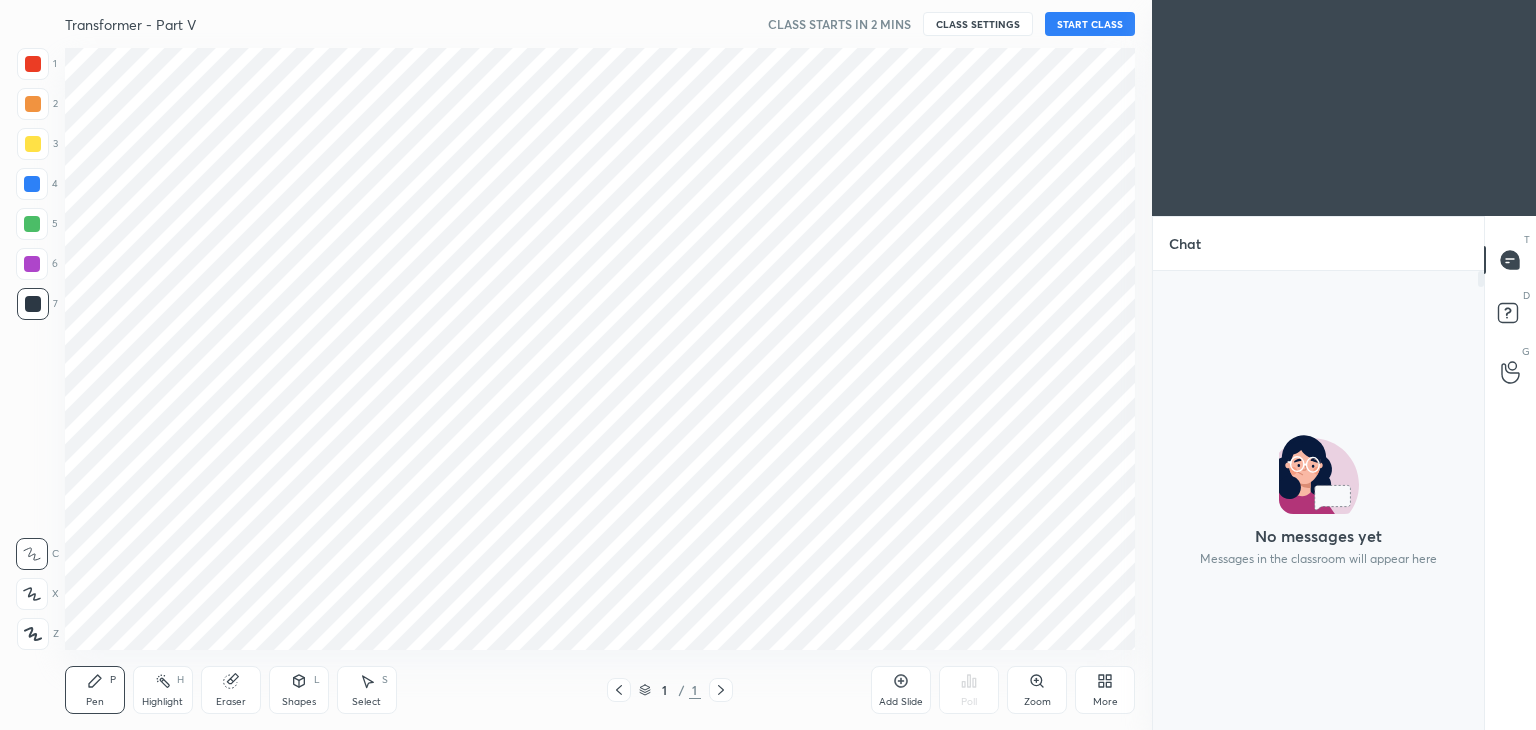 scroll, scrollTop: 0, scrollLeft: 0, axis: both 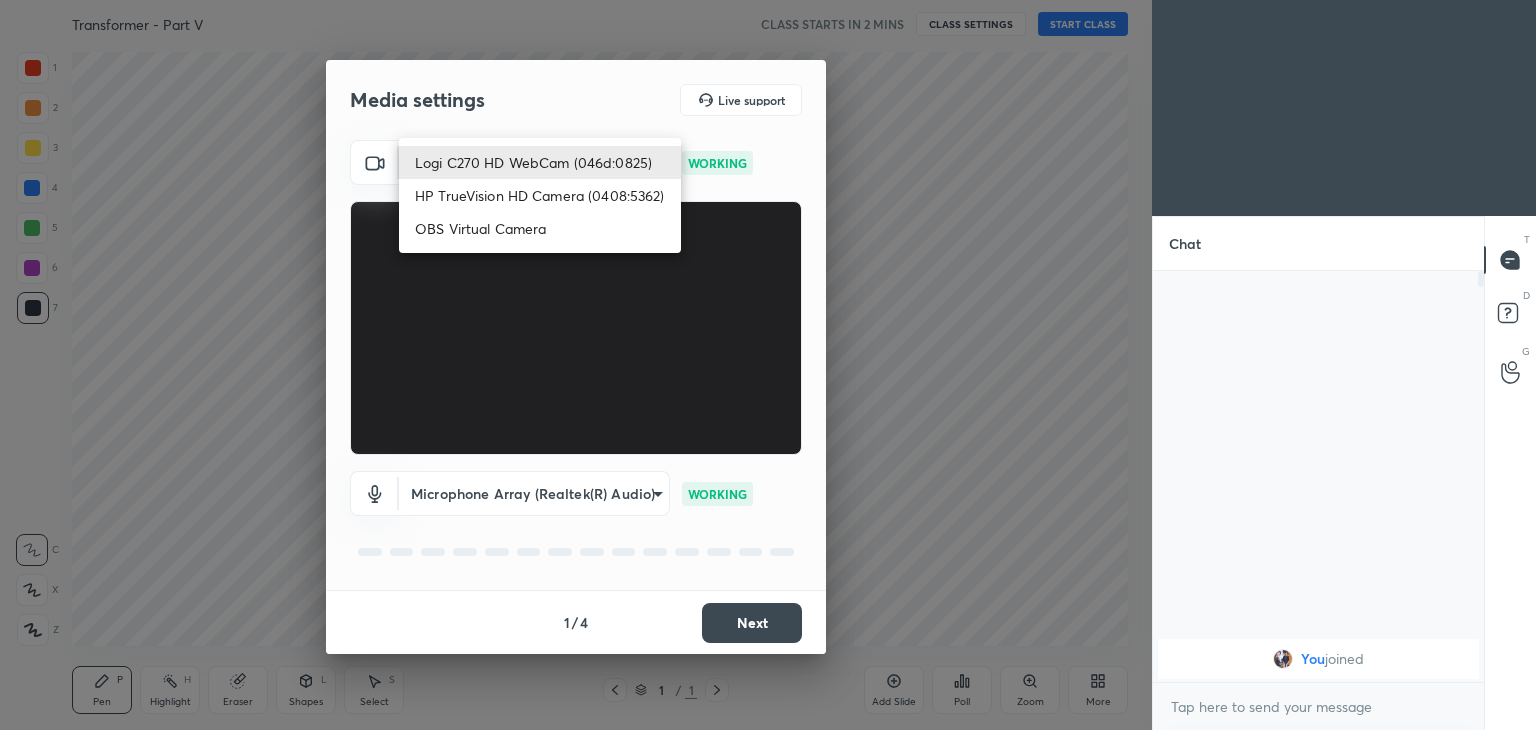 click on "1 2 3 4 5 6 7 C X Z C X Z E E Erase all   H H Transformer - Part V CLASS STARTS IN 2 MINS CLASS SETTINGS START CLASS Setting up your live class Back Transformer - Part V • L4 of Course on Electrical Machines [NAME] Pen P Highlight H Eraser Shapes L Select S 1 / 1 Add Slide Poll Zoom More Chat You  joined 1 NEW MESSAGE Enable hand raising Enable raise hand to speak to learners. Once enabled, chat will be turned off temporarily. Enable x   introducing Raise a hand with a doubt Now learners can raise their hand along with a doubt  How it works? Doubts asked by learners will show up here Raise hand disabled You have disabled Raise hand currently. Enable it to invite learners to speak Enable Can't raise hand Looks like educator just invited you to speak. Please wait before you can raise your hand again. Got it T Messages (T) D Doubts (D) G Raise Hand (G) Report an issue Reason for reporting Buffering Chat not working Audio - Video sync issue Educator video quality low ​ Attach an image Report WORKING 1" at bounding box center (768, 365) 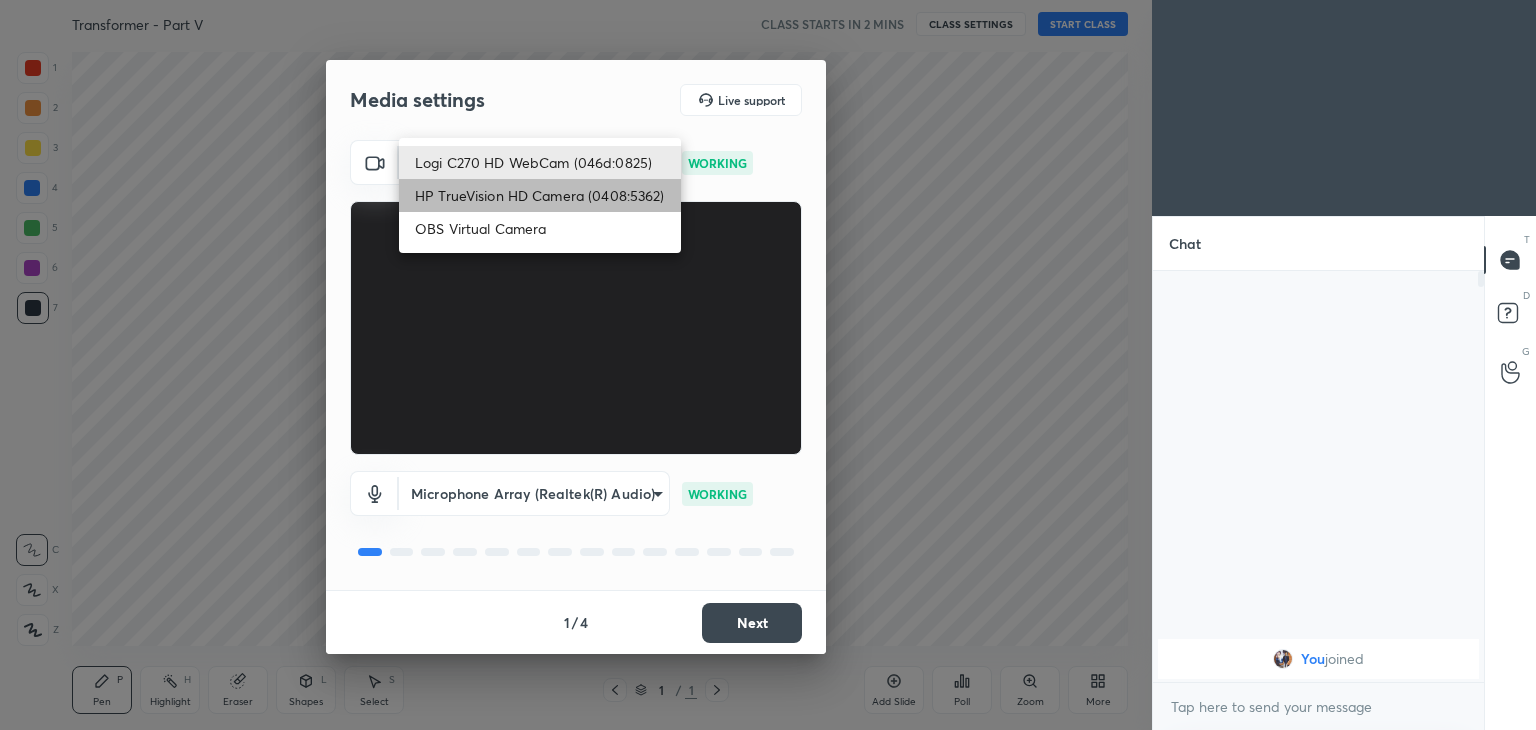 click on "HP TrueVision HD Camera (0408:5362)" at bounding box center [540, 195] 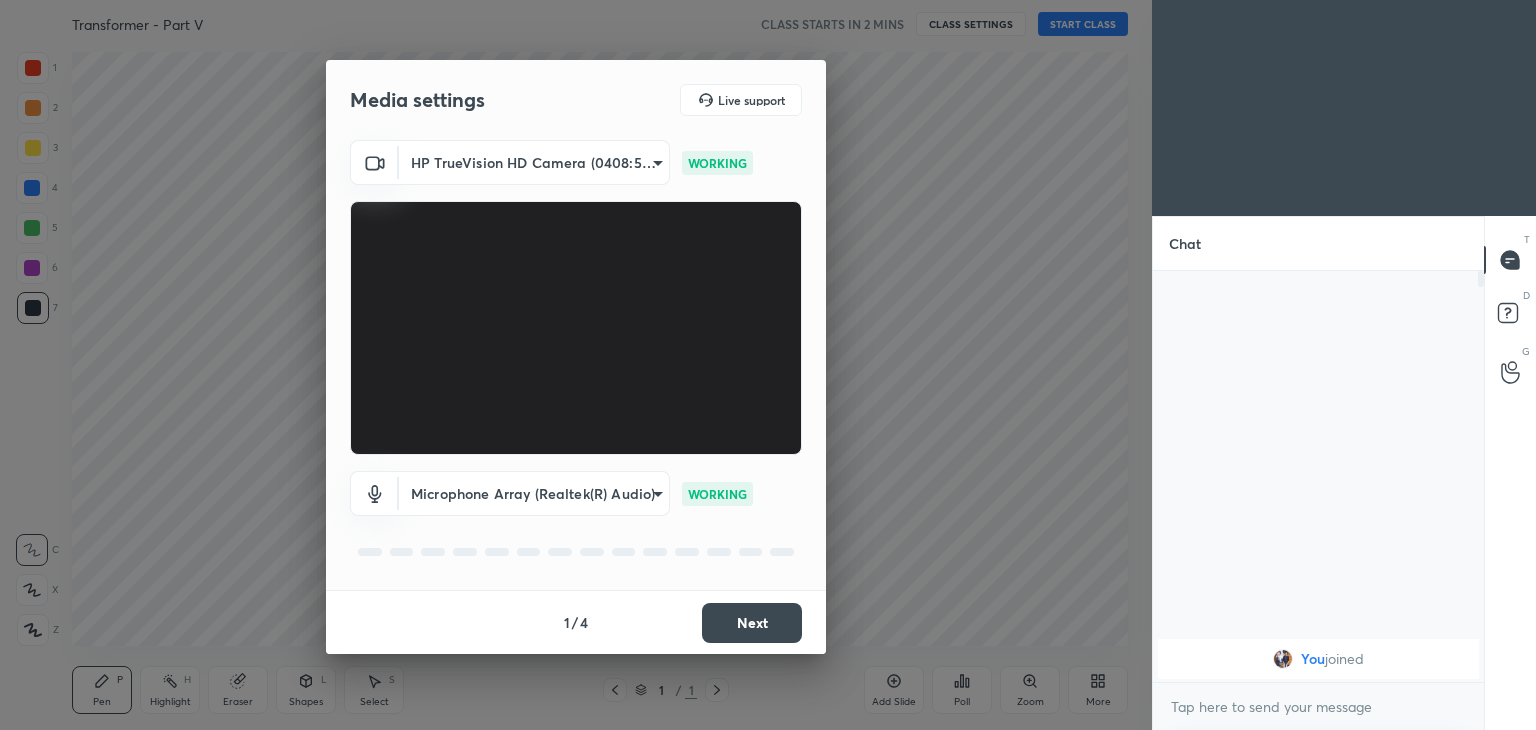 click on "Next" at bounding box center (752, 623) 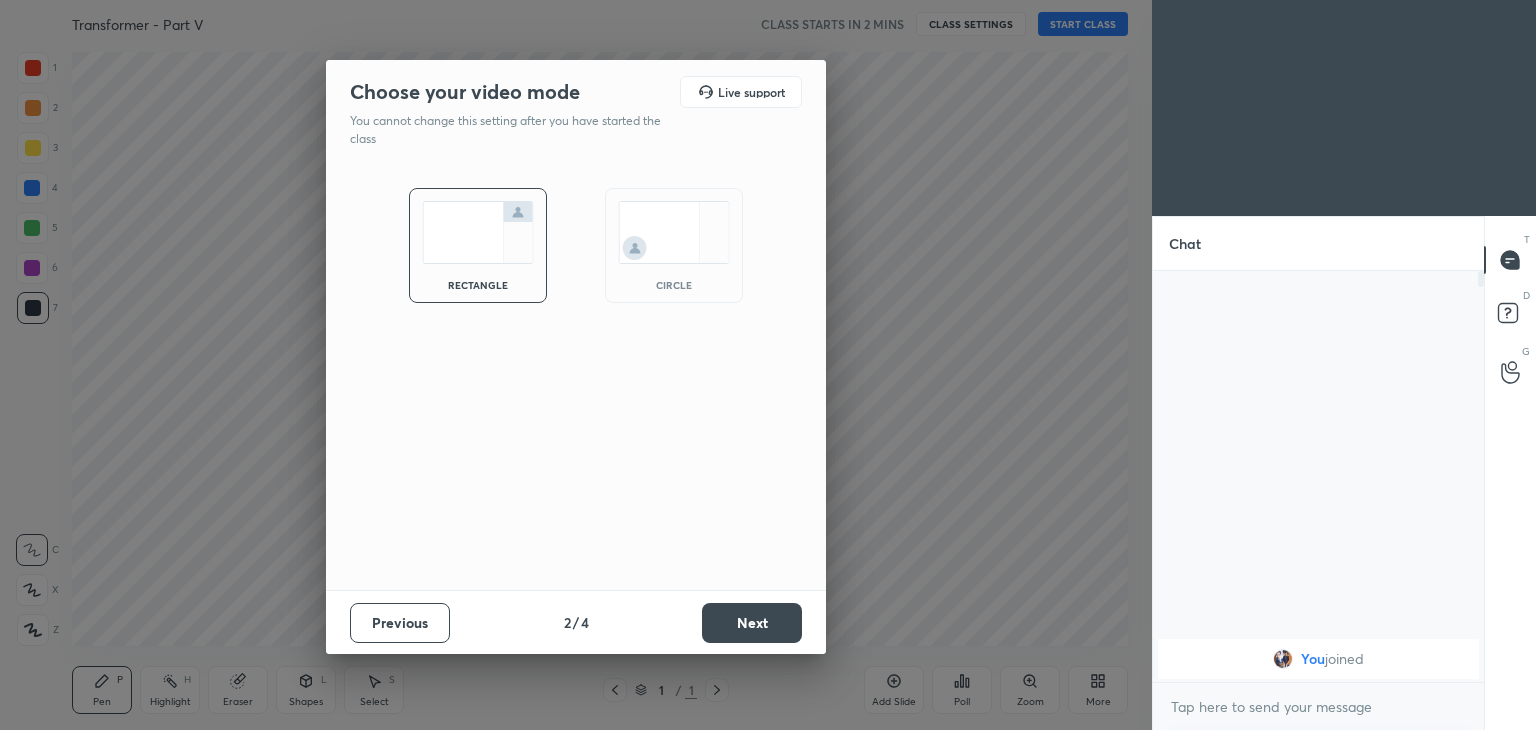 click on "Next" at bounding box center [752, 623] 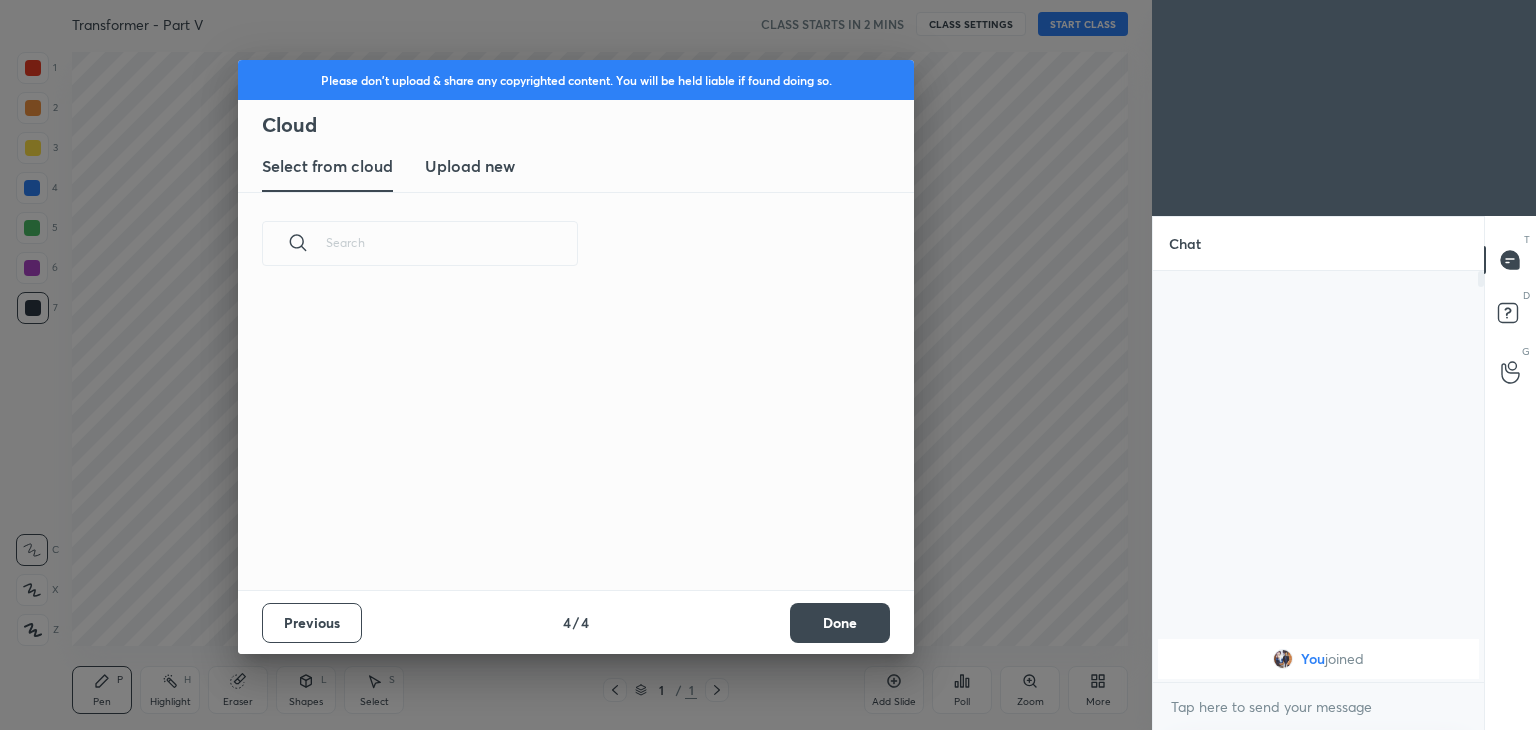 click on "Done" at bounding box center (840, 623) 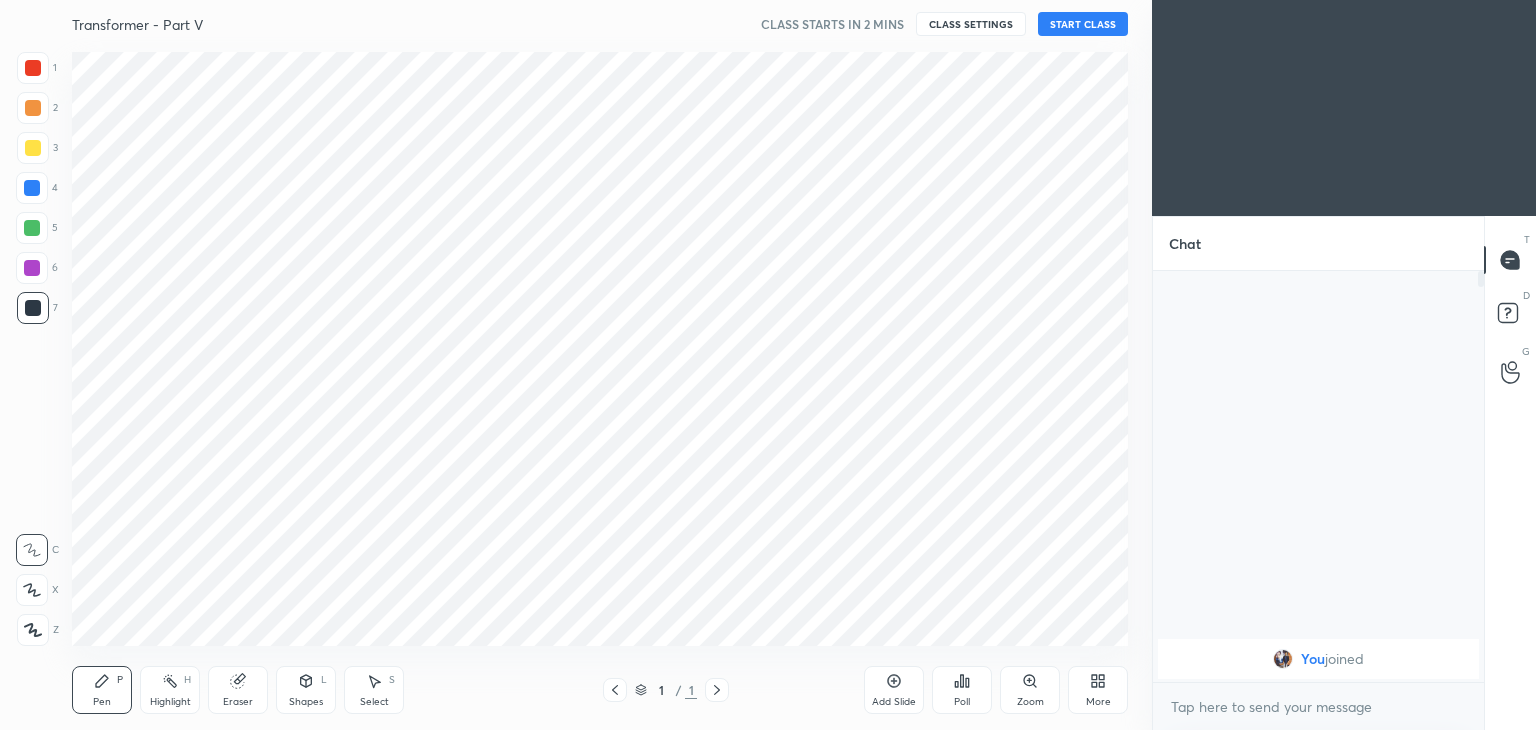 click on "Please don't upload & share any copyrighted content. You will be held liable if found doing so. Cloud Select from cloud Upload new ​ Previous 4 / 4 Done" at bounding box center (576, 365) 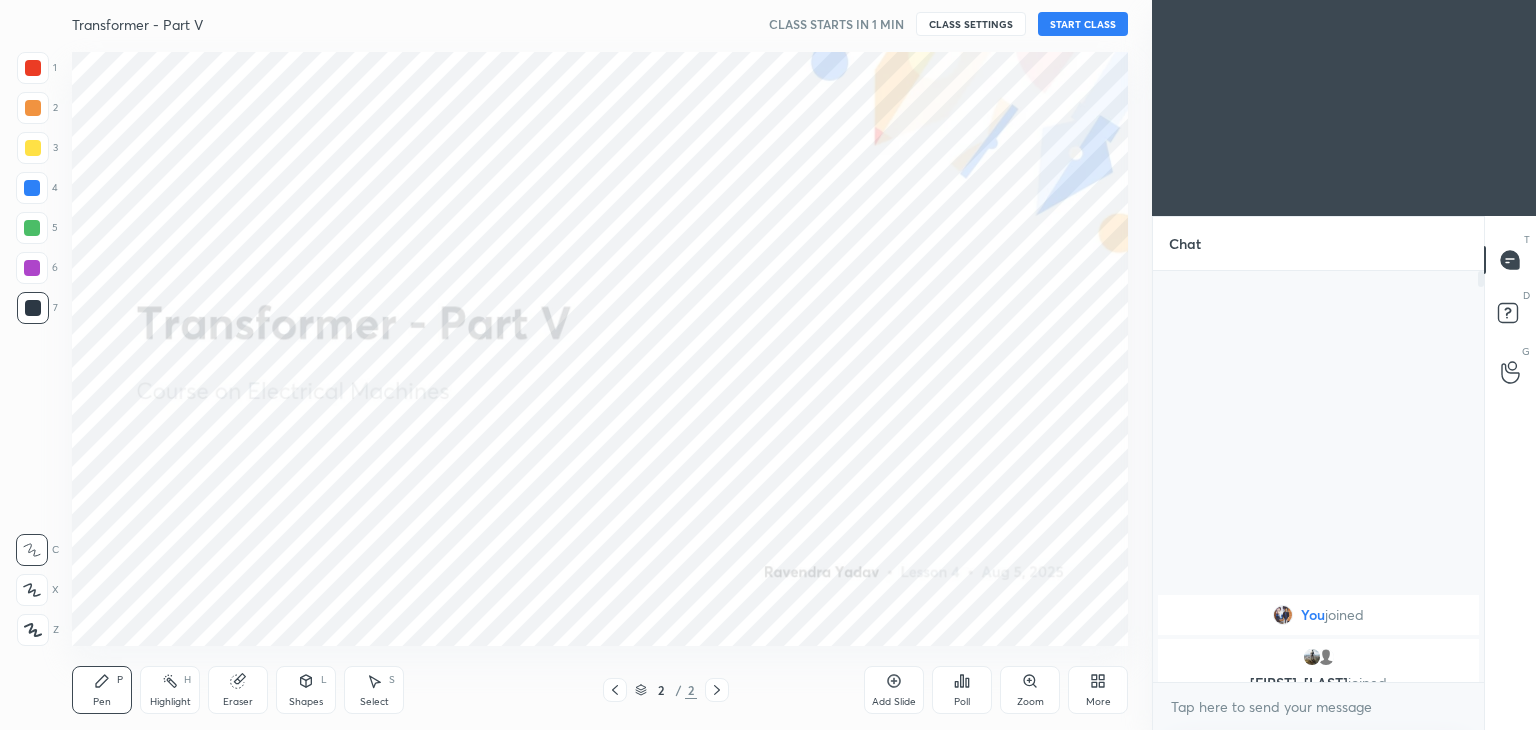 click on "START CLASS" at bounding box center [1083, 24] 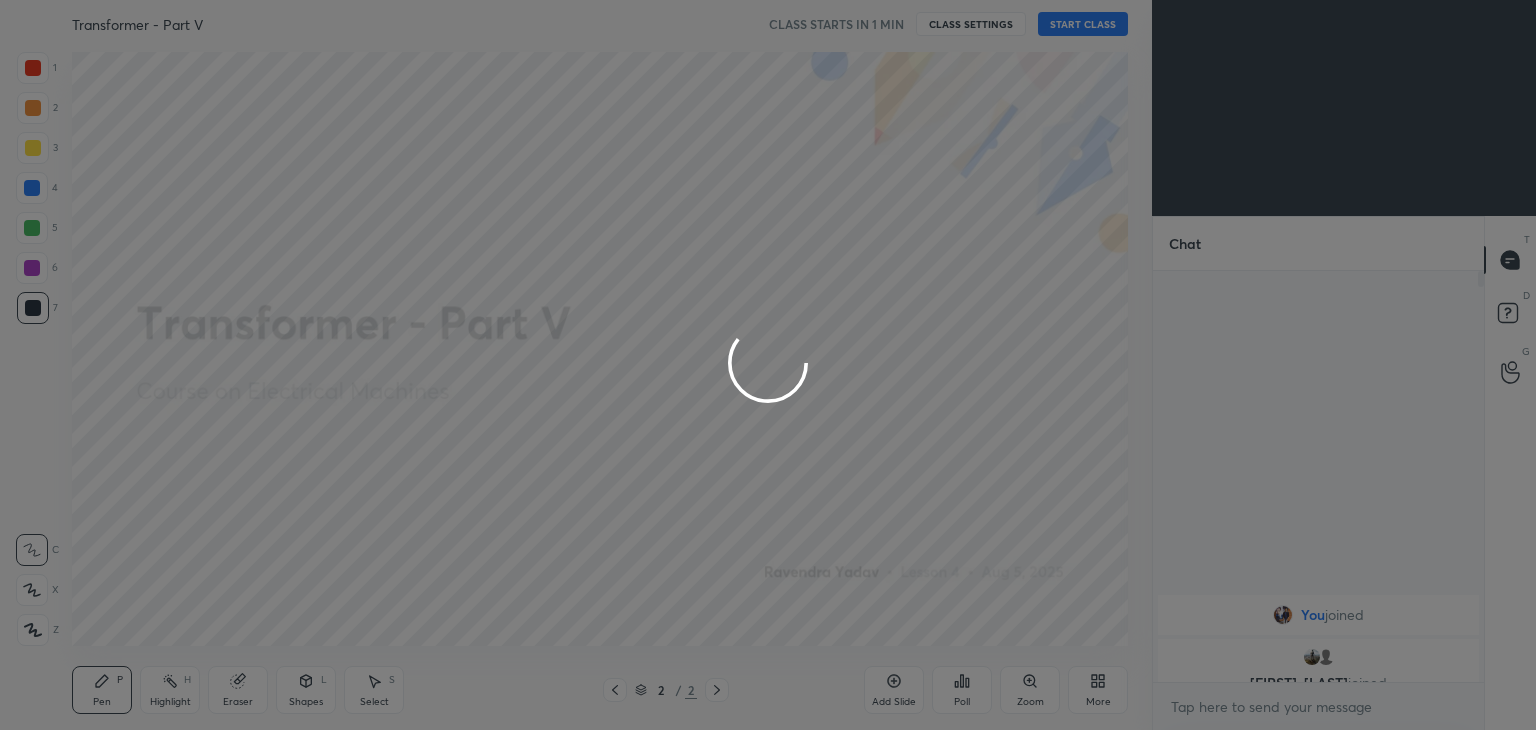 type on "x" 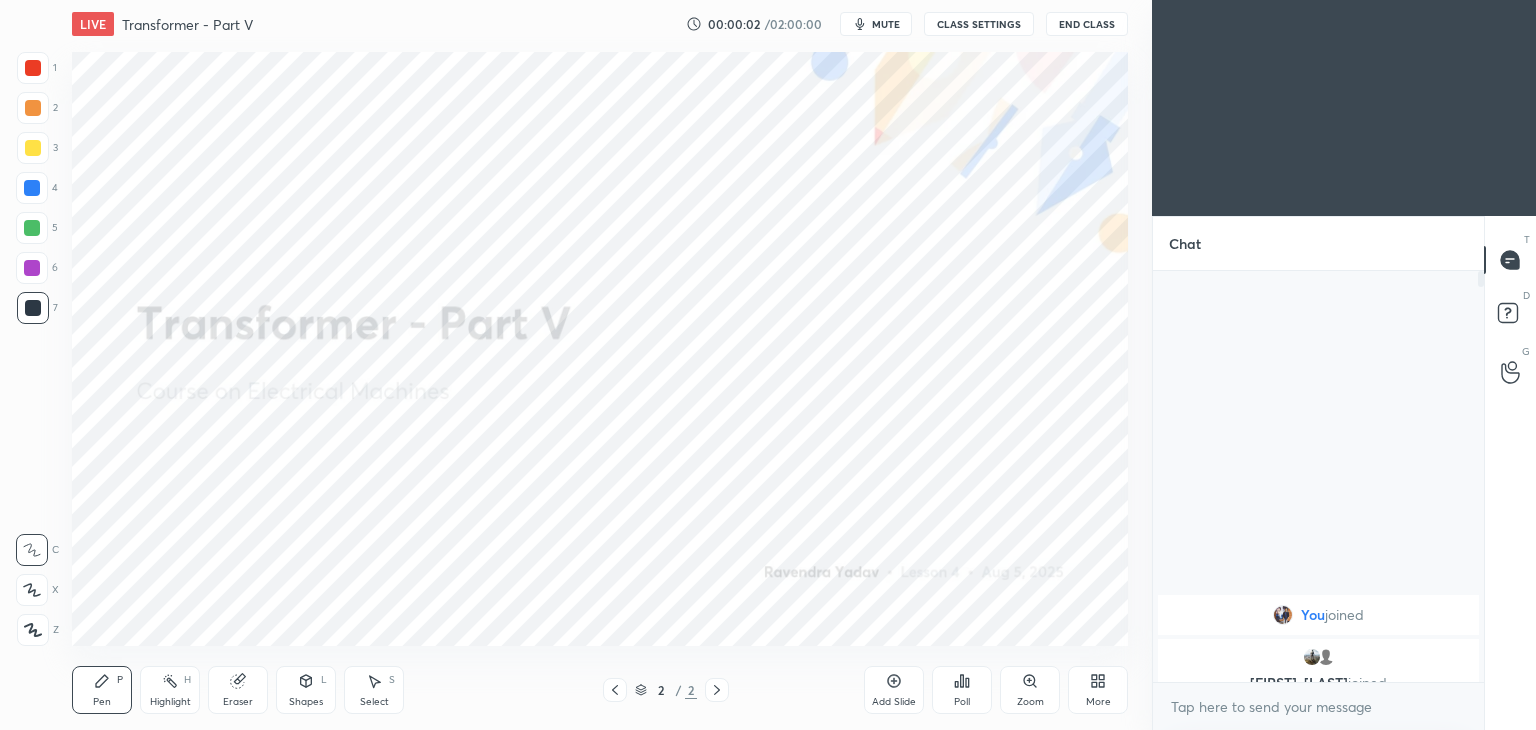 click on "mute" at bounding box center [886, 24] 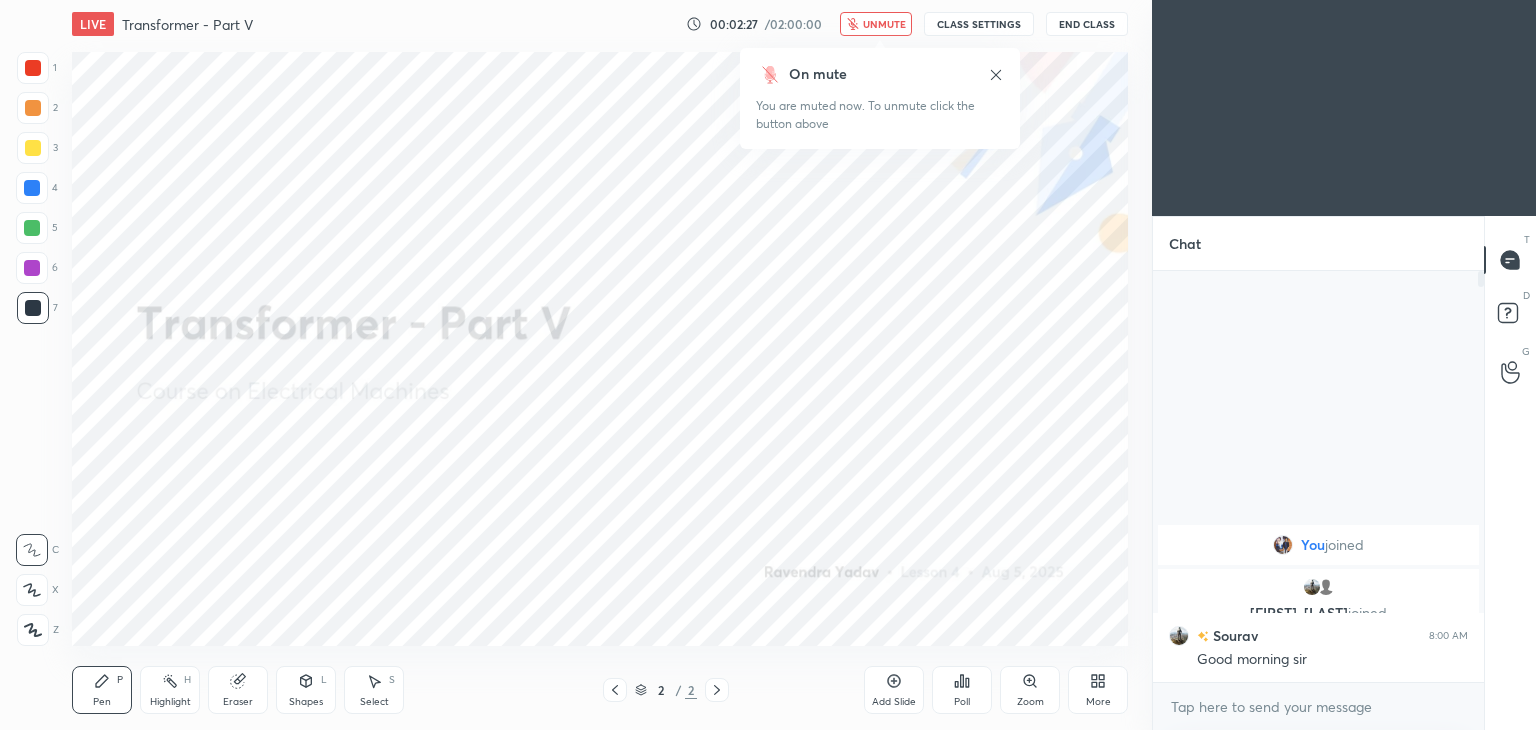 click on "unmute" at bounding box center [876, 24] 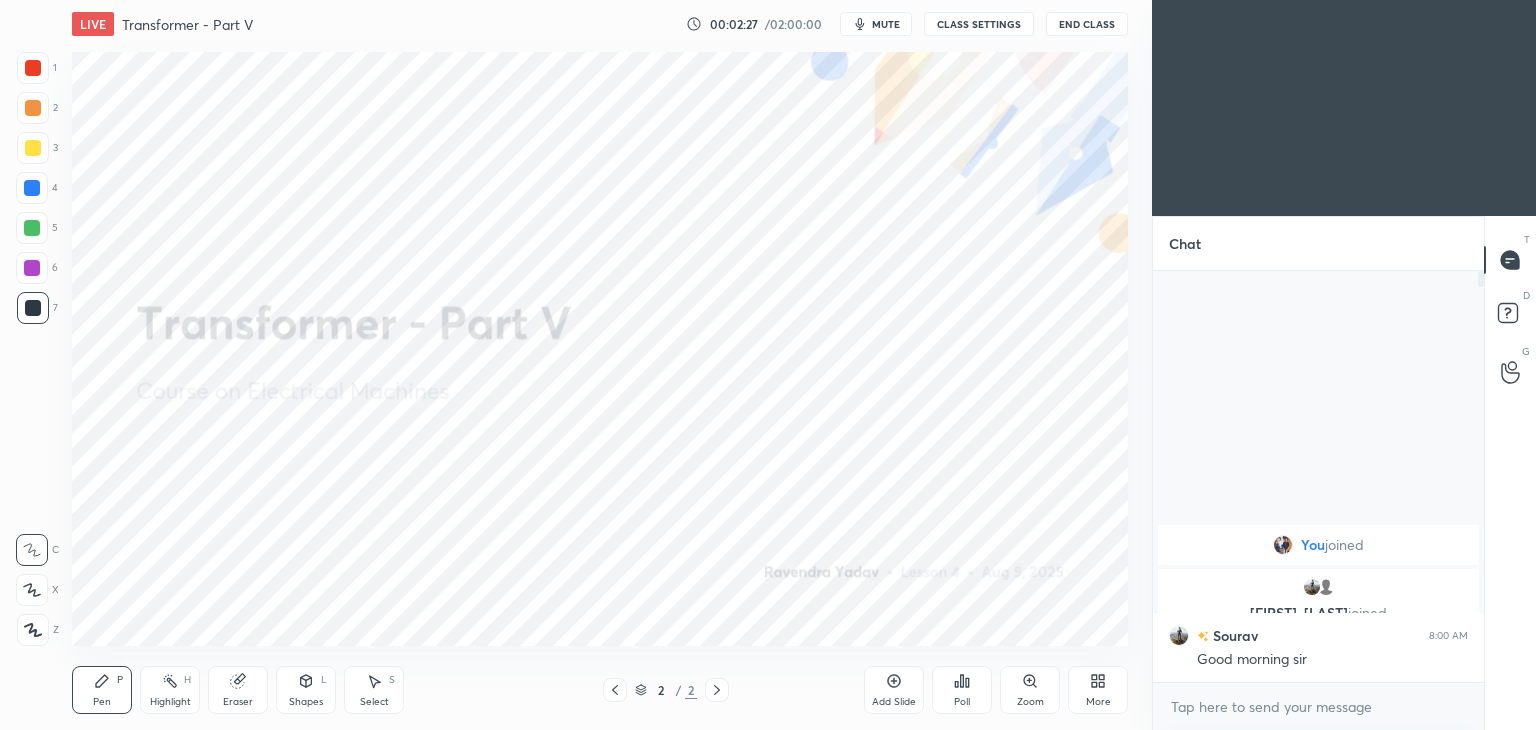 click on "CLASS SETTINGS" at bounding box center [979, 24] 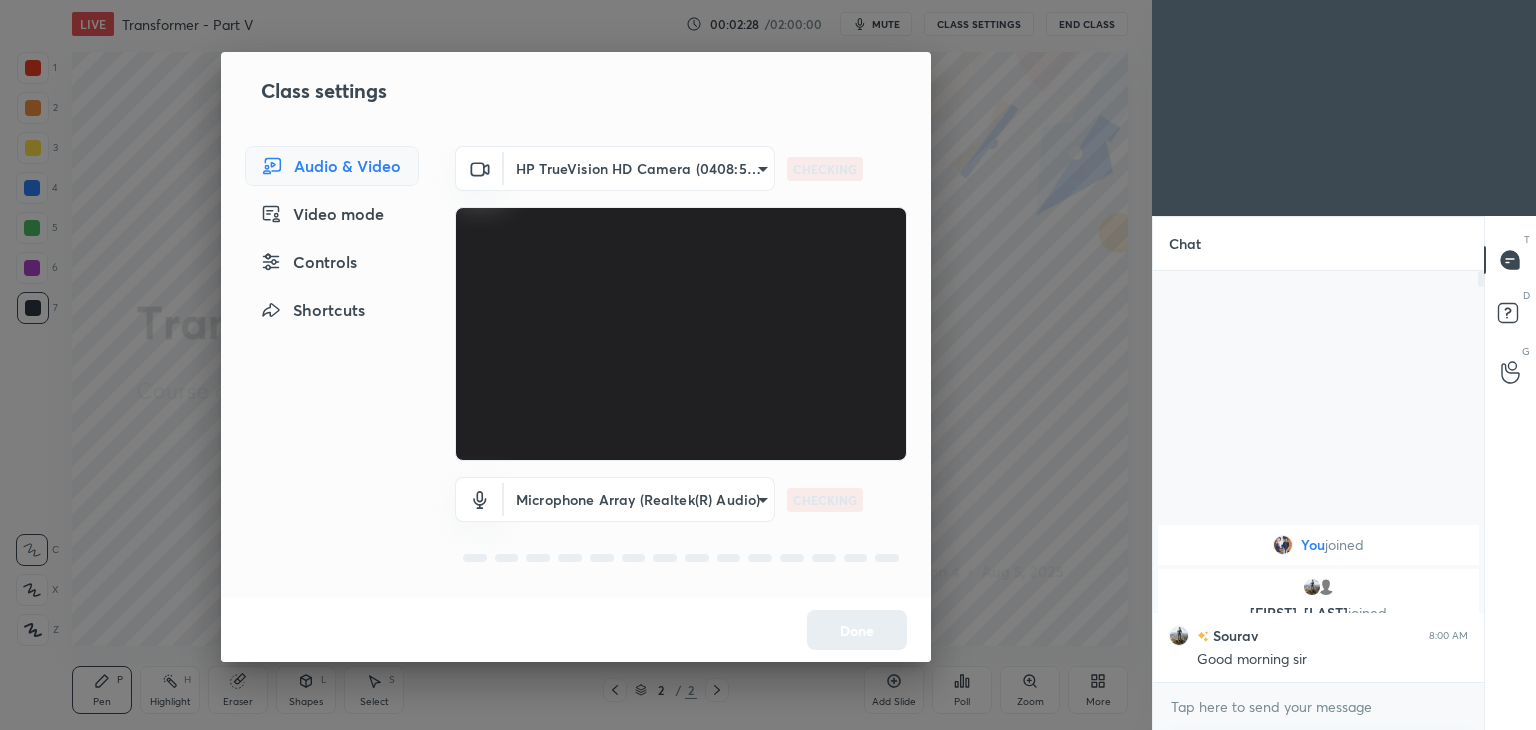 click on "1 2 3 4 5 6 7 C X Z C X Z E E Erase all   H H LIVE Transformer - Part V 00:02:28 /  02:00:00 mute CLASS SETTINGS End Class Setting up your live class Poll for   secs No correct answer Start poll Back Transformer - Part V • L4 of Course on Electrical Machines Ravendra Yadav Pen P Highlight H Eraser Shapes L Select S 2 / 2 Add Slide Poll Zoom More Chat You  joined Sourav, Barupatla  joined Sourav 8:00 AM Good morning sir 4 NEW MESSAGES Enable hand raising Enable raise hand to speak to learners. Once enabled, chat will be turned off temporarily. Enable x   introducing Raise a hand with a doubt Now learners can raise their hand along with a doubt  How it works? Doubts asked by learners will show up here NEW DOUBTS ASKED No one has raised a hand yet Can't raise hand Looks like educator just invited you to speak. Please wait before you can raise your hand again. Got it T Messages (T) D Doubts (D) G Raise Hand (G) Report an issue Reason for reporting Buffering Chat not working Audio - Video sync issue ​ Report" at bounding box center (768, 365) 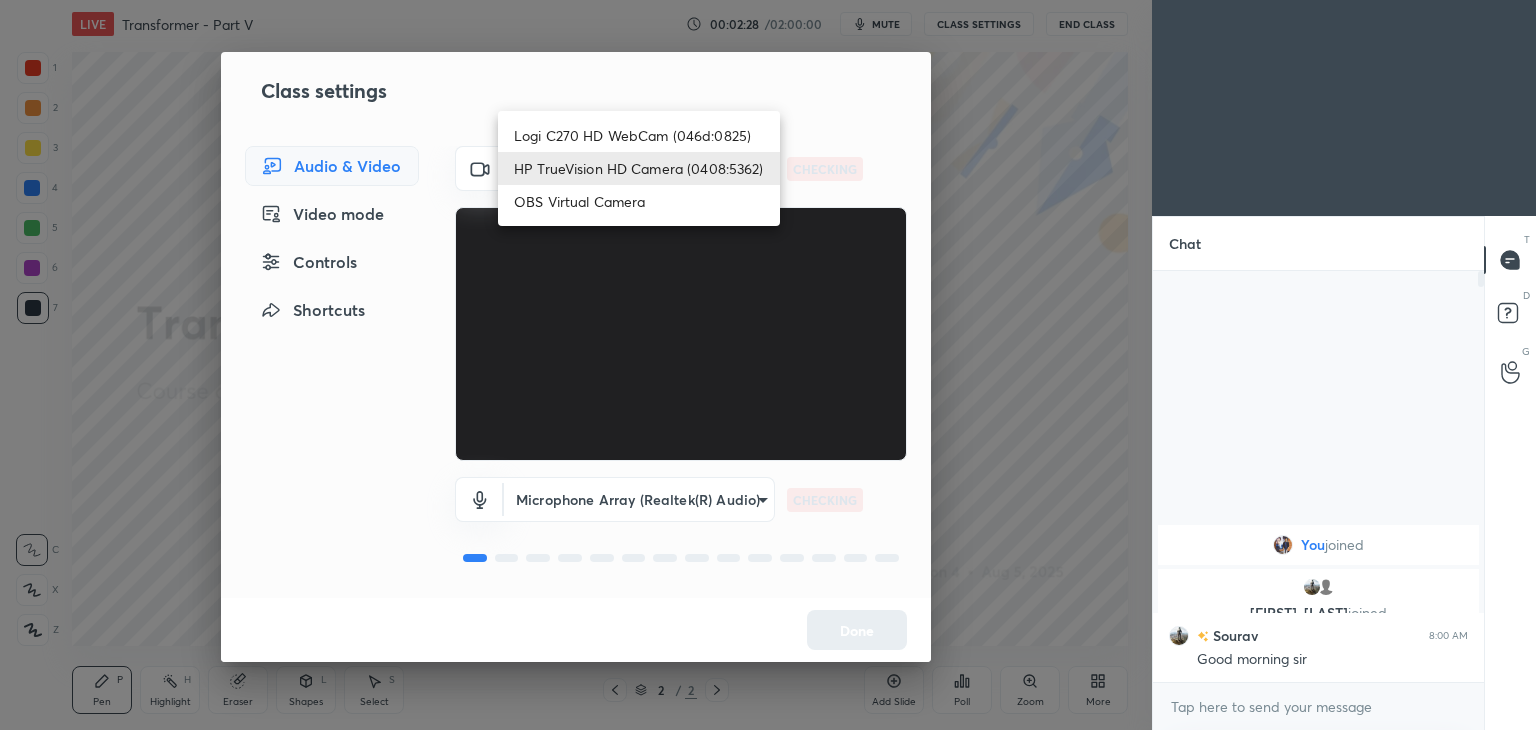 click on "Logi C270 HD WebCam (046d:0825)" at bounding box center [639, 135] 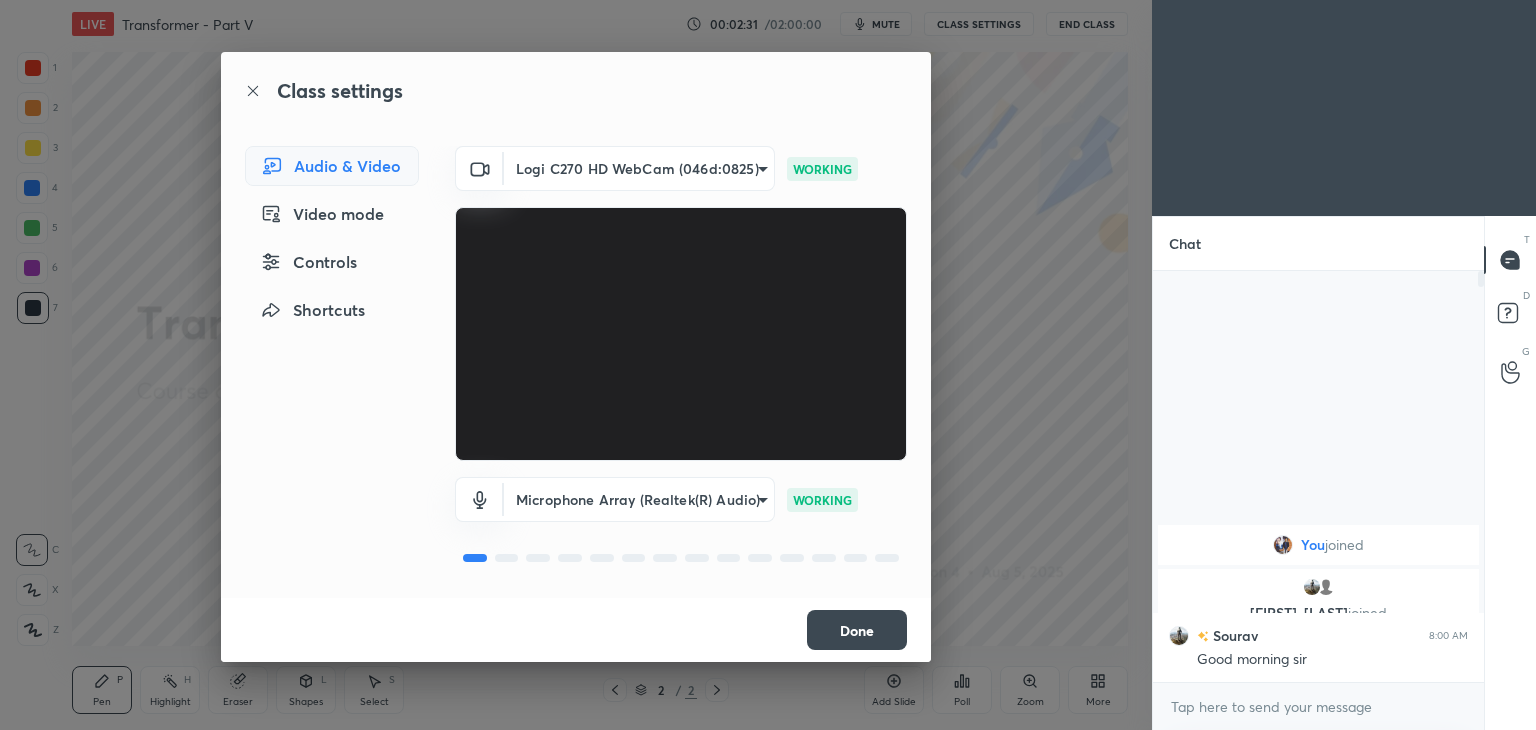 click on "Done" at bounding box center (857, 630) 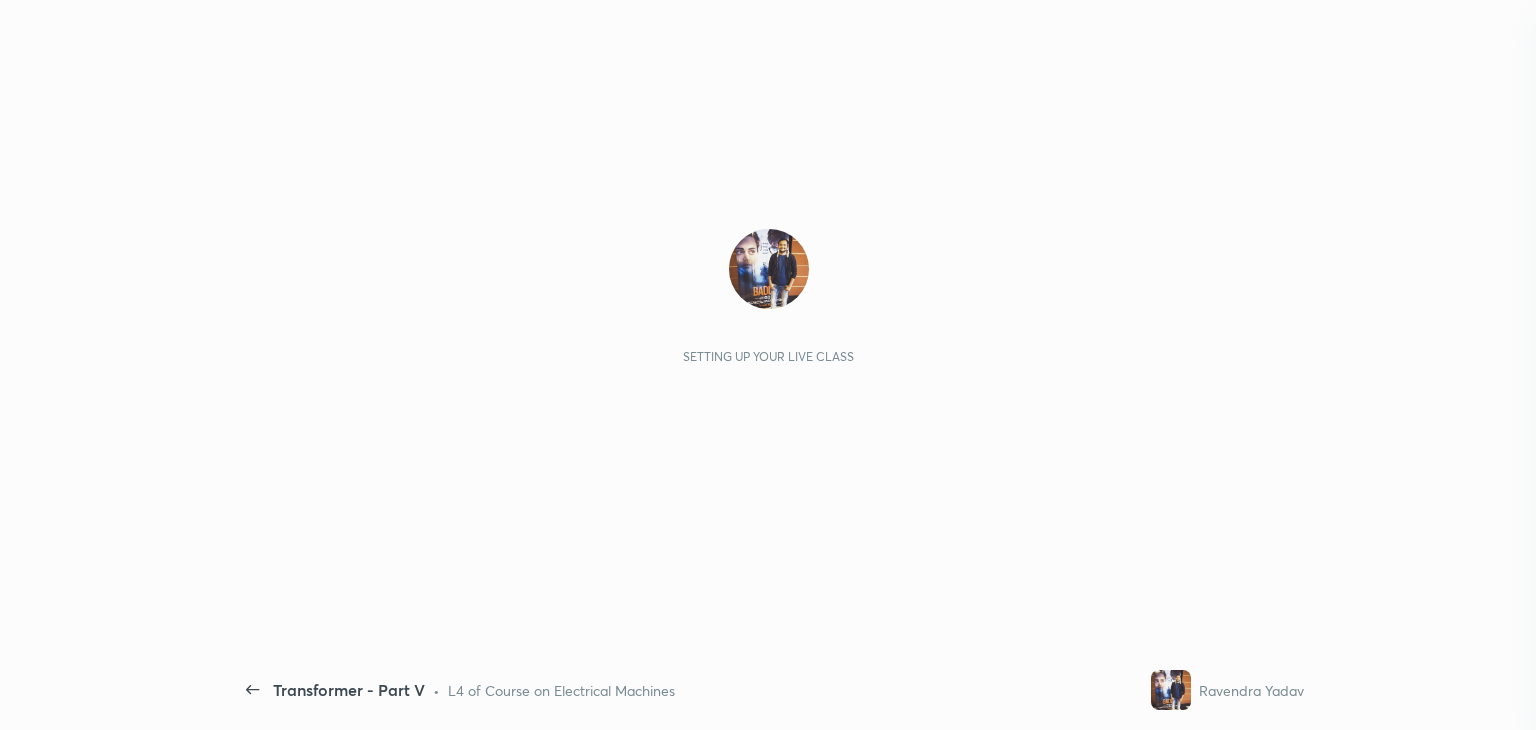 scroll, scrollTop: 0, scrollLeft: 0, axis: both 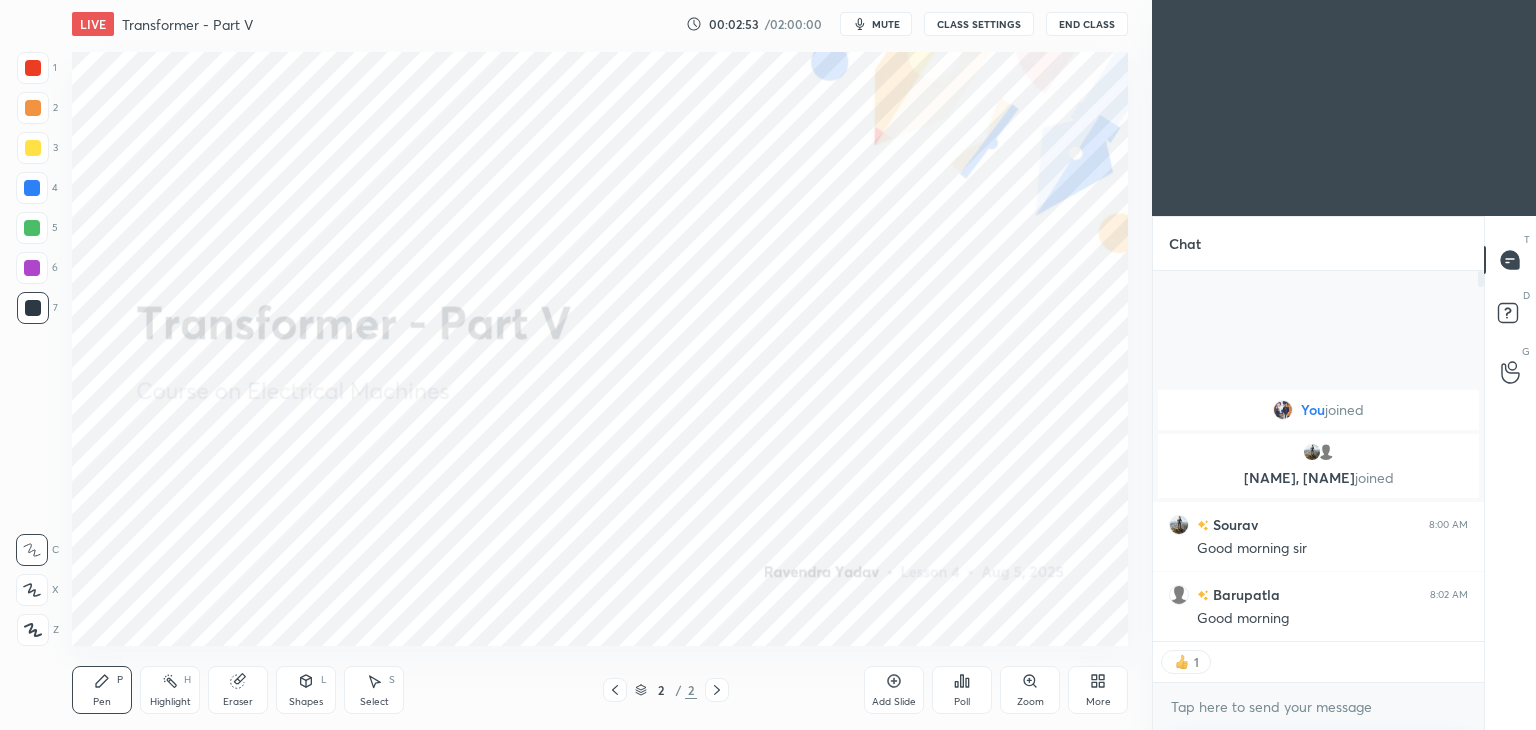 click at bounding box center [33, 68] 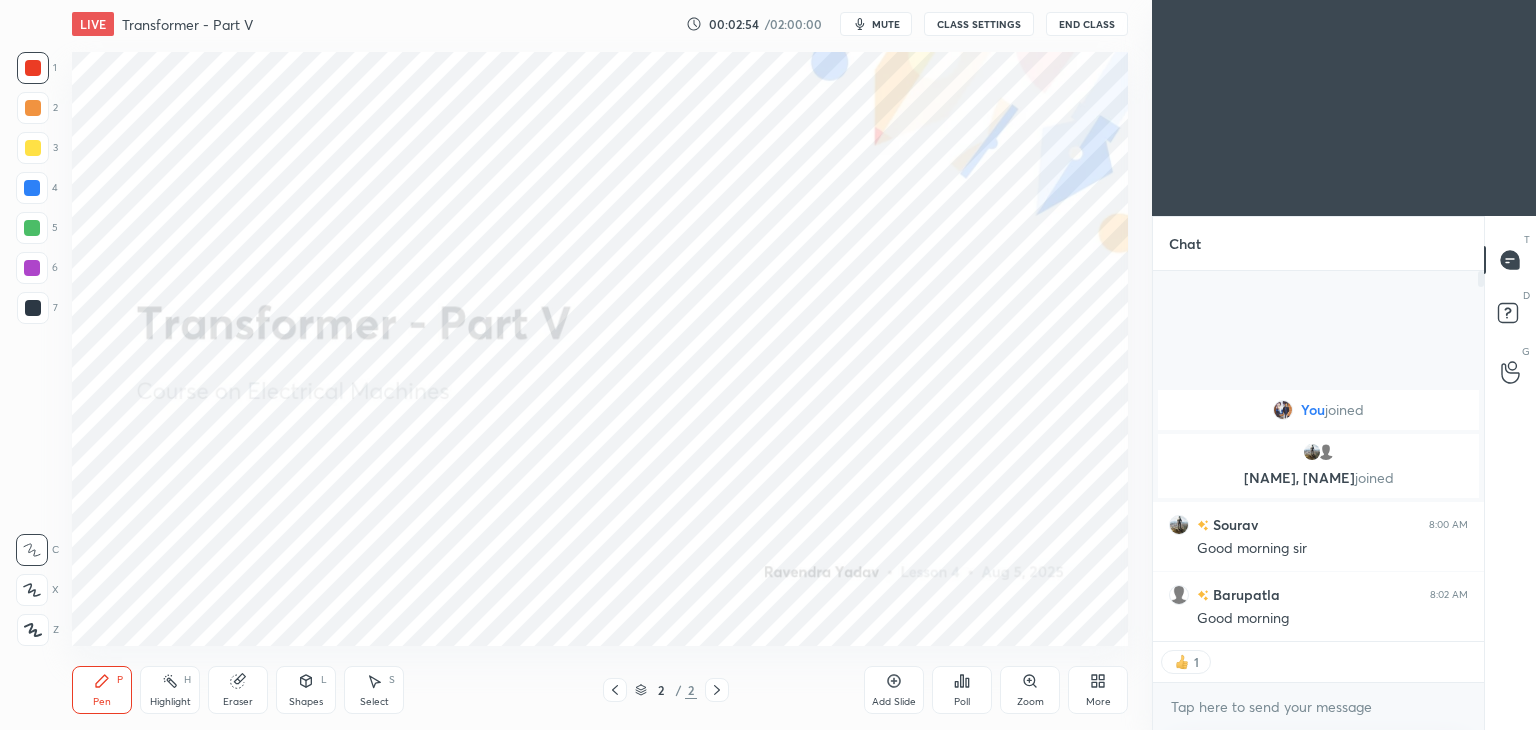 click 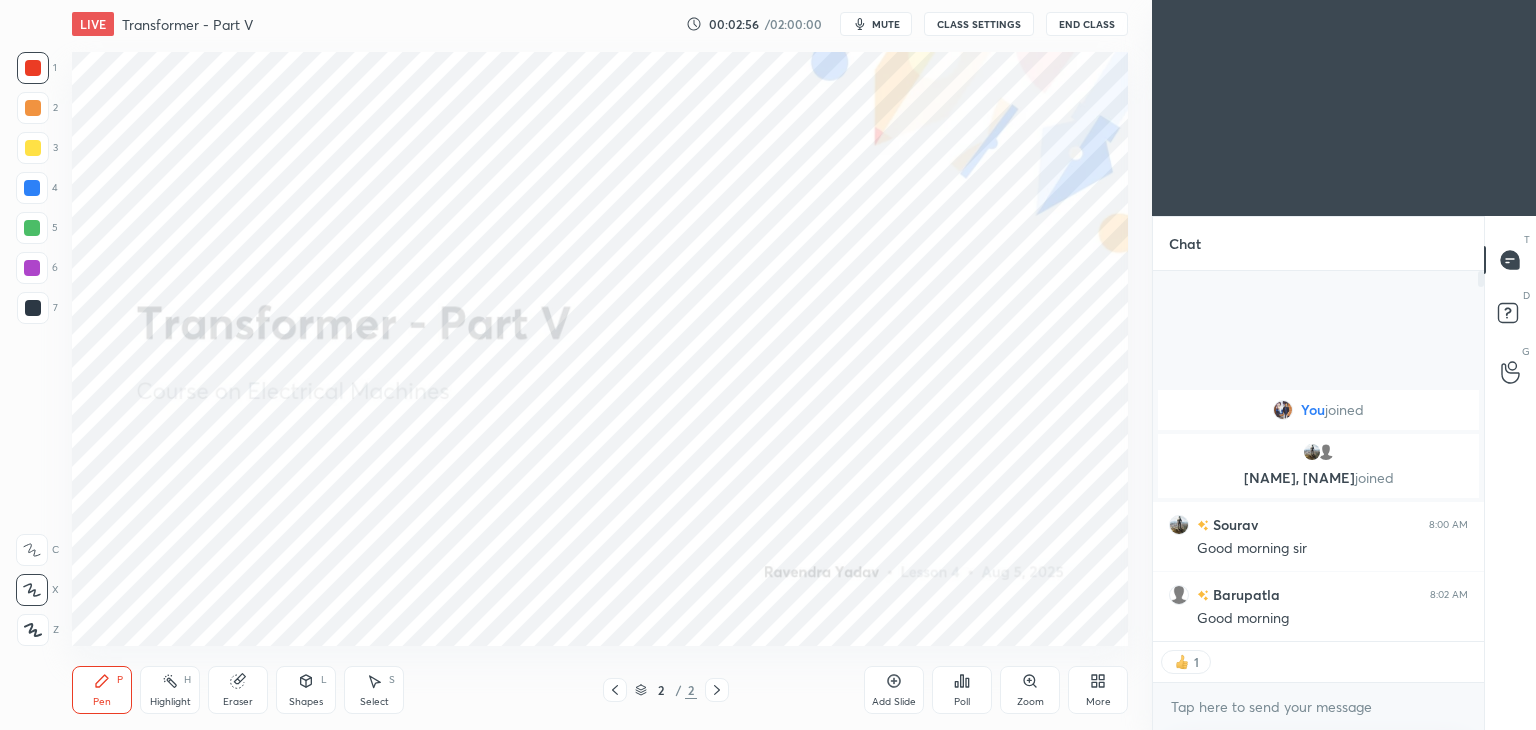click on "More" at bounding box center [1098, 702] 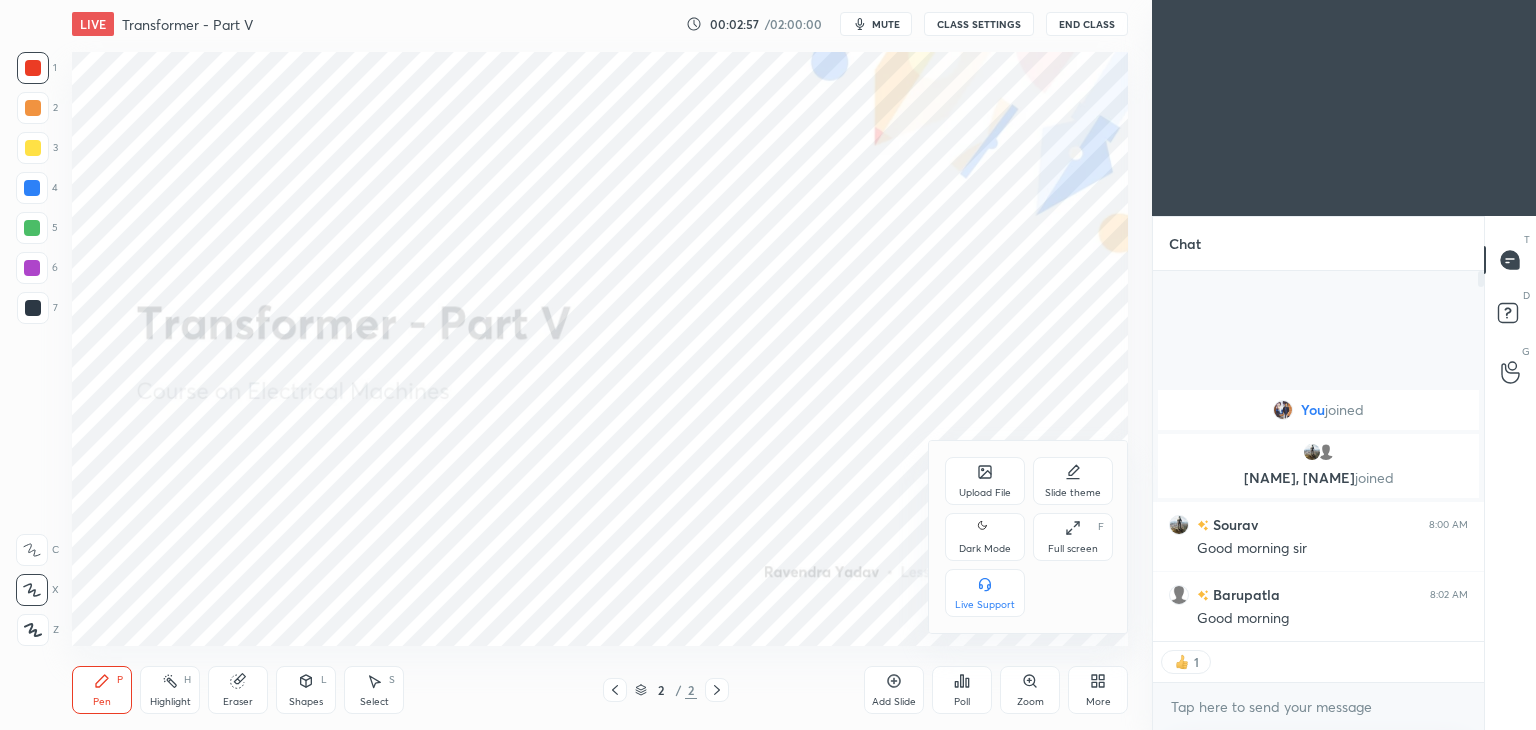 click on "Full screen F" at bounding box center [1073, 537] 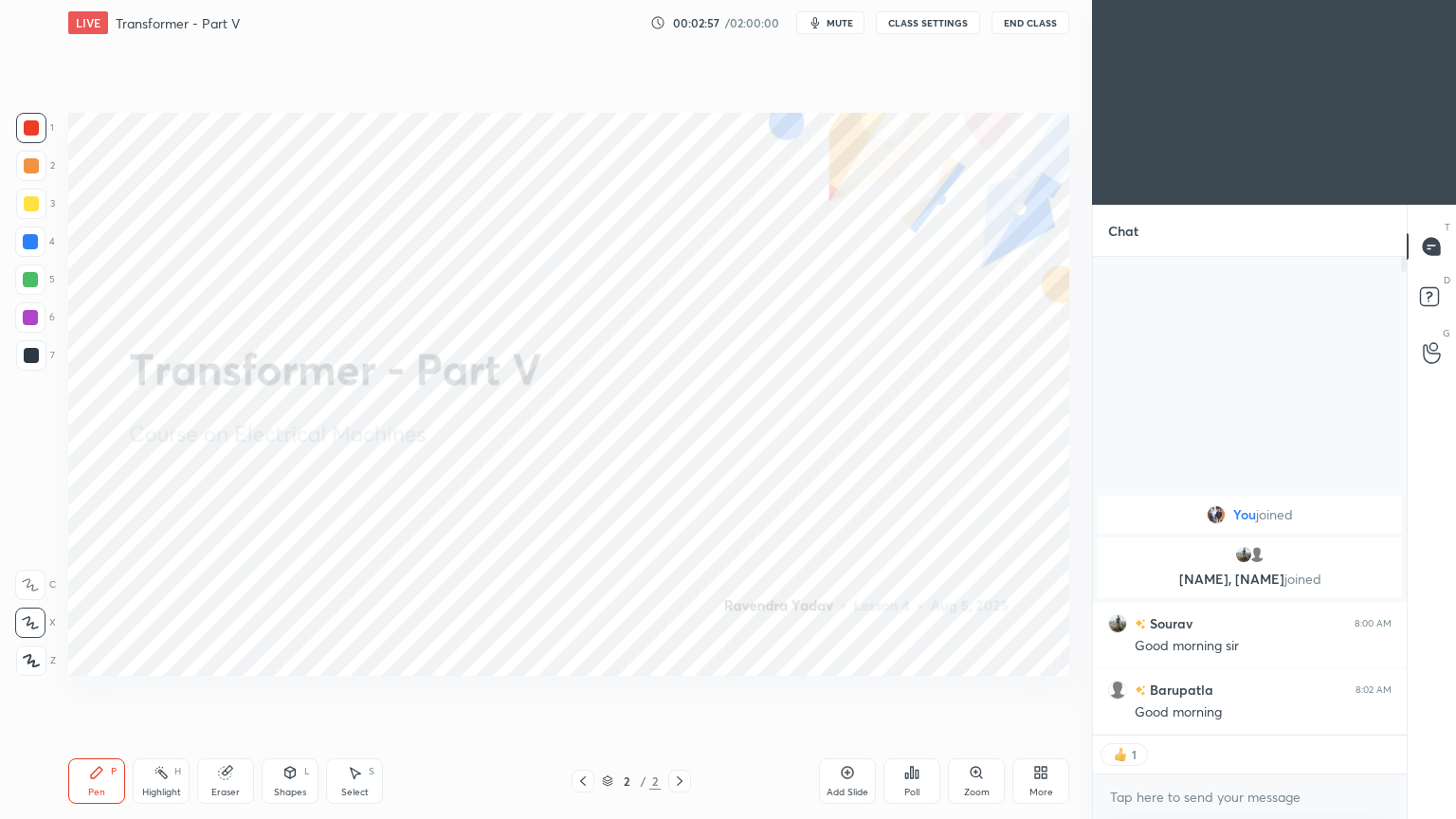 scroll, scrollTop: 94094, scrollLeft: 93776, axis: both 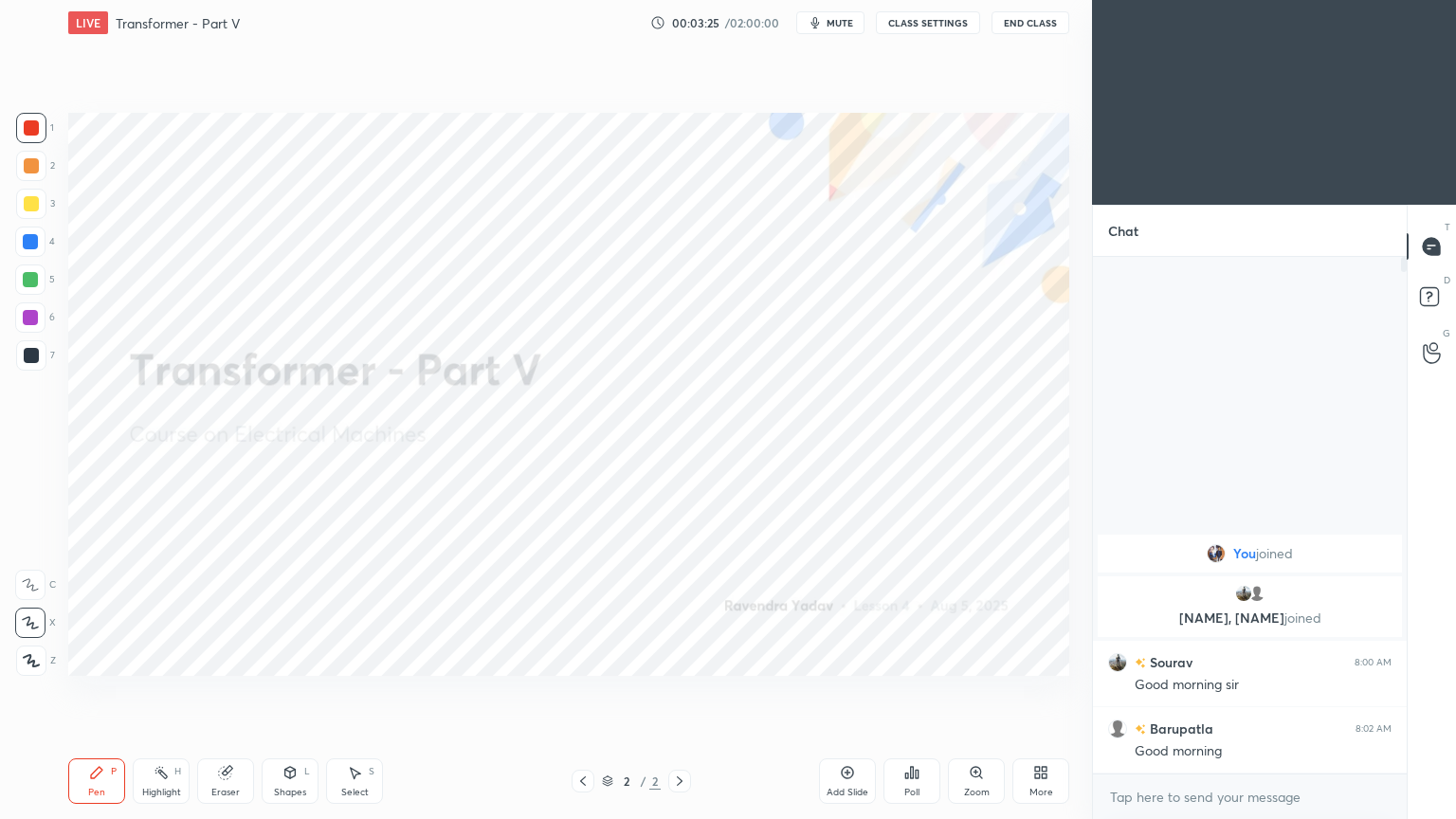 click 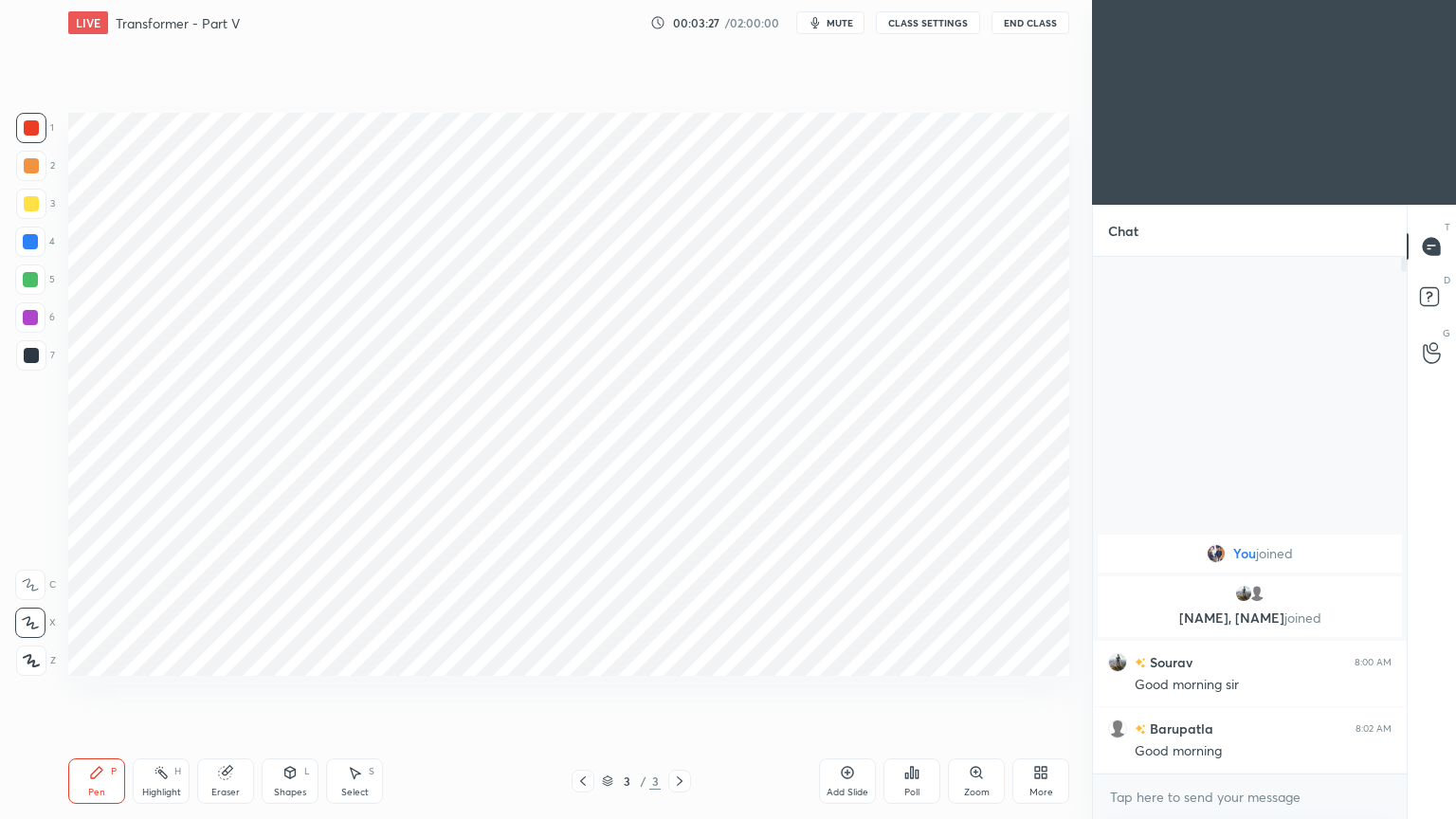 click at bounding box center [31, 128] 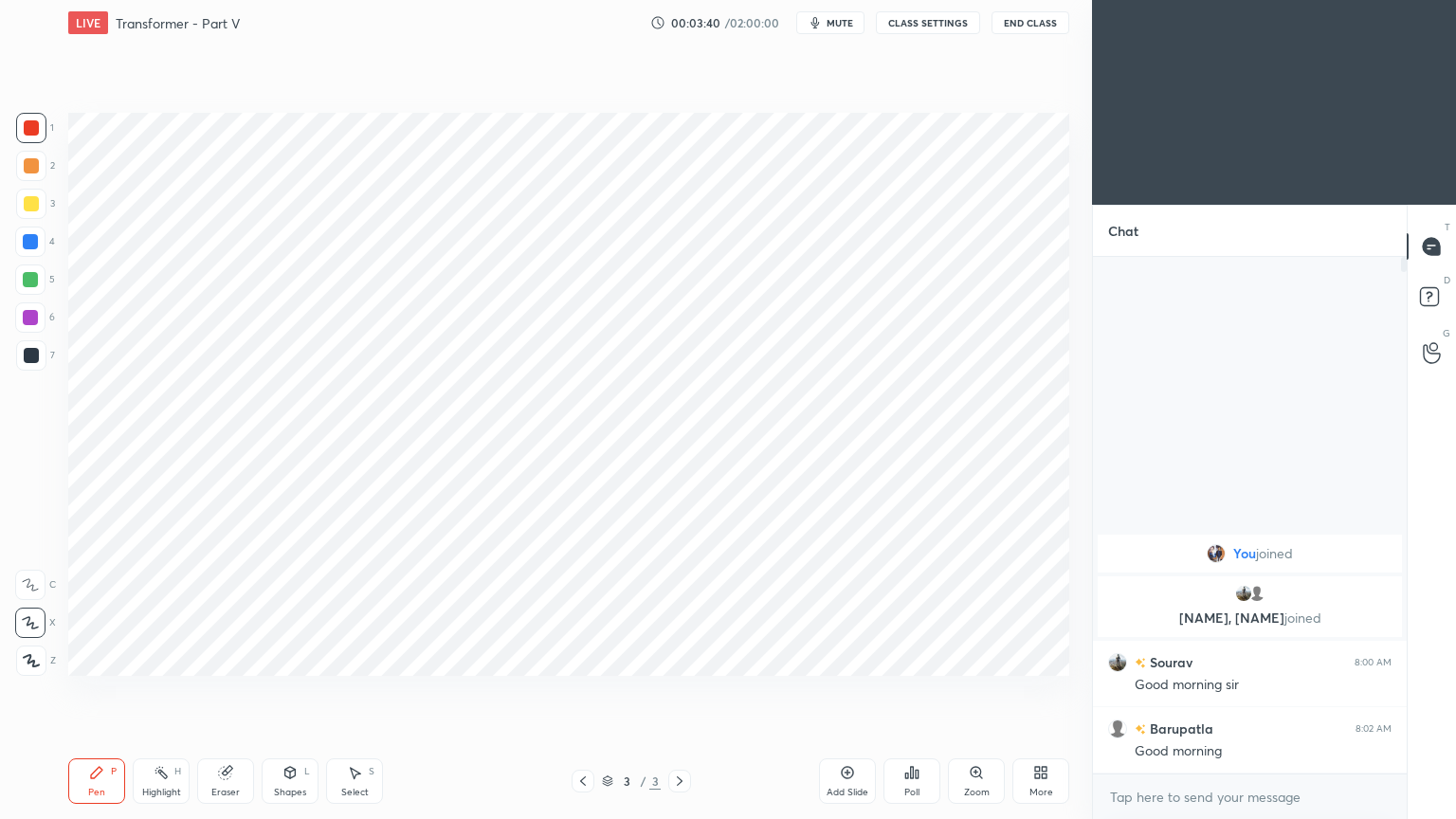 click at bounding box center [30, 280] 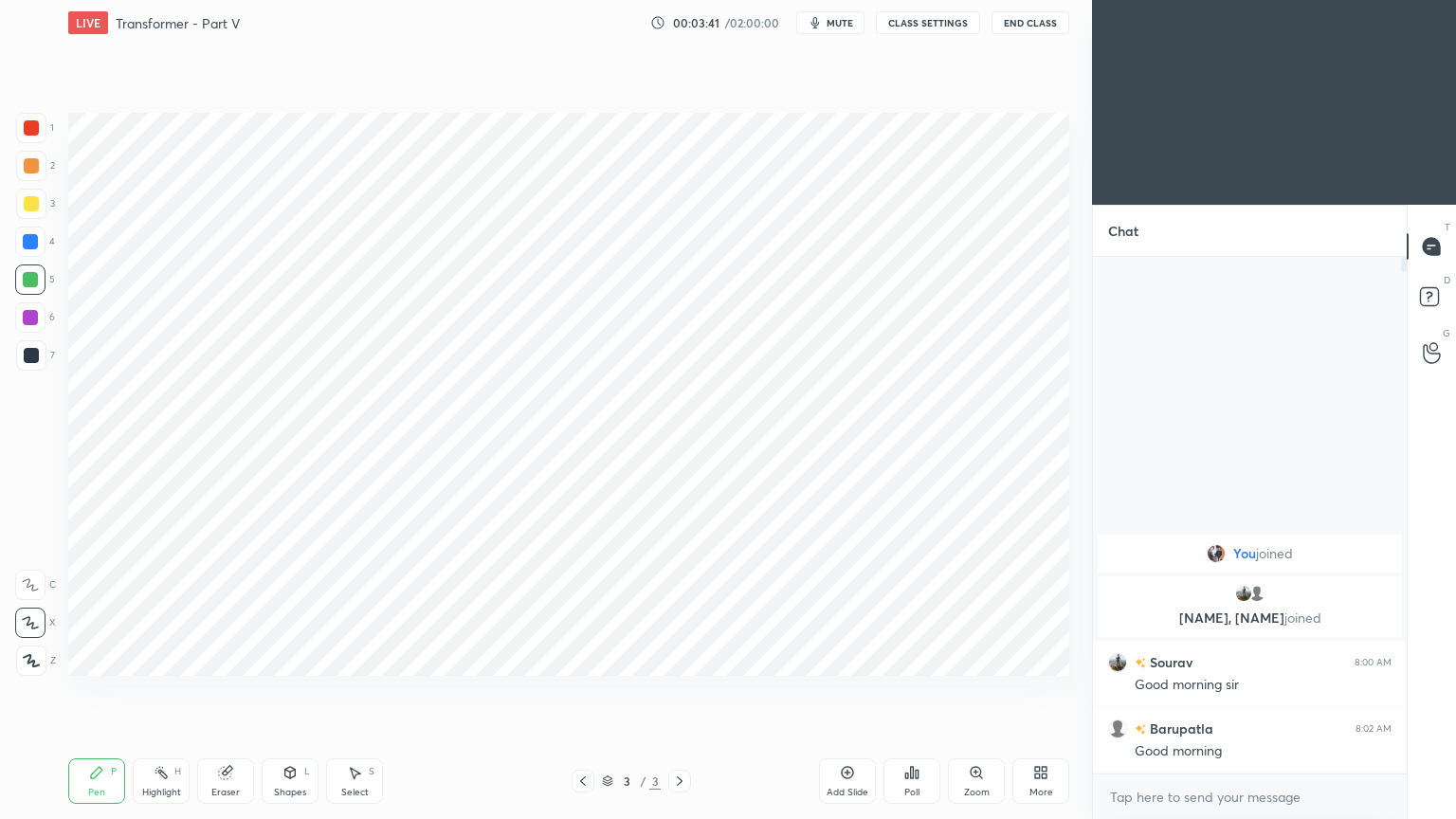 click 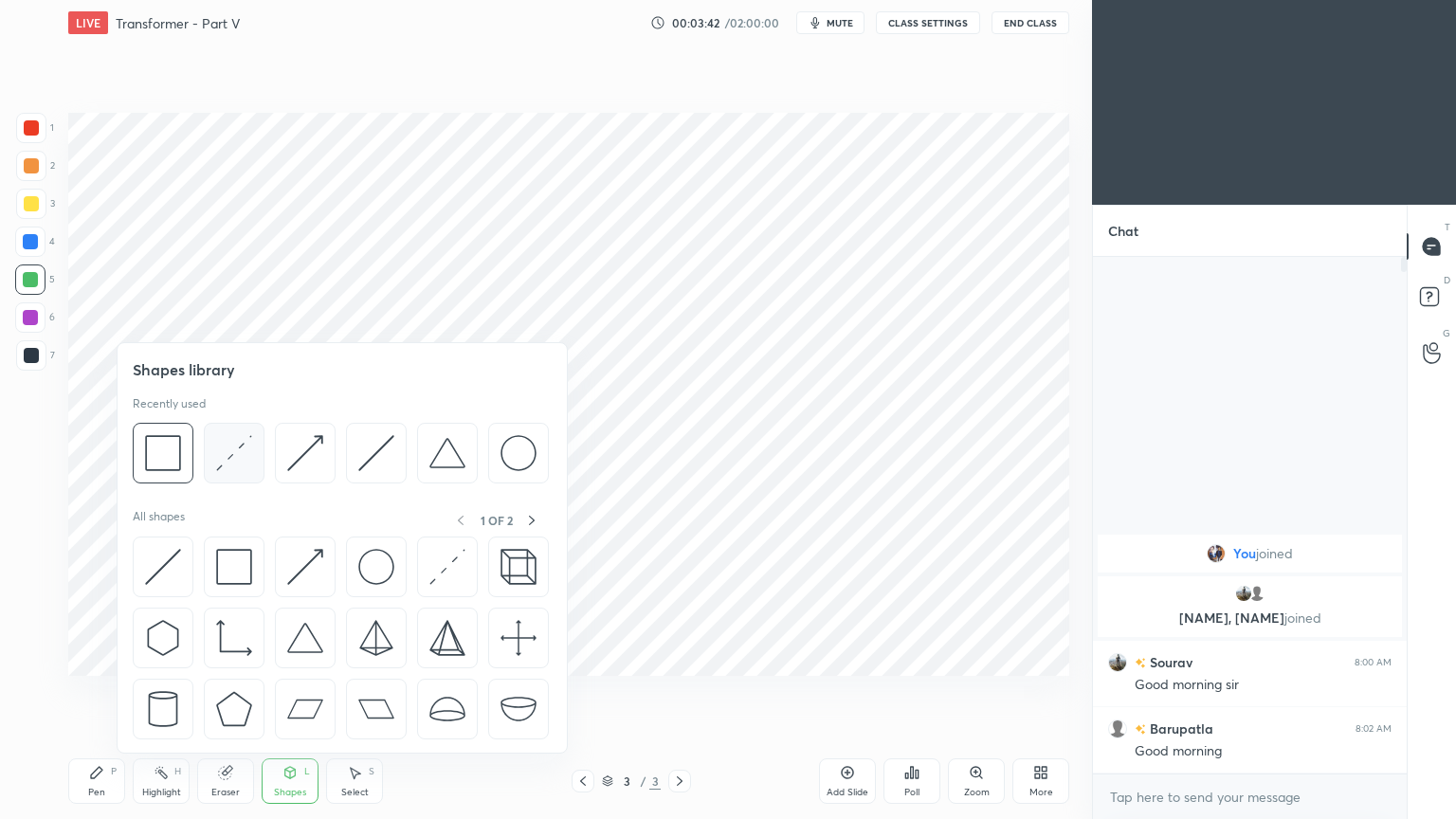 click at bounding box center [234, 453] 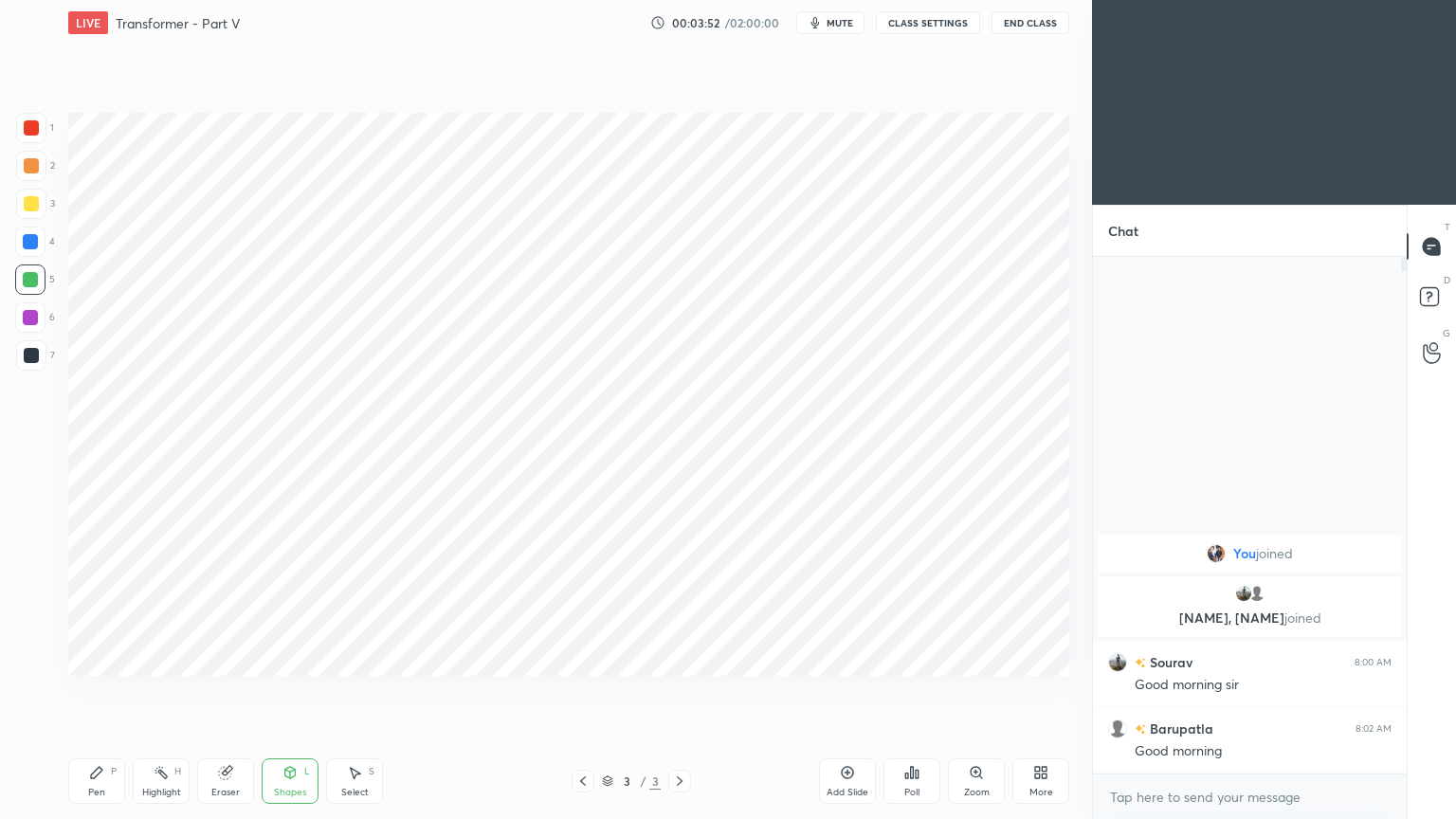click at bounding box center [30, 242] 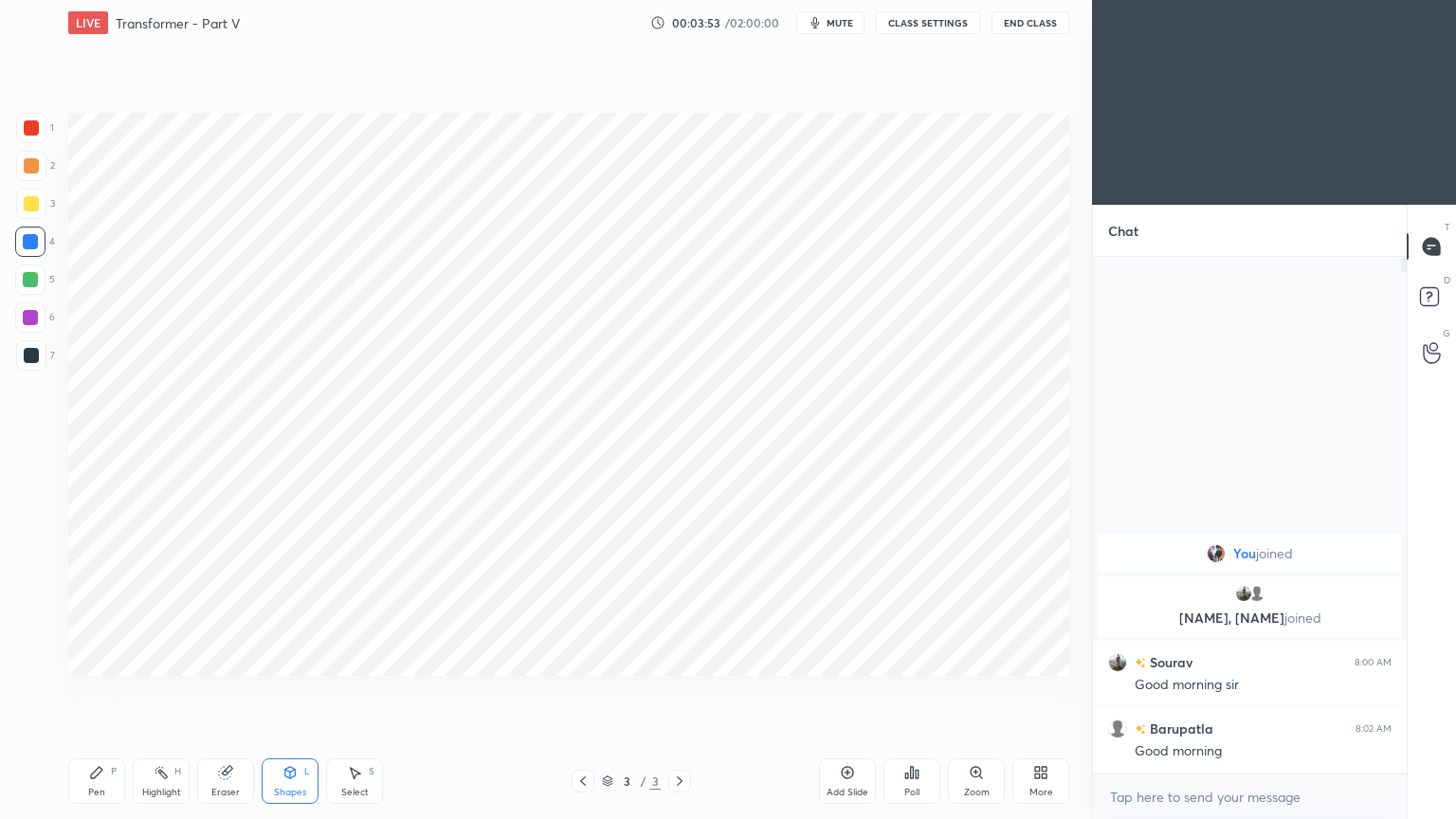 click on "Pen" at bounding box center (97, 792) 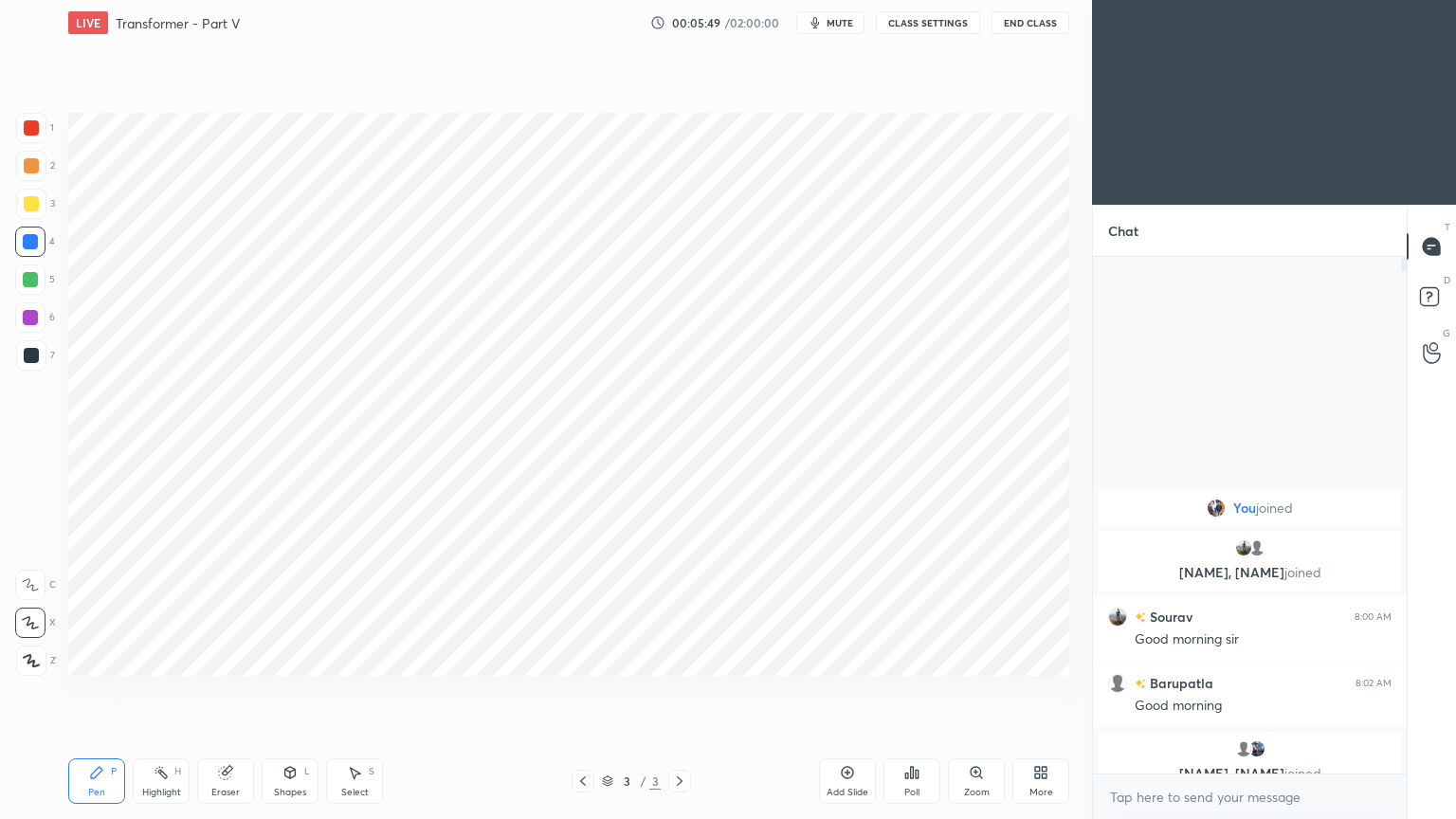 click at bounding box center (30, 318) 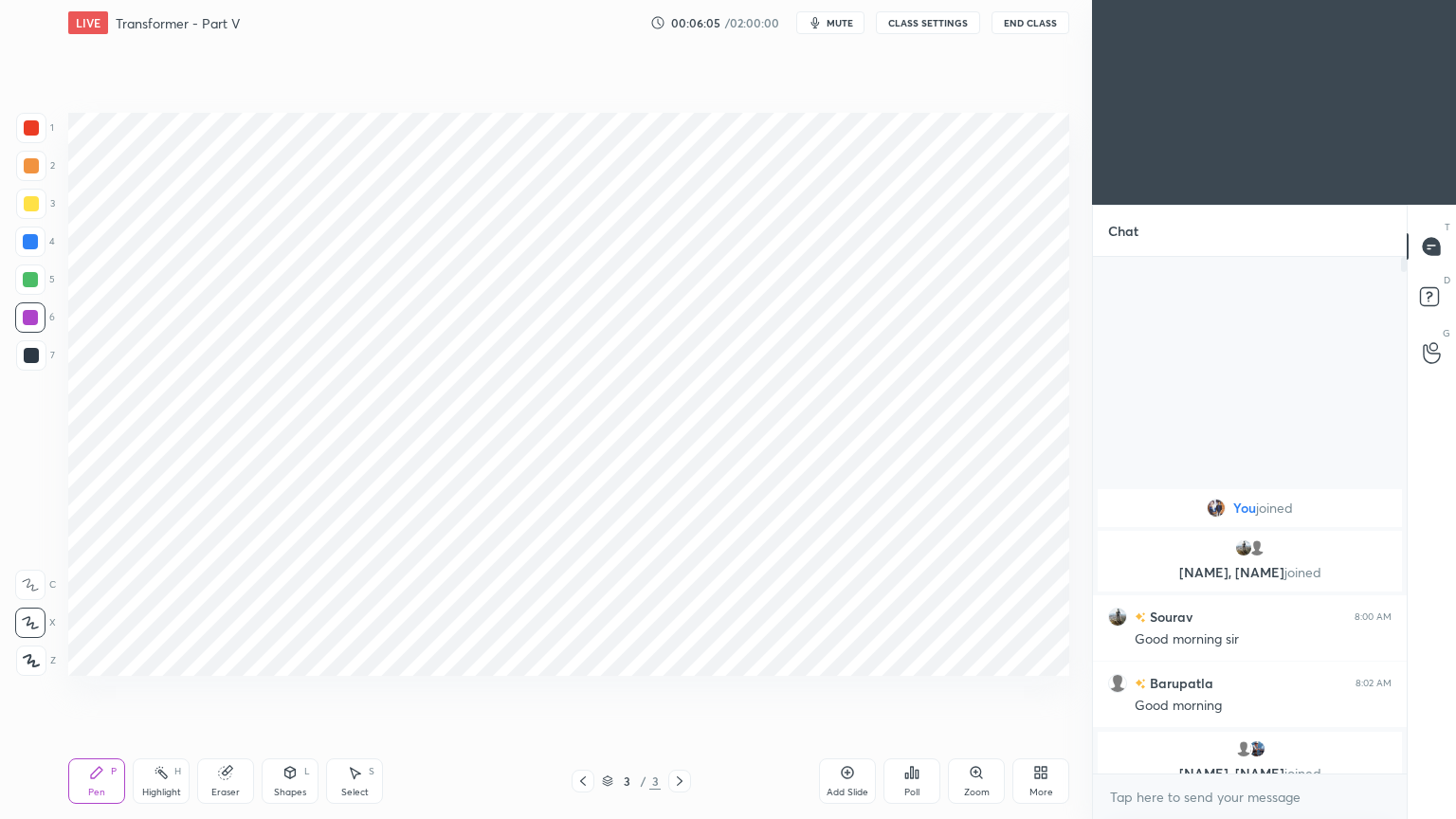 click at bounding box center [31, 355] 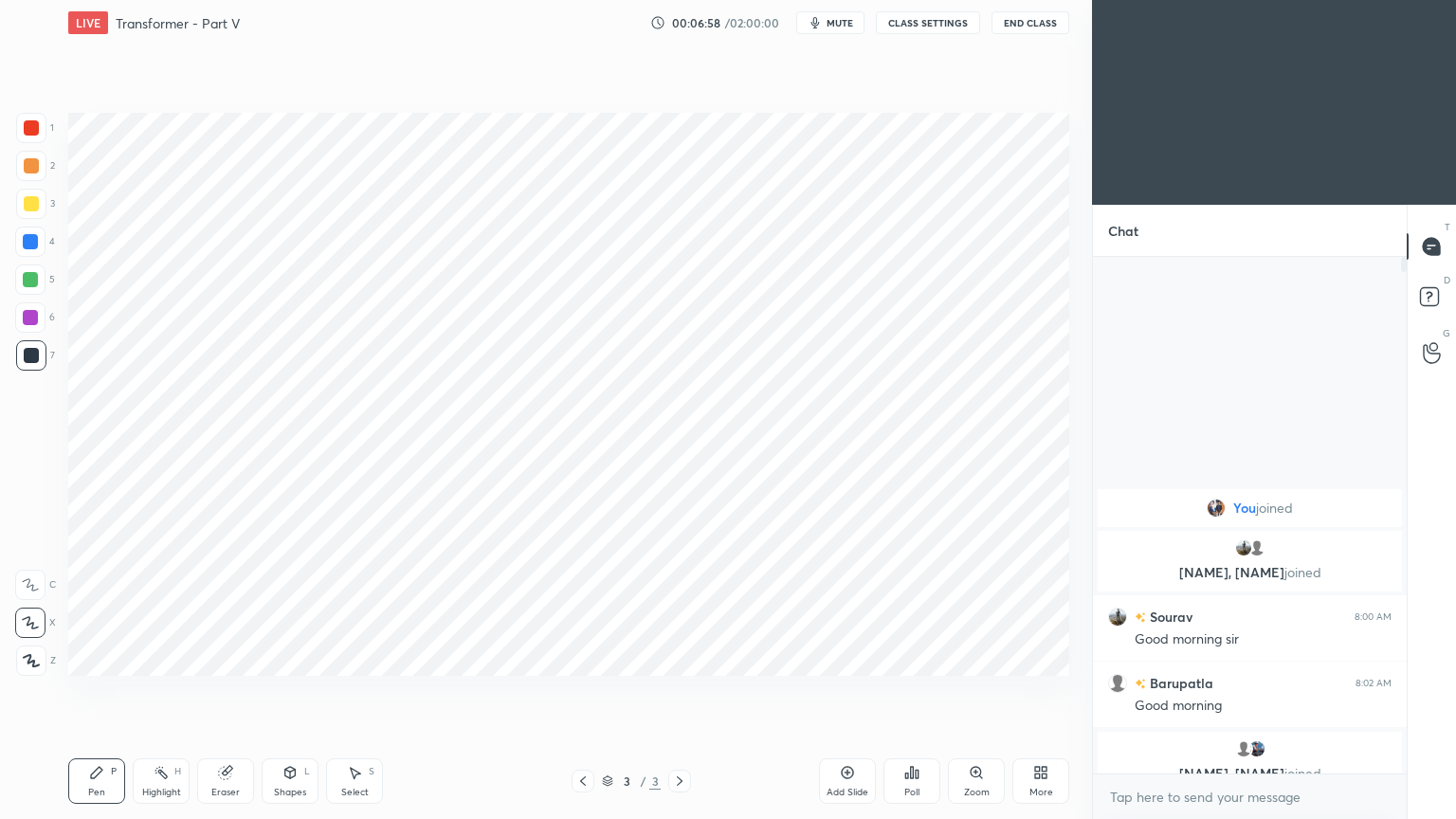 drag, startPoint x: 38, startPoint y: 244, endPoint x: 58, endPoint y: 239, distance: 20.615528 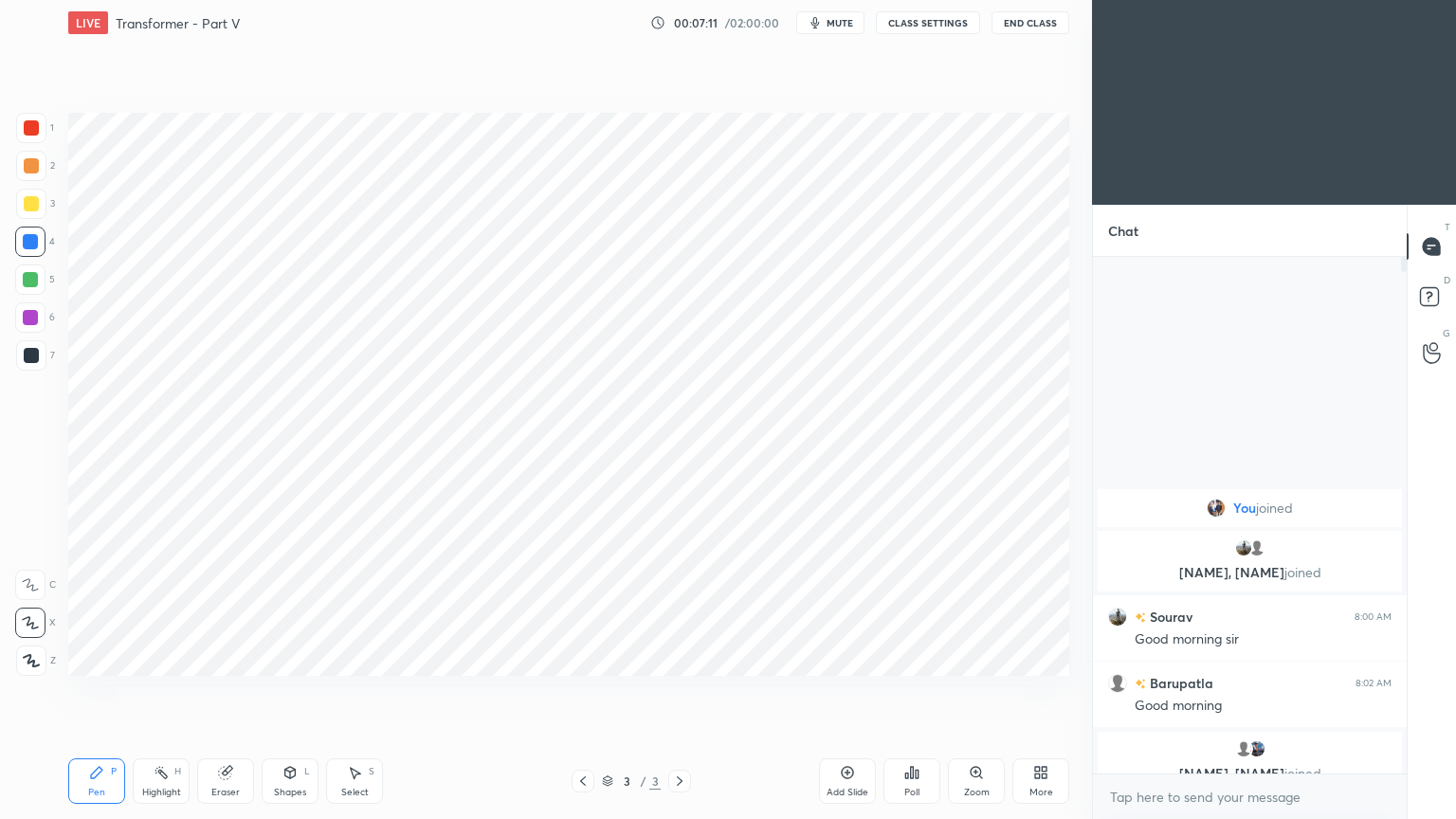 click 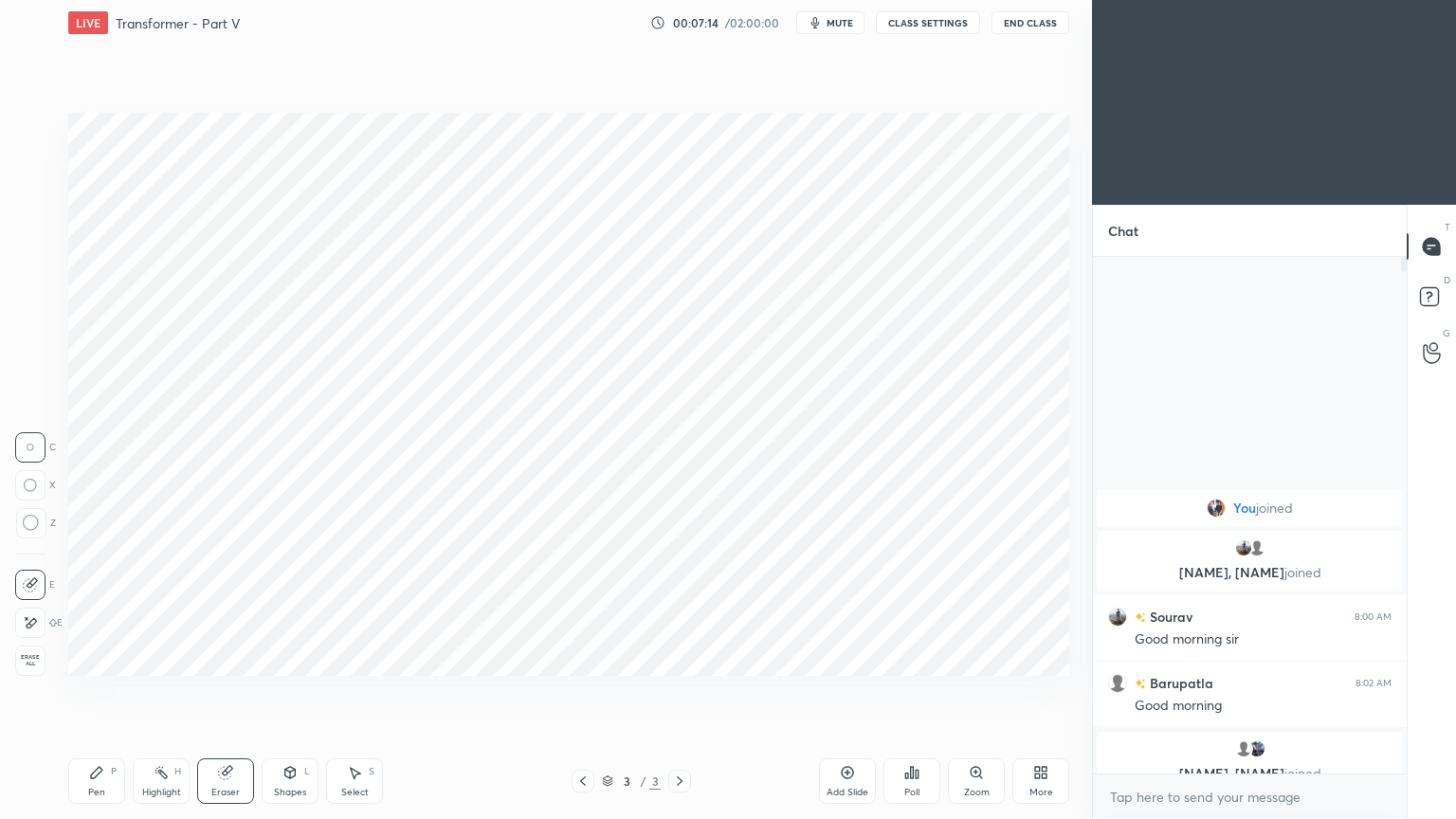click 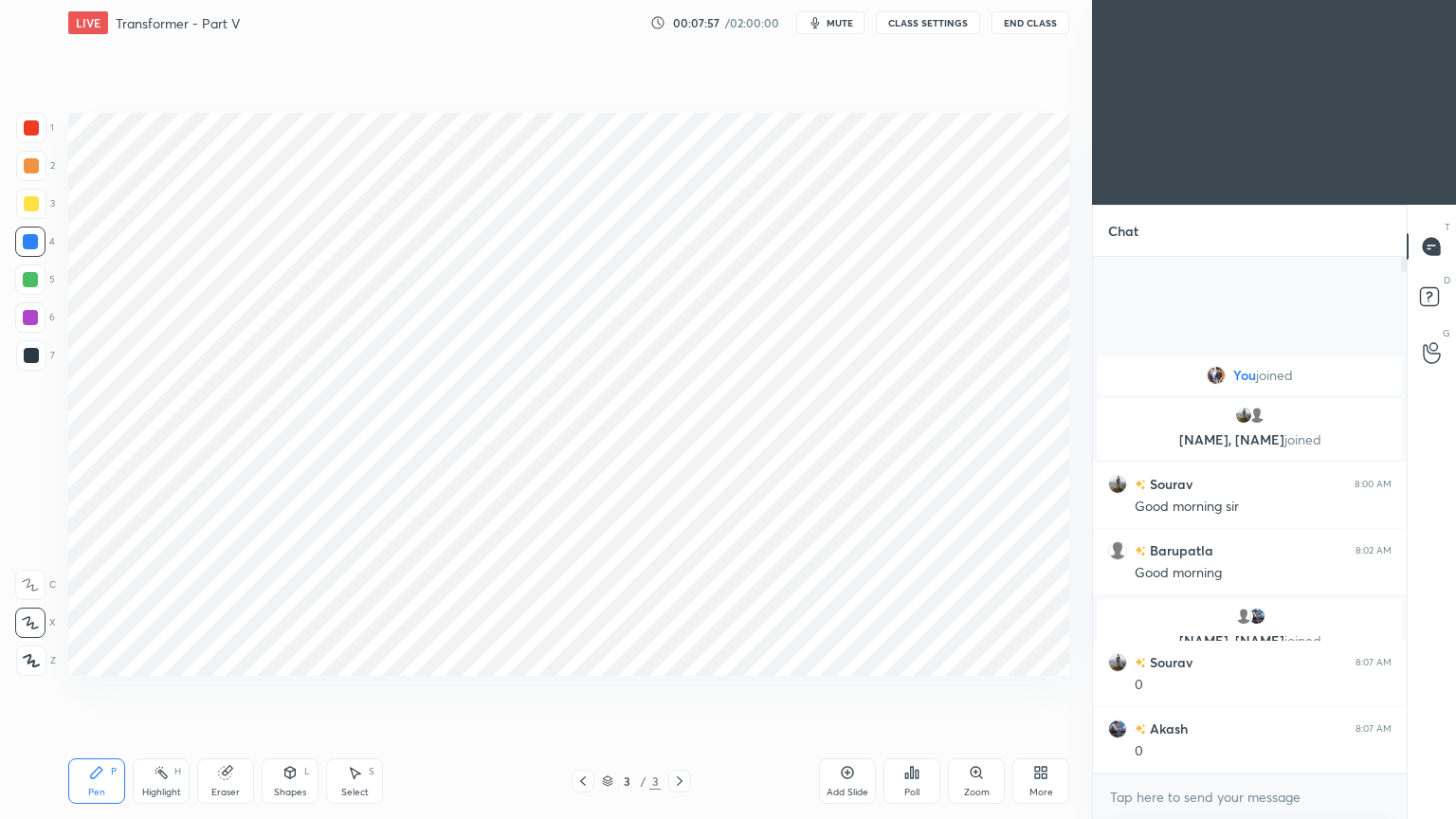 click on "Highlight H" at bounding box center (161, 781) 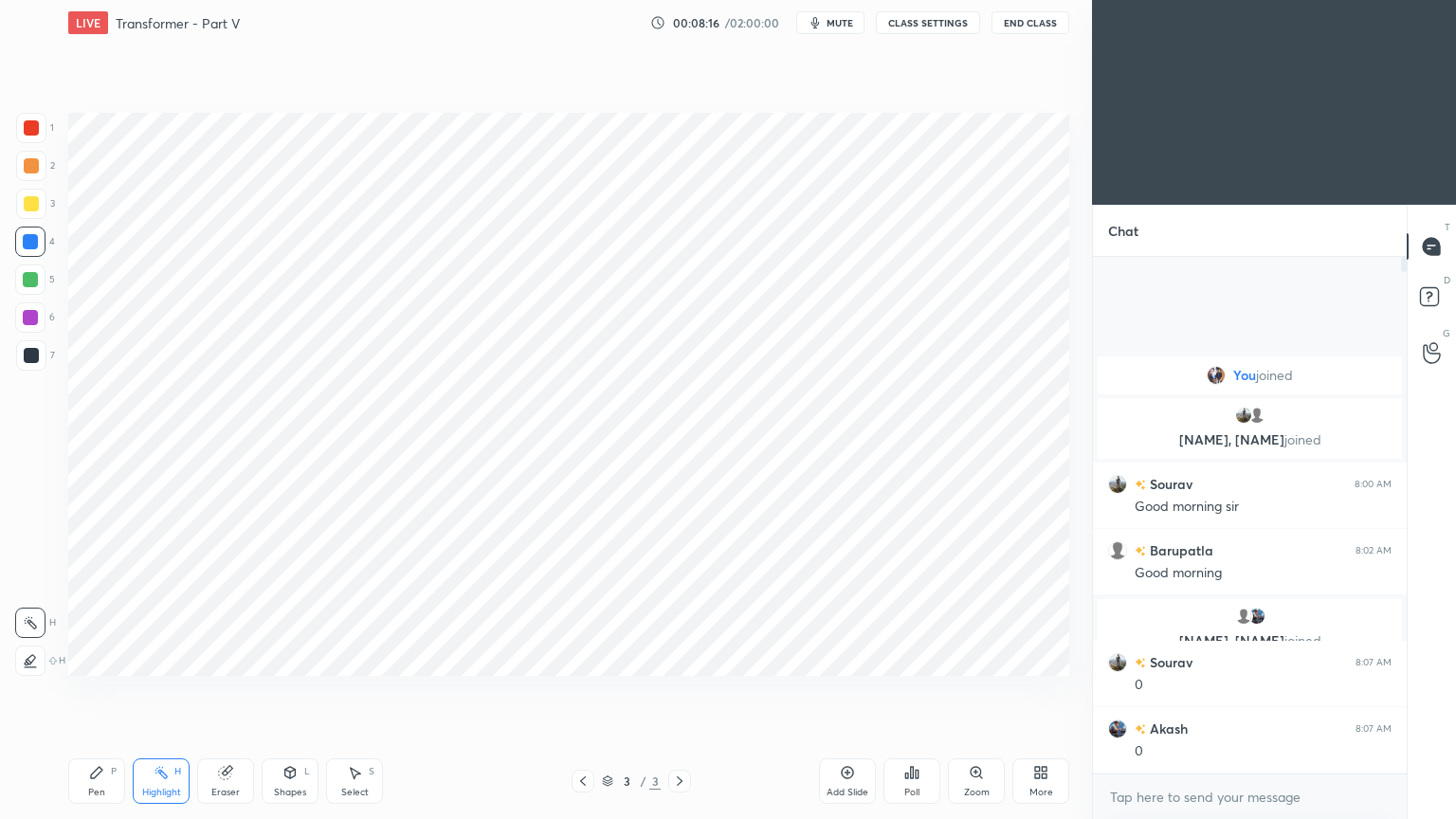 click on "Pen P" at bounding box center (97, 781) 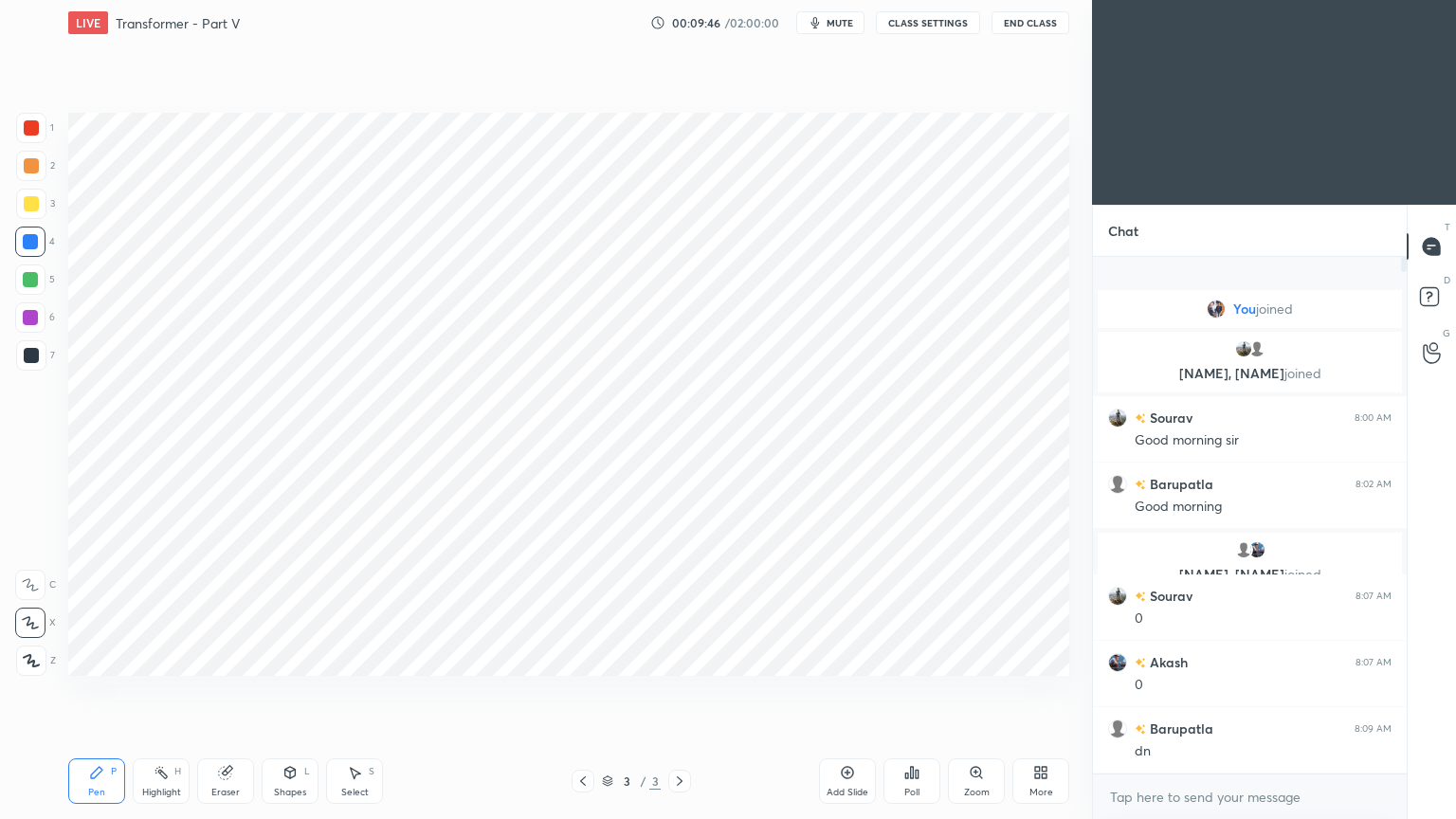 click on "Add Slide" at bounding box center [847, 792] 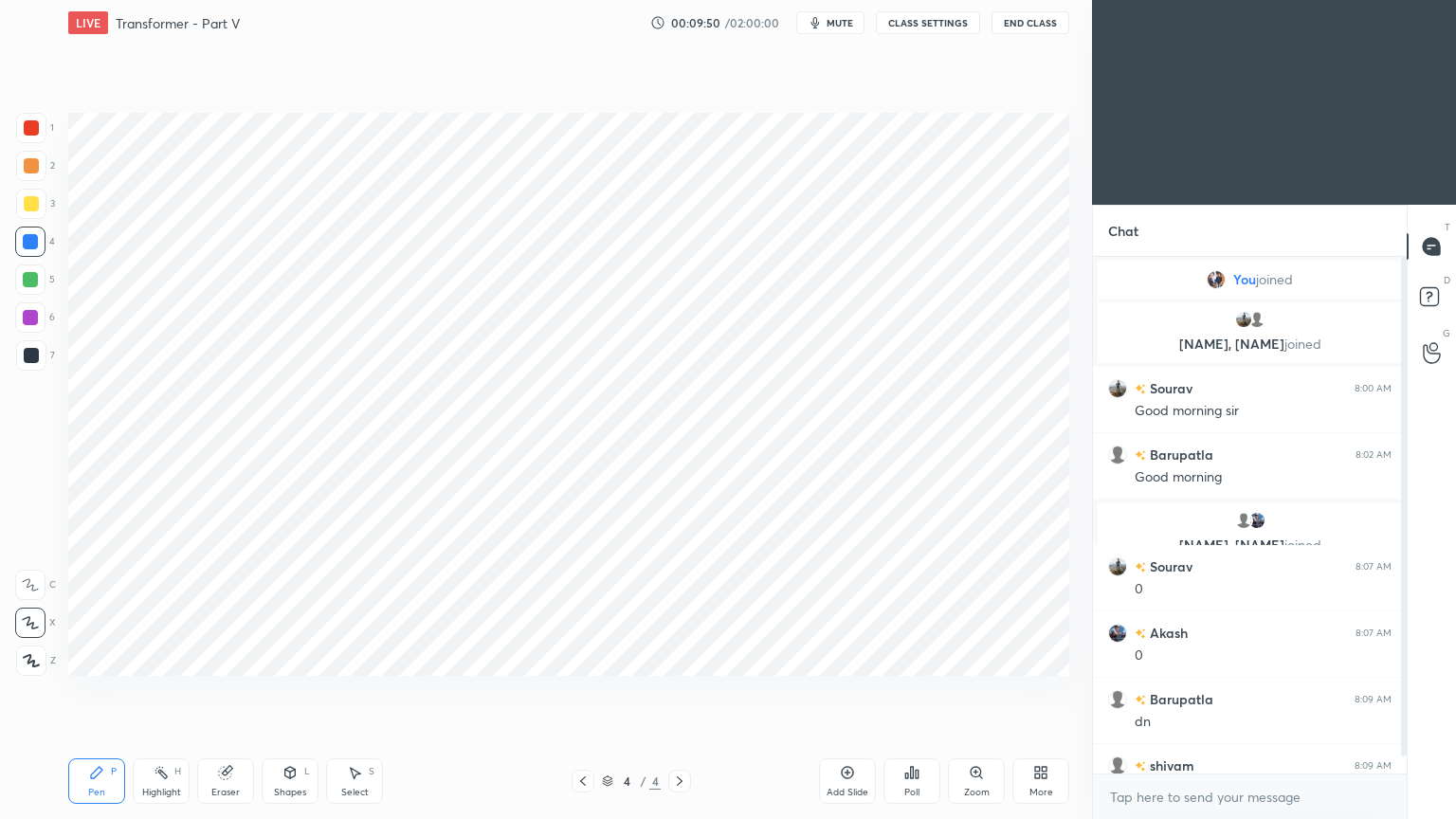drag, startPoint x: 1407, startPoint y: 621, endPoint x: 1411, endPoint y: 668, distance: 47.16991 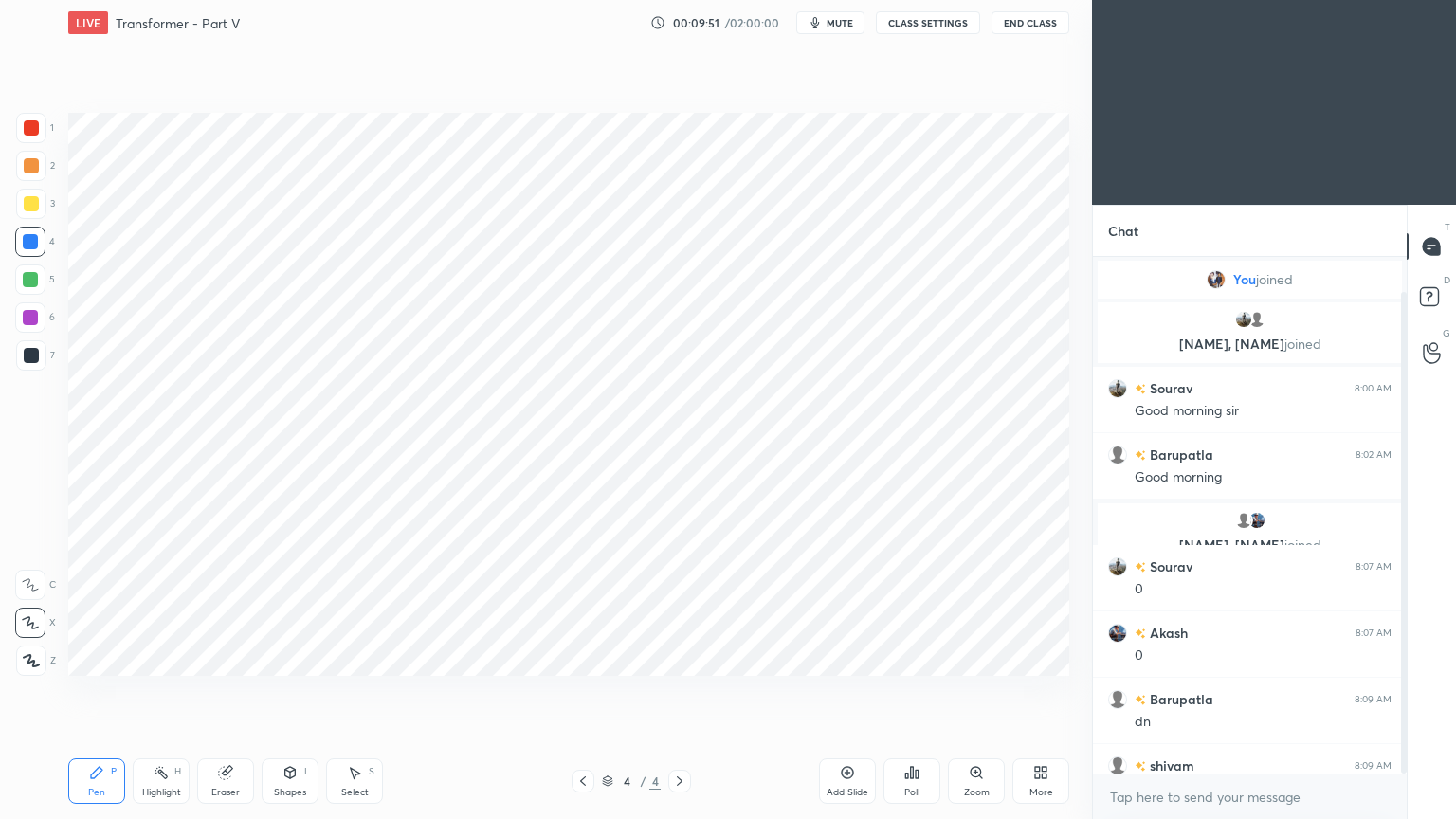 scroll, scrollTop: 37, scrollLeft: 0, axis: vertical 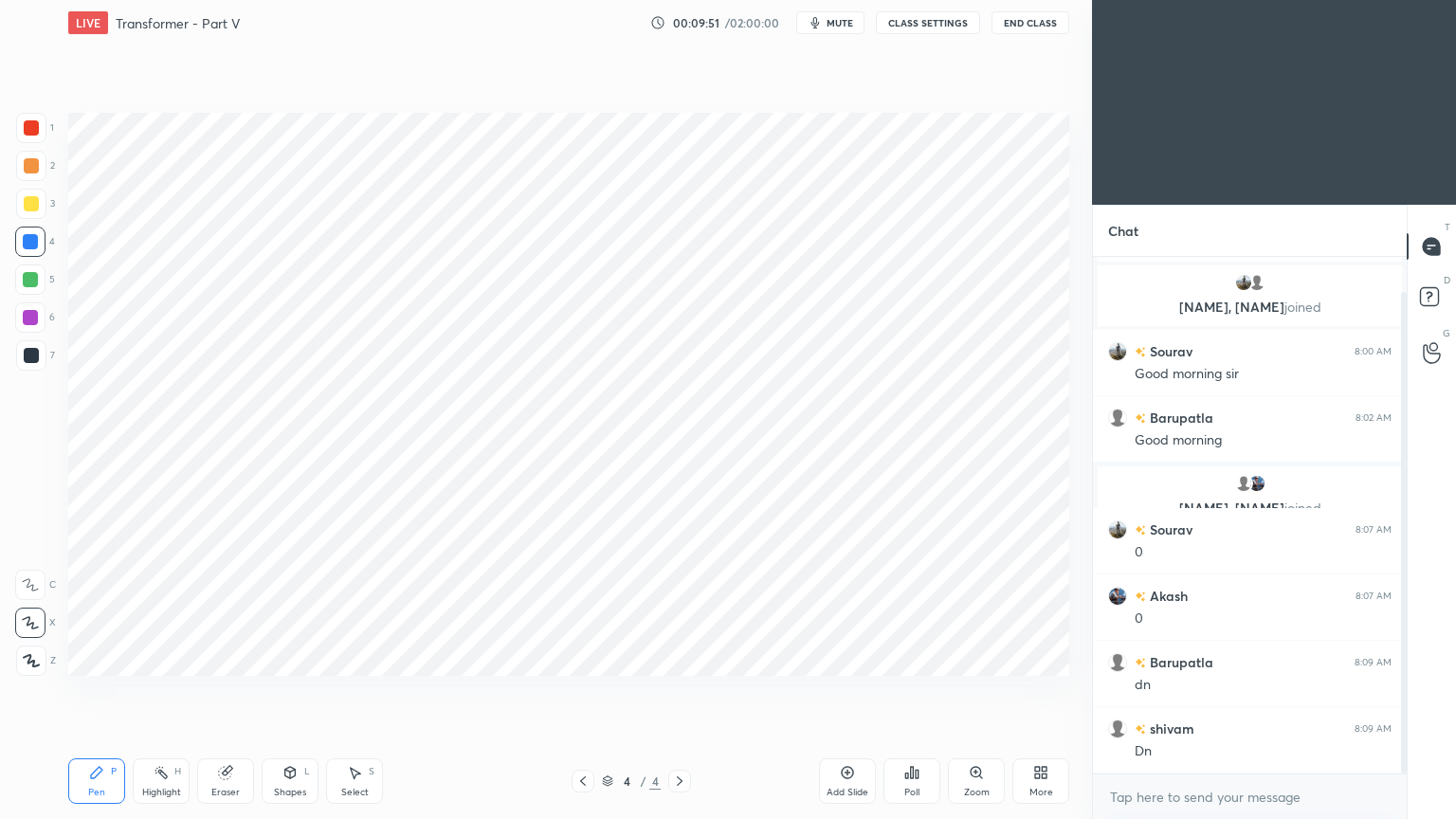 drag, startPoint x: 1403, startPoint y: 636, endPoint x: 1403, endPoint y: 694, distance: 58 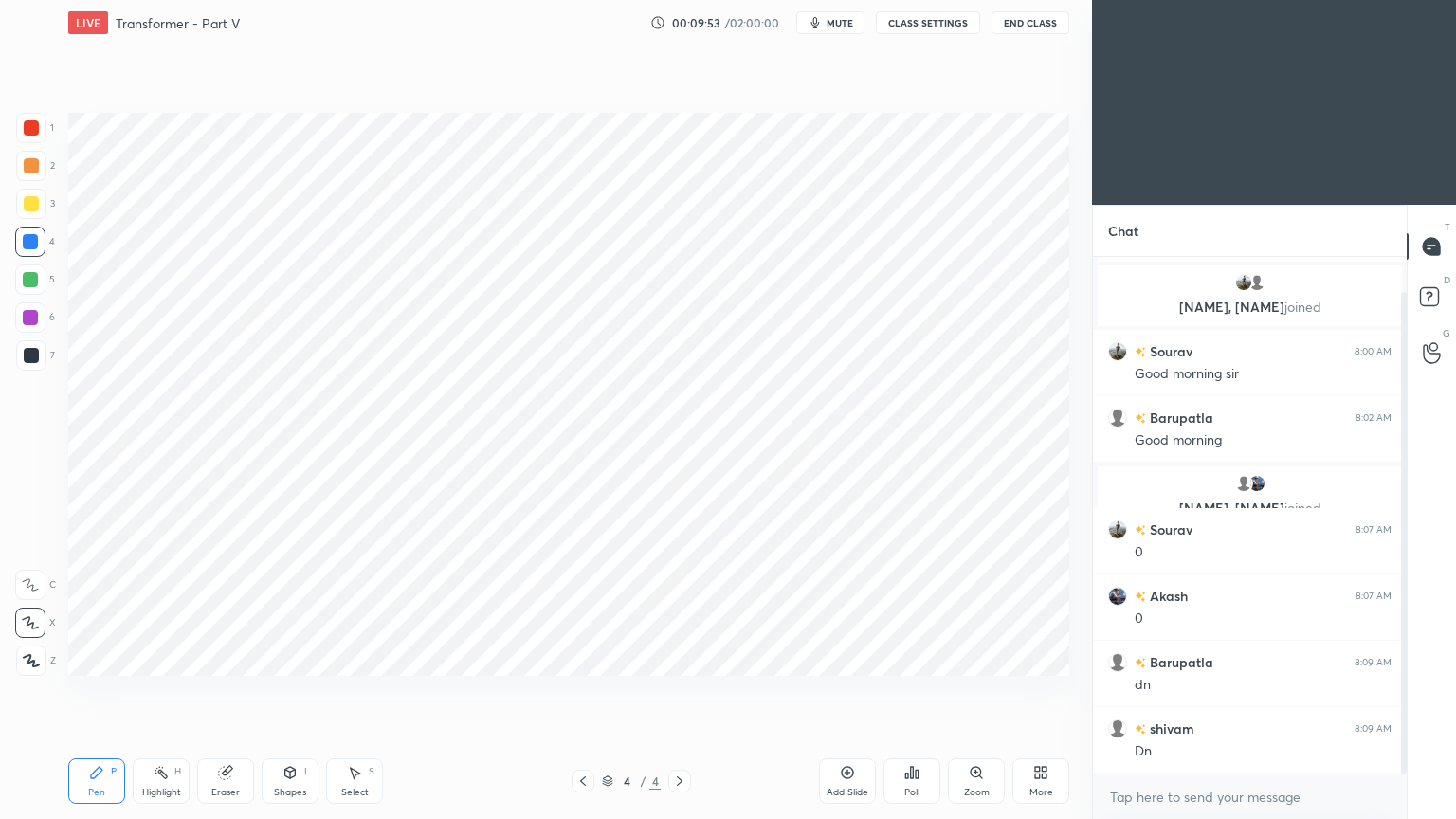 click at bounding box center [30, 318] 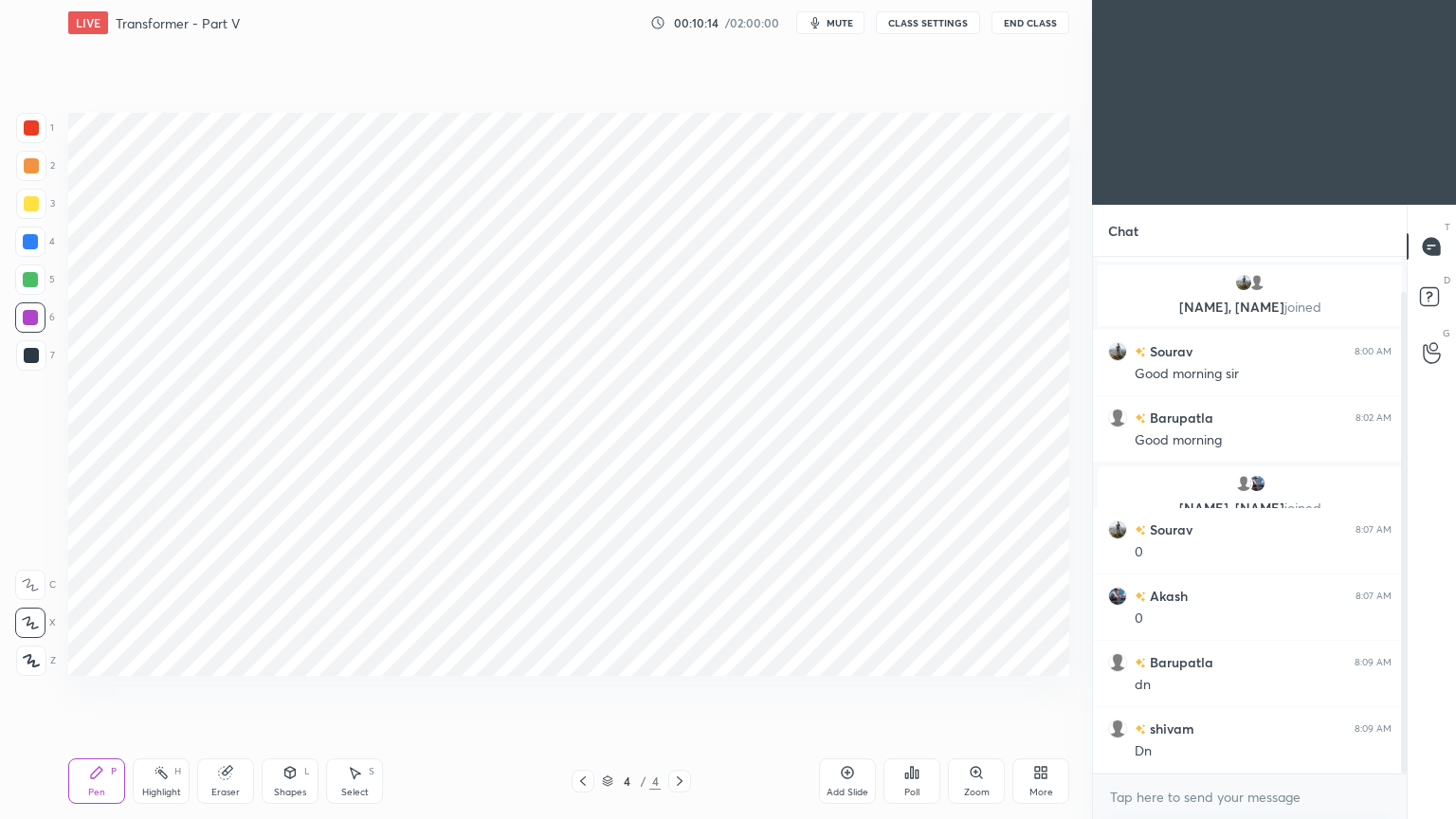 click at bounding box center (31, 355) 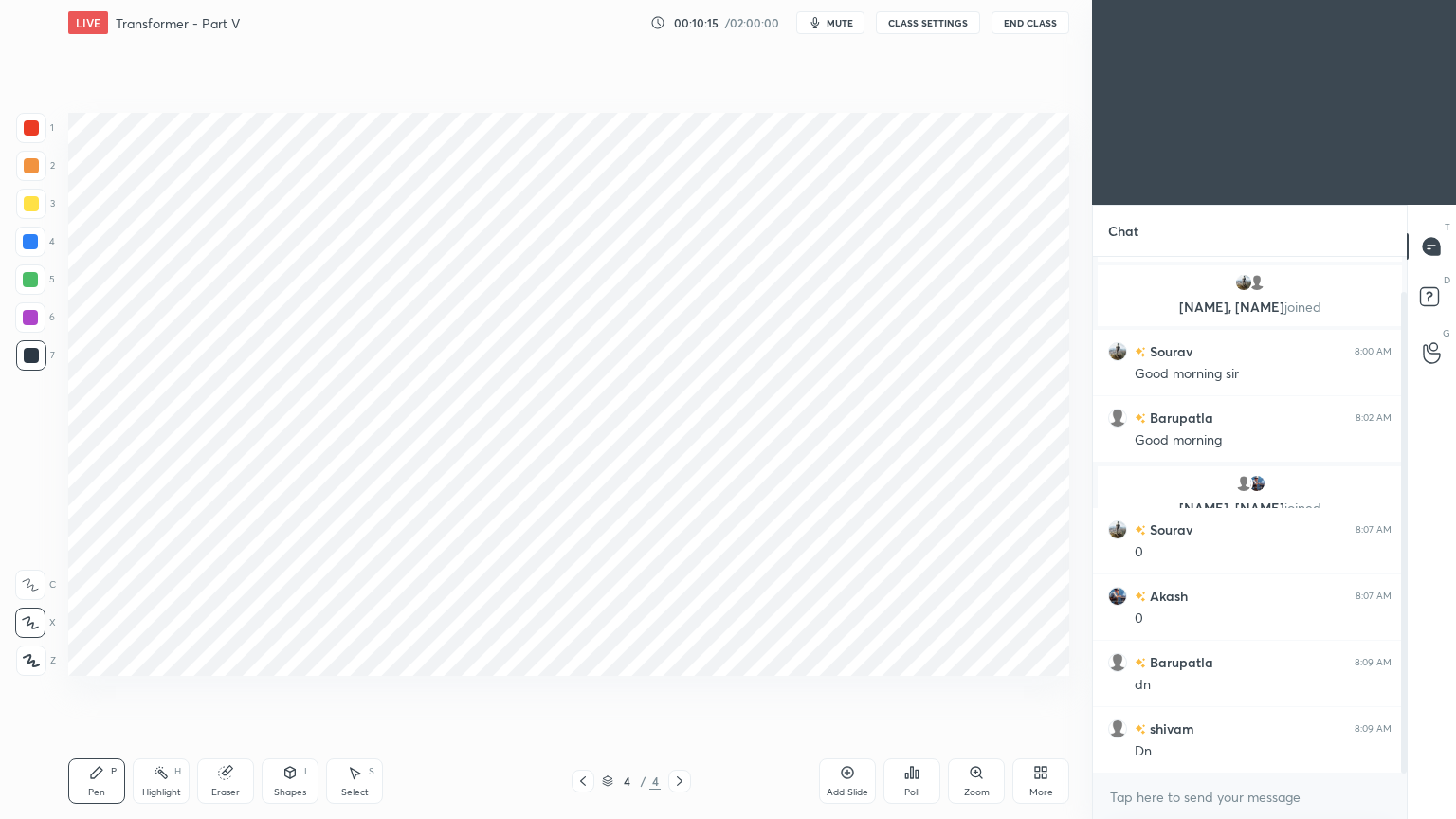 click 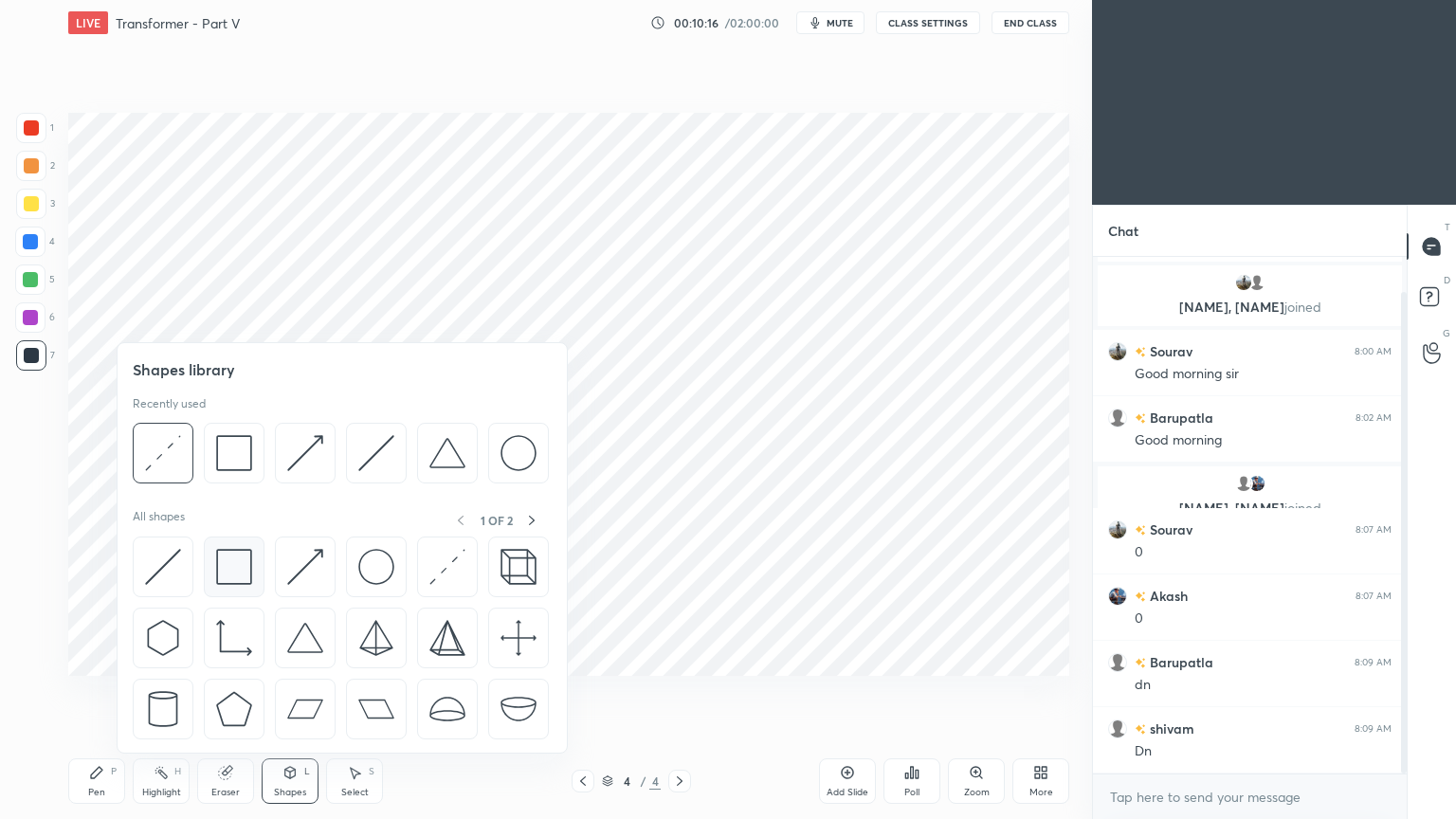 click at bounding box center (234, 567) 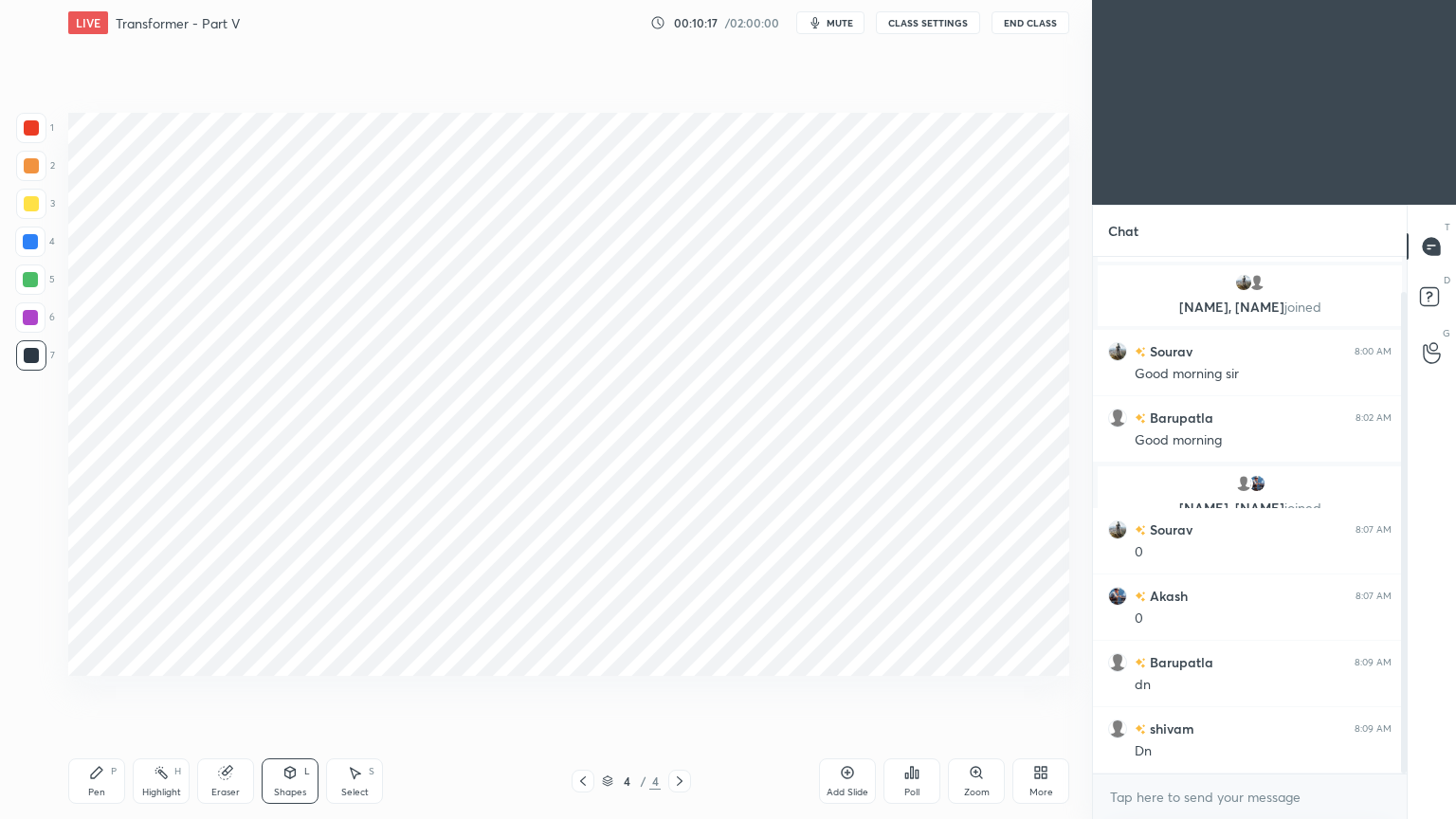 click on "Shapes" at bounding box center [290, 792] 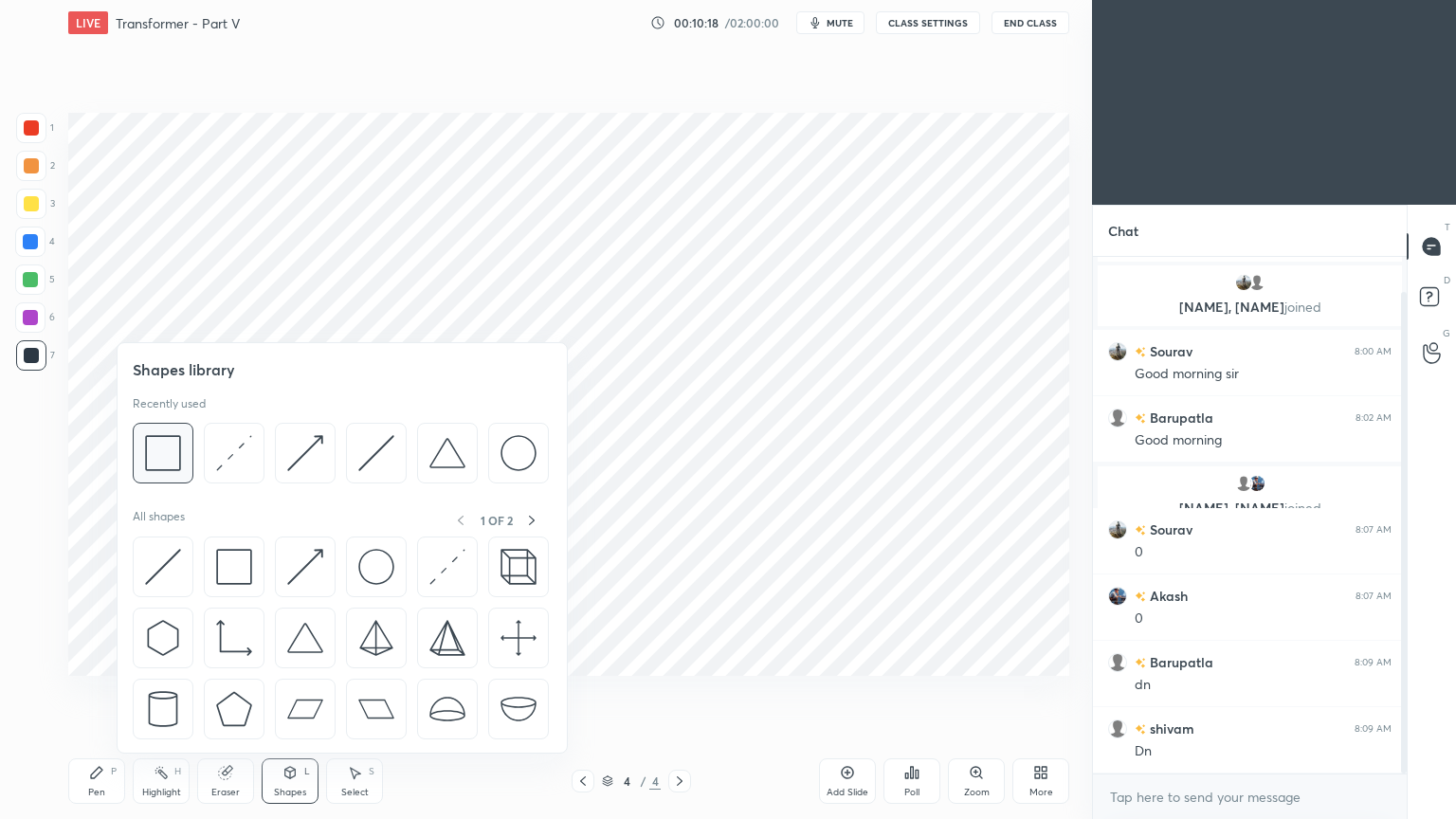 click at bounding box center [163, 453] 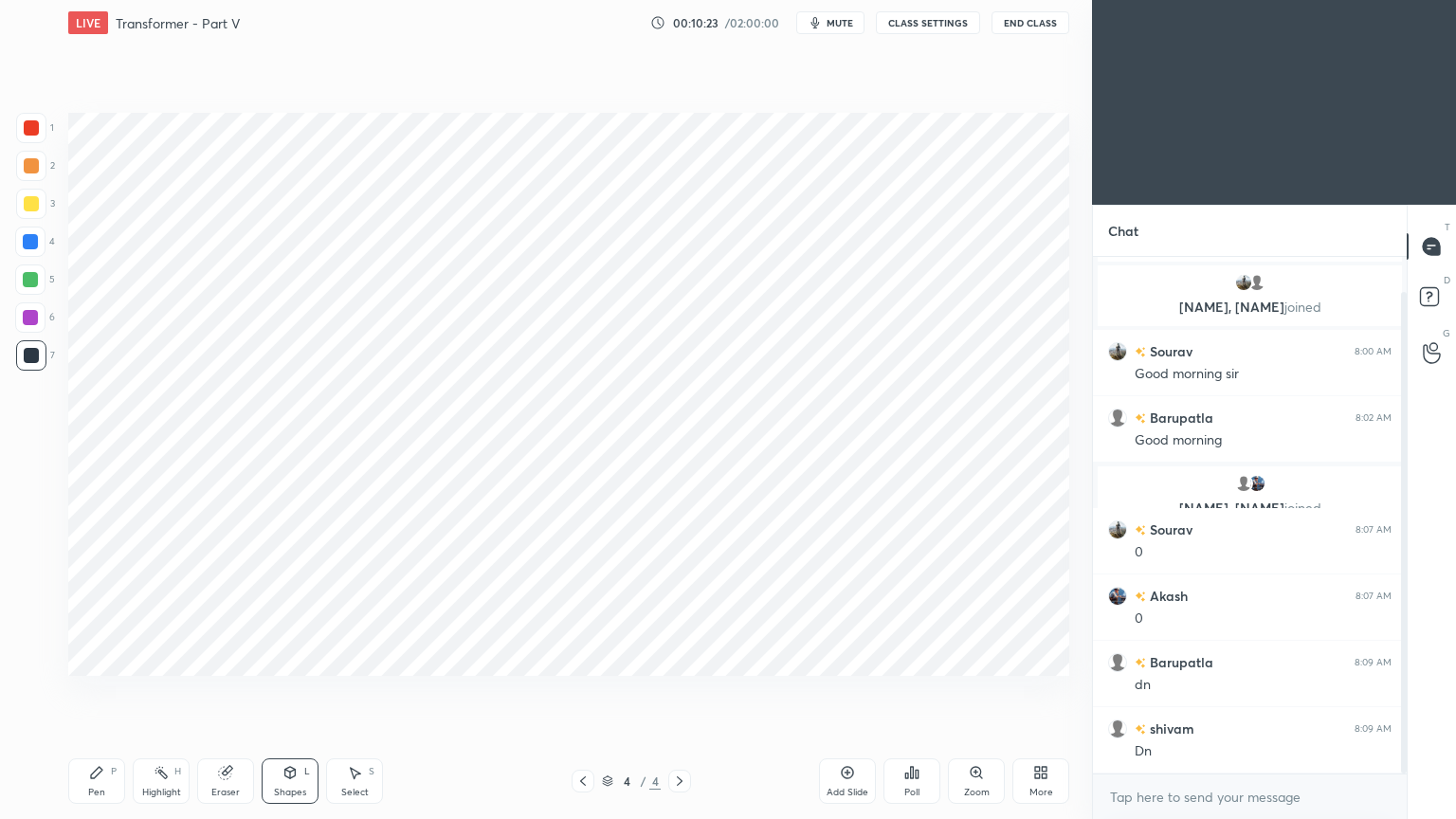 click at bounding box center (31, 128) 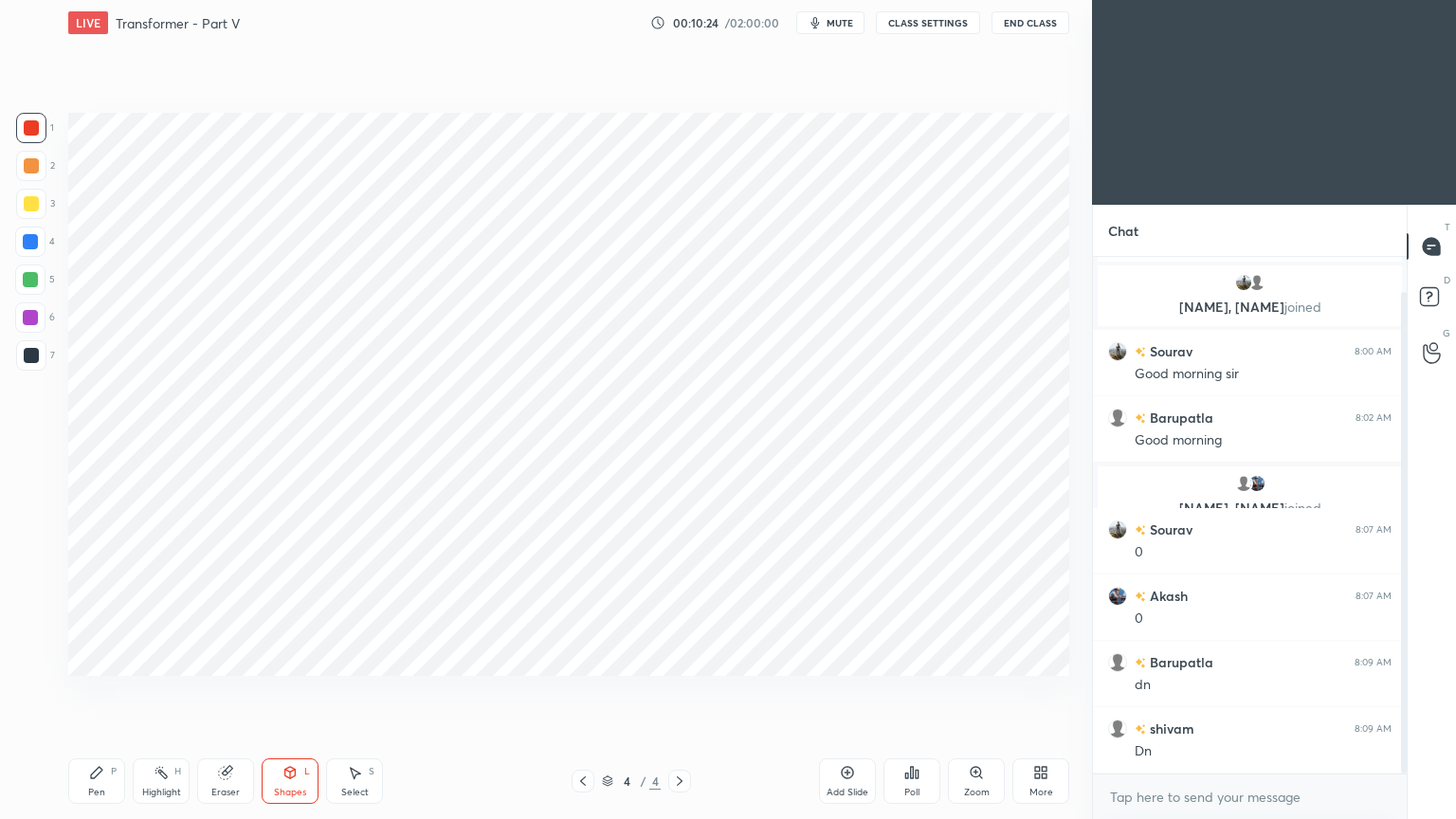click on "Pen P" at bounding box center (97, 781) 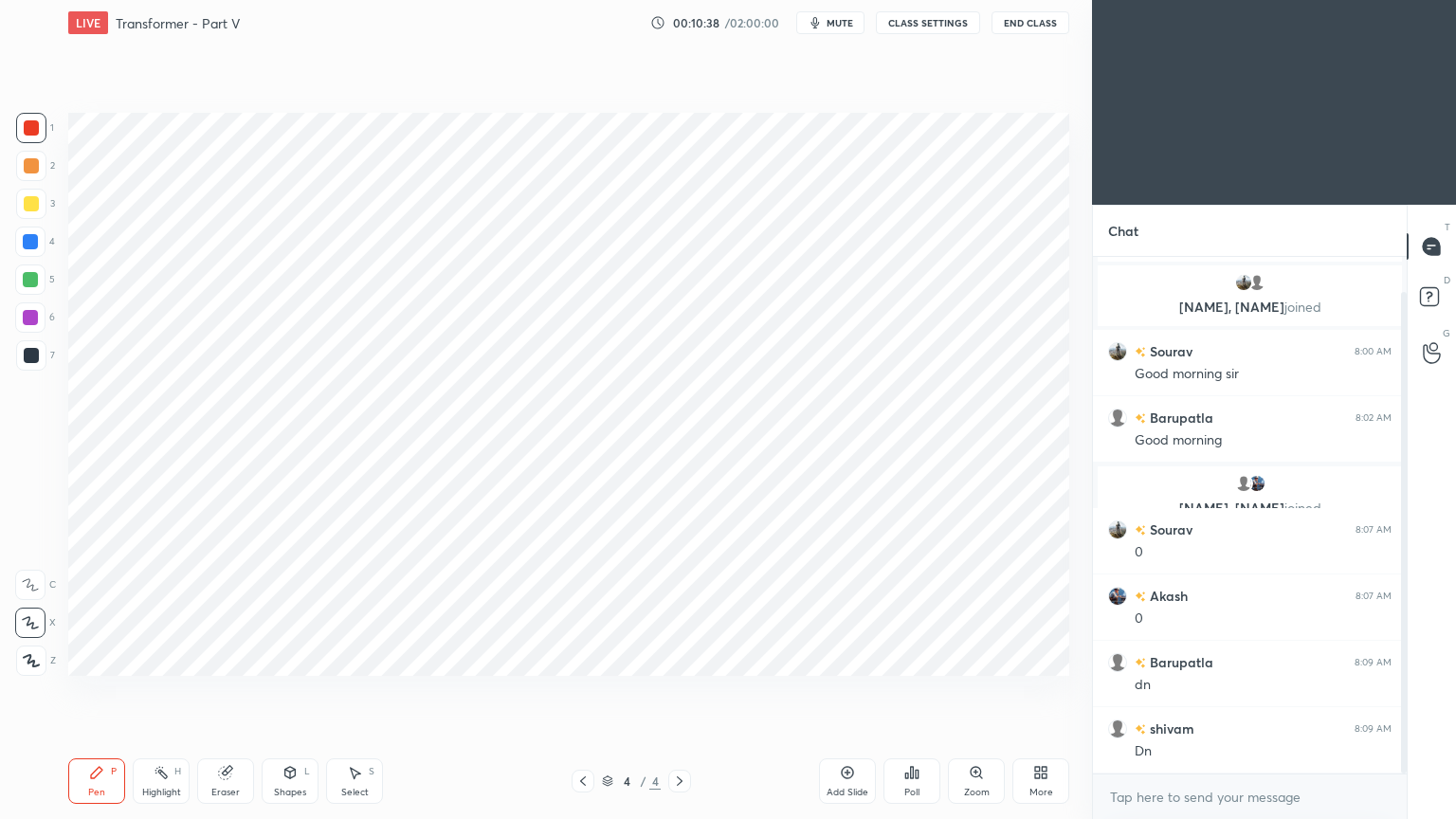 click at bounding box center (30, 318) 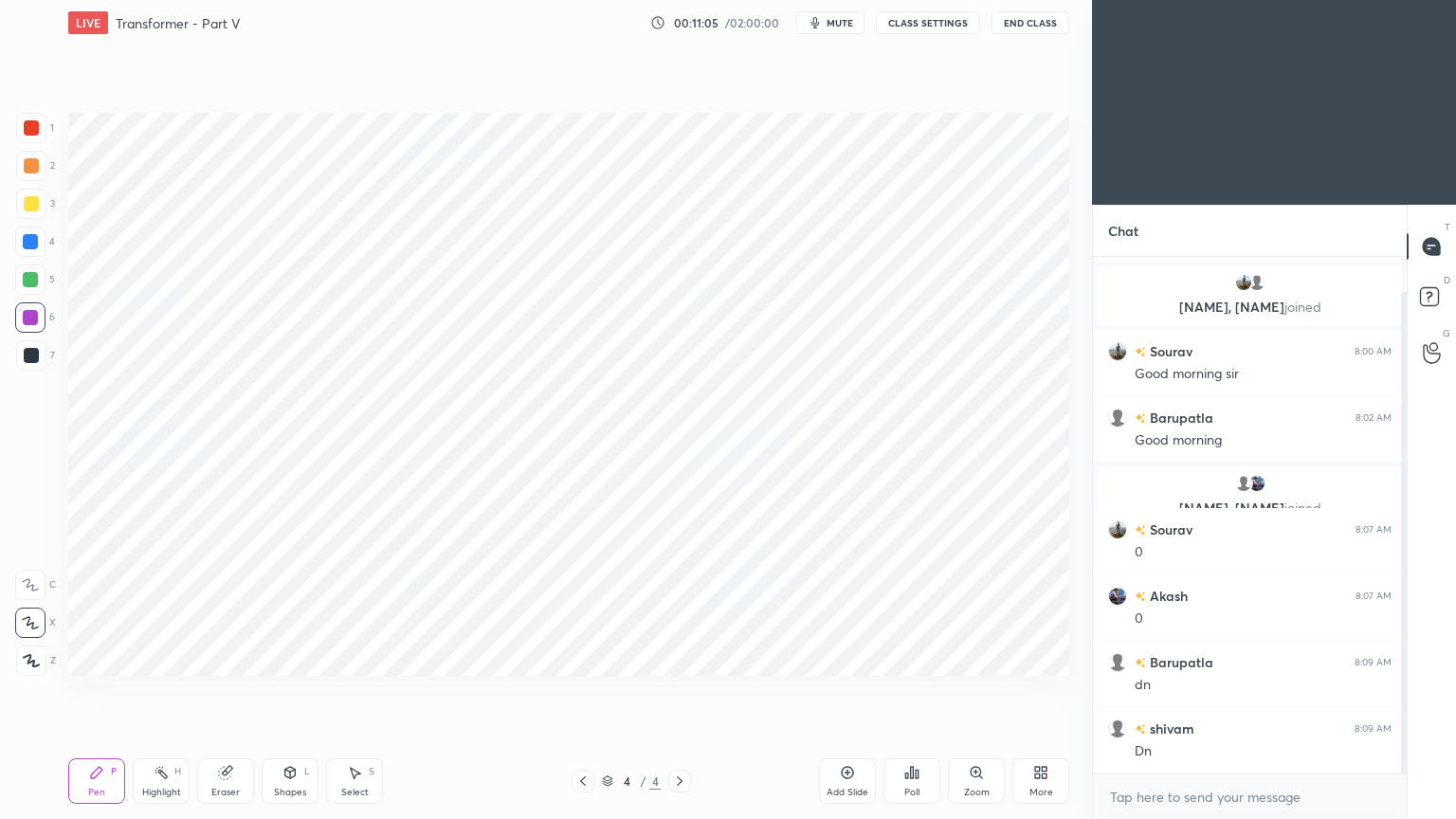 click at bounding box center (31, 128) 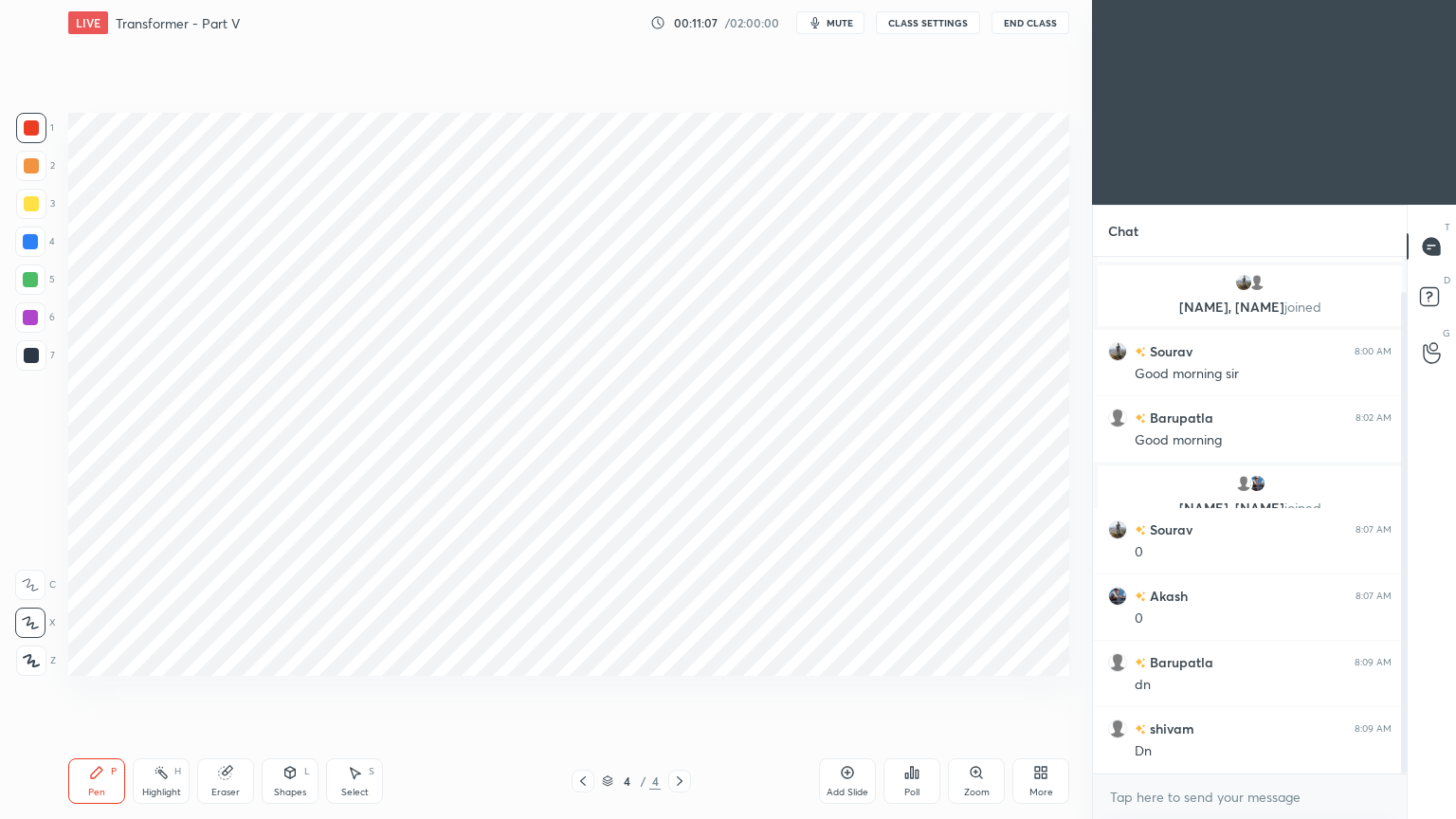 click on "Shapes L" at bounding box center [290, 781] 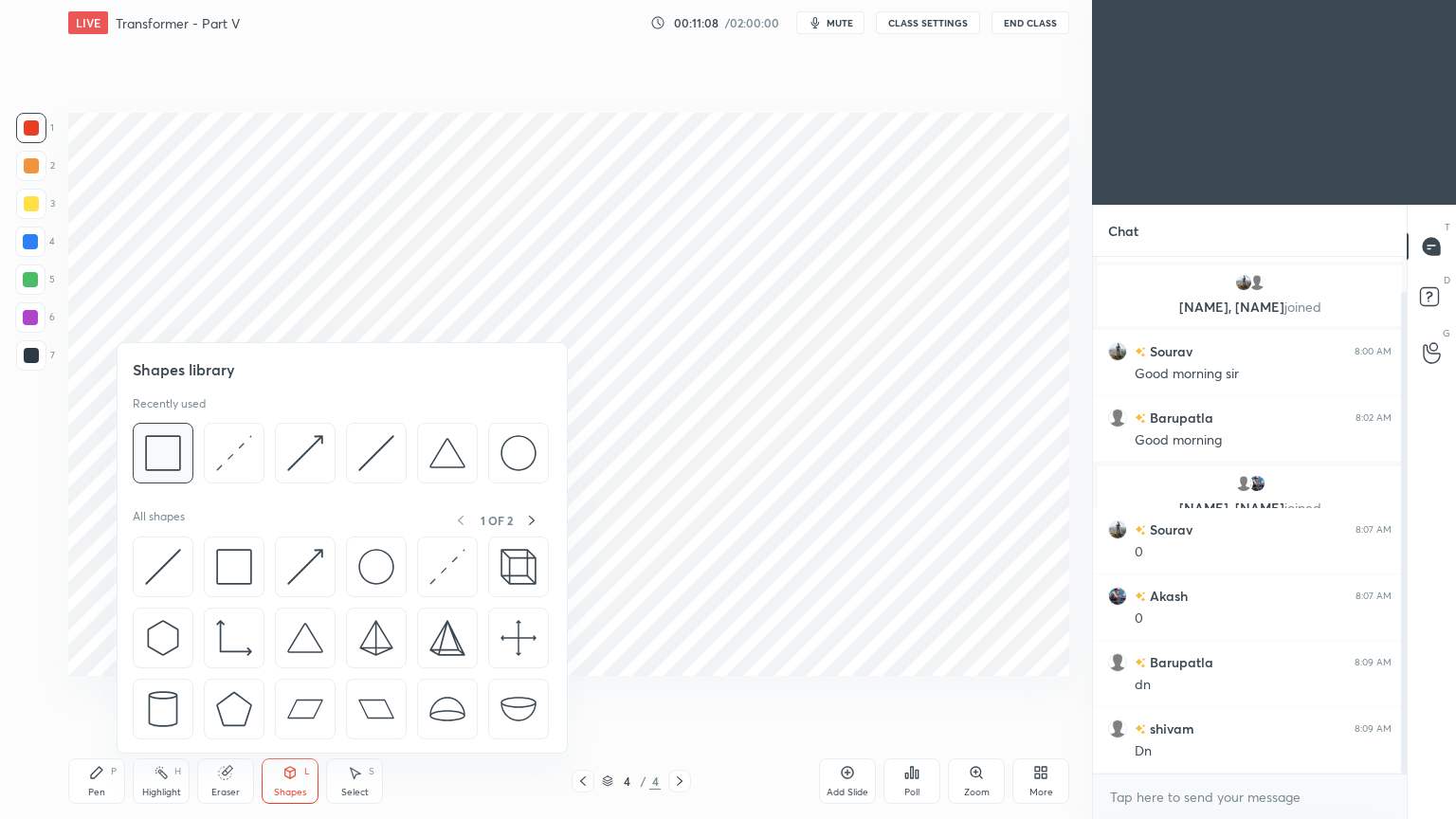 click at bounding box center (163, 453) 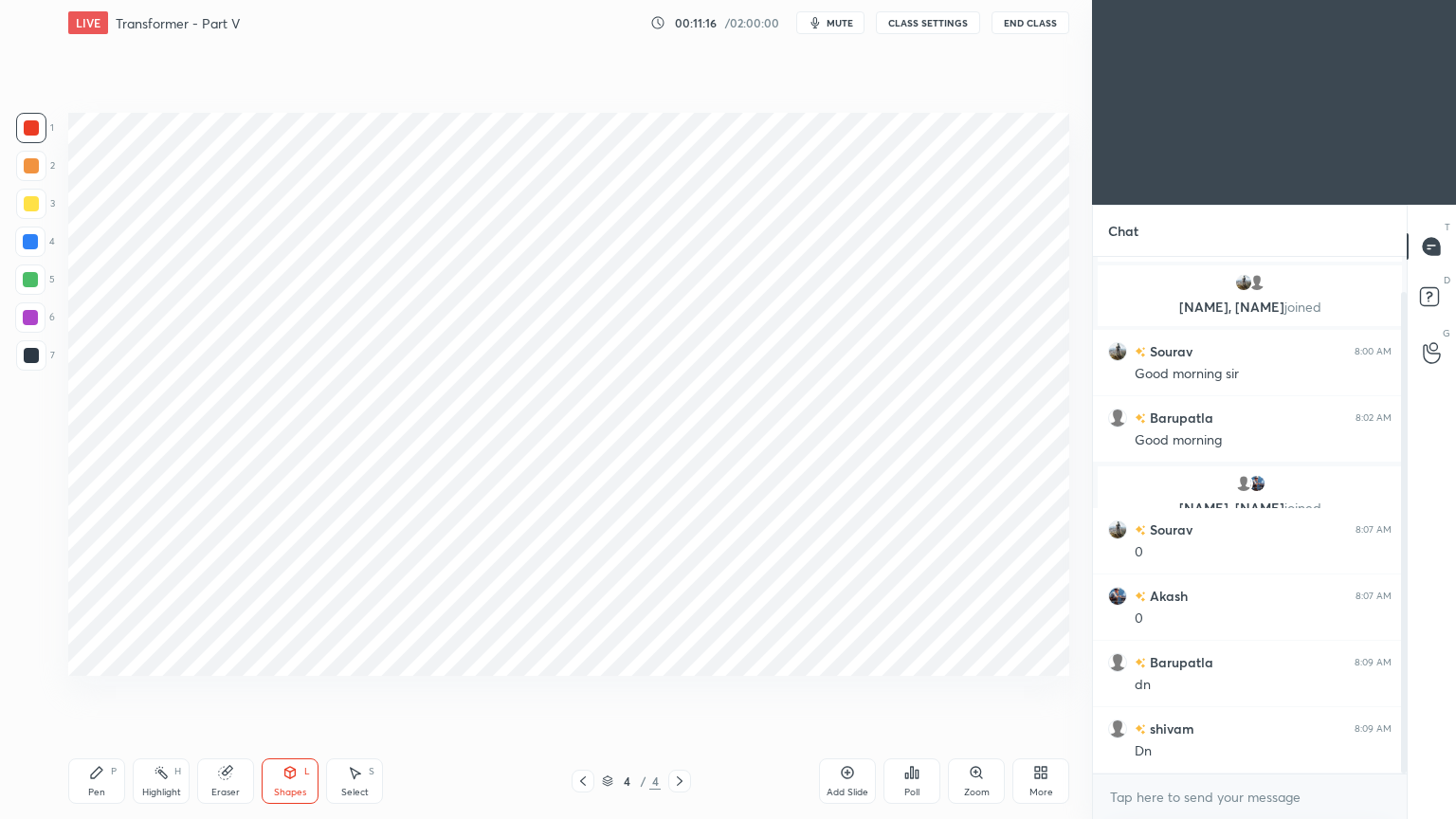 click at bounding box center (31, 355) 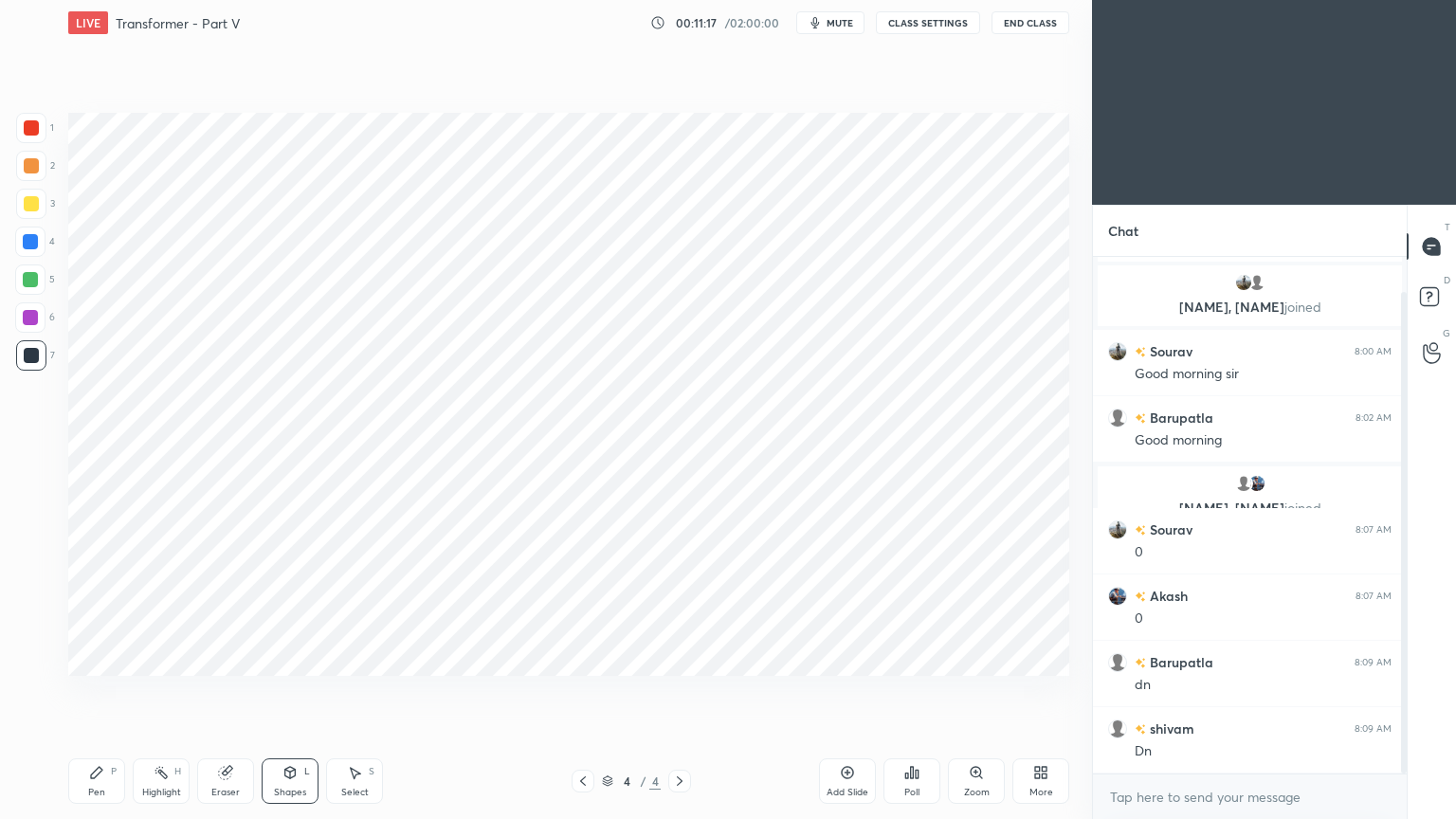 click on "Pen" at bounding box center [97, 792] 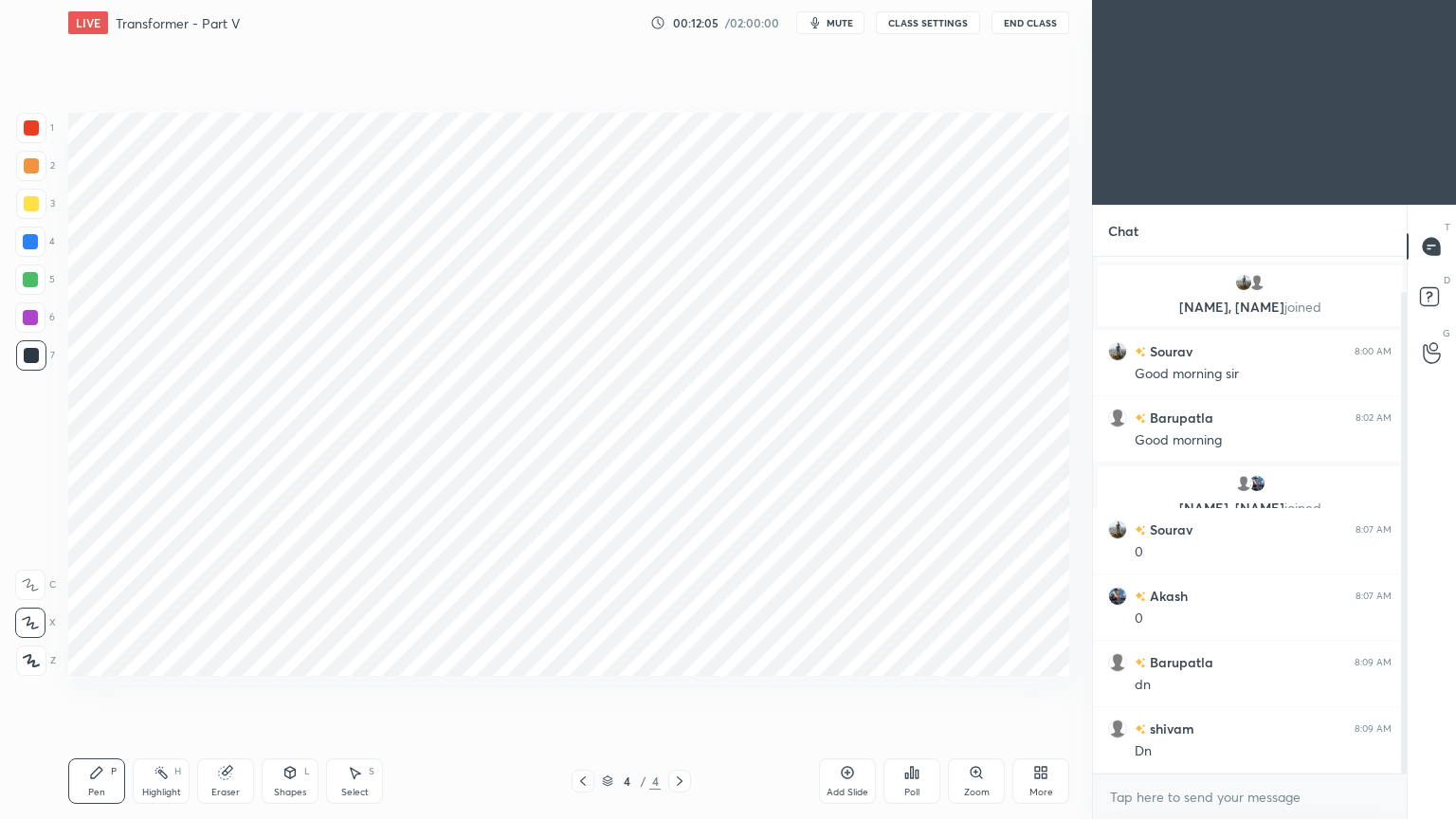 click at bounding box center [31, 128] 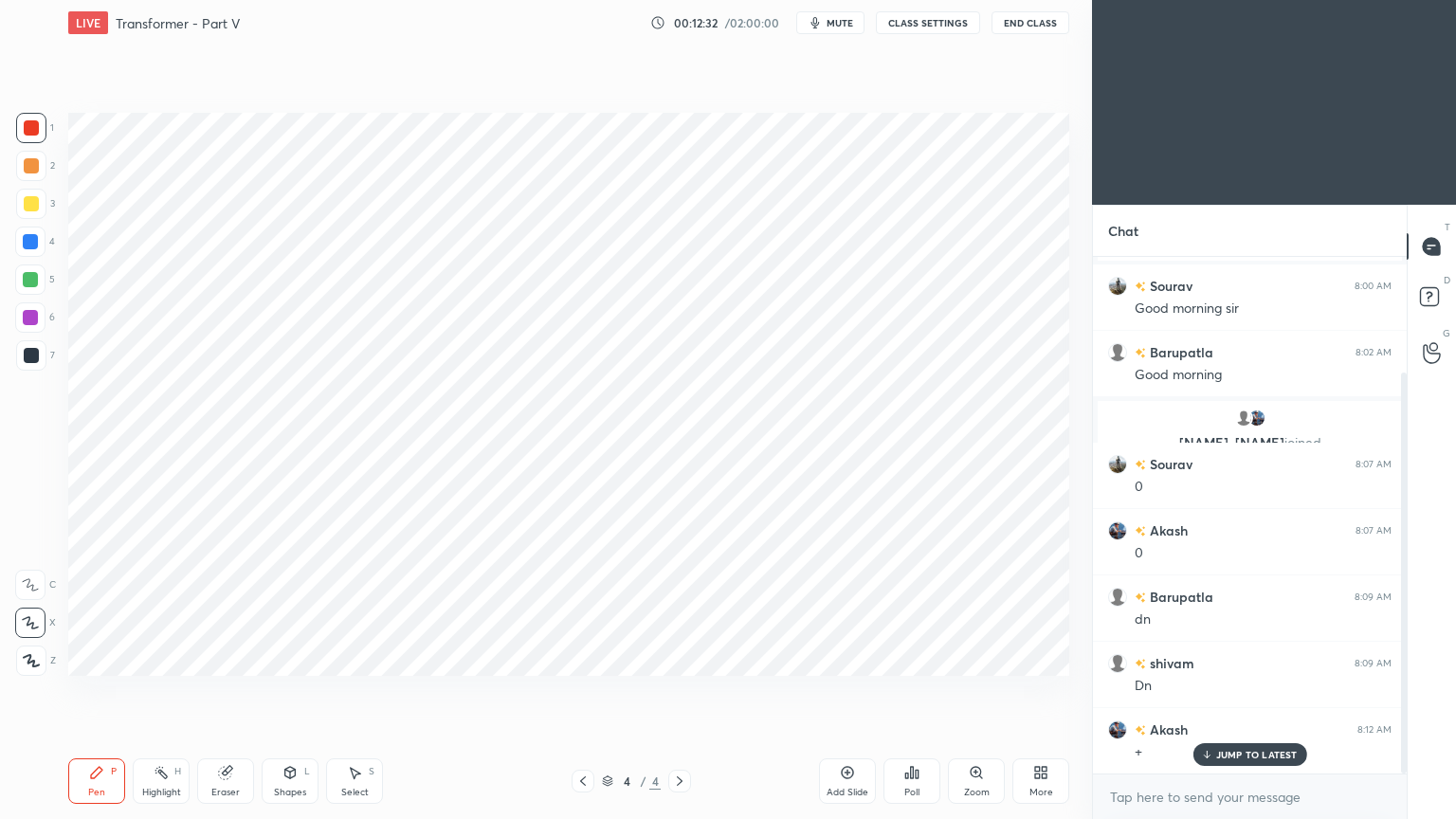 scroll, scrollTop: 148, scrollLeft: 0, axis: vertical 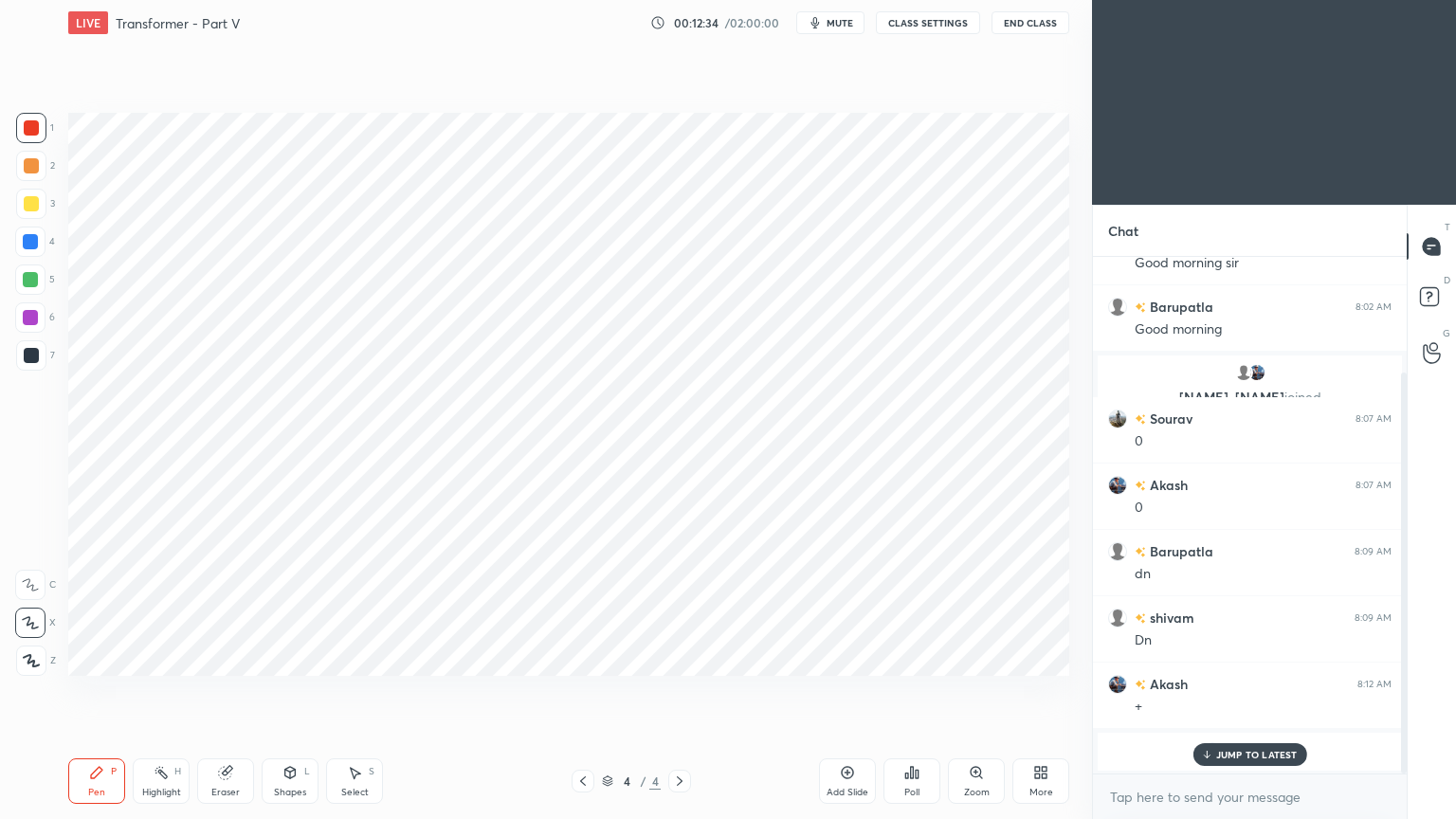 click on "JUMP TO LATEST" at bounding box center (1257, 755) 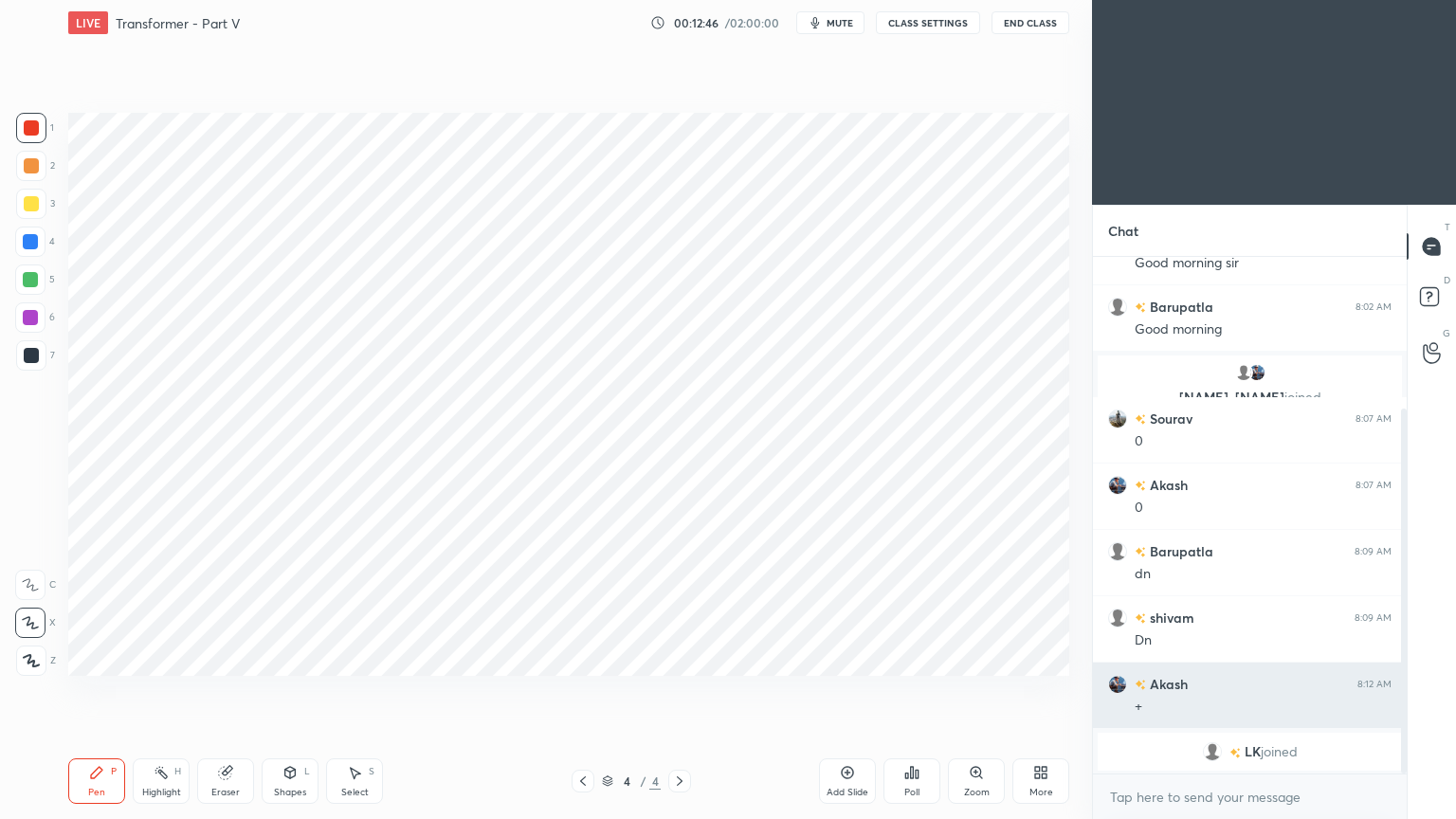 scroll, scrollTop: 215, scrollLeft: 0, axis: vertical 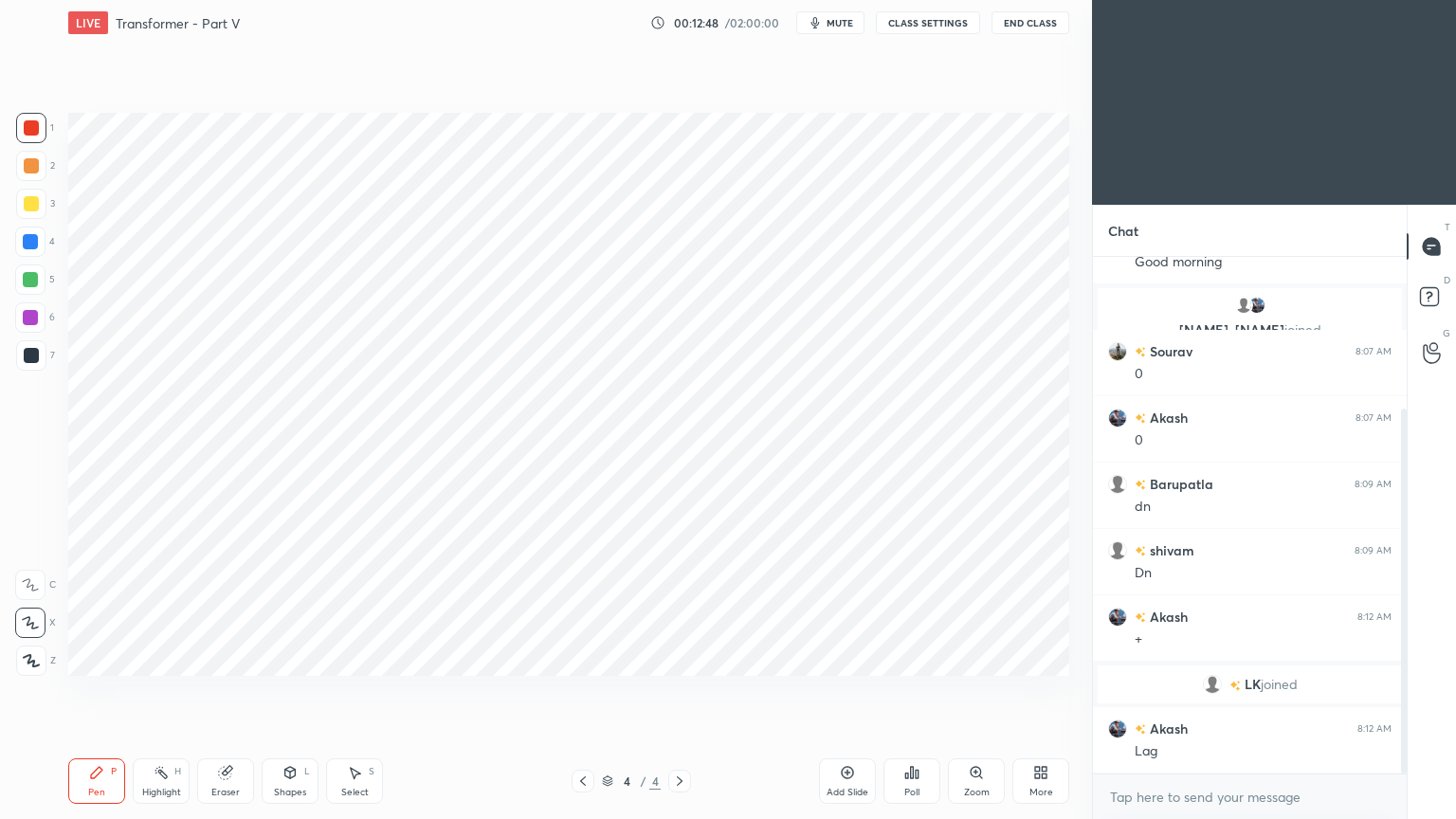 drag, startPoint x: 25, startPoint y: 296, endPoint x: 34, endPoint y: 306, distance: 13.453624 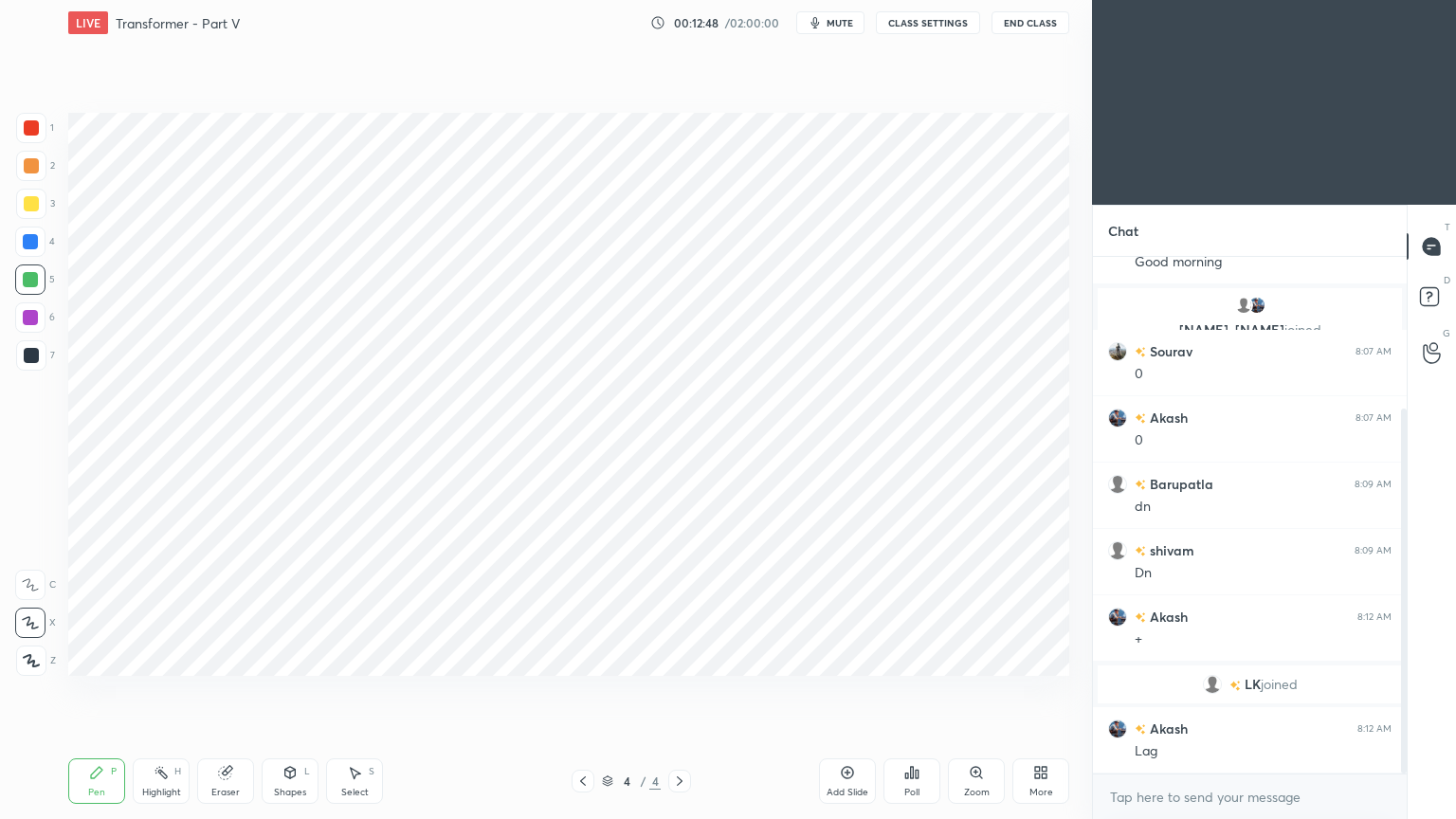 click at bounding box center [30, 318] 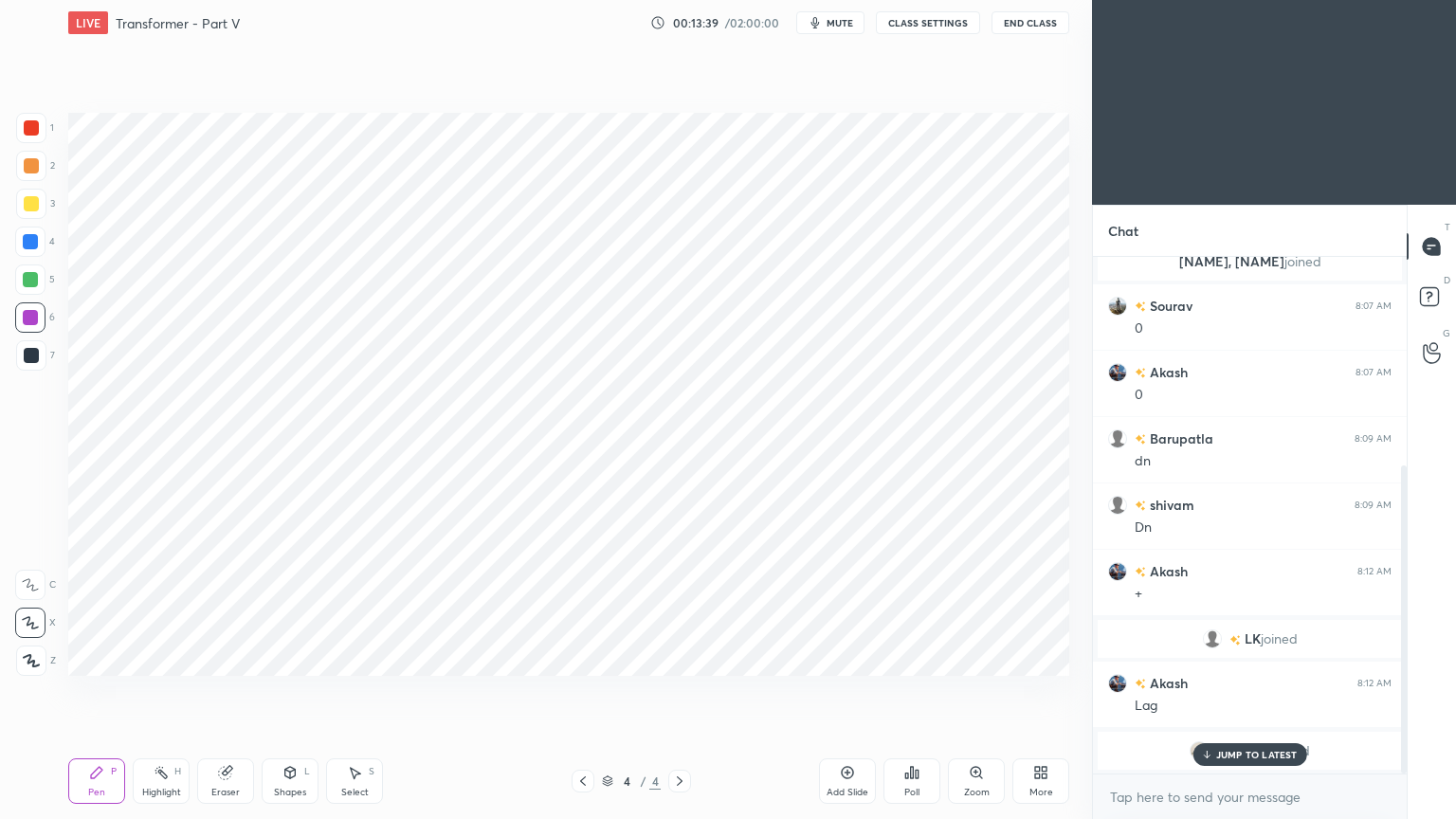 scroll, scrollTop: 349, scrollLeft: 0, axis: vertical 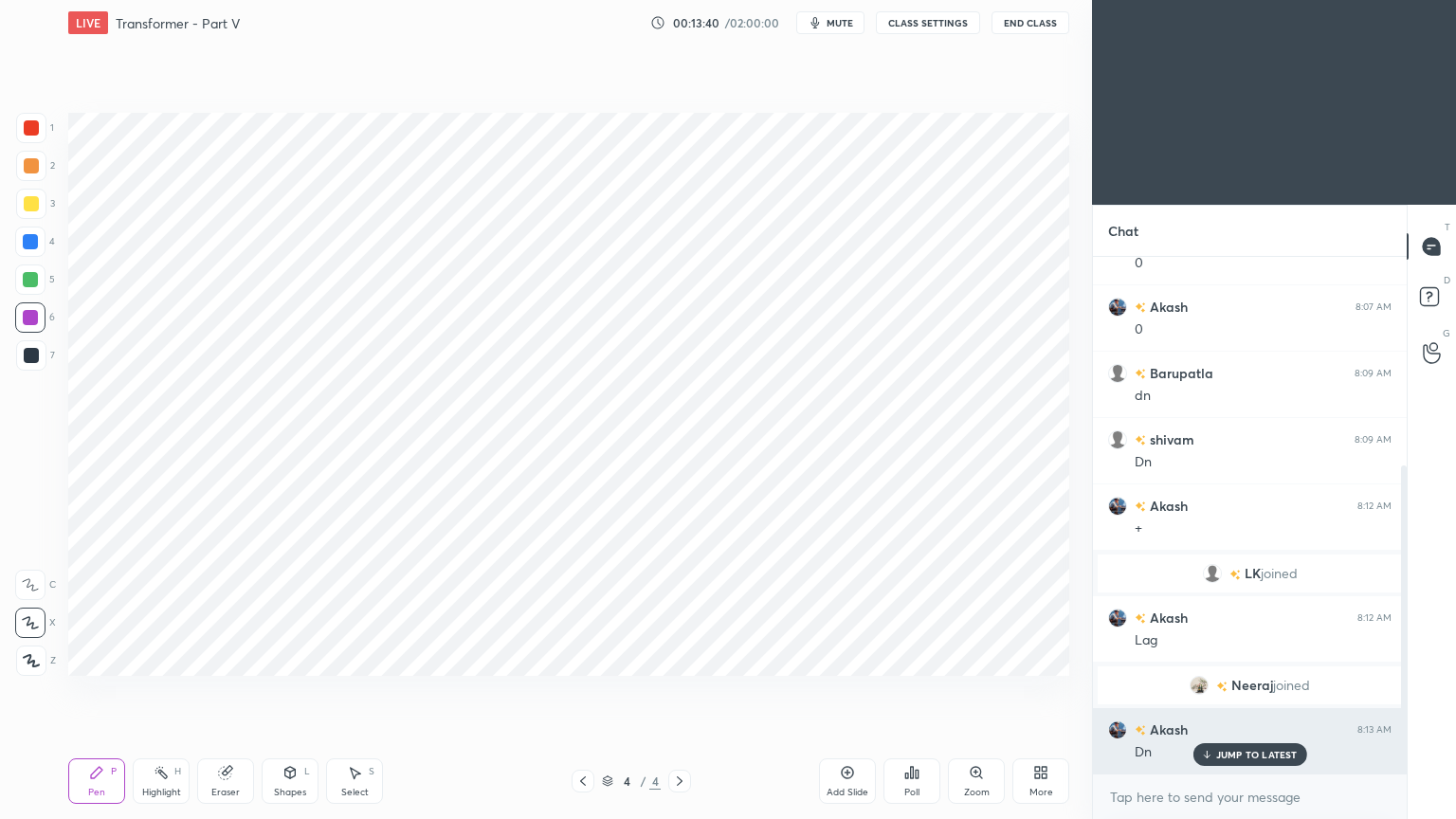 click on "JUMP TO LATEST" at bounding box center [1257, 755] 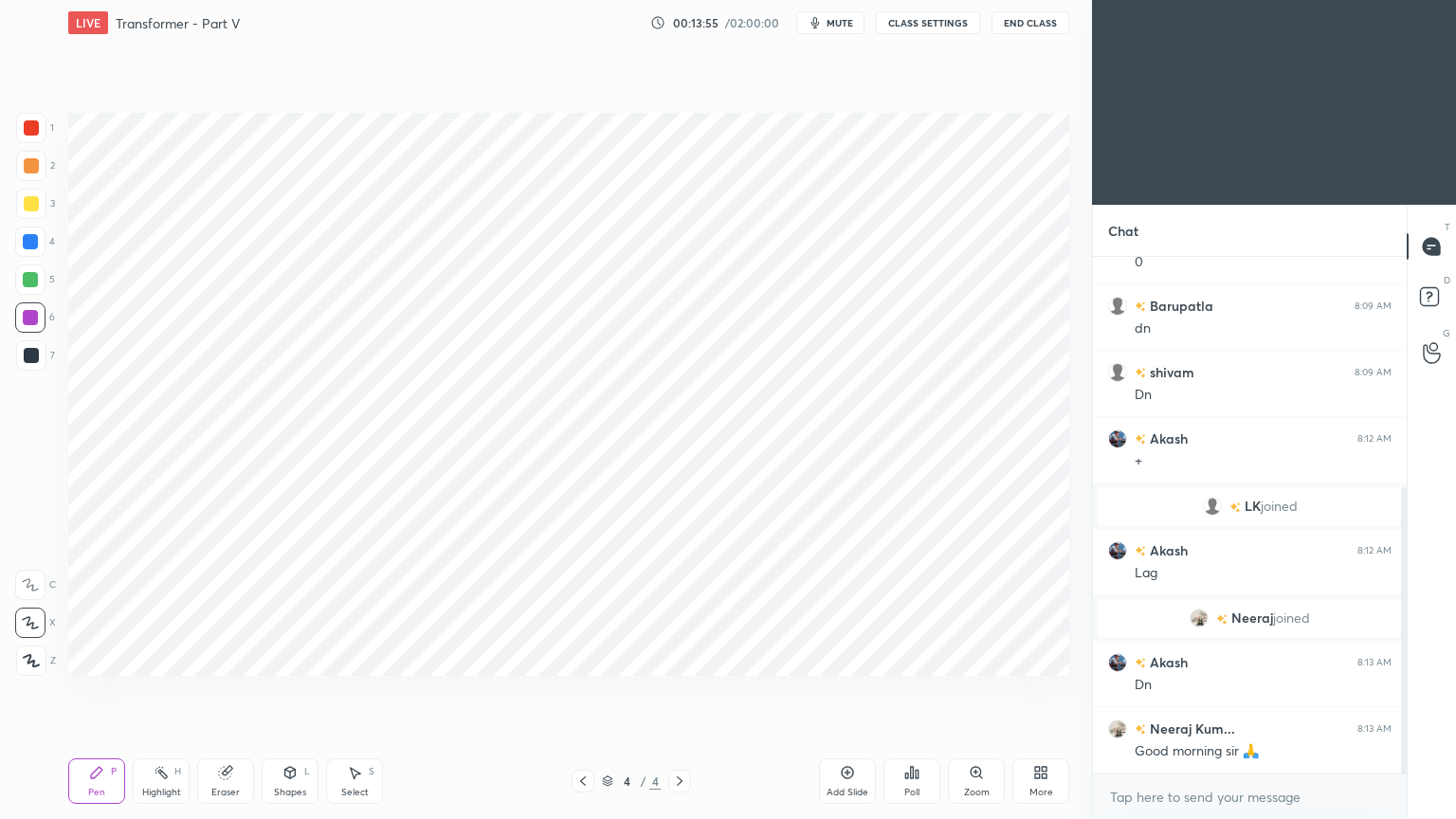 scroll, scrollTop: 482, scrollLeft: 0, axis: vertical 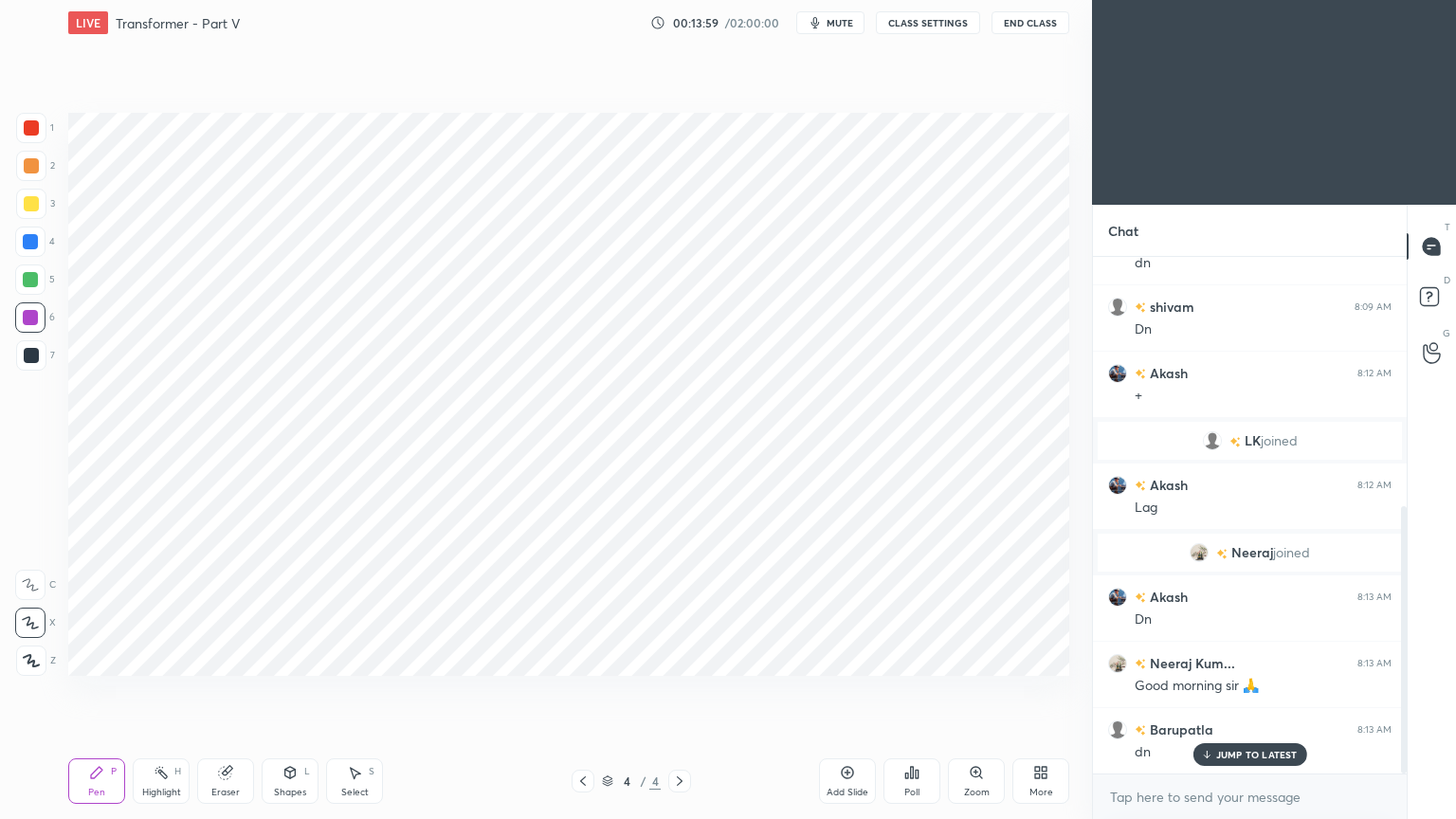 click on "Add Slide" at bounding box center (847, 781) 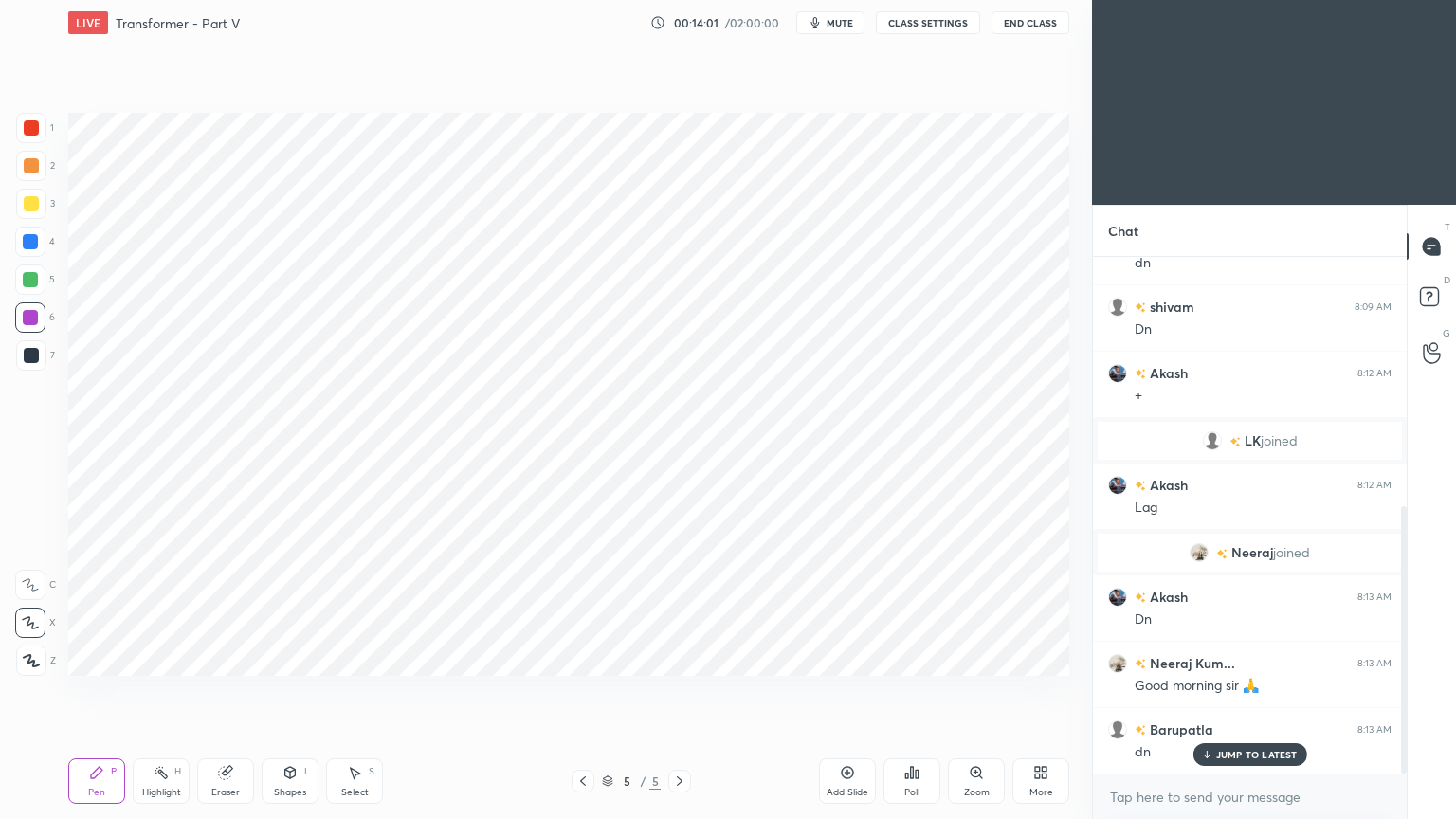 click at bounding box center (31, 128) 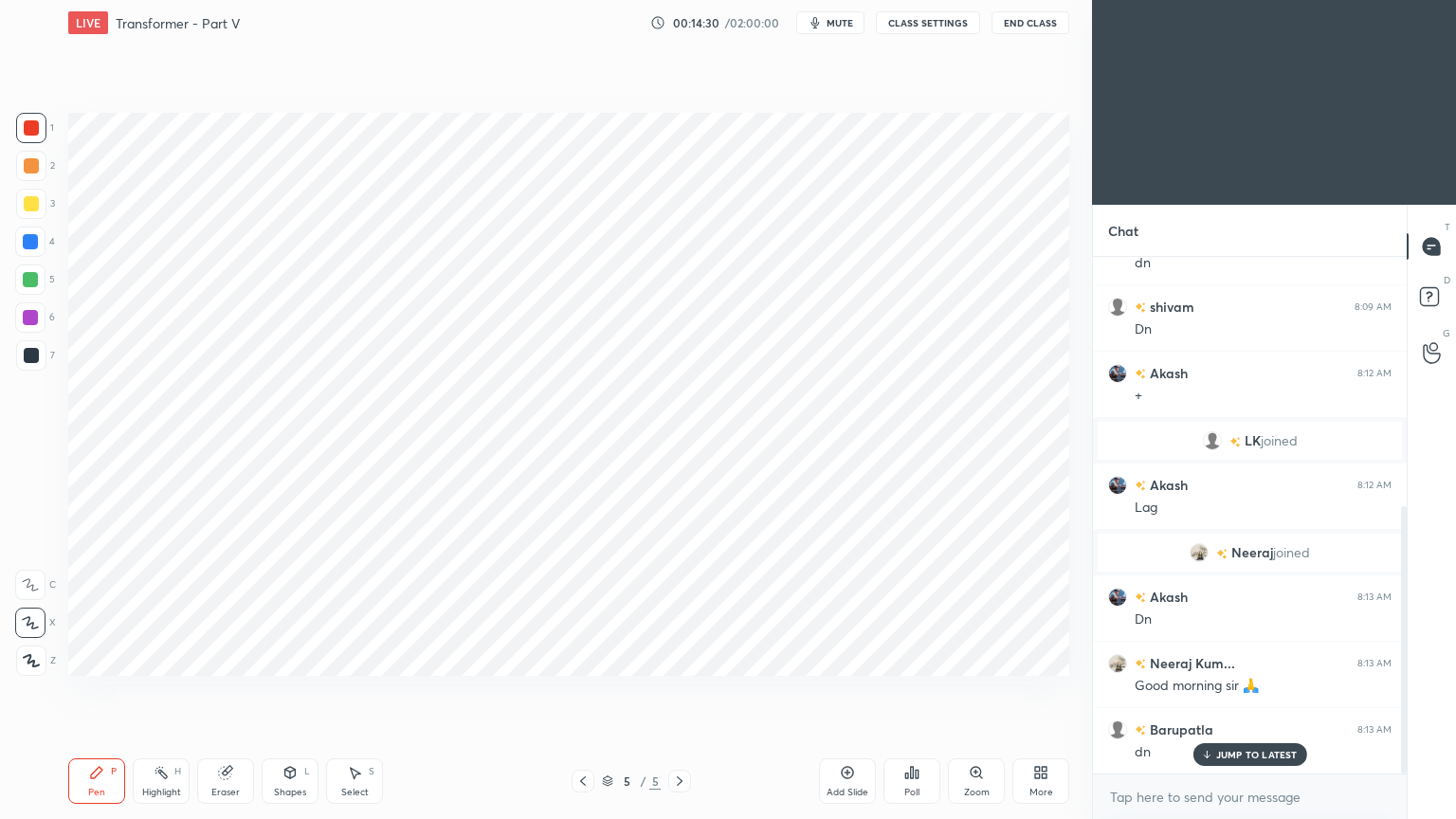 click on "1 2 3 4 5 6 7 C X Z C X Z E E Erase all   H H" at bounding box center [30, 394] 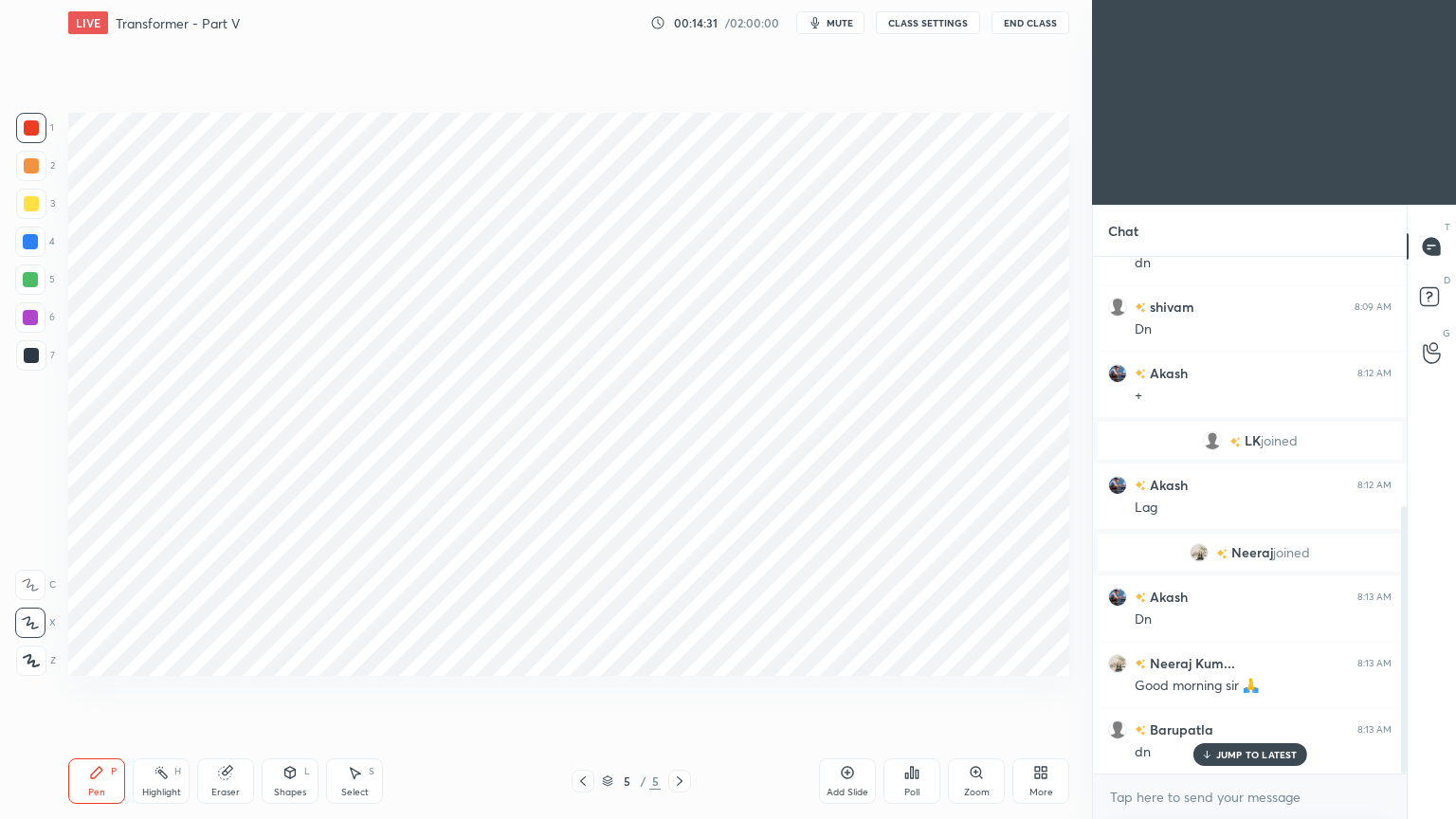 click at bounding box center (30, 280) 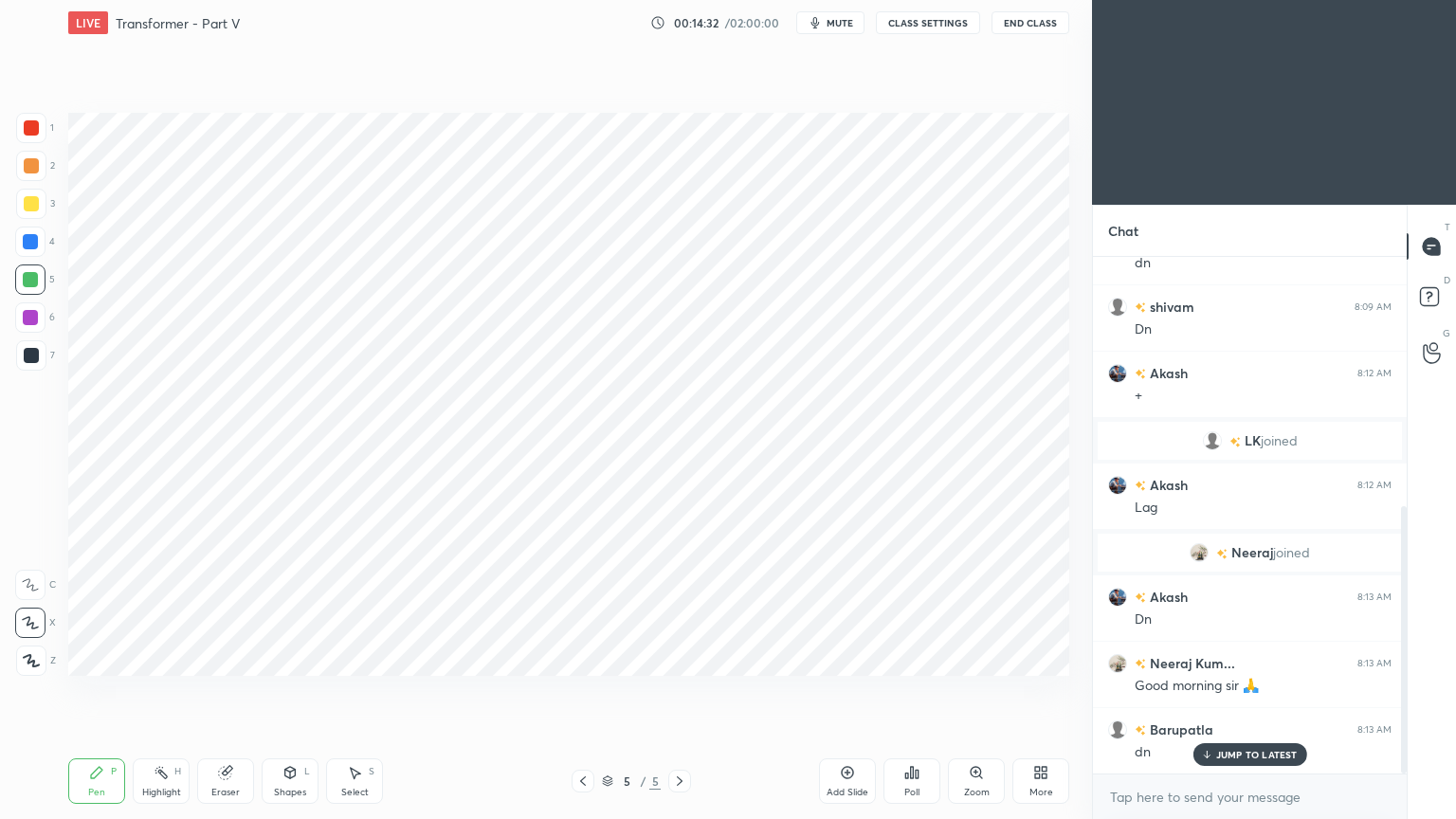 click on "Shapes L" at bounding box center [290, 781] 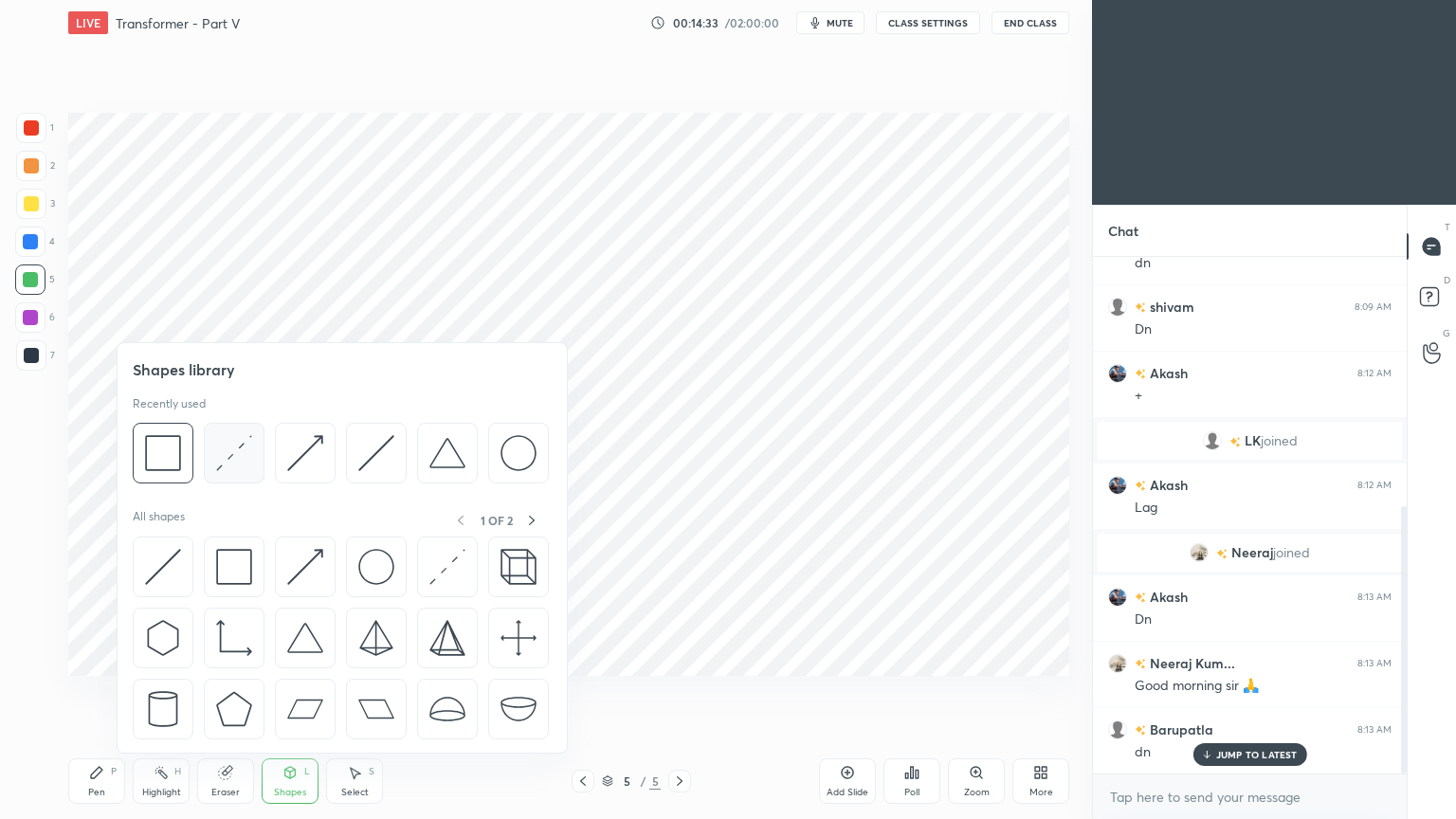 click at bounding box center [234, 453] 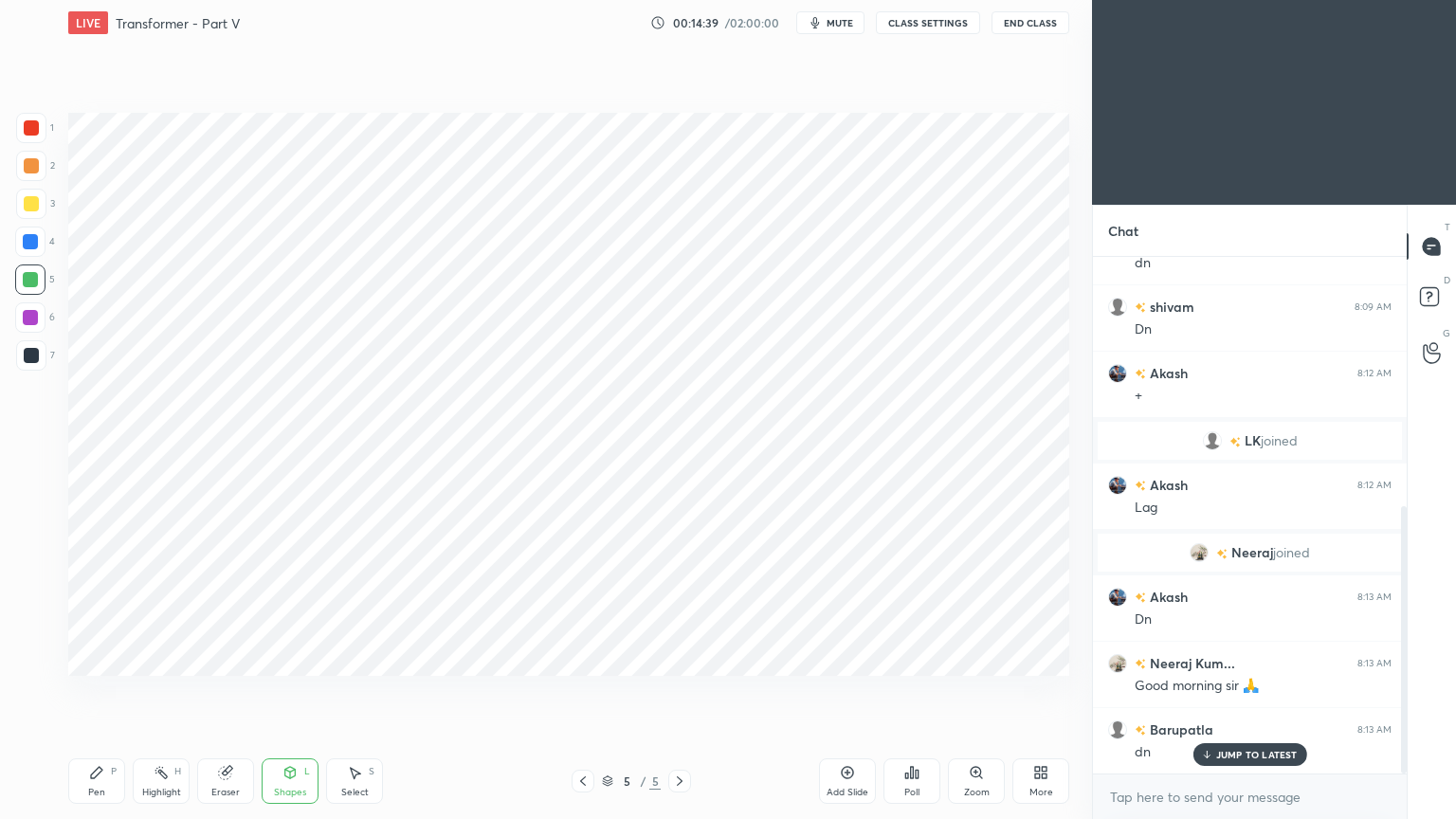 click at bounding box center [30, 242] 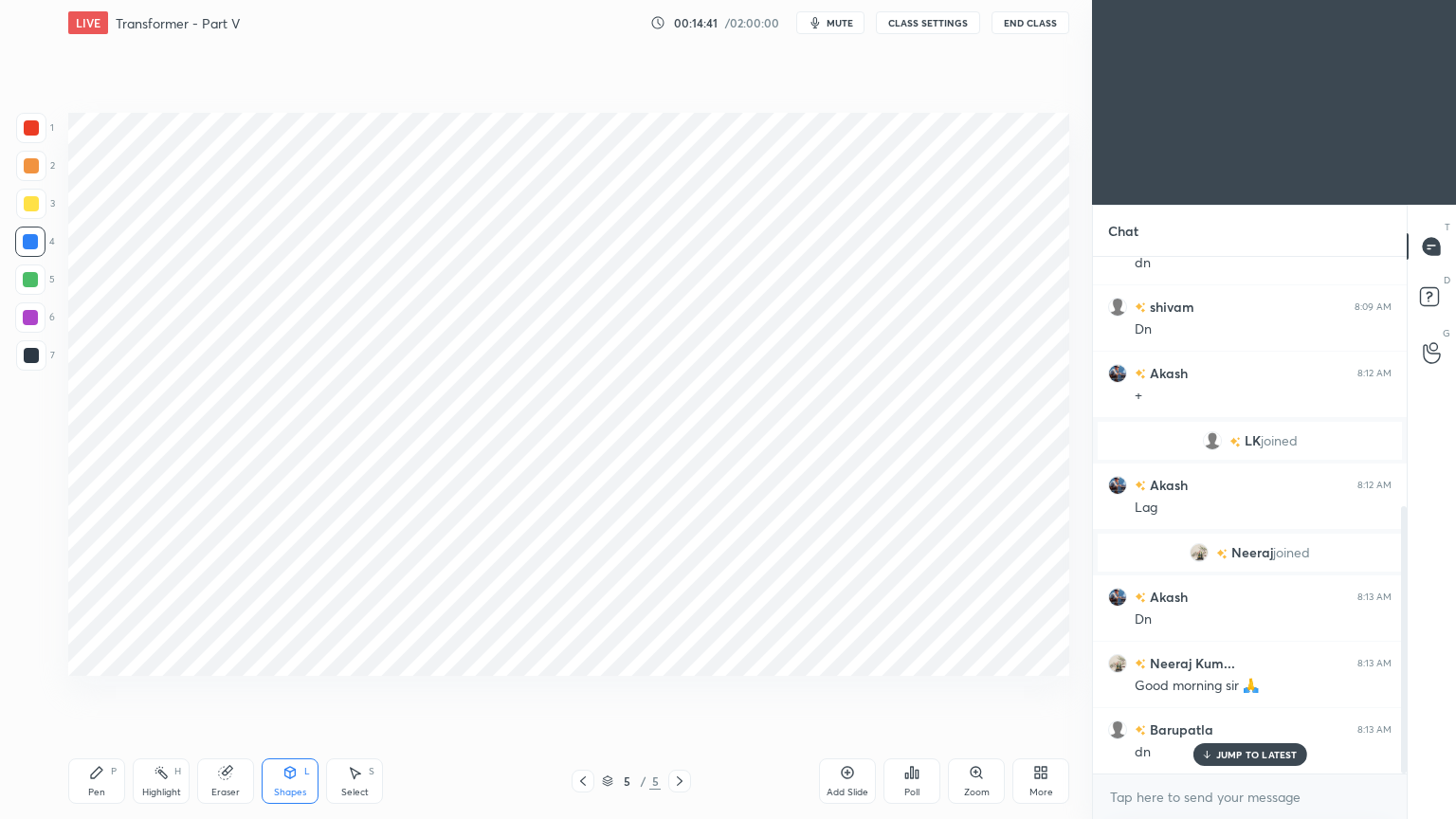 click on "Pen P" at bounding box center [97, 781] 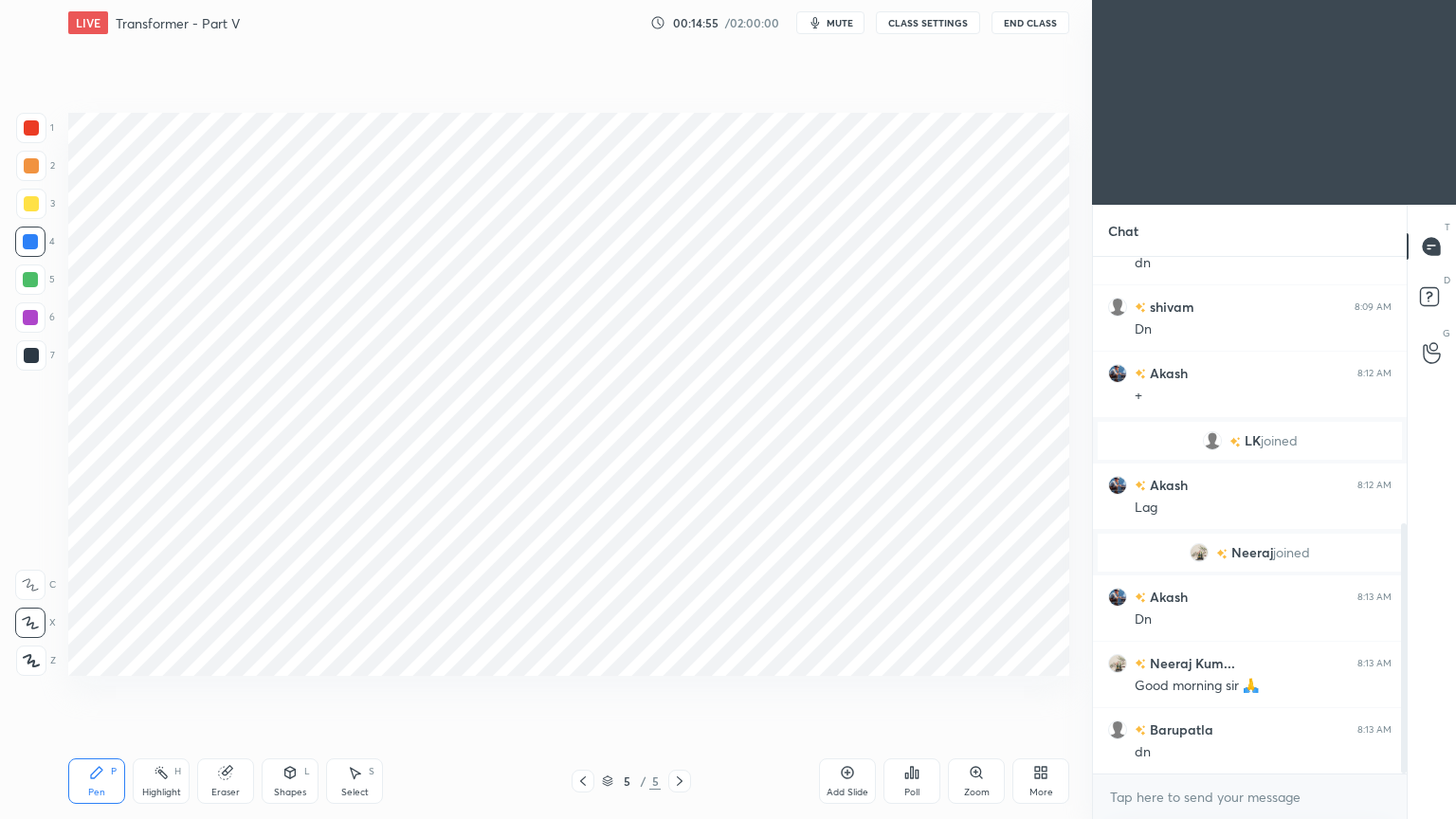scroll, scrollTop: 549, scrollLeft: 0, axis: vertical 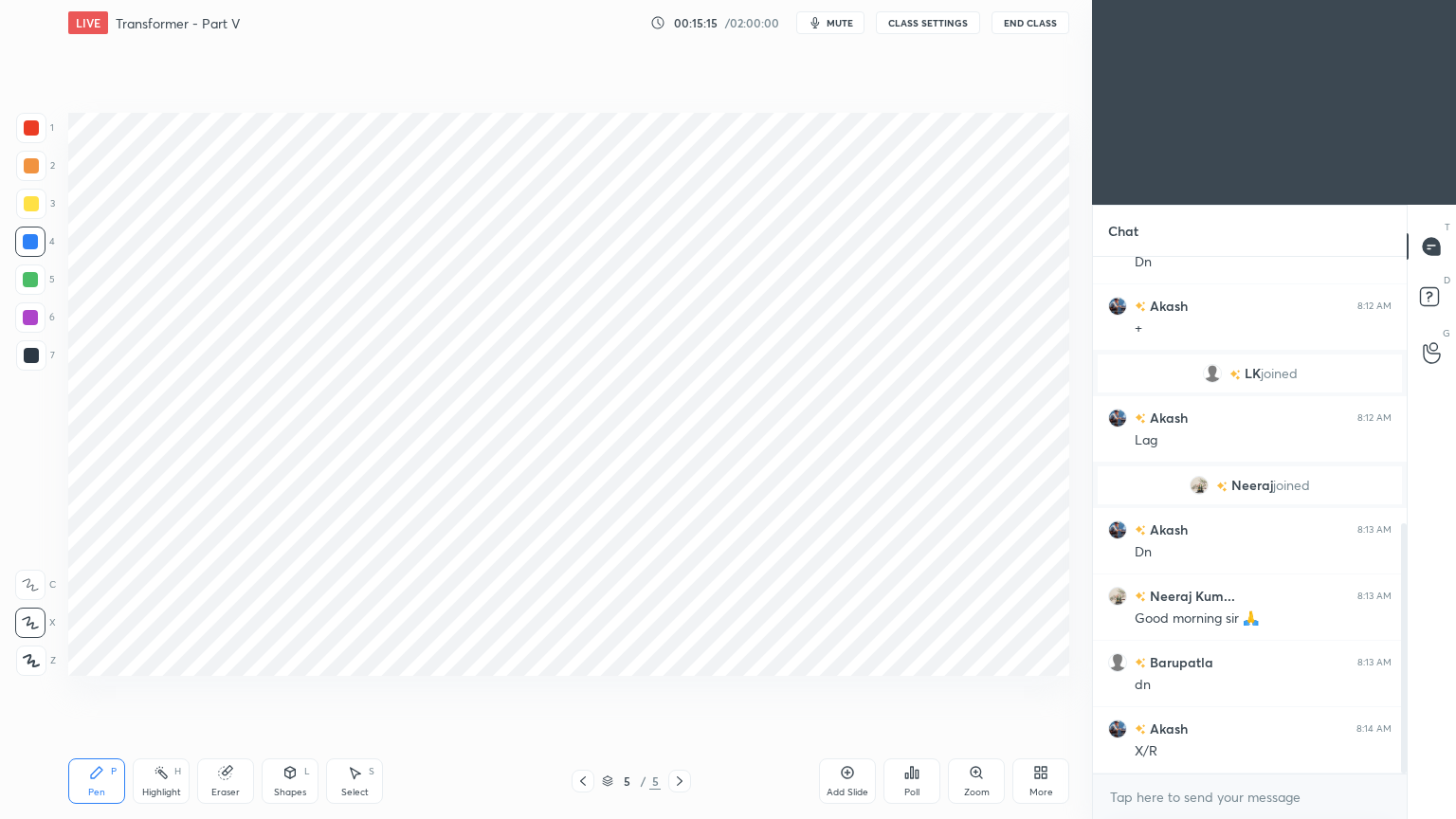 click at bounding box center [30, 318] 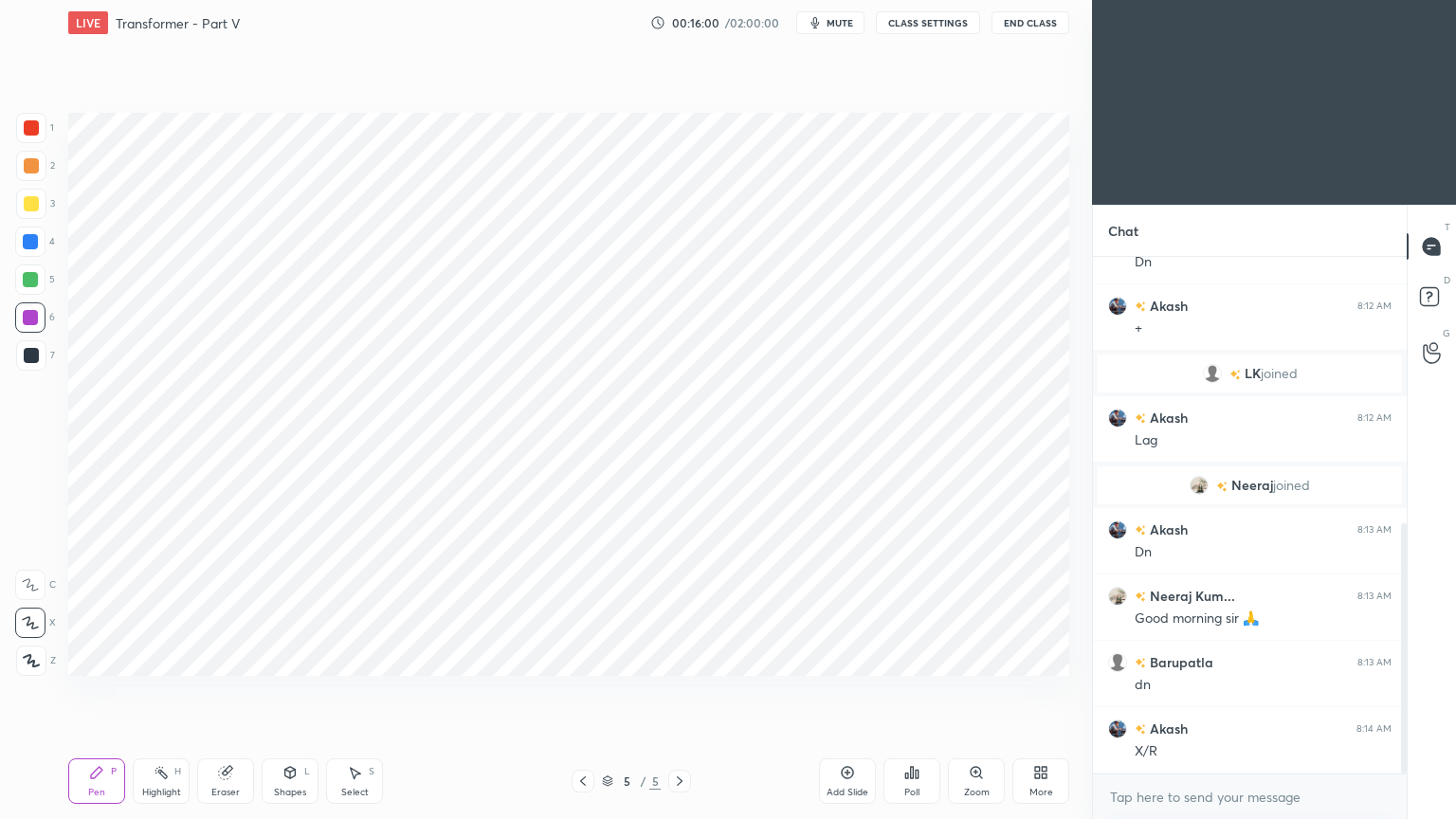 click at bounding box center (31, 355) 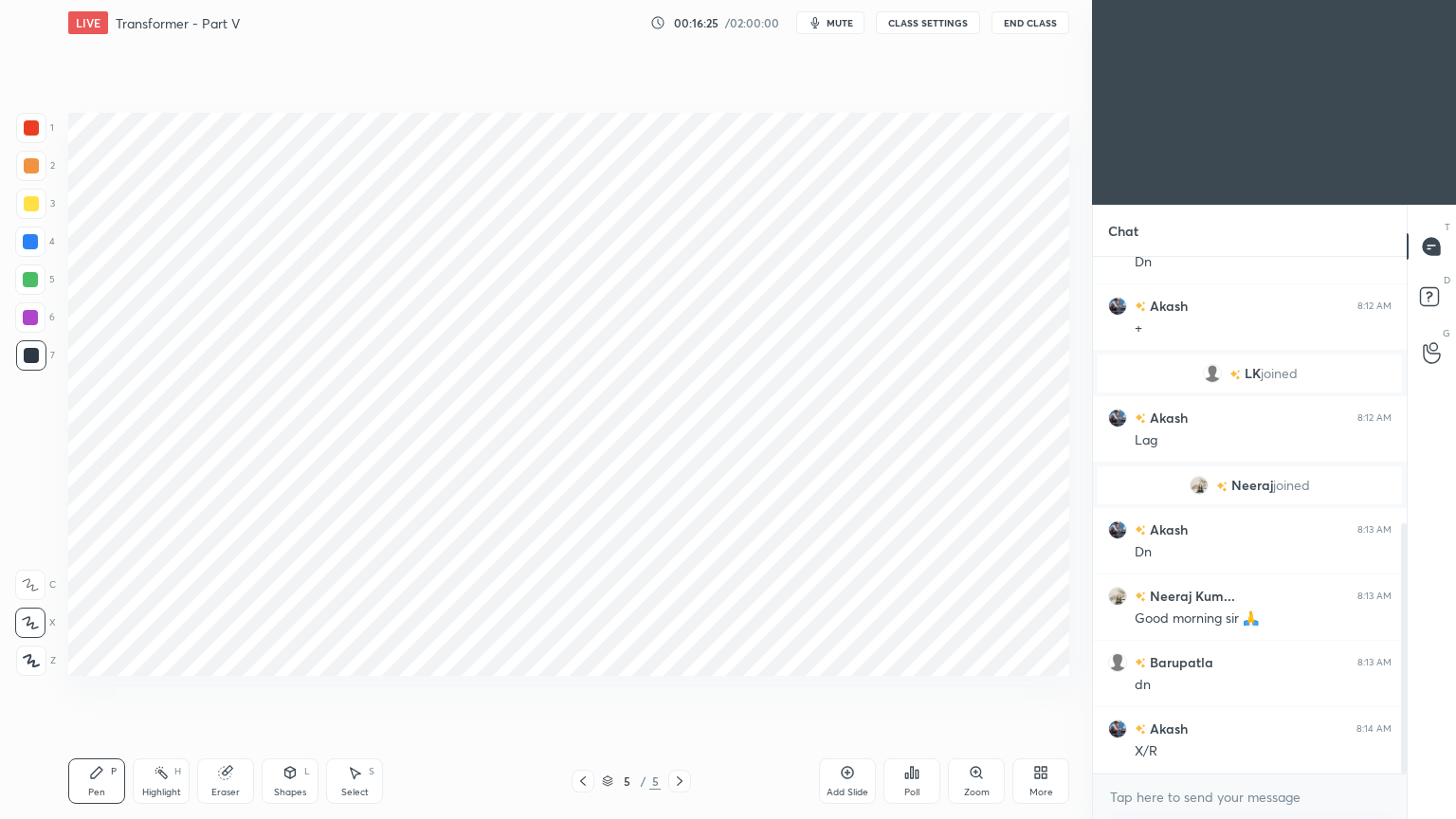 click on "1 2 3 4 5 6 7 C X Z C X Z E E Erase all   H H" at bounding box center (30, 394) 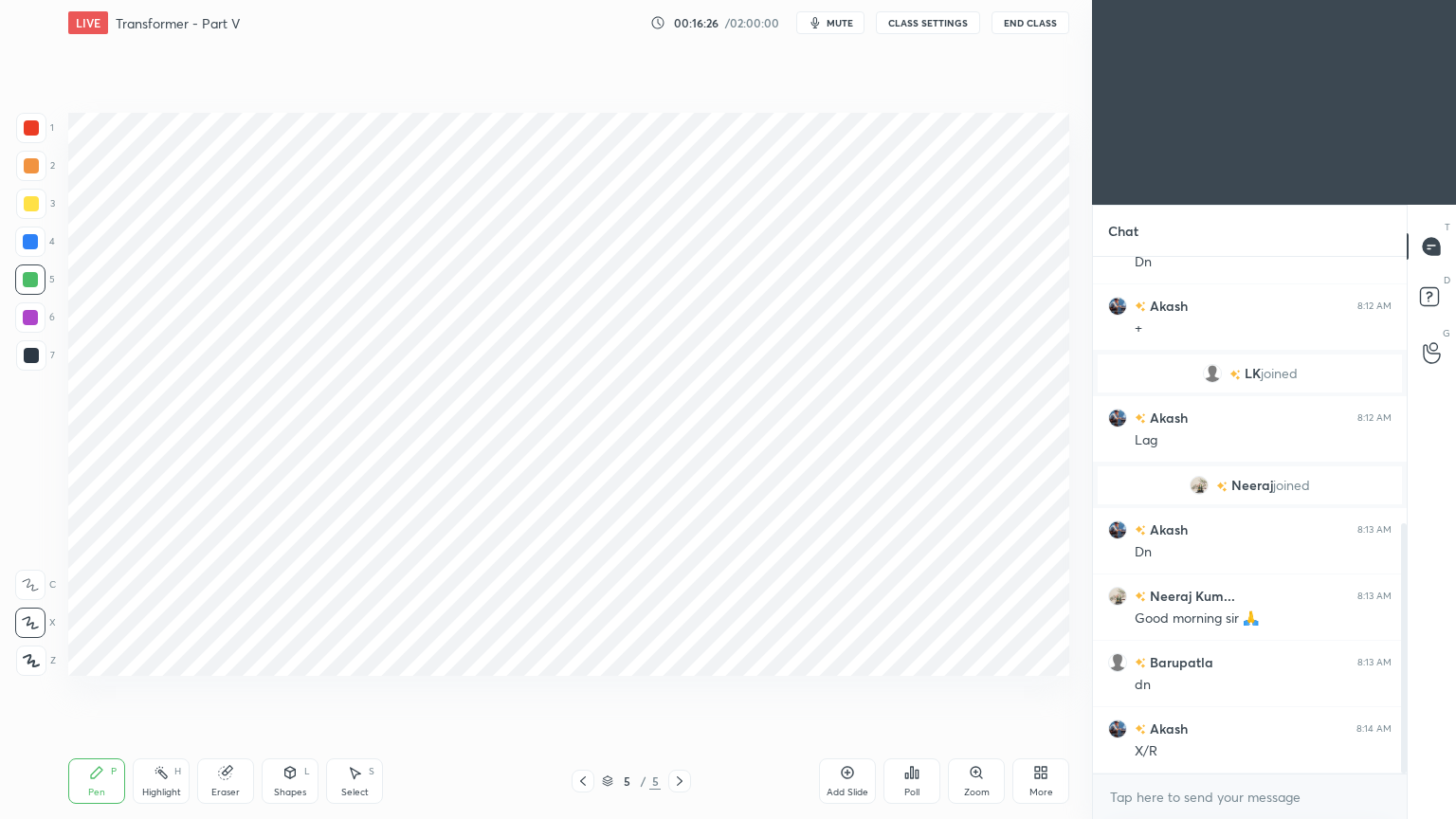click on "Shapes L" at bounding box center (290, 781) 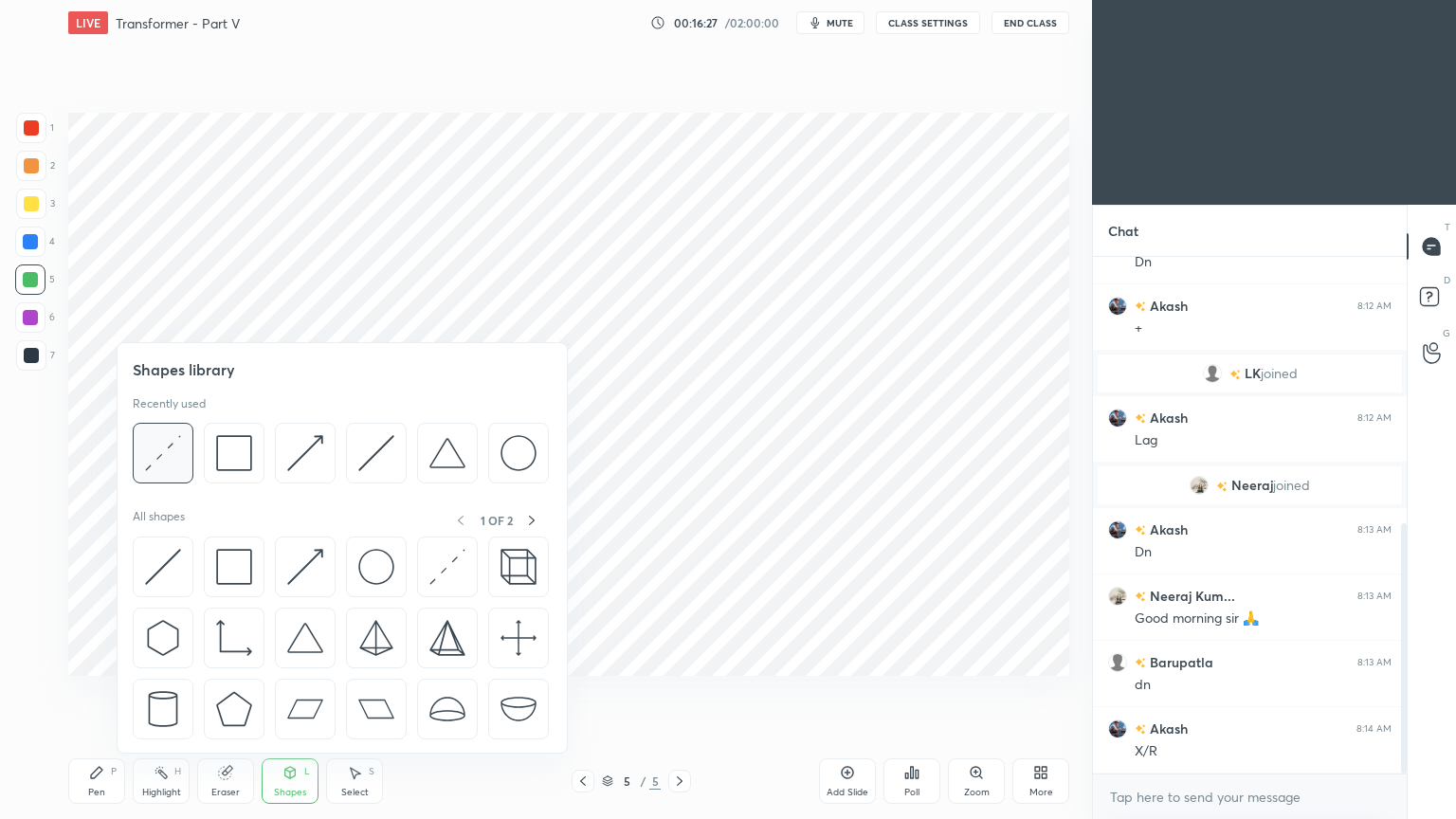 click at bounding box center [163, 453] 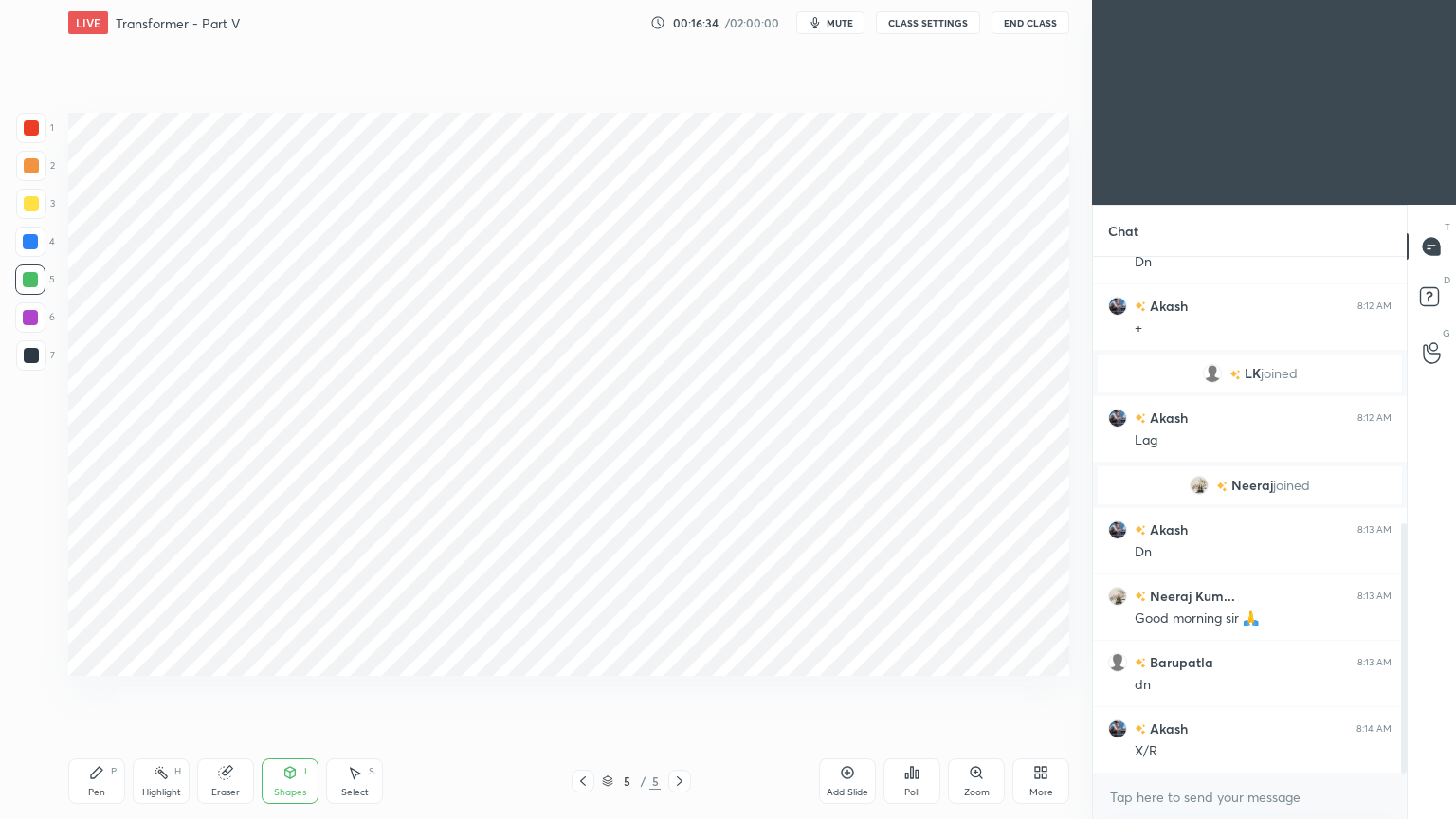 click at bounding box center [30, 242] 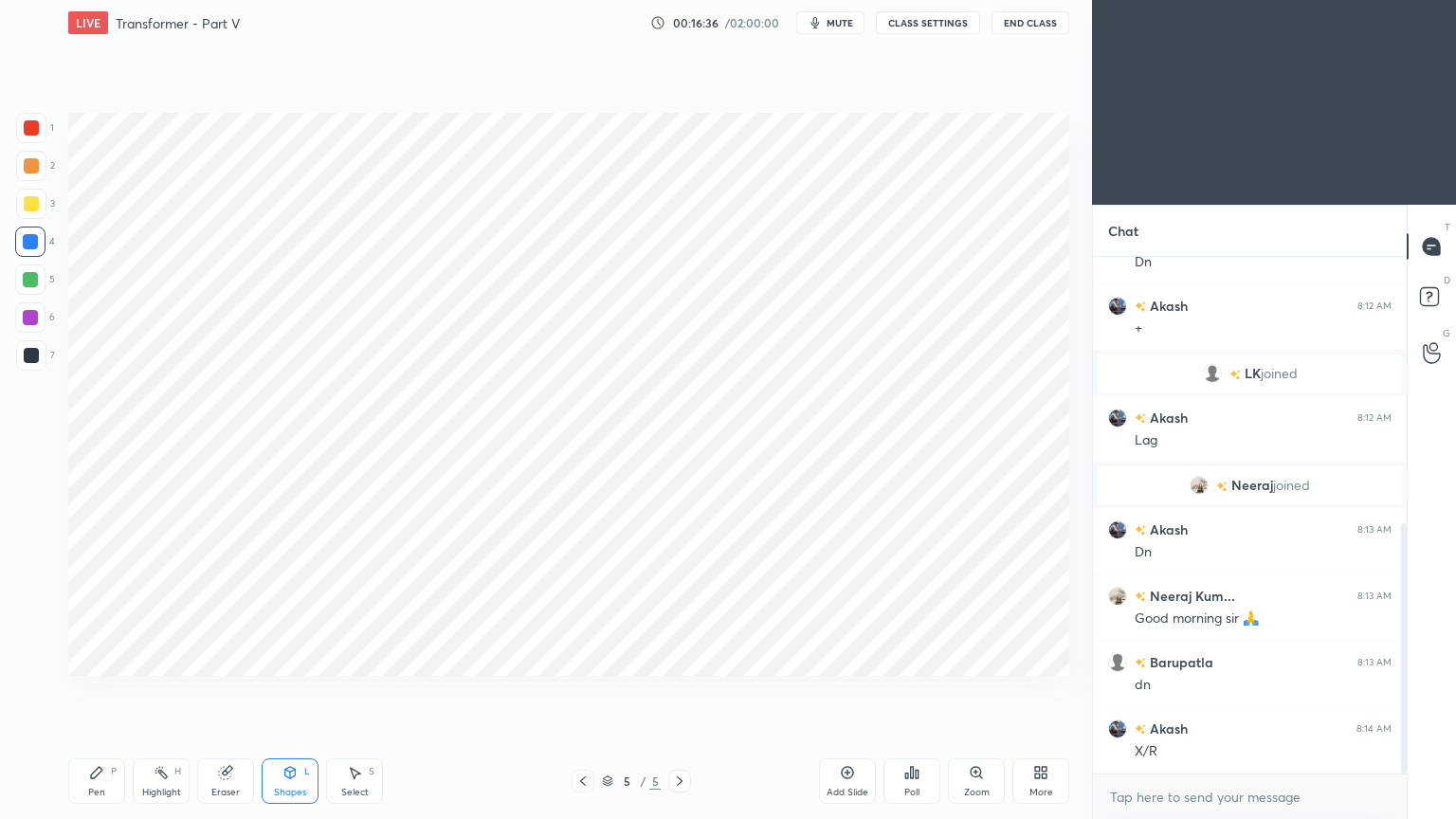 click on "Pen" at bounding box center (97, 792) 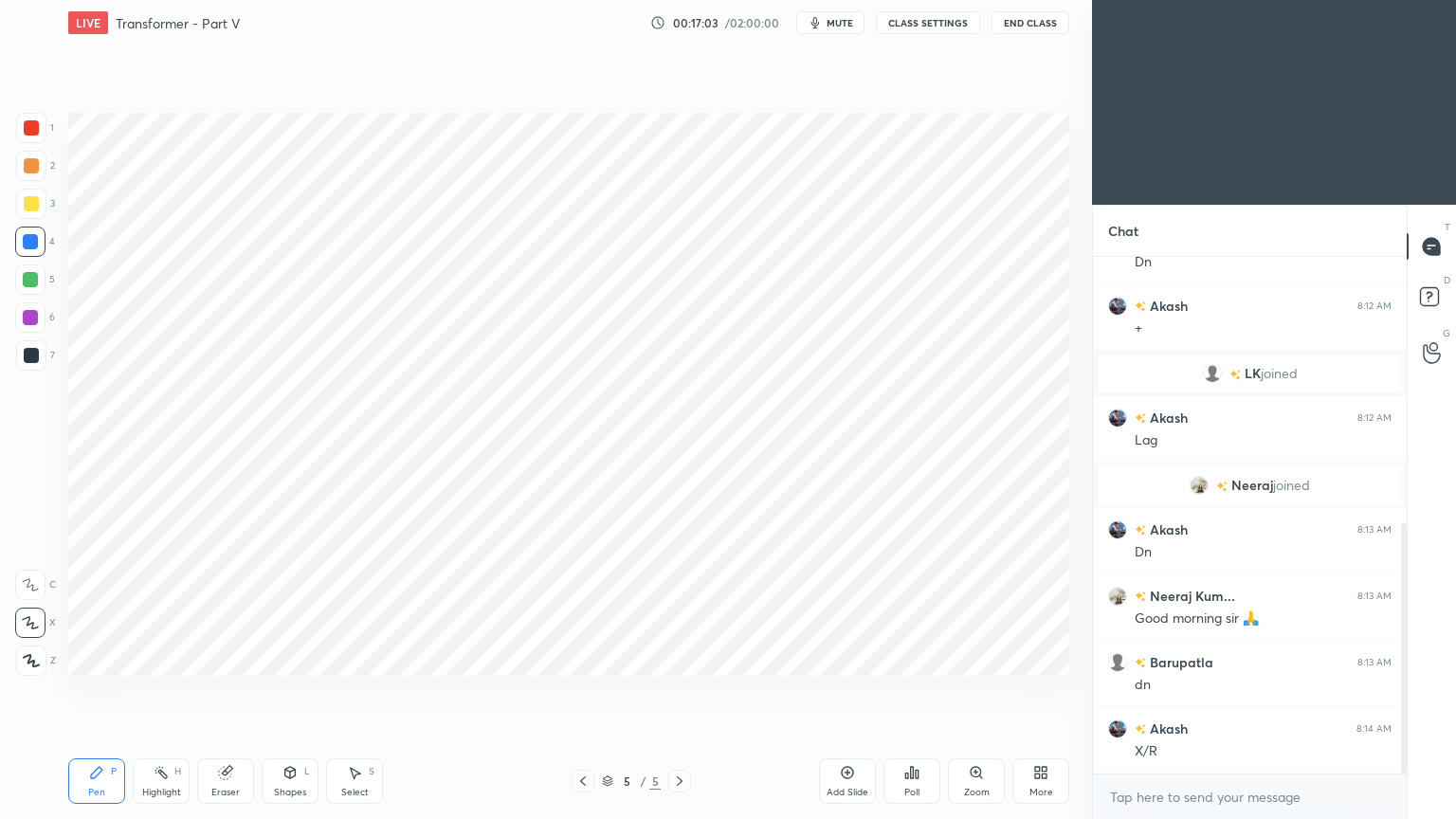scroll, scrollTop: 614, scrollLeft: 0, axis: vertical 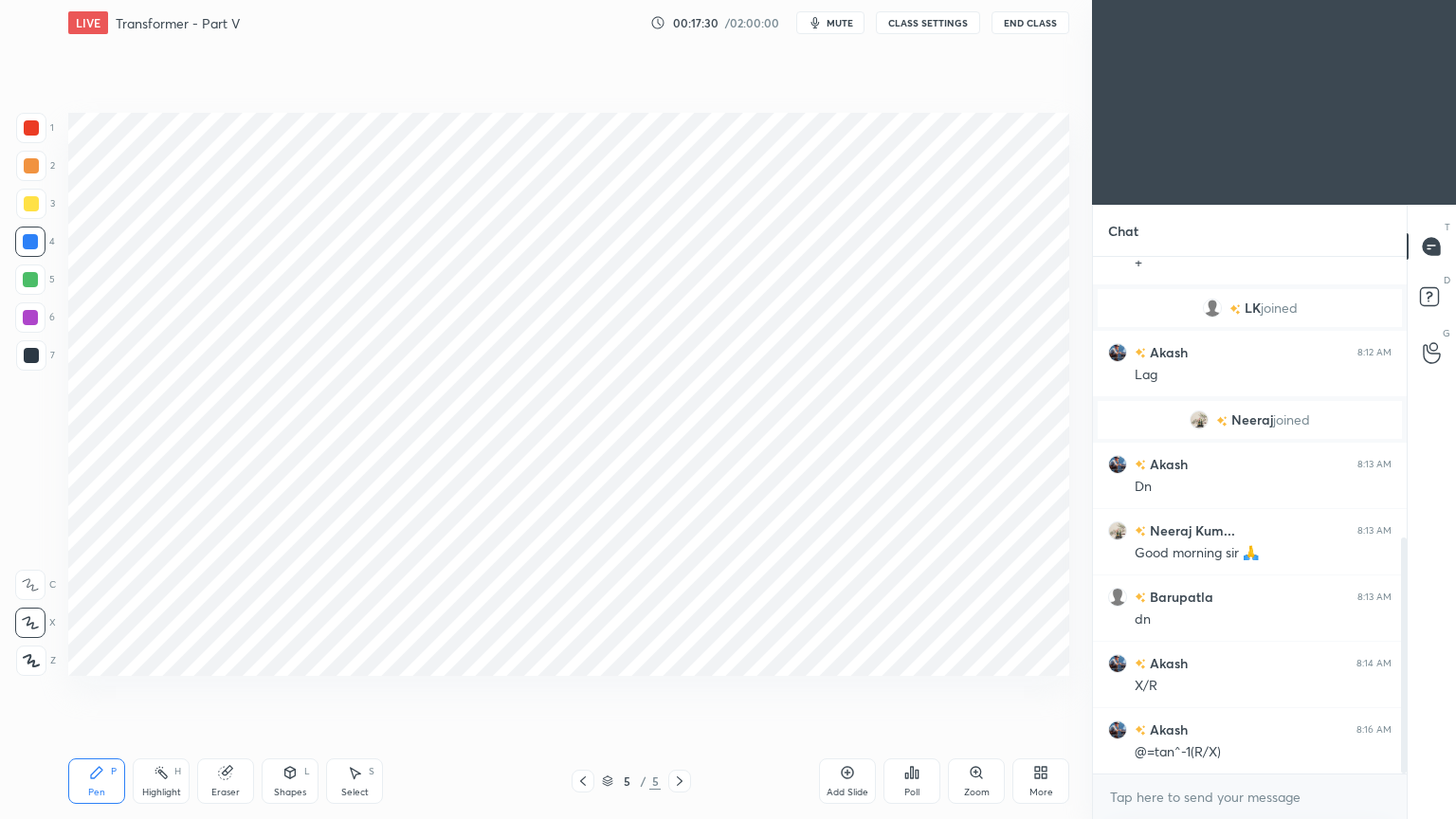 click at bounding box center (31, 355) 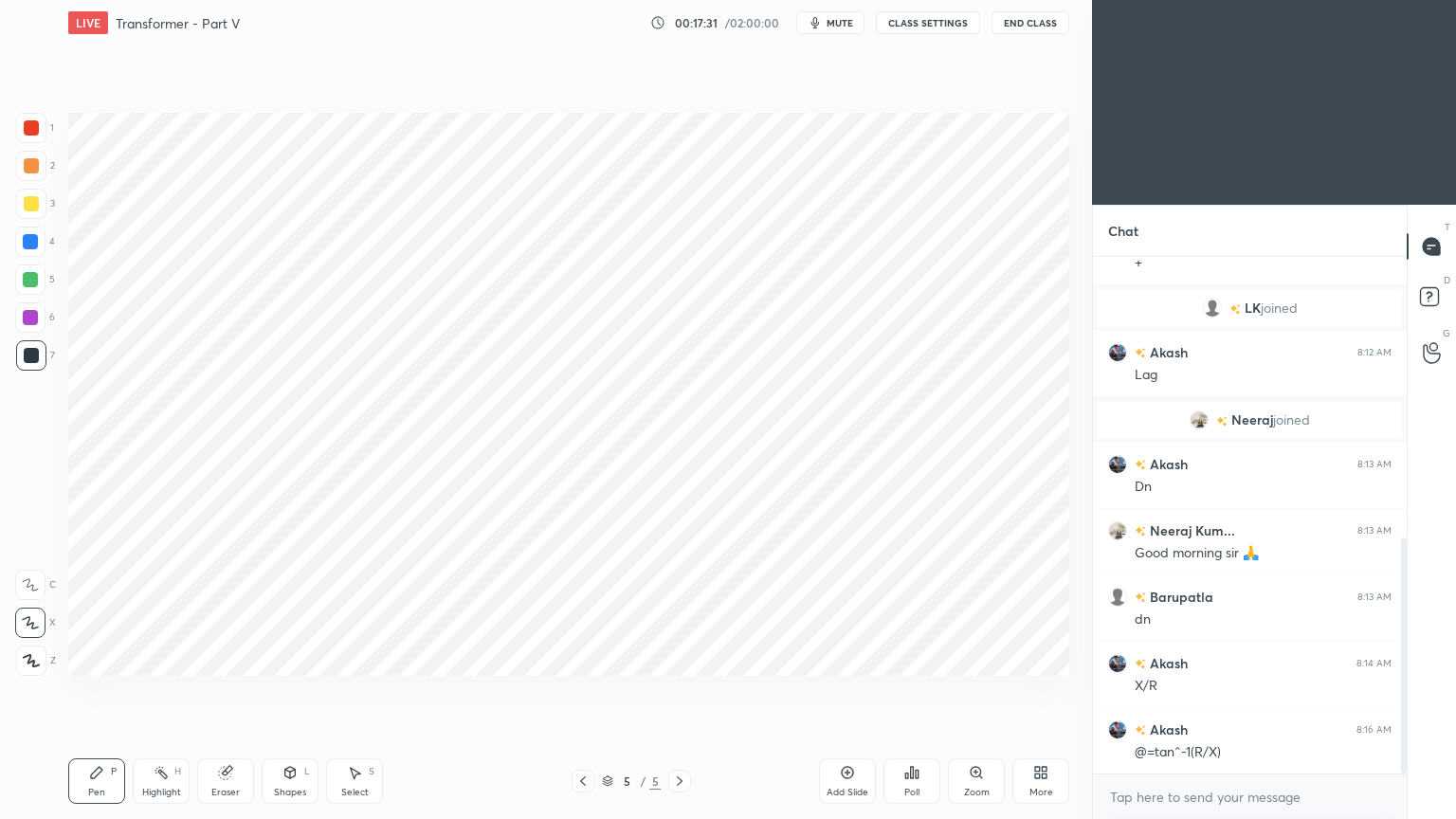 click at bounding box center (30, 280) 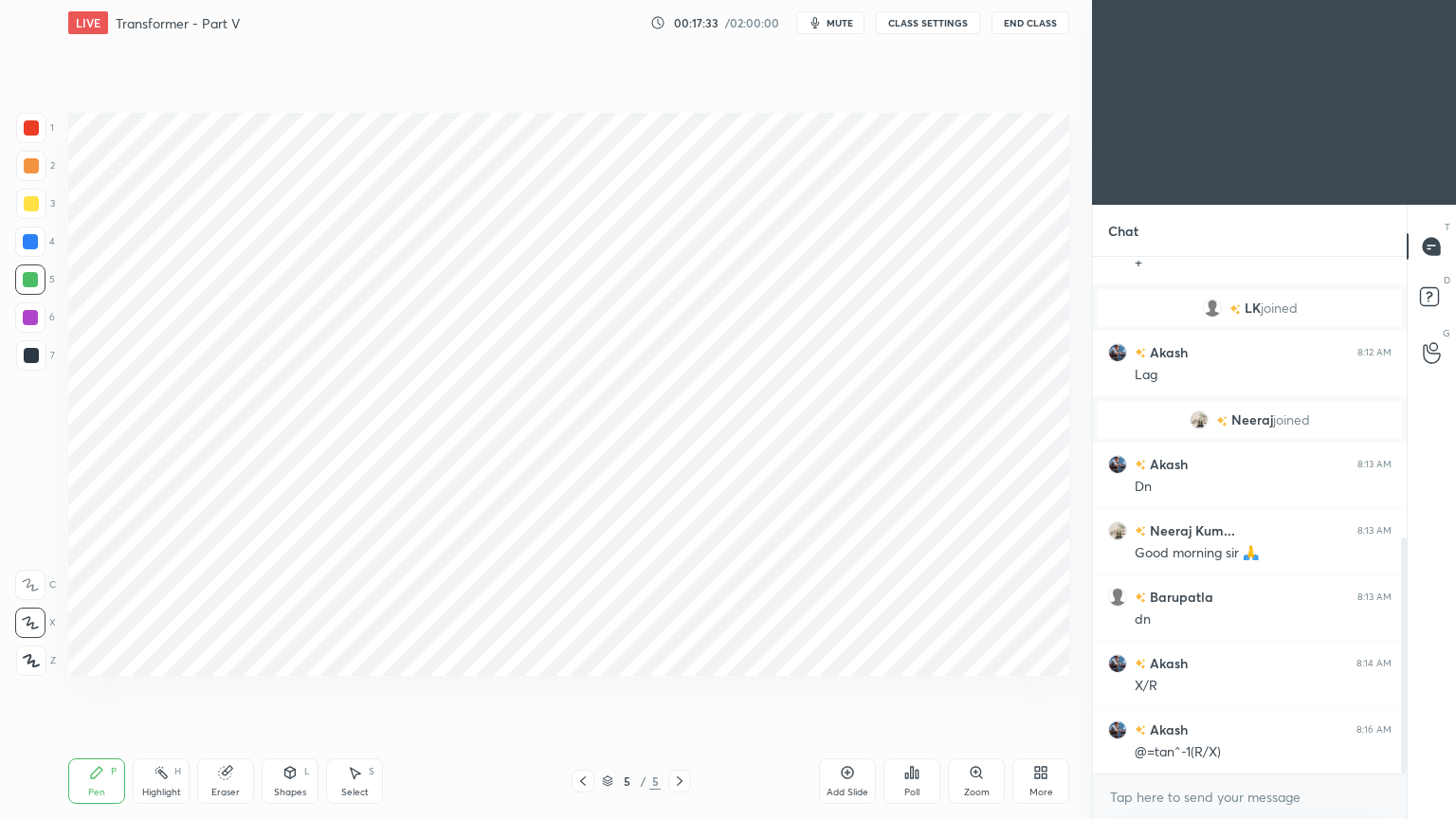 click at bounding box center (31, 166) 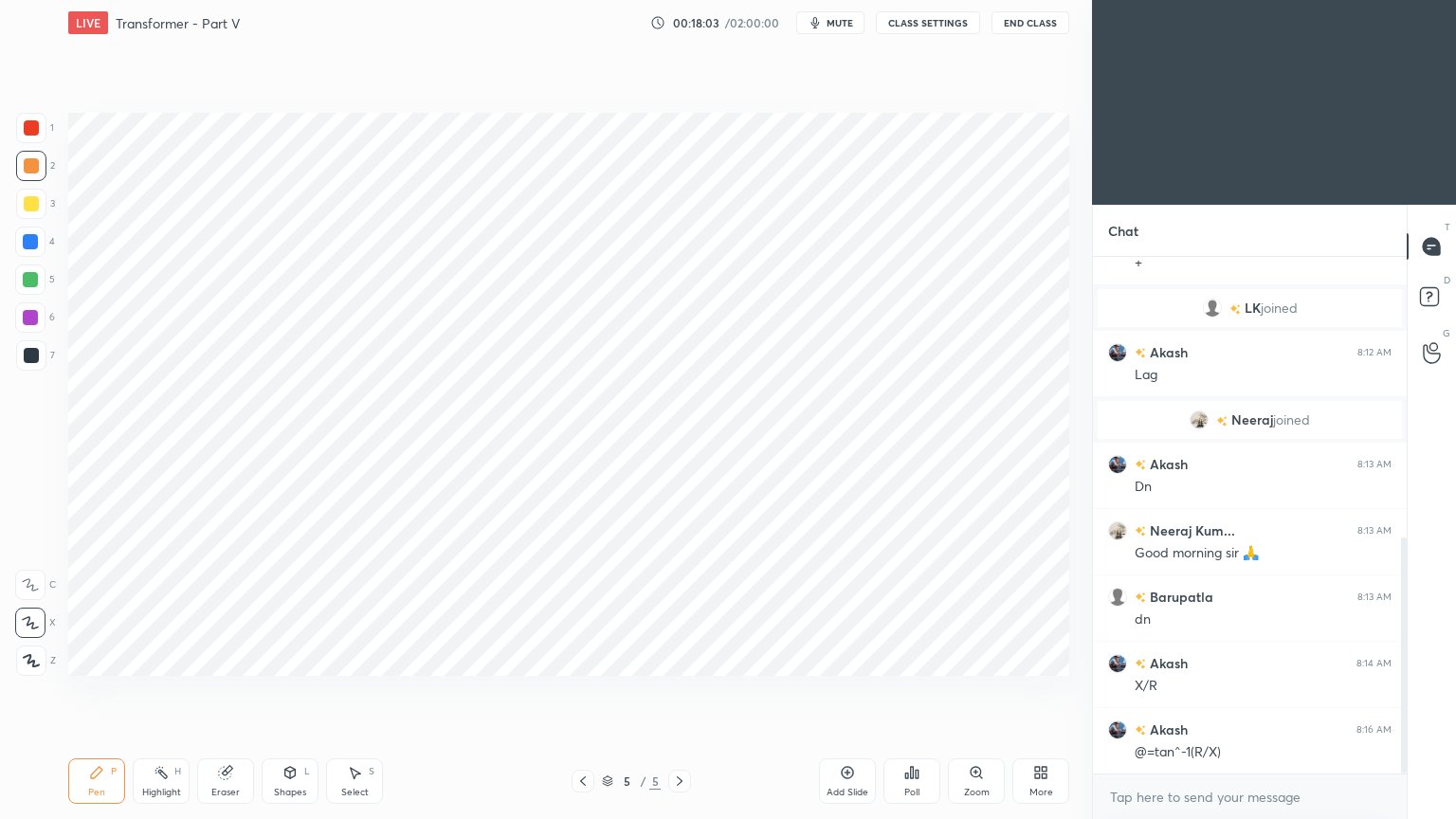 scroll, scrollTop: 682, scrollLeft: 0, axis: vertical 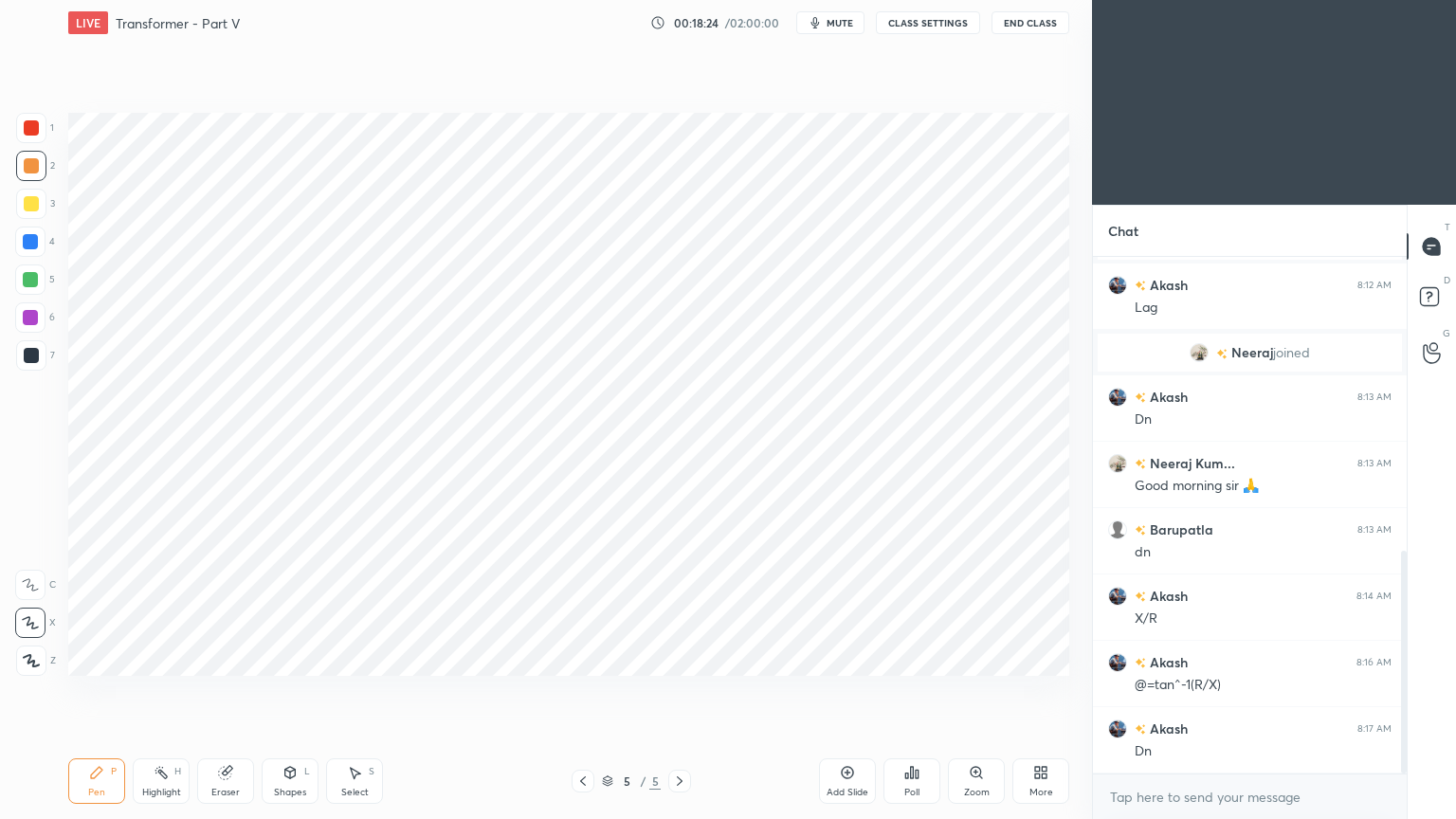 click on "Add Slide" at bounding box center [847, 792] 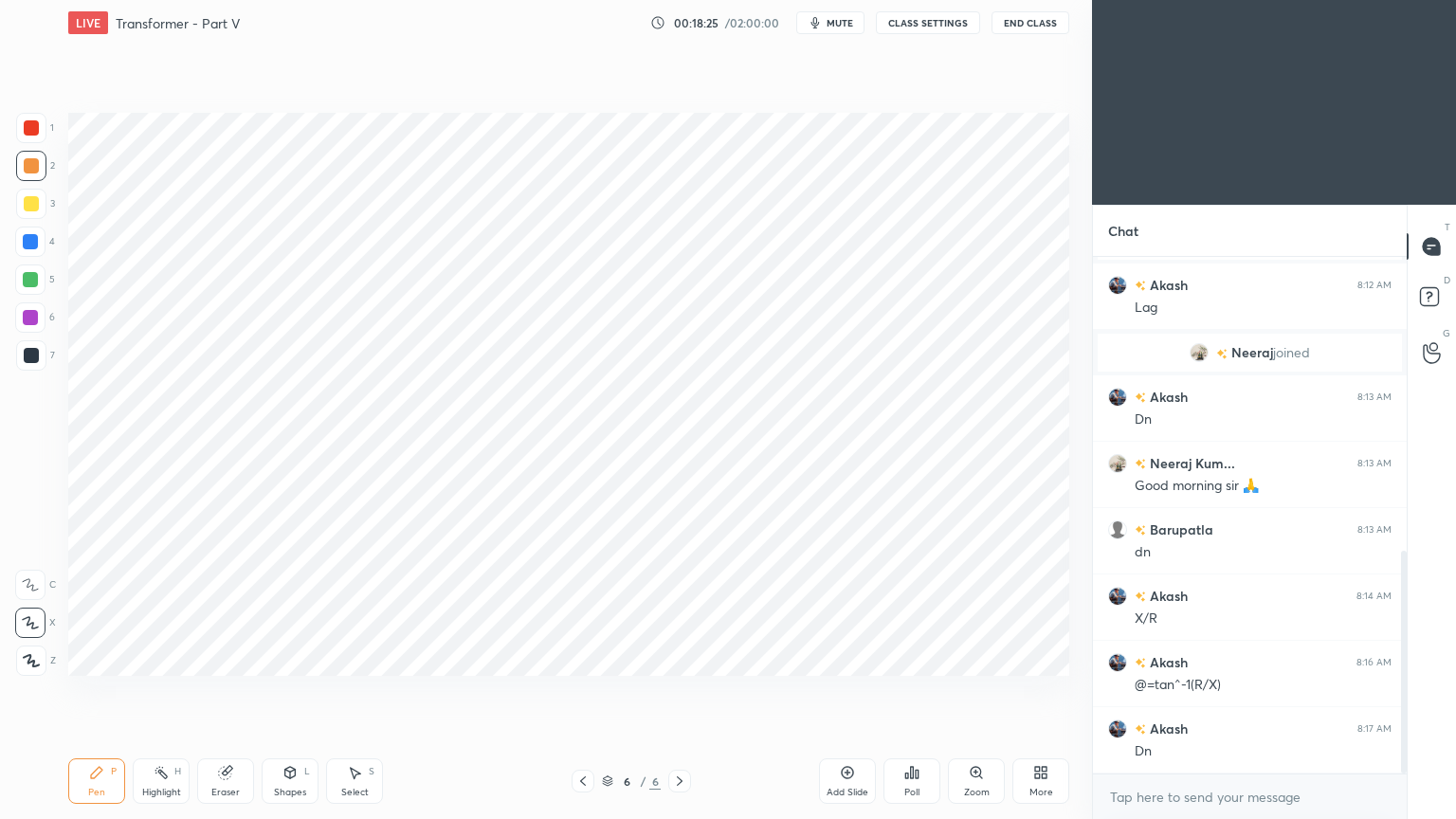 click at bounding box center [30, 318] 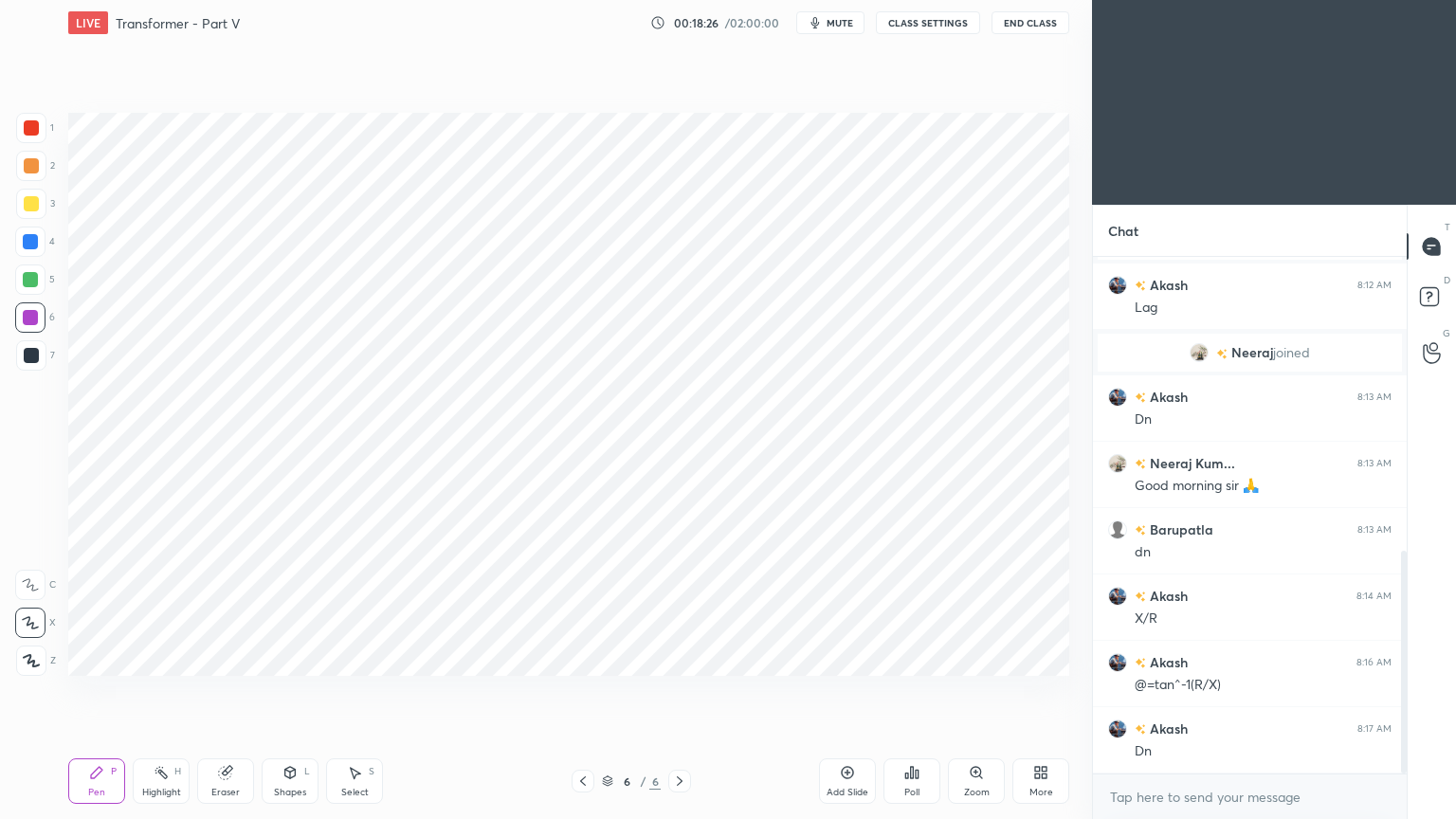 click on "Shapes L" at bounding box center (290, 781) 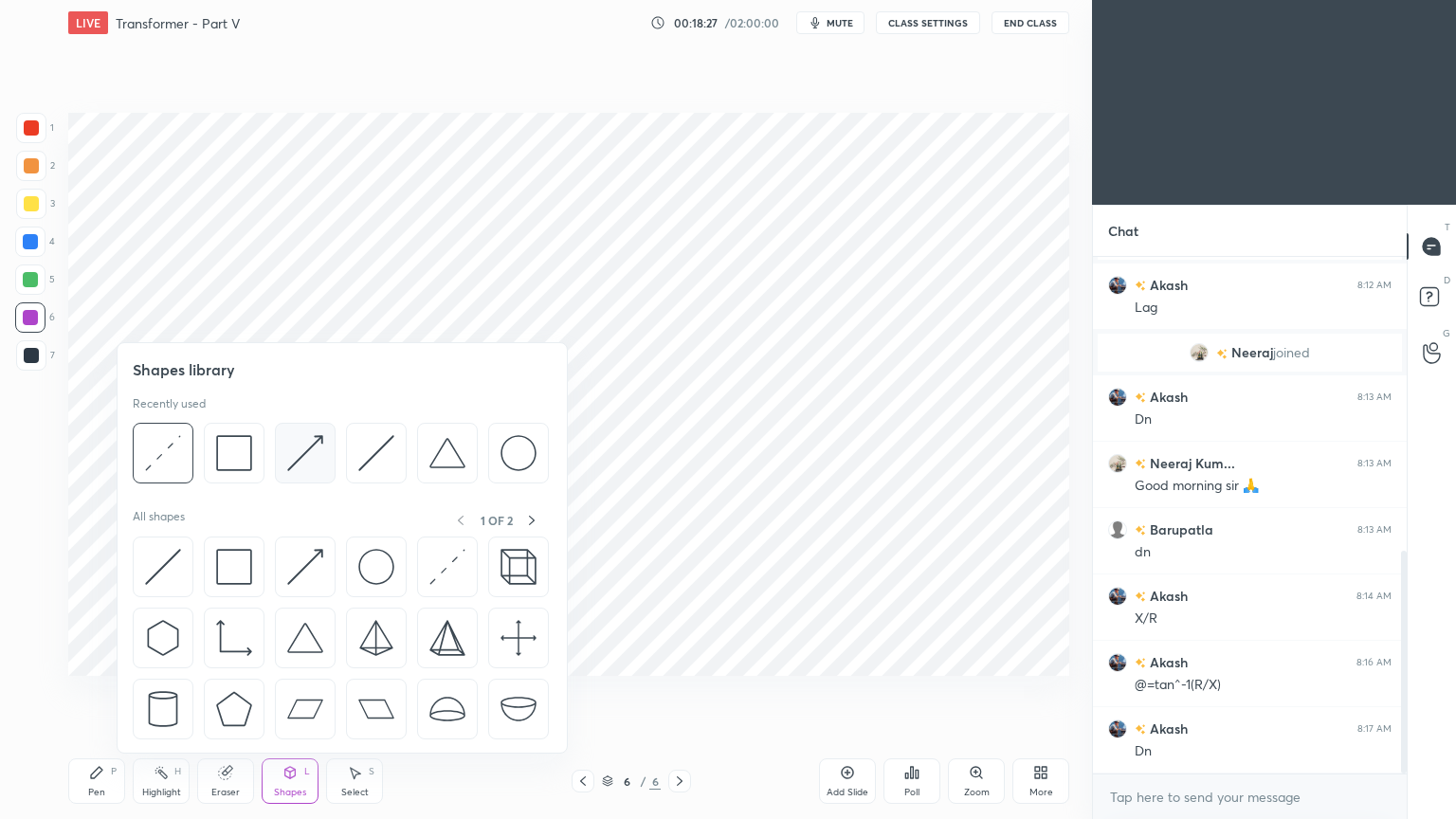 click at bounding box center (305, 453) 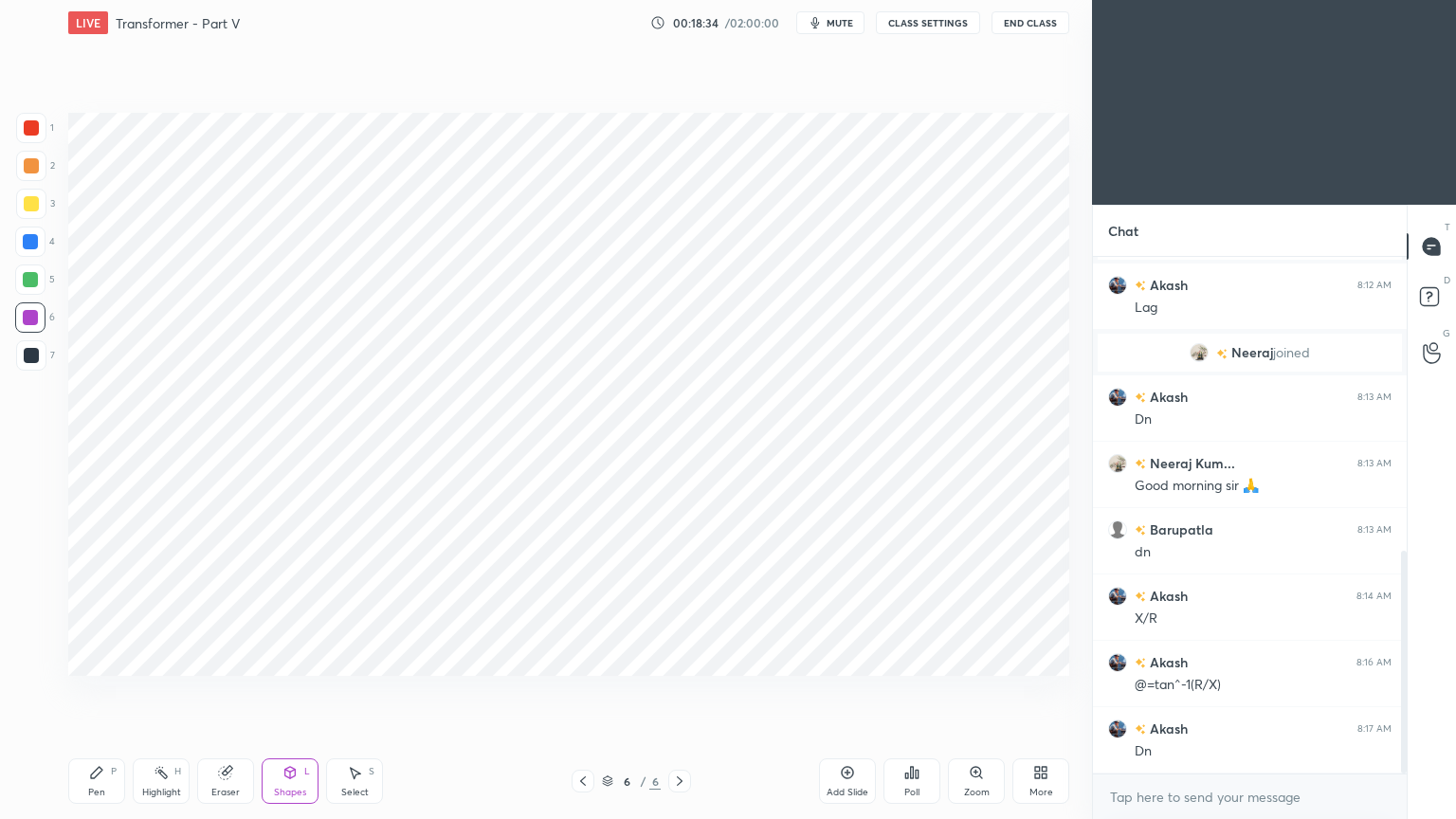 click at bounding box center (31, 355) 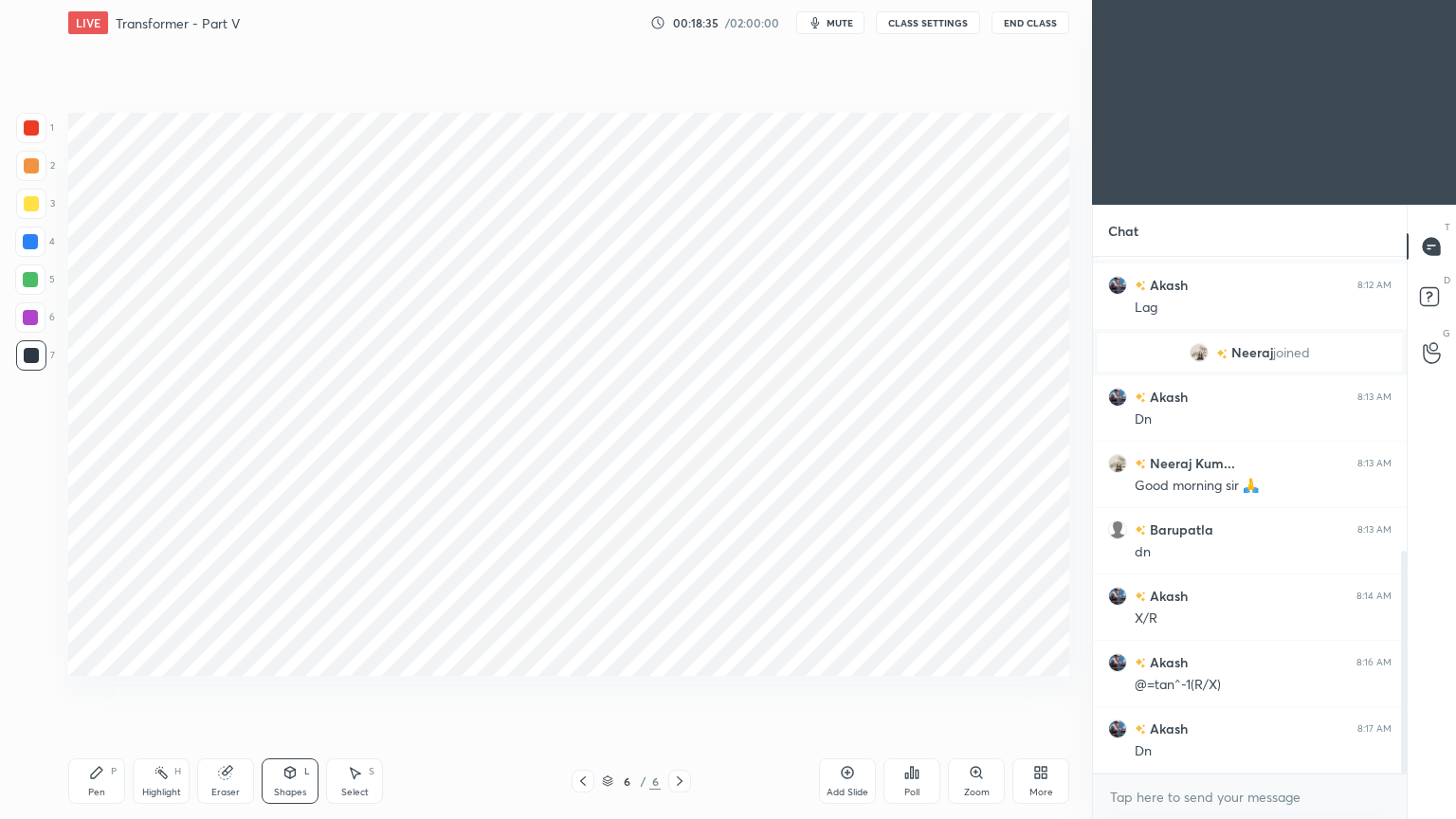 click on "Pen" at bounding box center [97, 792] 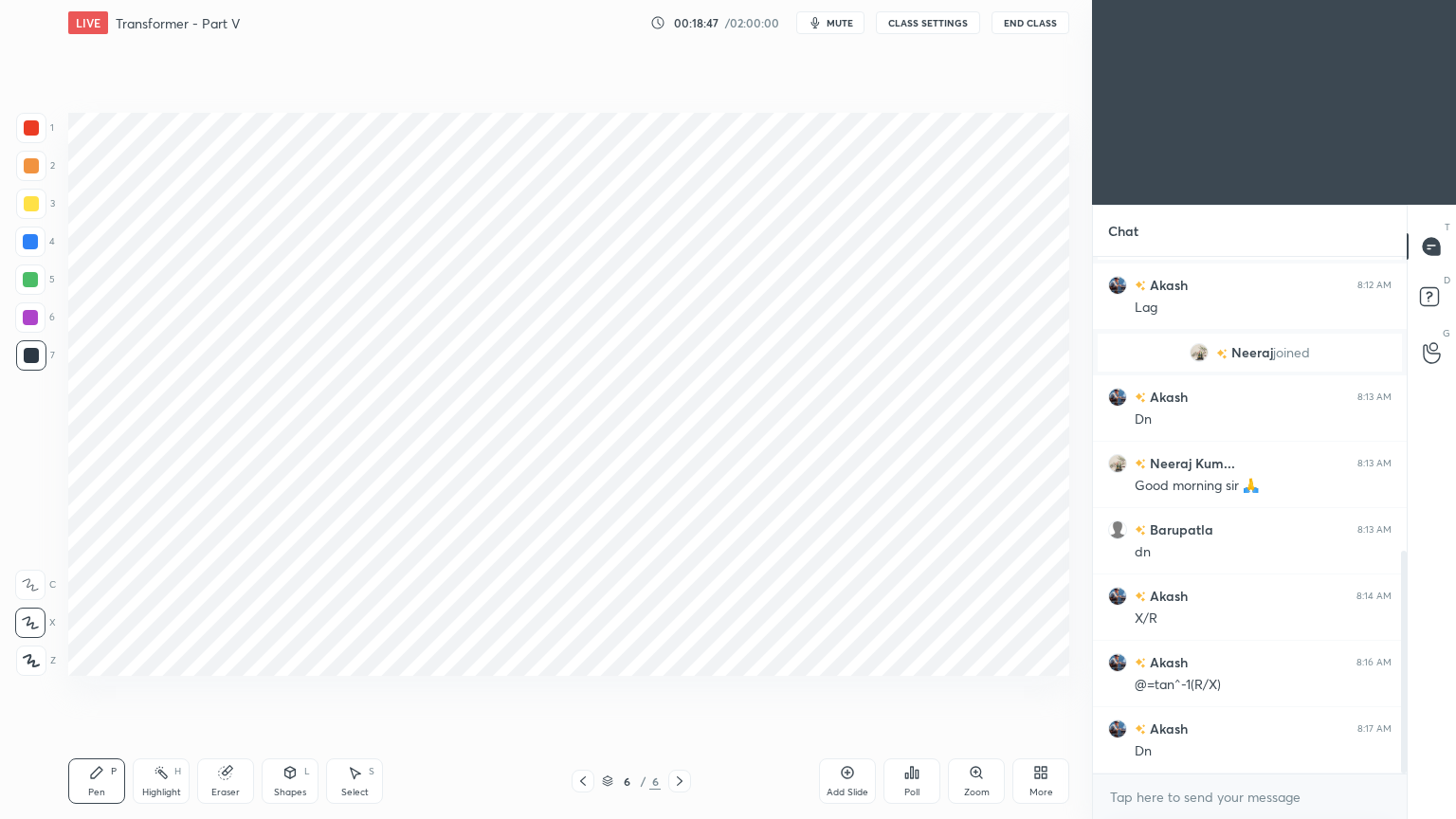 click at bounding box center [31, 128] 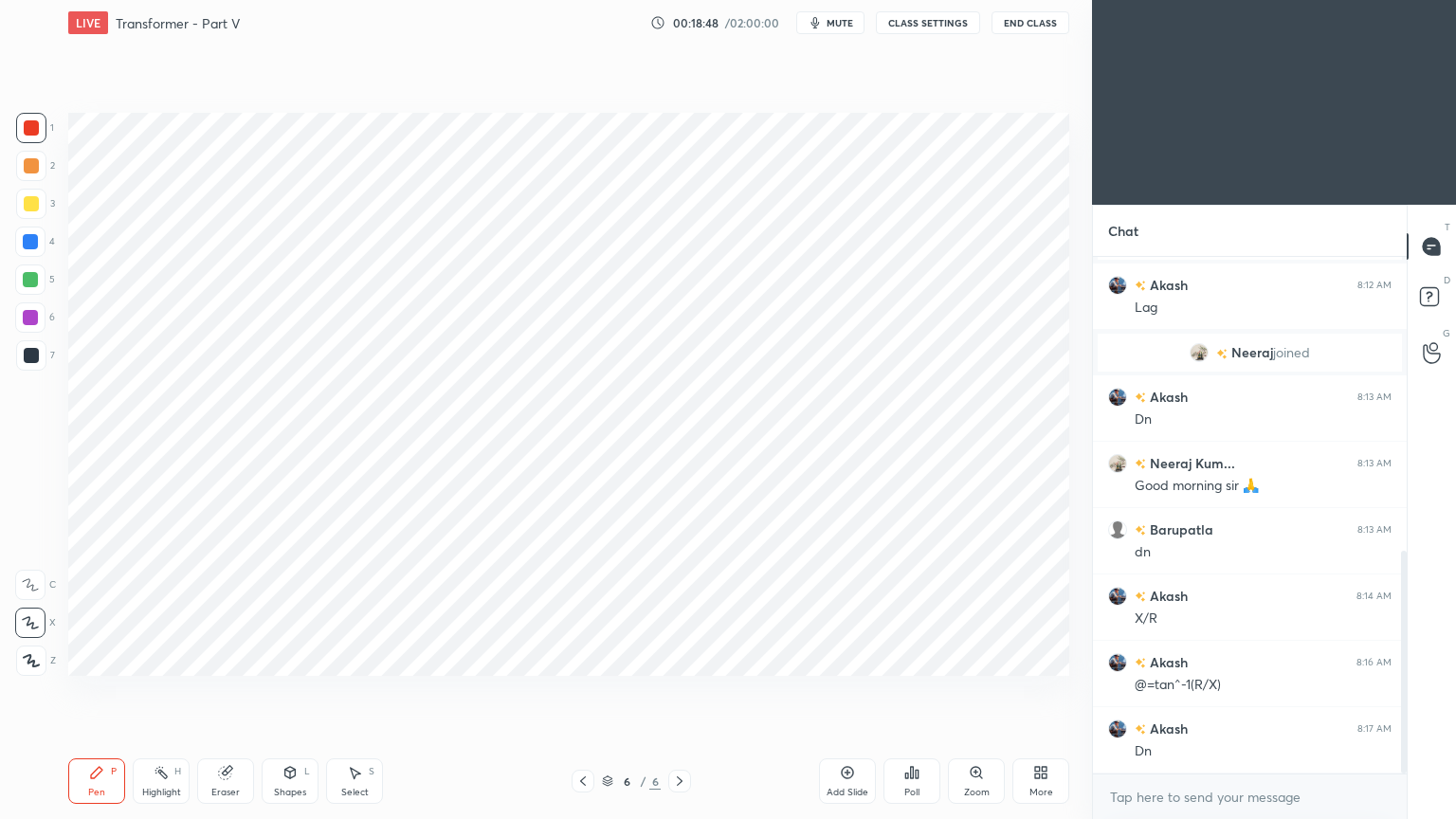 click on "Pen P" at bounding box center (97, 781) 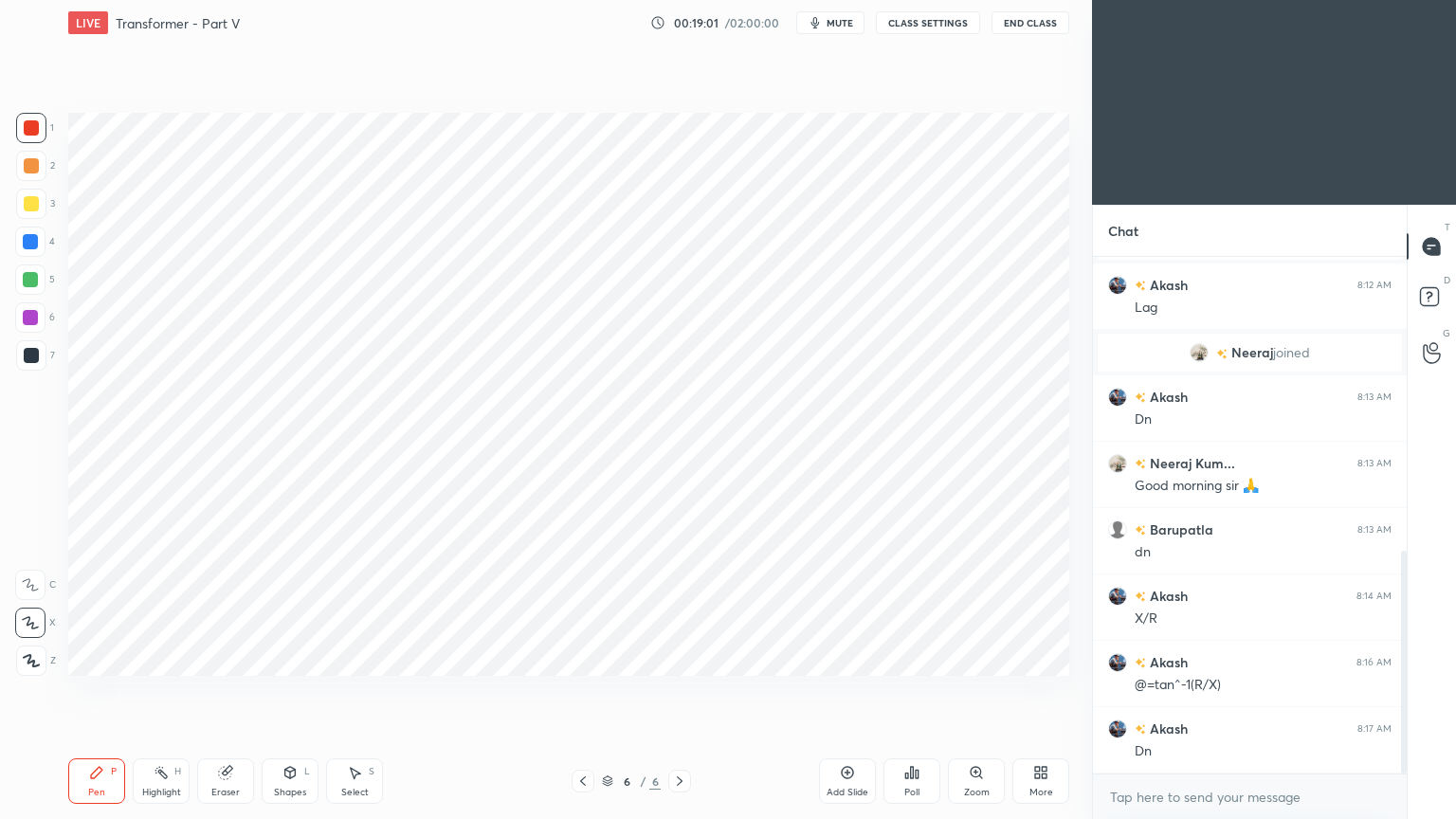 click at bounding box center [30, 280] 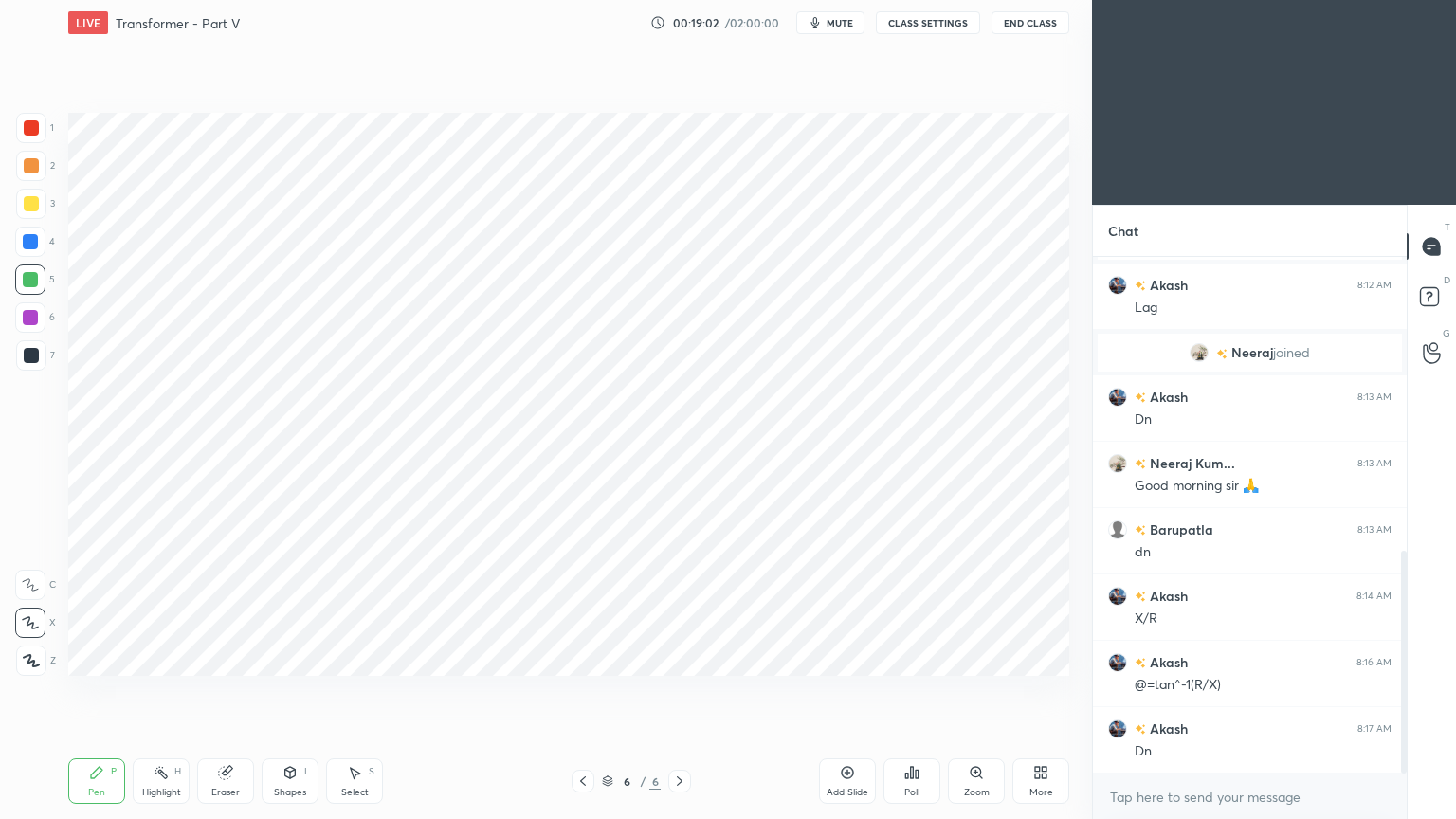 click on "Shapes L" at bounding box center [290, 781] 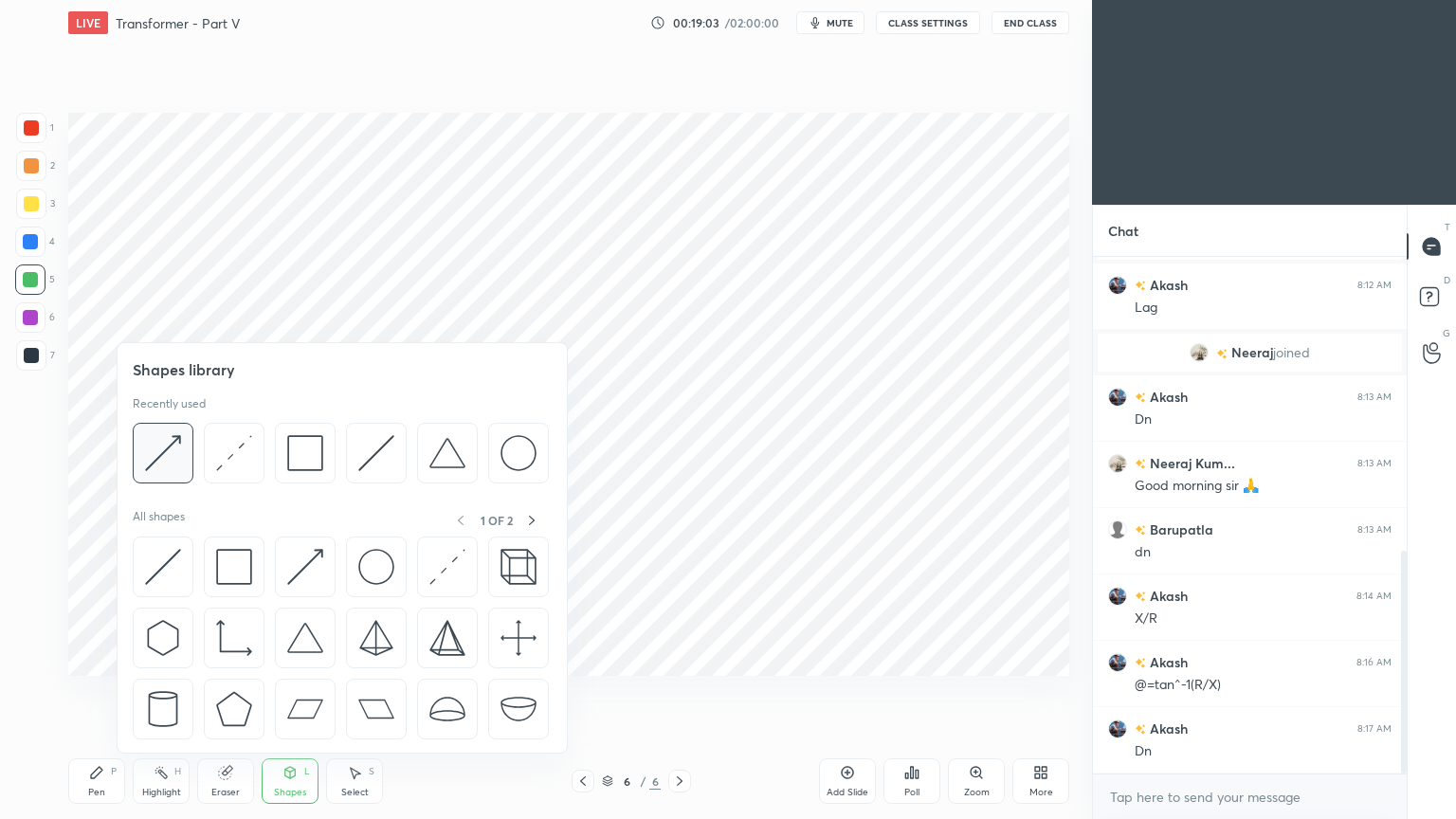 click at bounding box center (163, 453) 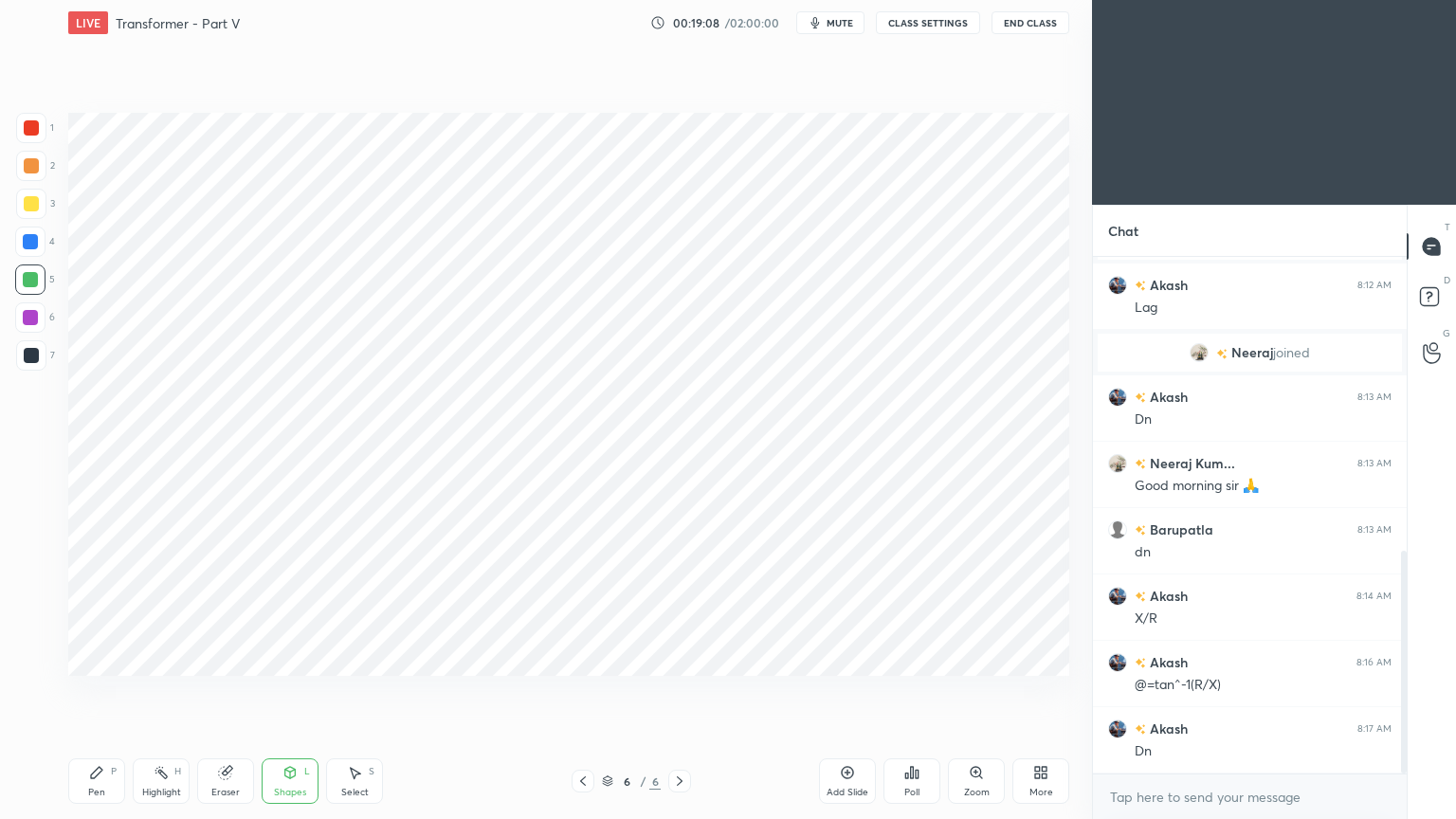 click 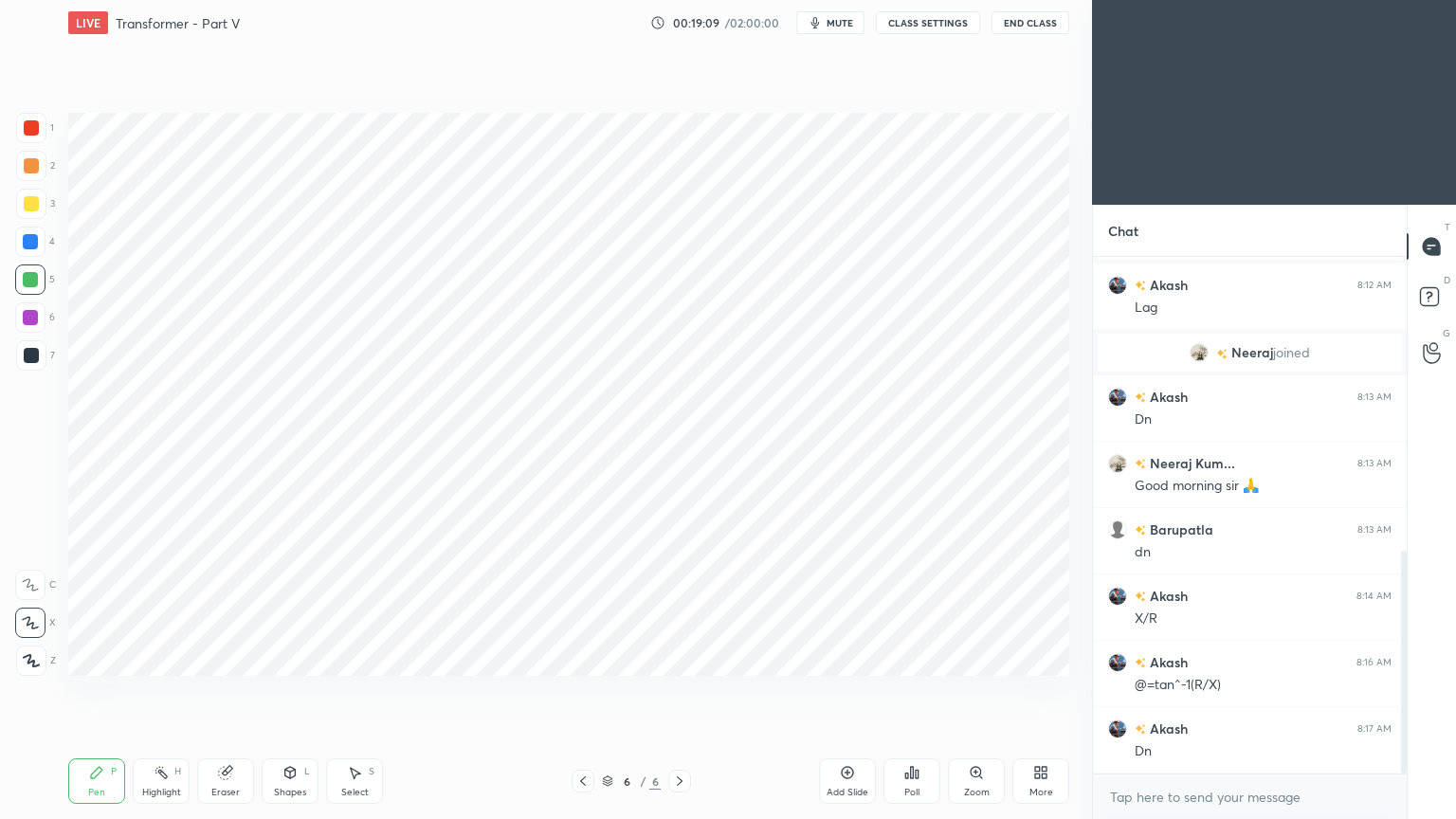 click at bounding box center [30, 242] 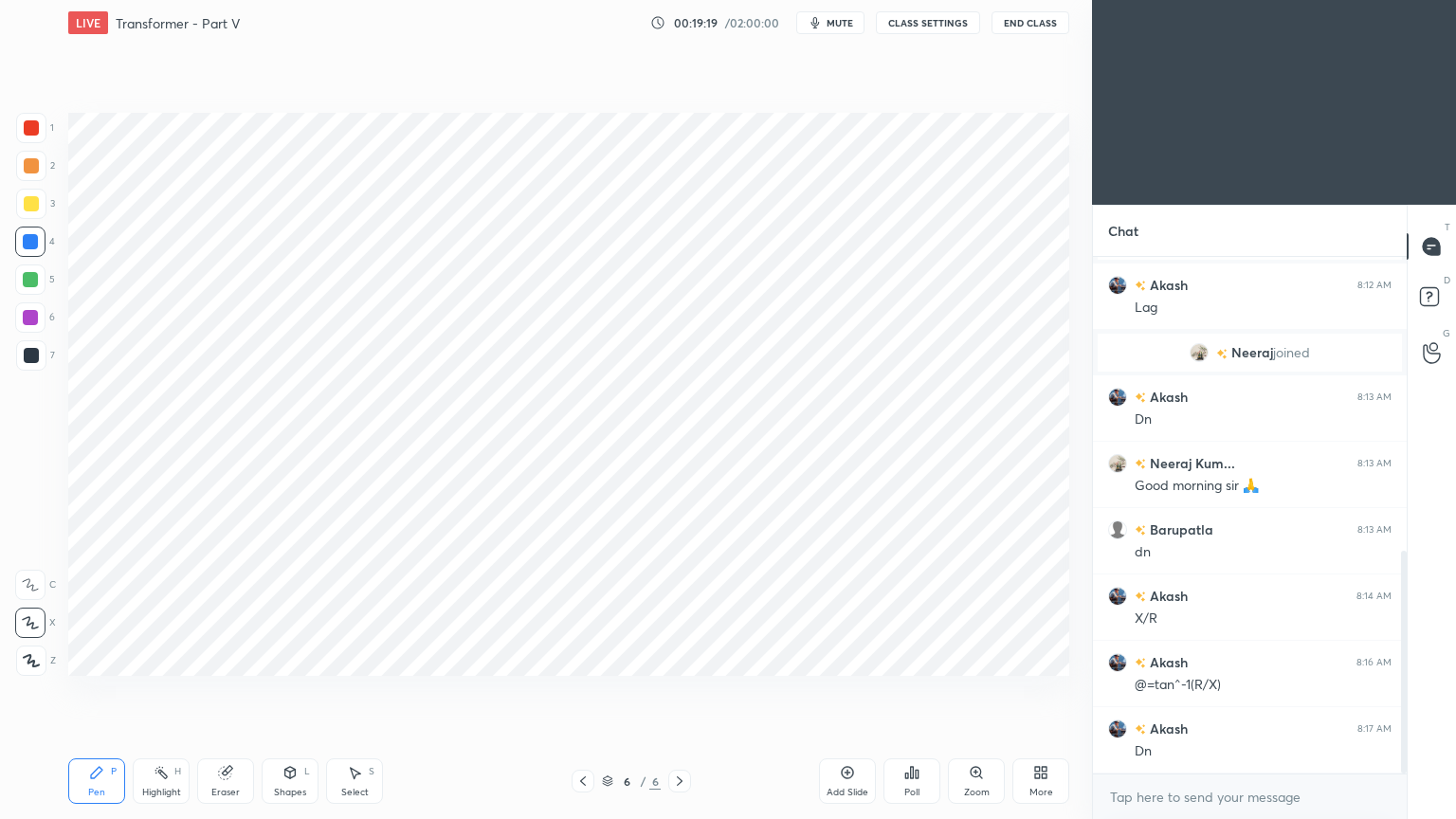 click at bounding box center (30, 280) 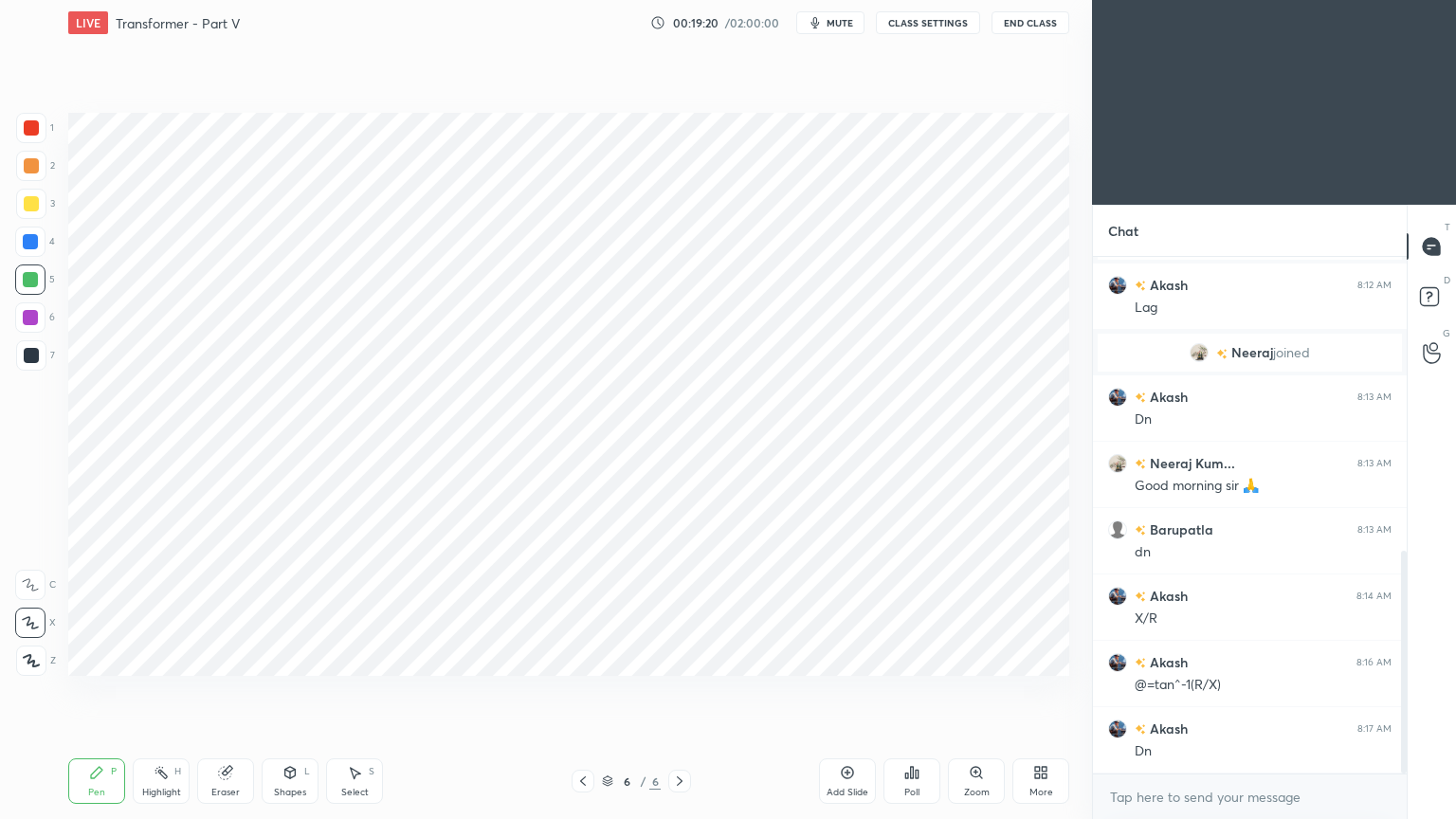 click 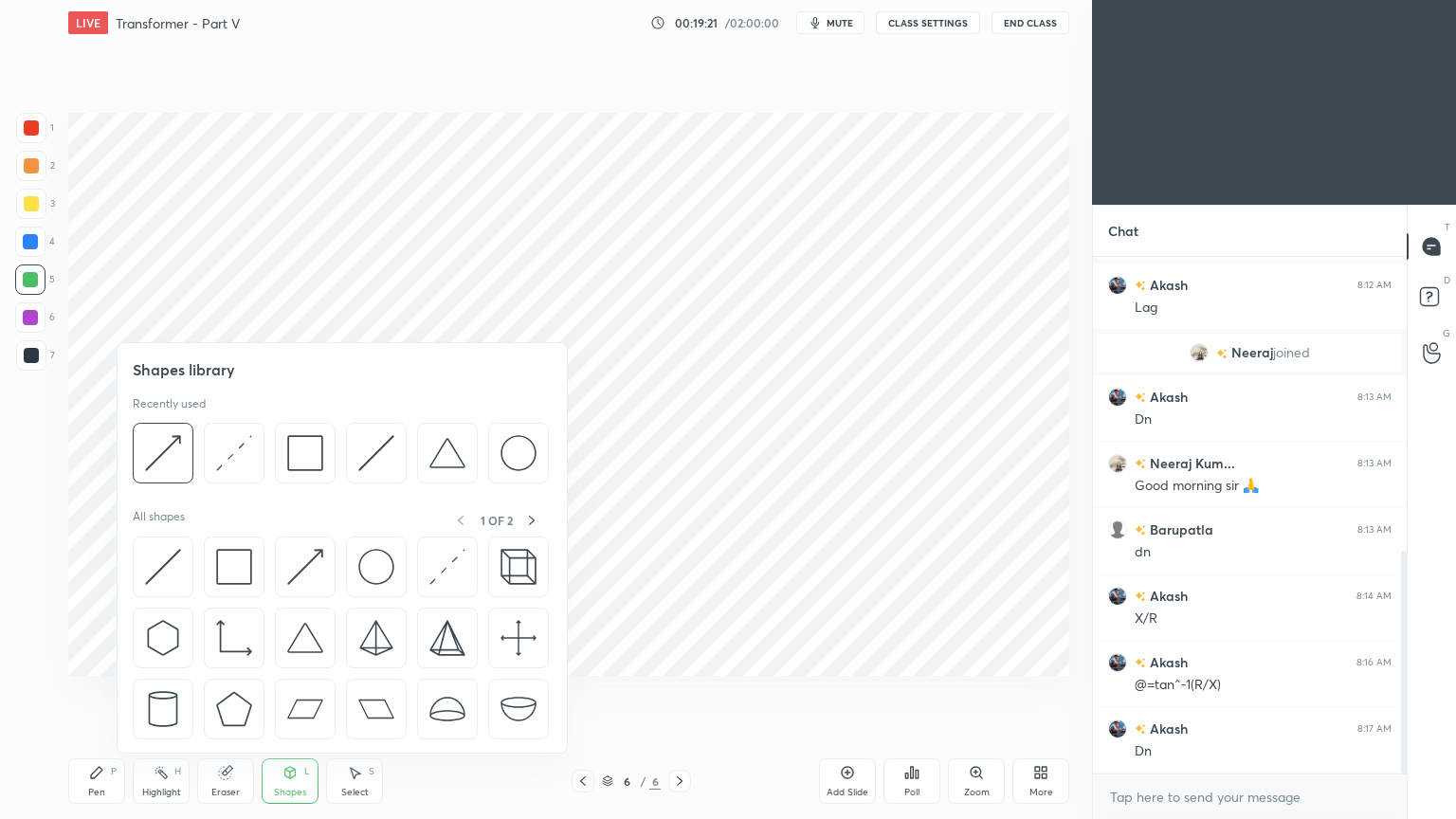 click at bounding box center (340, 458) 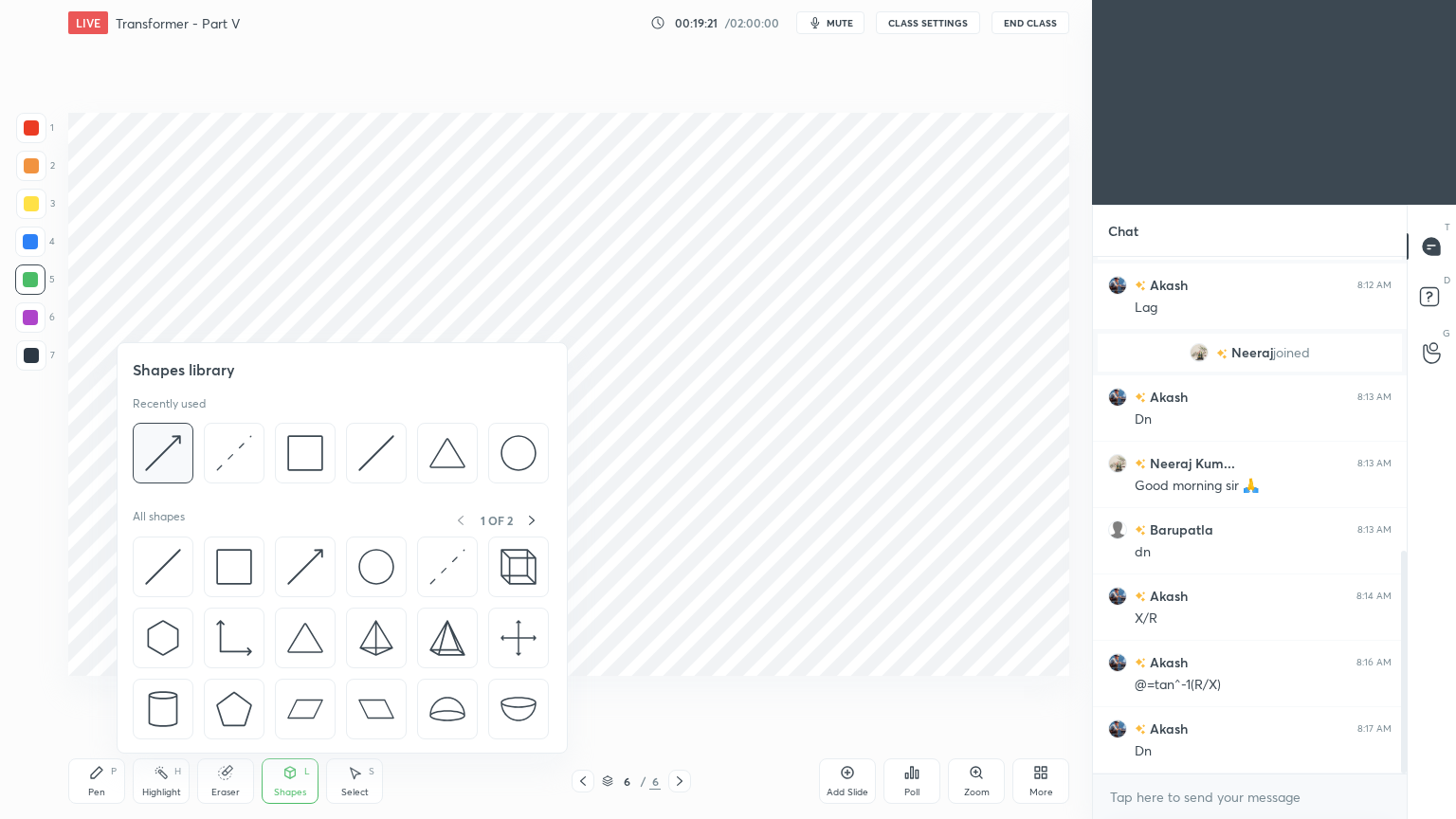 click at bounding box center [163, 453] 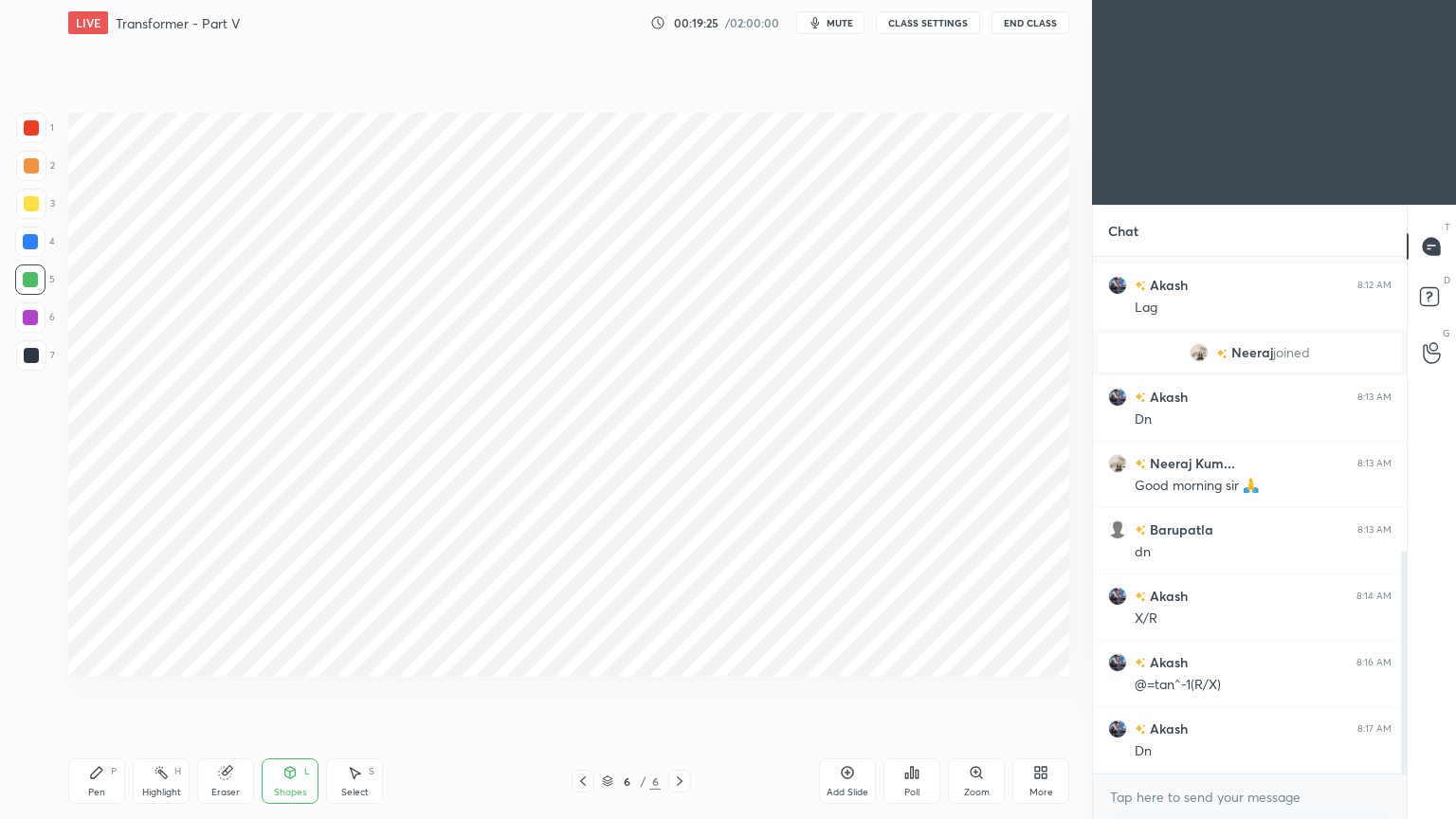 click at bounding box center [30, 242] 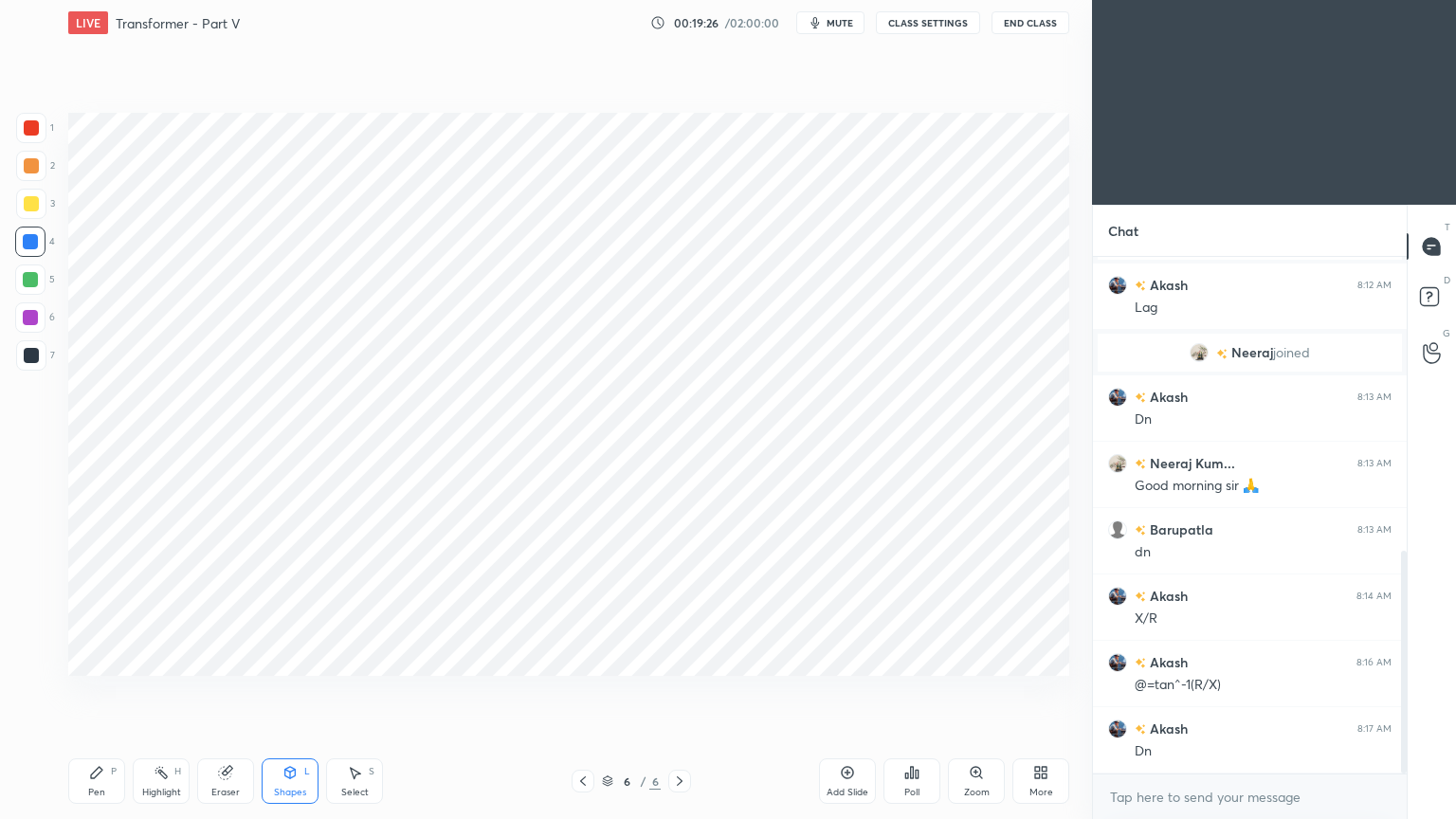 click on "Pen P" at bounding box center [97, 781] 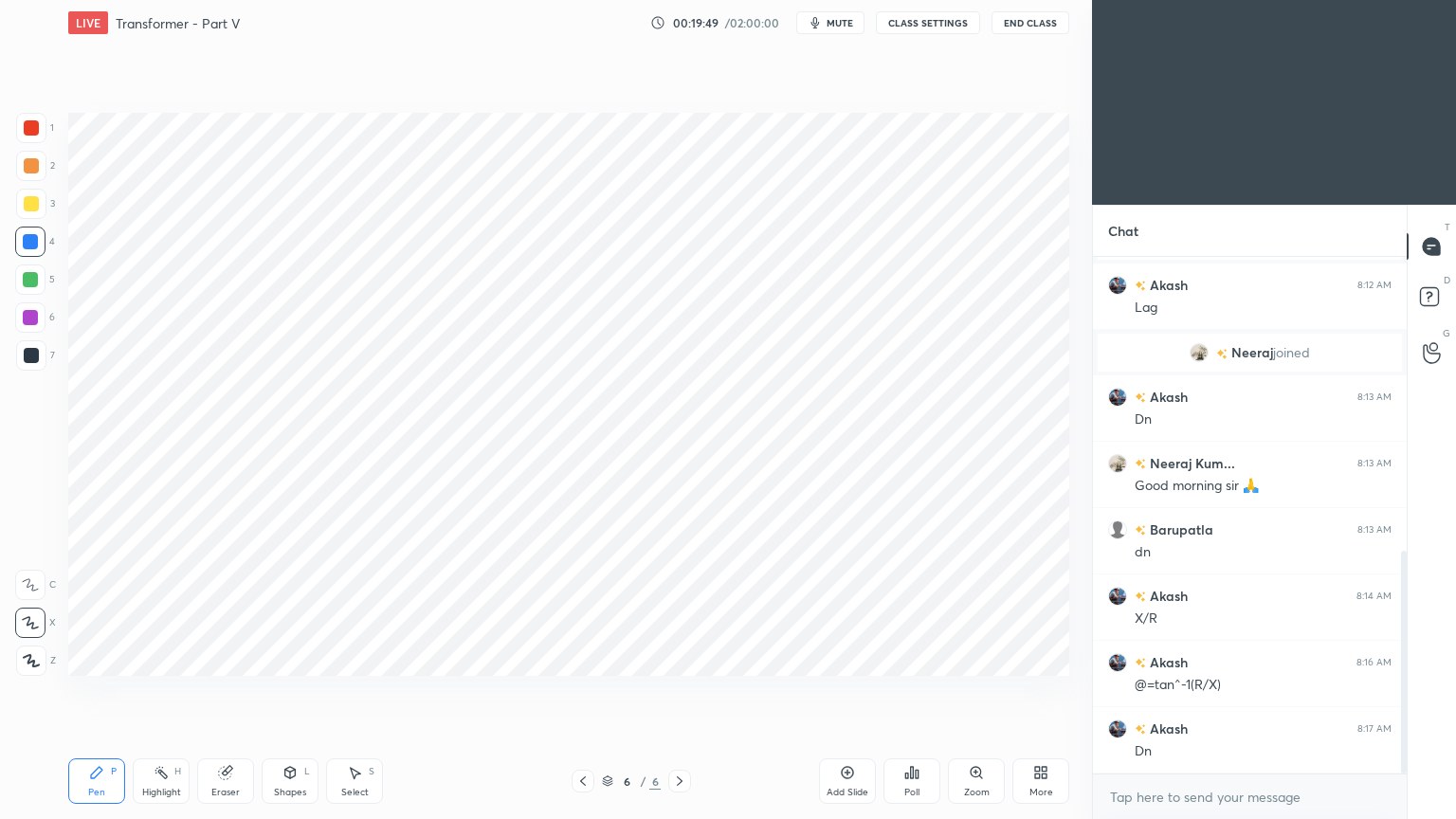 click on "Highlight" at bounding box center (161, 792) 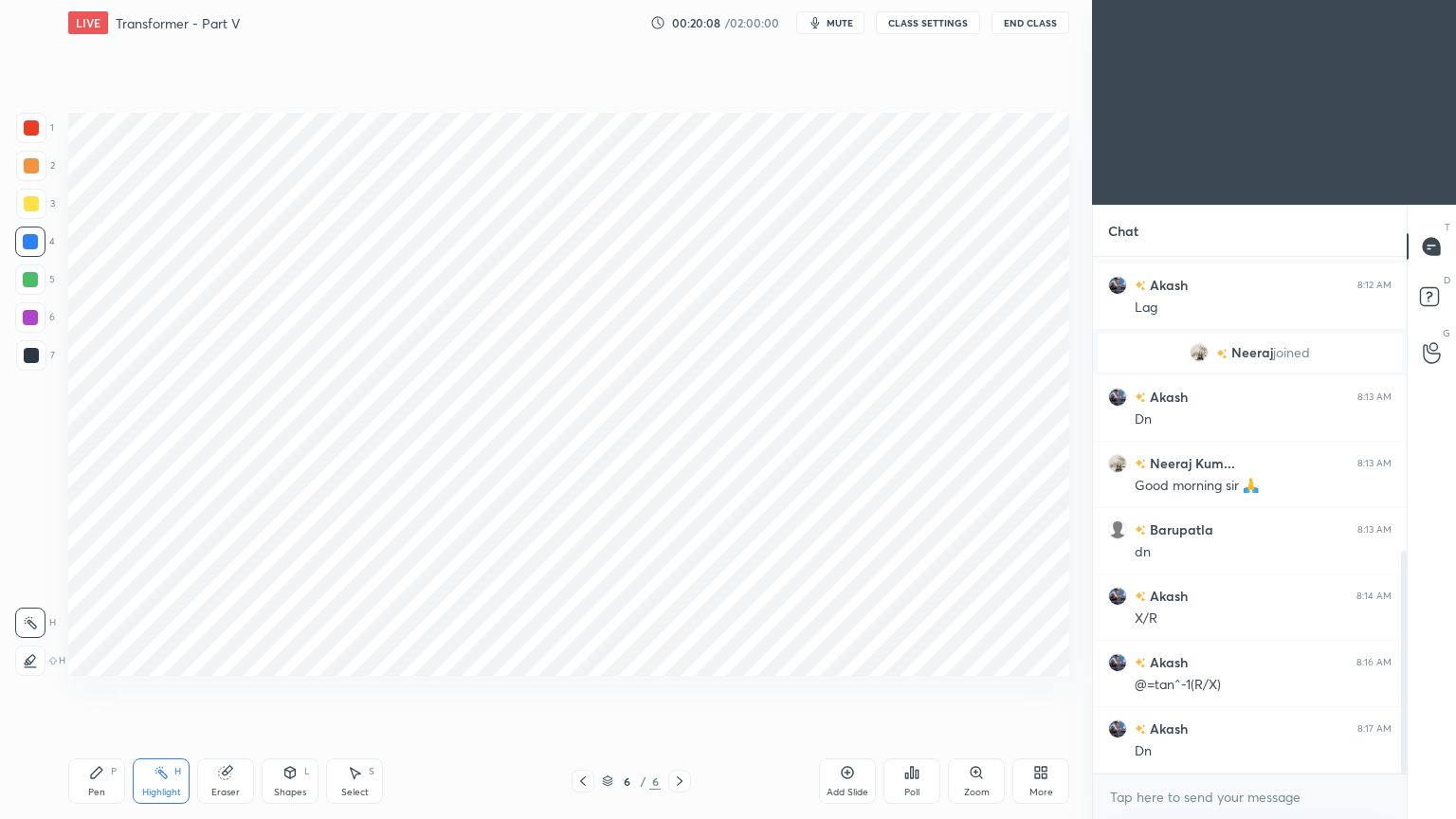 click at bounding box center [30, 318] 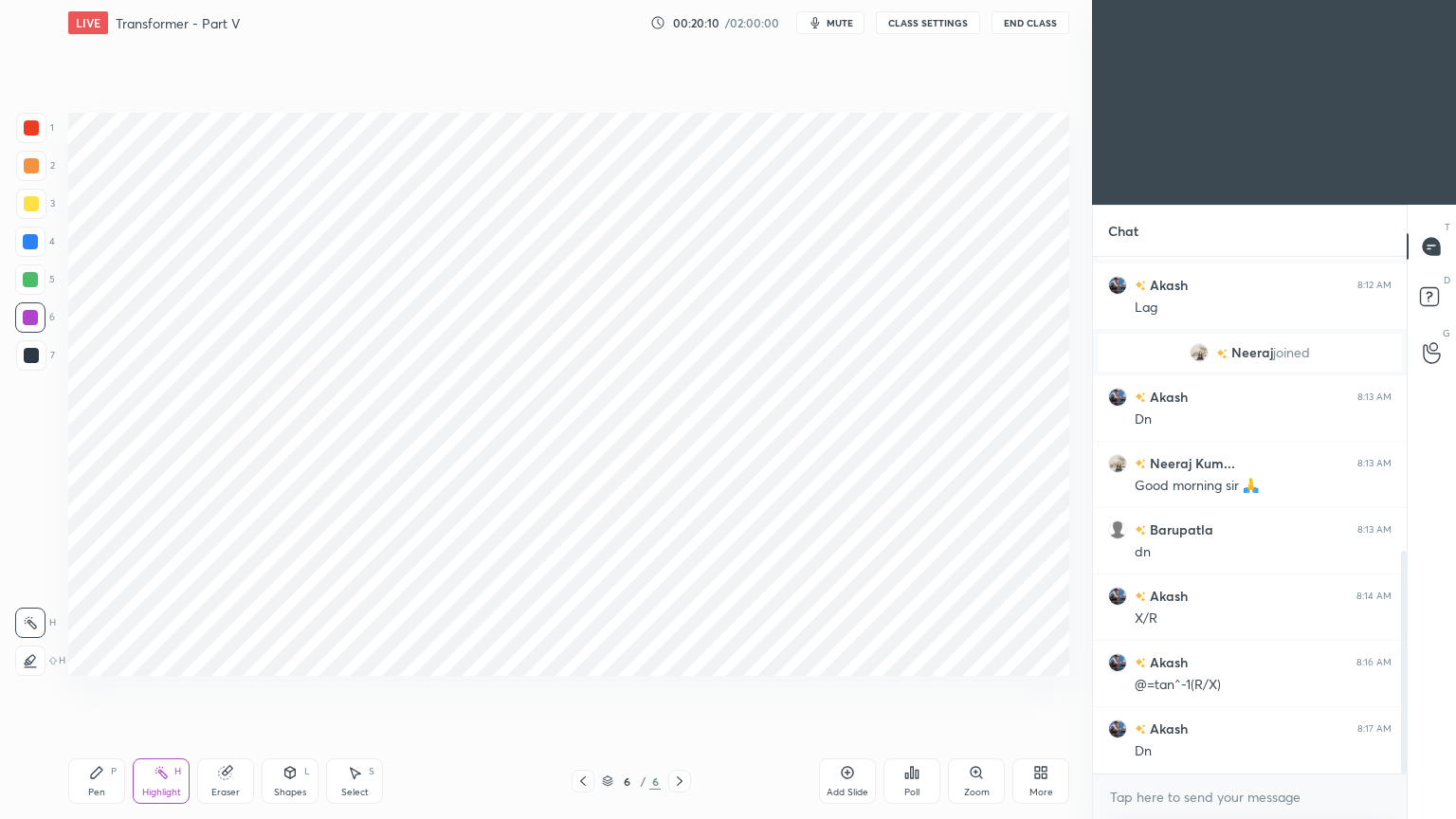 click on "Pen" at bounding box center [97, 792] 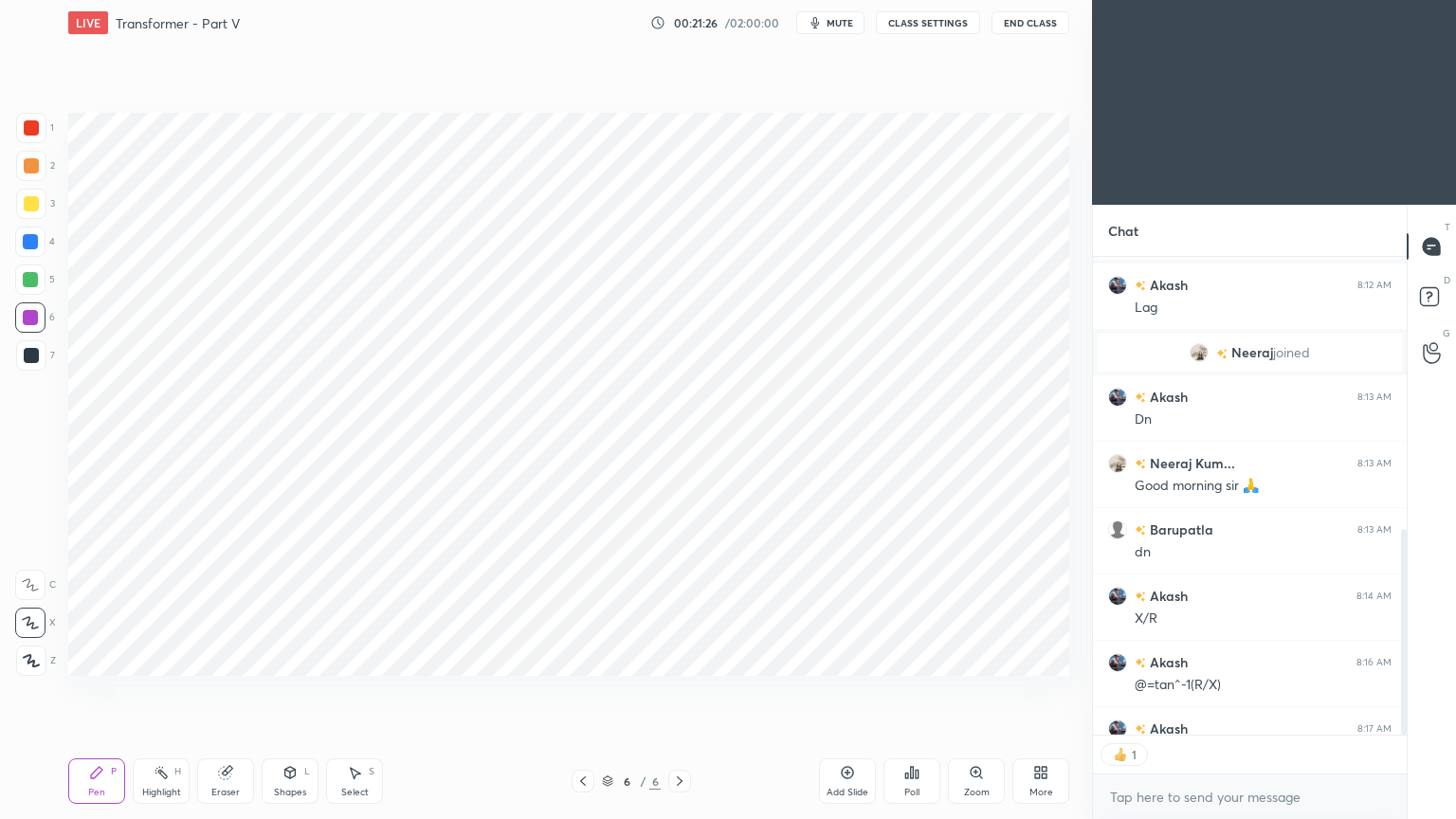 scroll, scrollTop: 6, scrollLeft: 6, axis: both 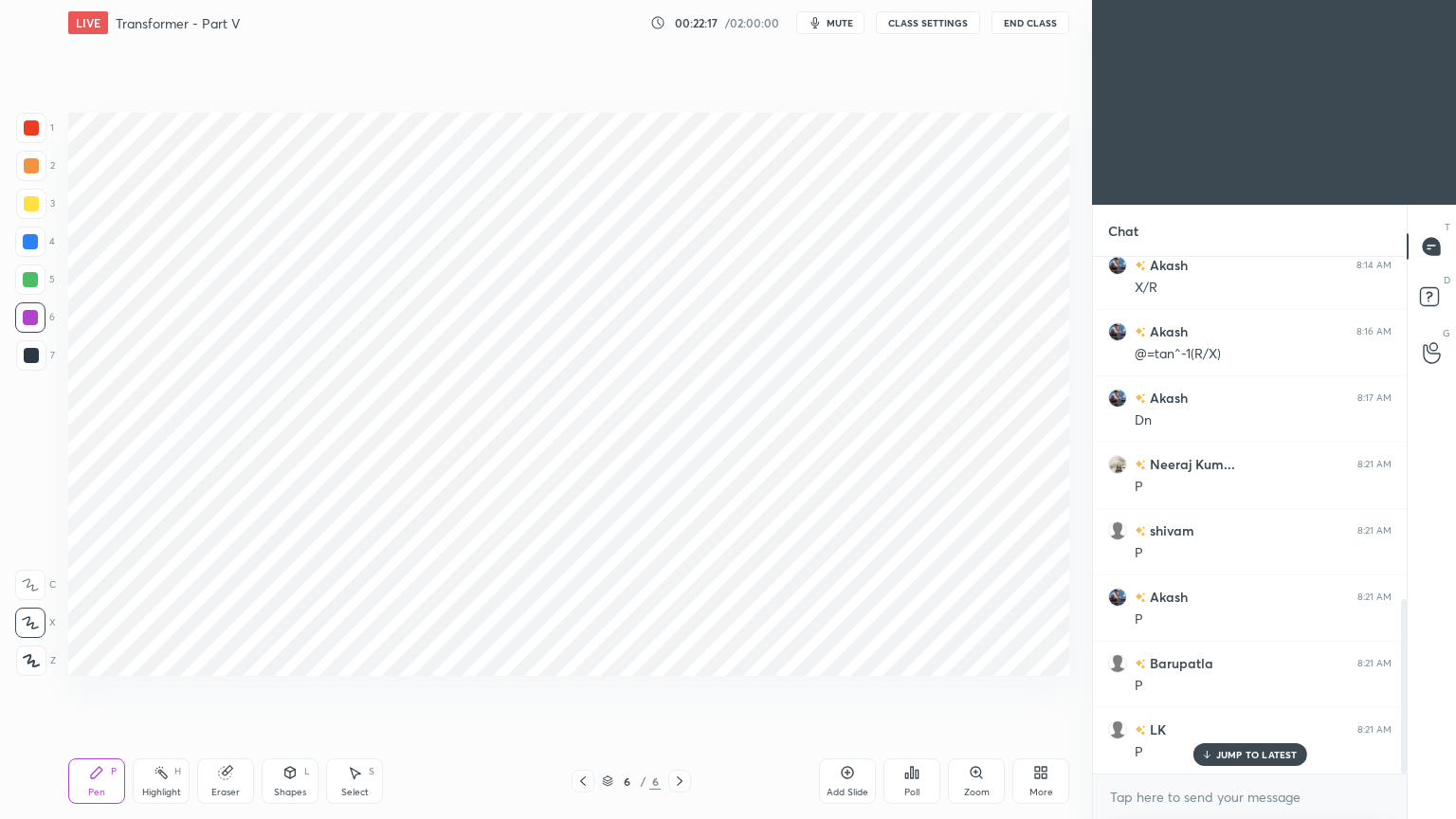 click on "Add Slide" at bounding box center [847, 781] 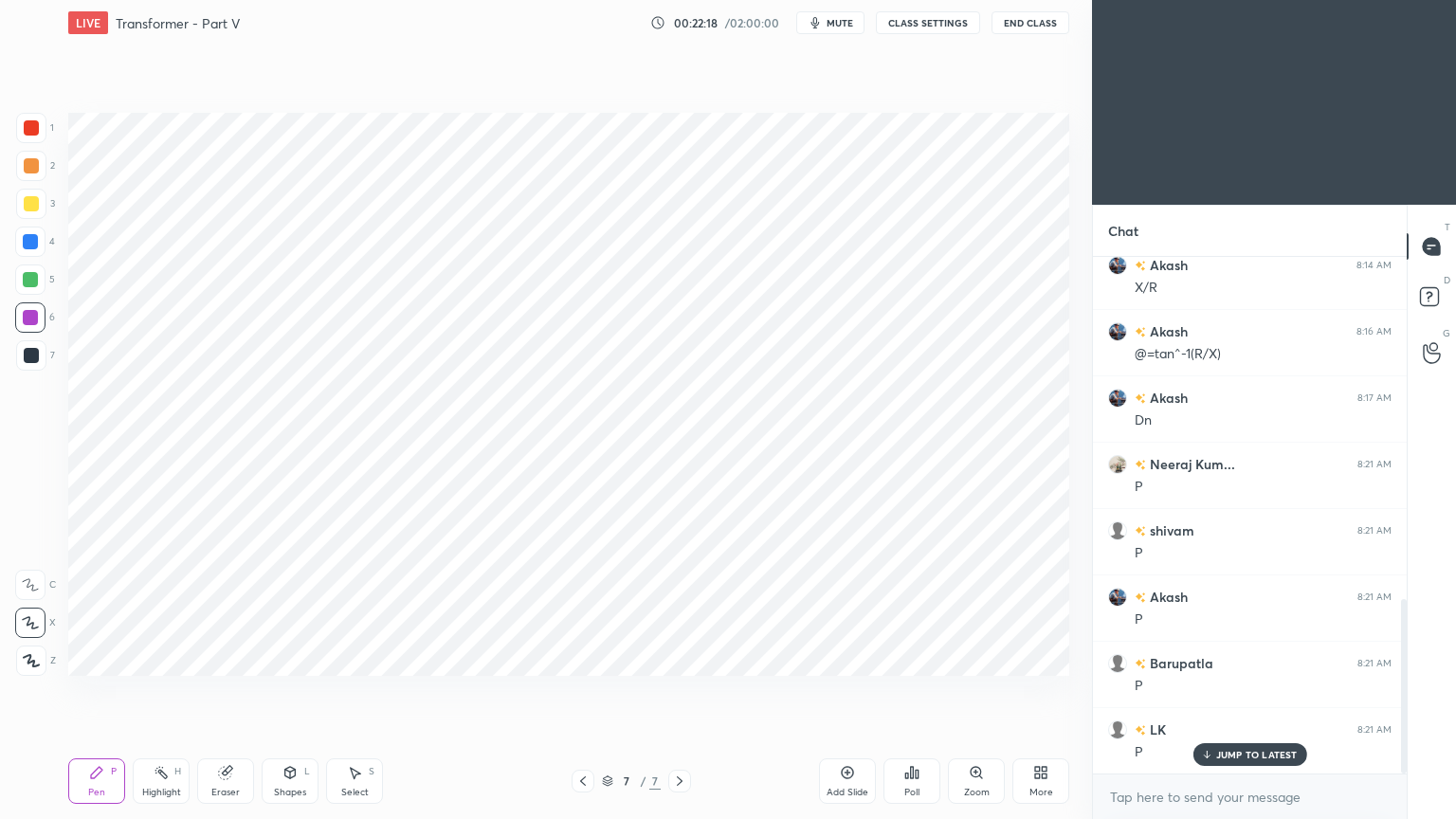click on "1 2 3 4 5 6 7" at bounding box center (35, 246) 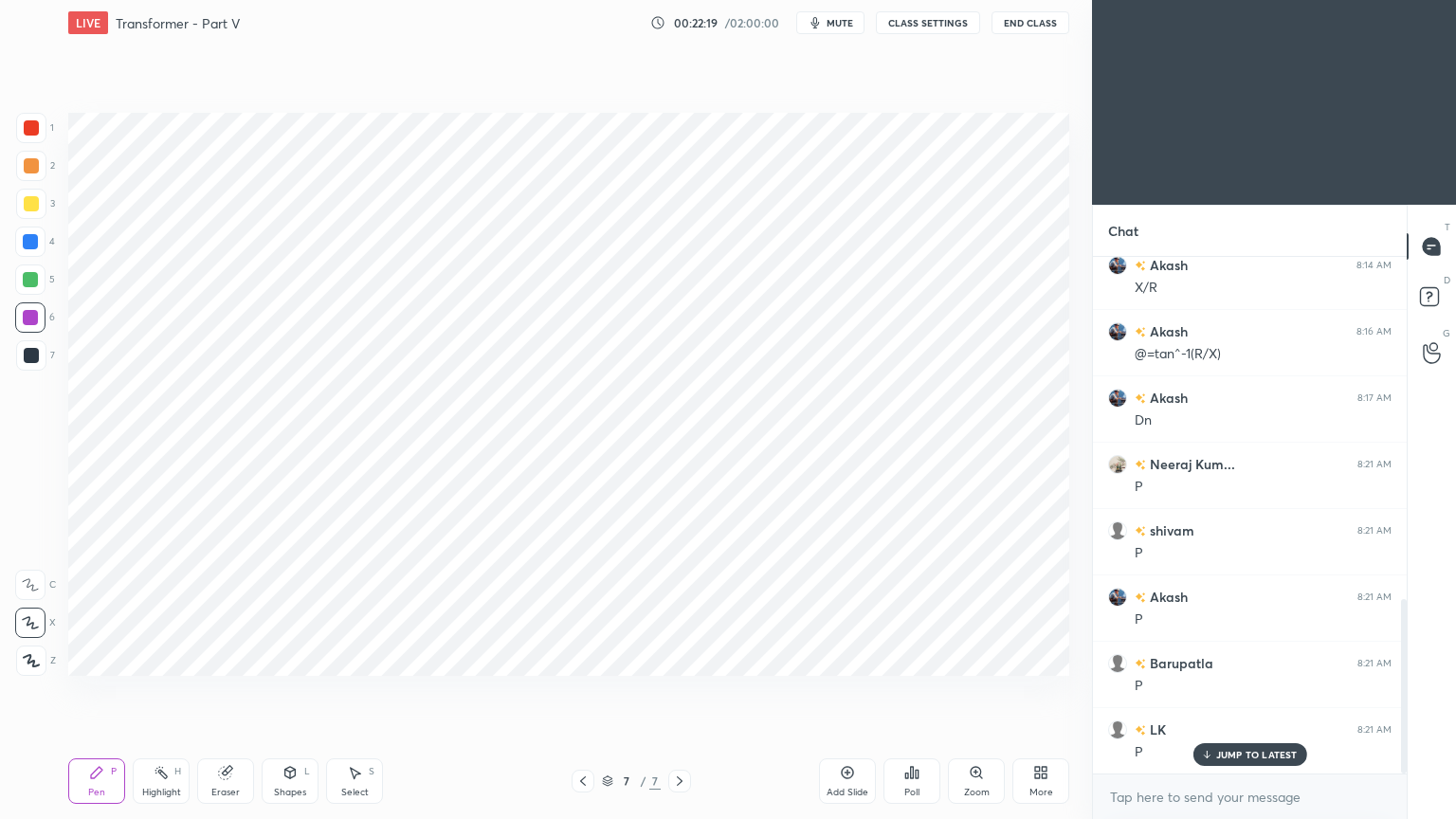 drag, startPoint x: 32, startPoint y: 125, endPoint x: 42, endPoint y: 128, distance: 10.440307 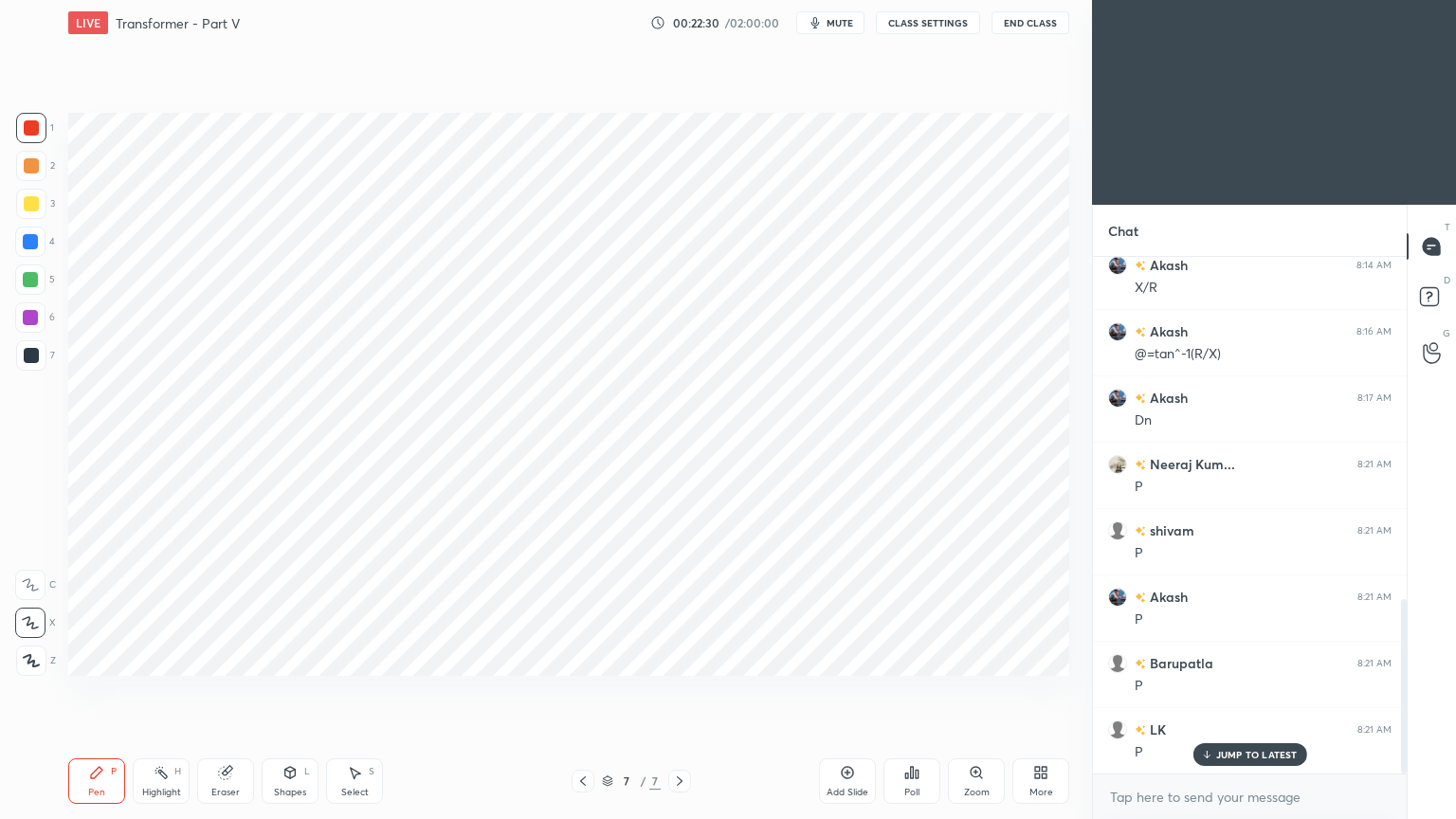 click at bounding box center [30, 280] 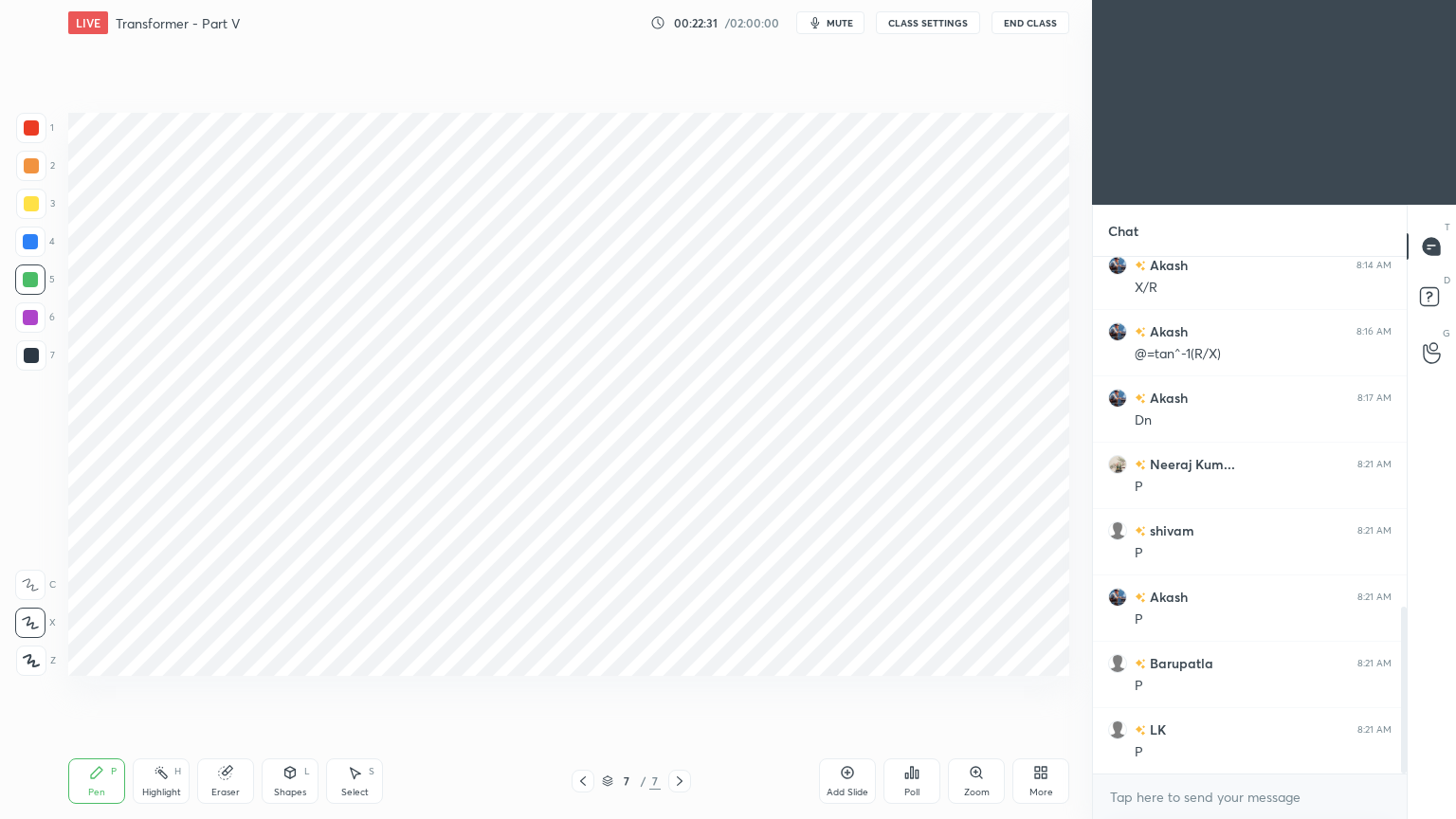 scroll, scrollTop: 1080, scrollLeft: 0, axis: vertical 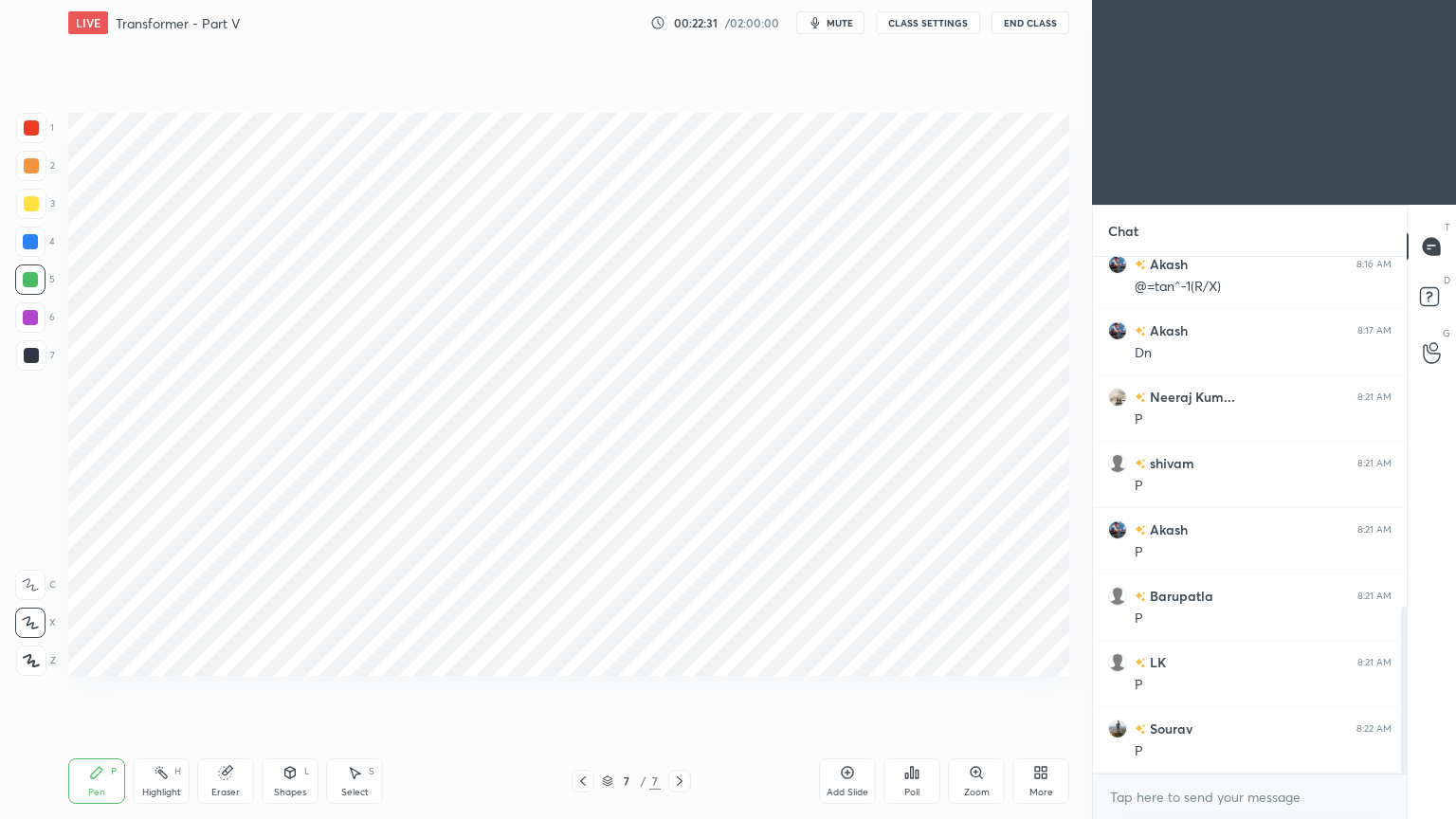 click on "Shapes L" at bounding box center [290, 781] 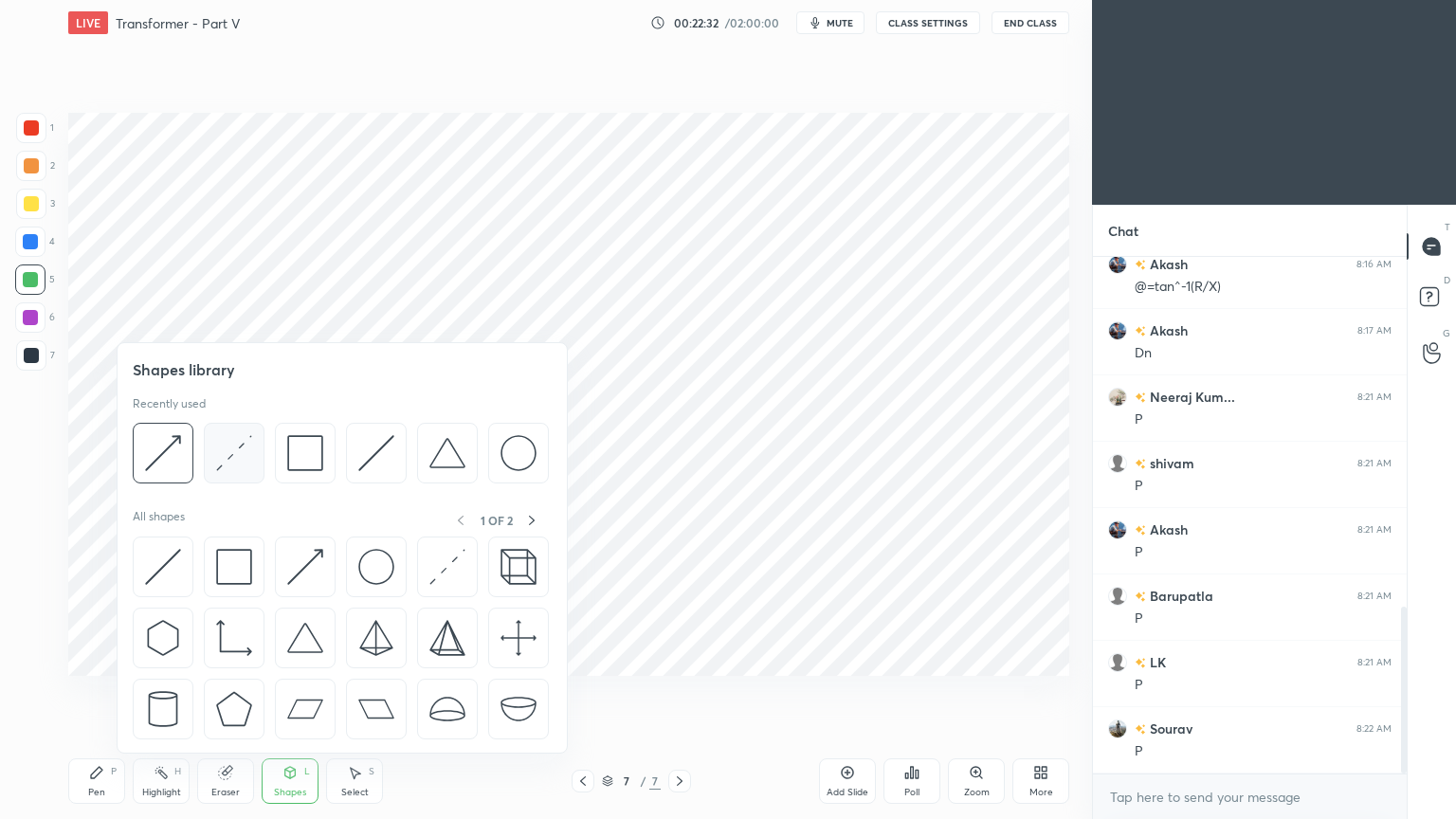 click at bounding box center (234, 453) 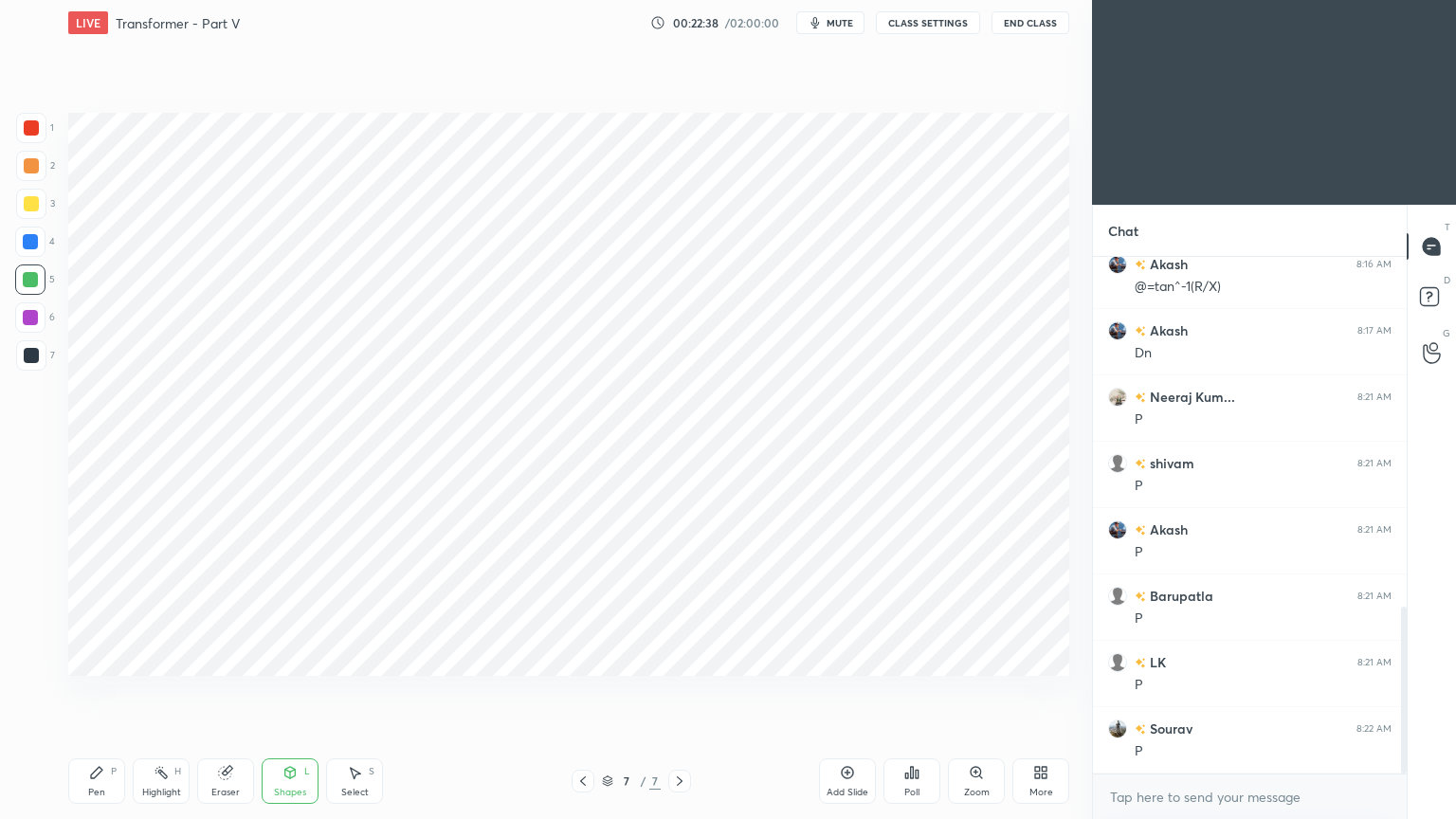 click at bounding box center [30, 242] 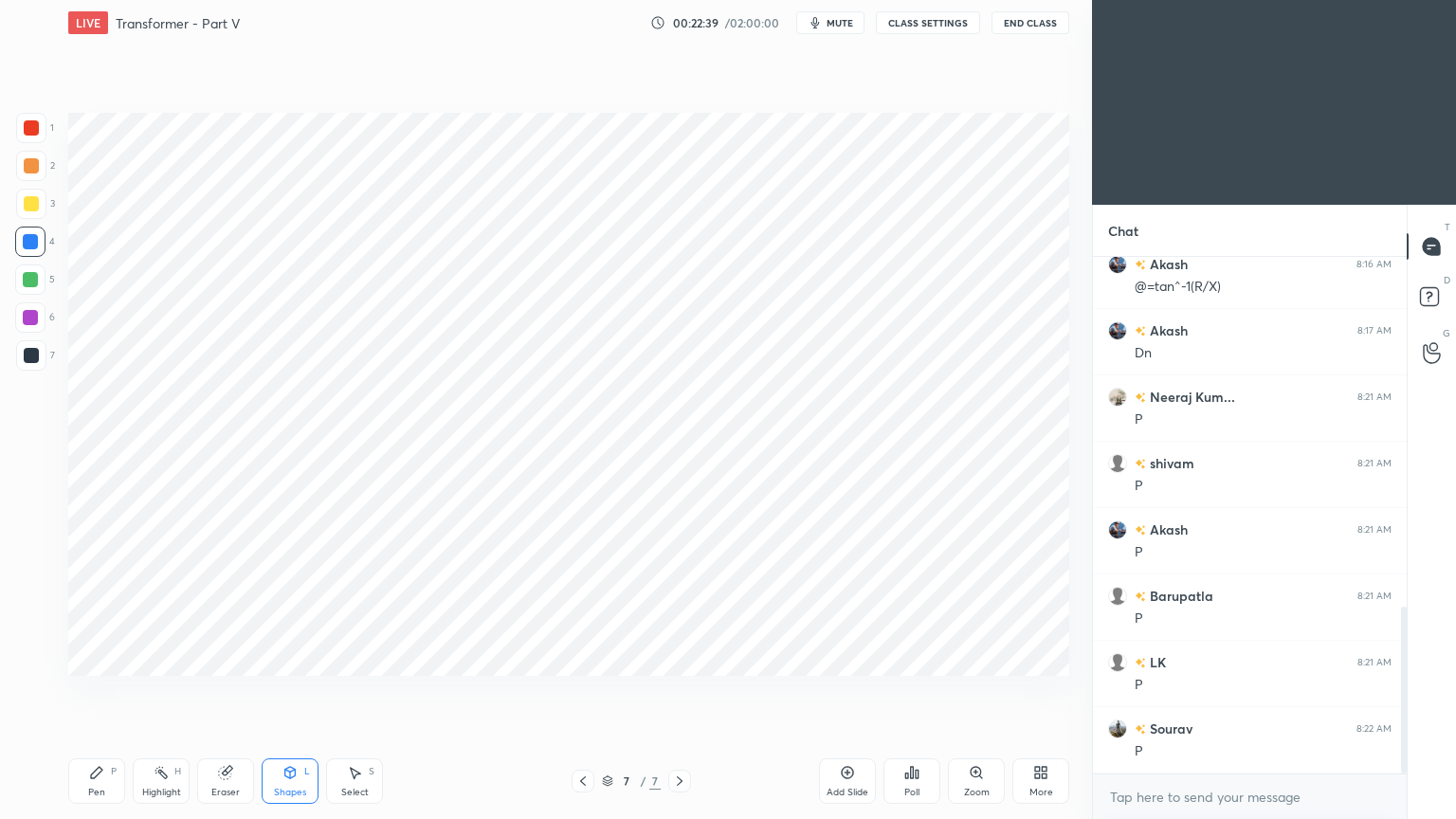 click on "Pen P" at bounding box center [97, 781] 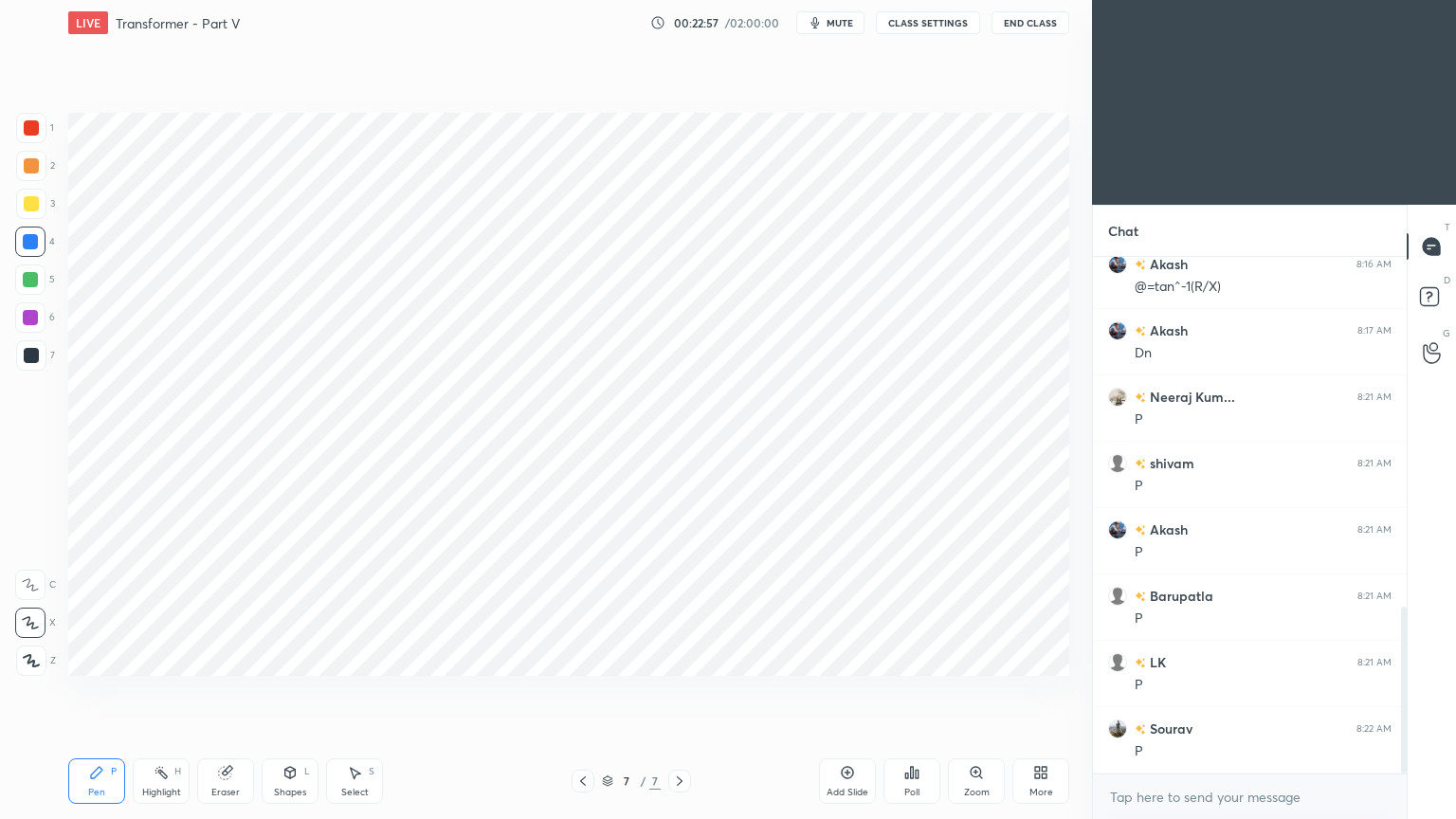 scroll, scrollTop: 1145, scrollLeft: 0, axis: vertical 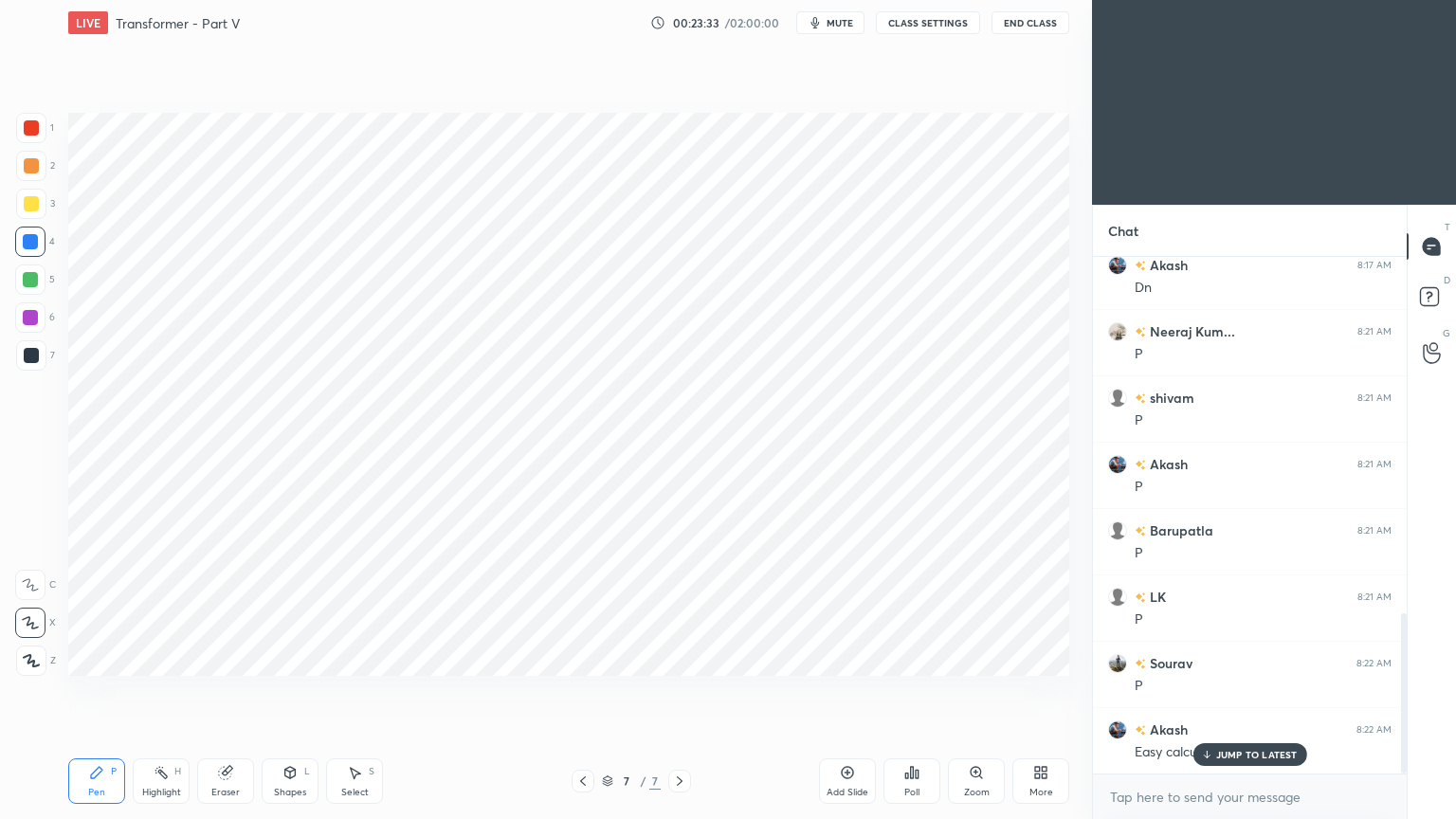 click at bounding box center [31, 355] 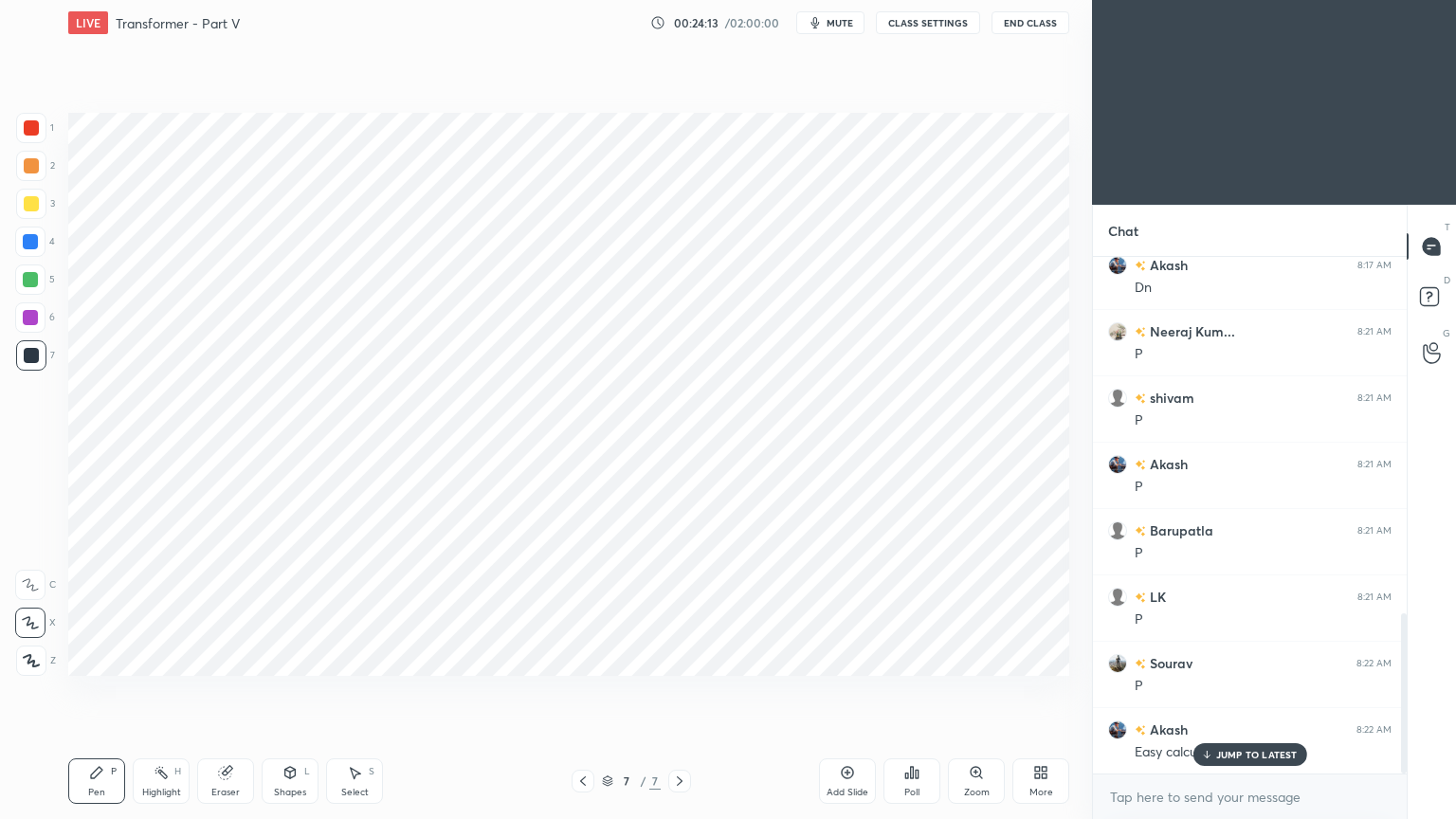 click on "Select S" at bounding box center [355, 781] 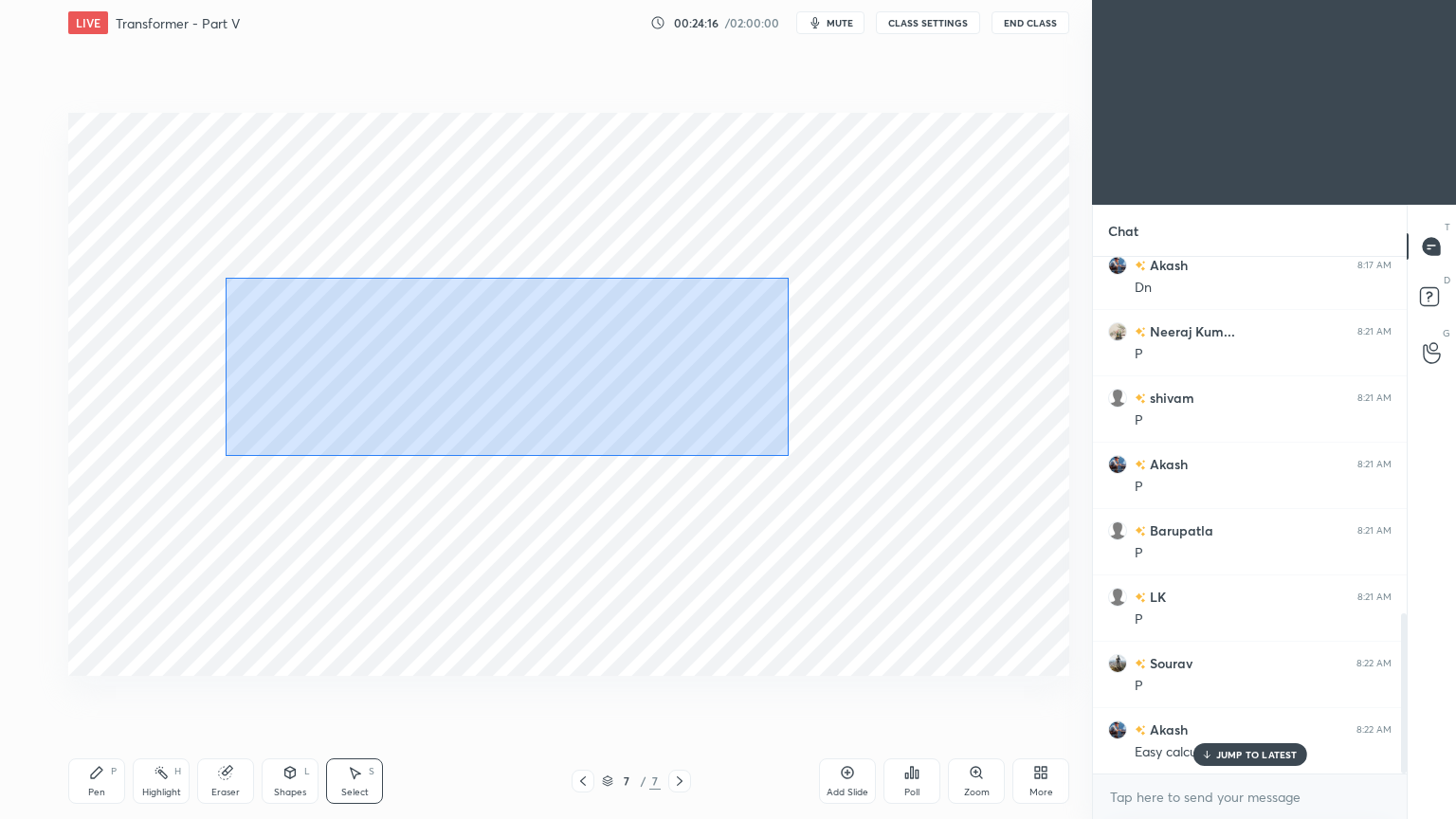 drag, startPoint x: 226, startPoint y: 277, endPoint x: 783, endPoint y: 462, distance: 586.9191 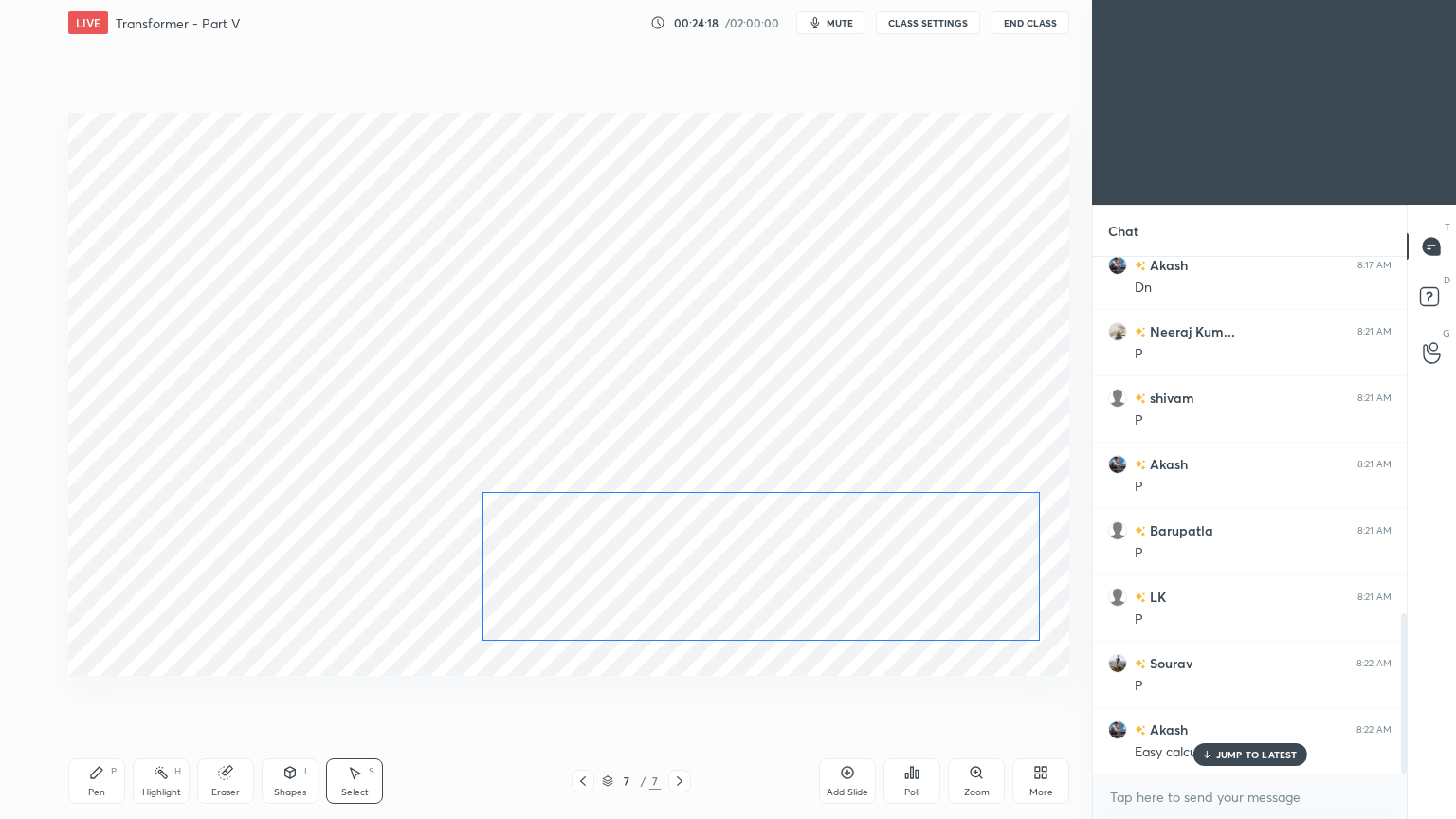 drag, startPoint x: 574, startPoint y: 356, endPoint x: 806, endPoint y: 570, distance: 315.62636 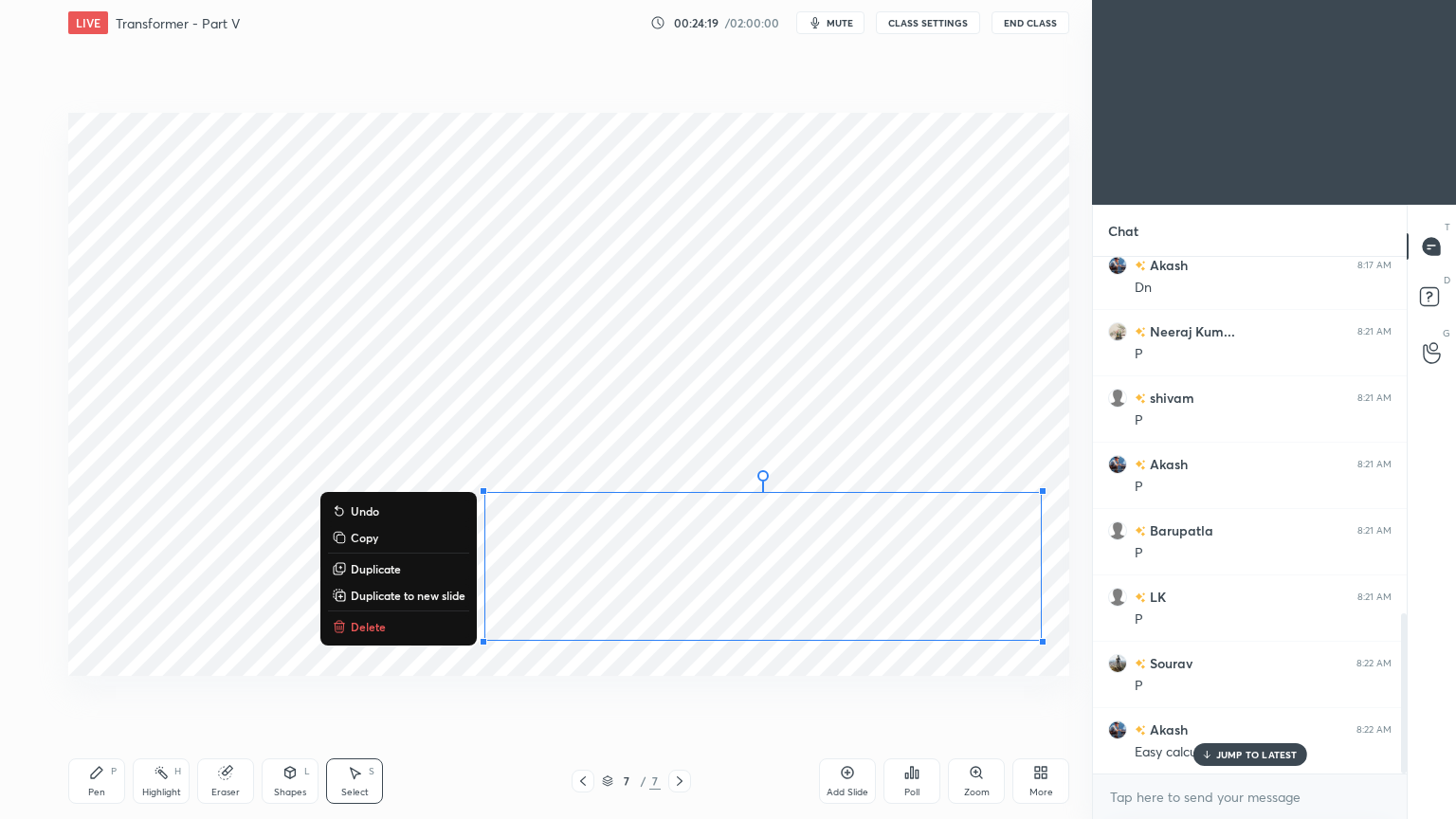 click on "Pen P" at bounding box center [97, 781] 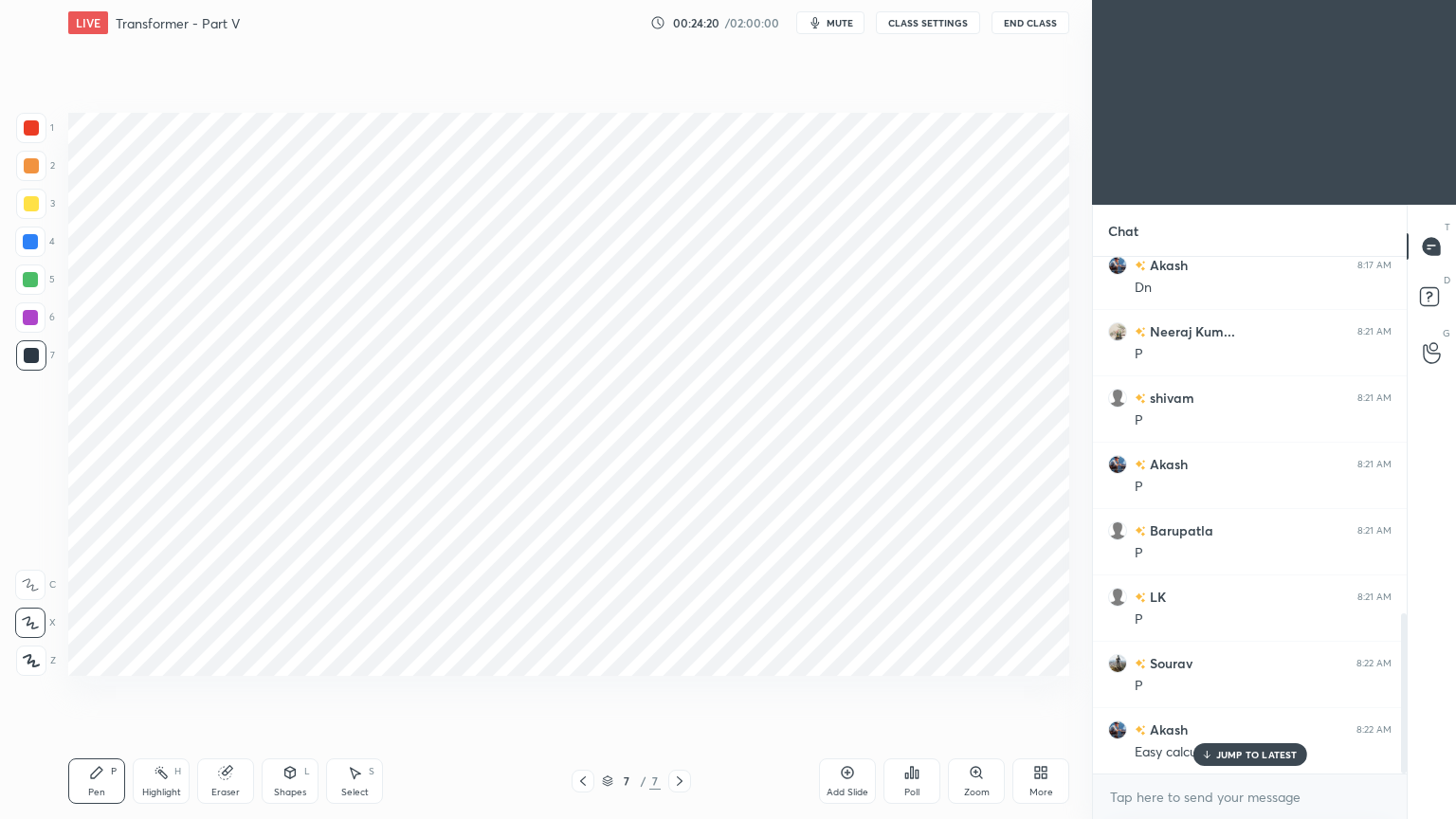click on "4" at bounding box center [35, 246] 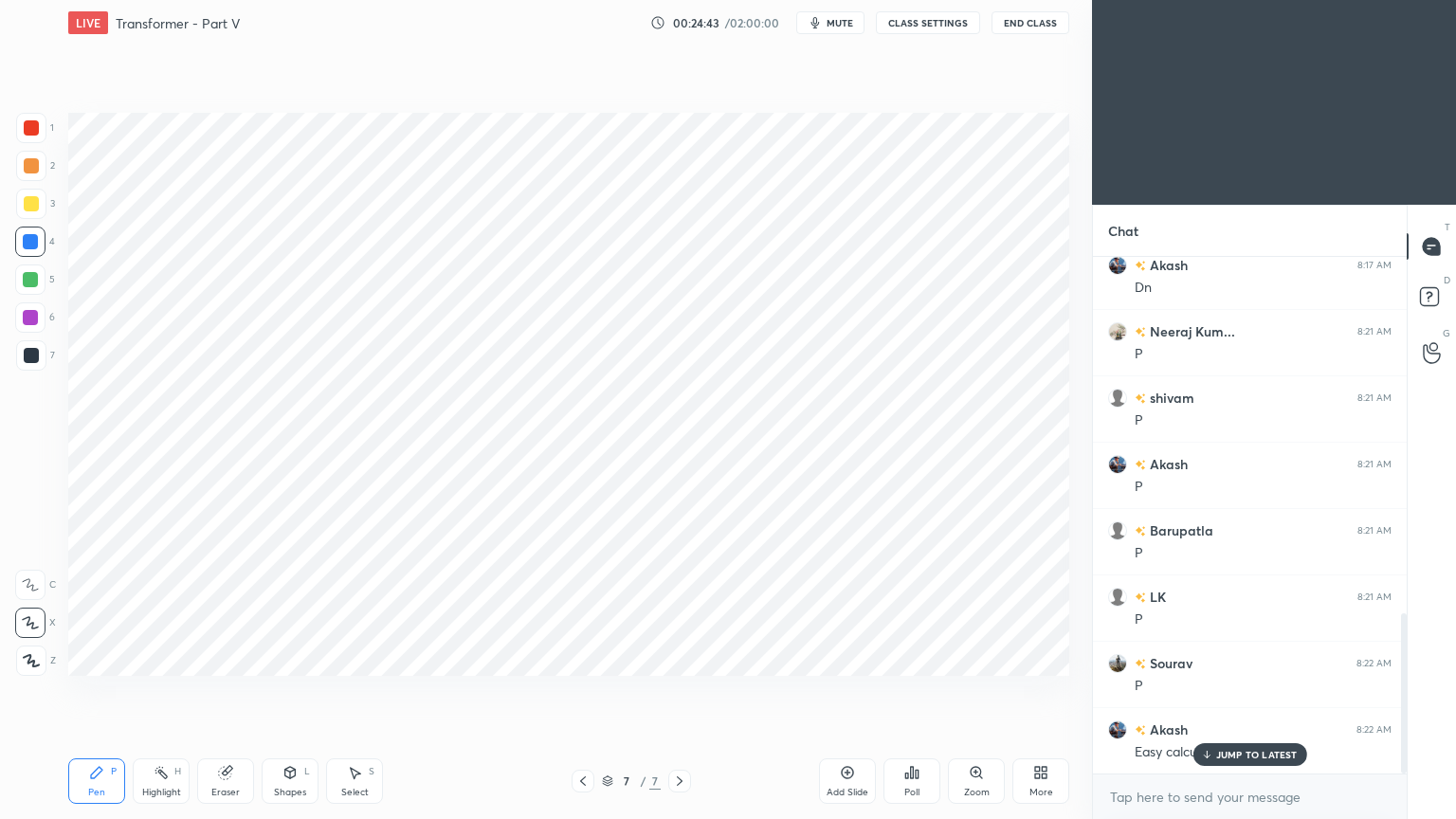 click at bounding box center (30, 318) 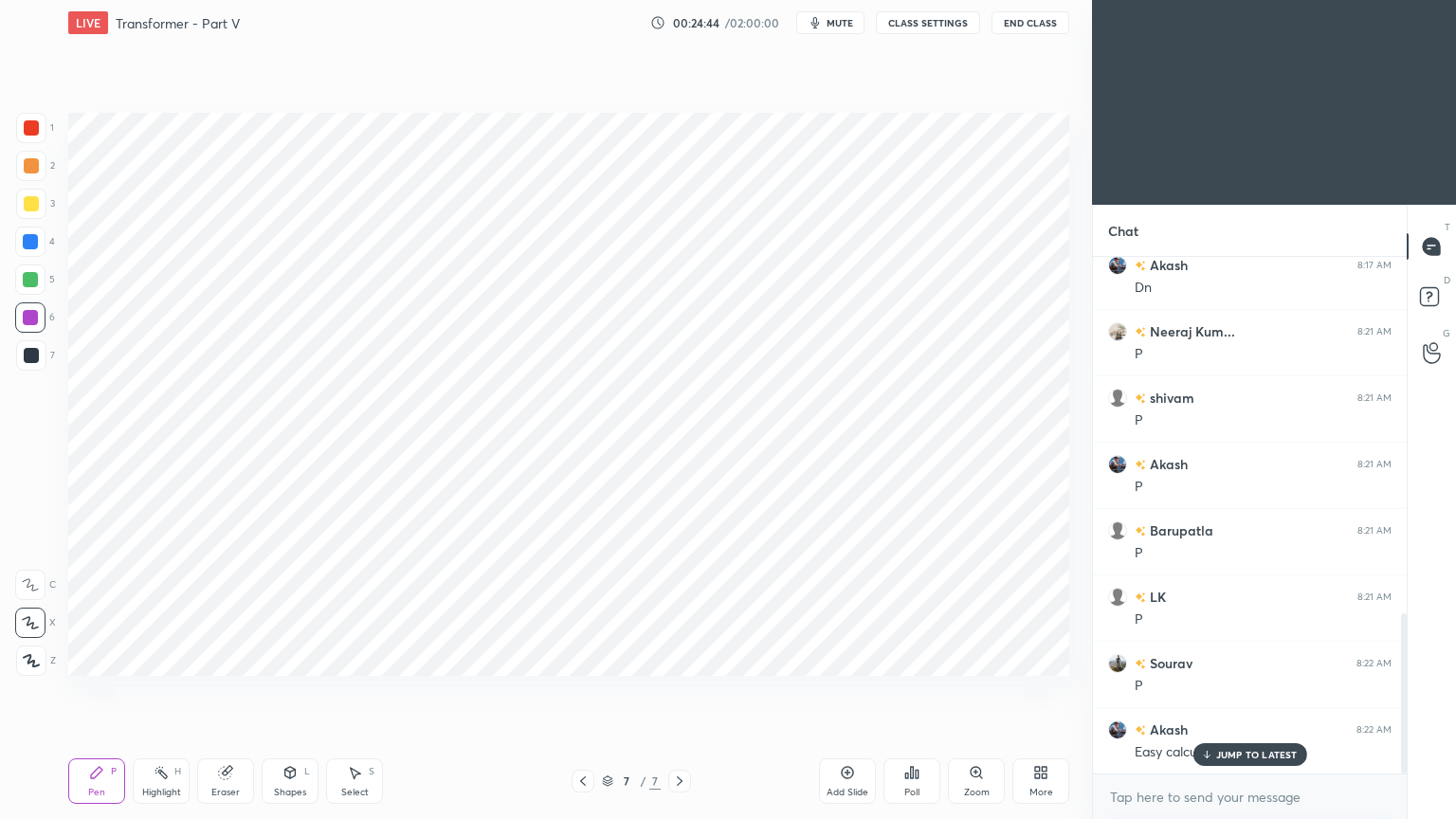 click on "Shapes L" at bounding box center (290, 781) 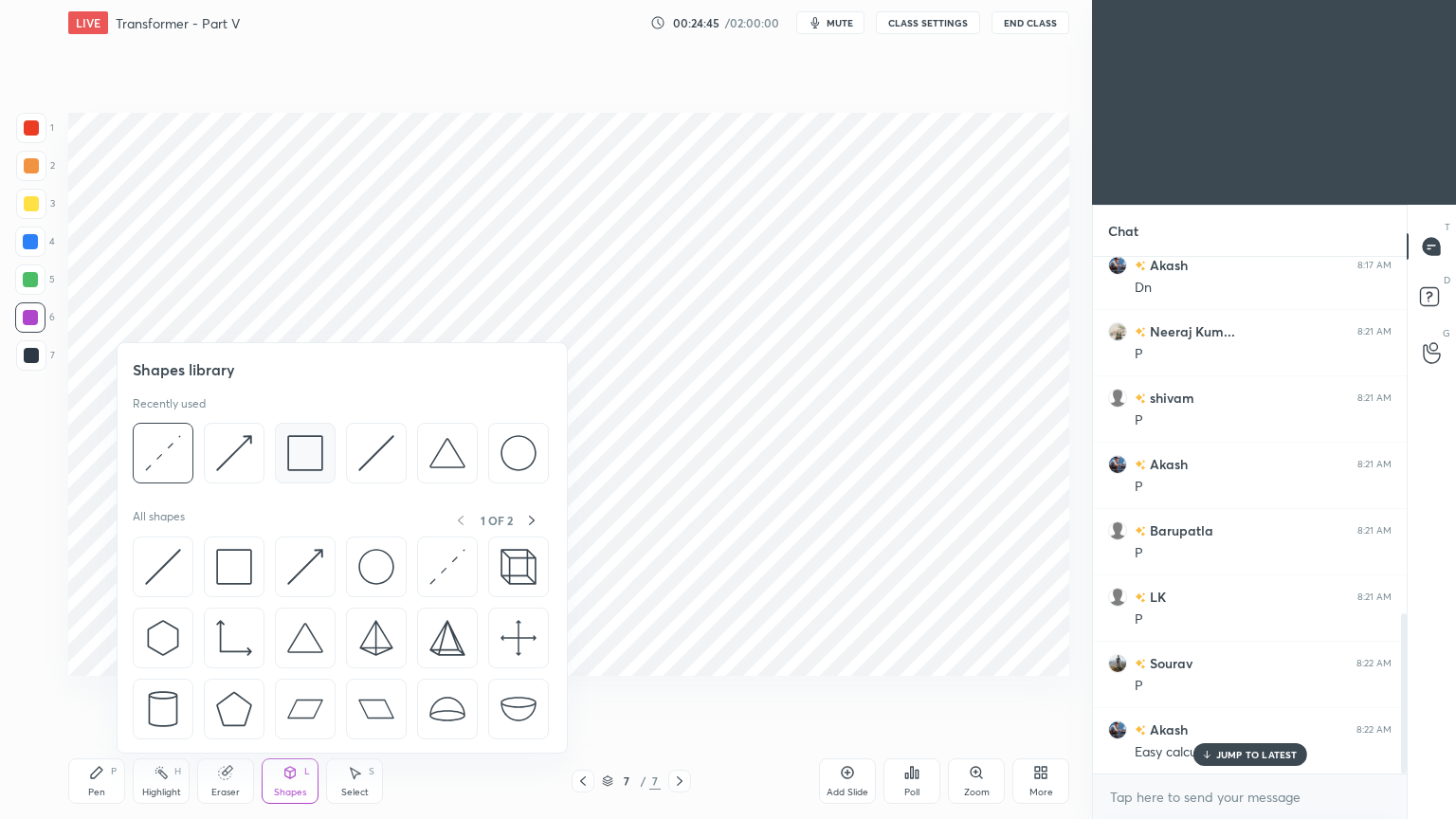 click at bounding box center (305, 453) 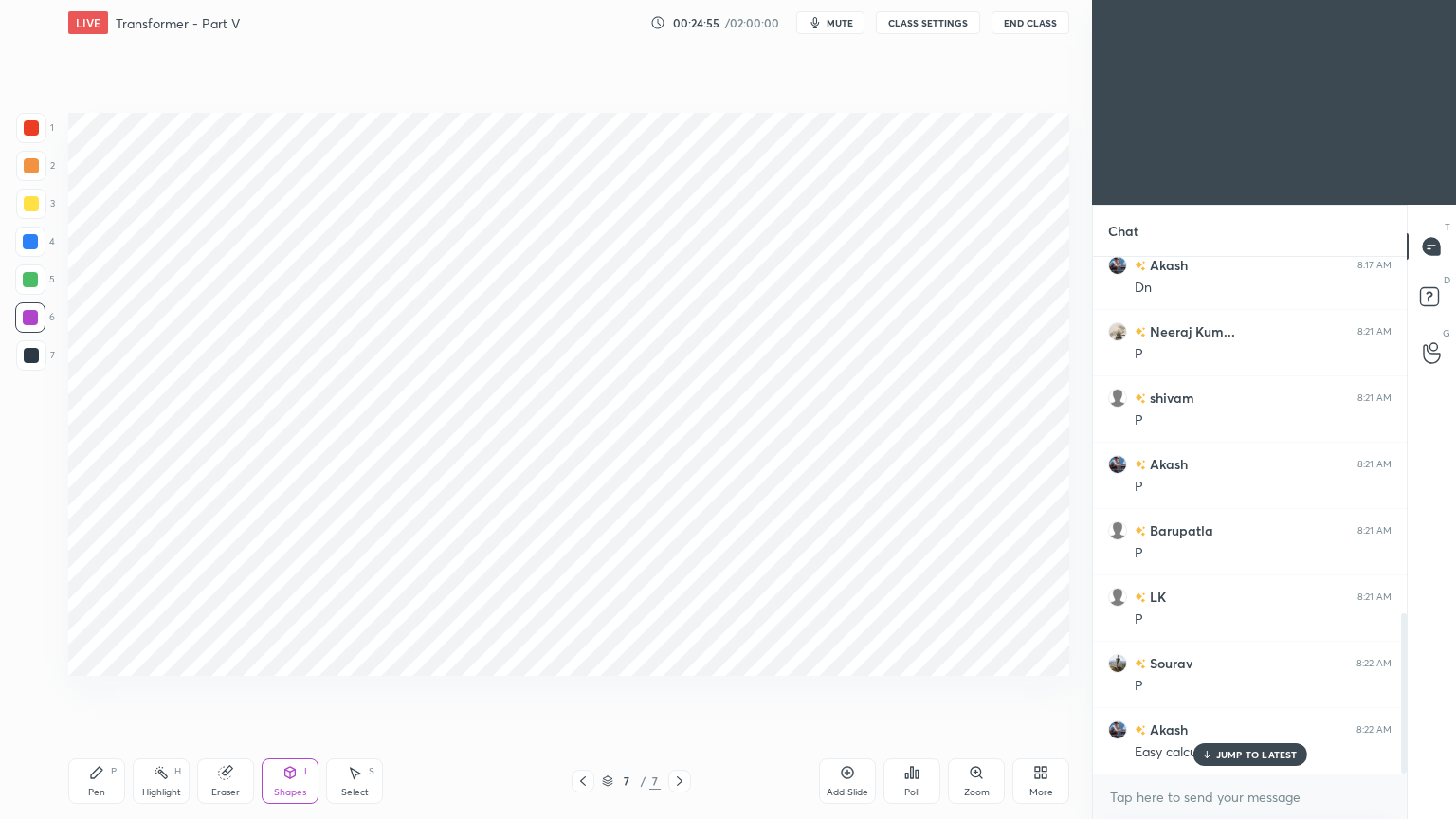 drag, startPoint x: 360, startPoint y: 769, endPoint x: 388, endPoint y: 752, distance: 32.756679 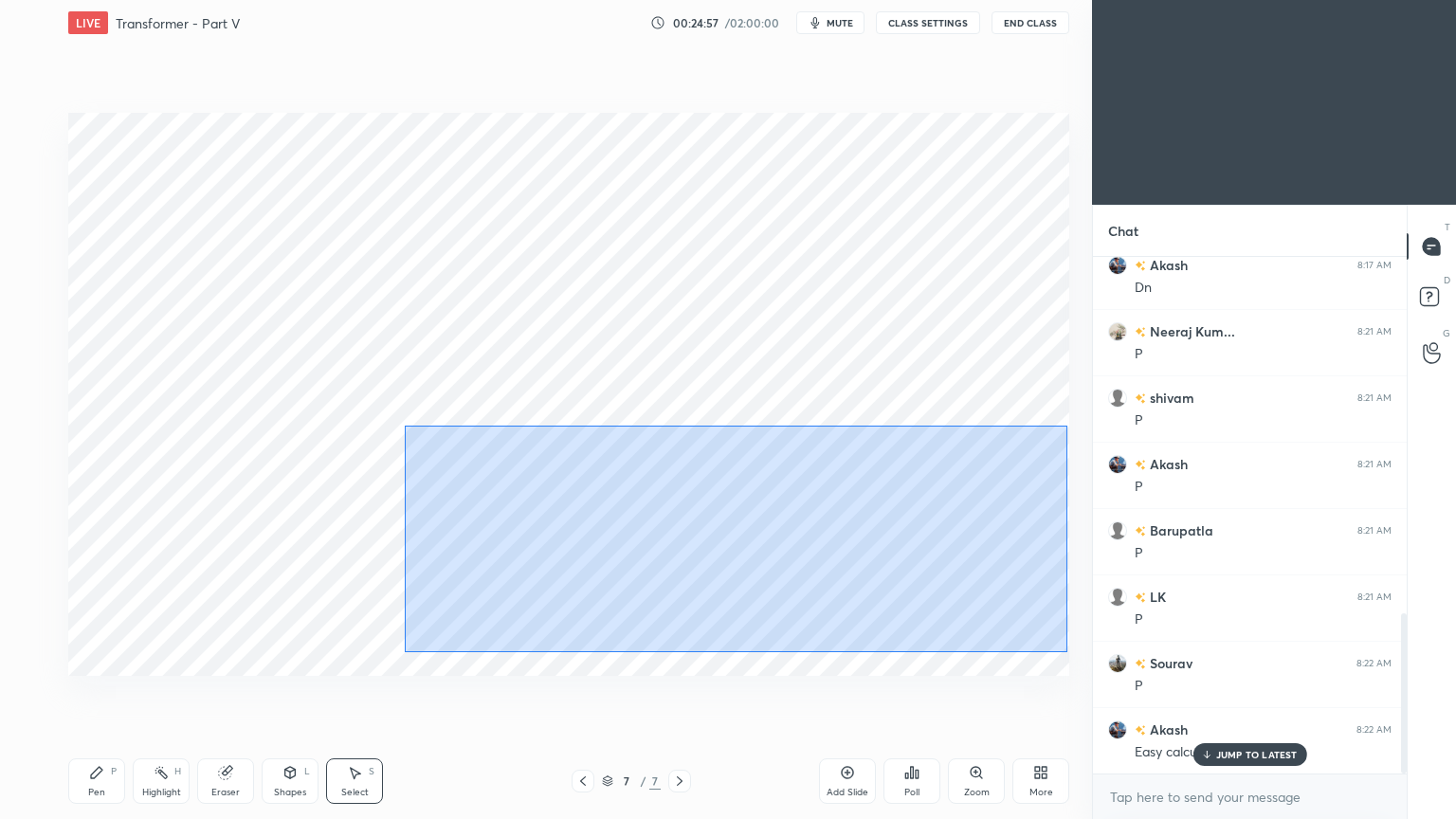 drag, startPoint x: 498, startPoint y: 462, endPoint x: 1066, endPoint y: 651, distance: 598.6192 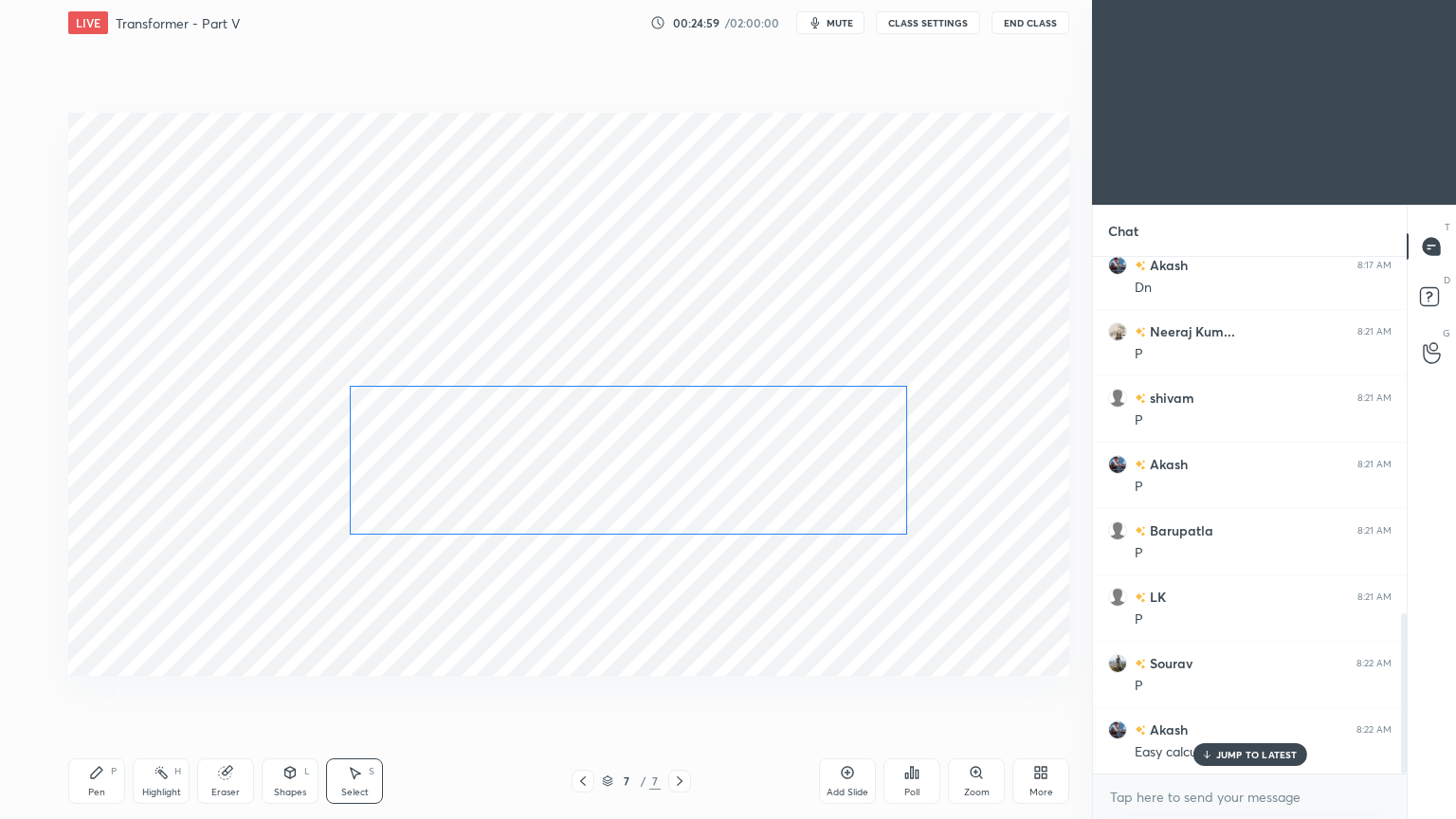 drag, startPoint x: 715, startPoint y: 511, endPoint x: 702, endPoint y: 498, distance: 18.384776 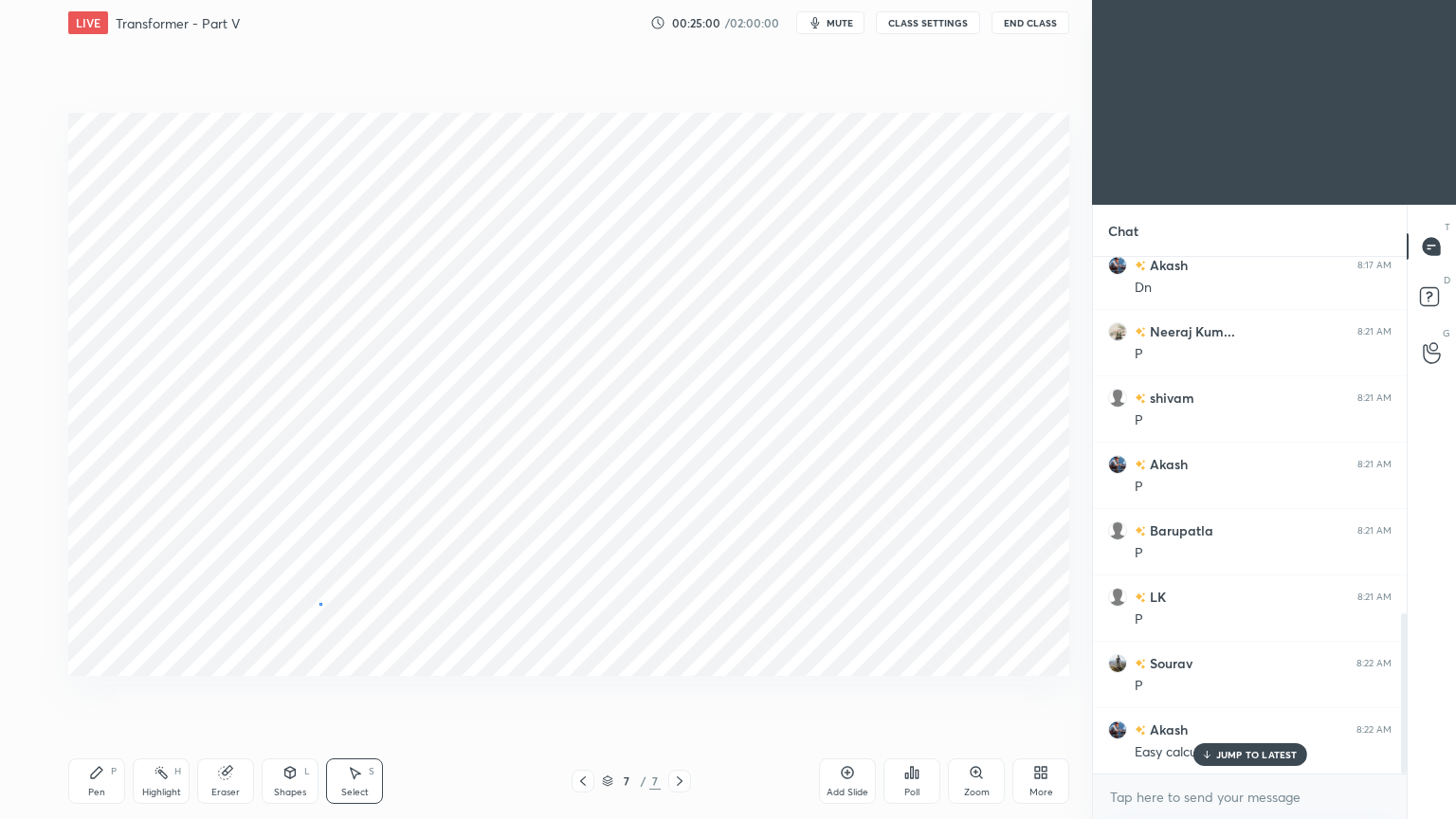 click on "0 ° Undo Copy Duplicate Duplicate to new slide Delete" at bounding box center (569, 394) 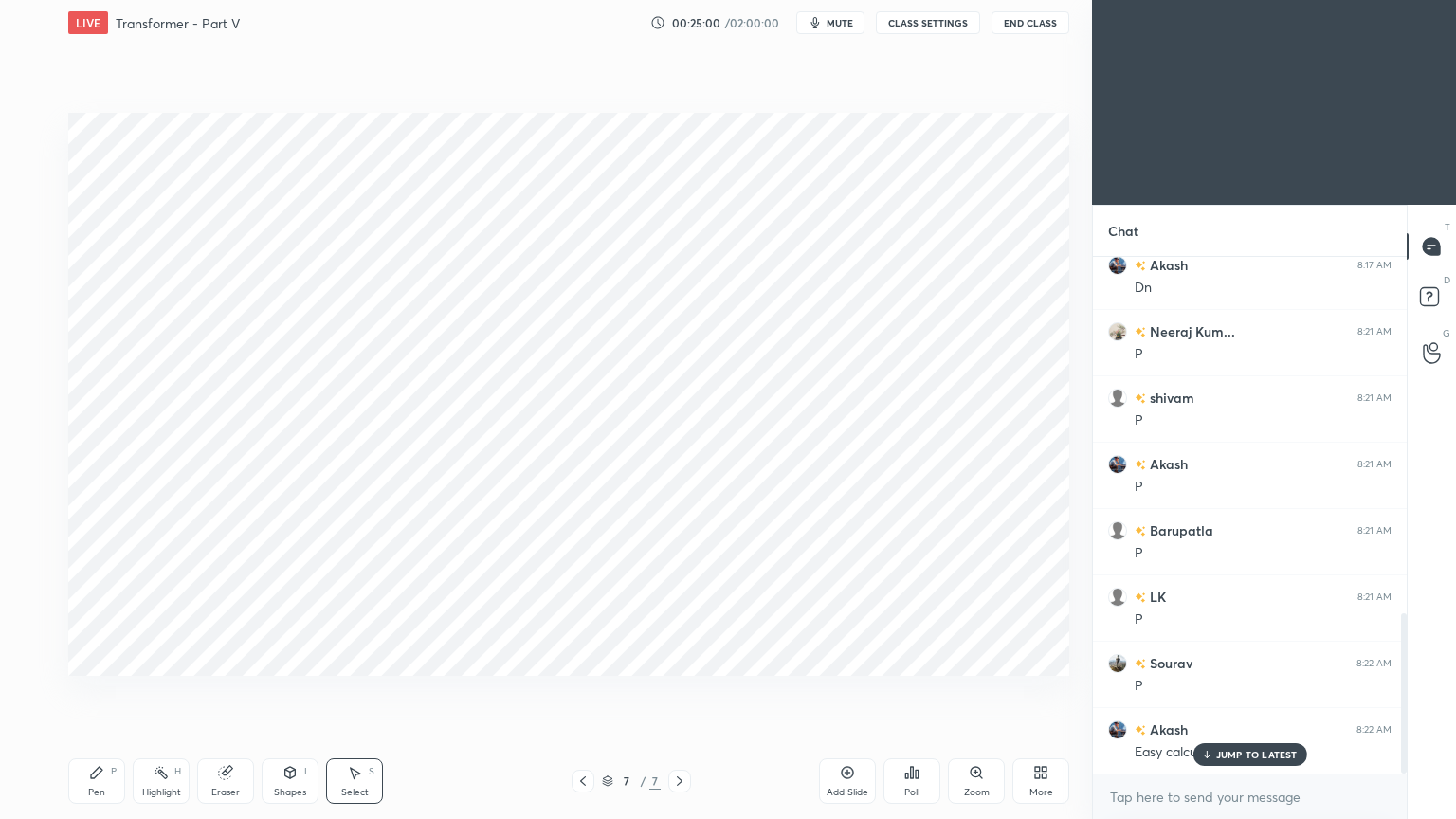 click on "Pen P" at bounding box center (97, 781) 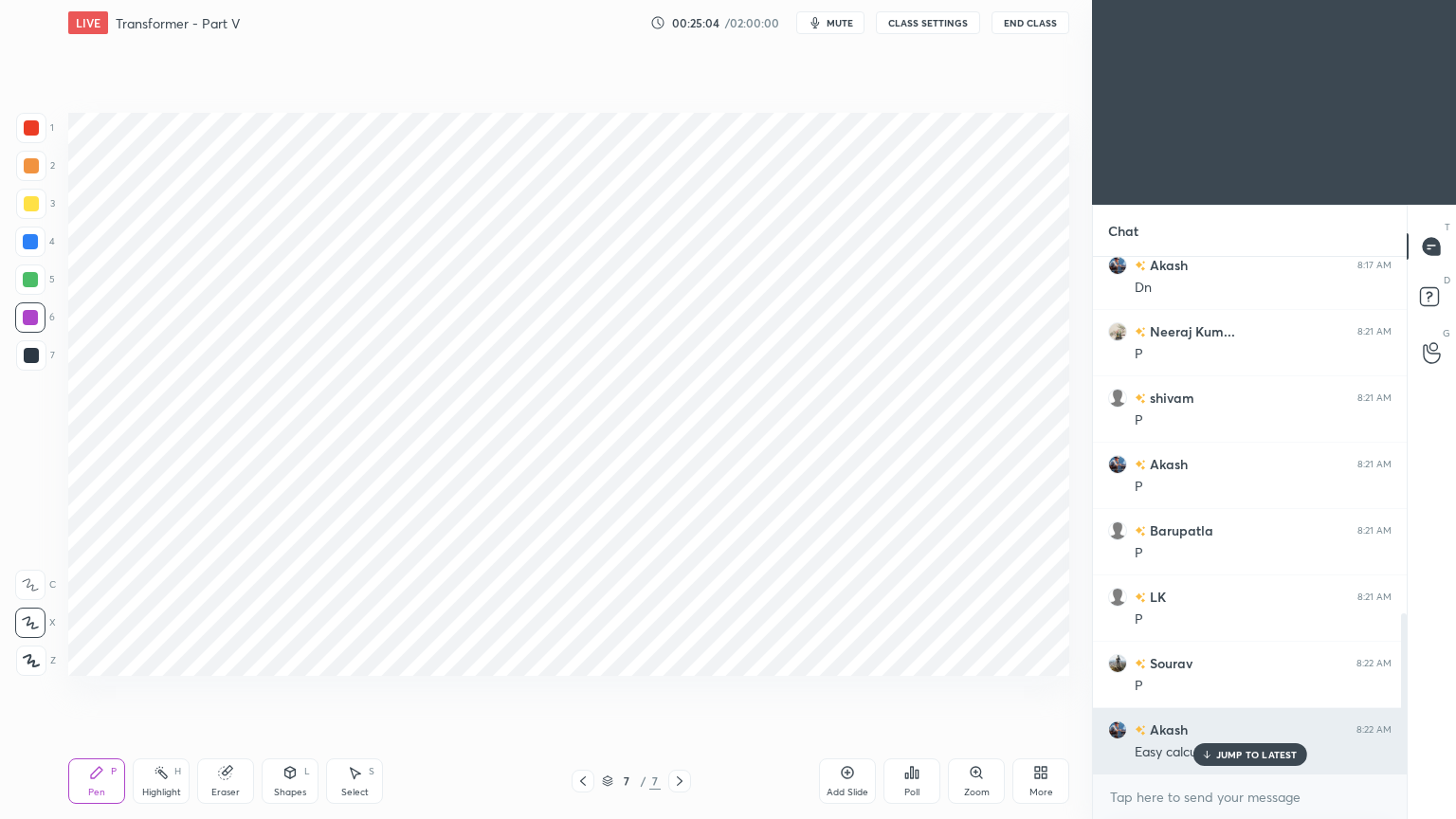 click on "JUMP TO LATEST" at bounding box center (1257, 755) 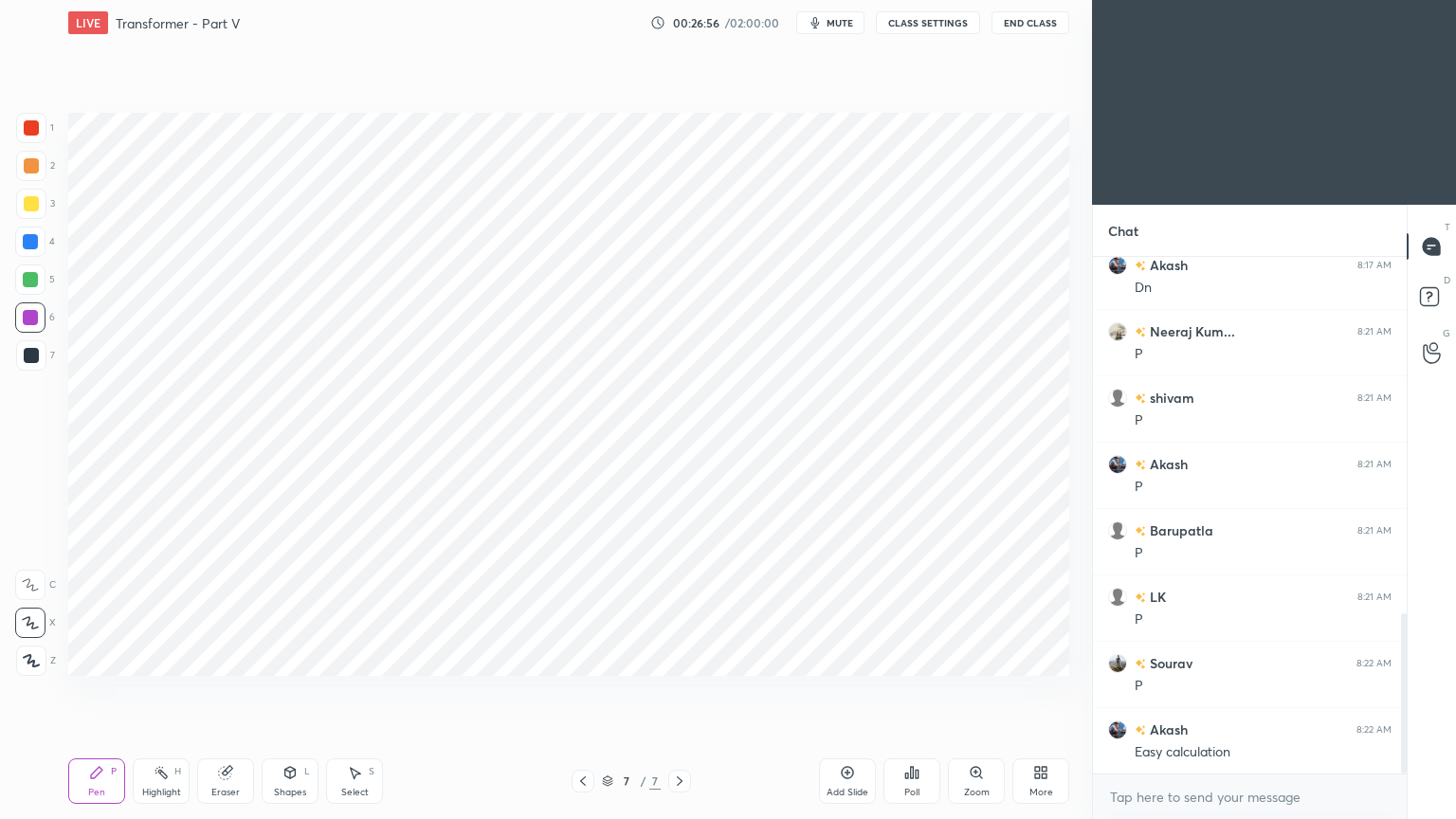 scroll, scrollTop: 6, scrollLeft: 6, axis: both 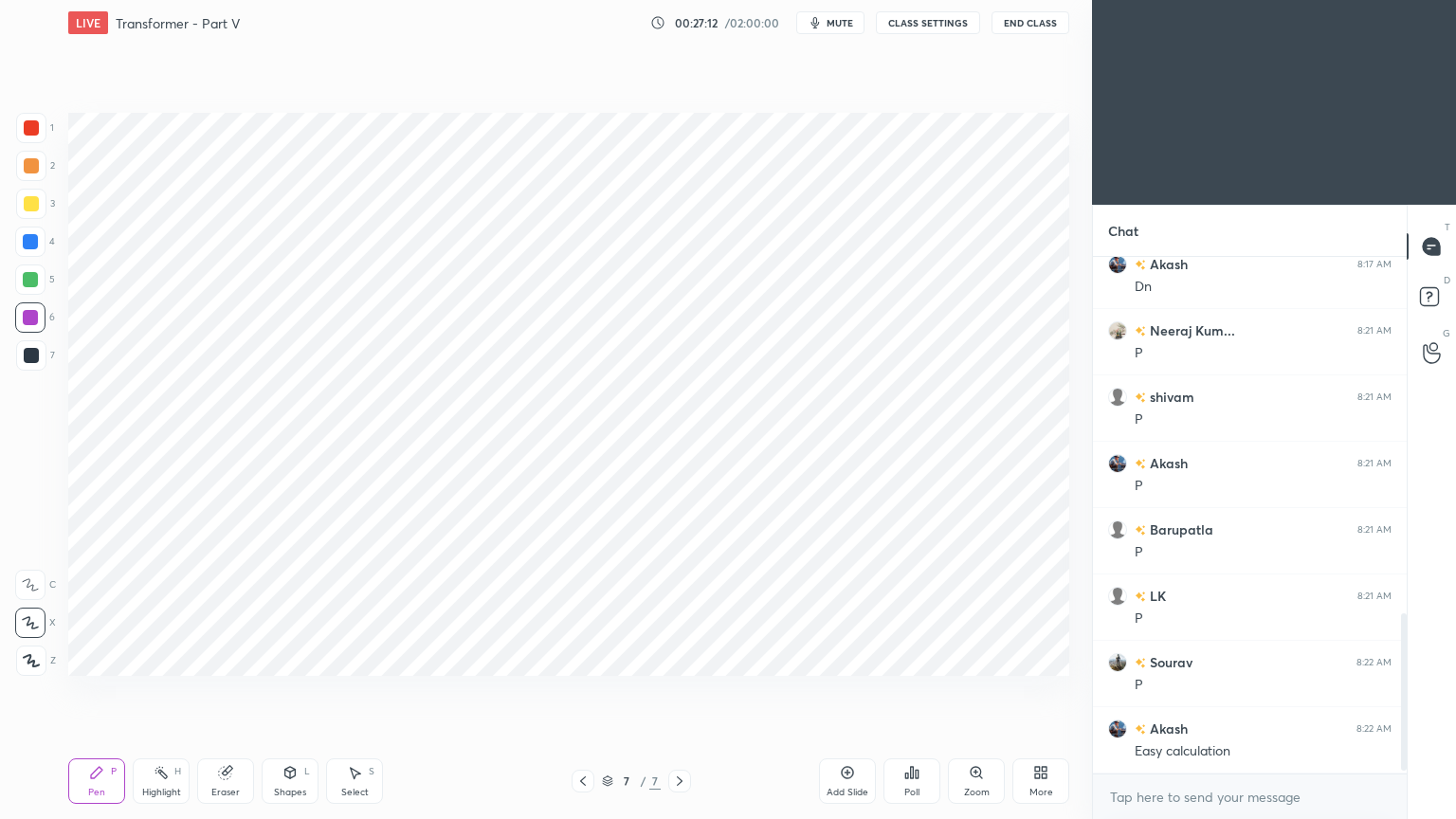 click on "Eraser" at bounding box center (226, 781) 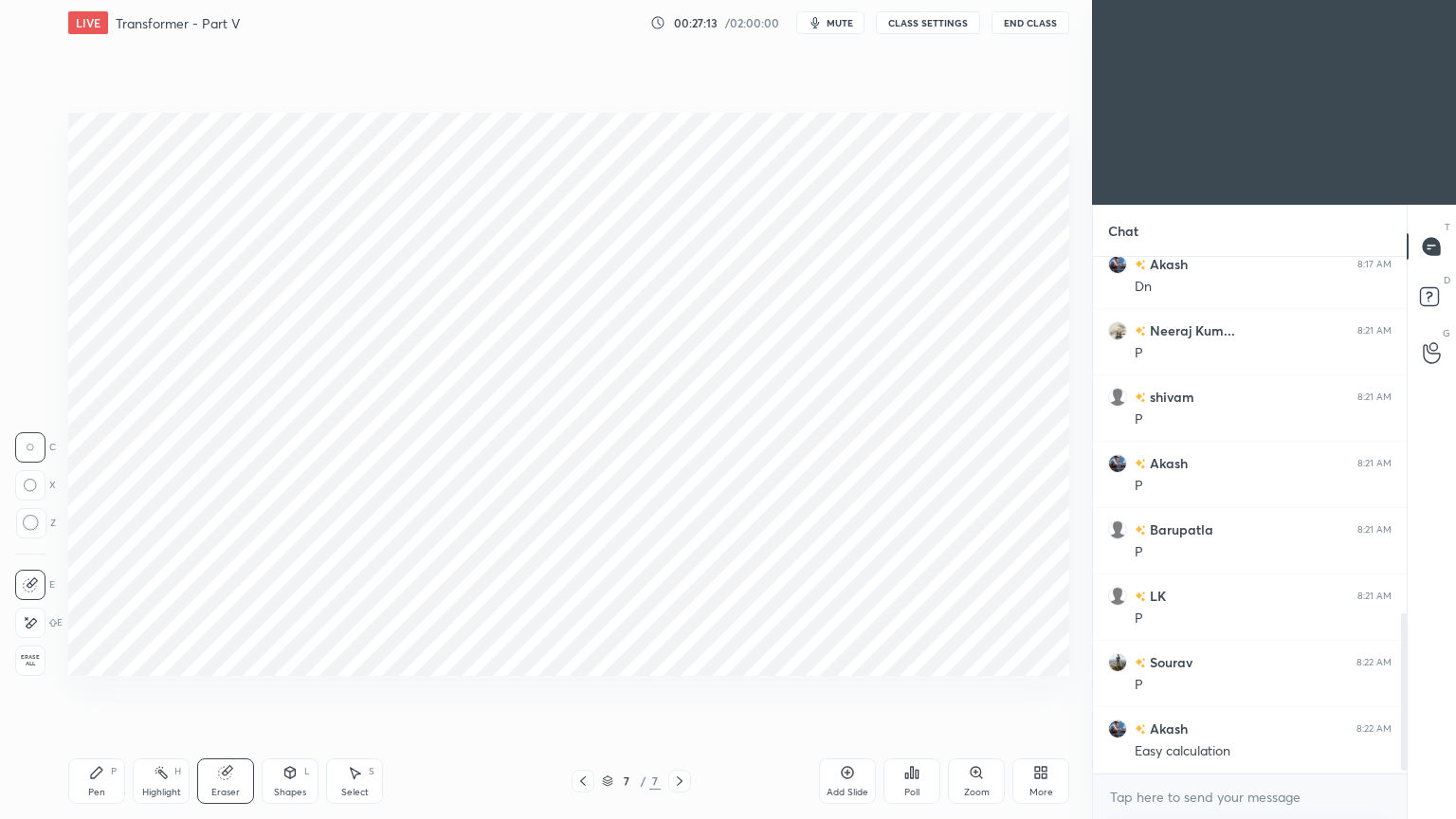 click at bounding box center [30, 623] 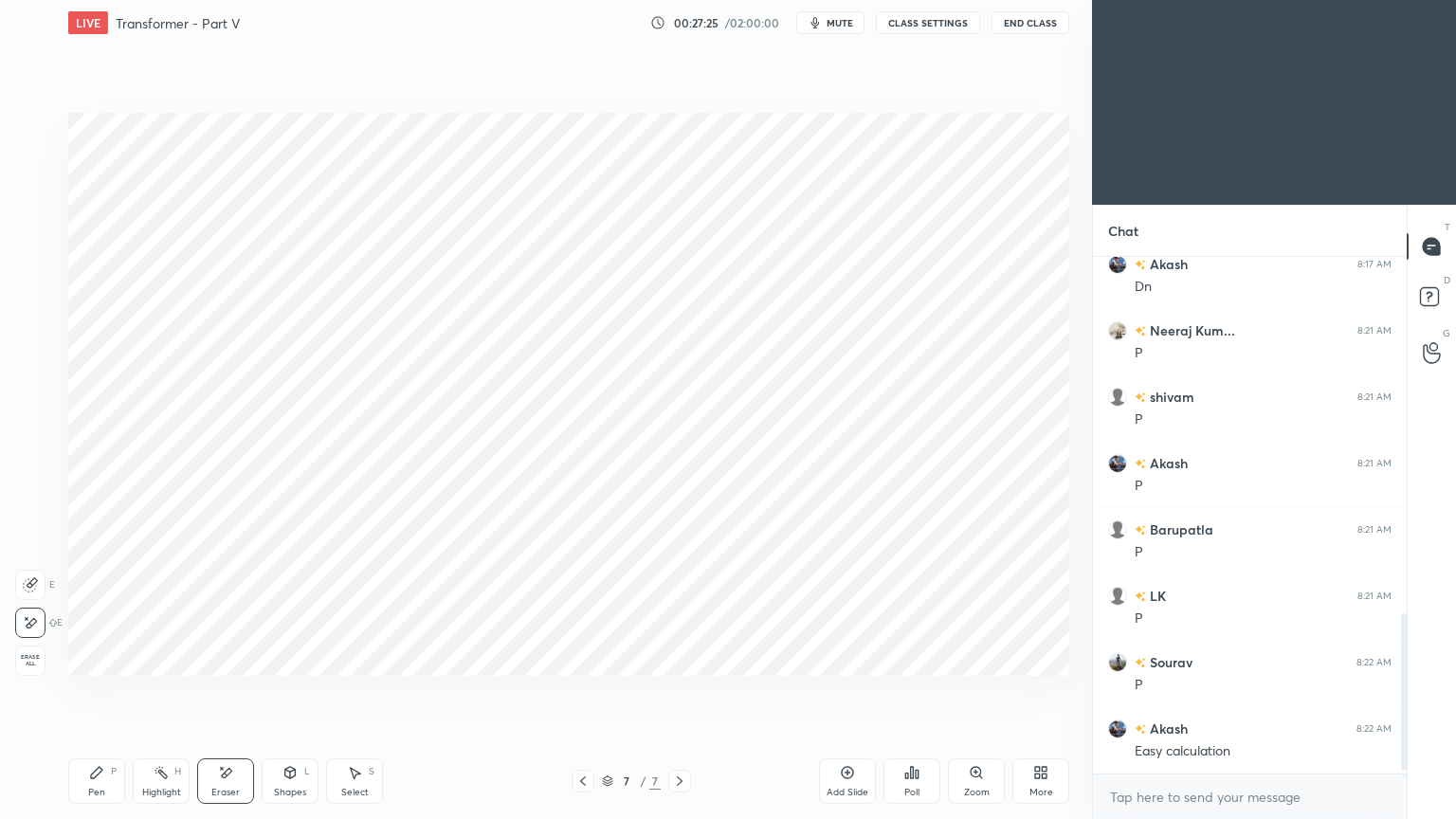 click on "Pen P" at bounding box center (97, 781) 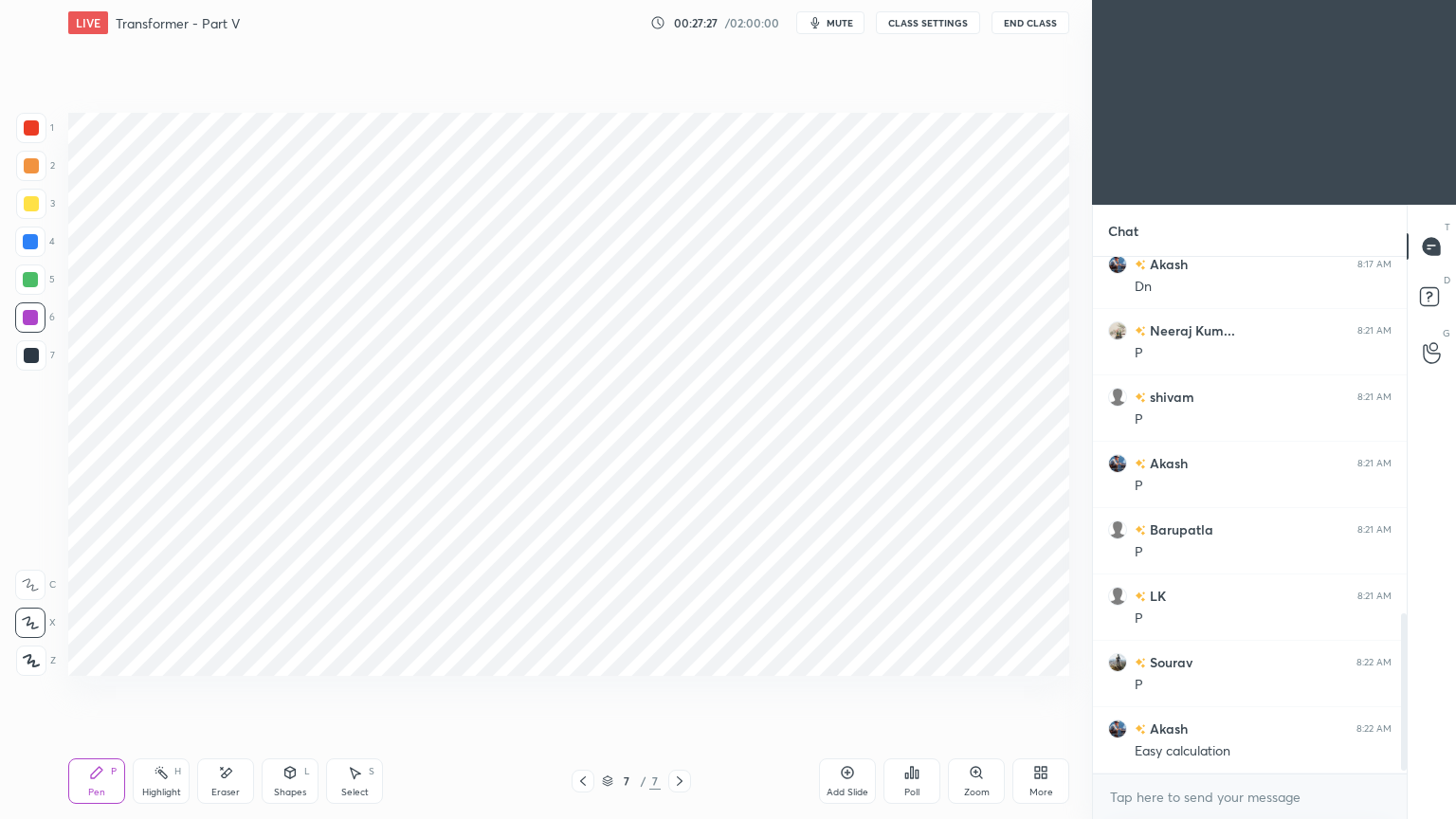 click at bounding box center (30, 242) 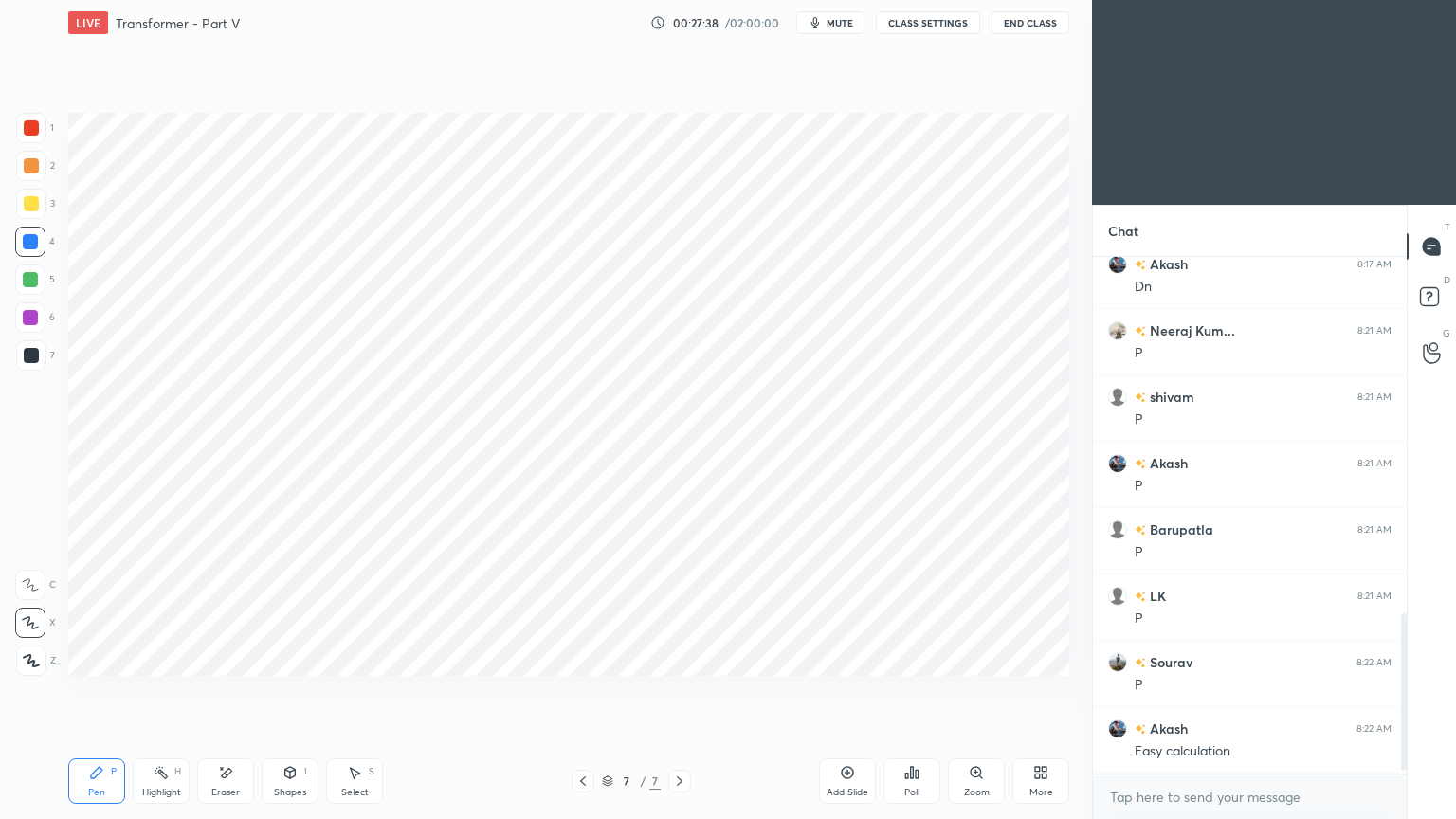 click on "1 2 3 4 5 6 7 C X Z E E Erase all   H H" at bounding box center [30, 394] 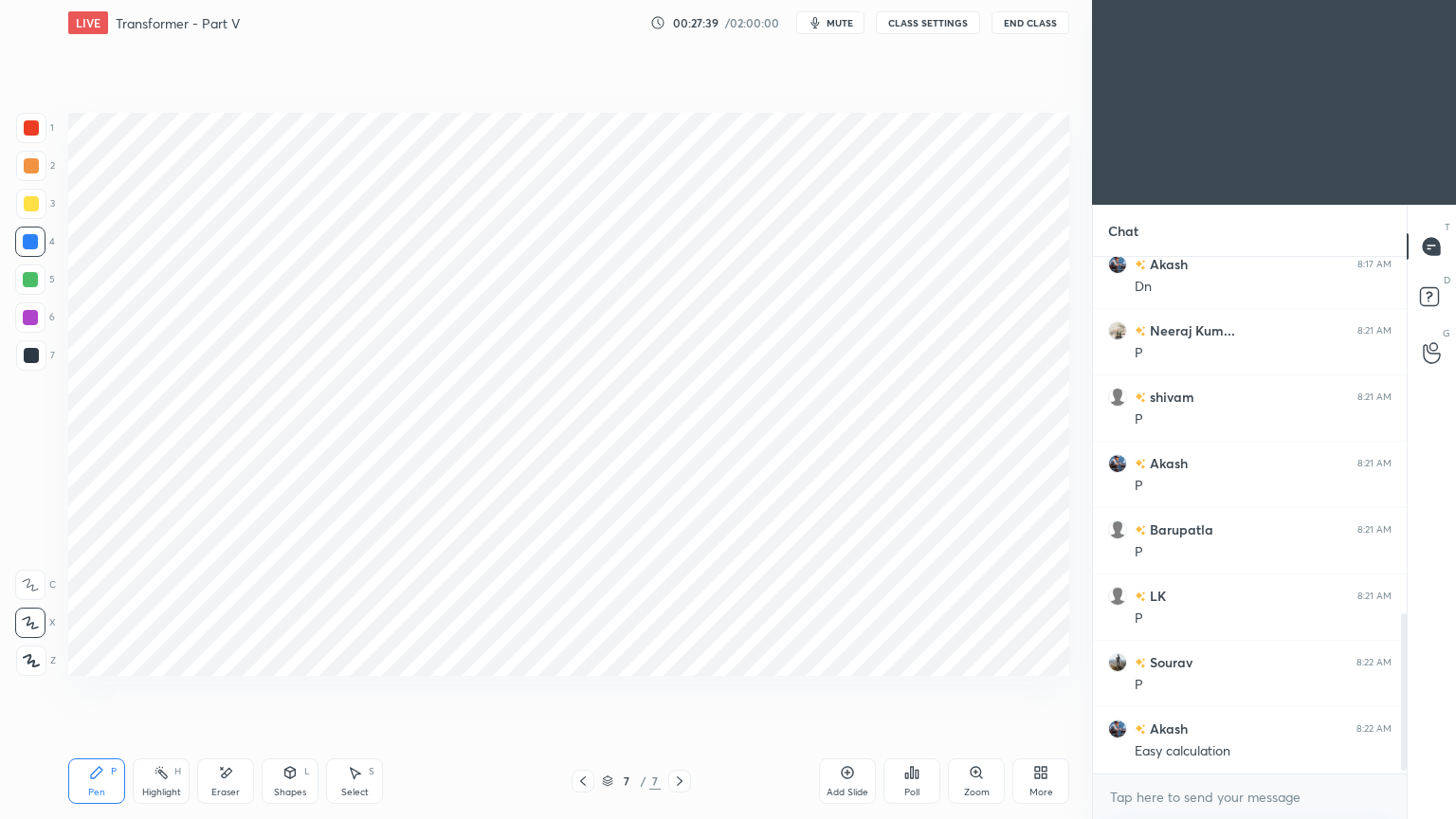 click at bounding box center (31, 355) 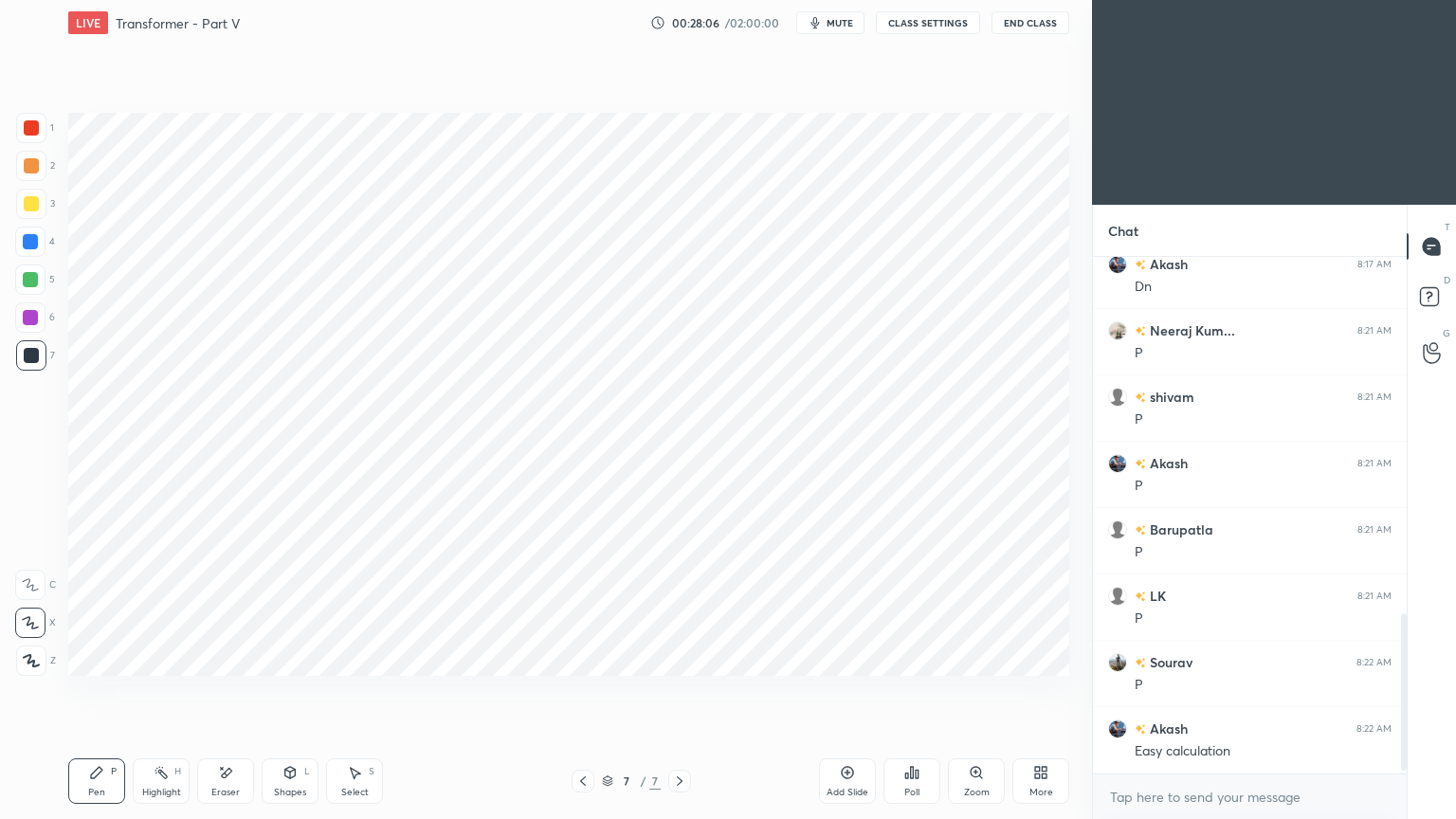 click at bounding box center (30, 318) 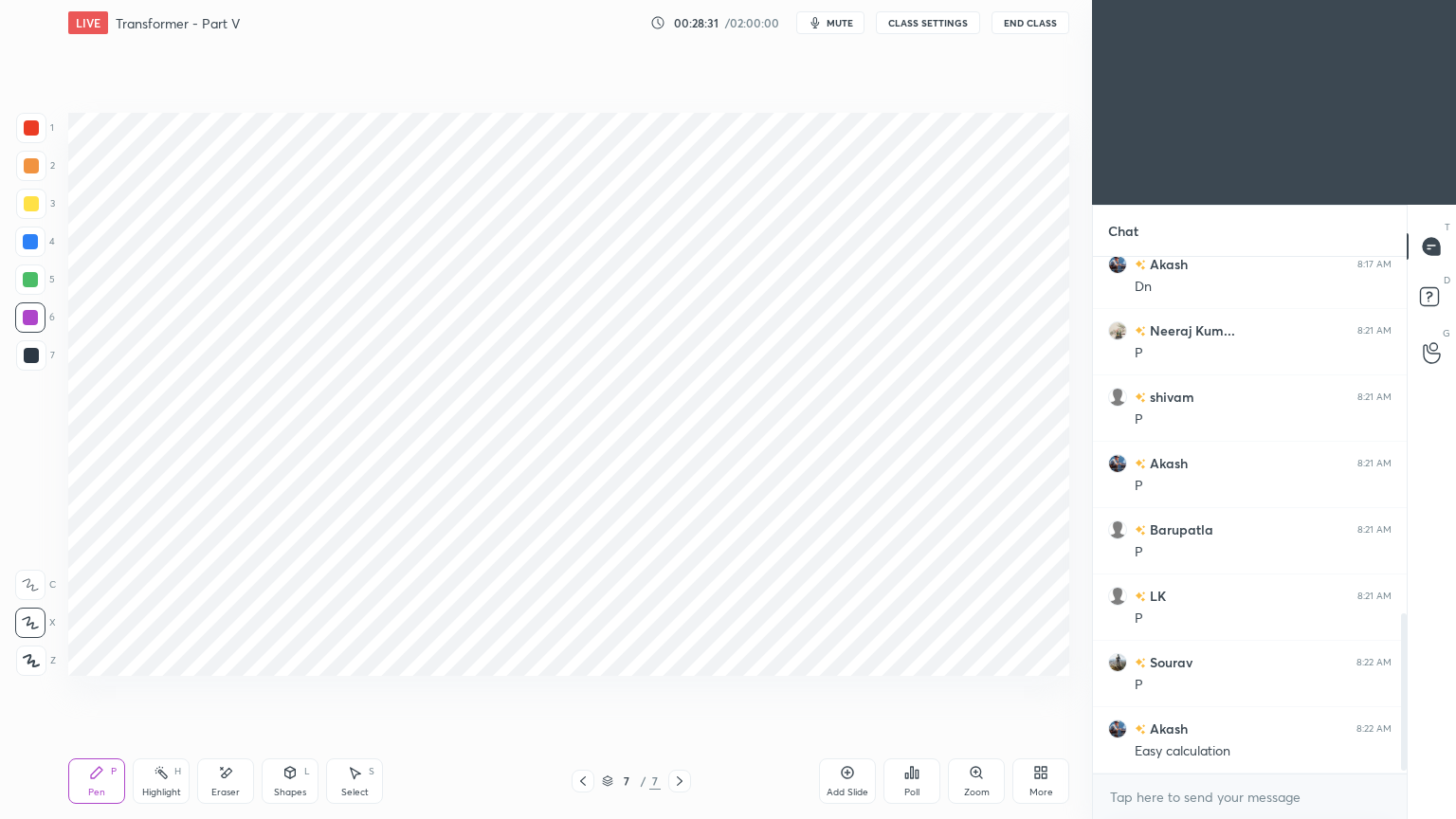 click on "4" at bounding box center (35, 246) 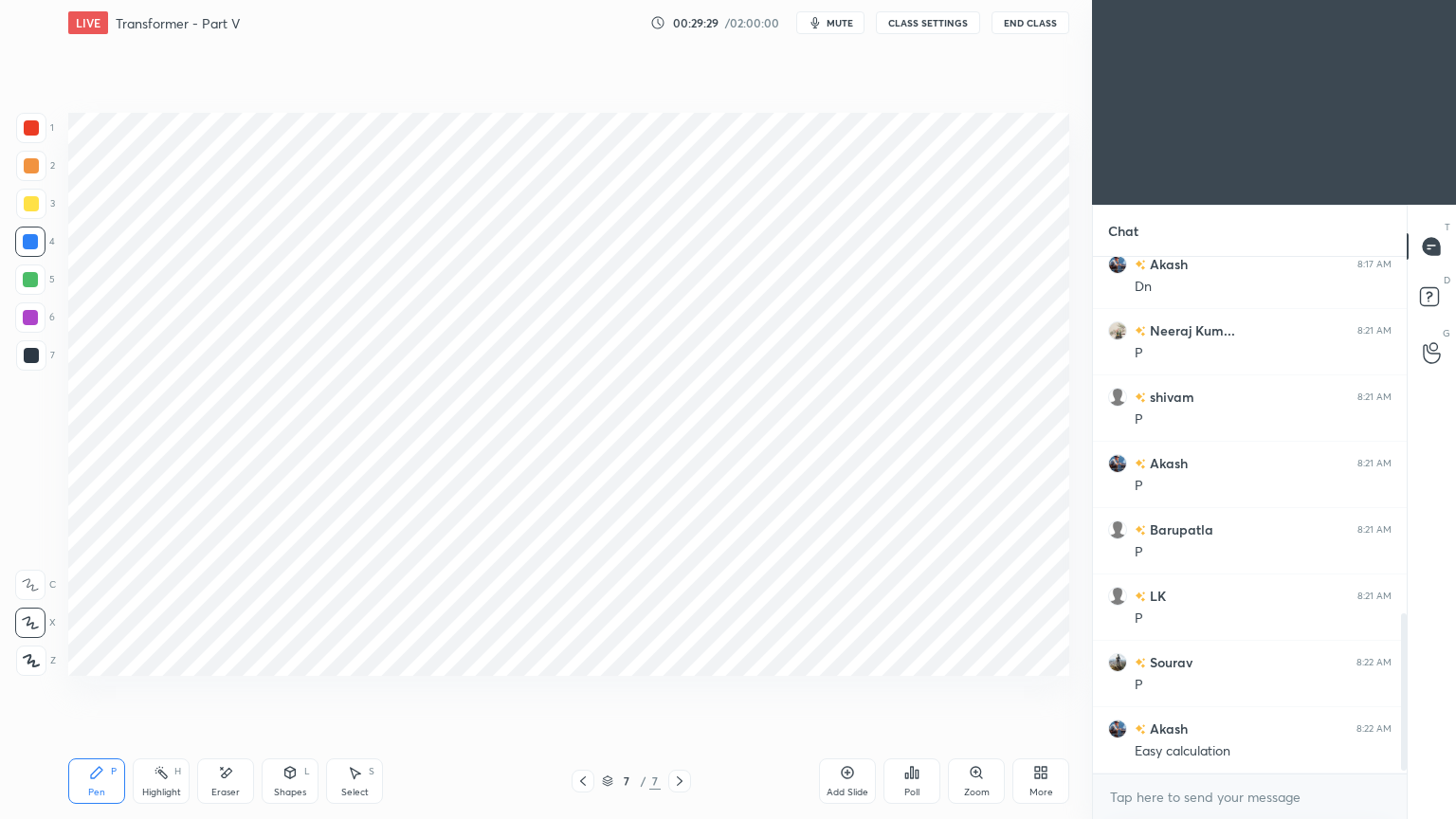 click at bounding box center (31, 355) 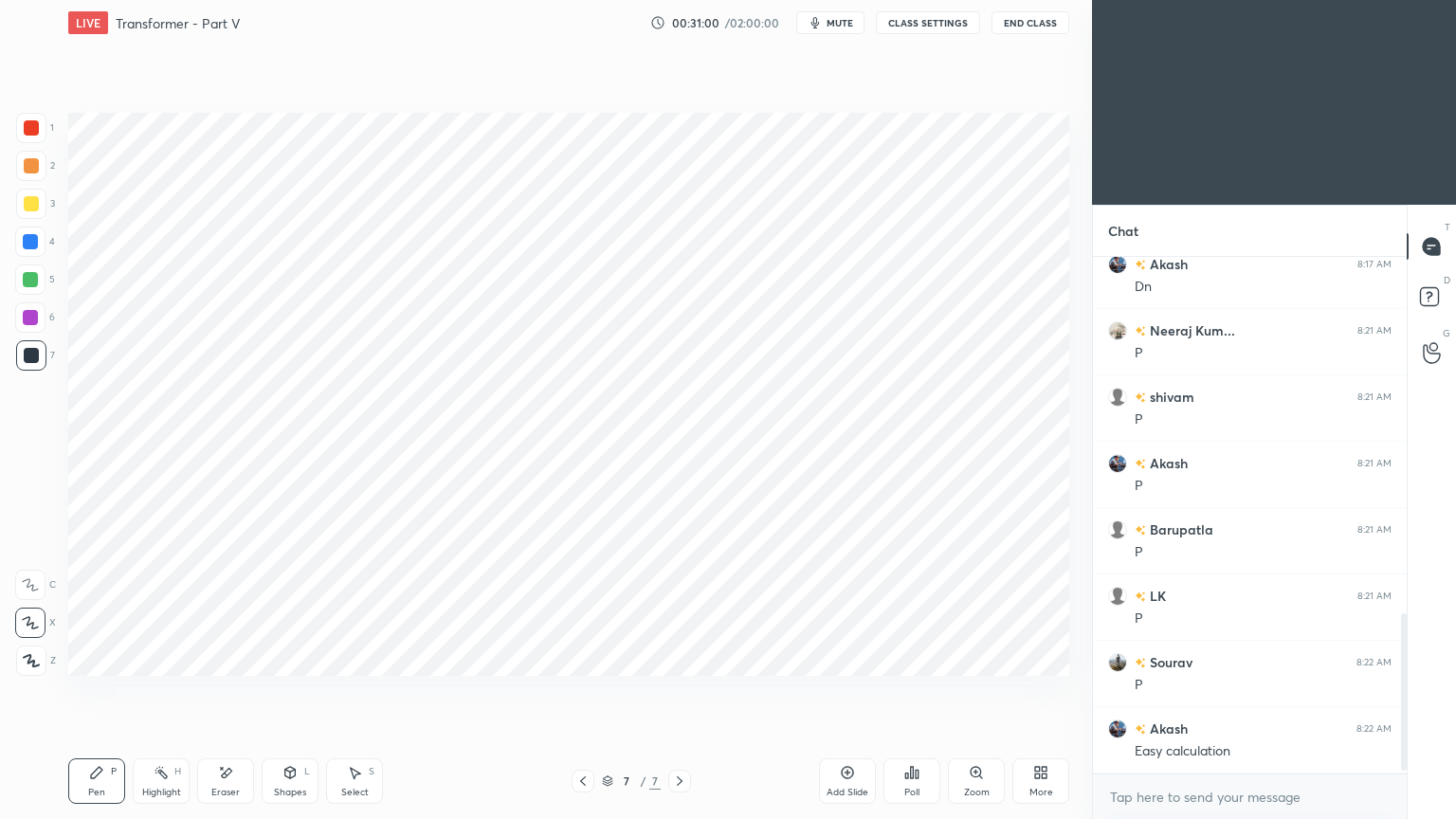 scroll, scrollTop: 473, scrollLeft: 308, axis: both 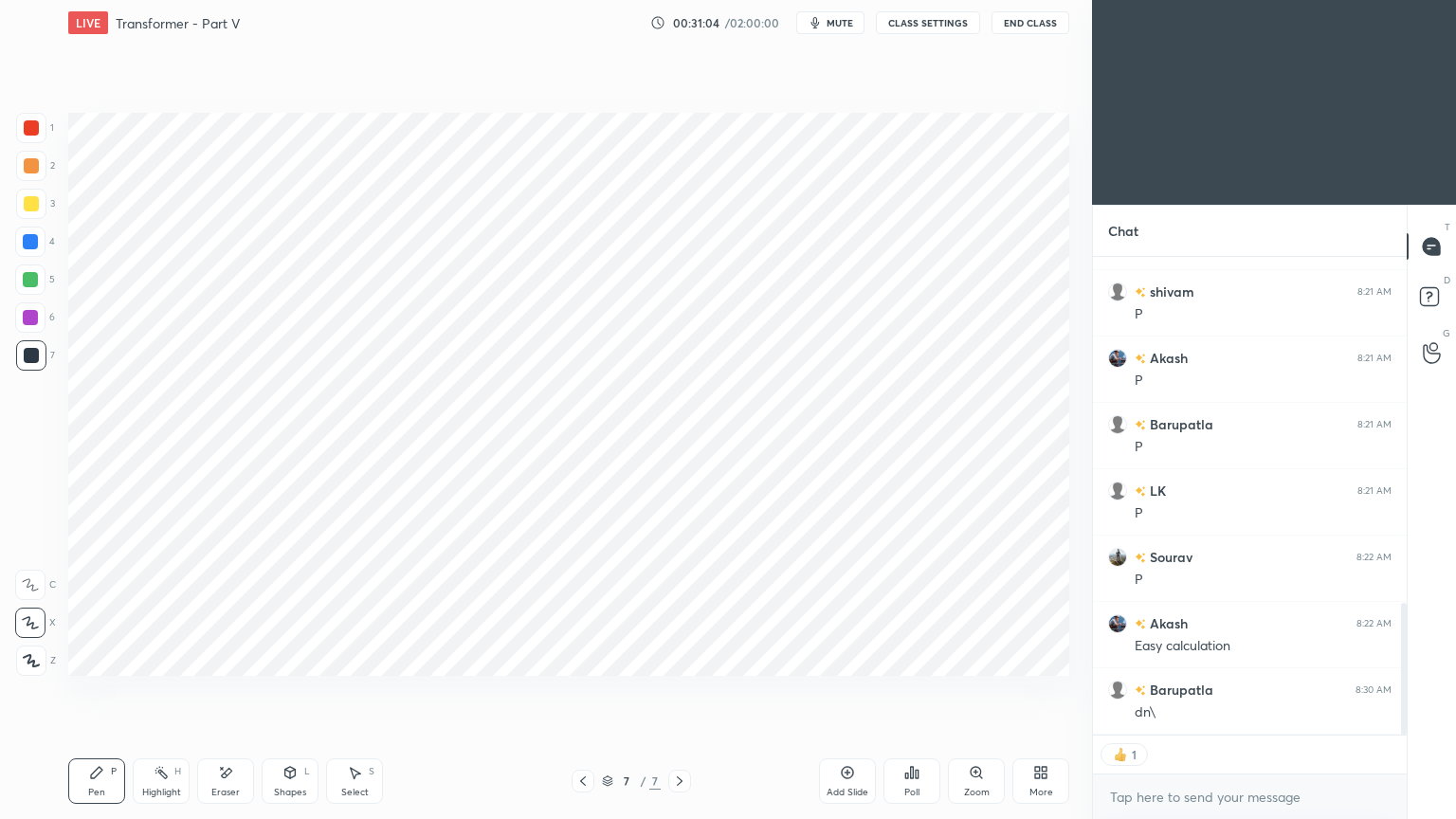 click 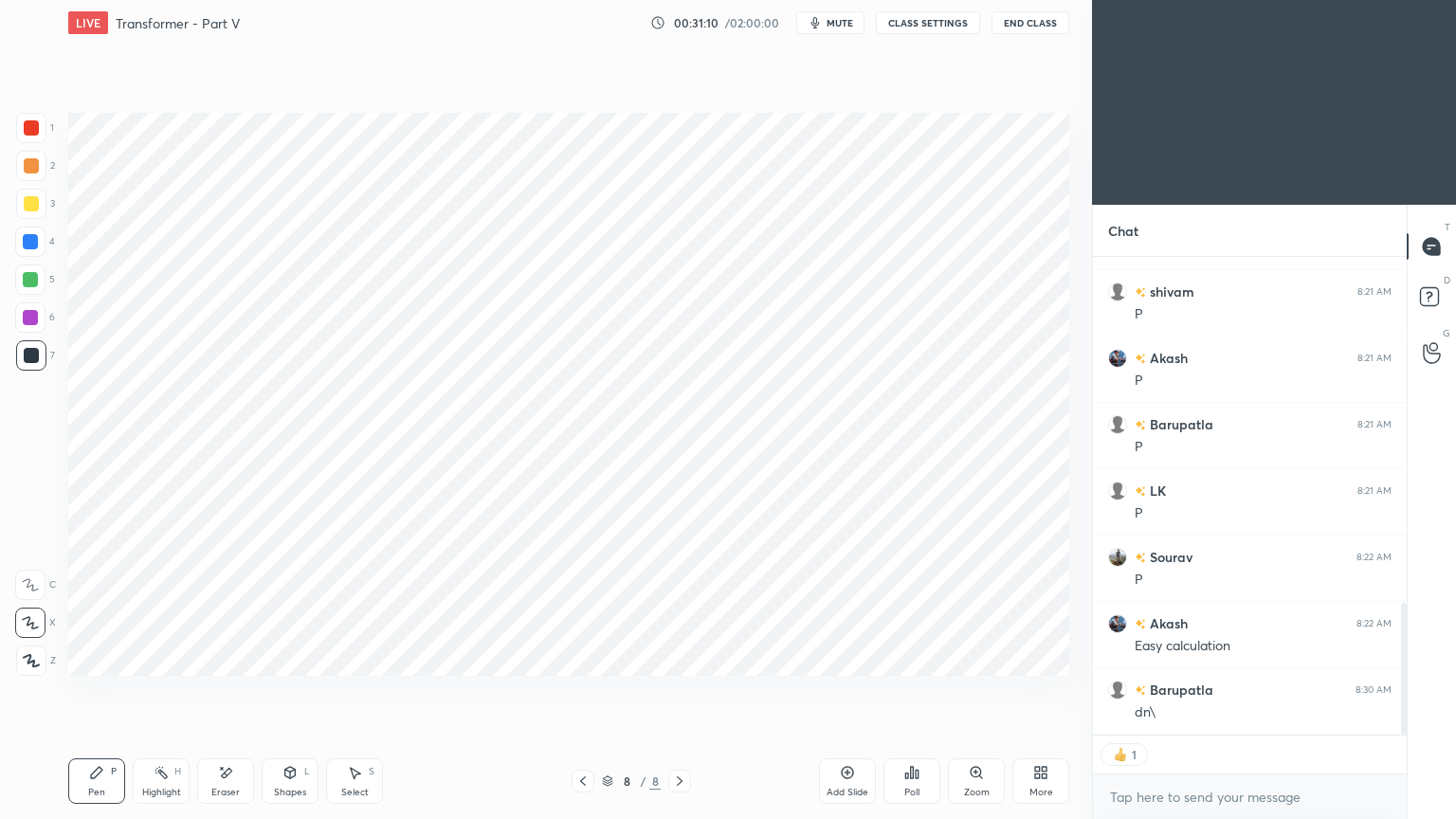 scroll, scrollTop: 6, scrollLeft: 6, axis: both 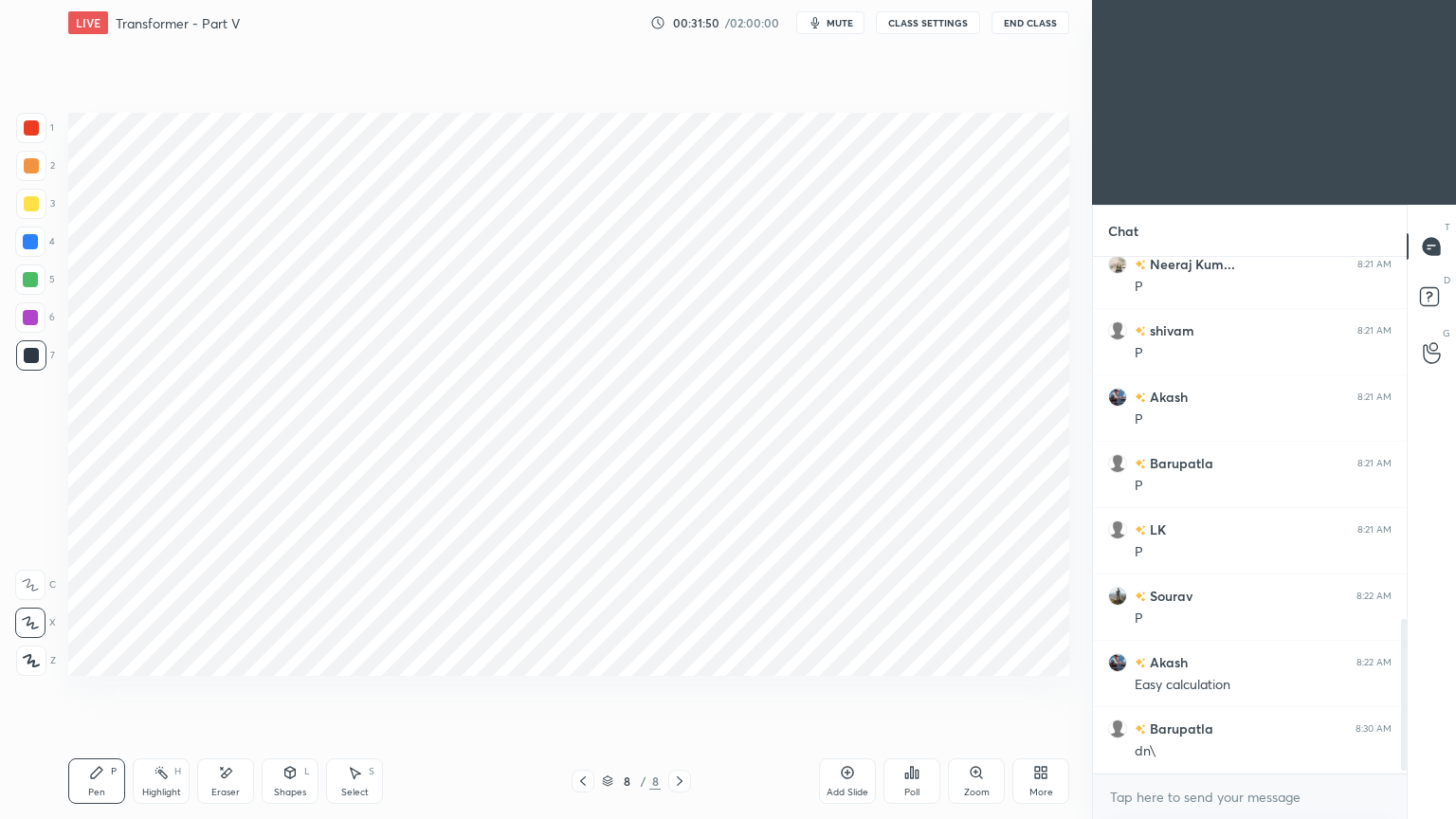 click at bounding box center [31, 128] 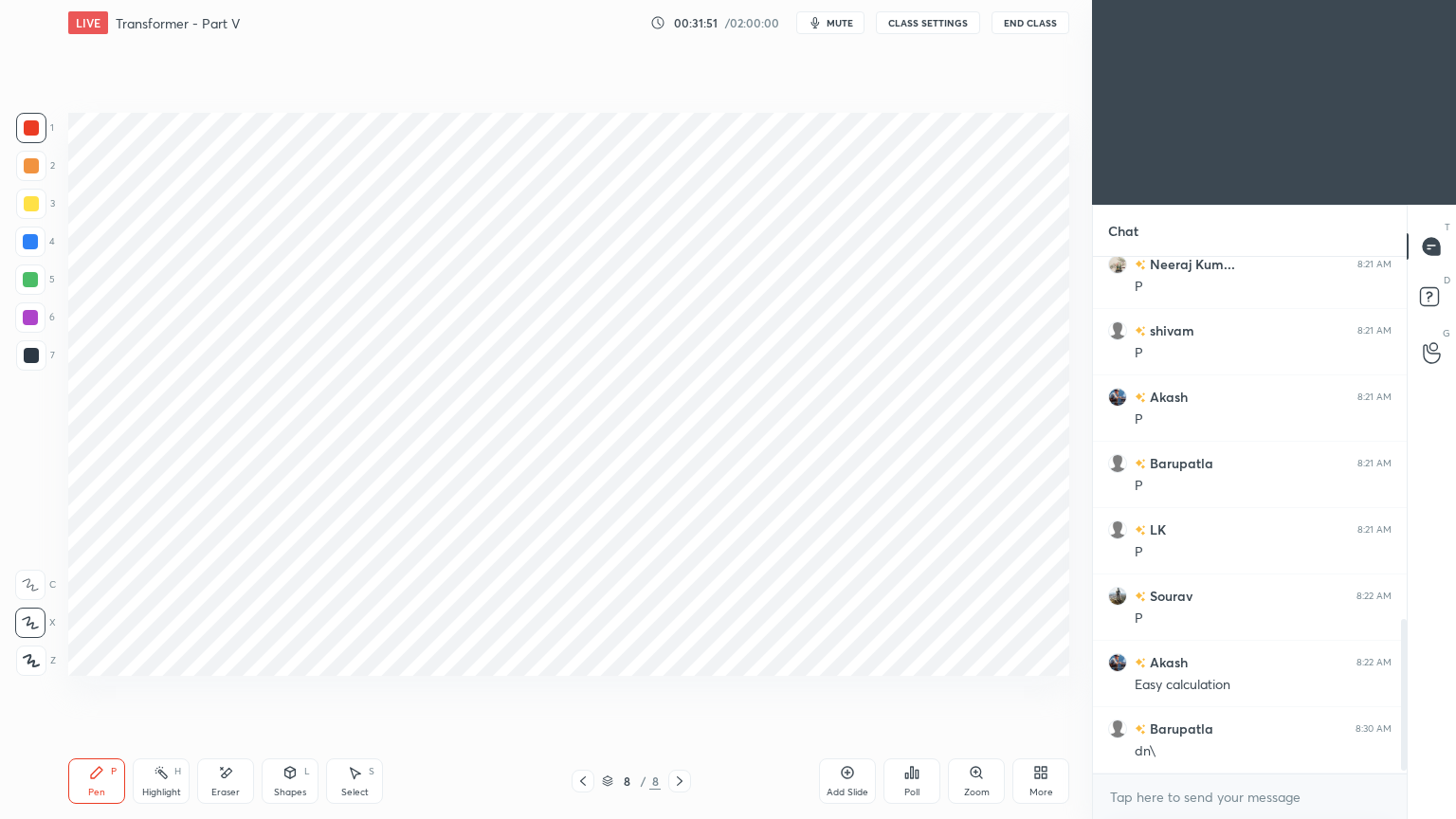 click 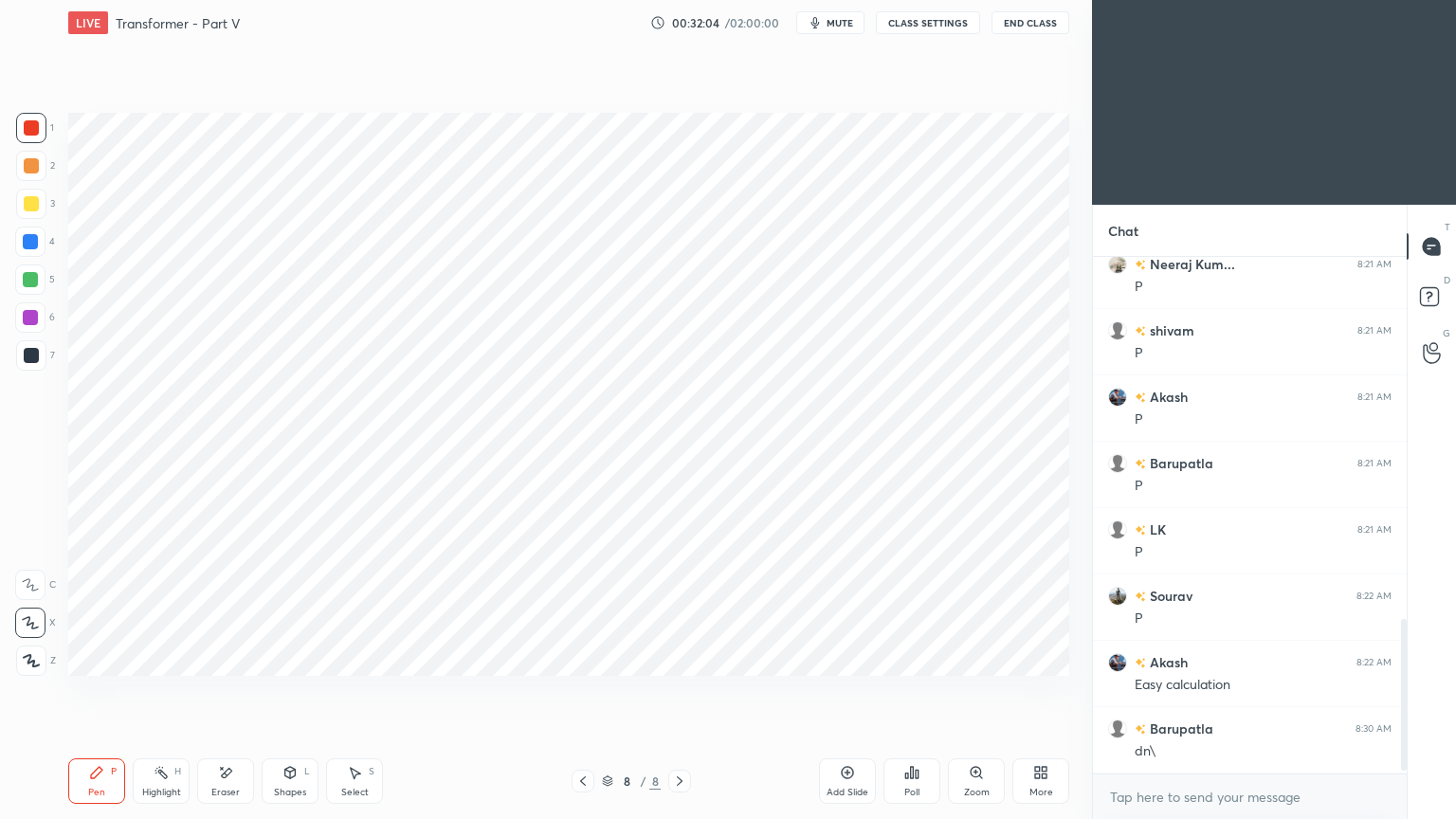 click at bounding box center (30, 280) 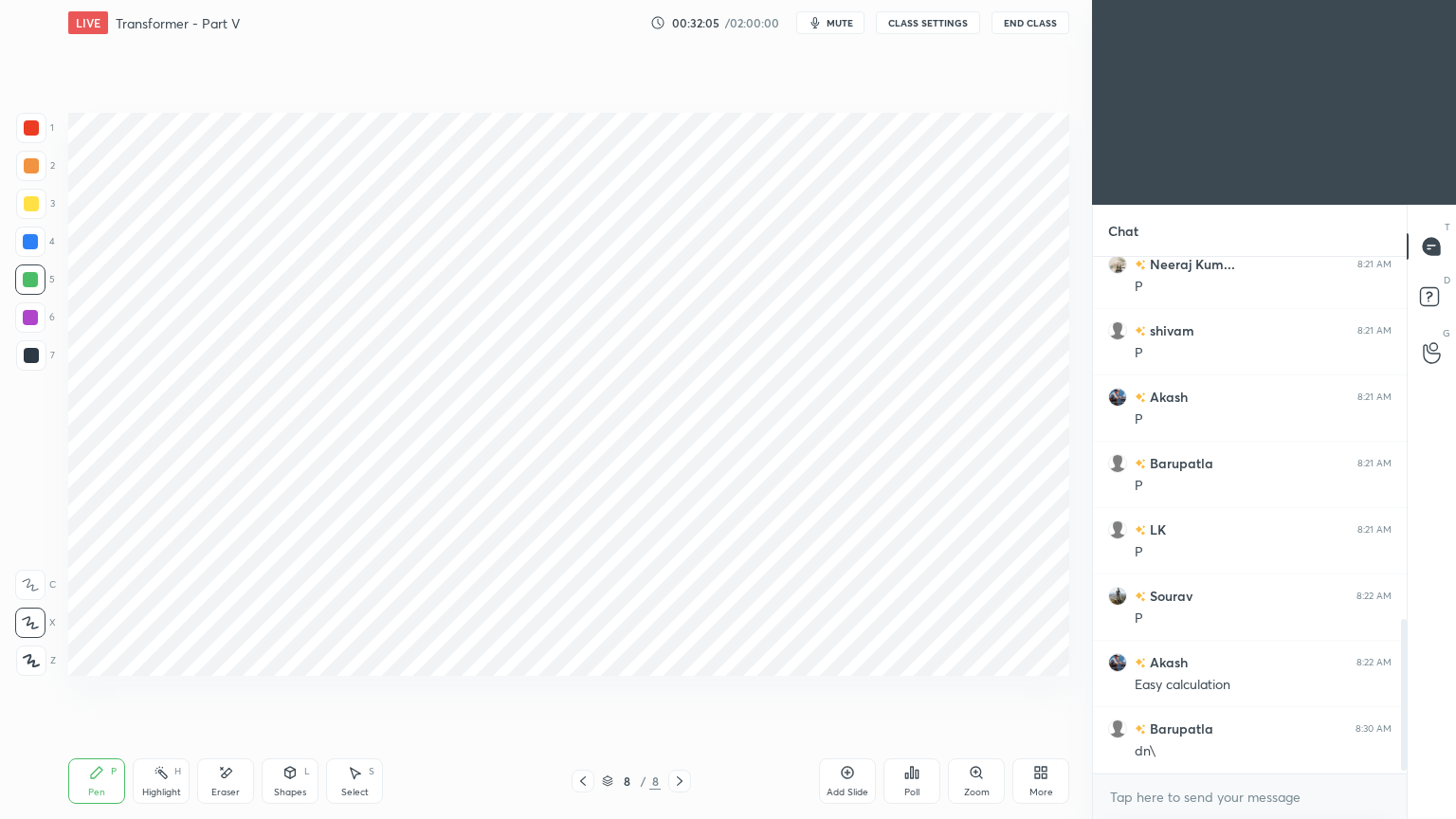 click on "Shapes L" at bounding box center (290, 781) 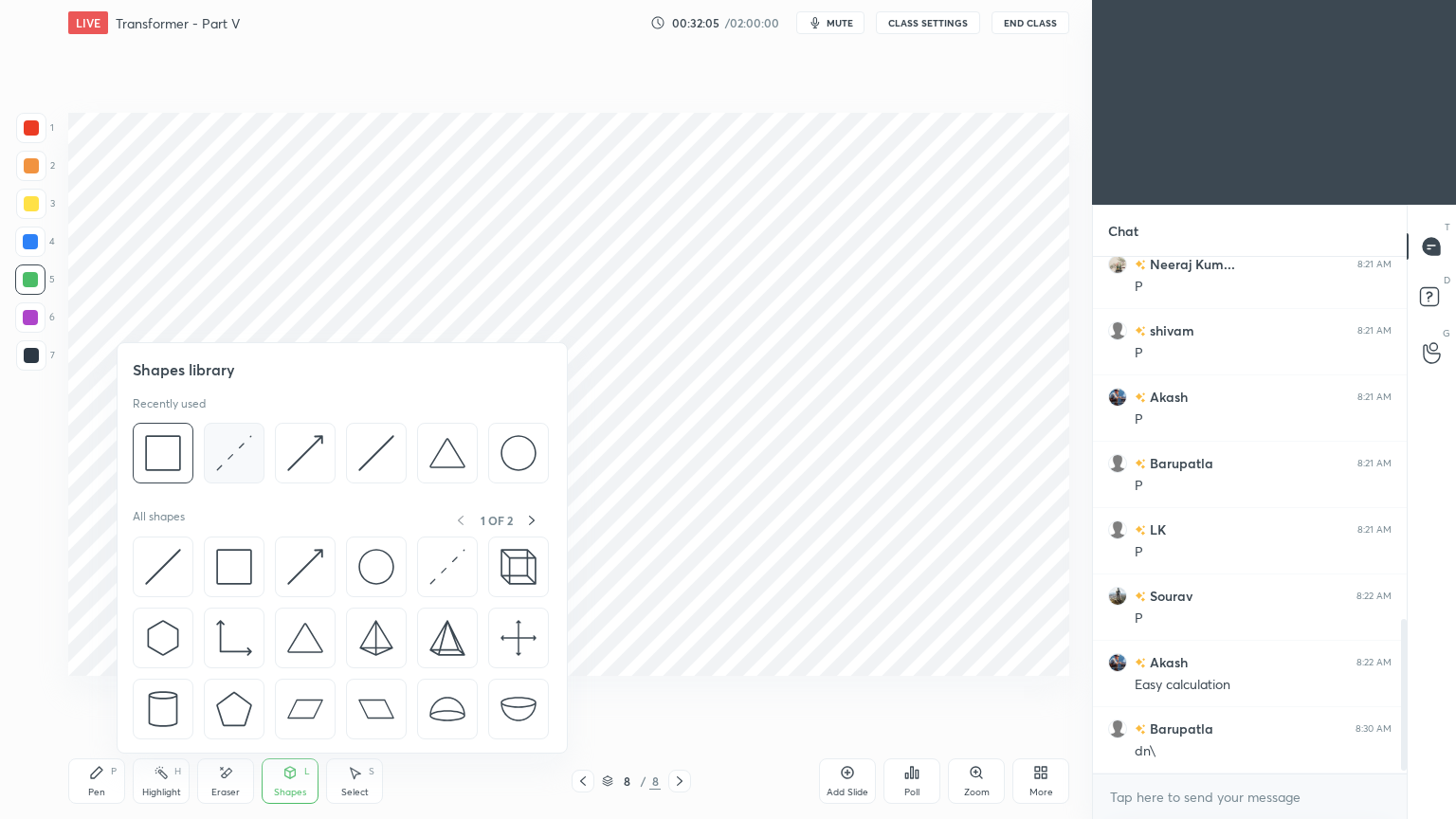 click at bounding box center (234, 453) 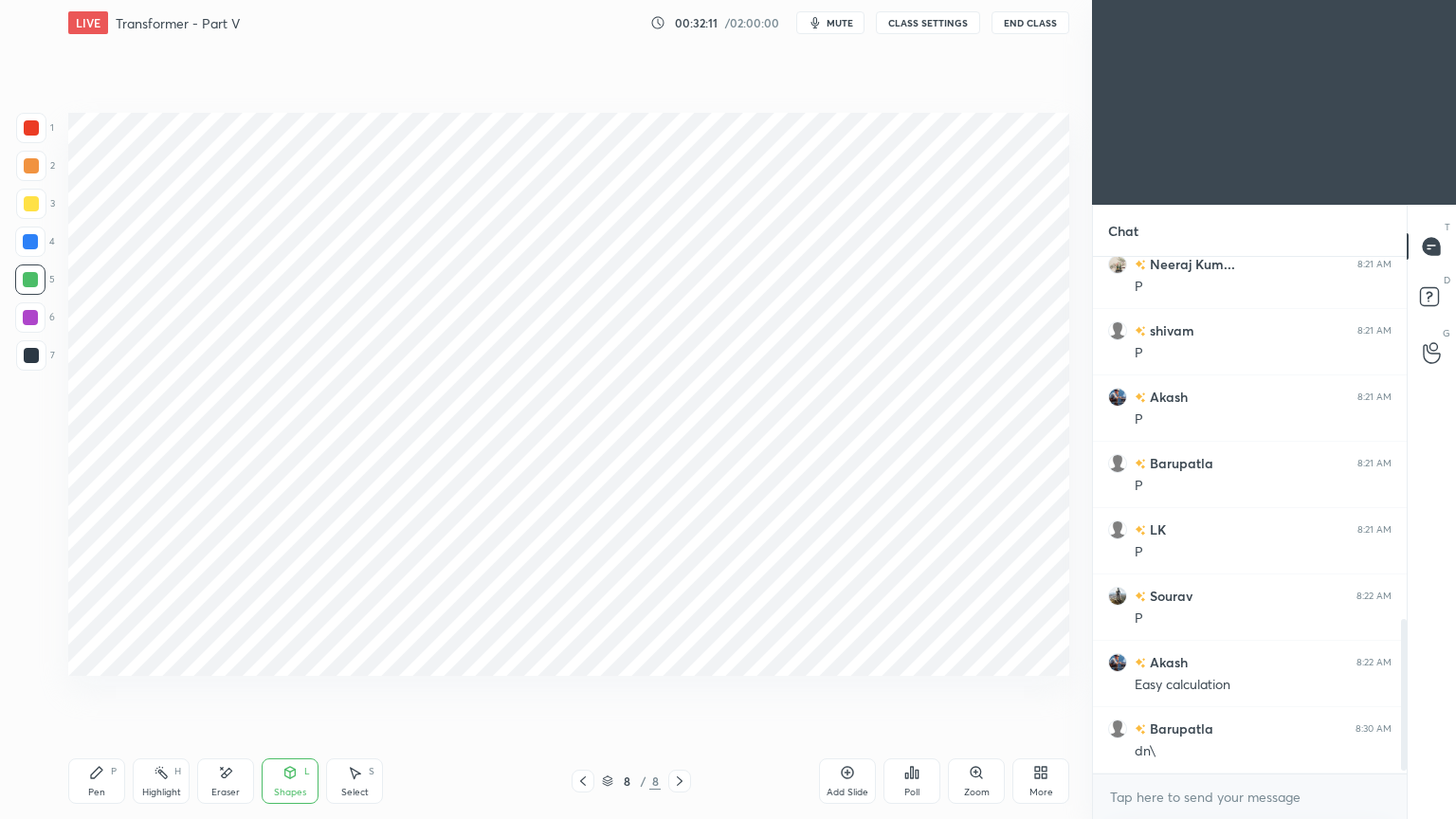 click at bounding box center [31, 355] 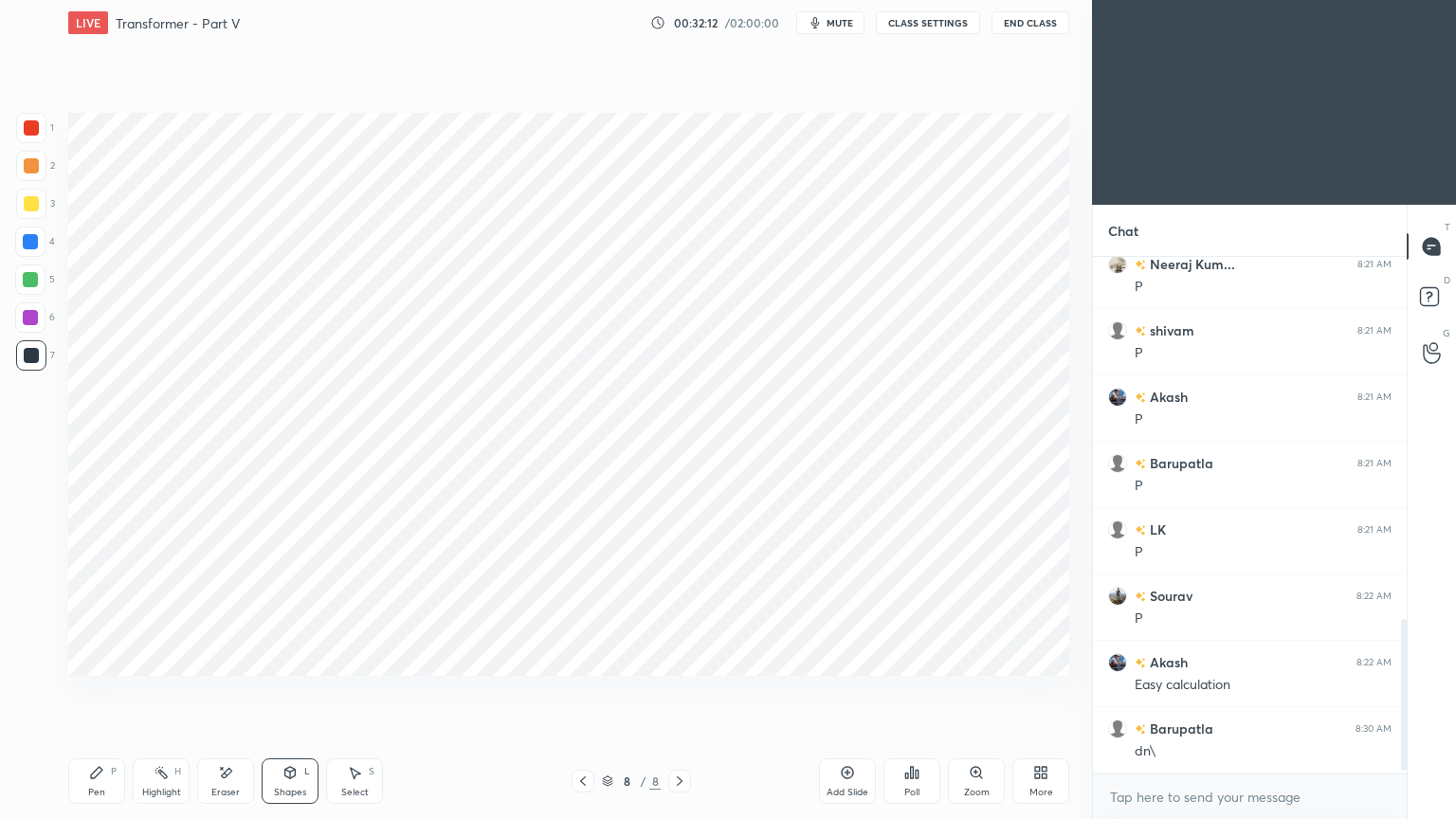 click at bounding box center (31, 128) 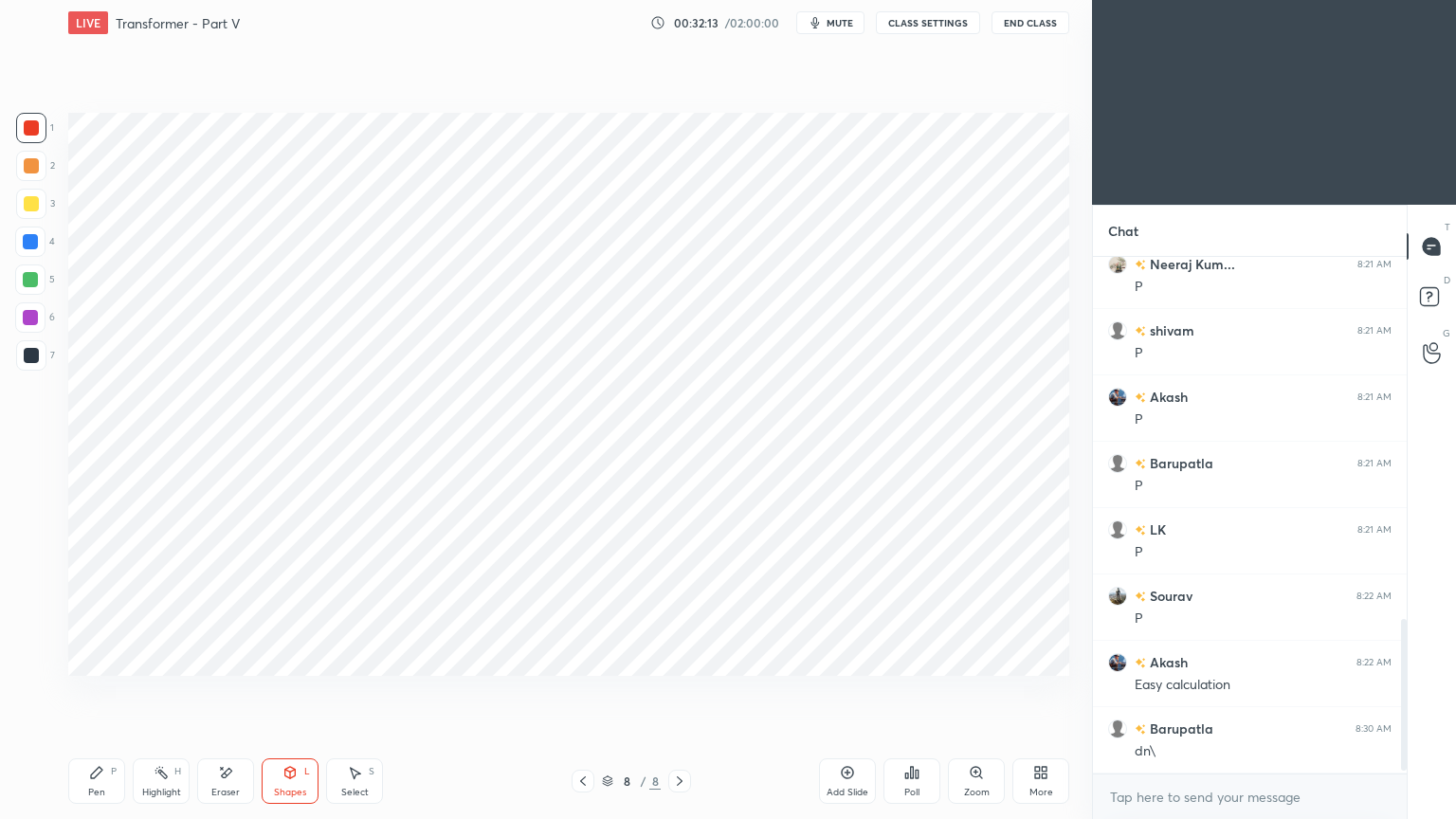 click at bounding box center (30, 242) 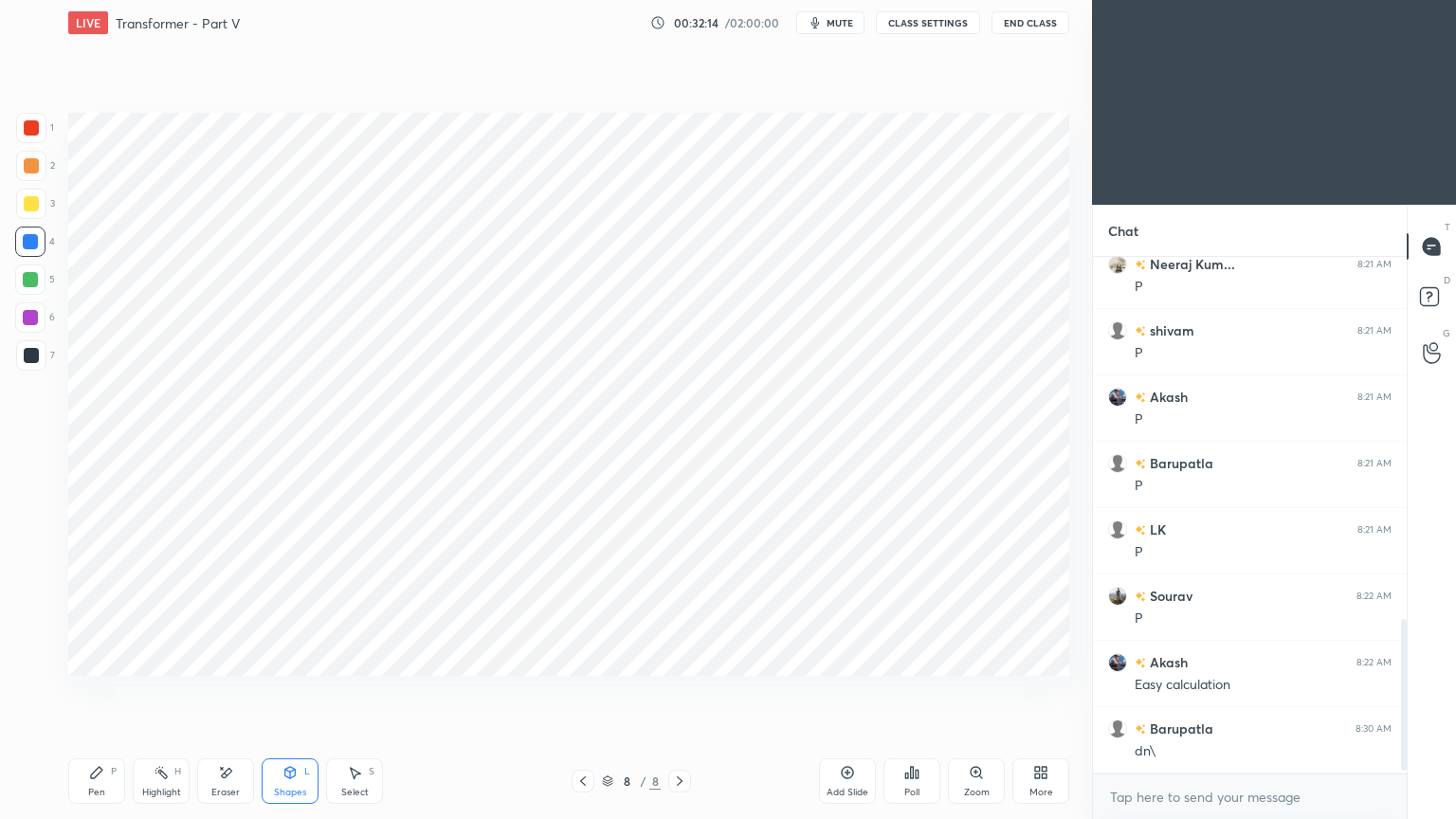 click on "Pen P" at bounding box center (97, 781) 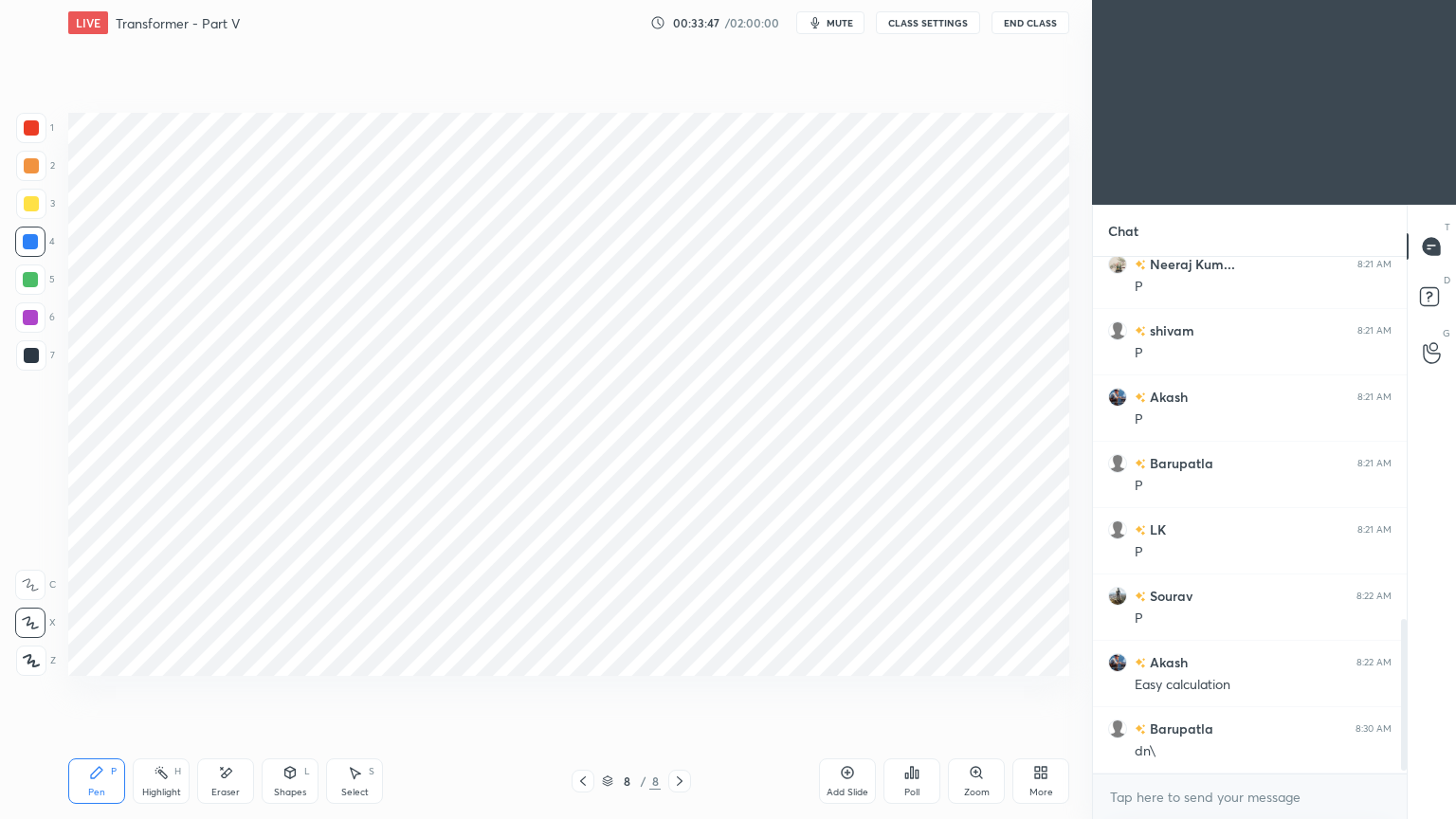 click at bounding box center [31, 128] 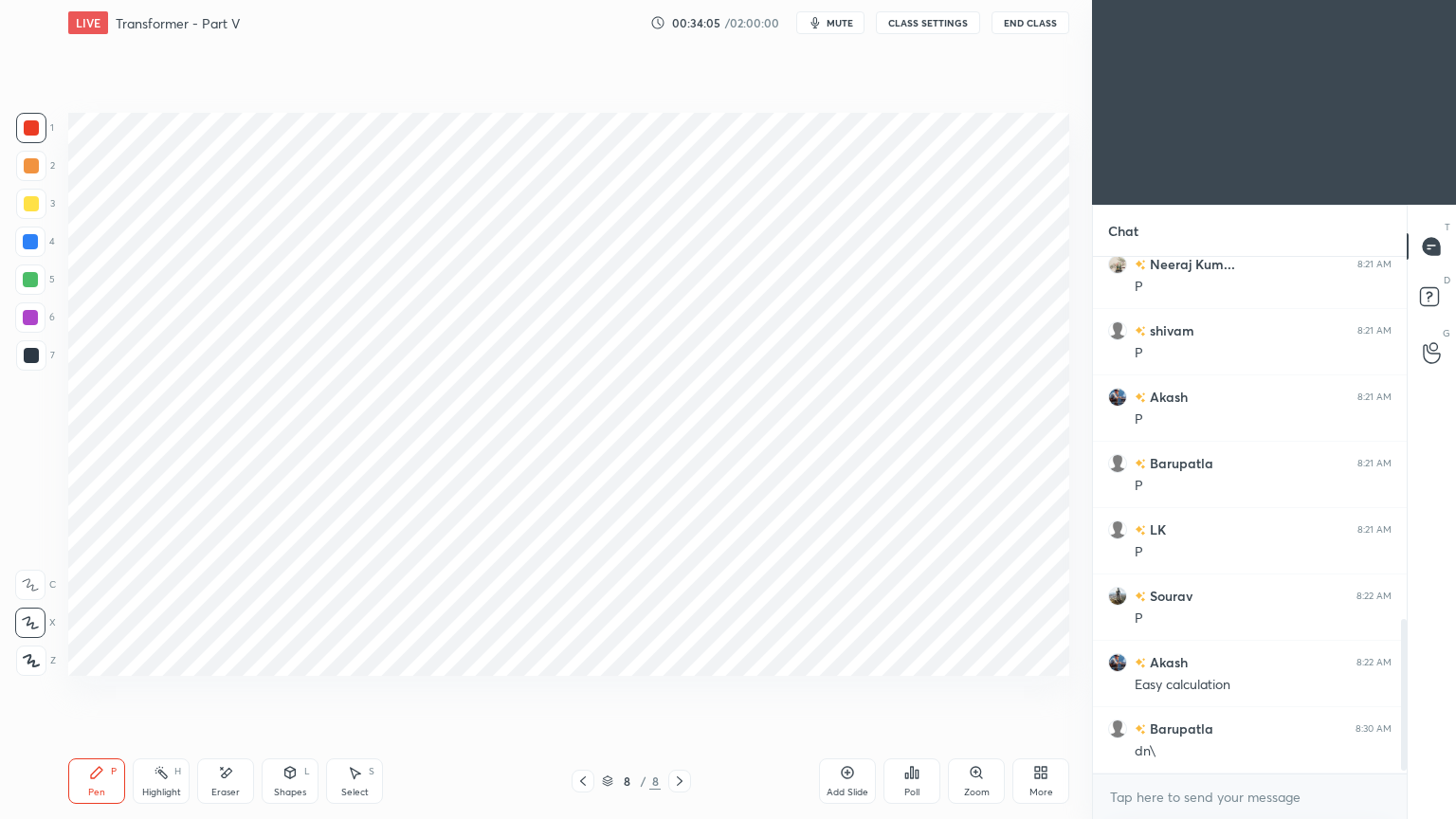 click at bounding box center [30, 242] 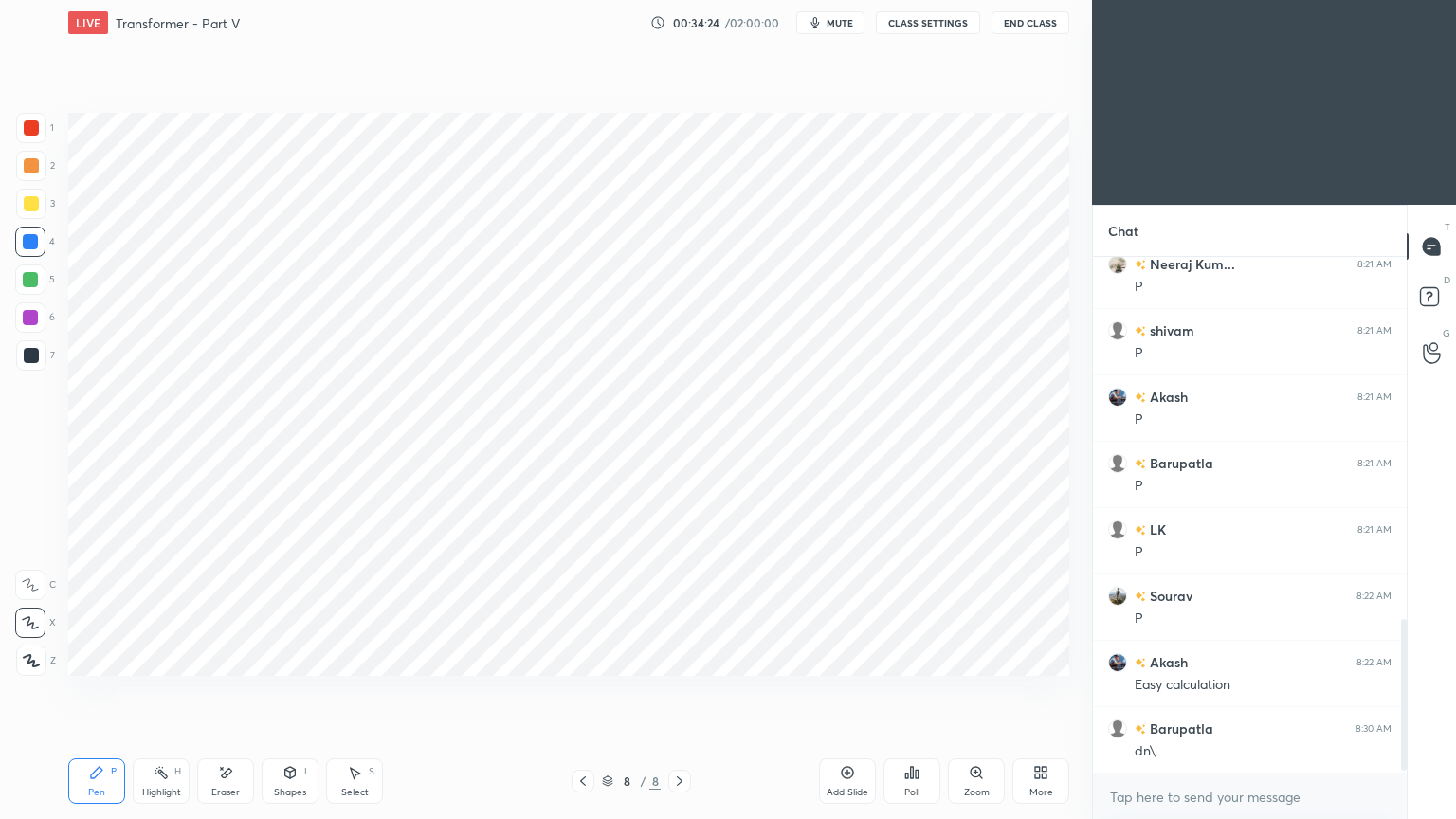 click on "1" at bounding box center [35, 128] 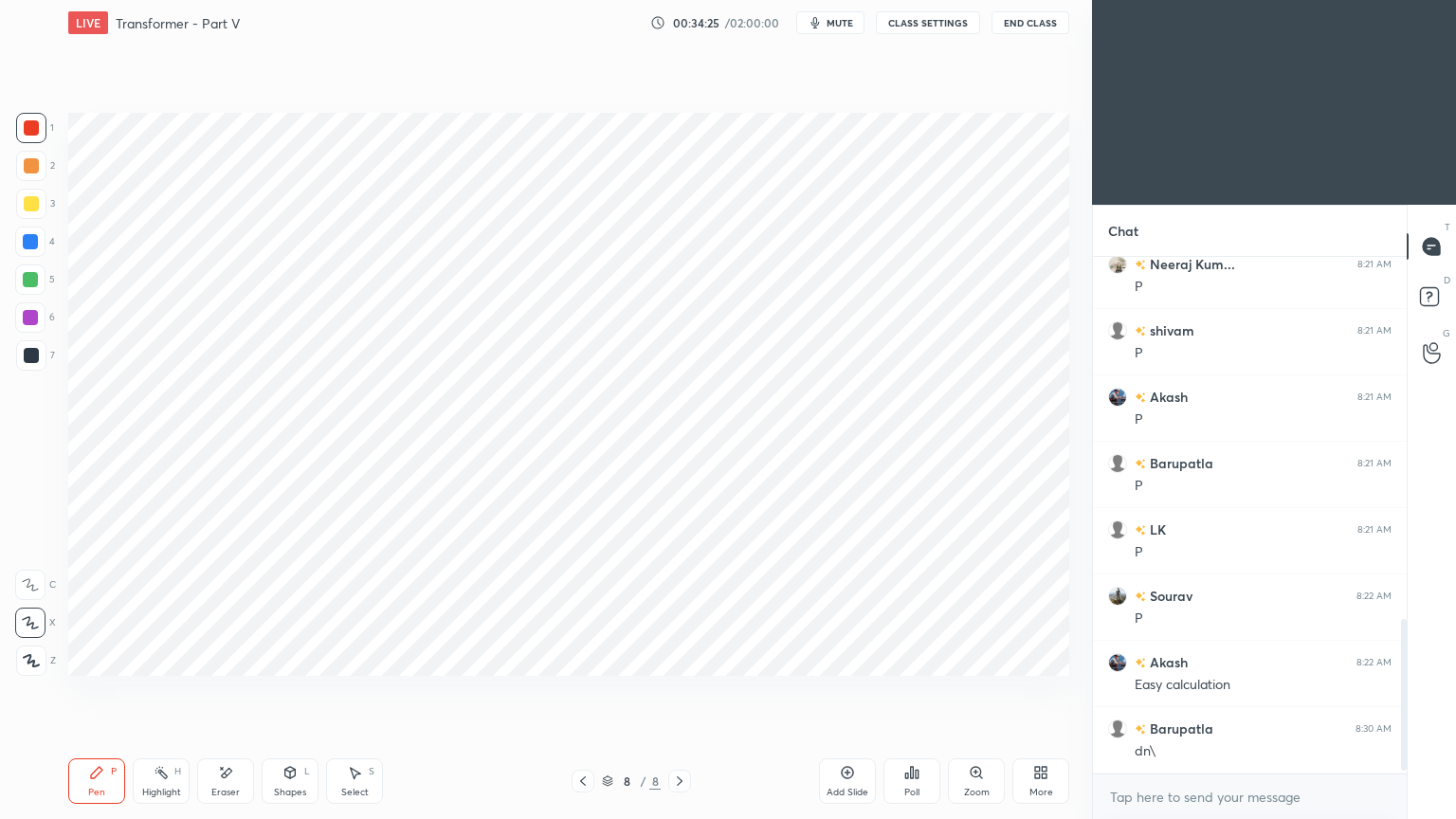 drag, startPoint x: 96, startPoint y: 751, endPoint x: 113, endPoint y: 770, distance: 25.495098 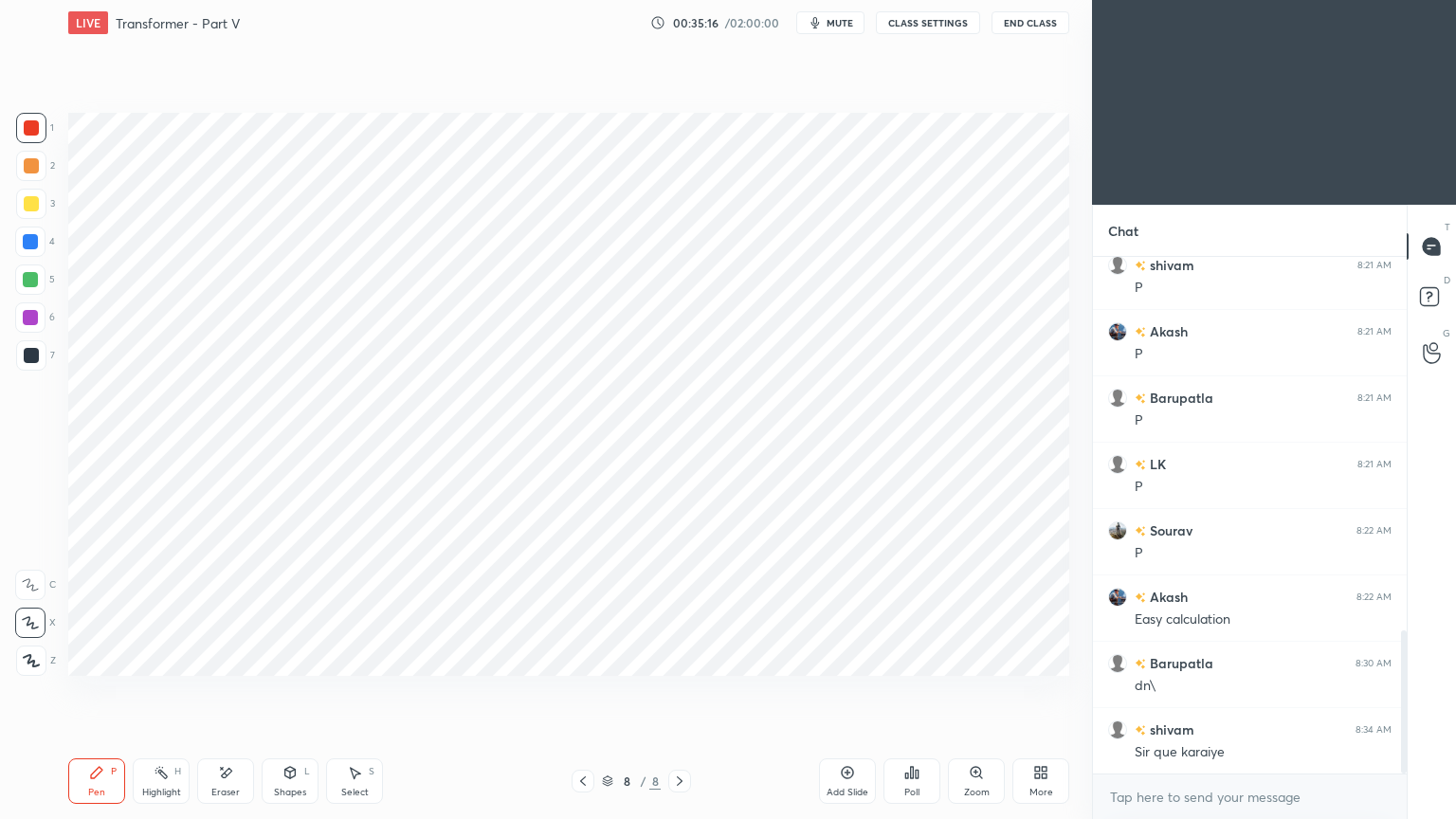 scroll, scrollTop: 1345, scrollLeft: 0, axis: vertical 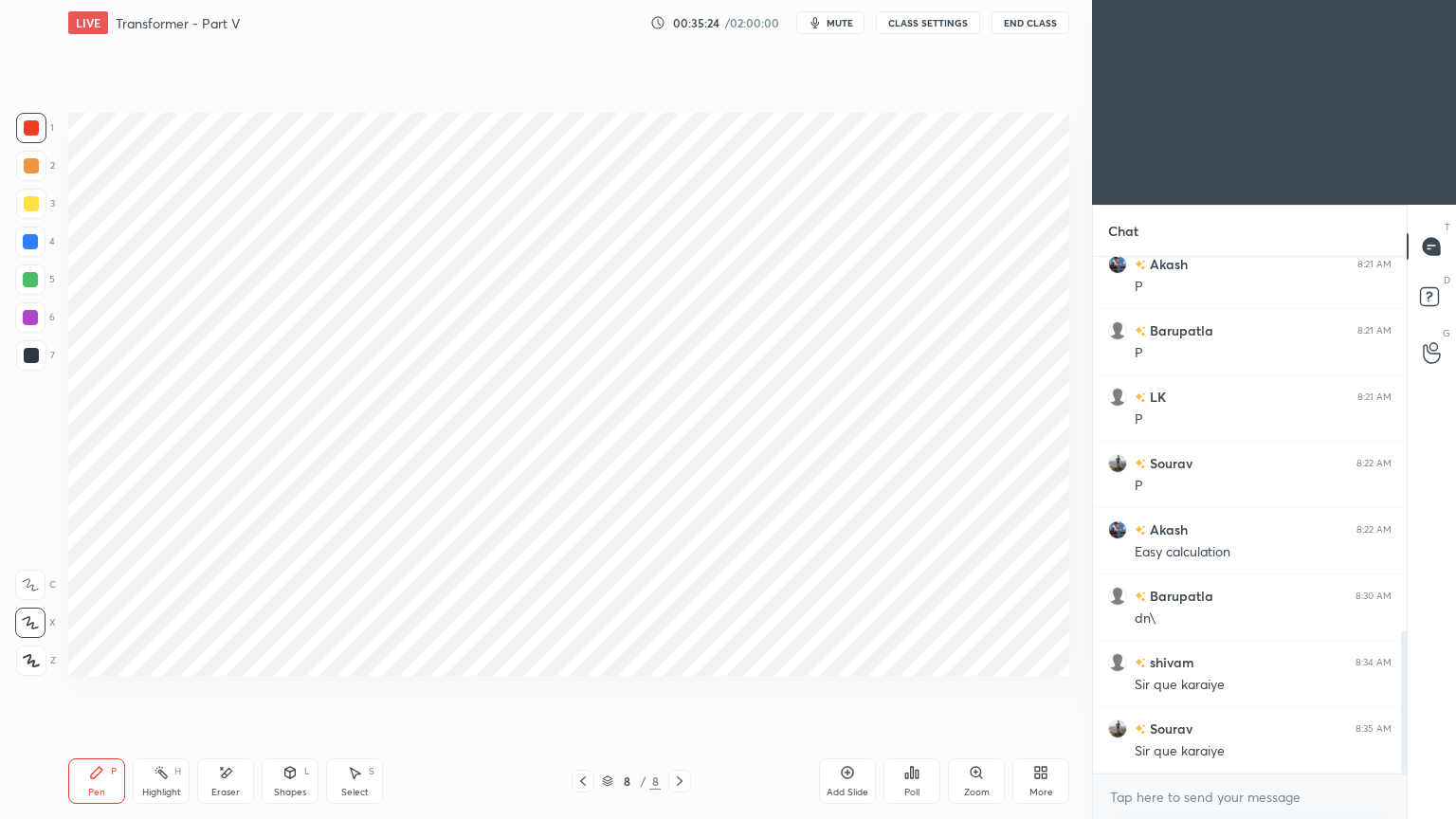 click on "Add Slide" at bounding box center (847, 781) 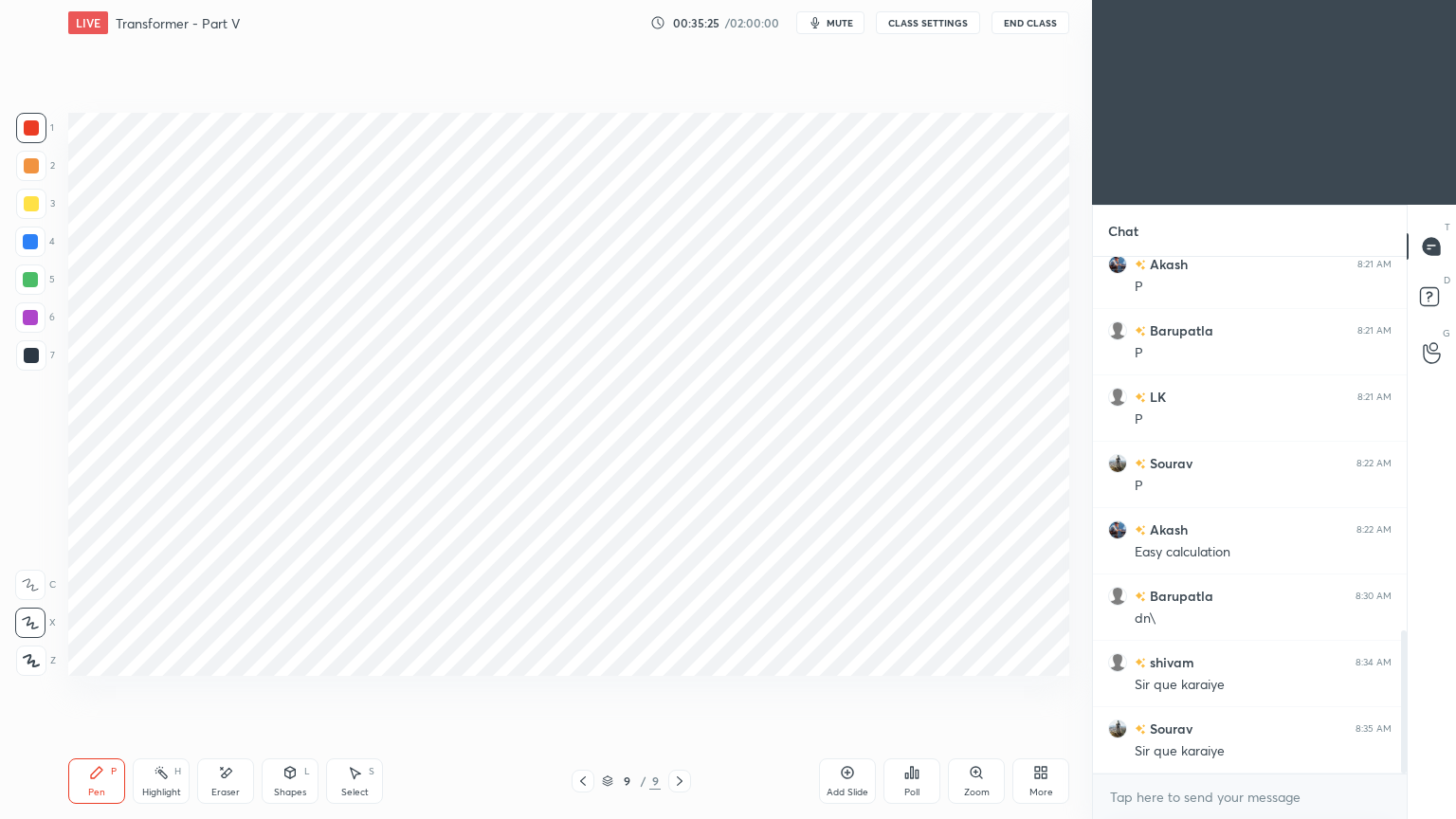 click at bounding box center (31, 128) 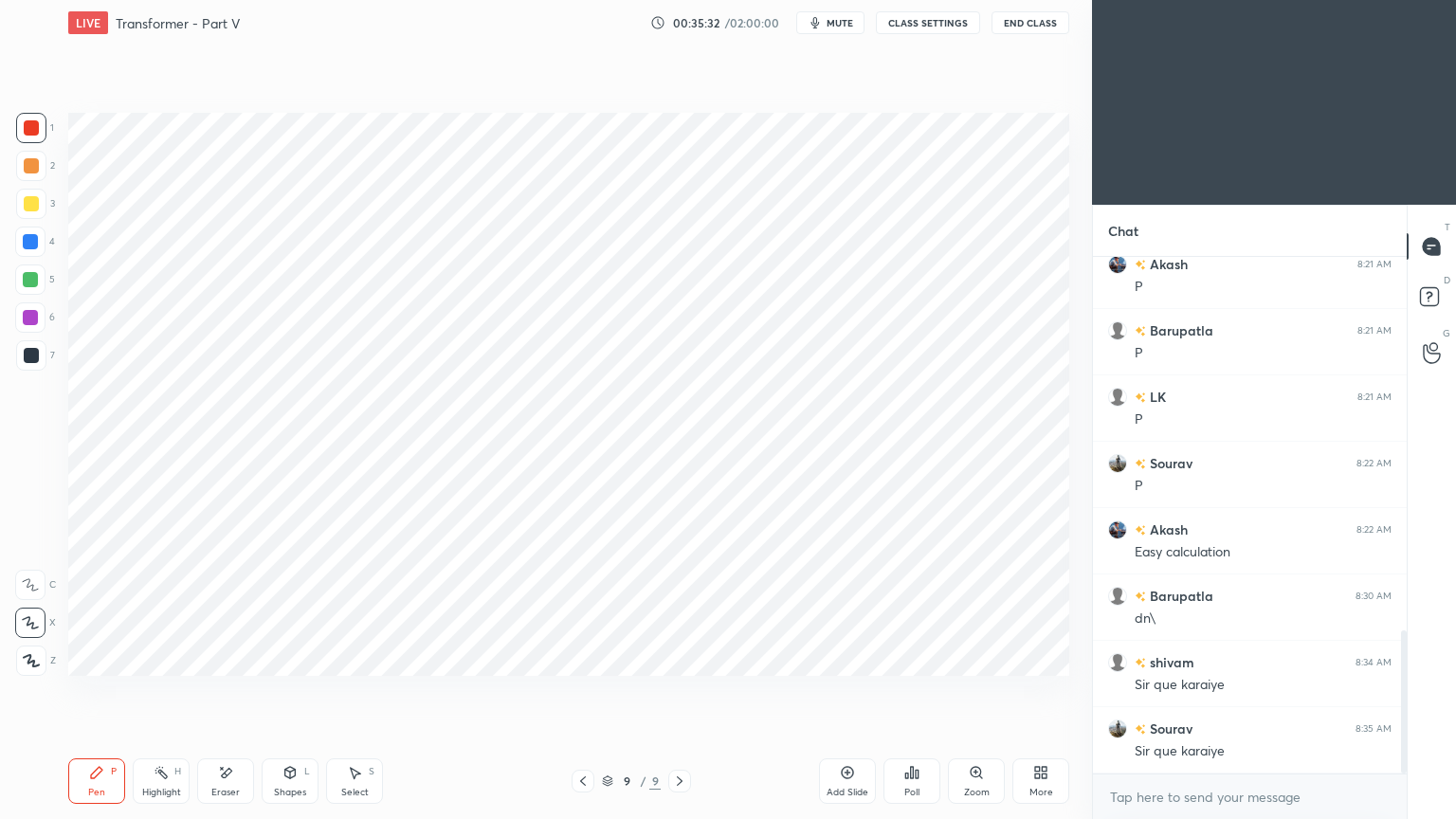click 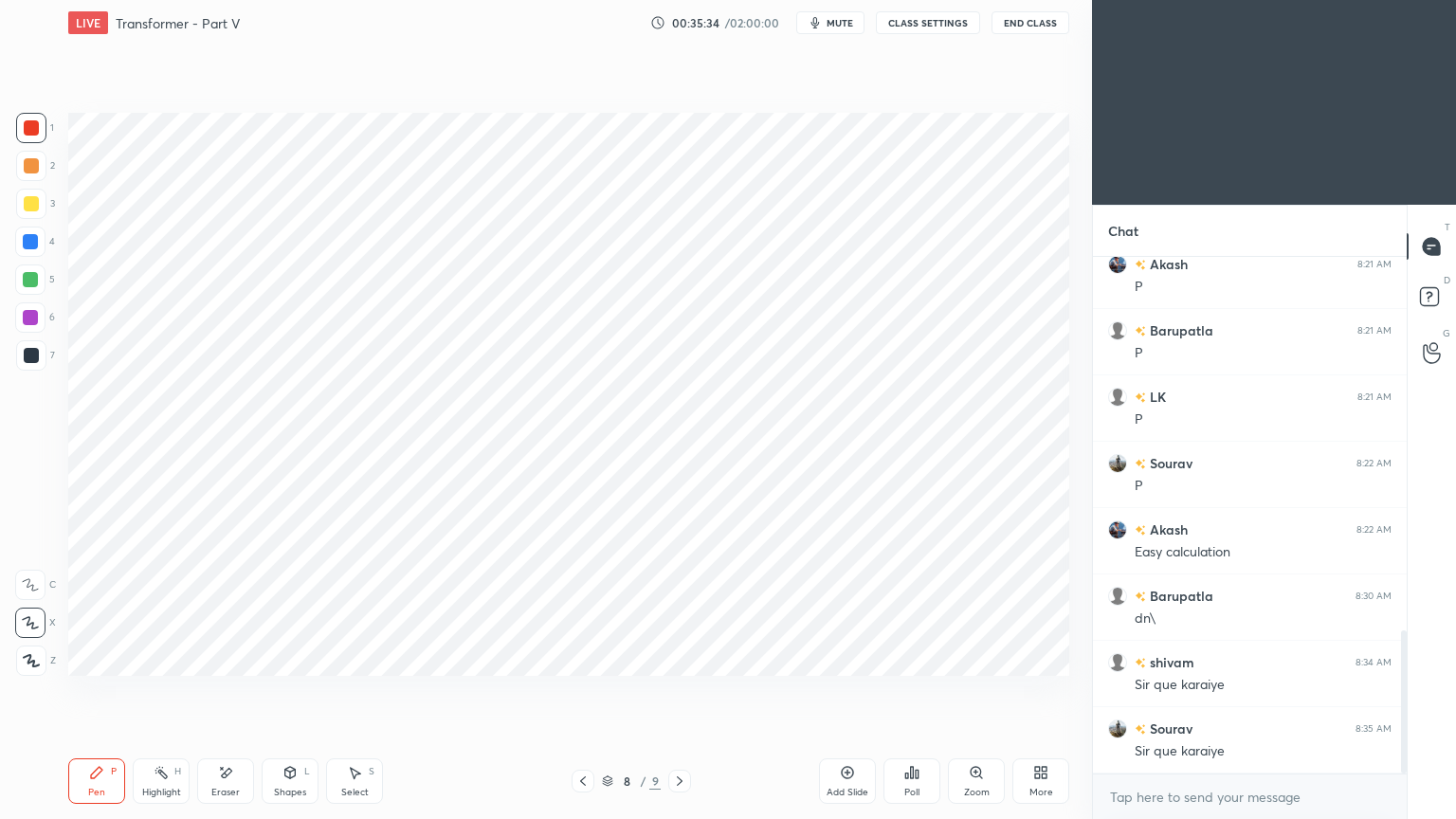 click 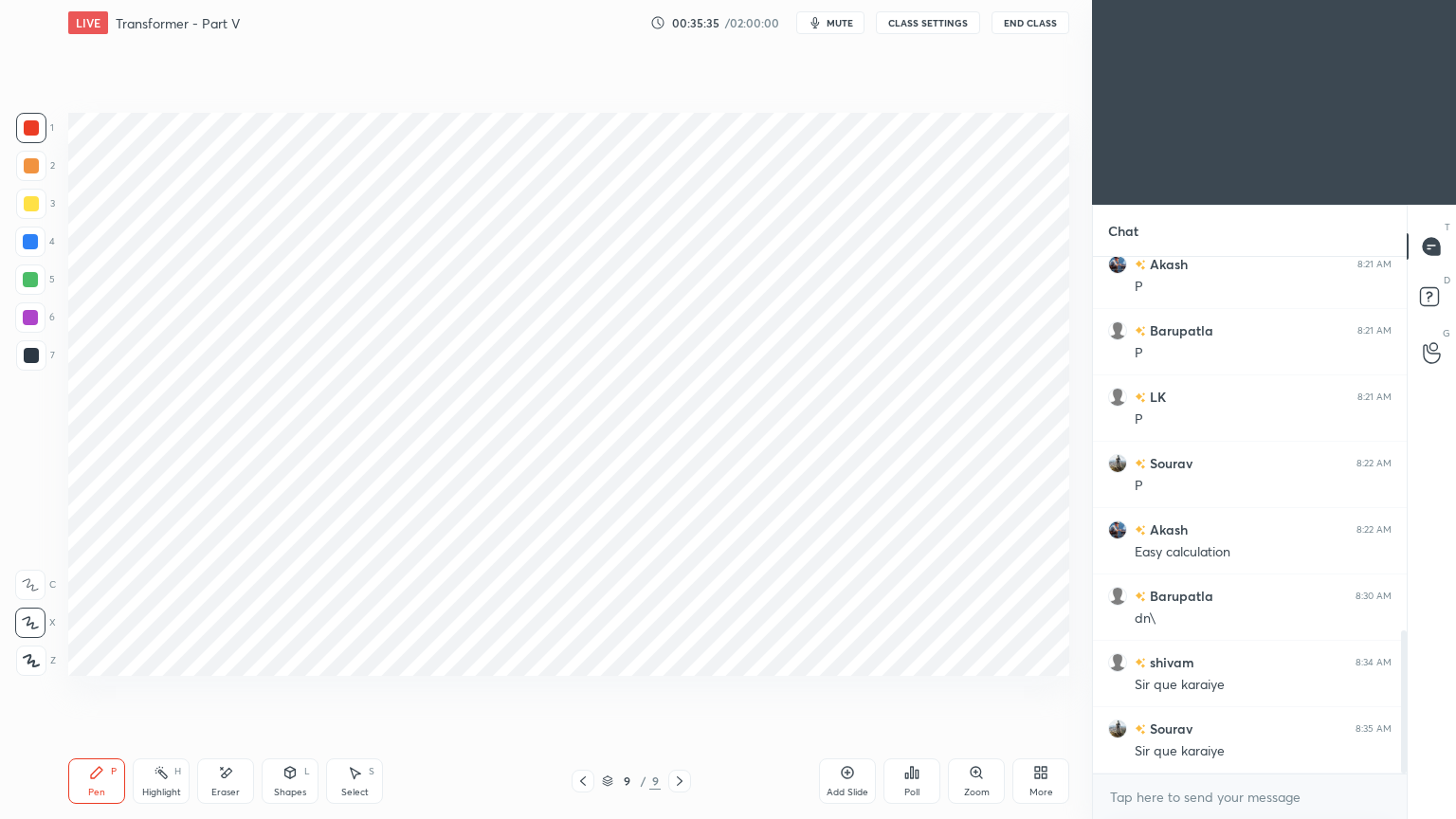 click at bounding box center [30, 242] 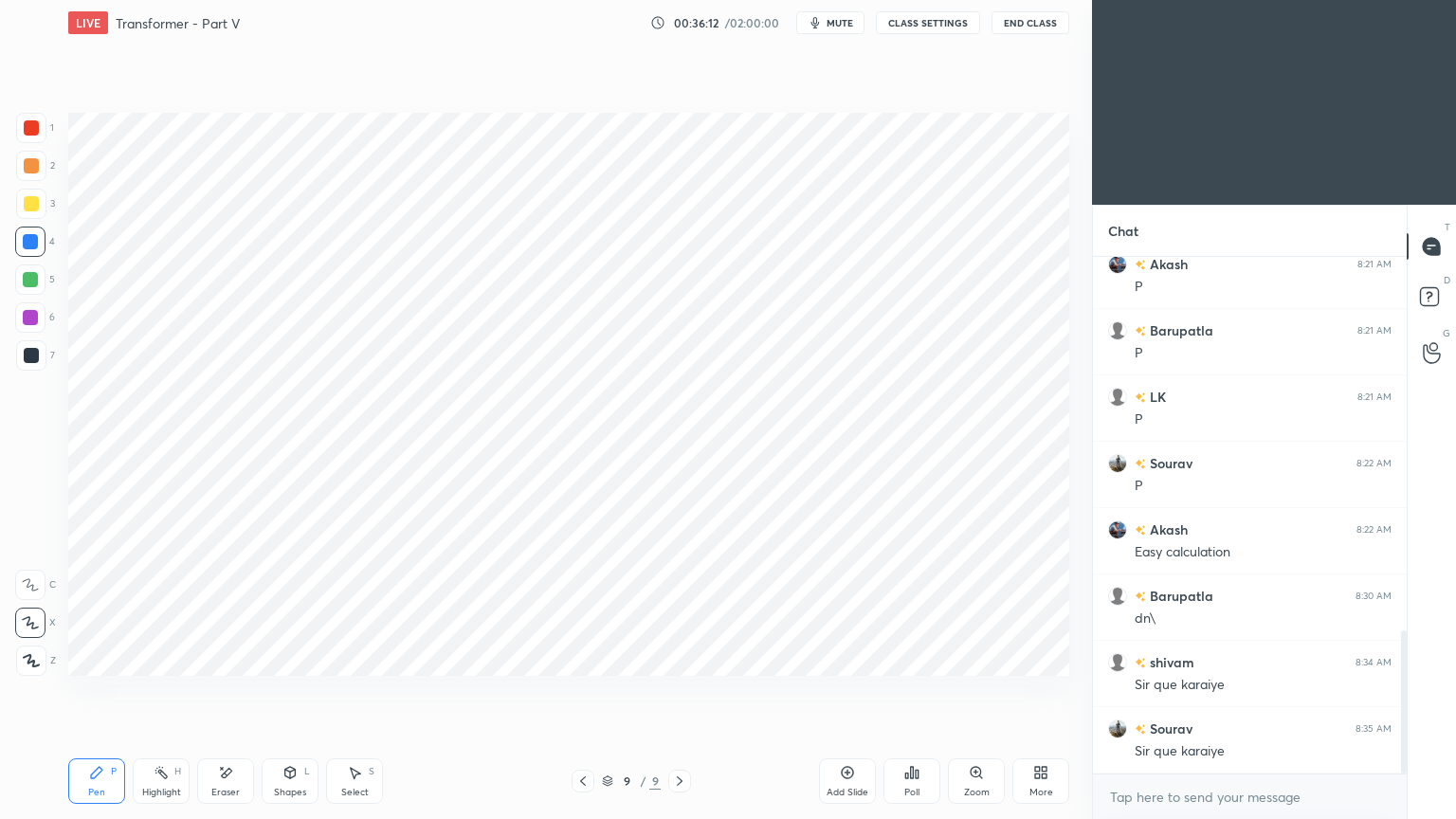 click 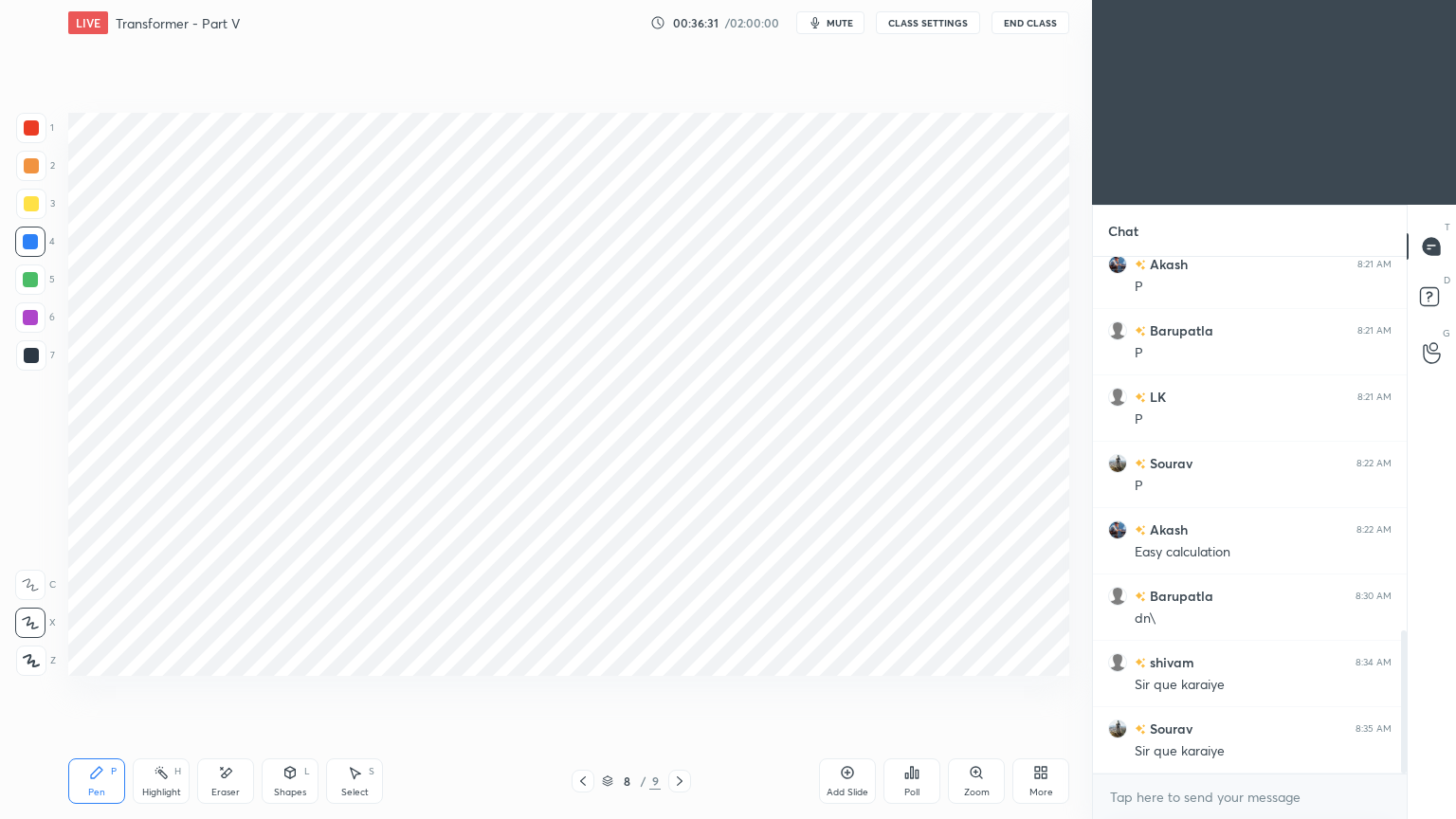 click 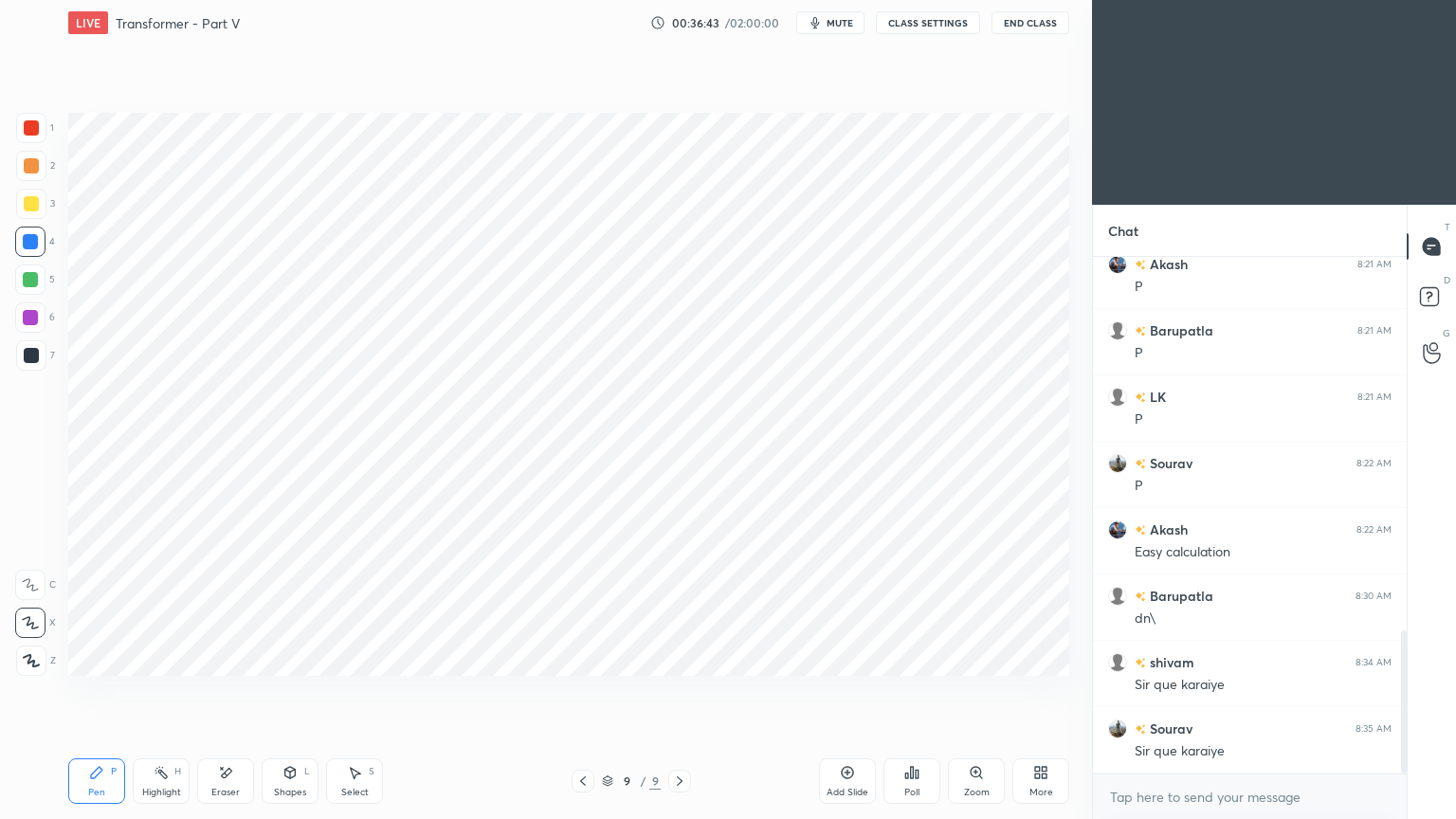 click 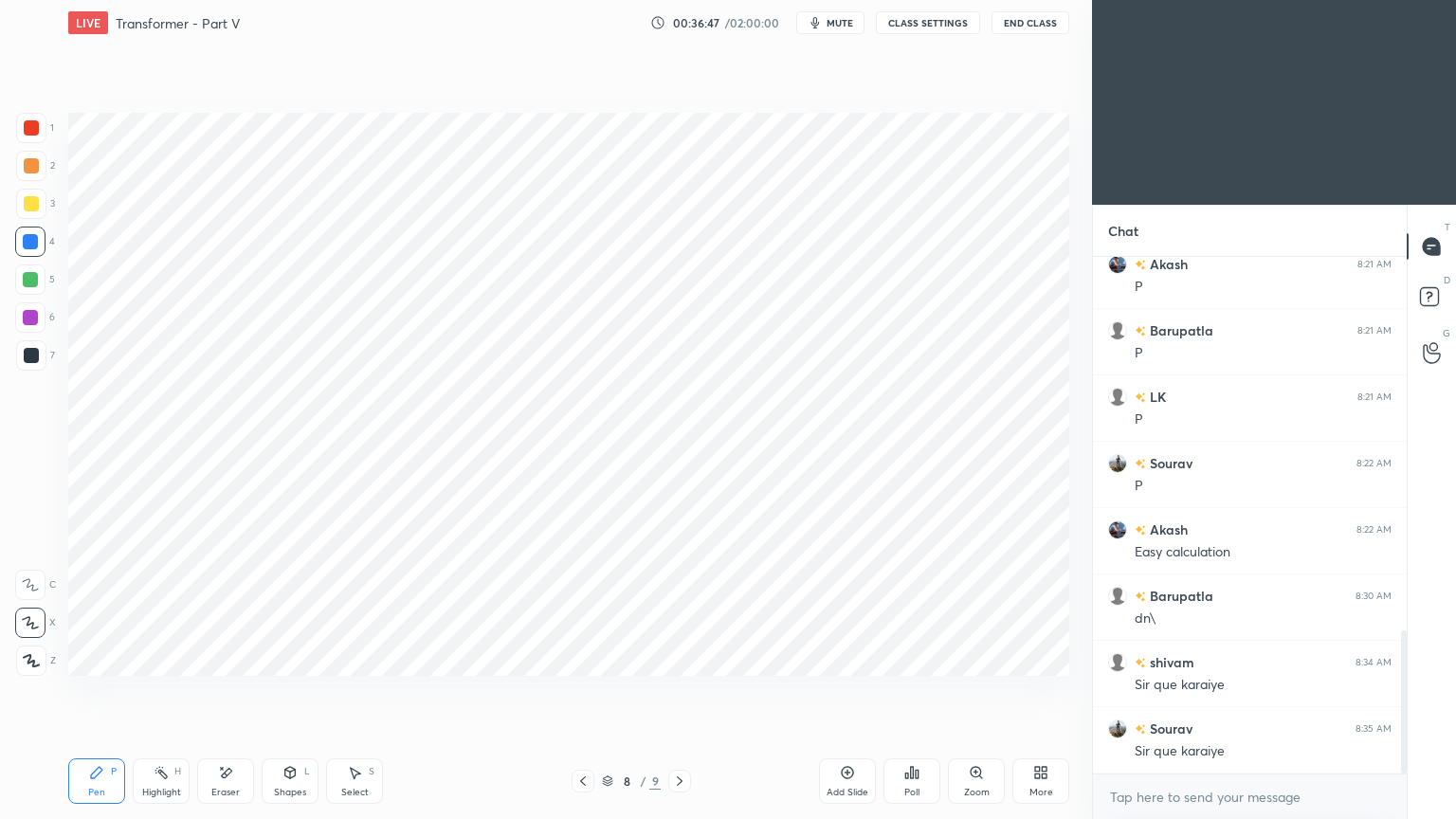 click 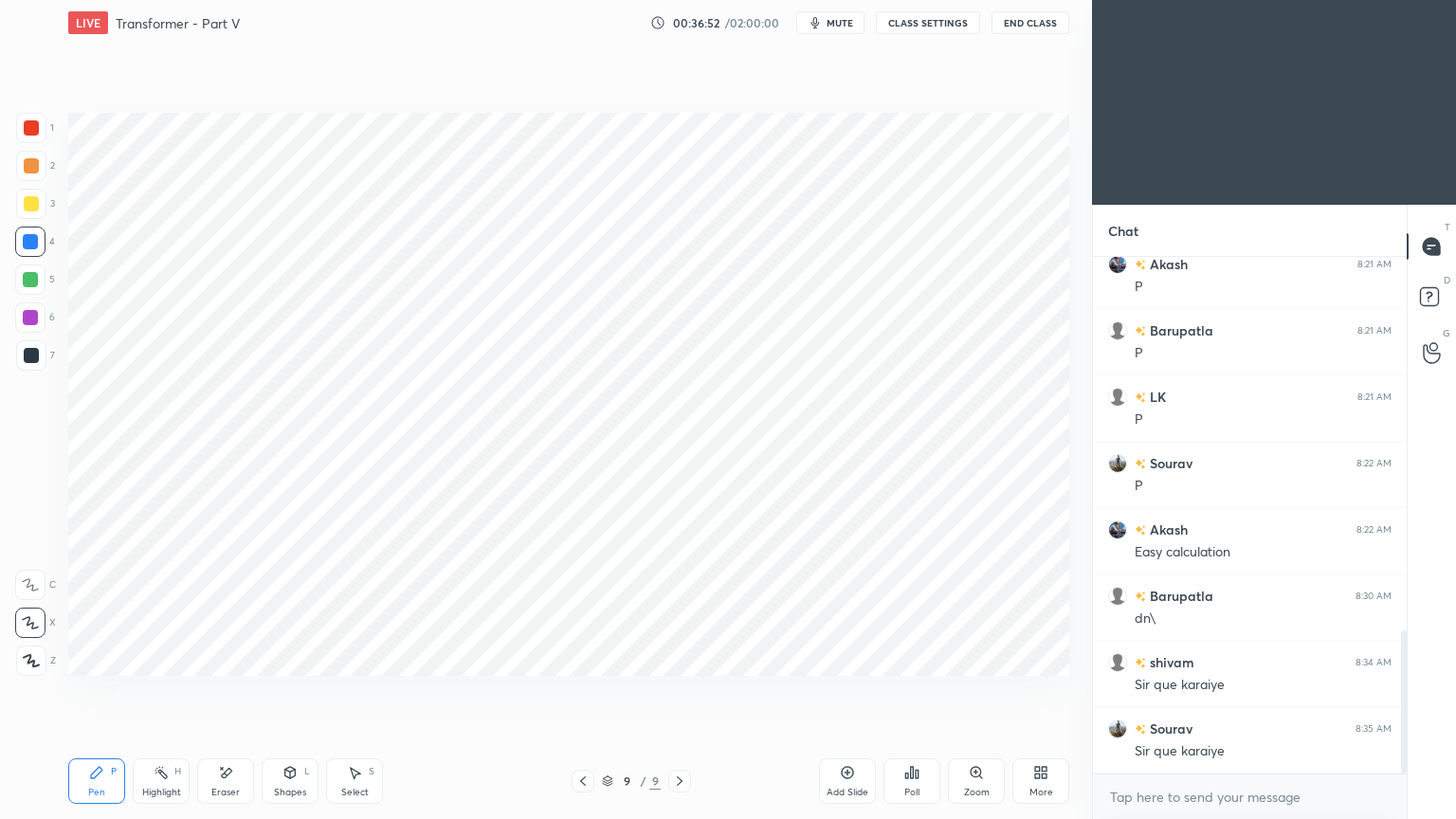 click 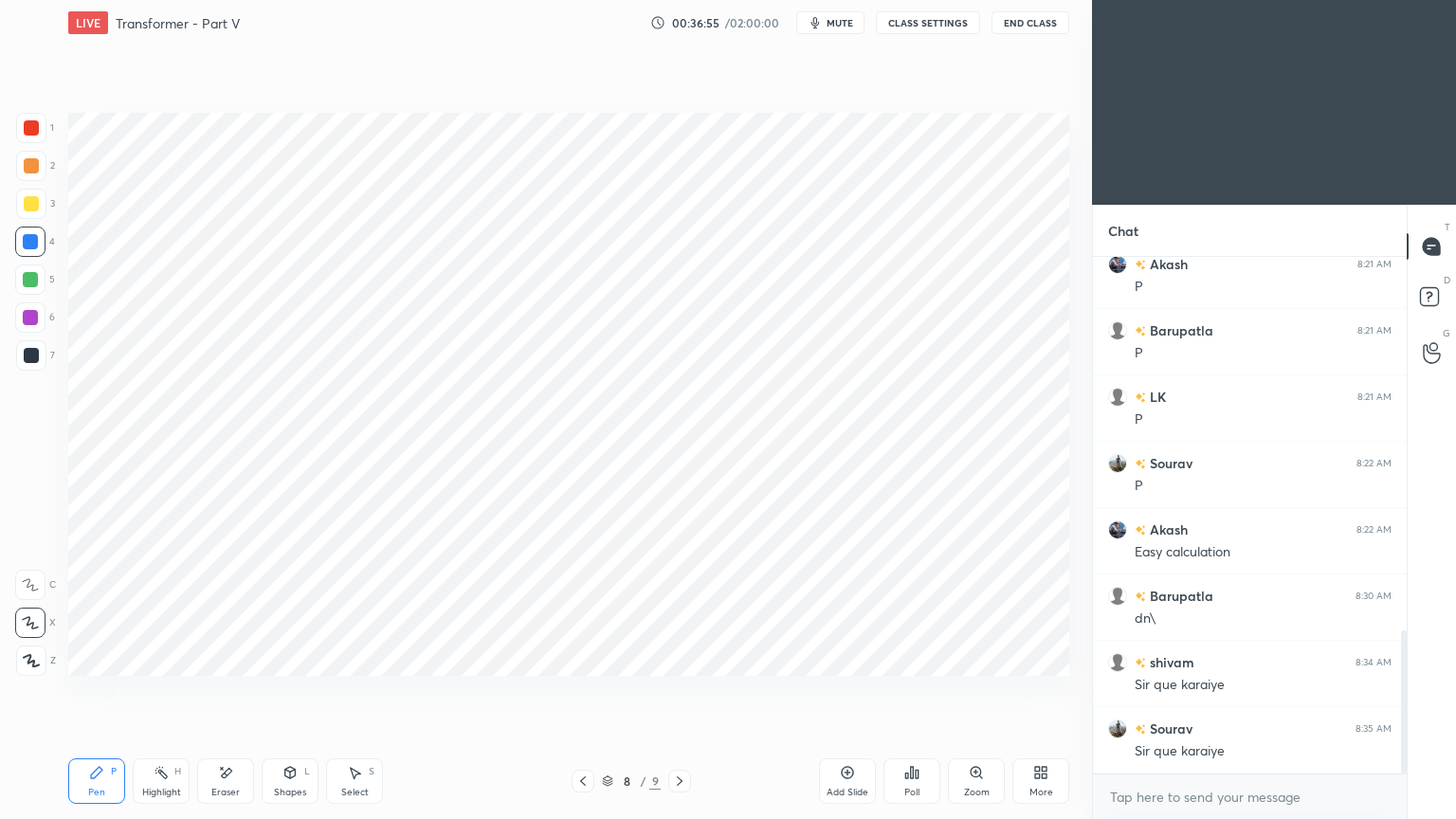 drag, startPoint x: 680, startPoint y: 780, endPoint x: 683, endPoint y: 765, distance: 15.297059 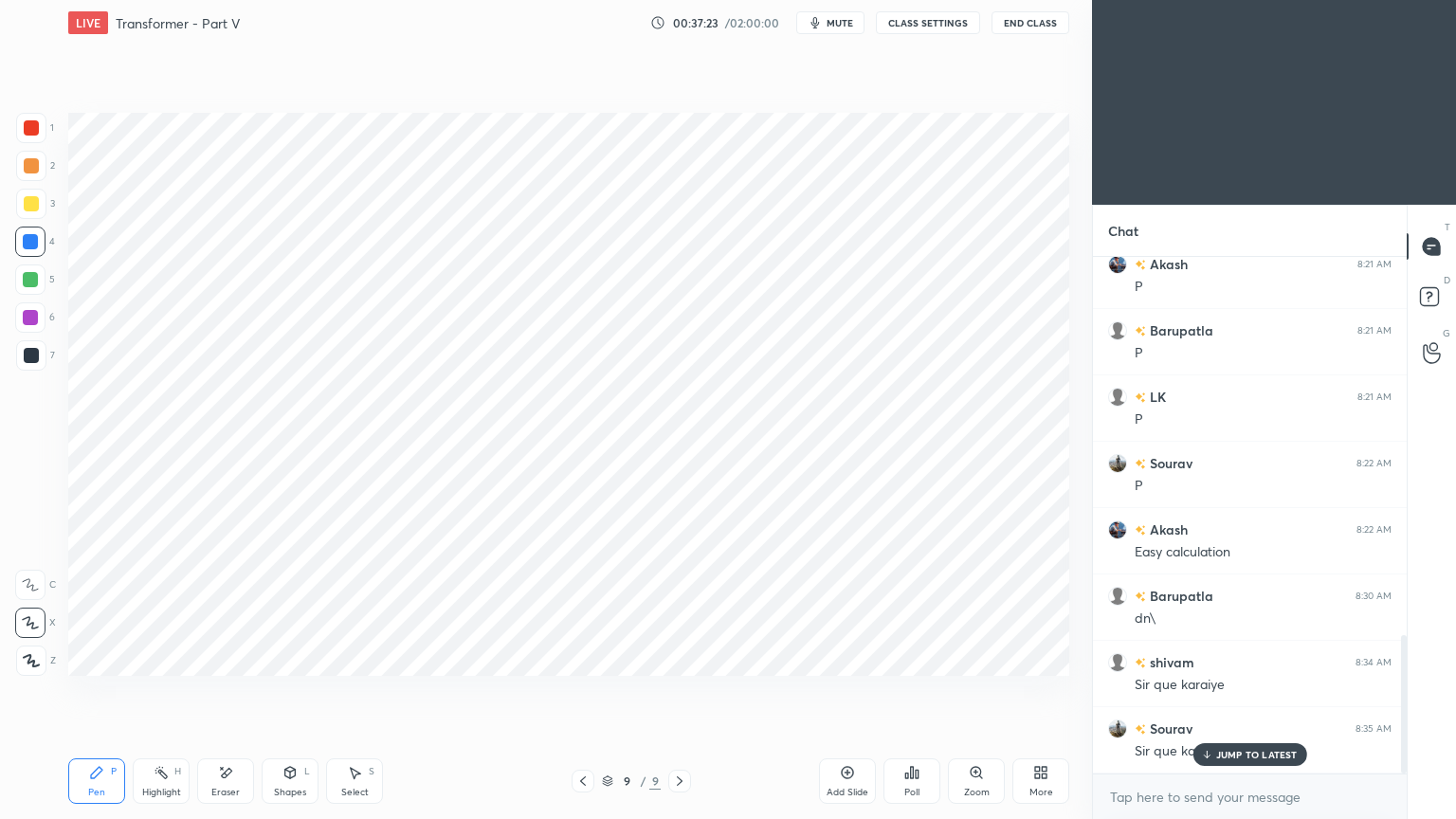 scroll, scrollTop: 1410, scrollLeft: 0, axis: vertical 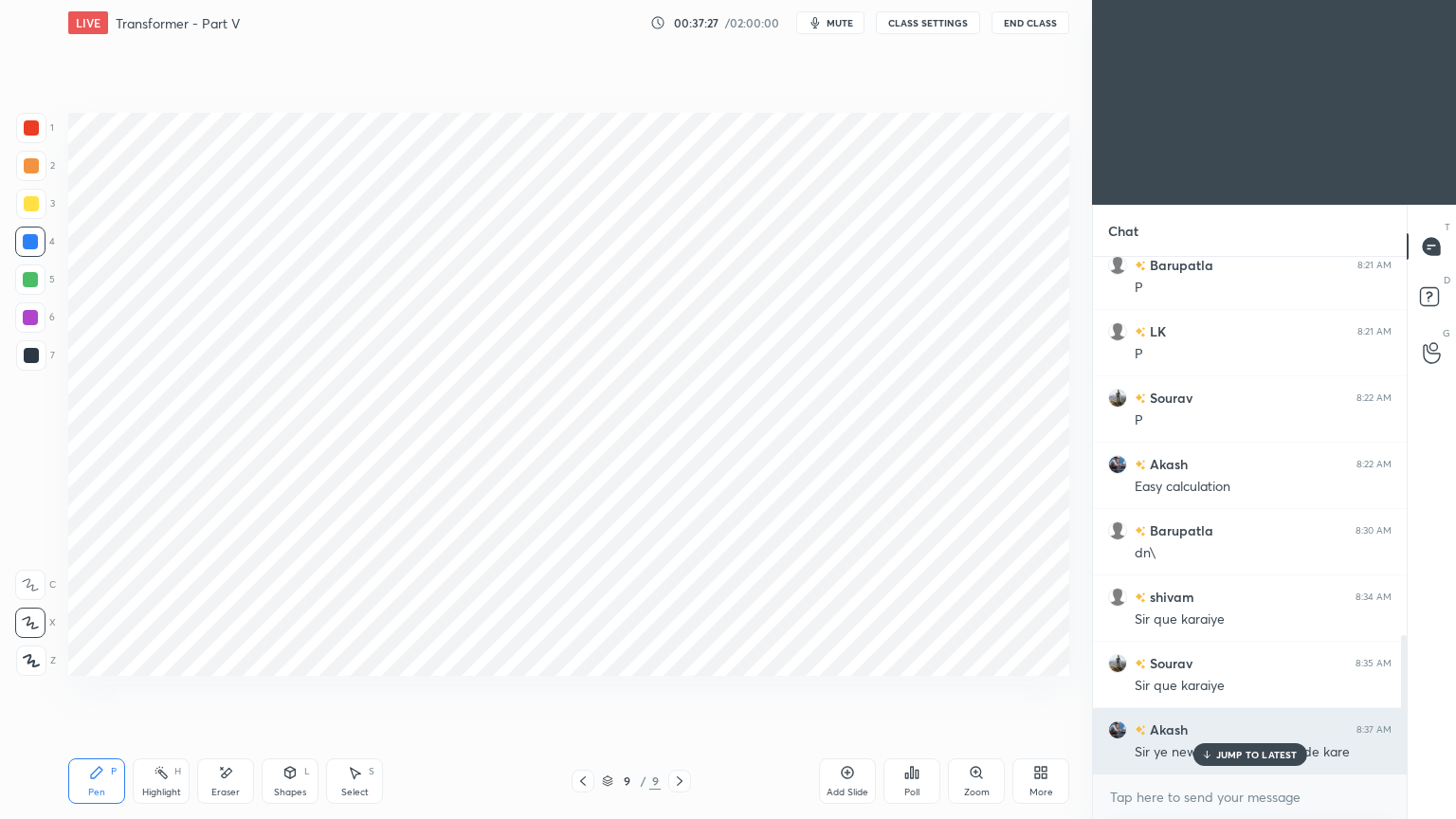 click on "JUMP TO LATEST" at bounding box center (1257, 755) 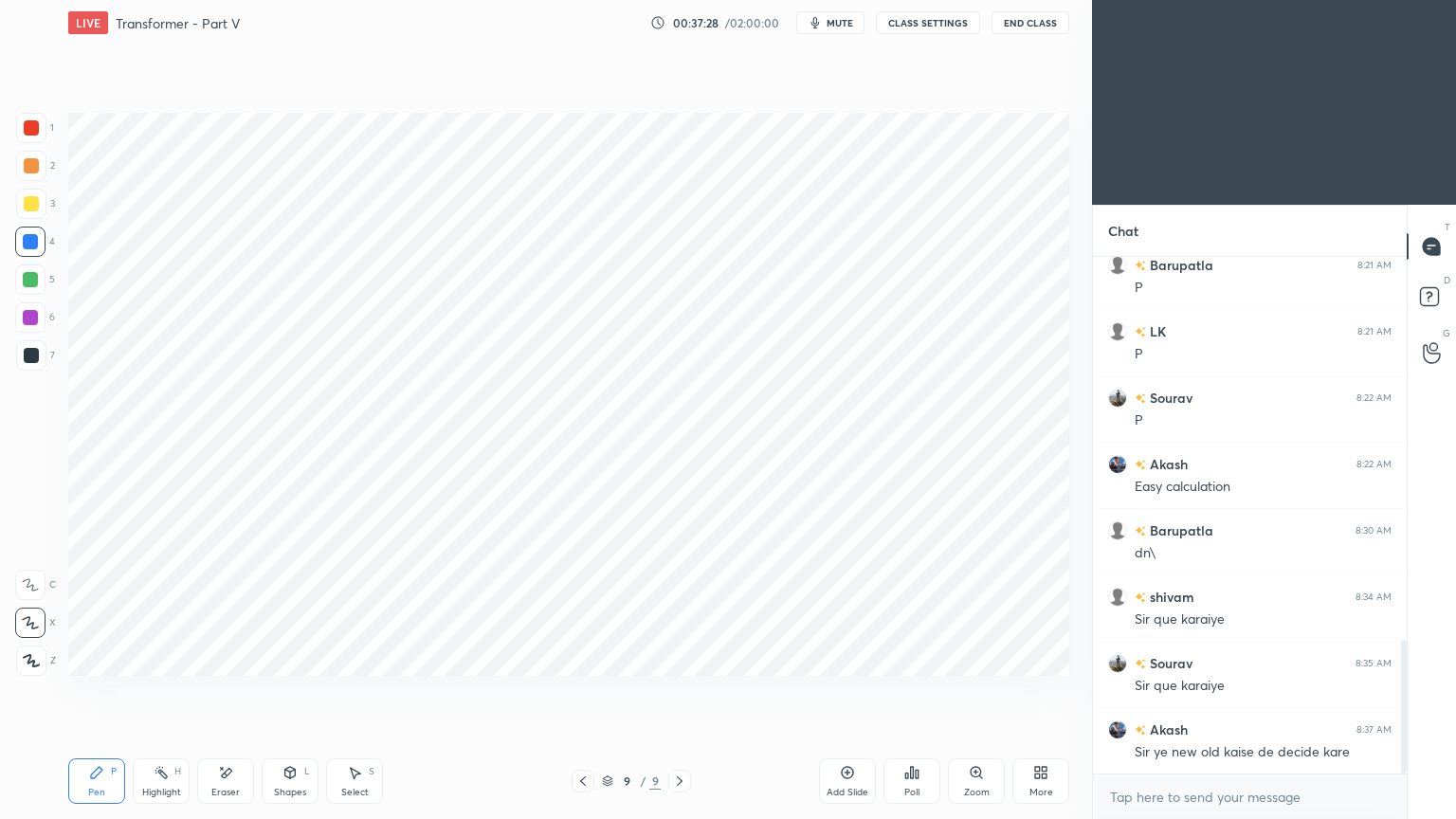 scroll, scrollTop: 1478, scrollLeft: 0, axis: vertical 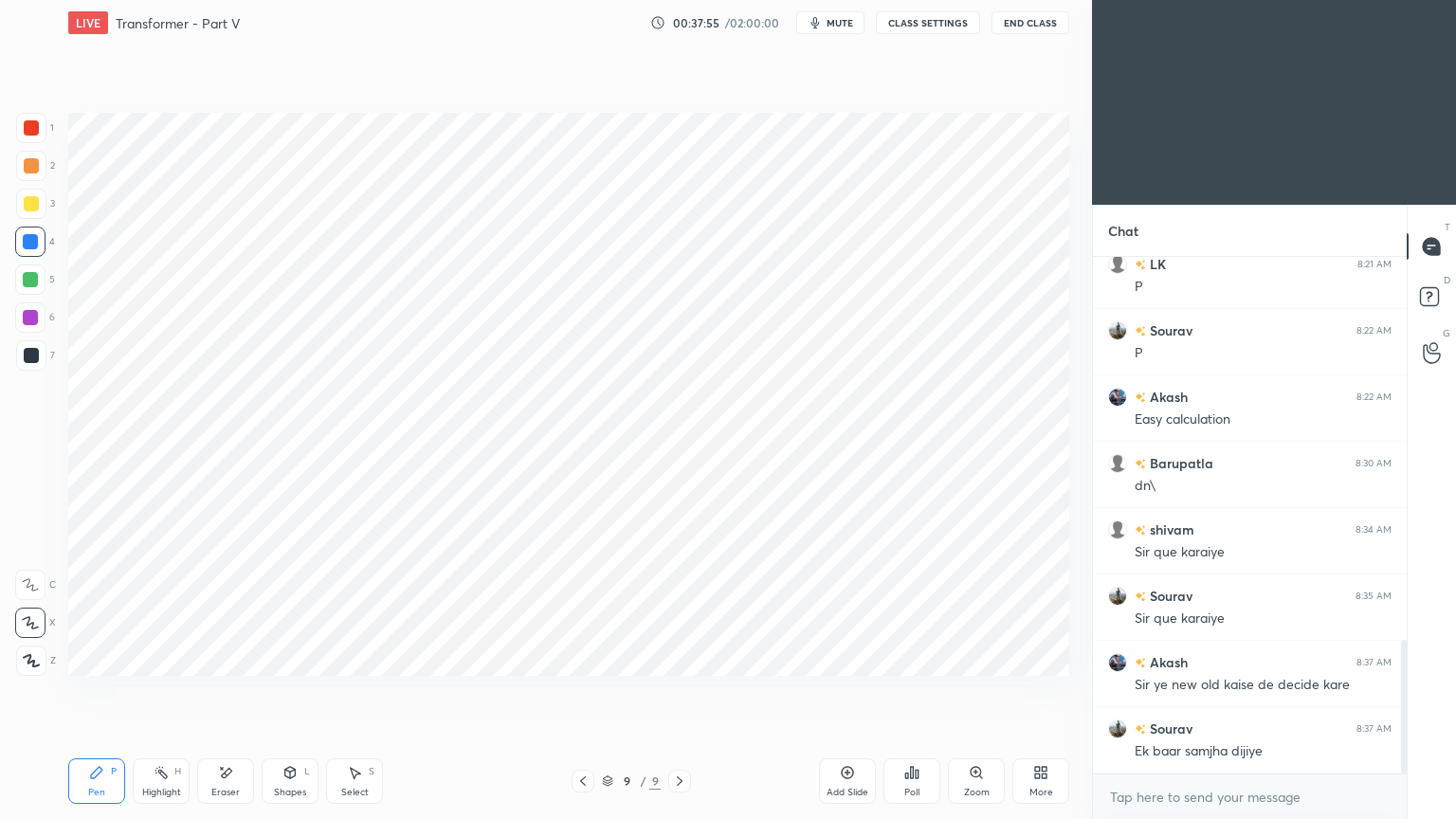 click on "Eraser" at bounding box center (226, 781) 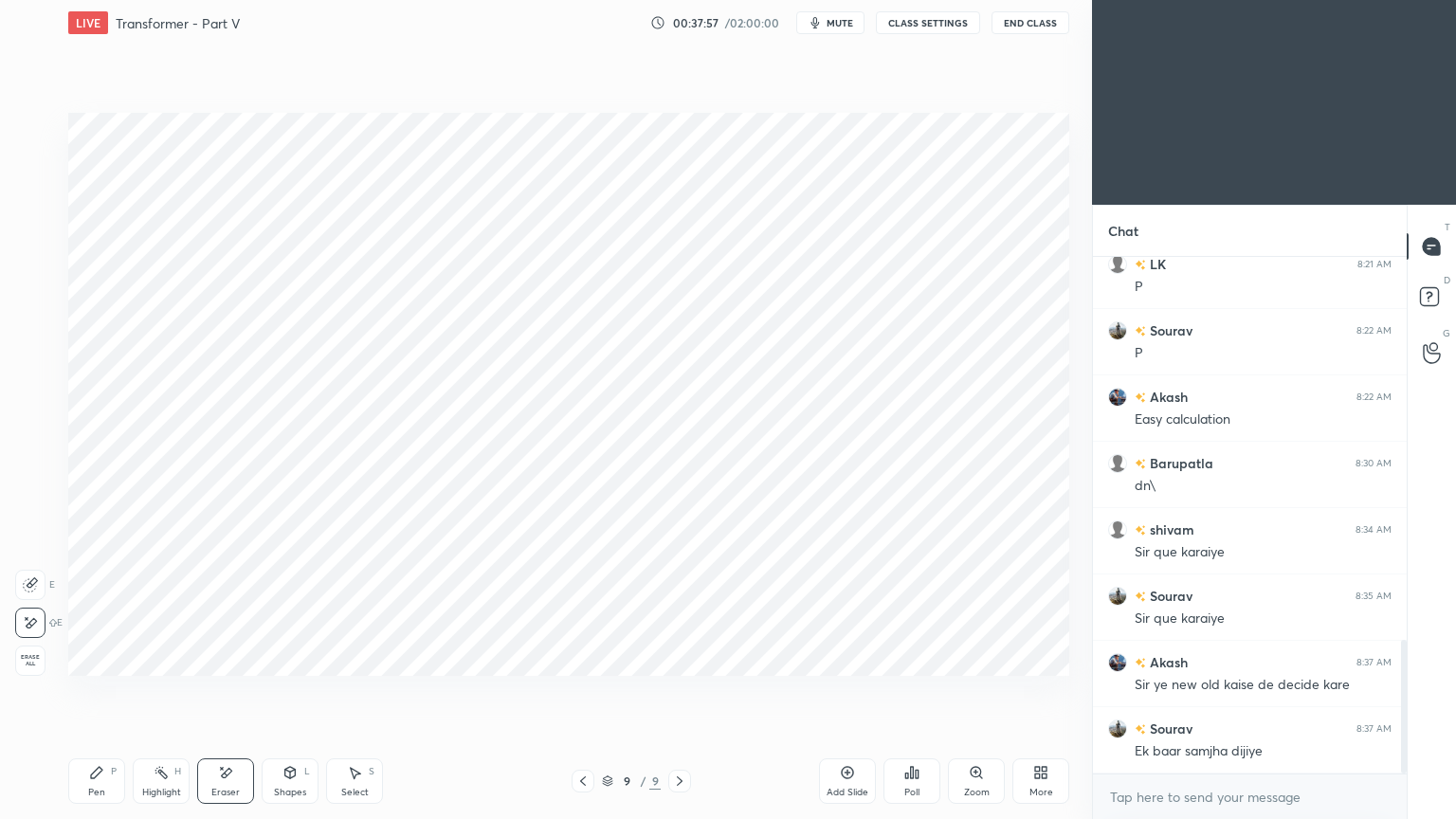 click on "Pen P" at bounding box center (97, 781) 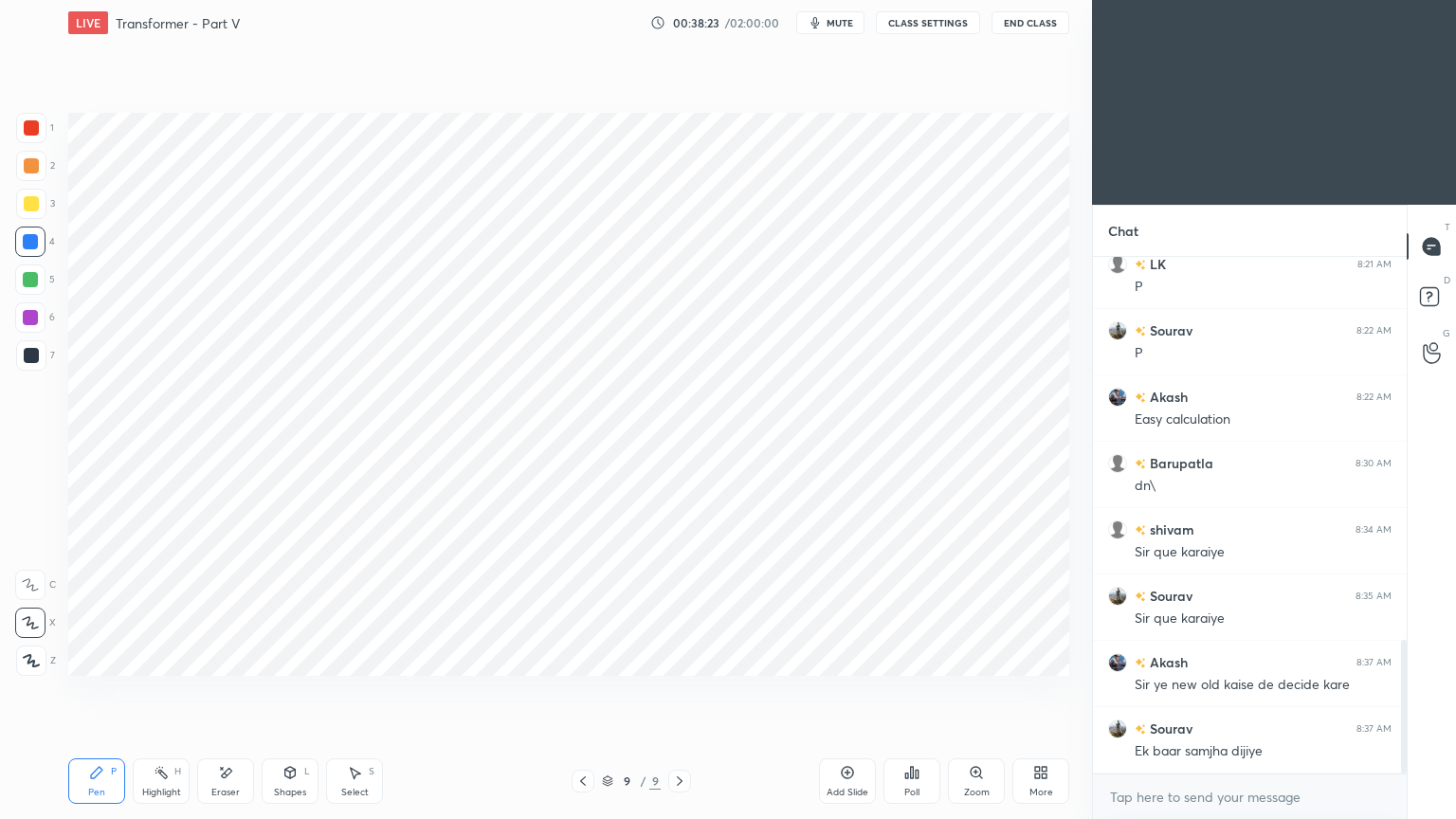 click on "Eraser" at bounding box center (226, 781) 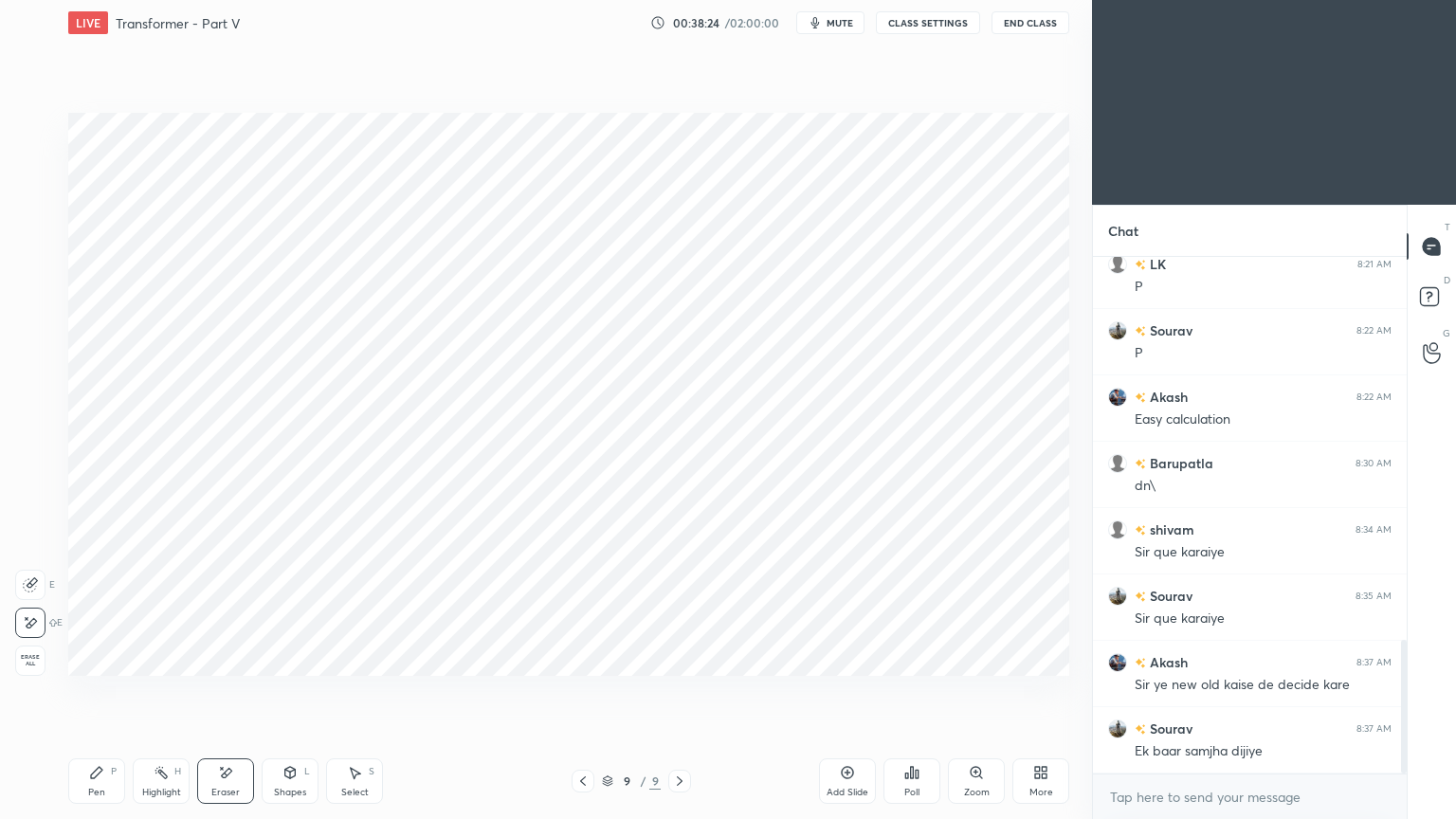 click on "Pen P" at bounding box center [97, 781] 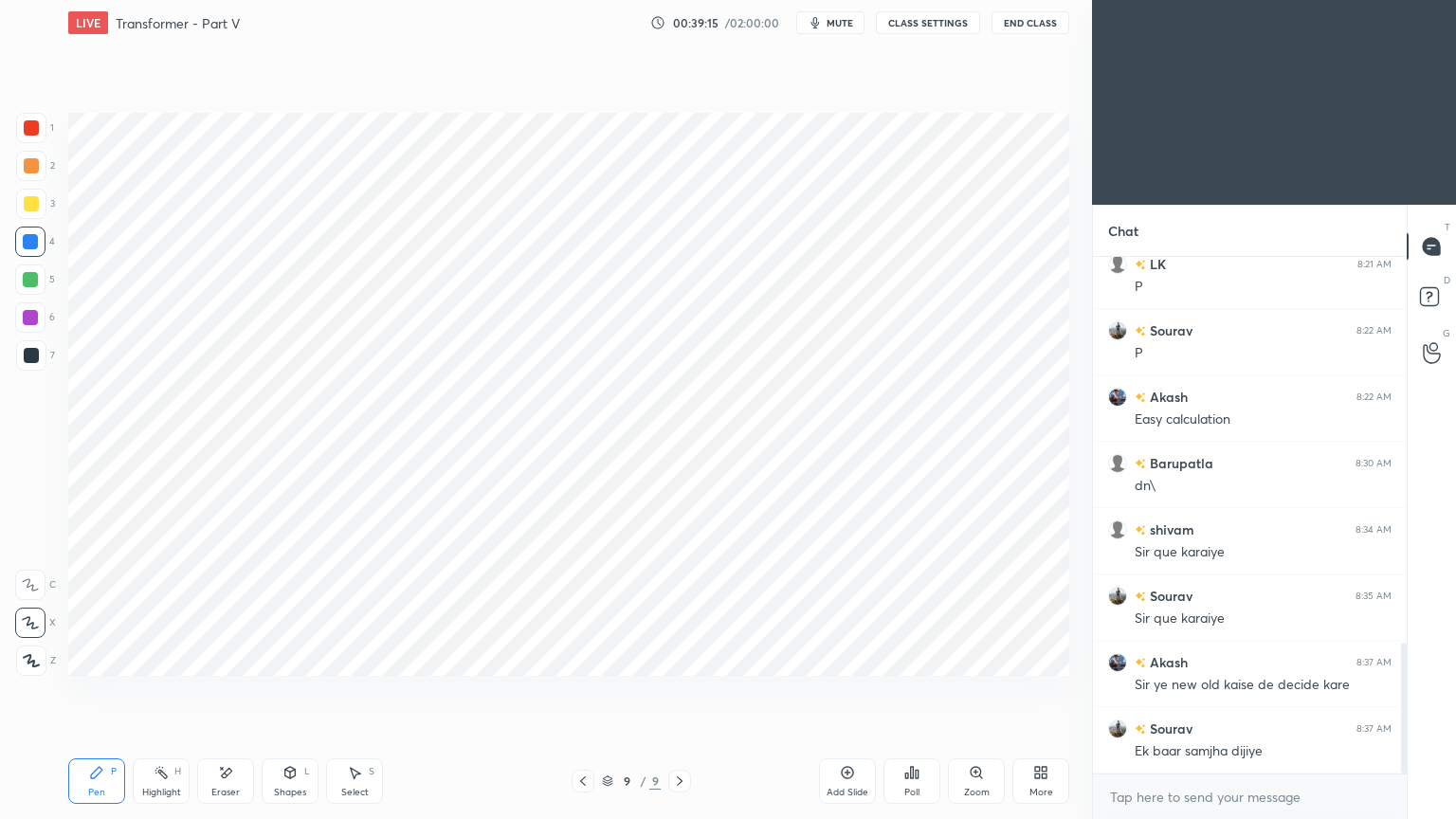 scroll, scrollTop: 1523, scrollLeft: 0, axis: vertical 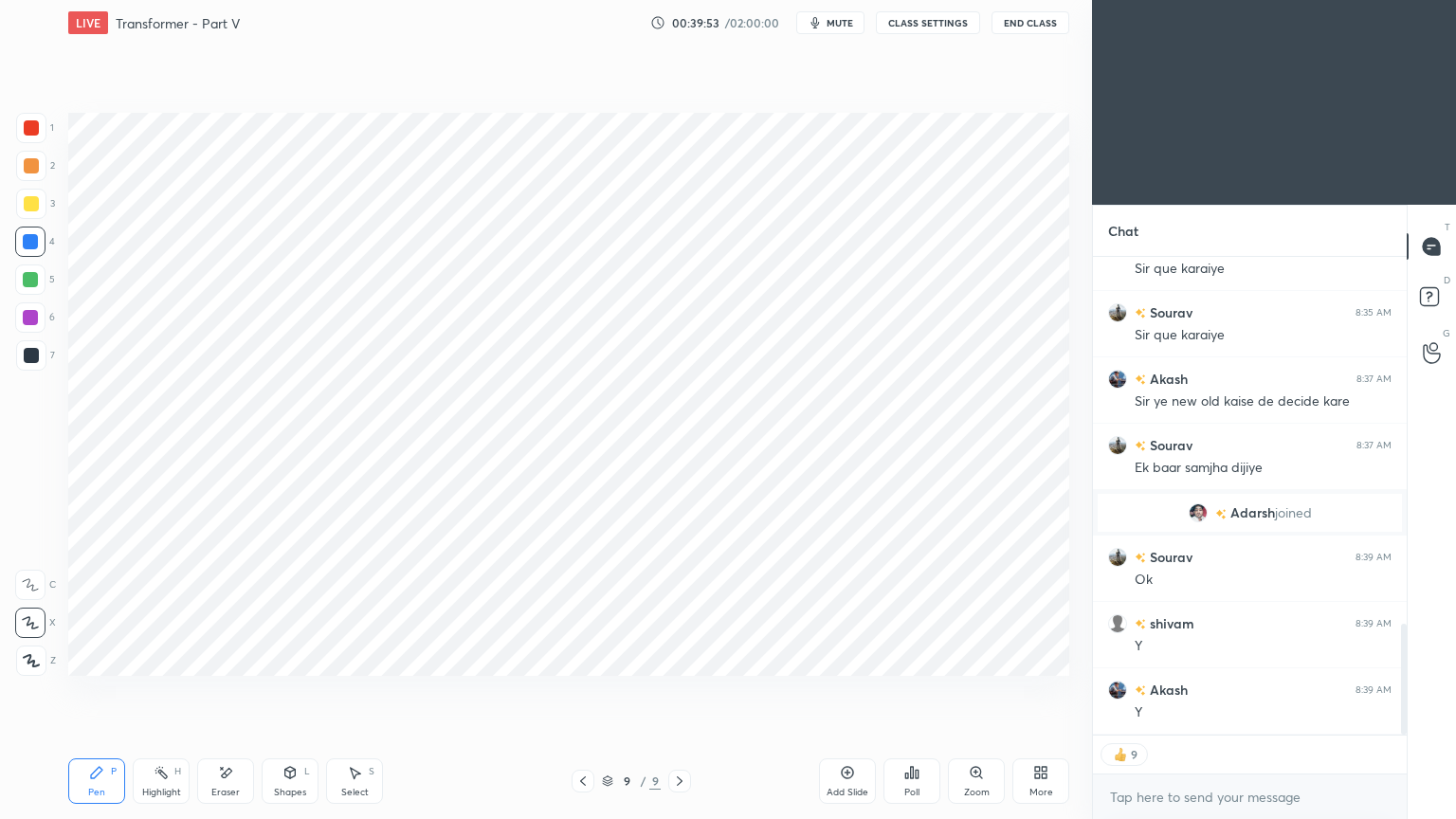 click on "Add Slide" at bounding box center [847, 792] 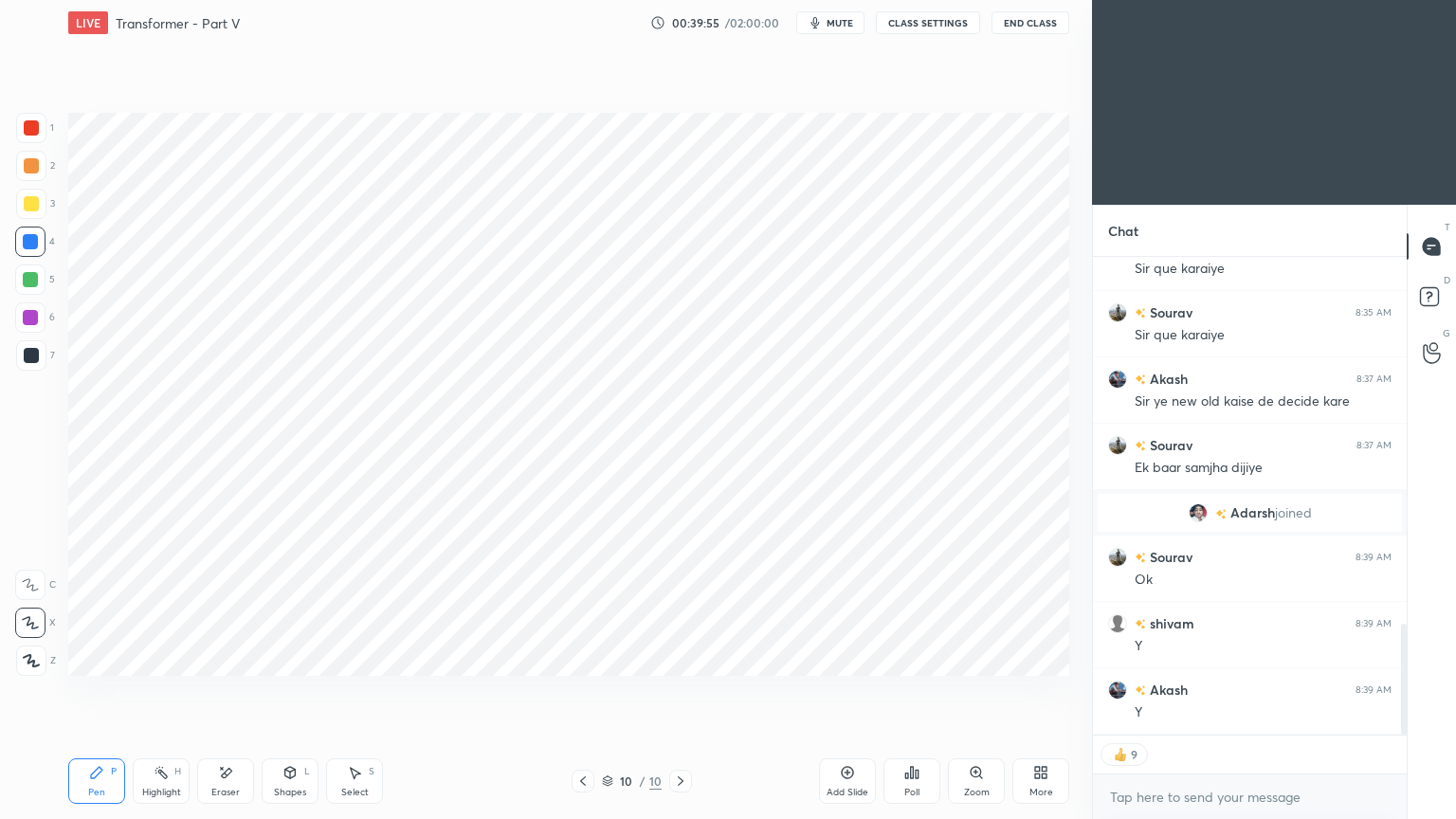 click at bounding box center (31, 128) 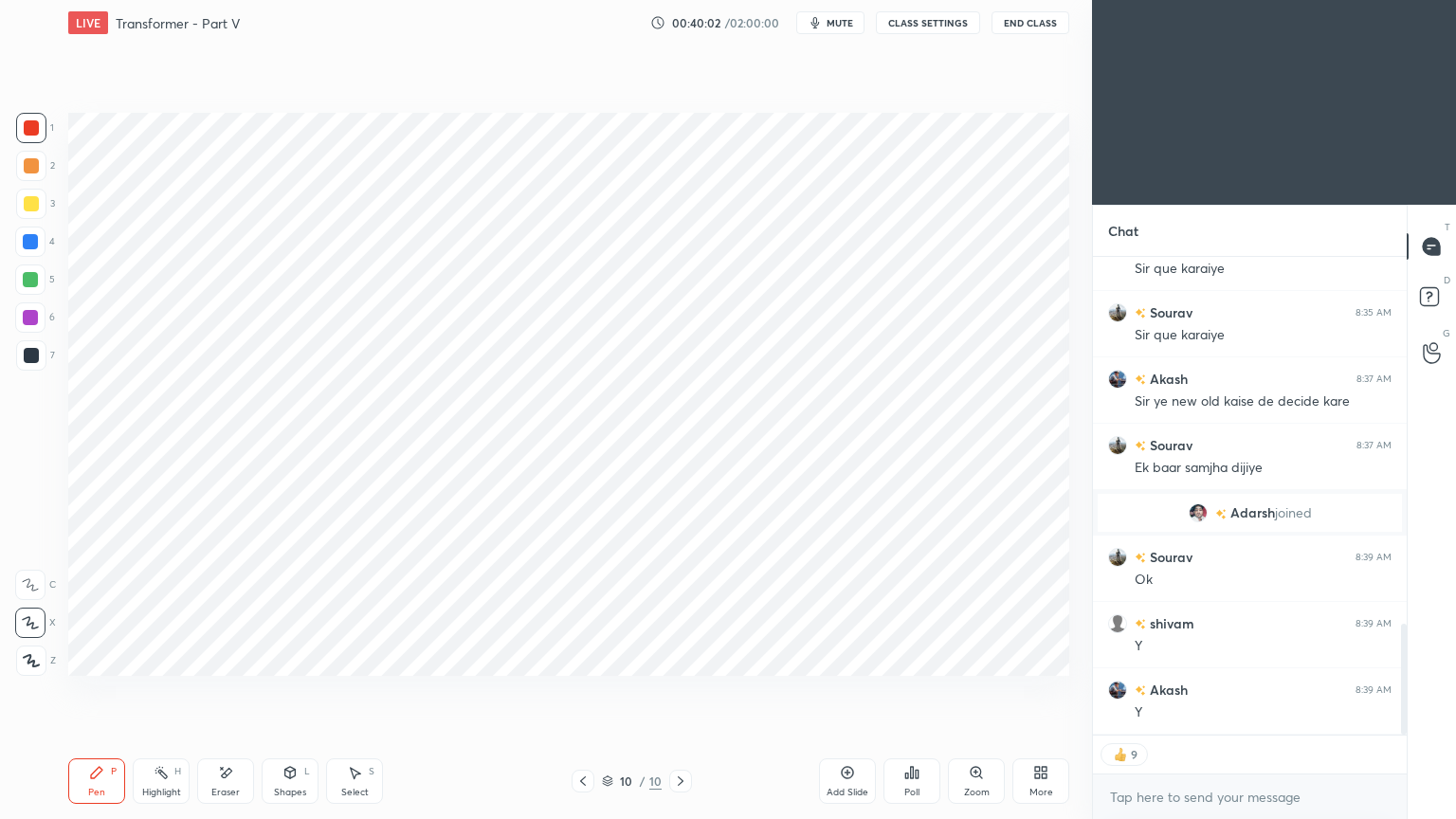 scroll, scrollTop: 7, scrollLeft: 6, axis: both 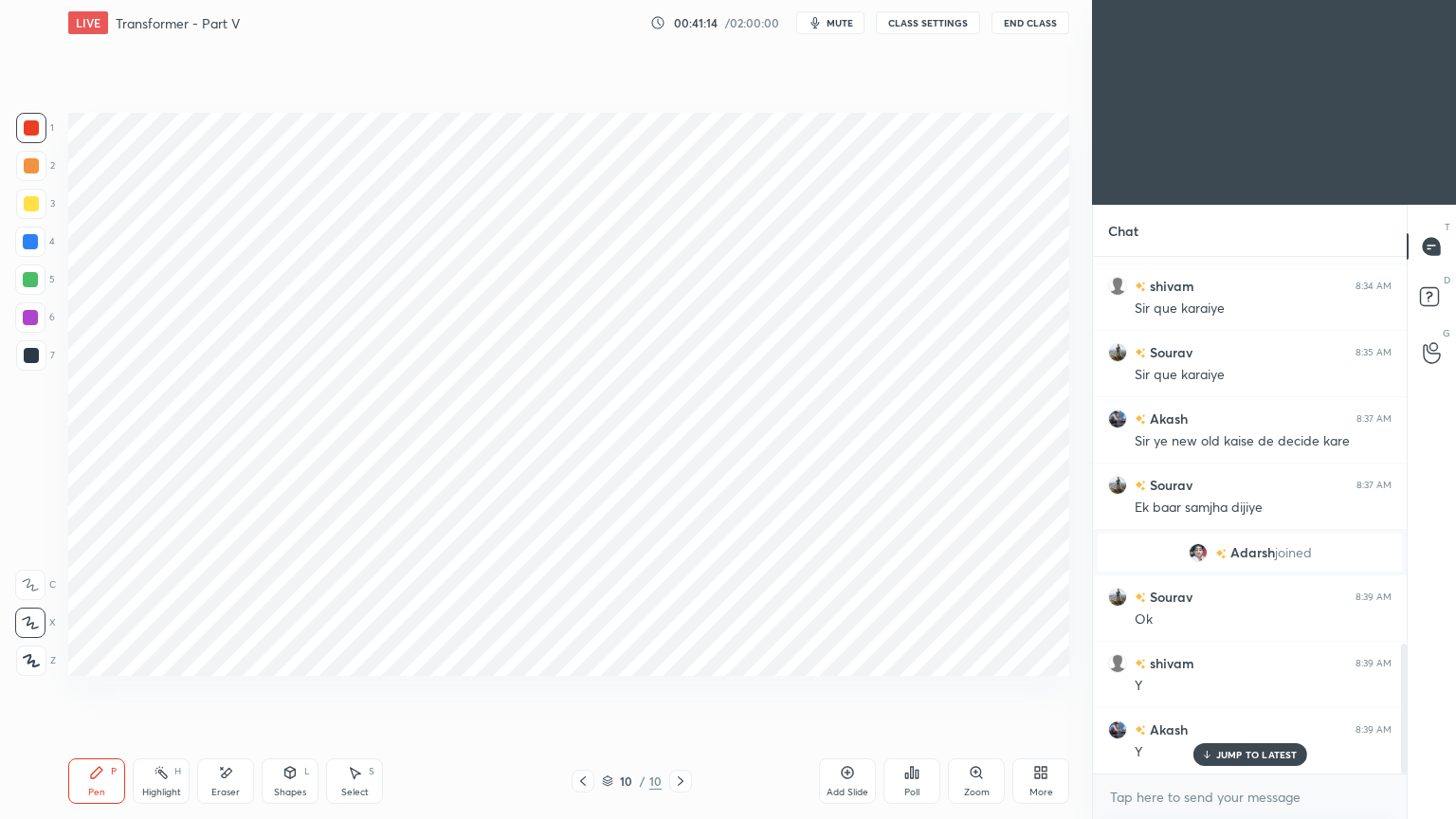 click at bounding box center (31, 355) 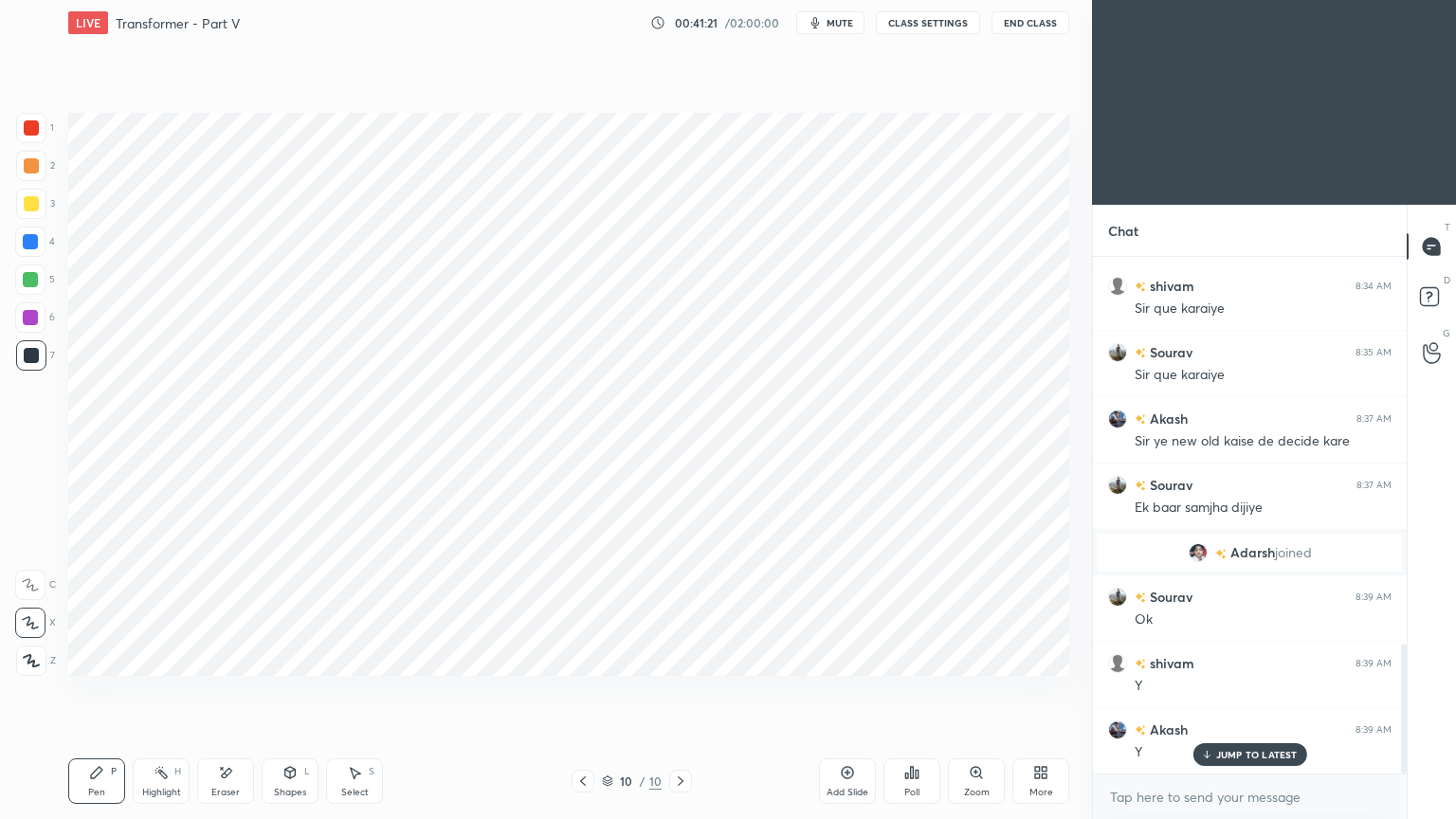 click at bounding box center [30, 242] 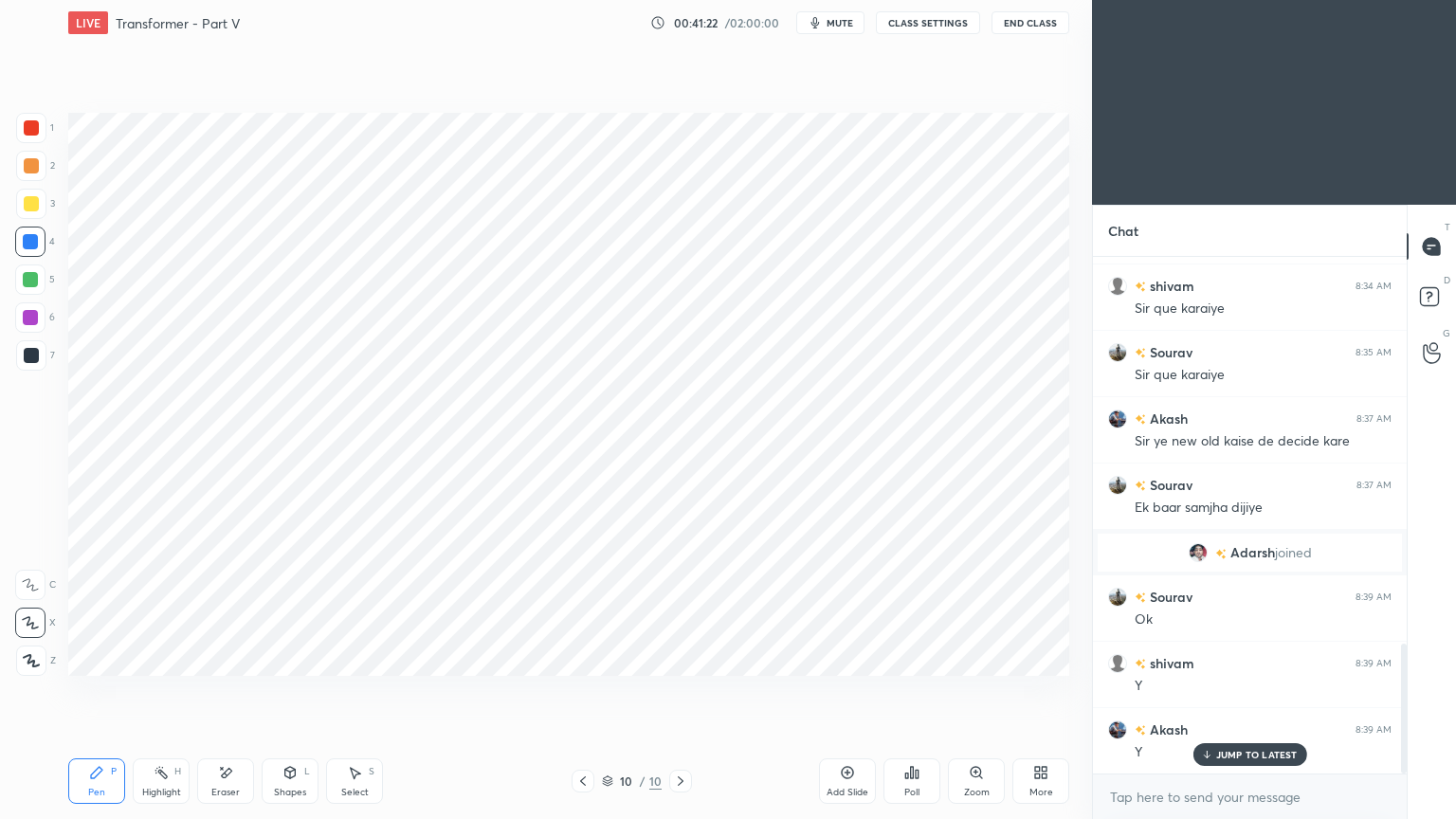 click 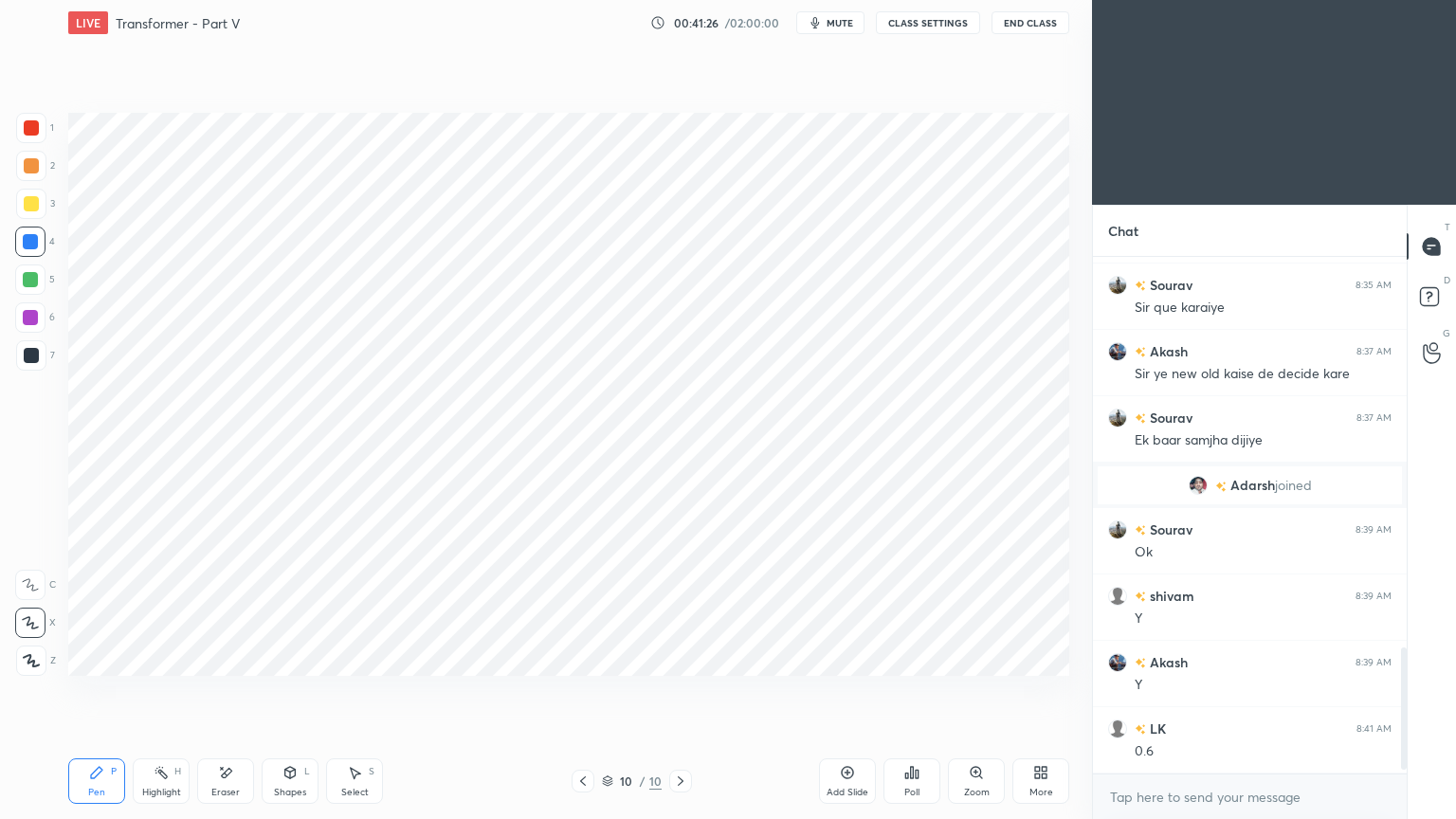scroll, scrollTop: 1668, scrollLeft: 0, axis: vertical 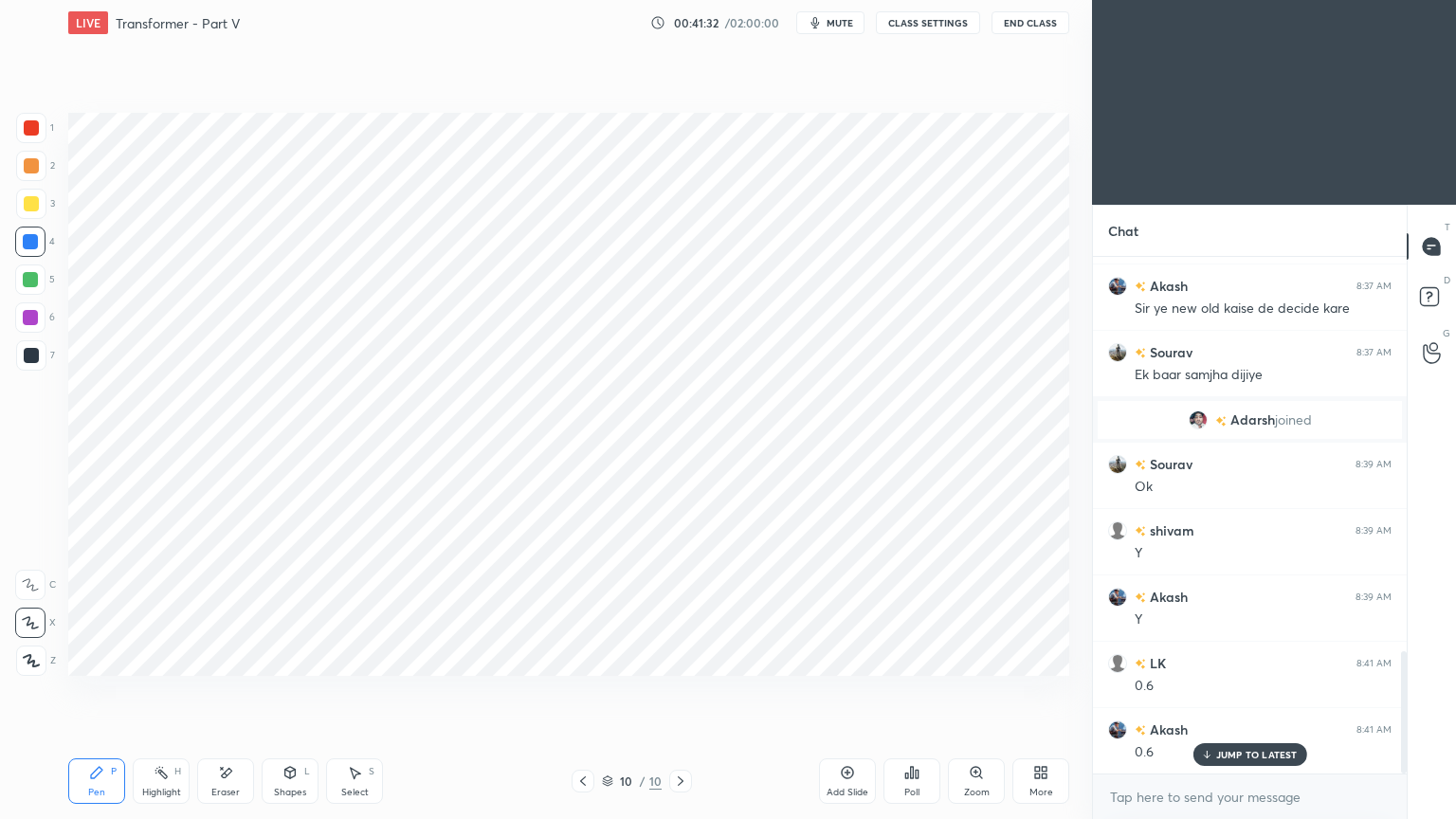 click 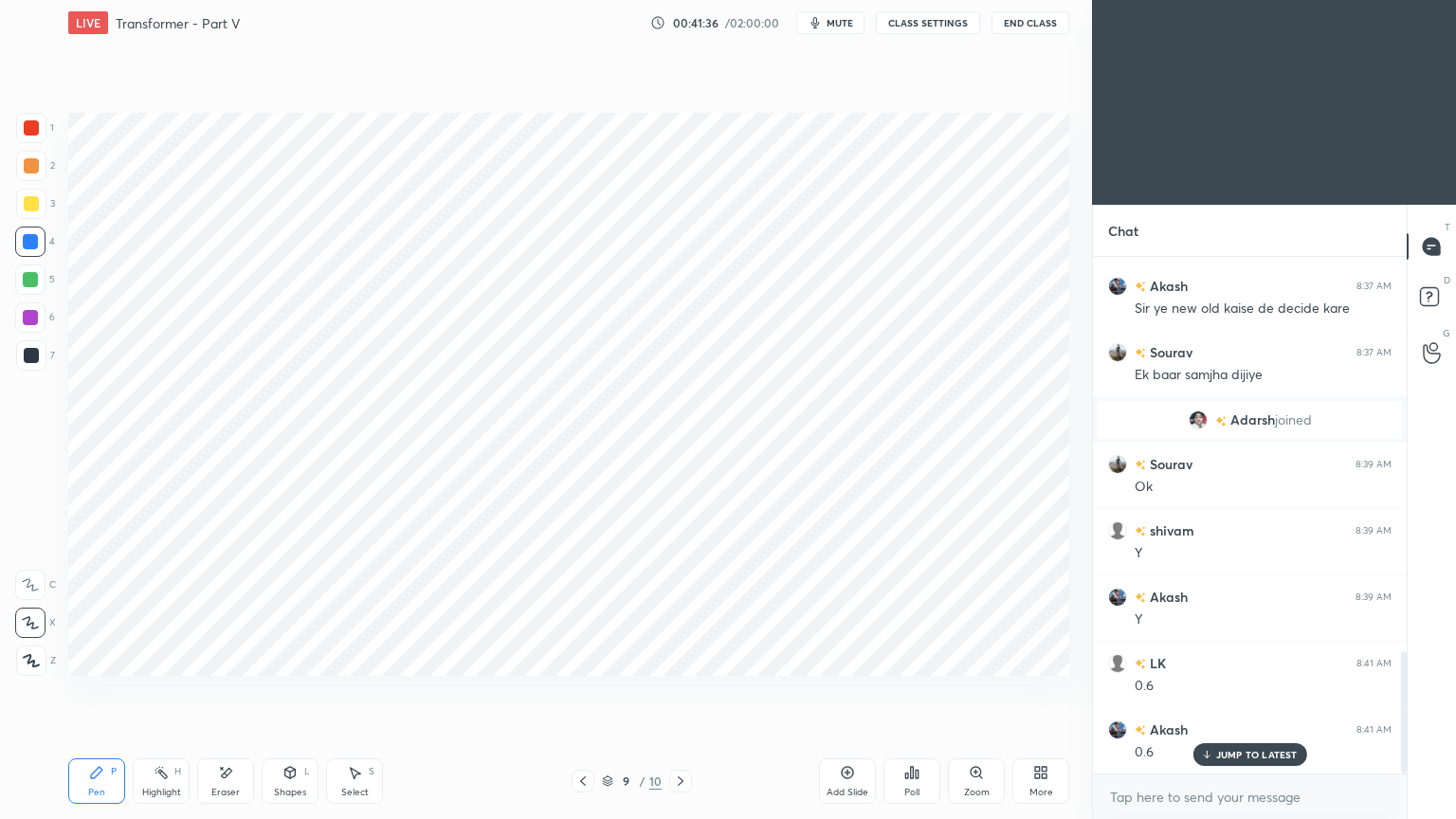 click 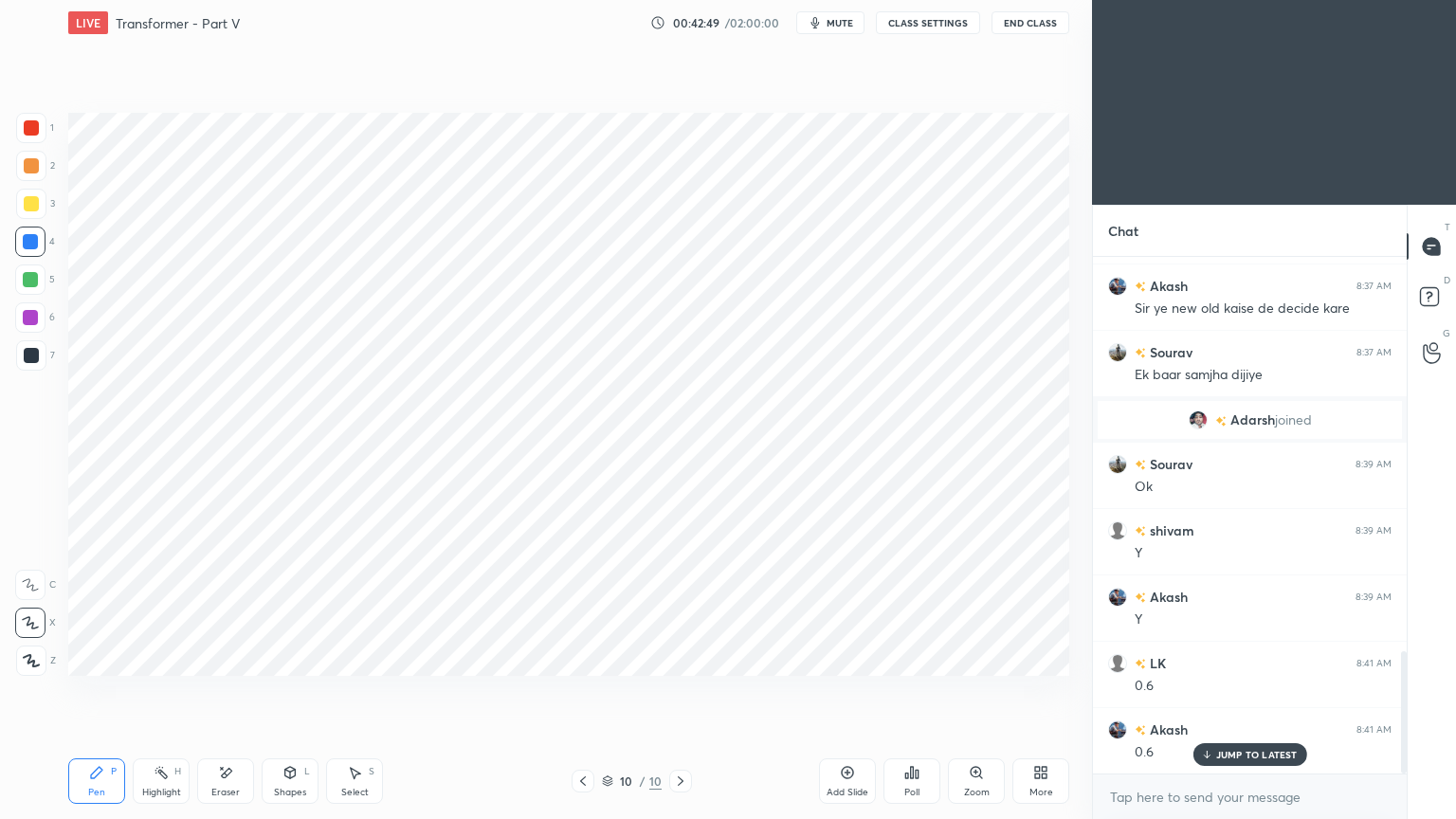 click 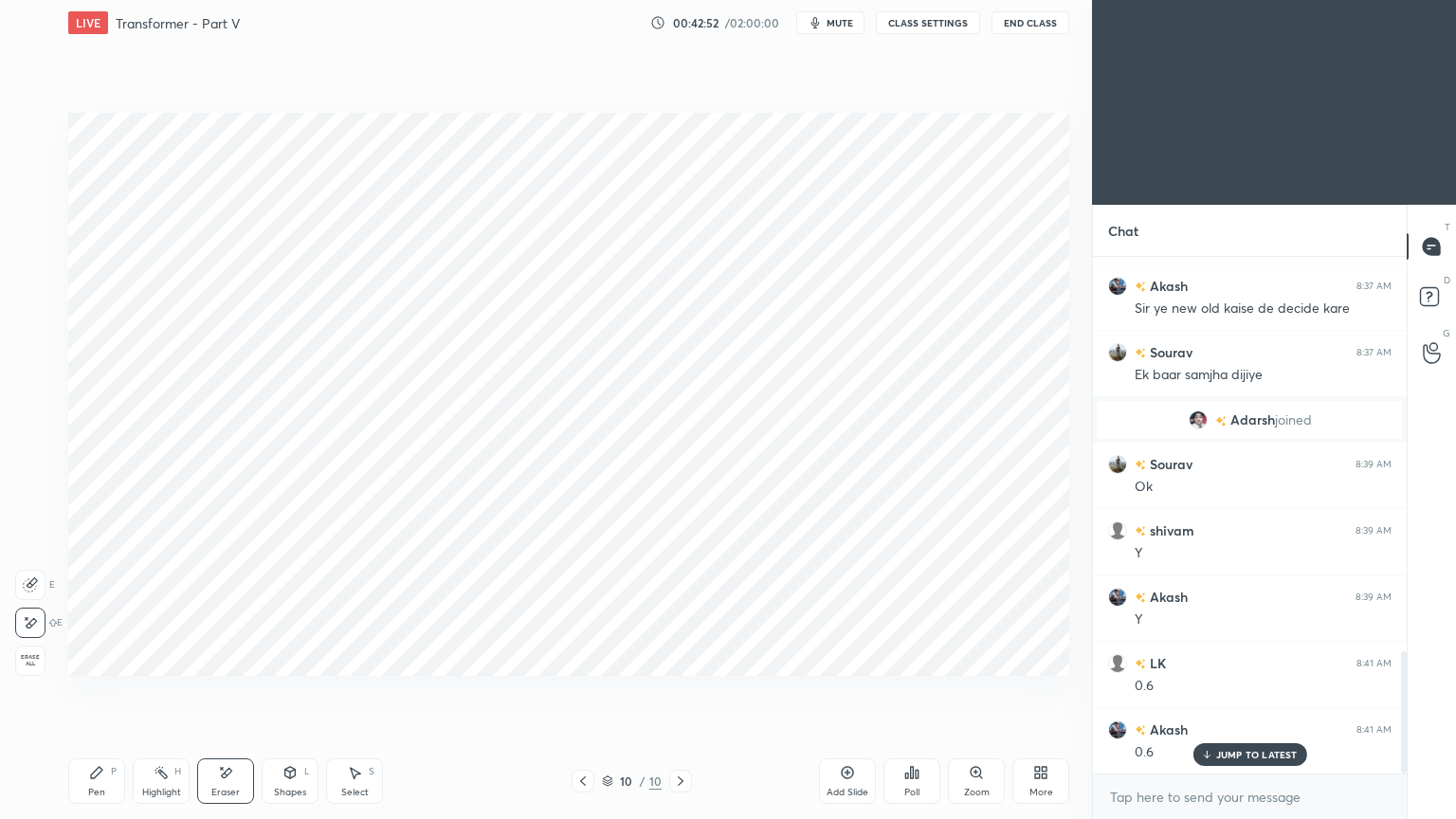 click on "Pen P" at bounding box center [97, 781] 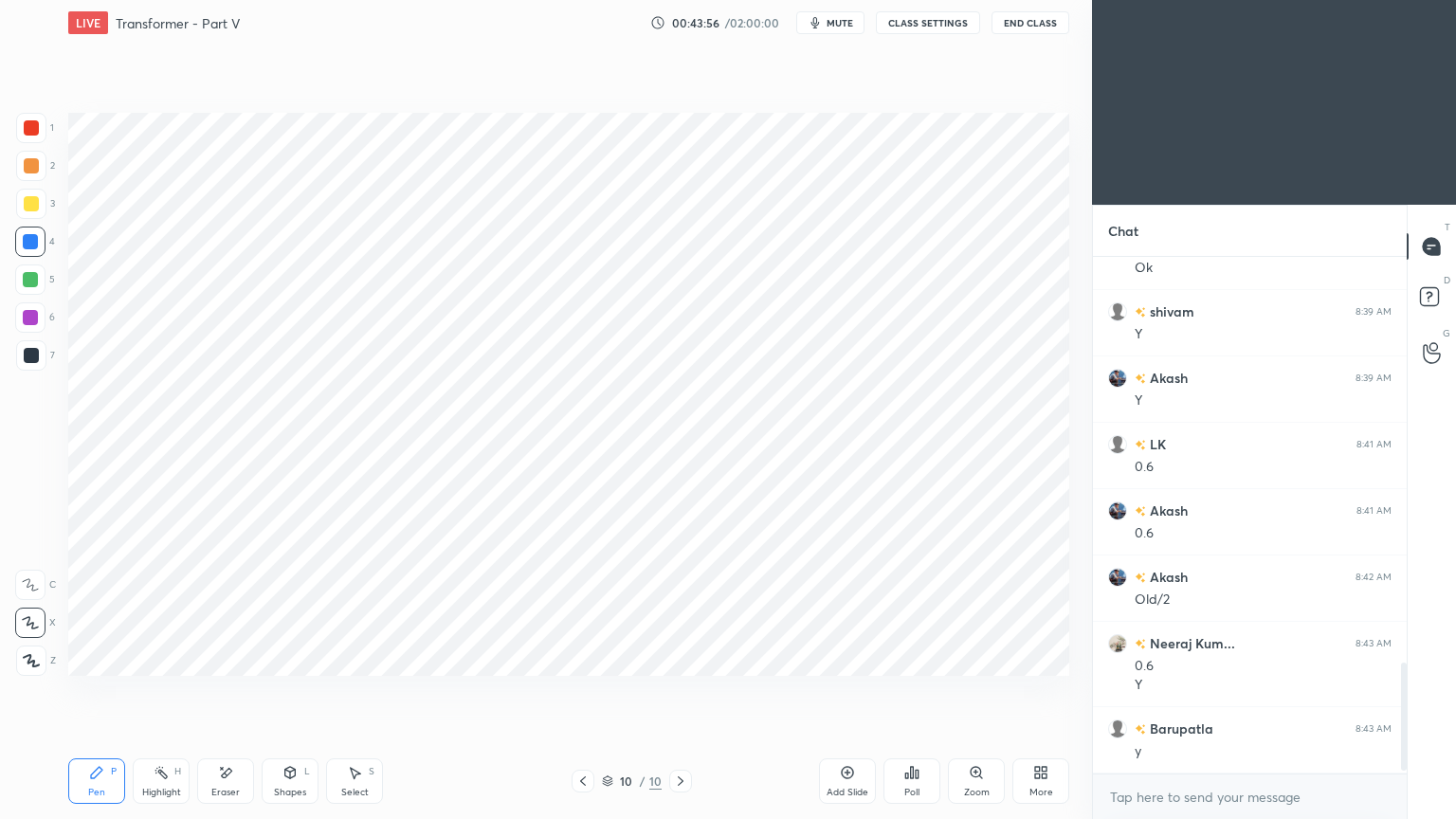 scroll, scrollTop: 1953, scrollLeft: 0, axis: vertical 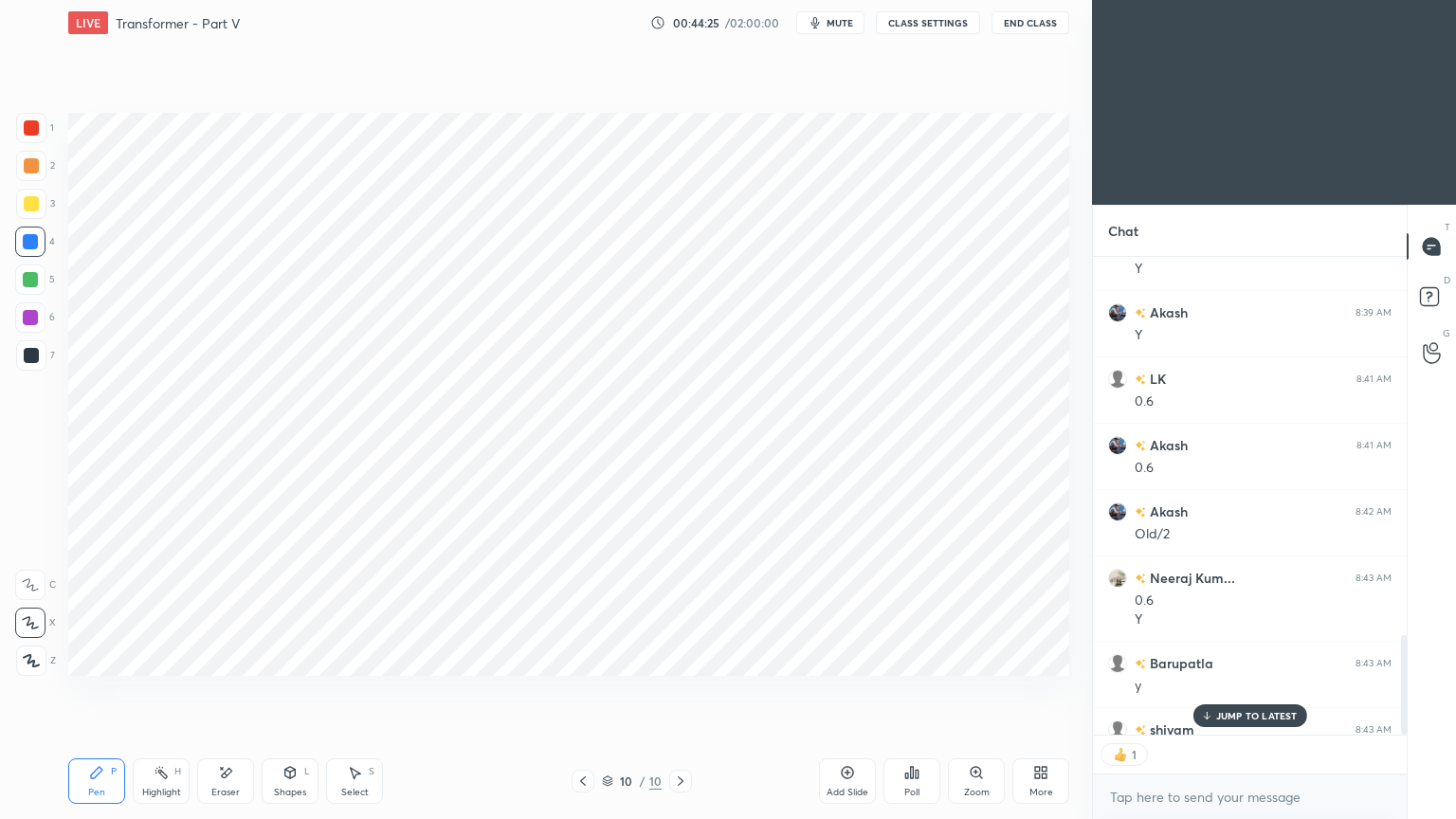 click 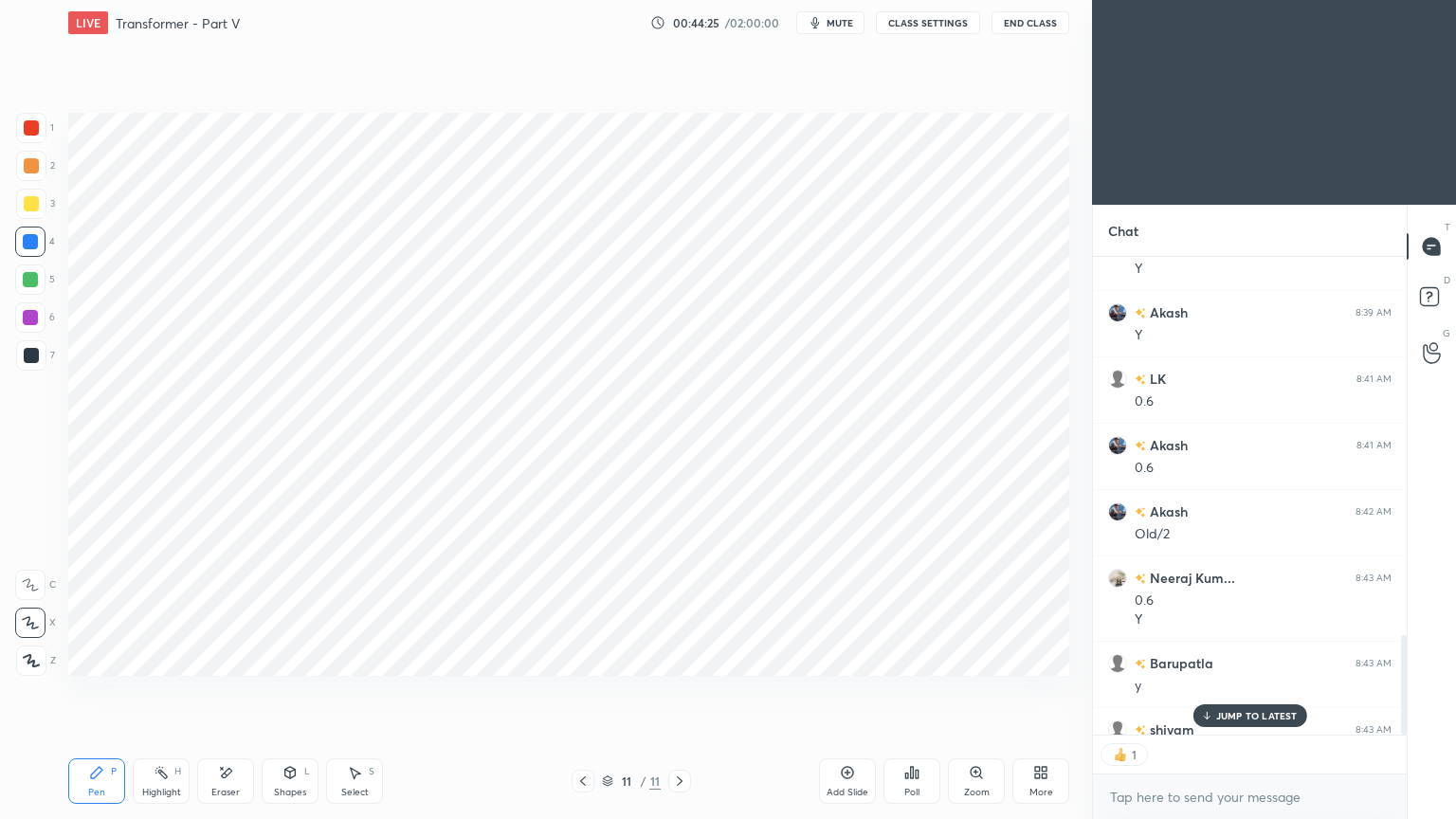 scroll, scrollTop: 6, scrollLeft: 6, axis: both 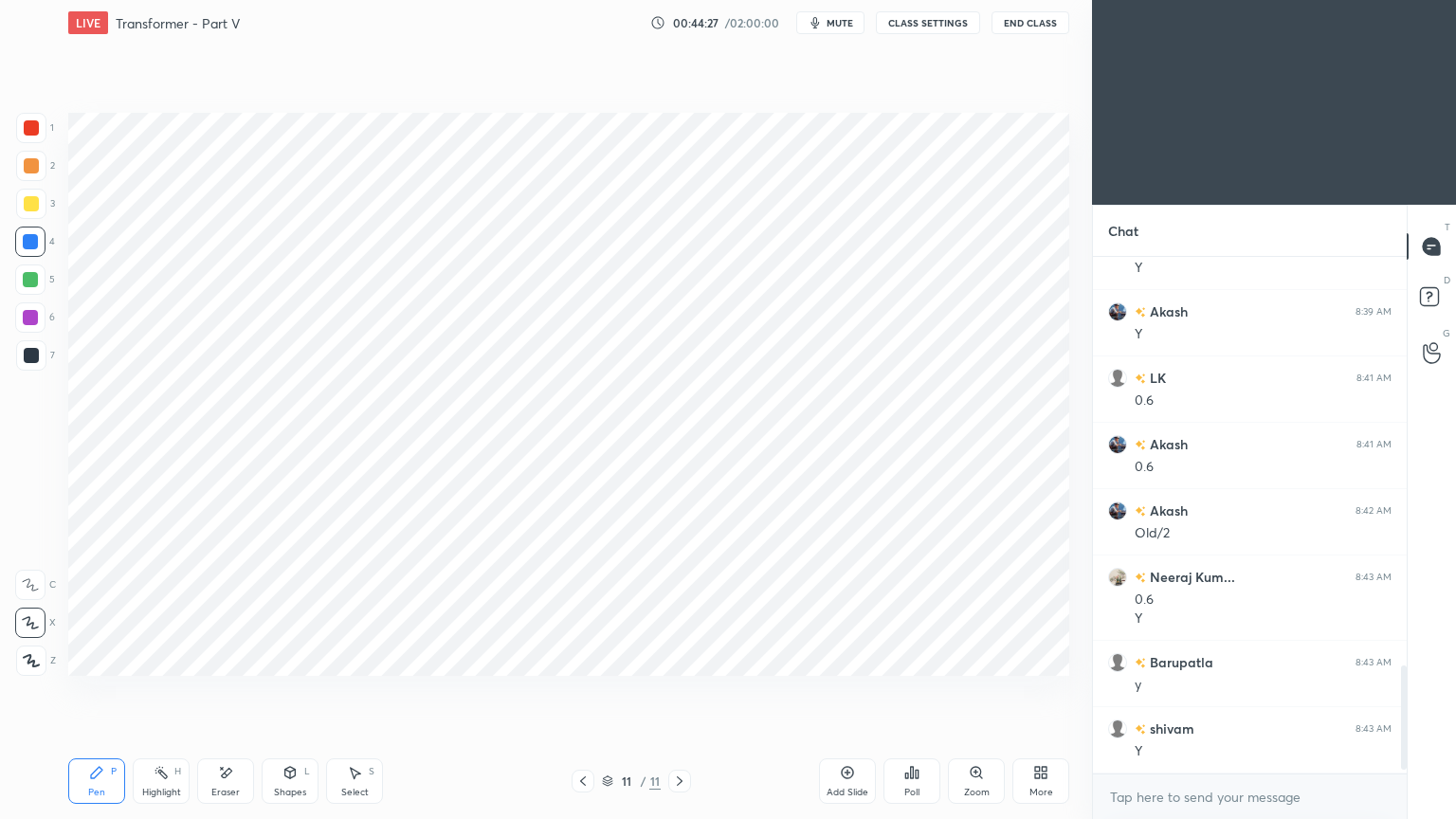 click at bounding box center (31, 128) 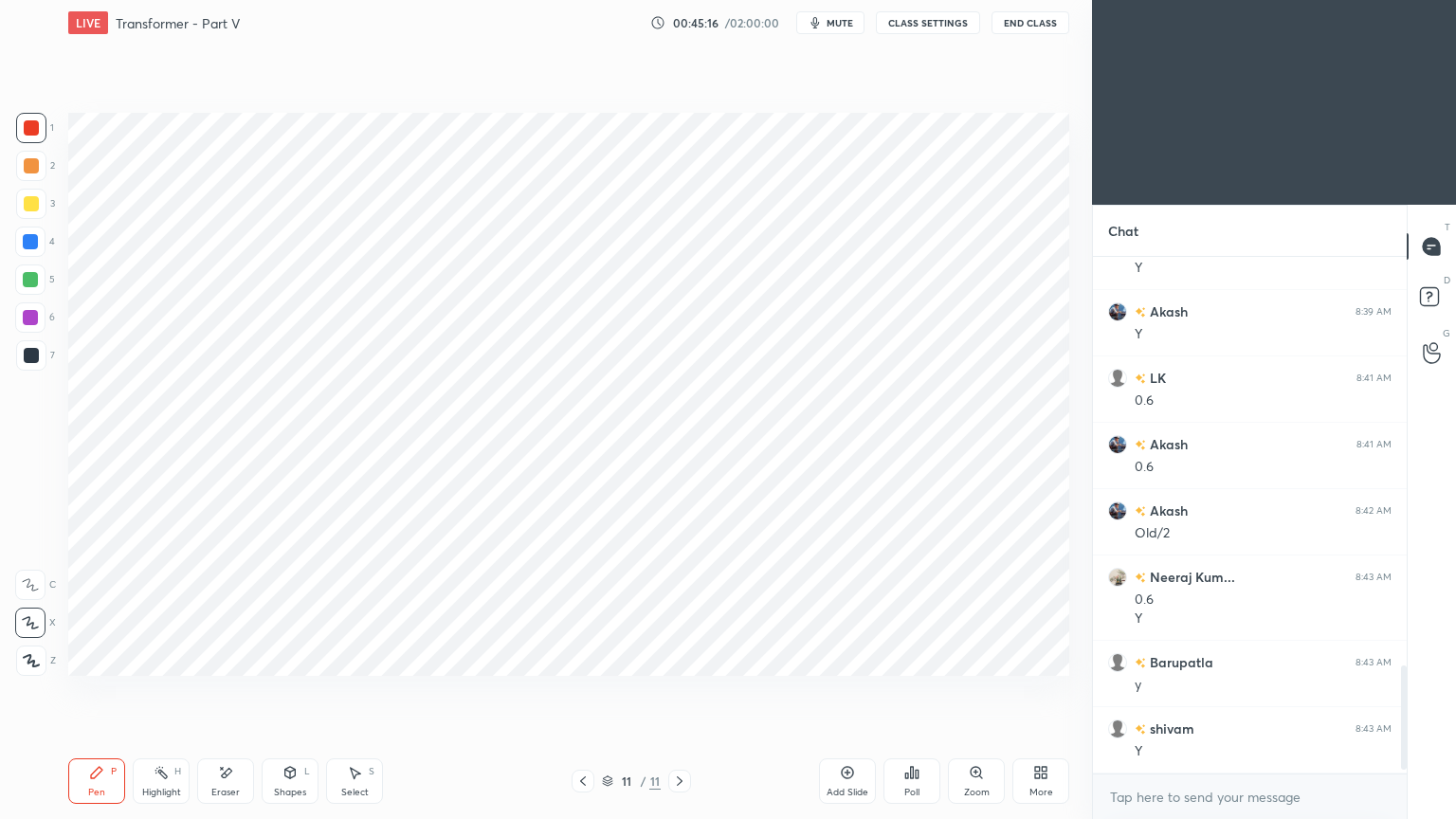 click at bounding box center (31, 355) 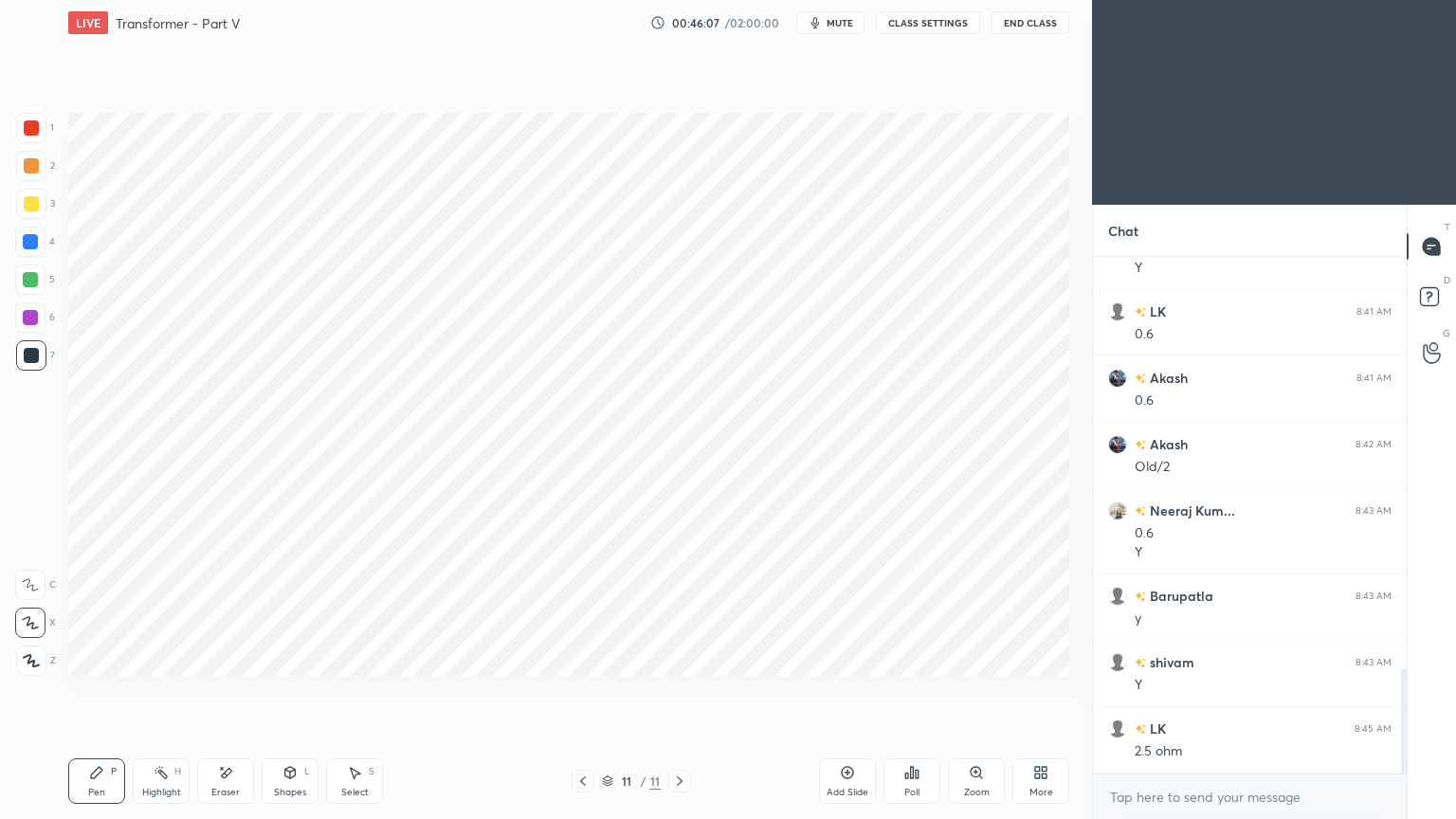 scroll, scrollTop: 2085, scrollLeft: 0, axis: vertical 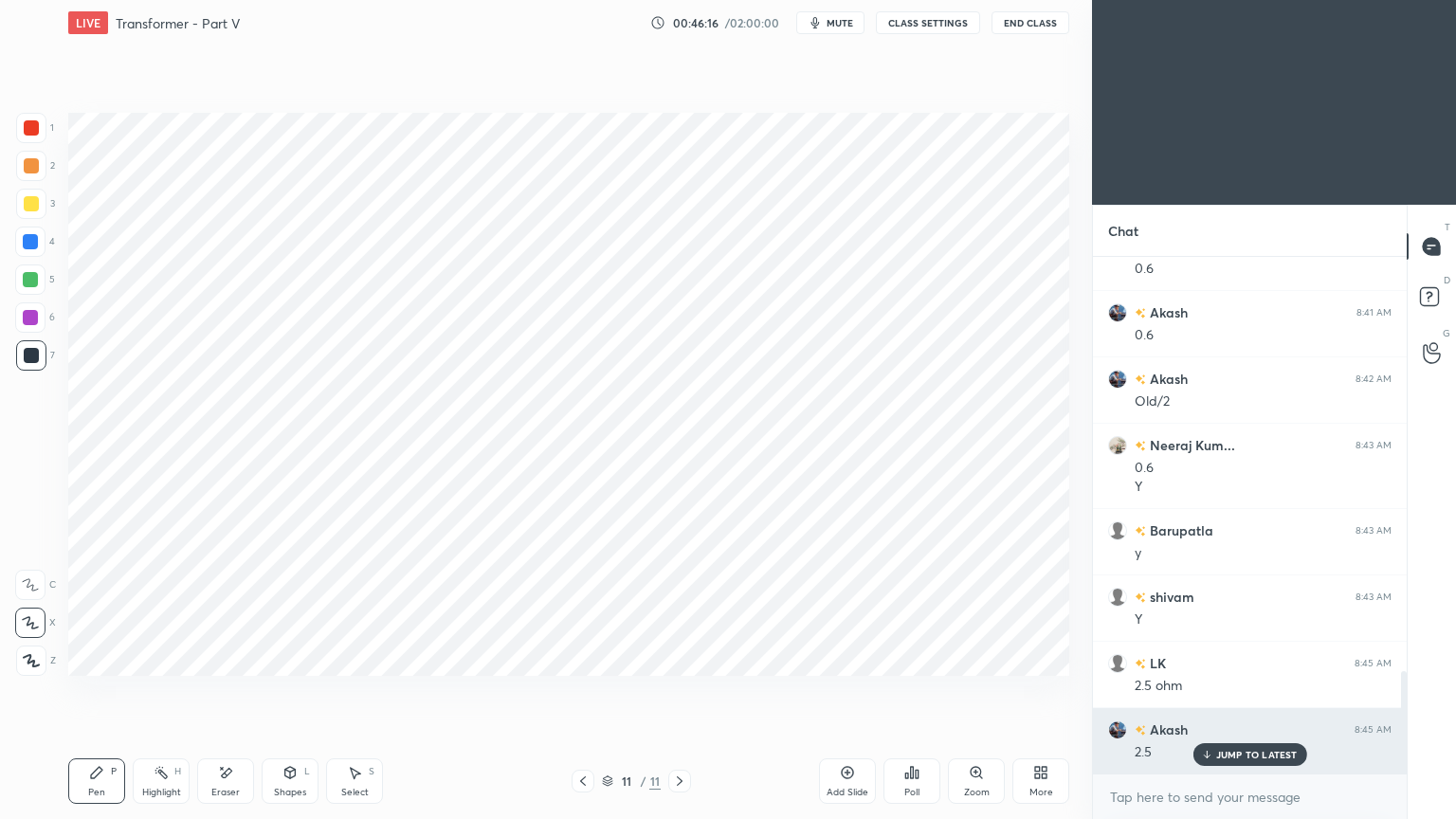 click on "JUMP TO LATEST" at bounding box center [1257, 755] 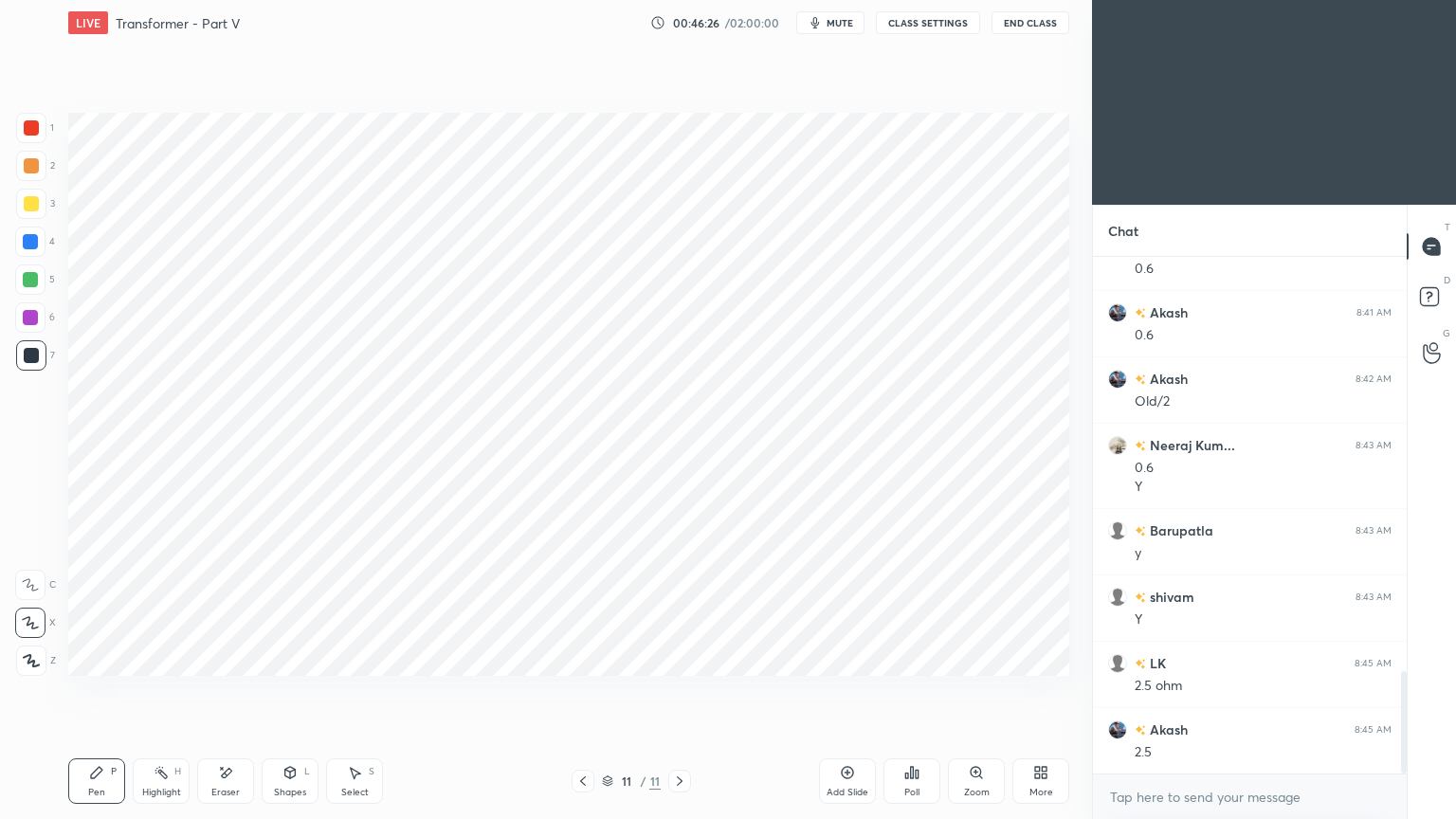 click at bounding box center (30, 242) 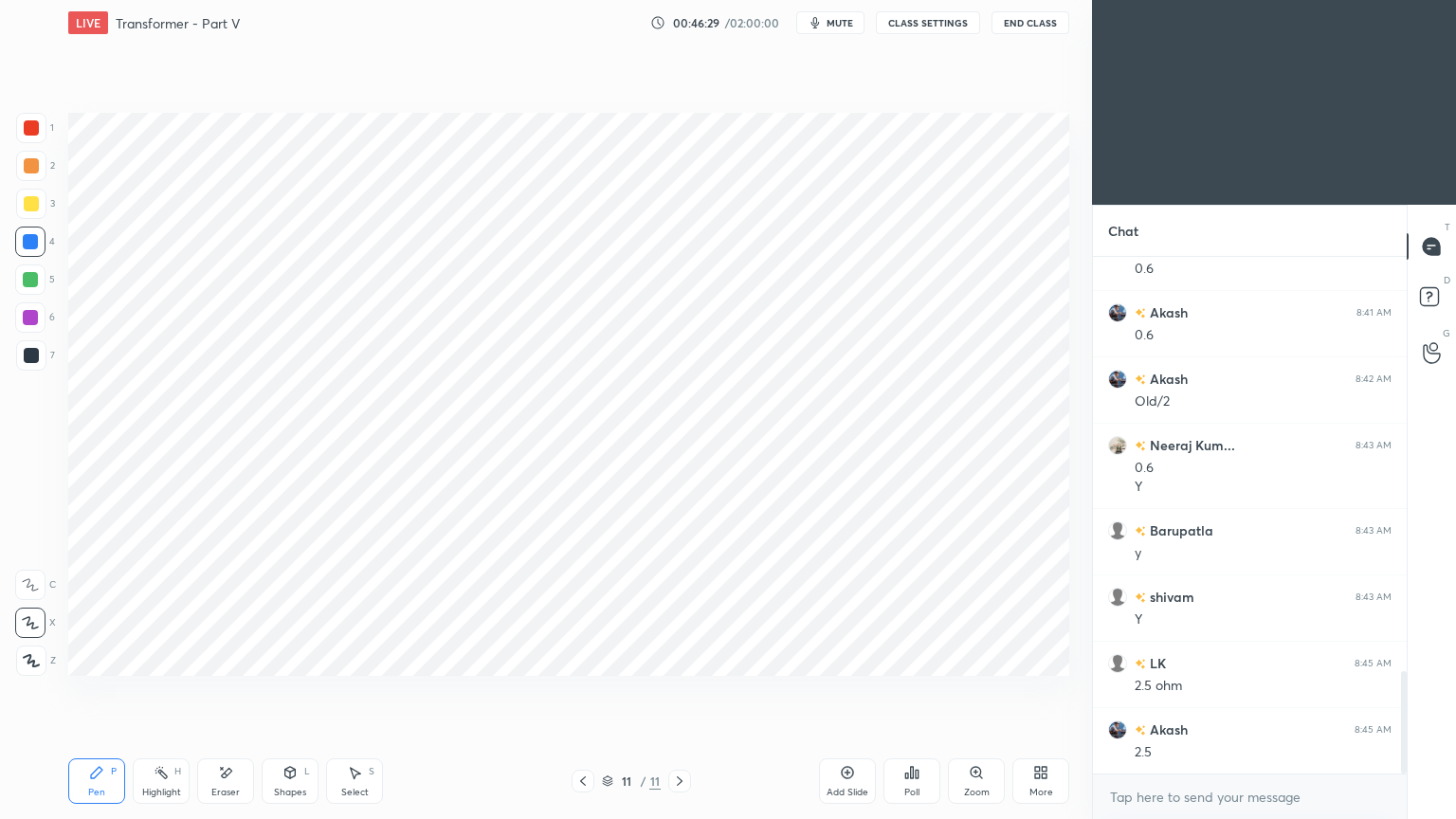 click 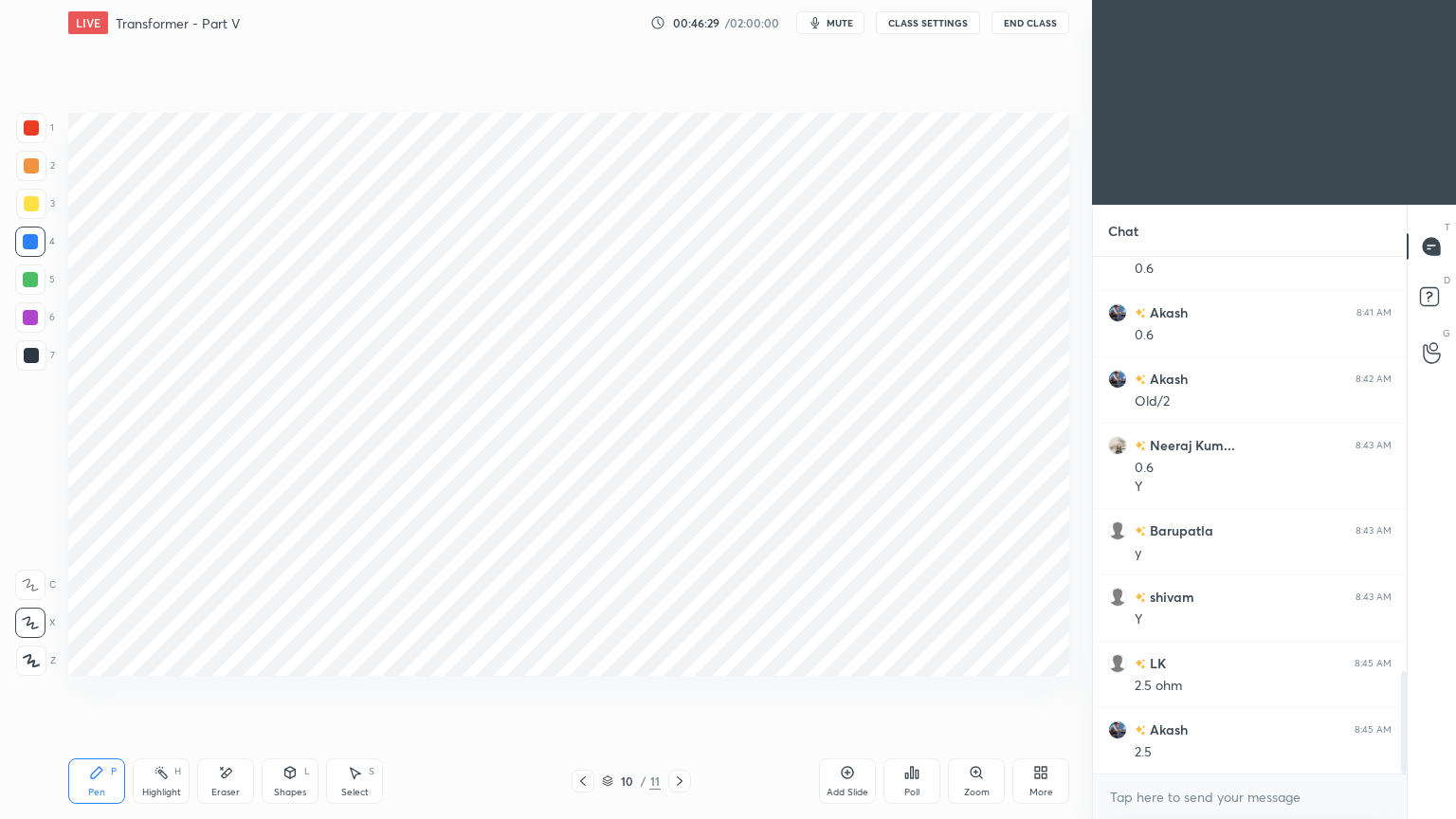 click at bounding box center (583, 781) 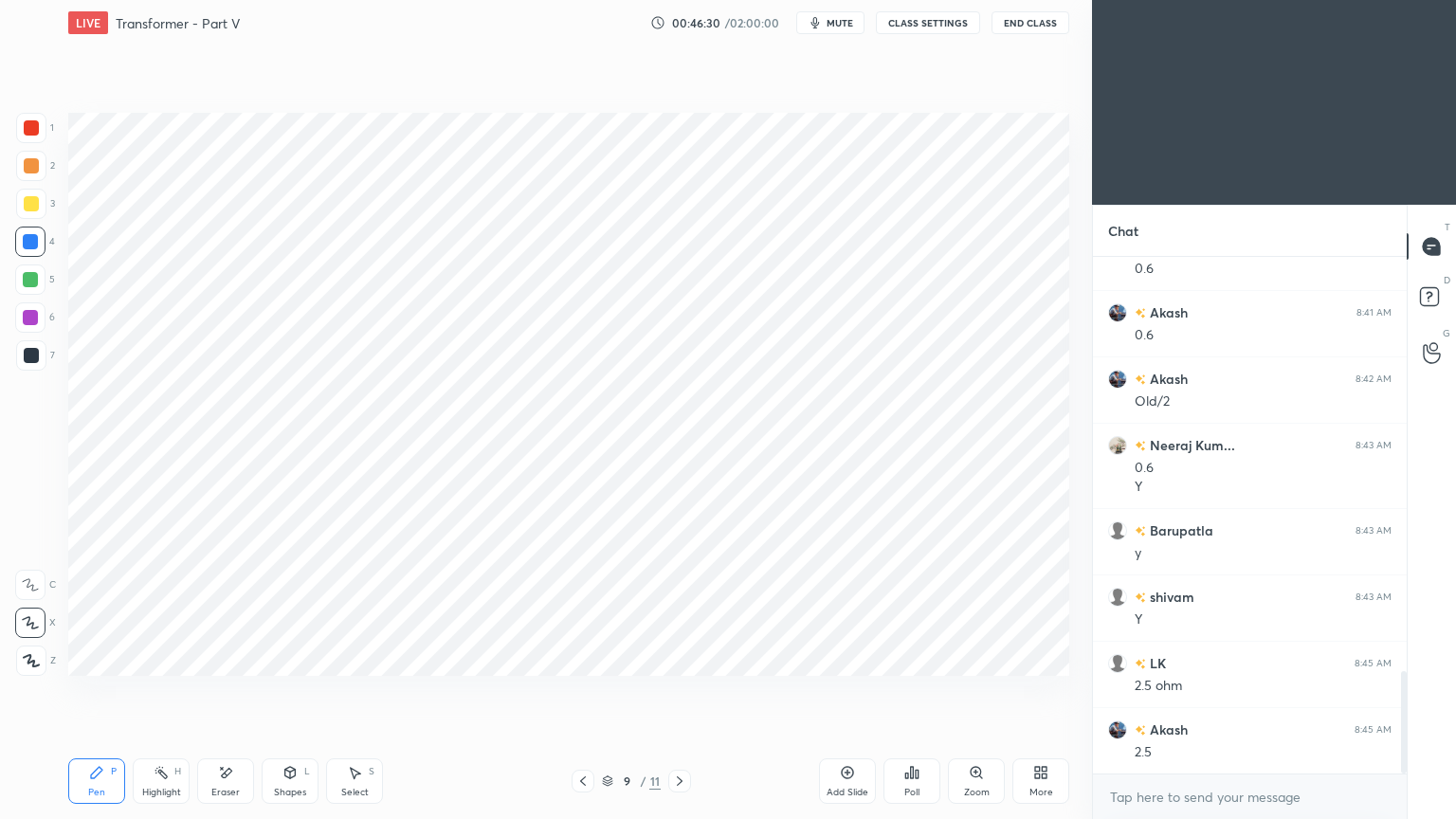 click on "Pen P Highlight H Eraser Shapes L Select S 9 / 11 Add Slide Poll Zoom More" at bounding box center (569, 781) 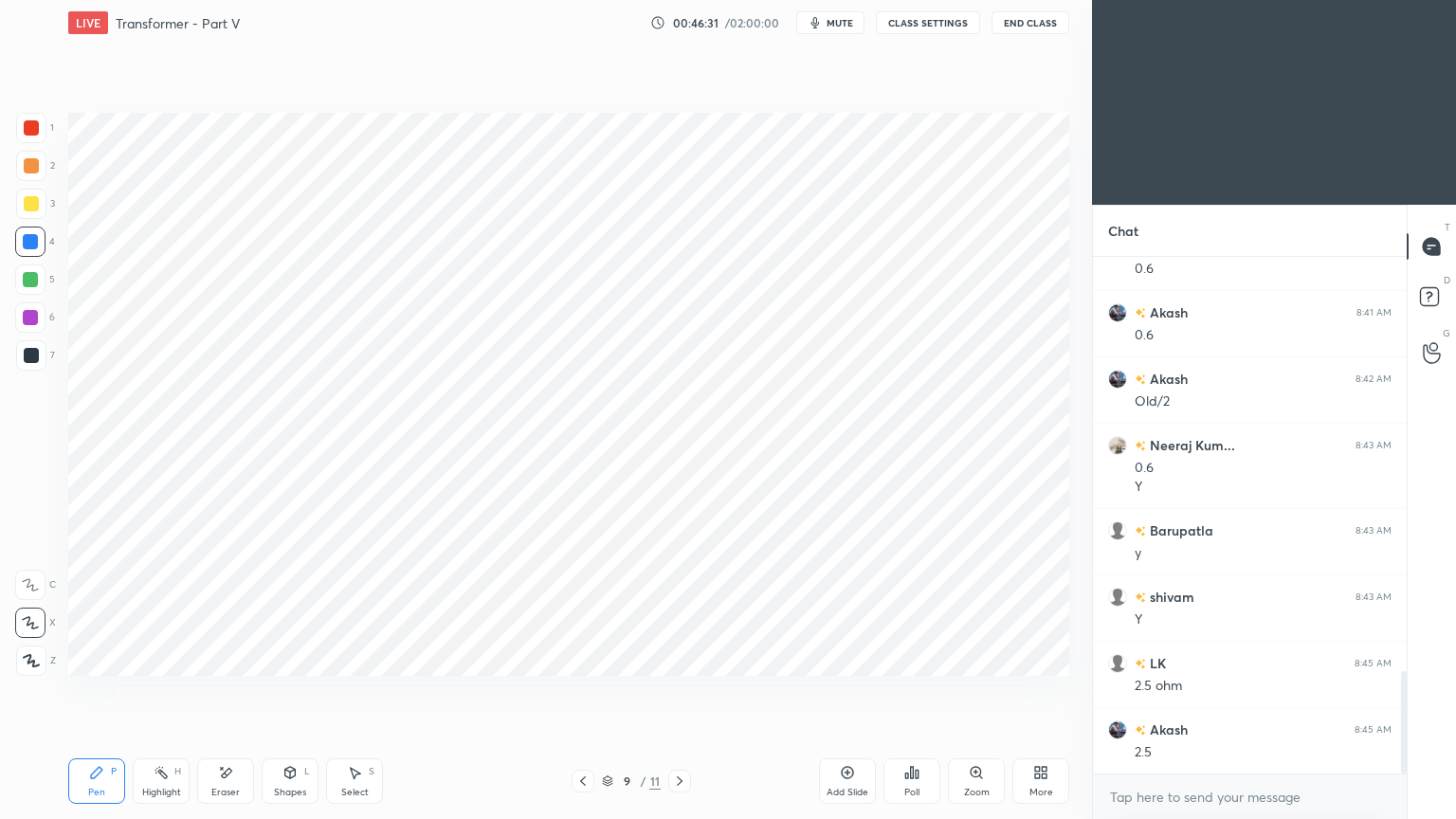 click 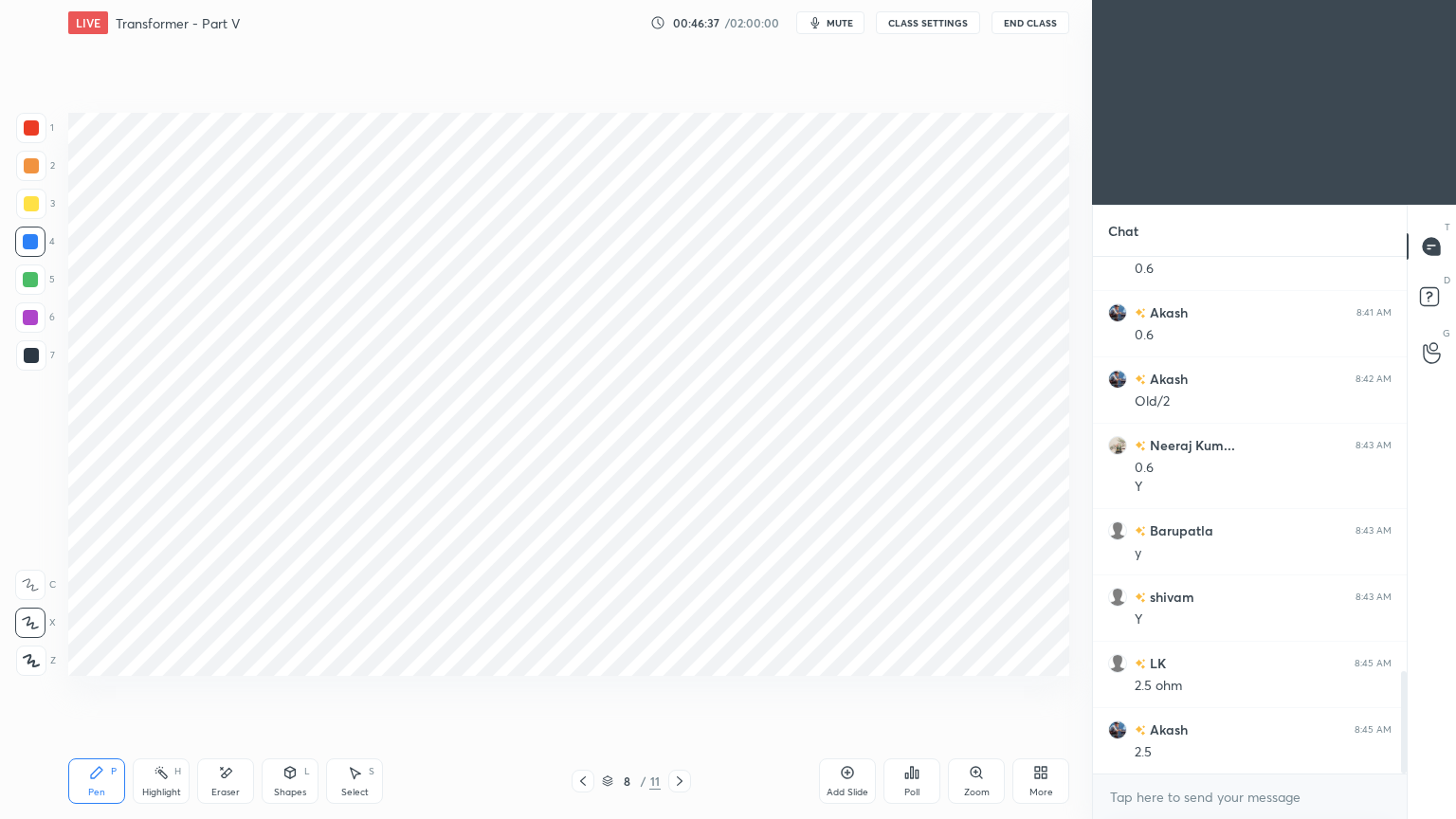 click 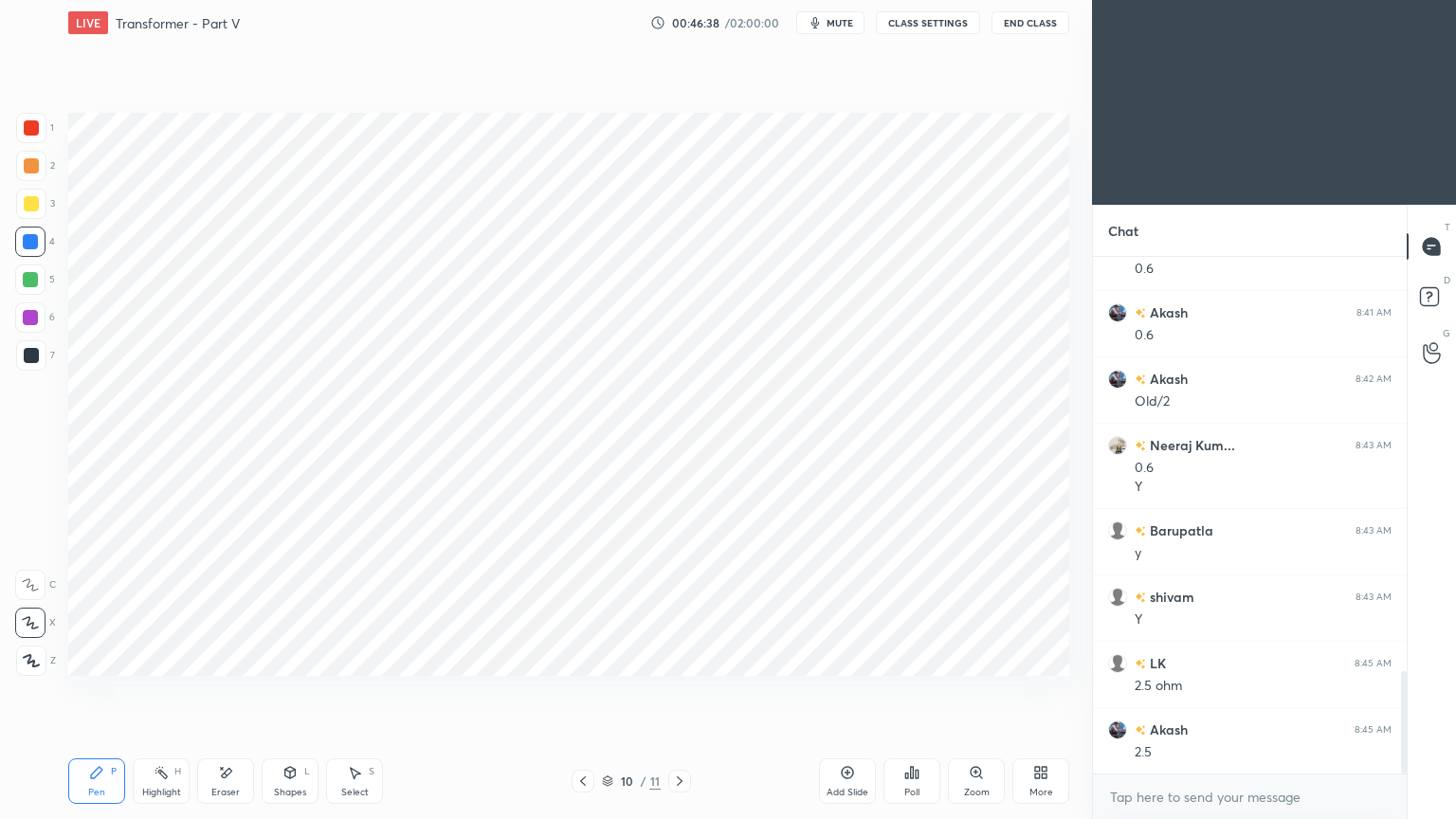 click at bounding box center [680, 781] 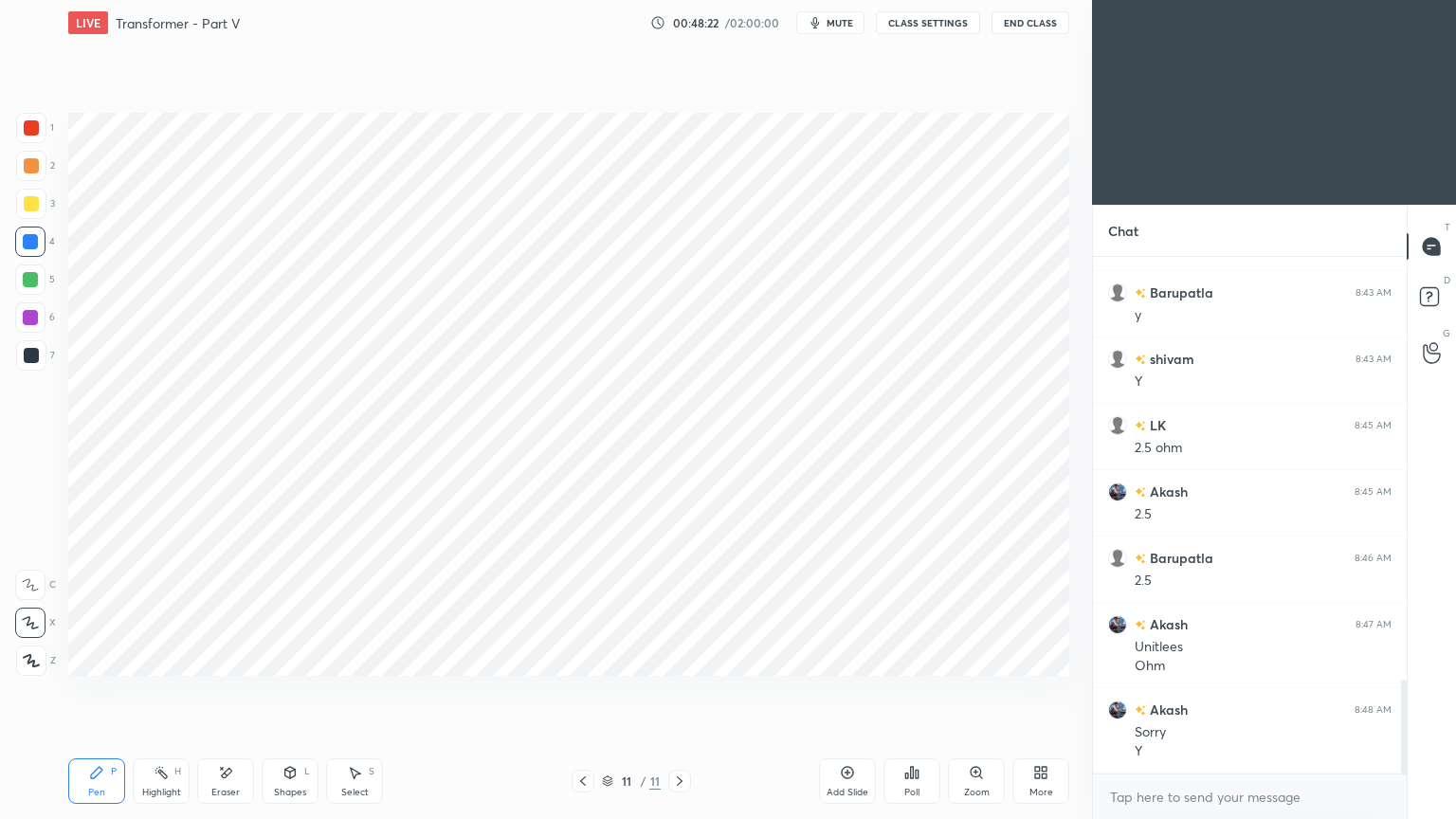 scroll, scrollTop: 2389, scrollLeft: 0, axis: vertical 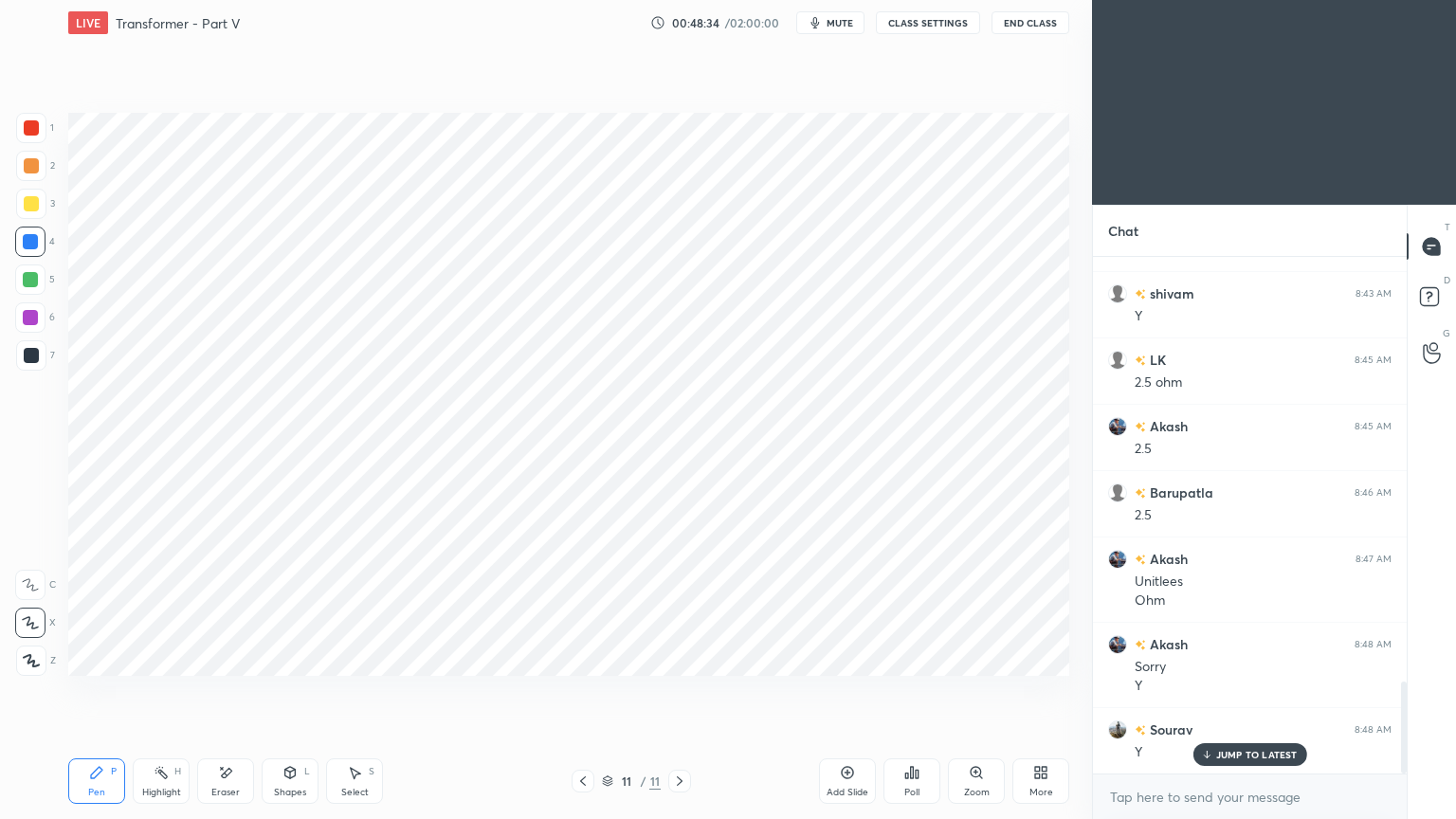 click on "Add Slide" at bounding box center (847, 781) 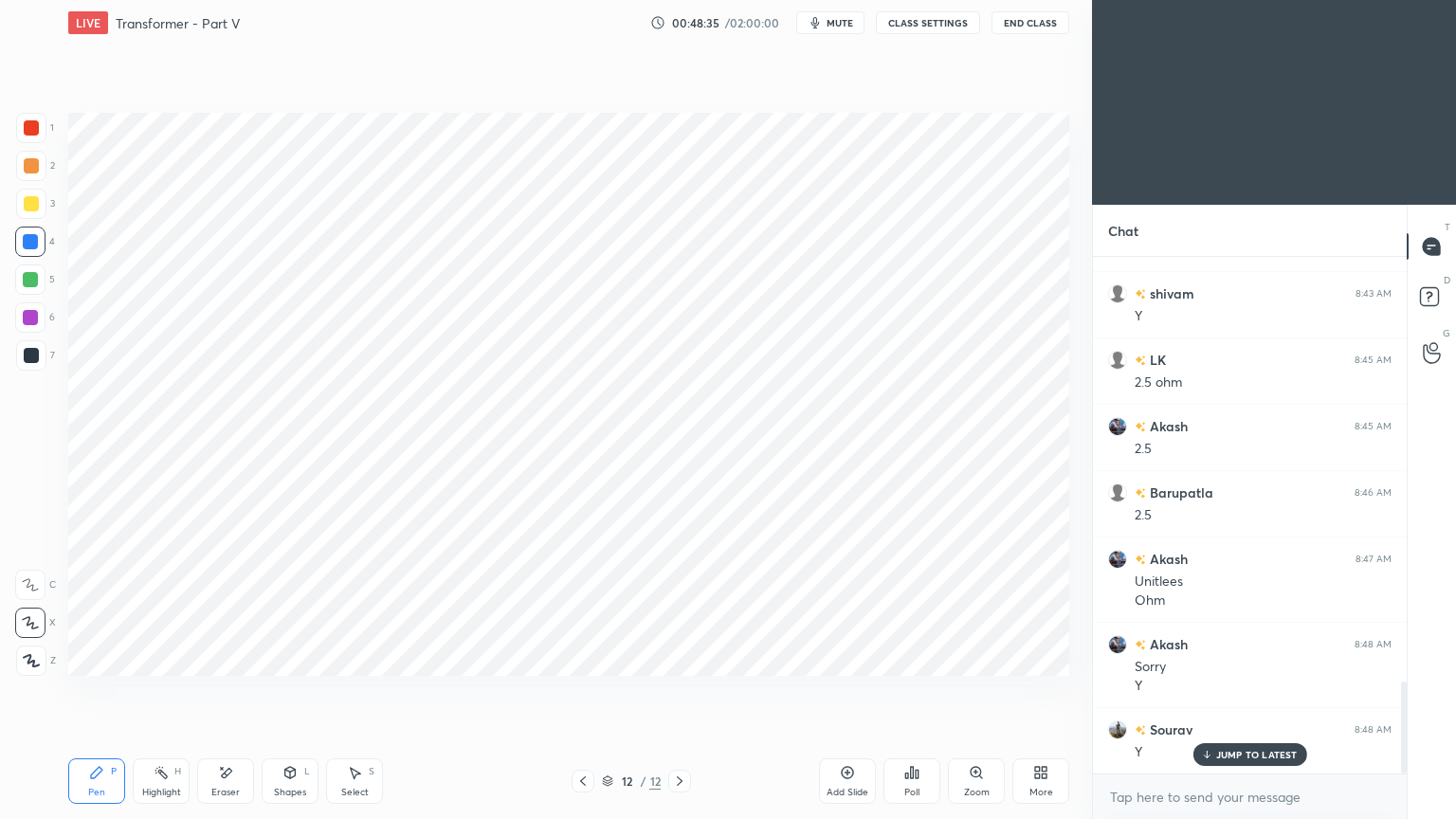 click at bounding box center (31, 128) 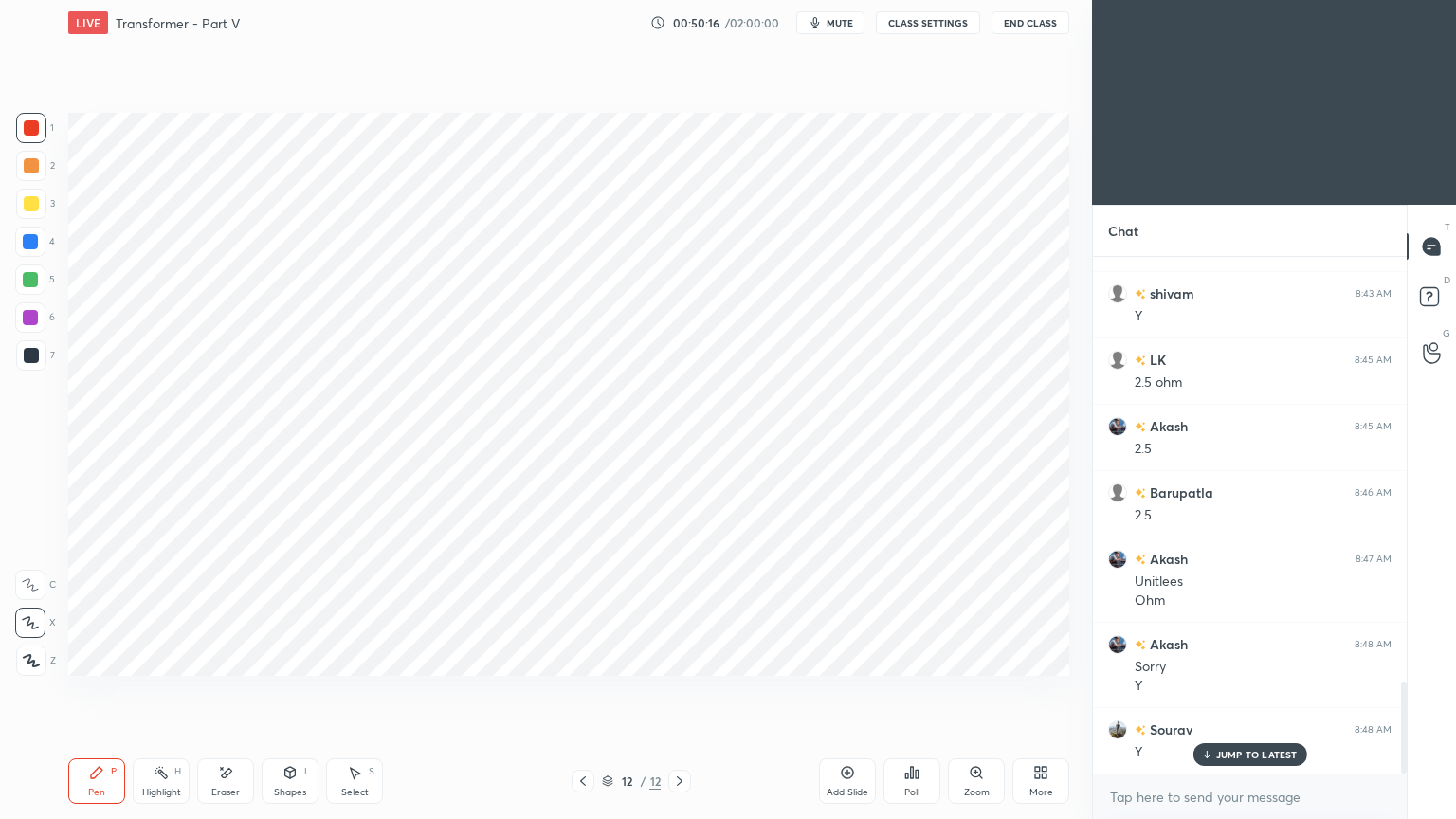 click at bounding box center (31, 355) 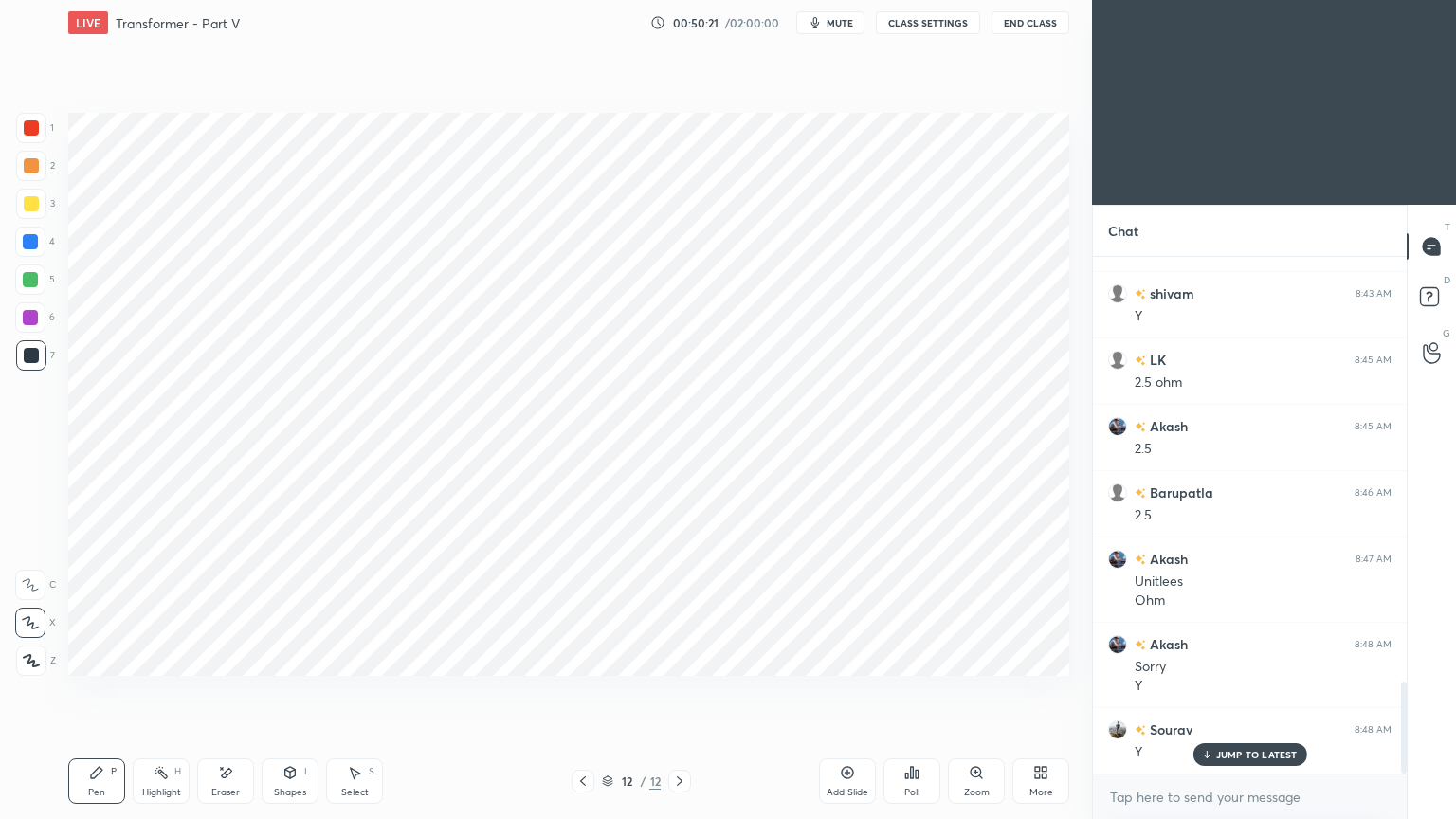 click on "3" at bounding box center (35, 208) 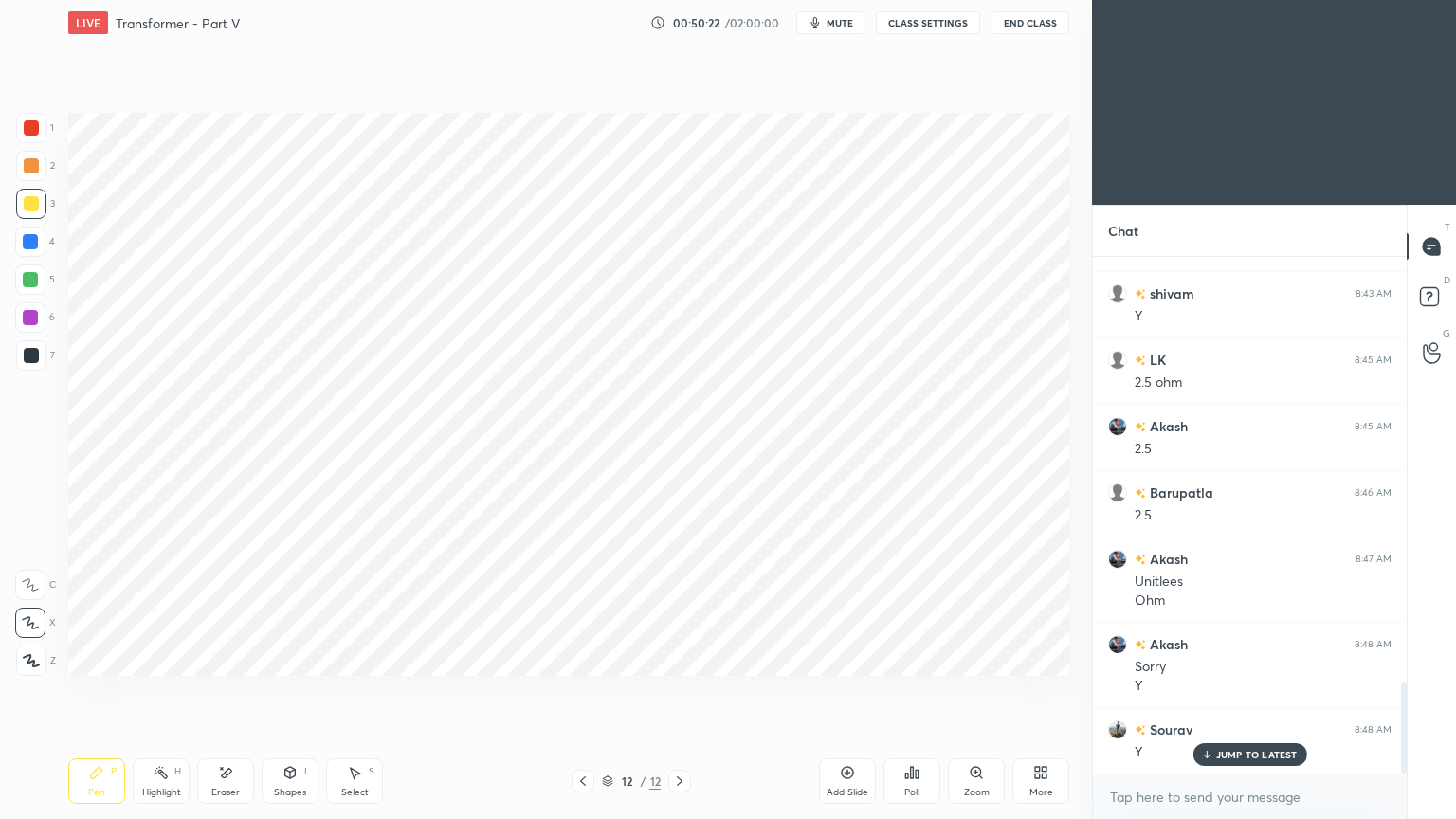 click at bounding box center (30, 242) 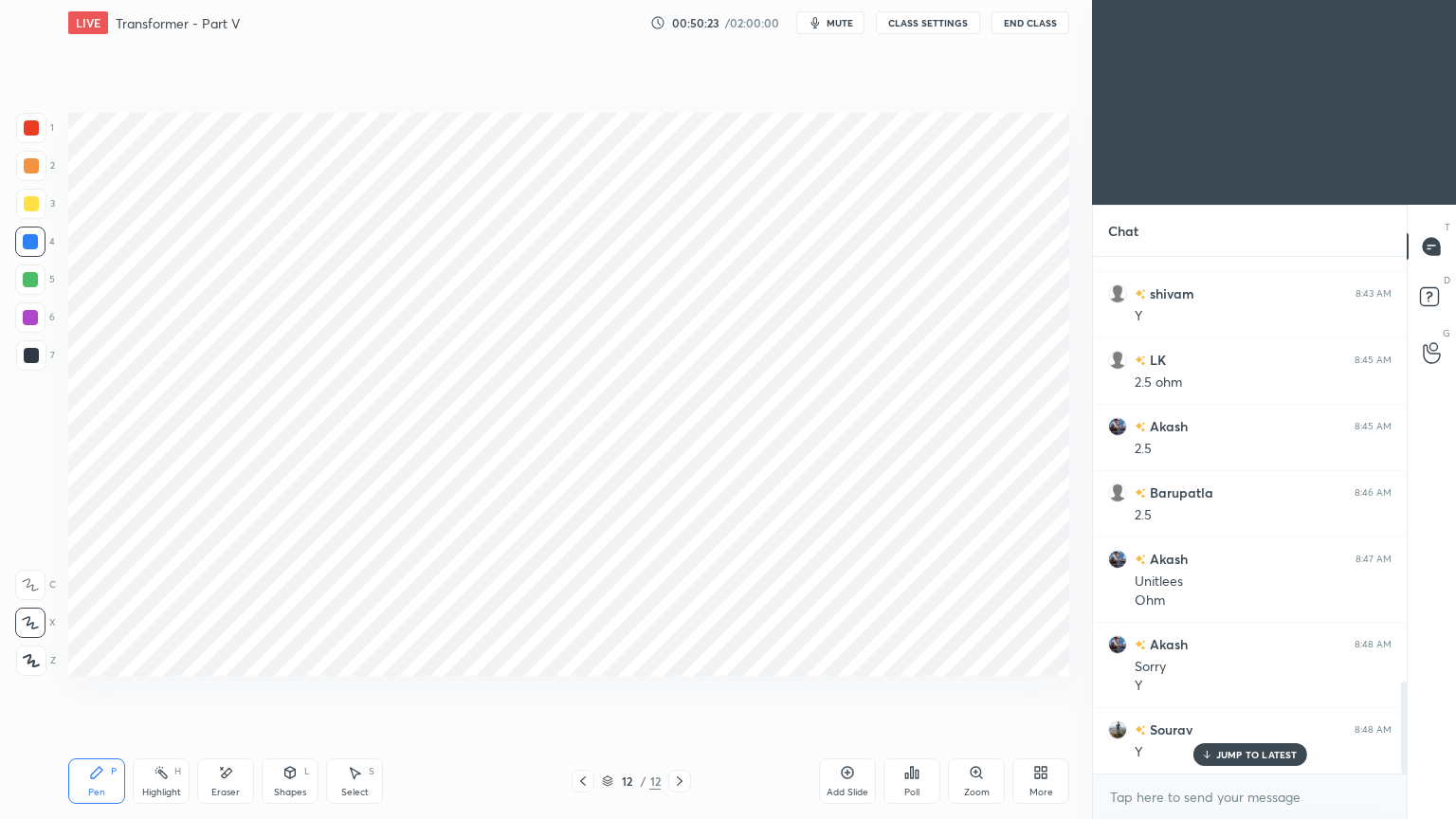 click on "Pen P" at bounding box center (97, 781) 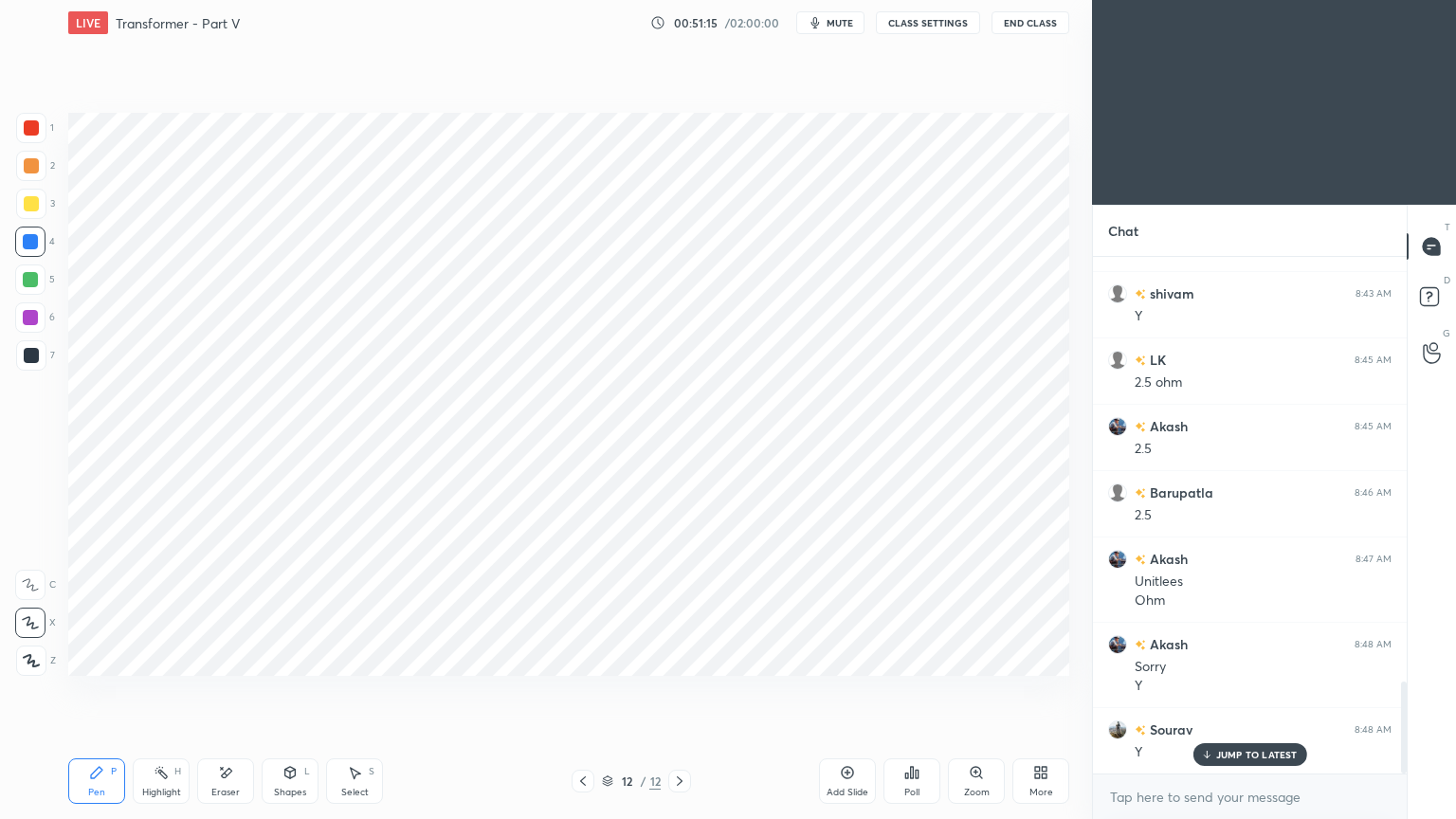 click at bounding box center (31, 355) 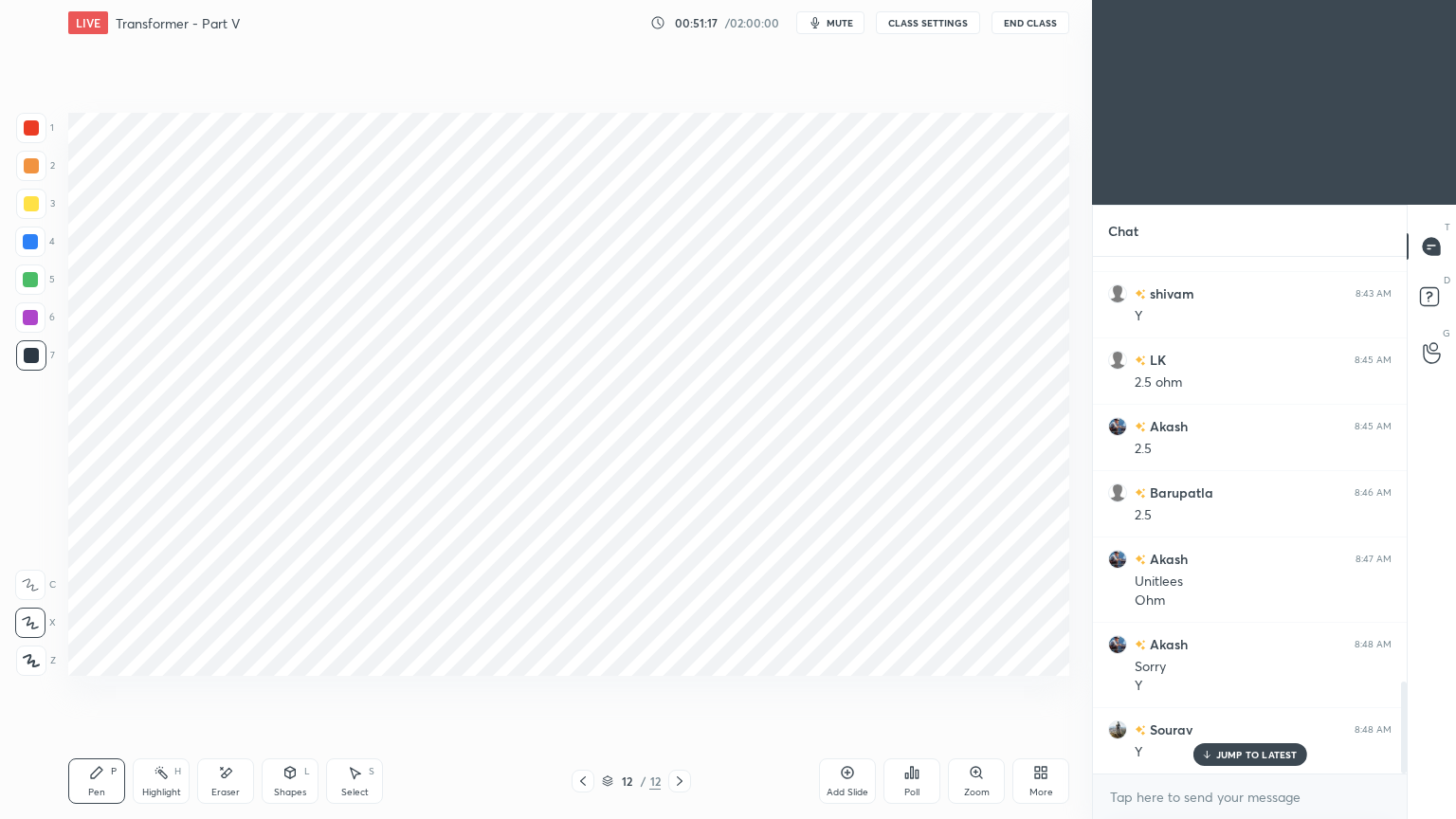 click at bounding box center [30, 318] 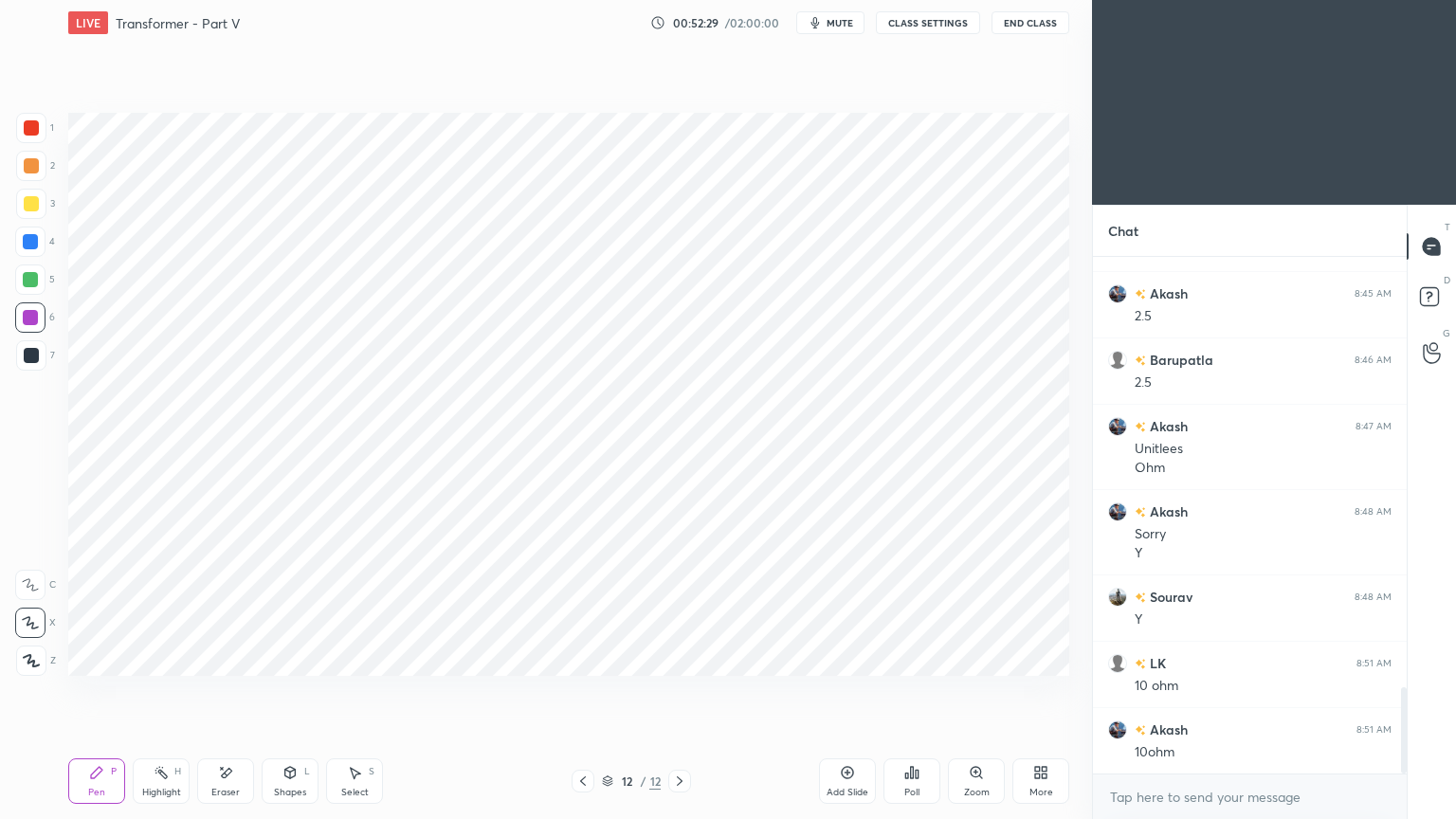 scroll, scrollTop: 2589, scrollLeft: 0, axis: vertical 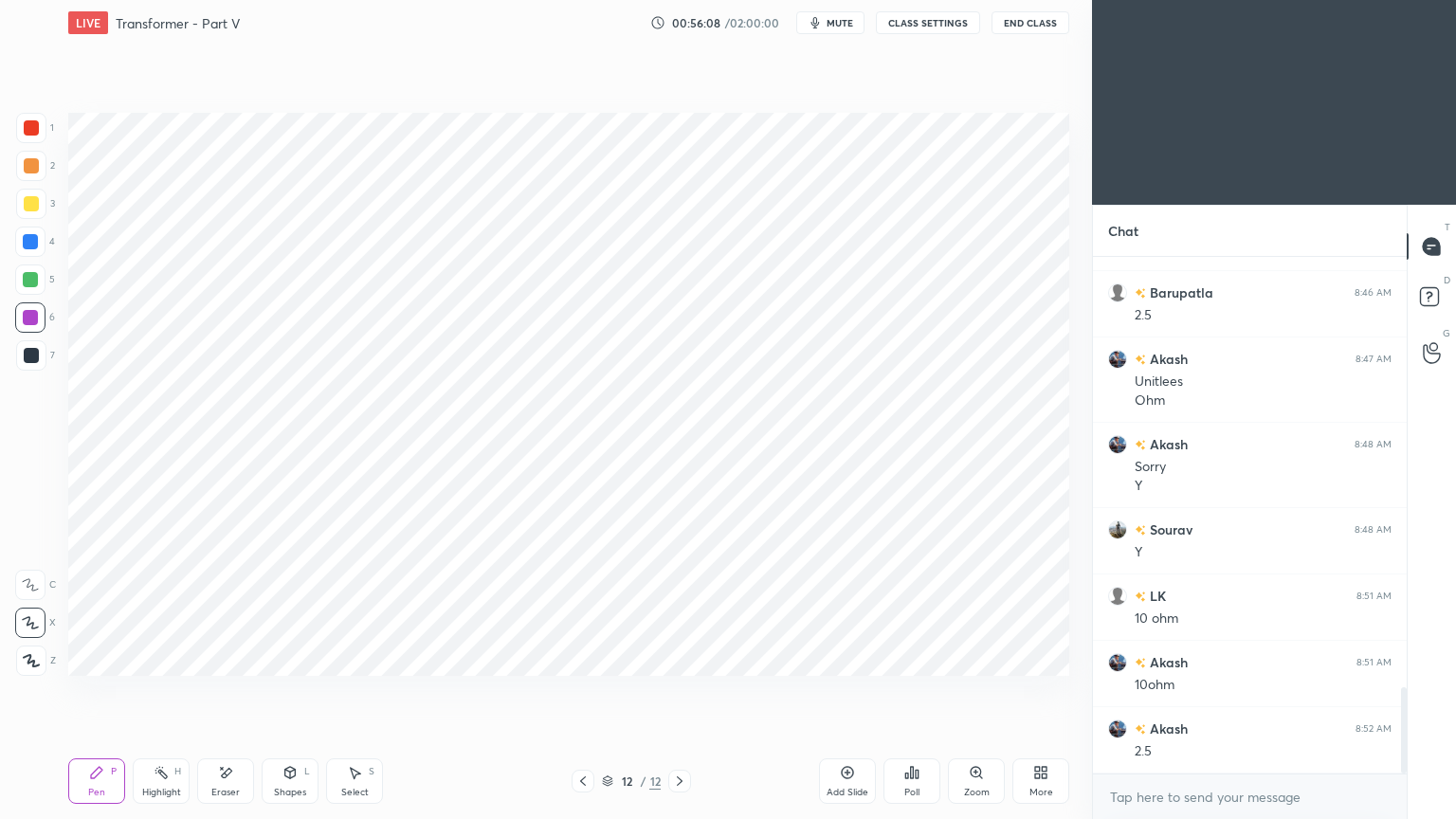 drag, startPoint x: 1405, startPoint y: 716, endPoint x: 1404, endPoint y: 757, distance: 41.012193 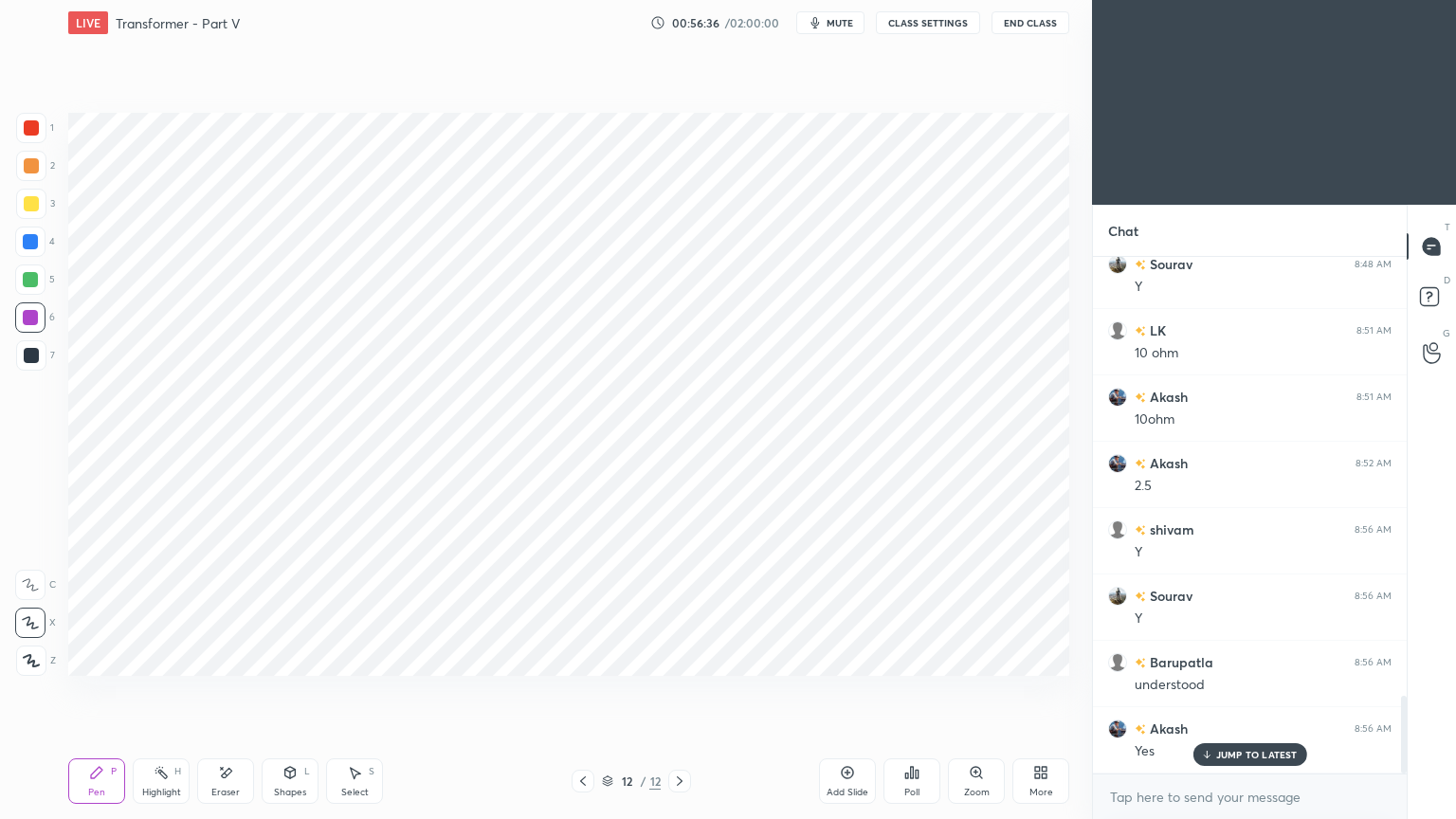 scroll, scrollTop: 2920, scrollLeft: 0, axis: vertical 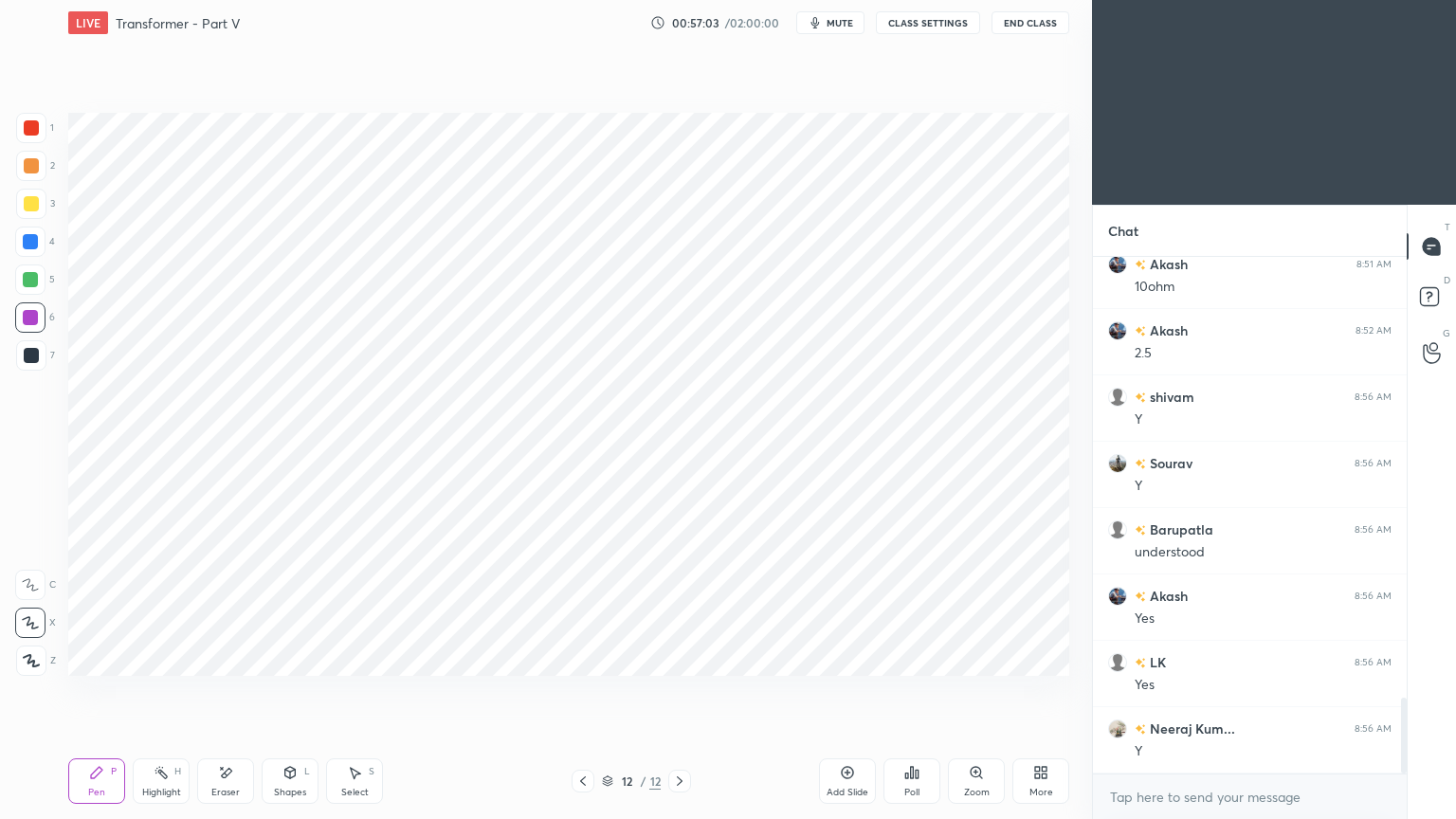 click at bounding box center [583, 781] 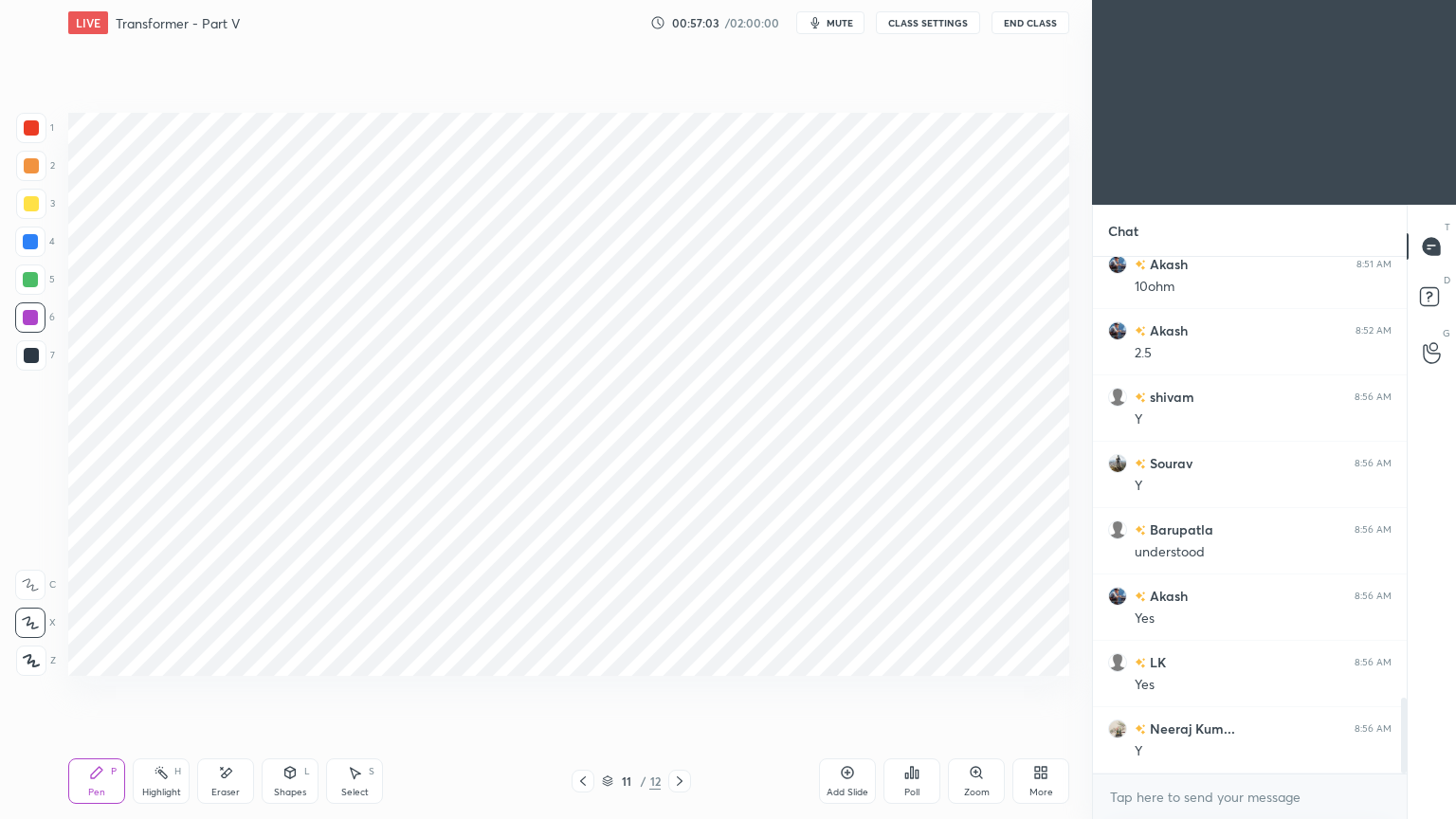 click 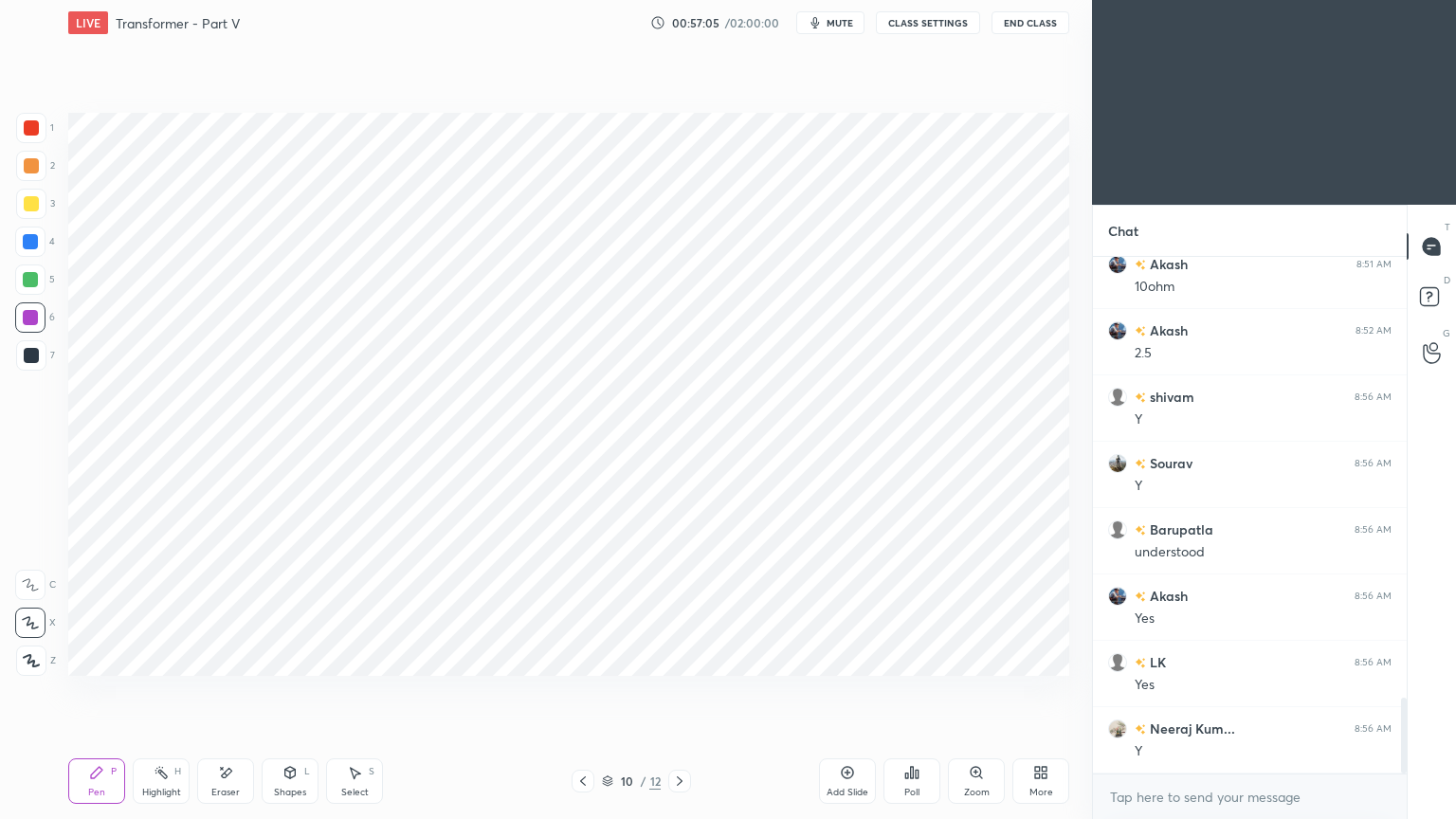 click 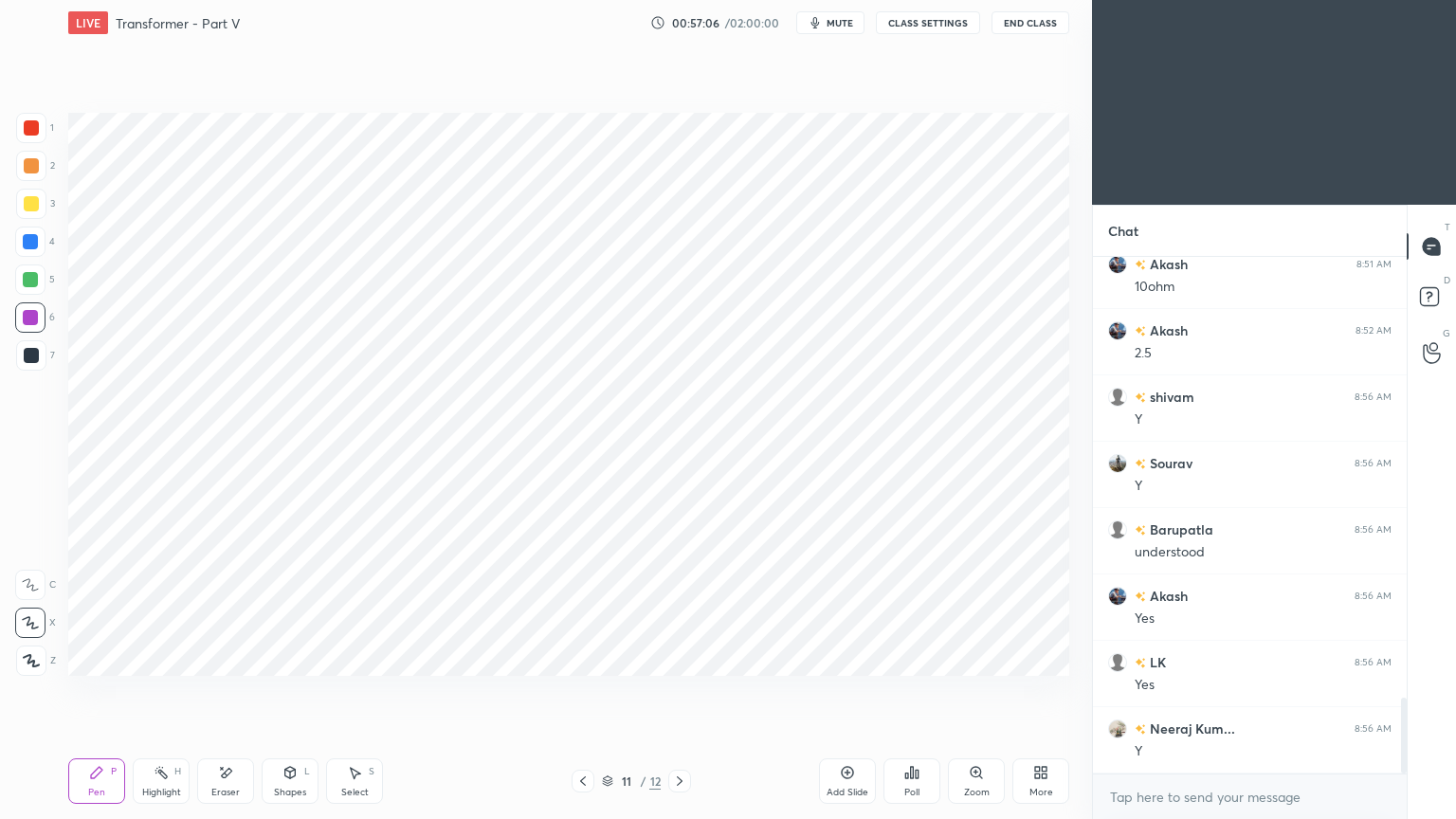 click 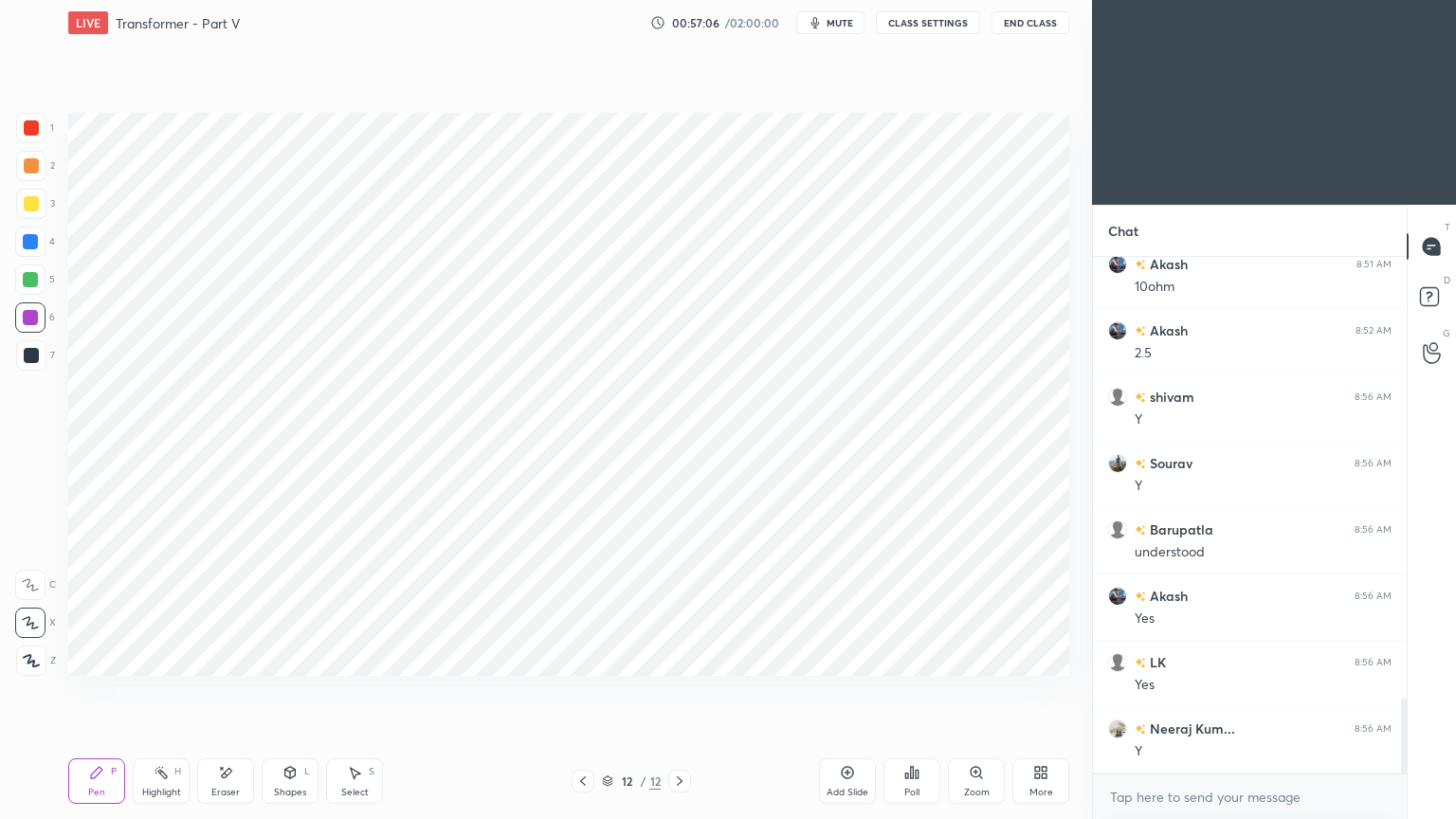 click 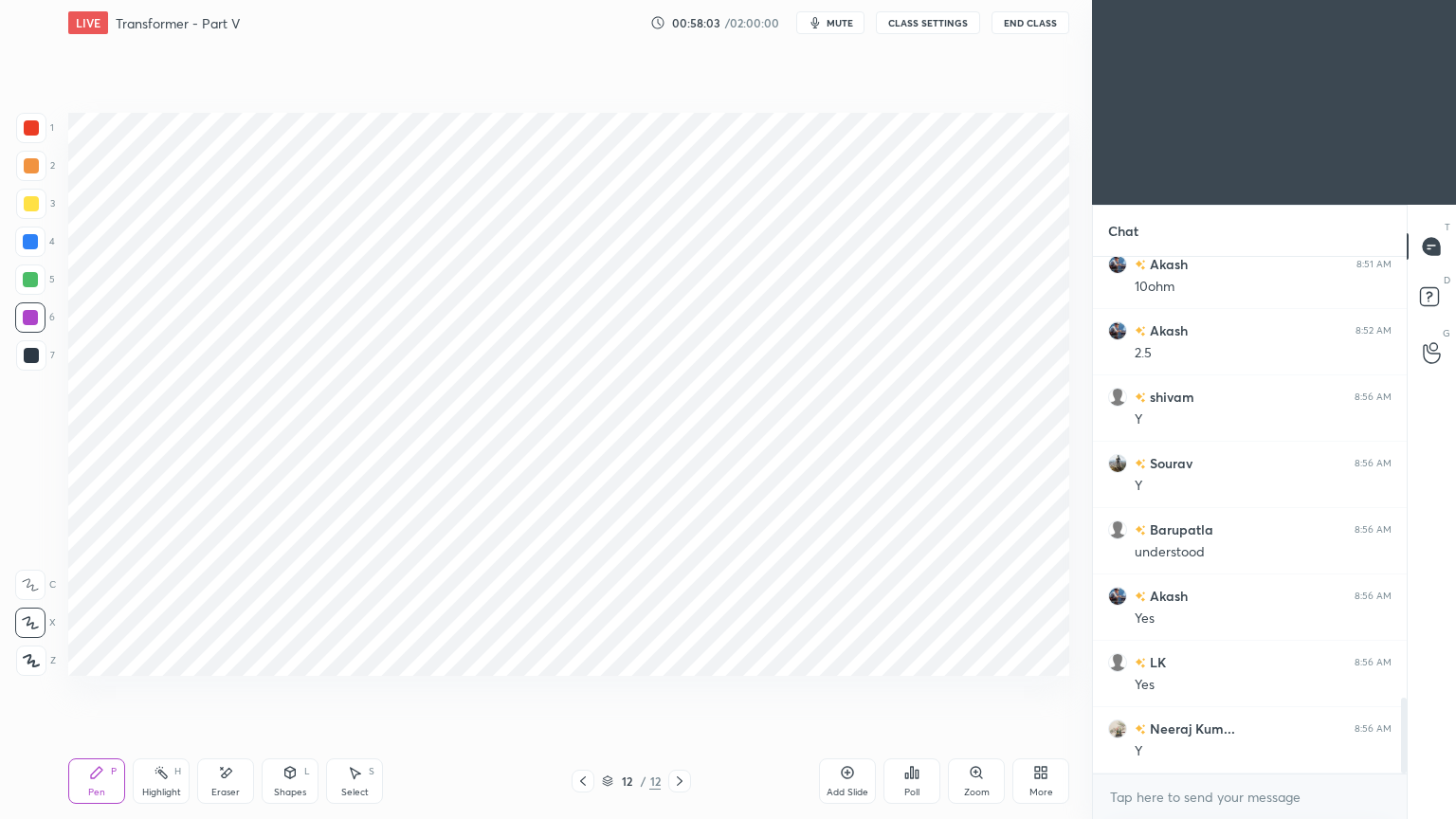 click on "Add Slide" at bounding box center (847, 781) 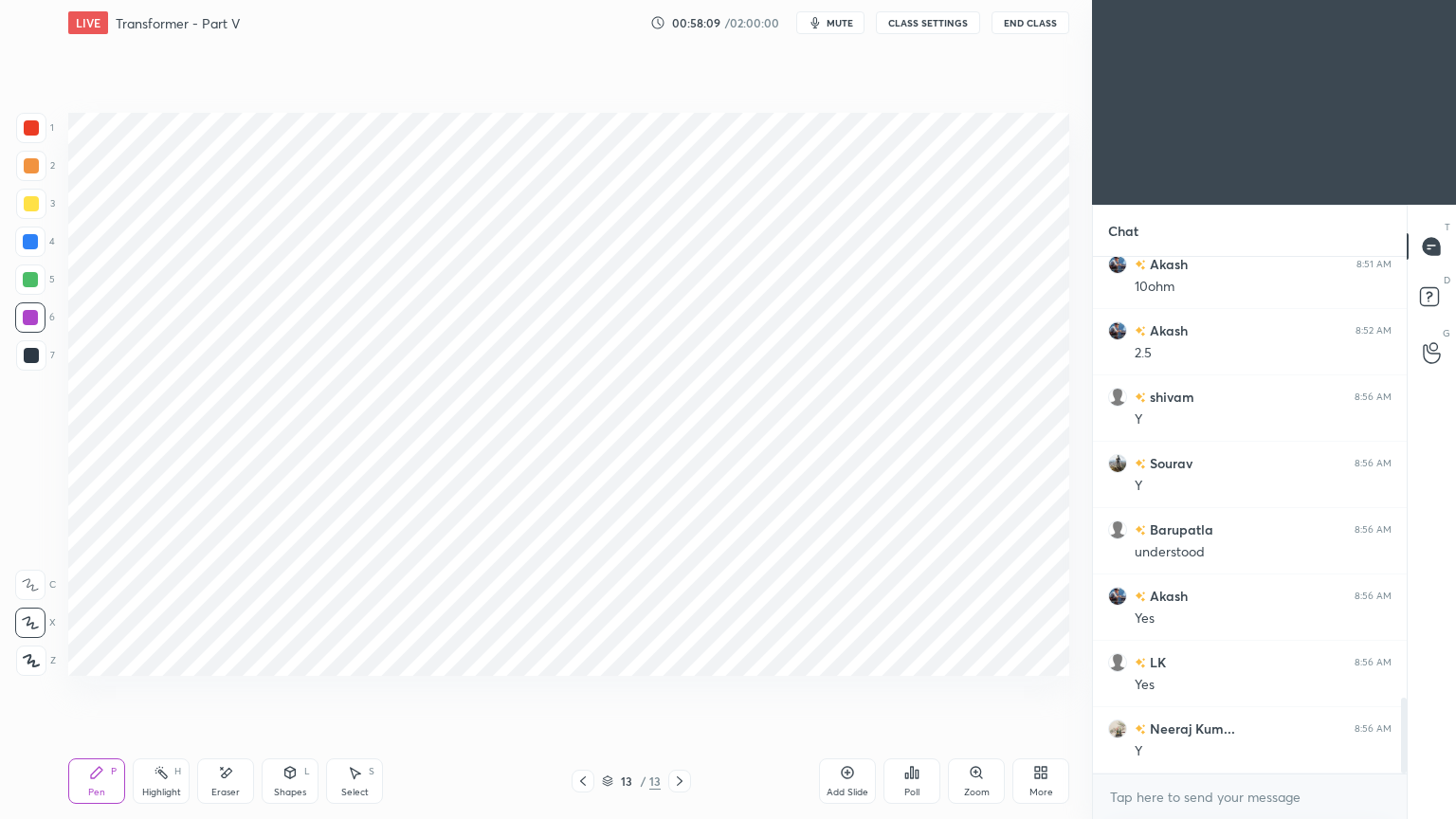 click on "1 2 3 4 5 6 7 C X Z E E Erase all   H H" at bounding box center (30, 394) 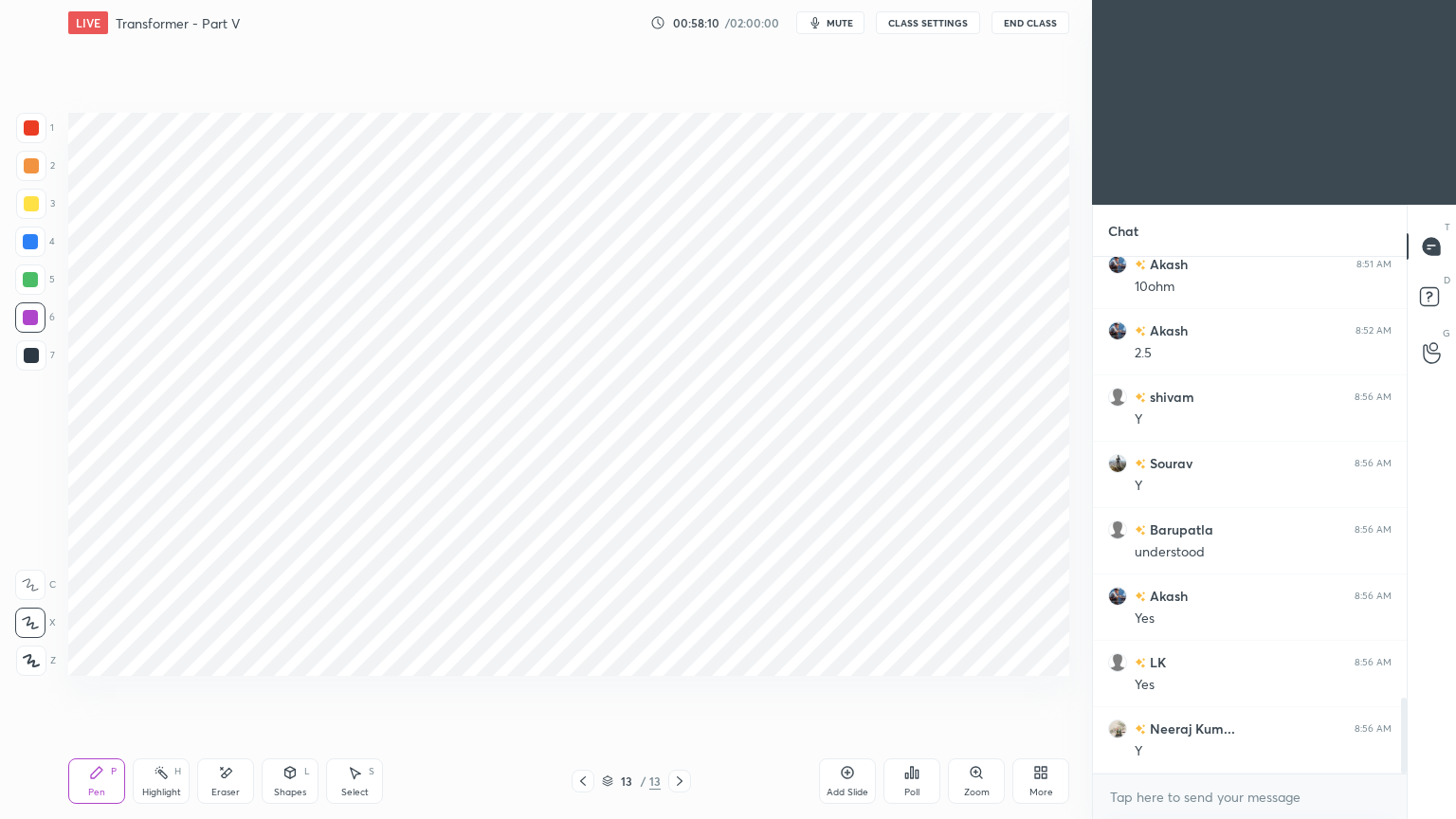 click at bounding box center [30, 280] 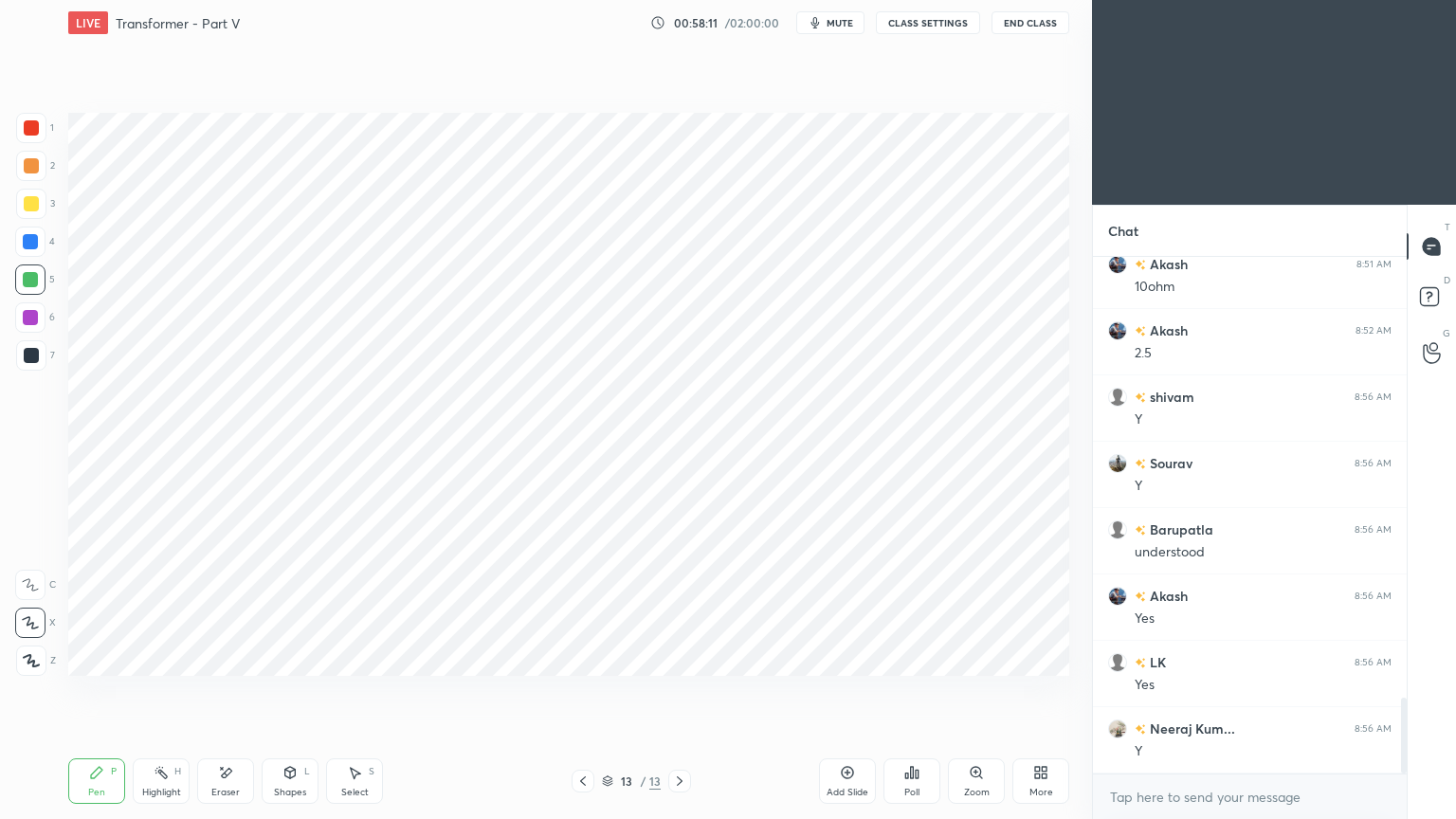 click at bounding box center [30, 242] 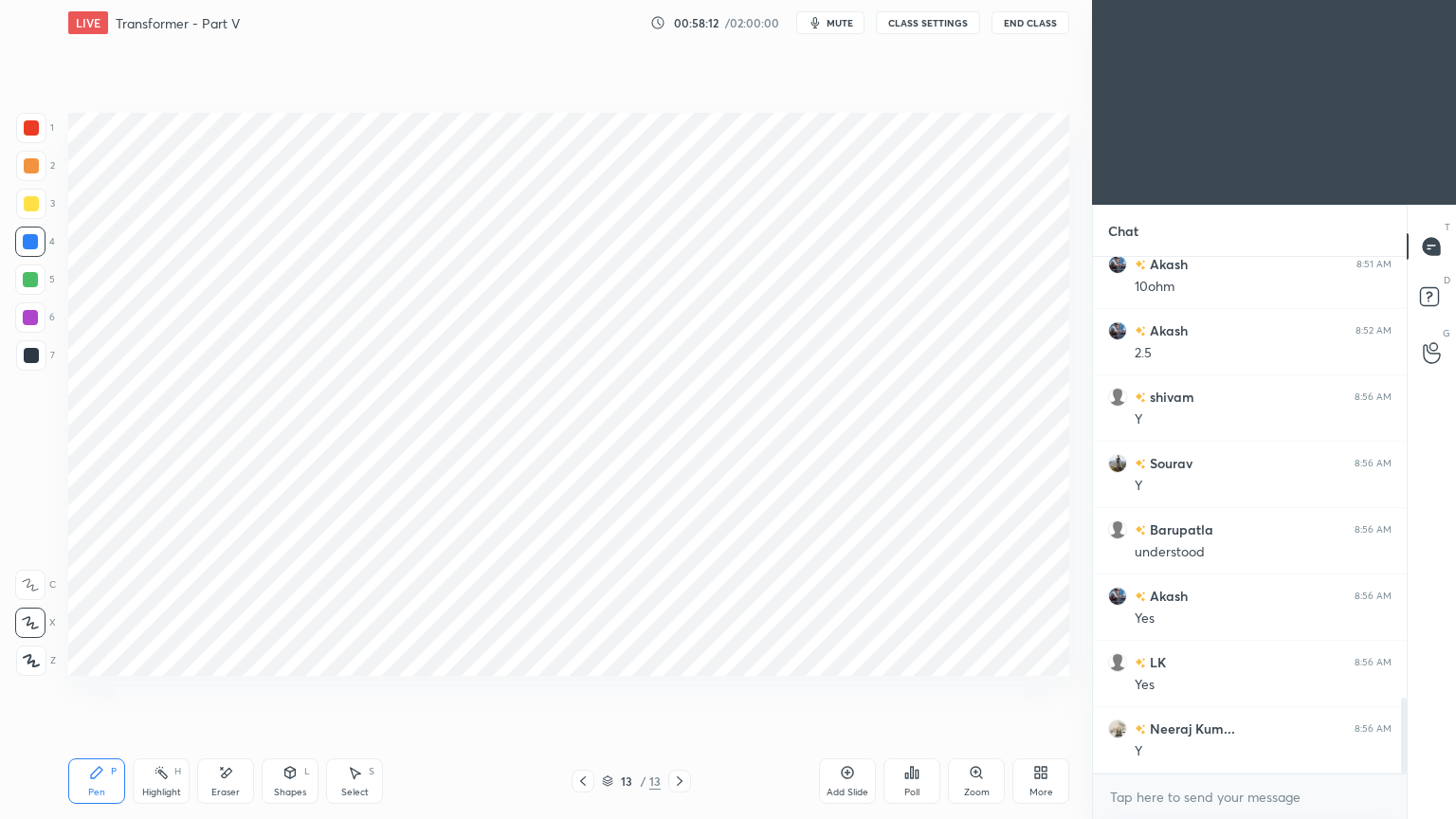 click on "Shapes" at bounding box center (290, 792) 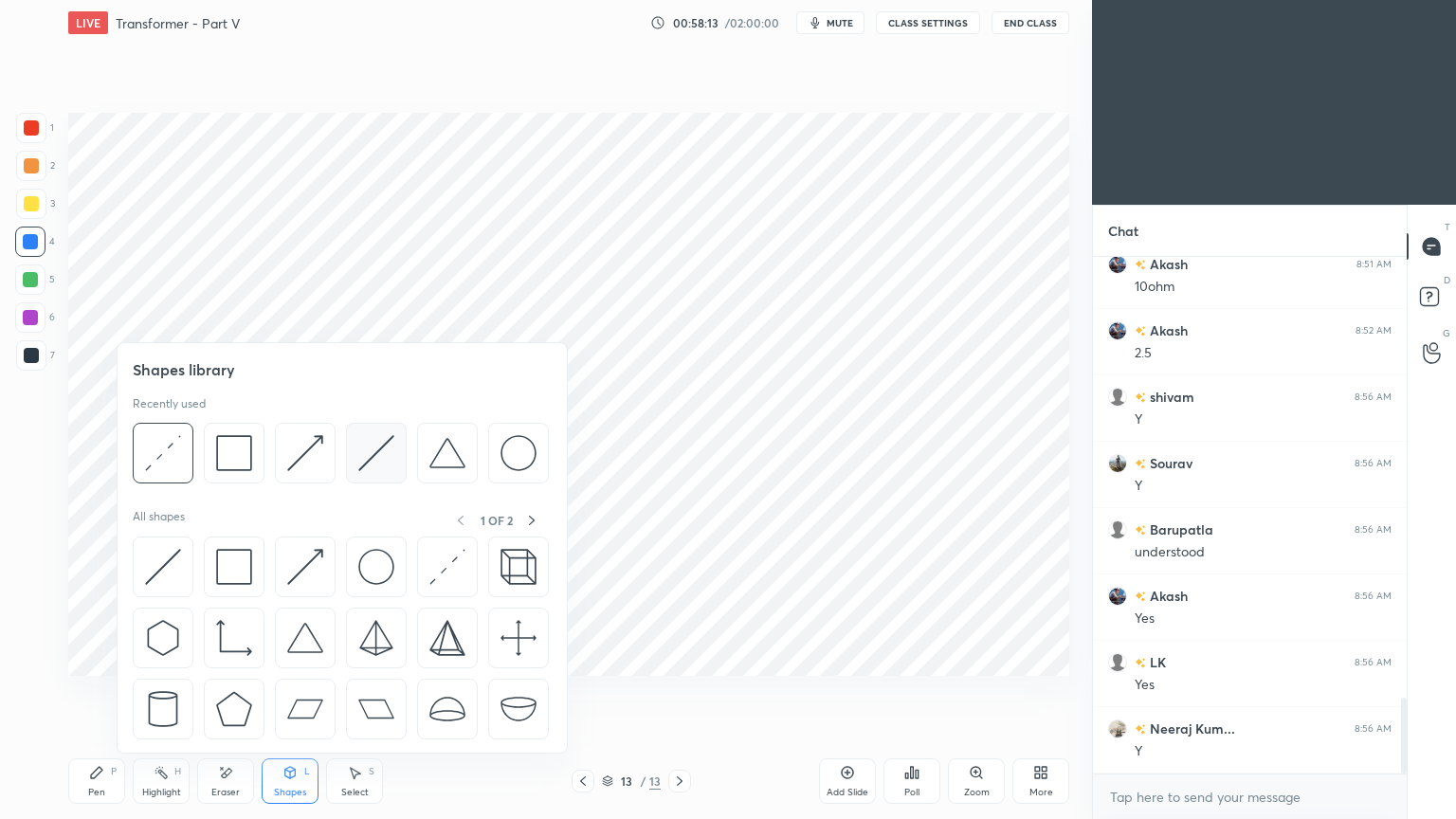 click at bounding box center (376, 453) 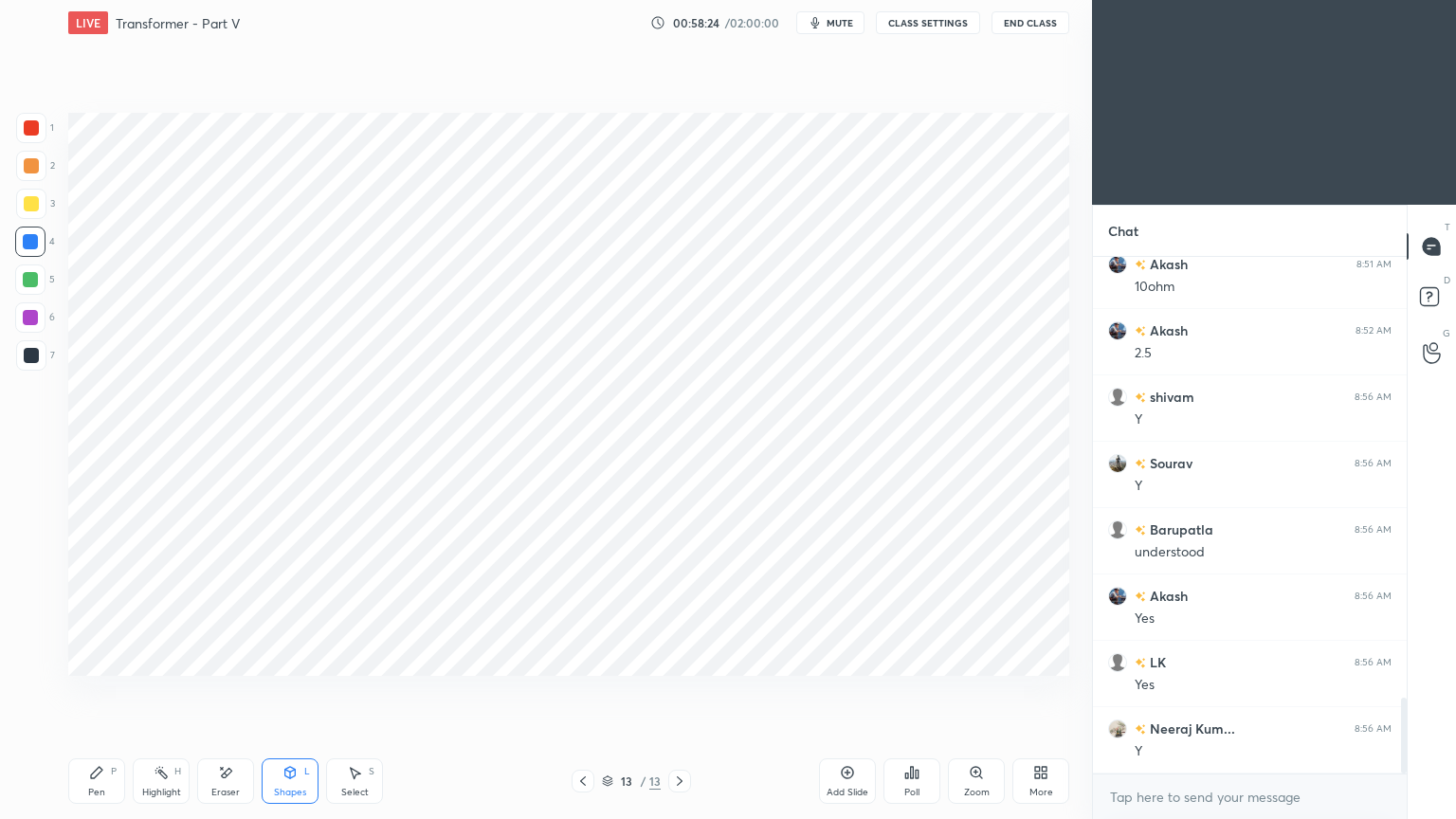 click at bounding box center (31, 128) 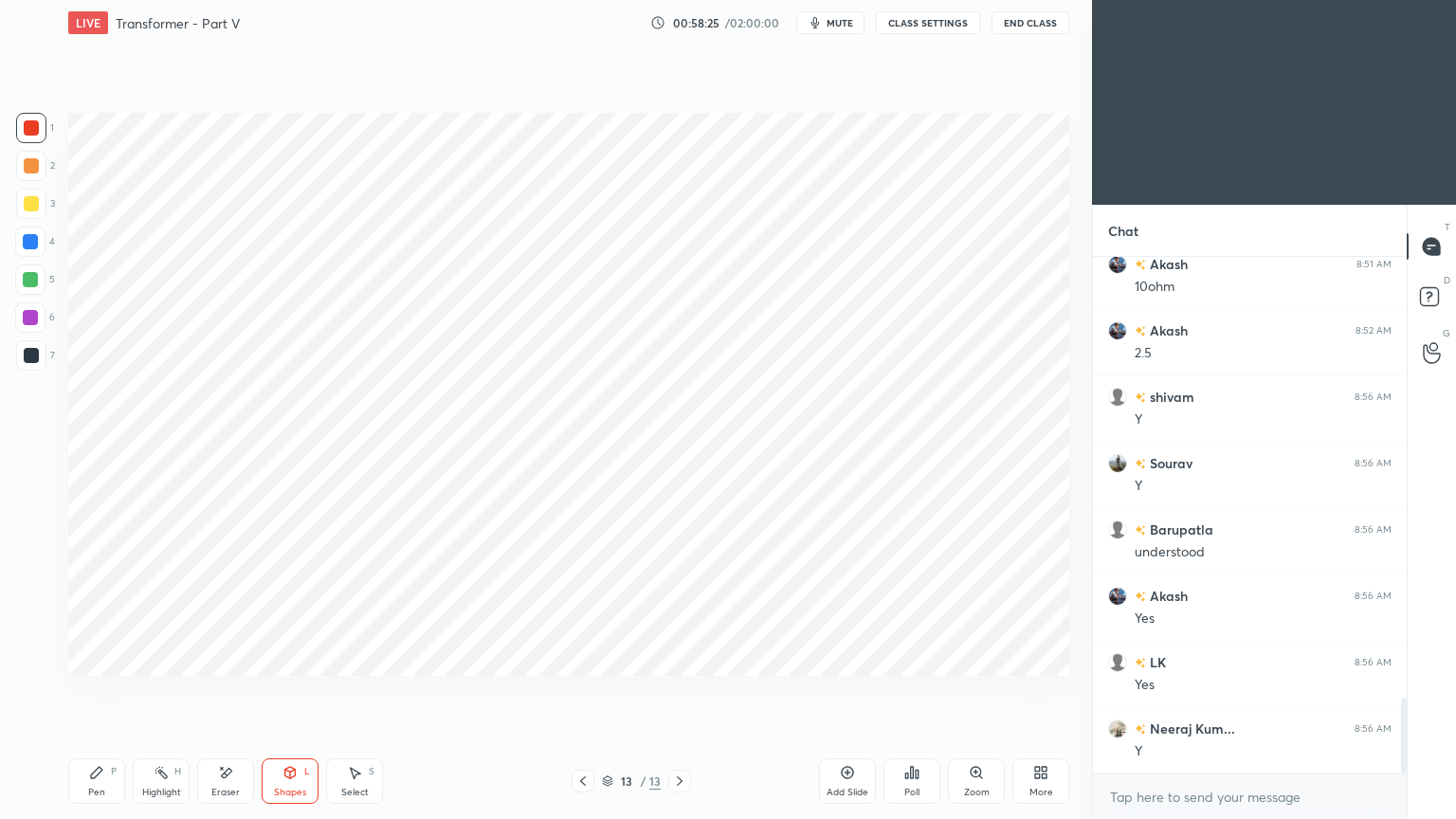 click 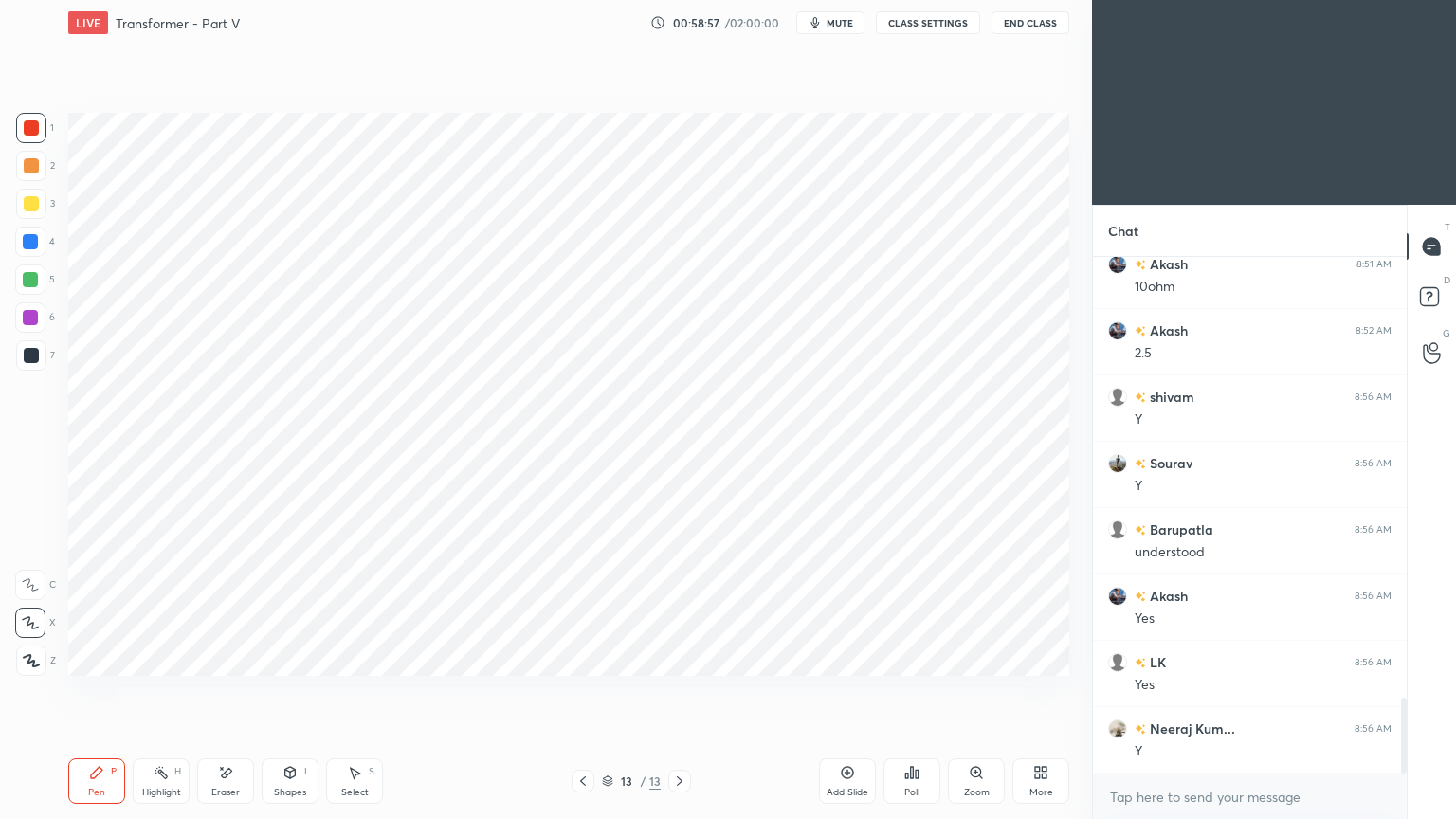 click at bounding box center [30, 318] 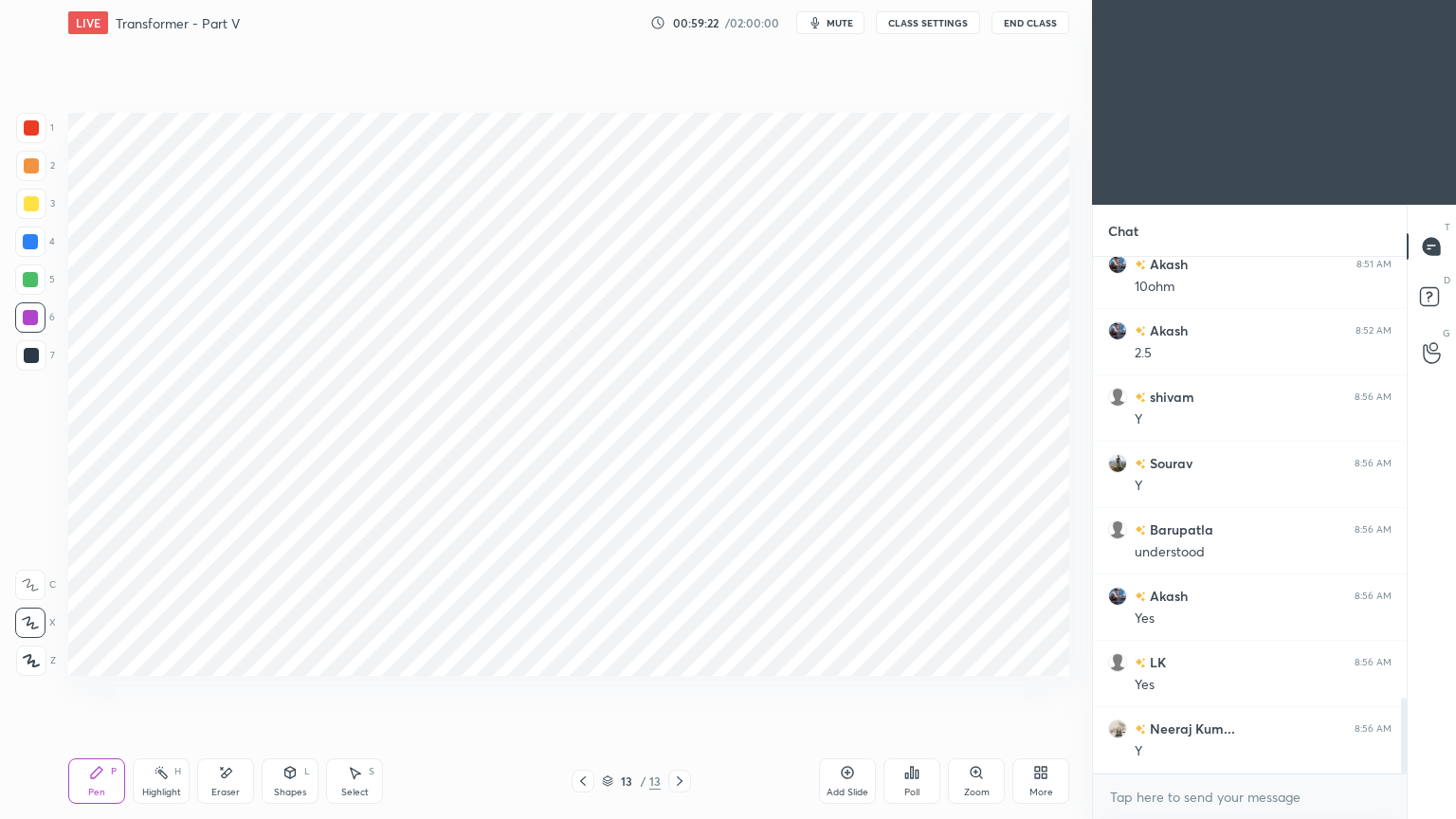 click on "Eraser" at bounding box center [226, 781] 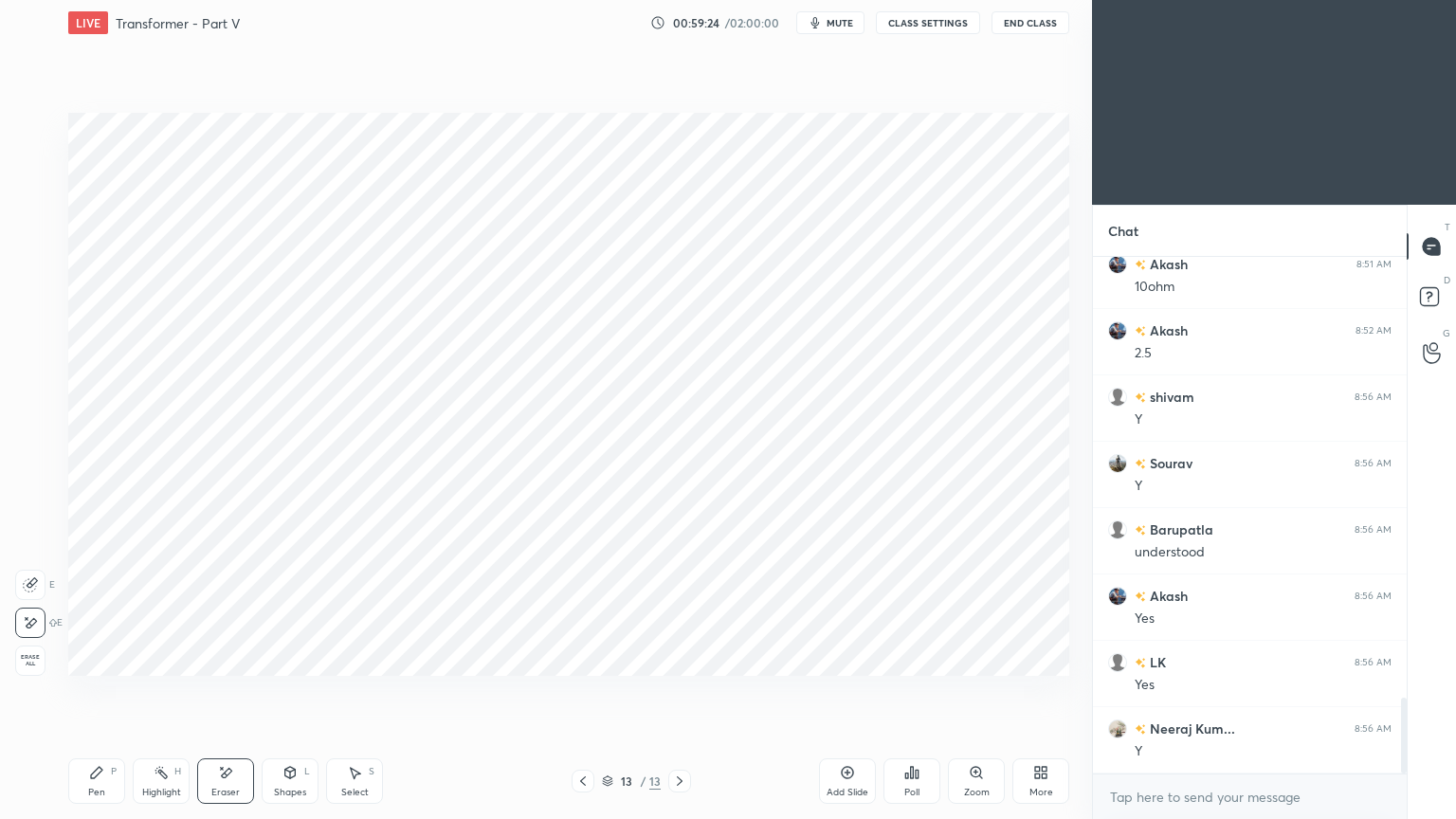 click on "Pen P" at bounding box center [97, 781] 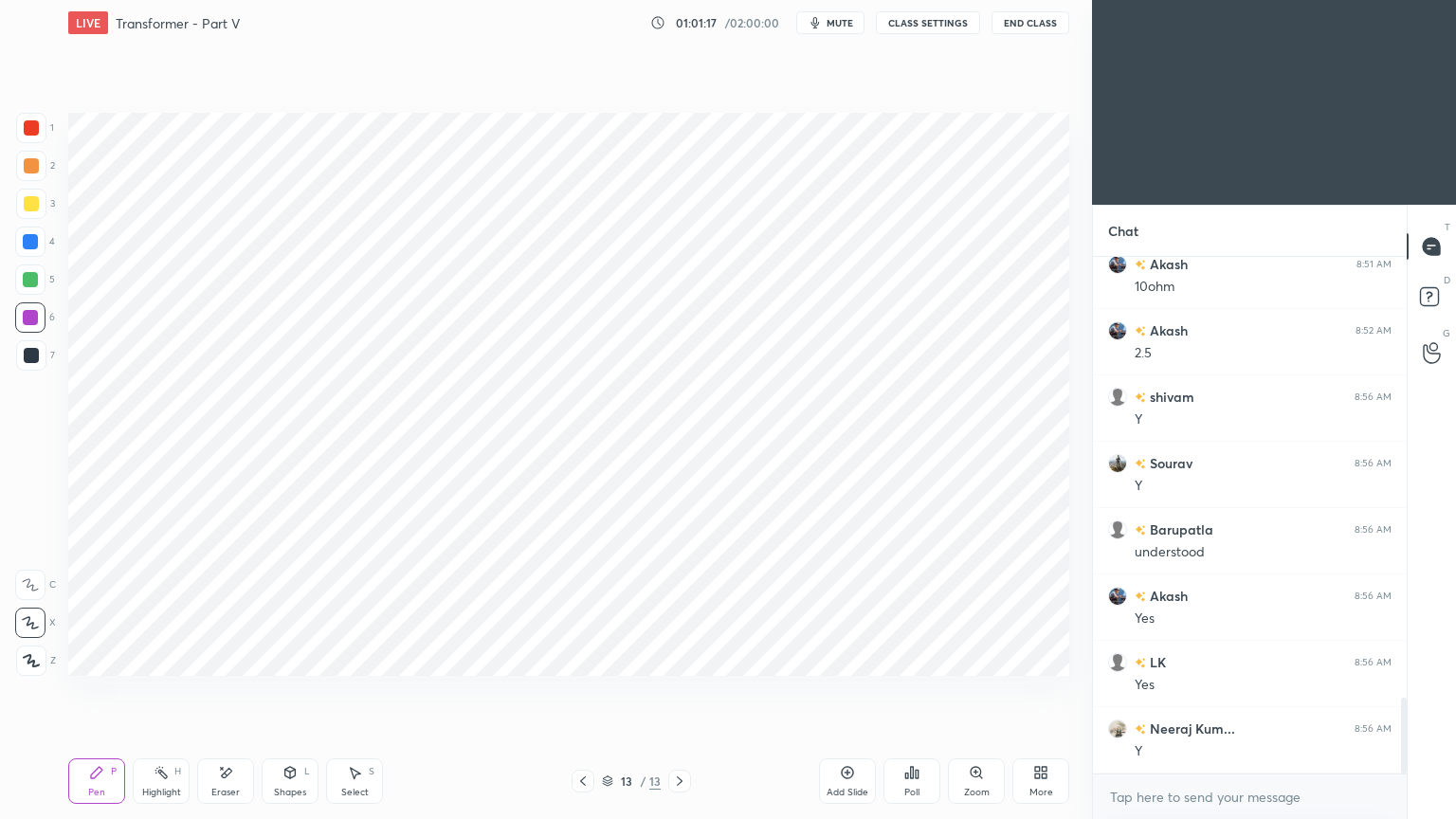 click on "Eraser" at bounding box center (226, 792) 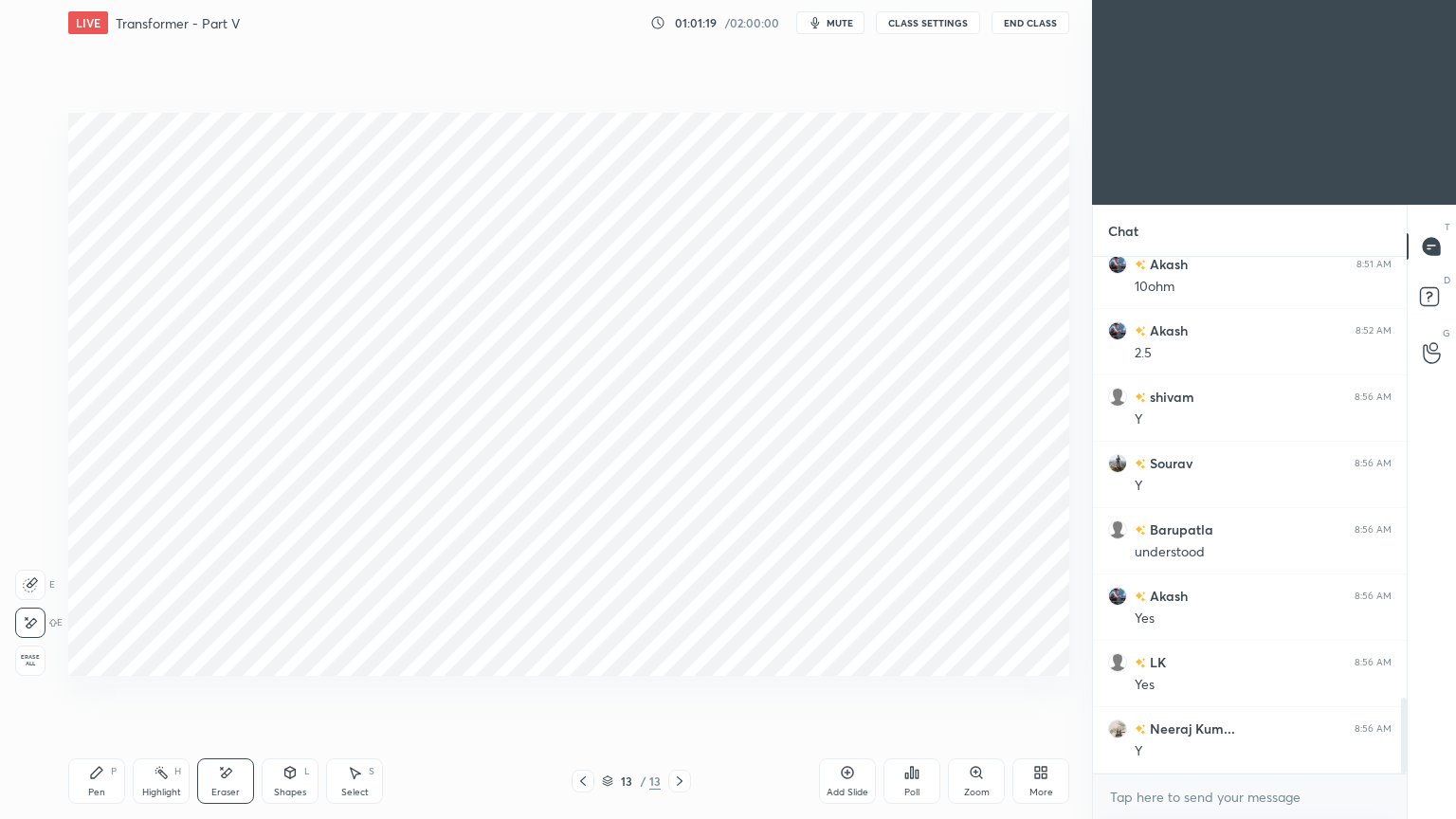 click on "Pen P" at bounding box center (97, 781) 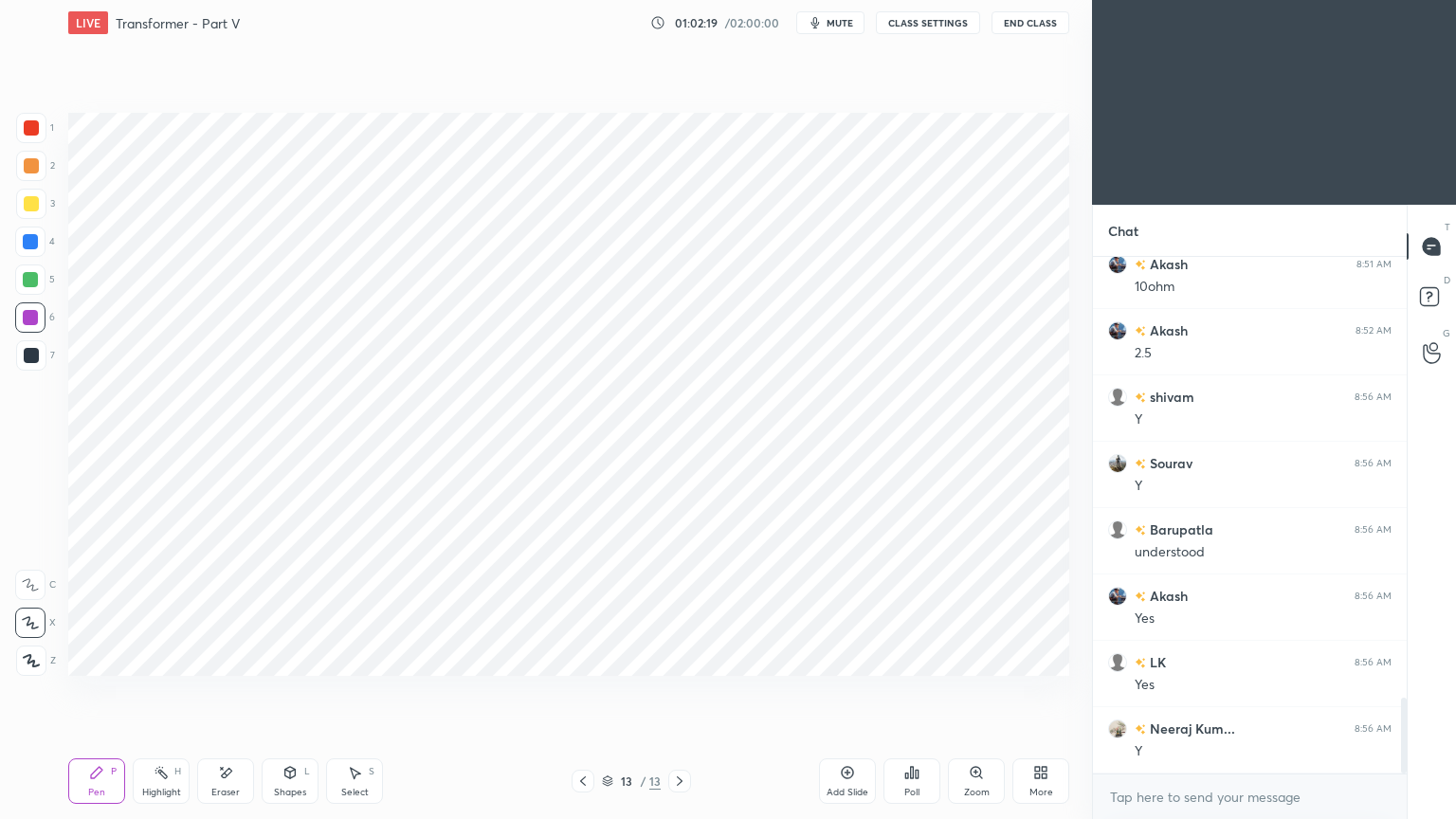 click 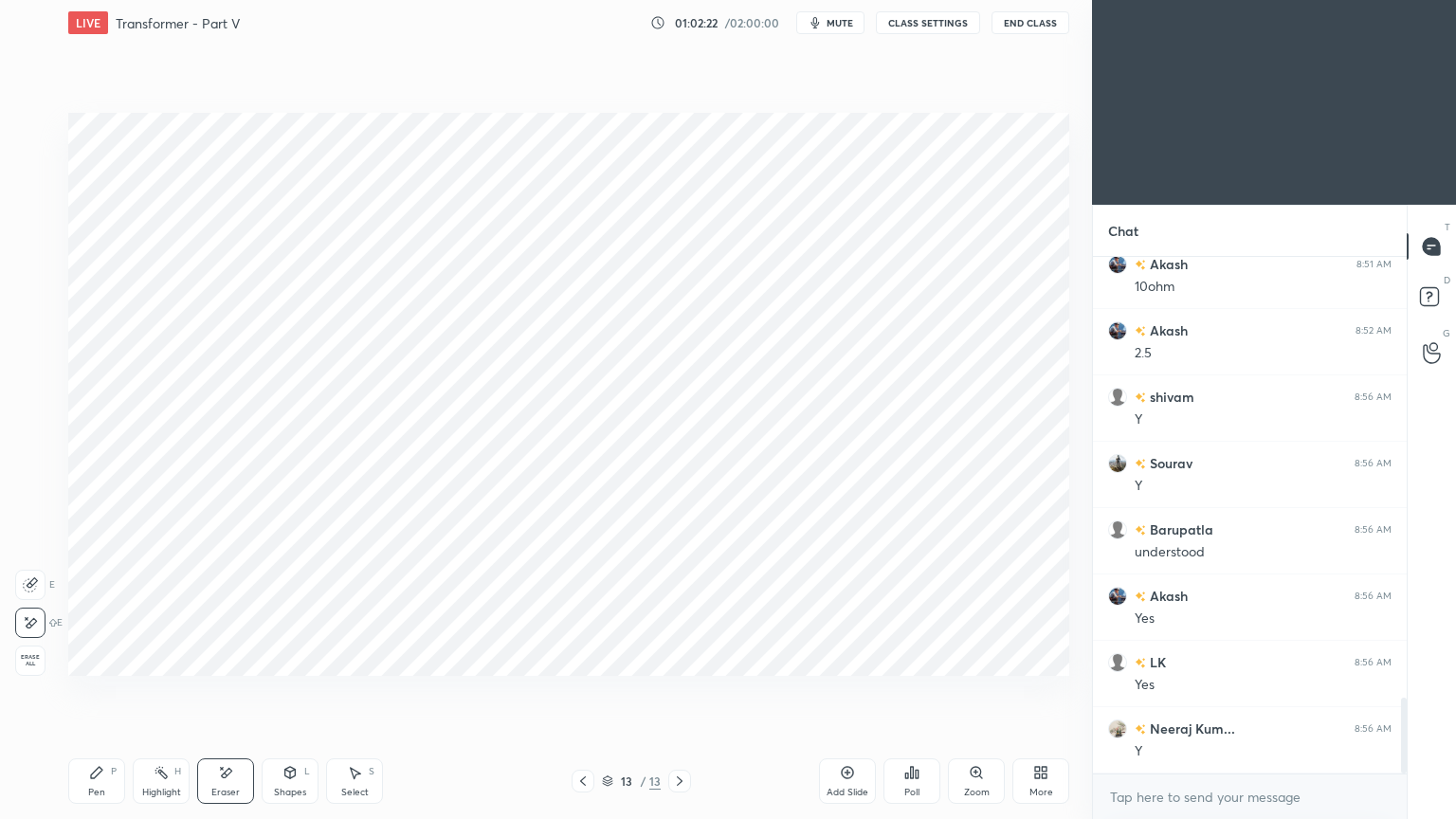 click 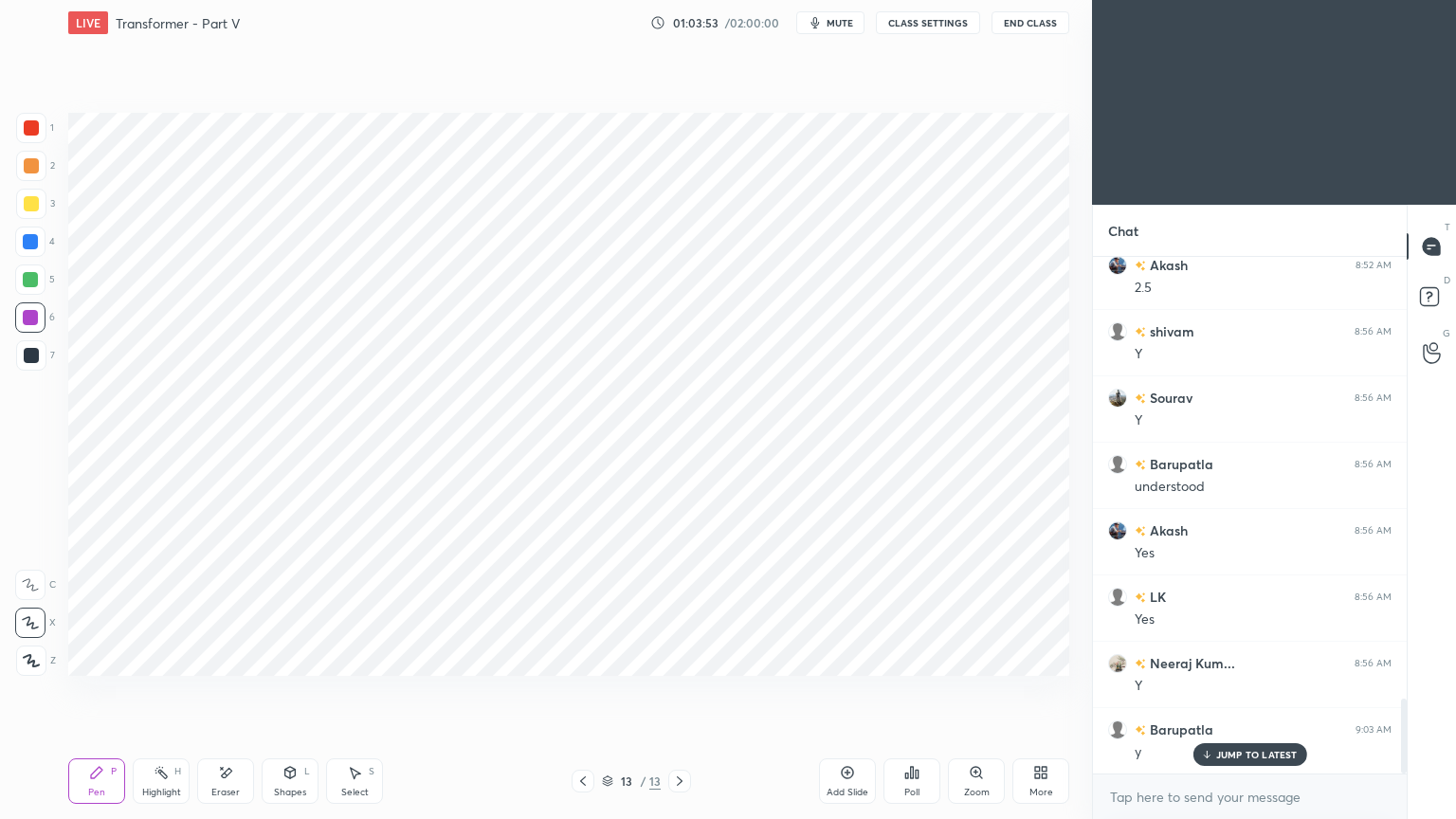 scroll, scrollTop: 3120, scrollLeft: 0, axis: vertical 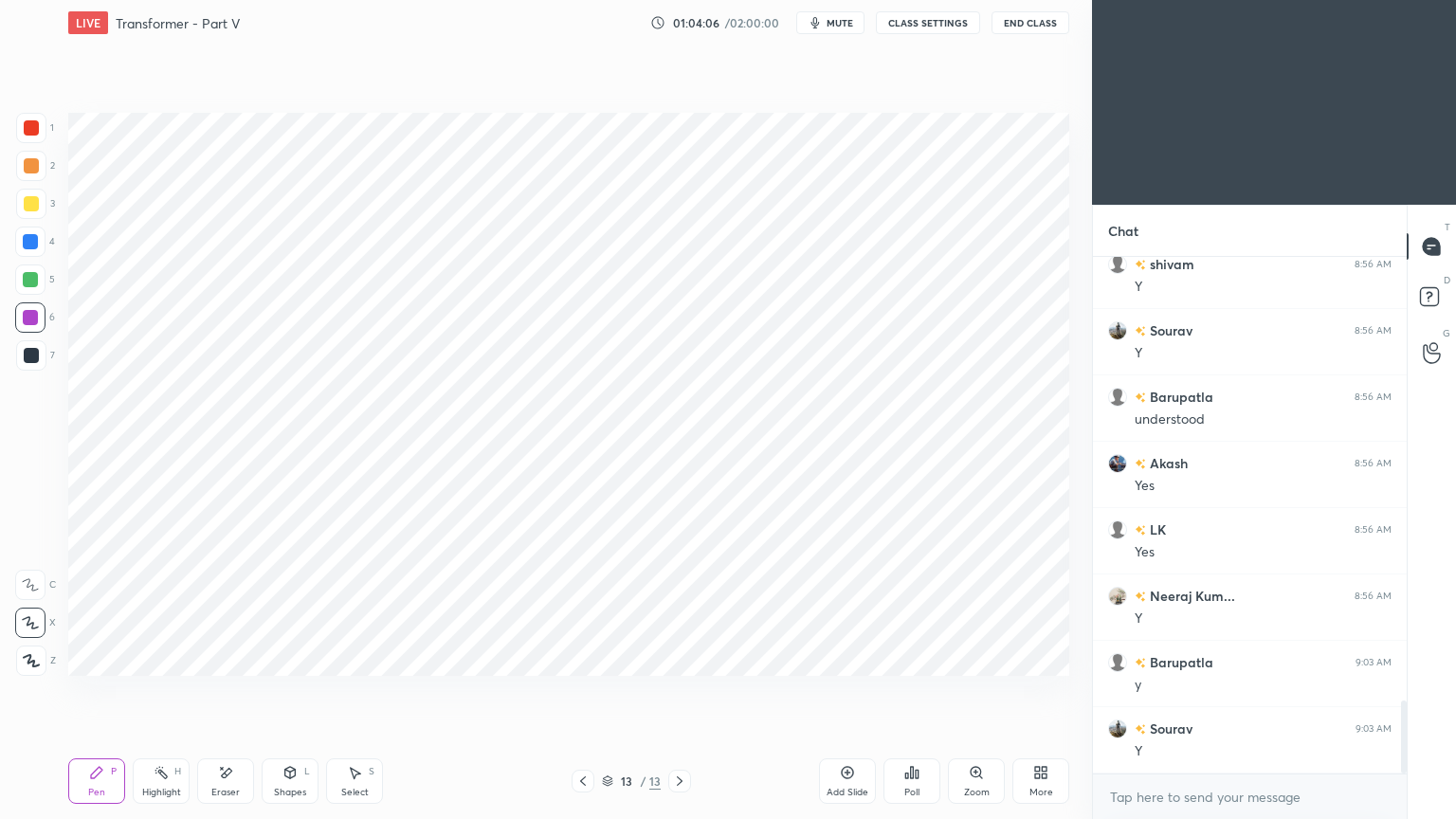 click on "Eraser" at bounding box center (226, 792) 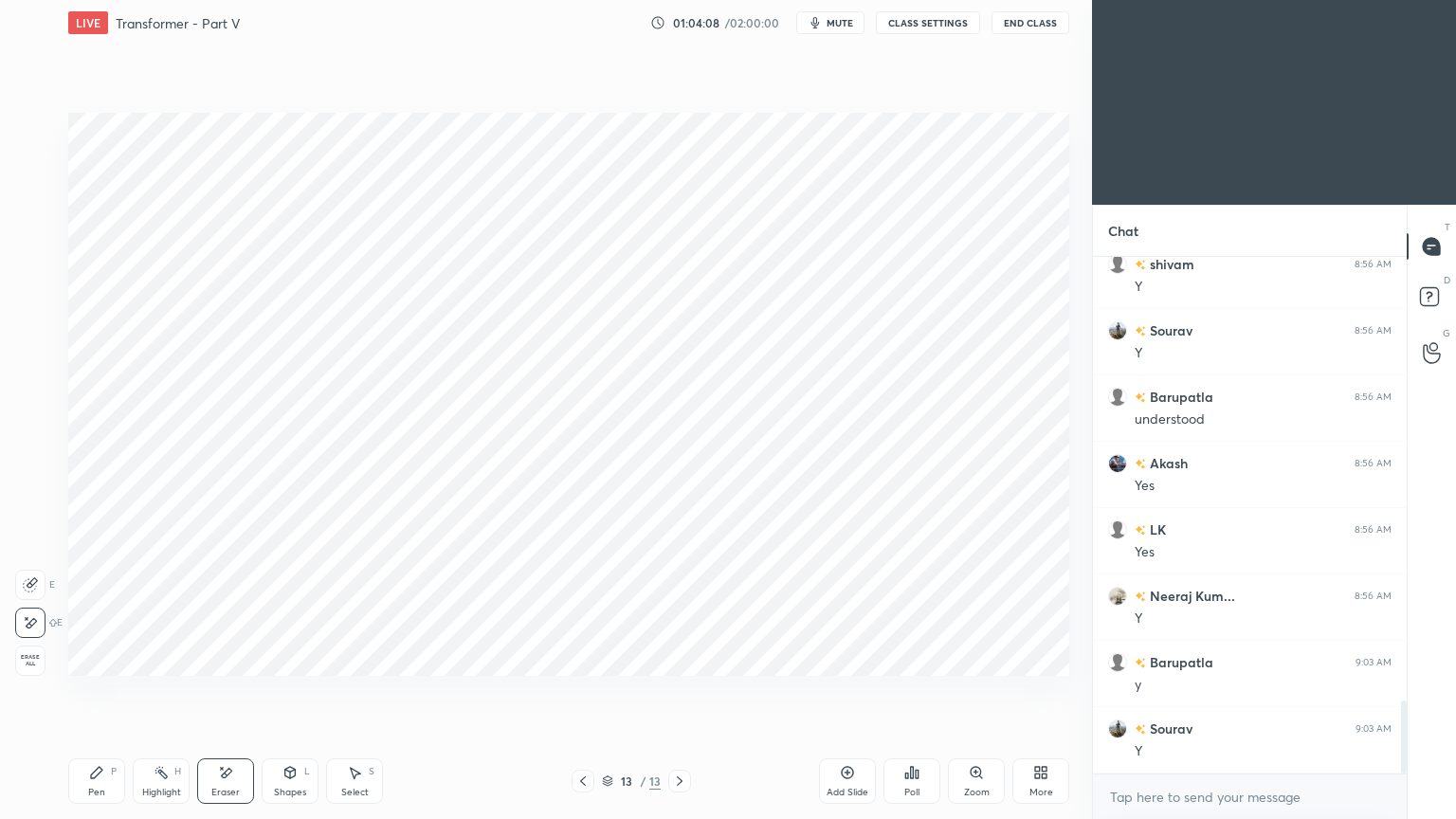 click 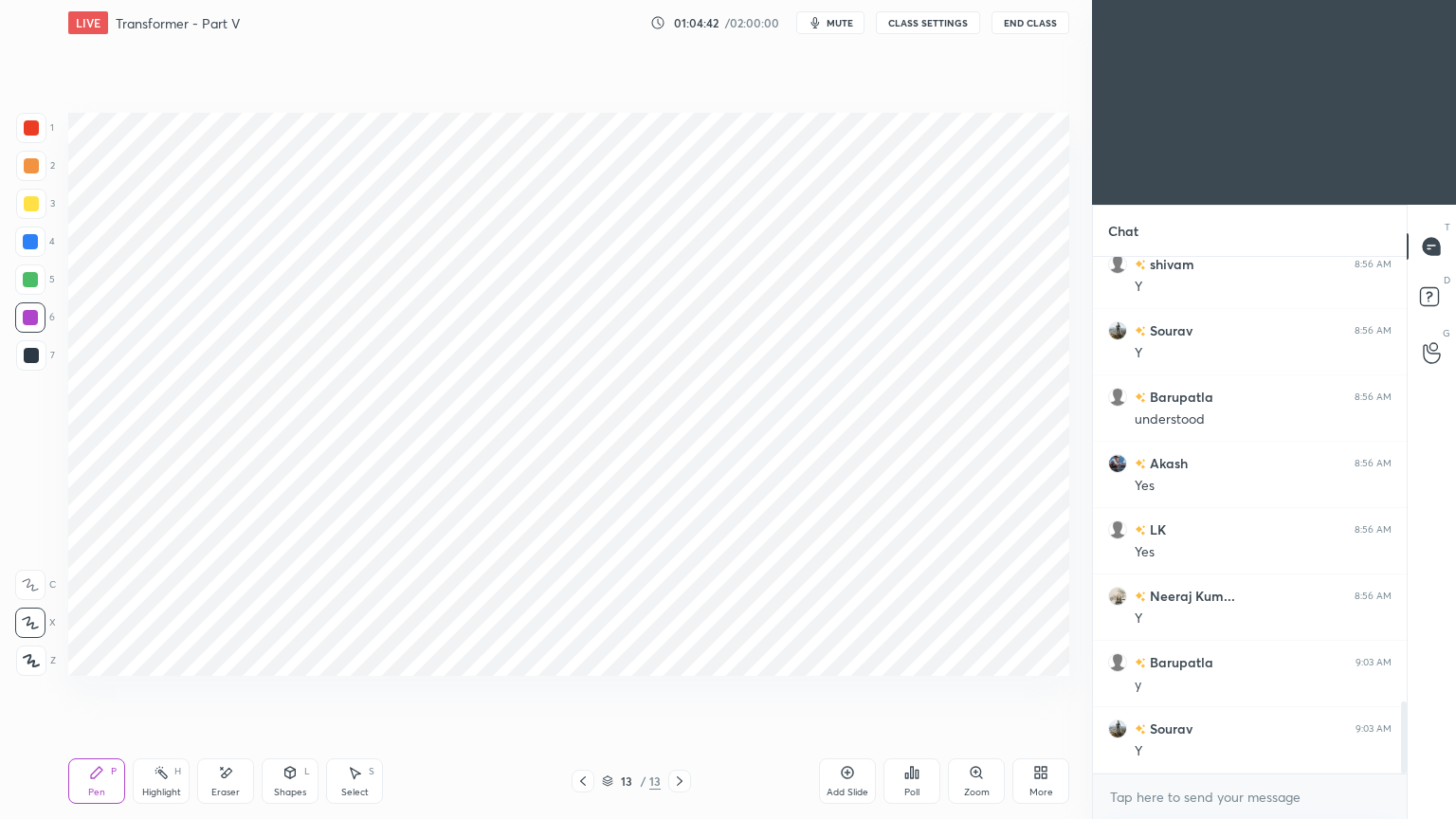 scroll, scrollTop: 3165, scrollLeft: 0, axis: vertical 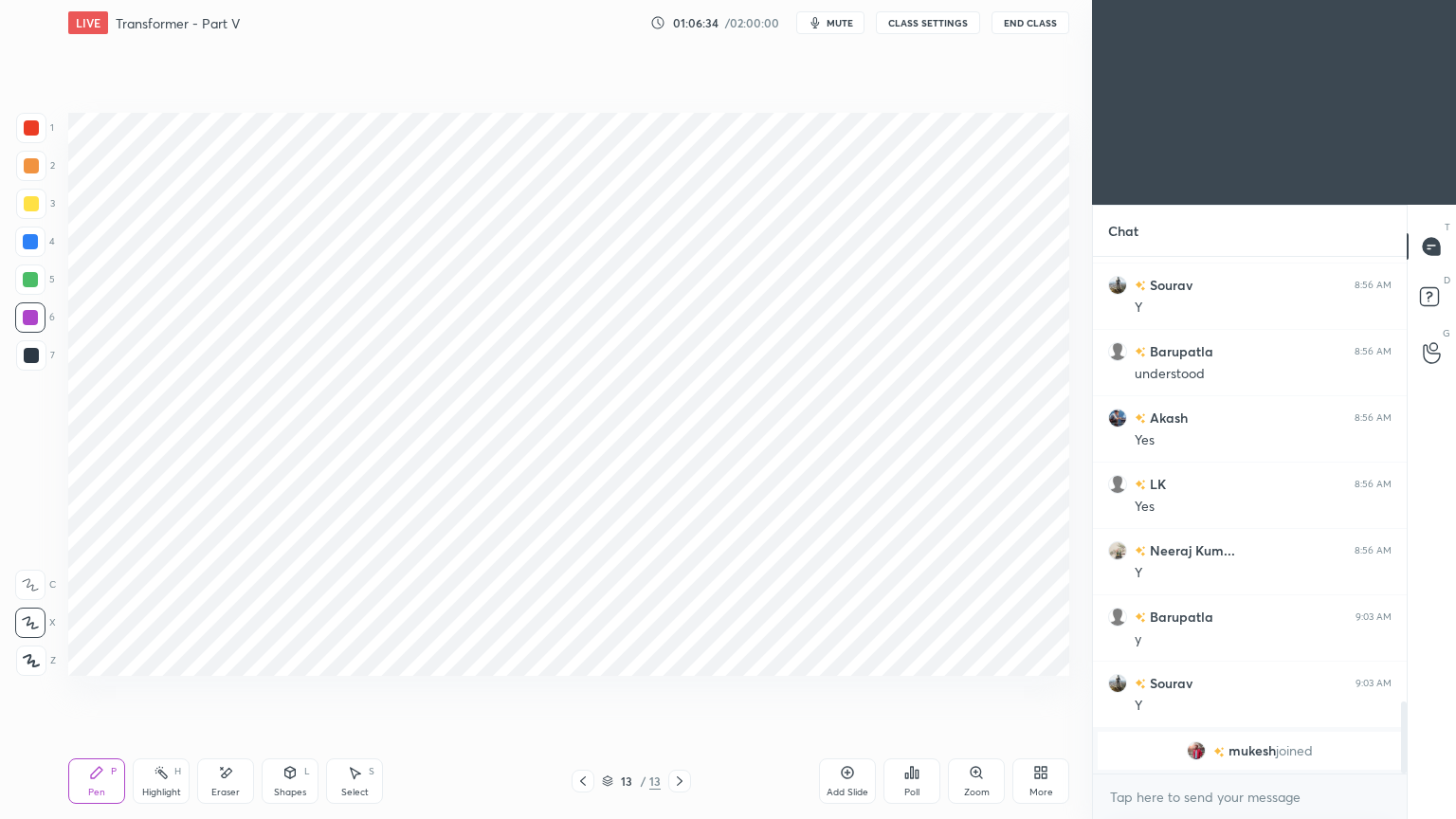 click on "Select" at bounding box center (355, 792) 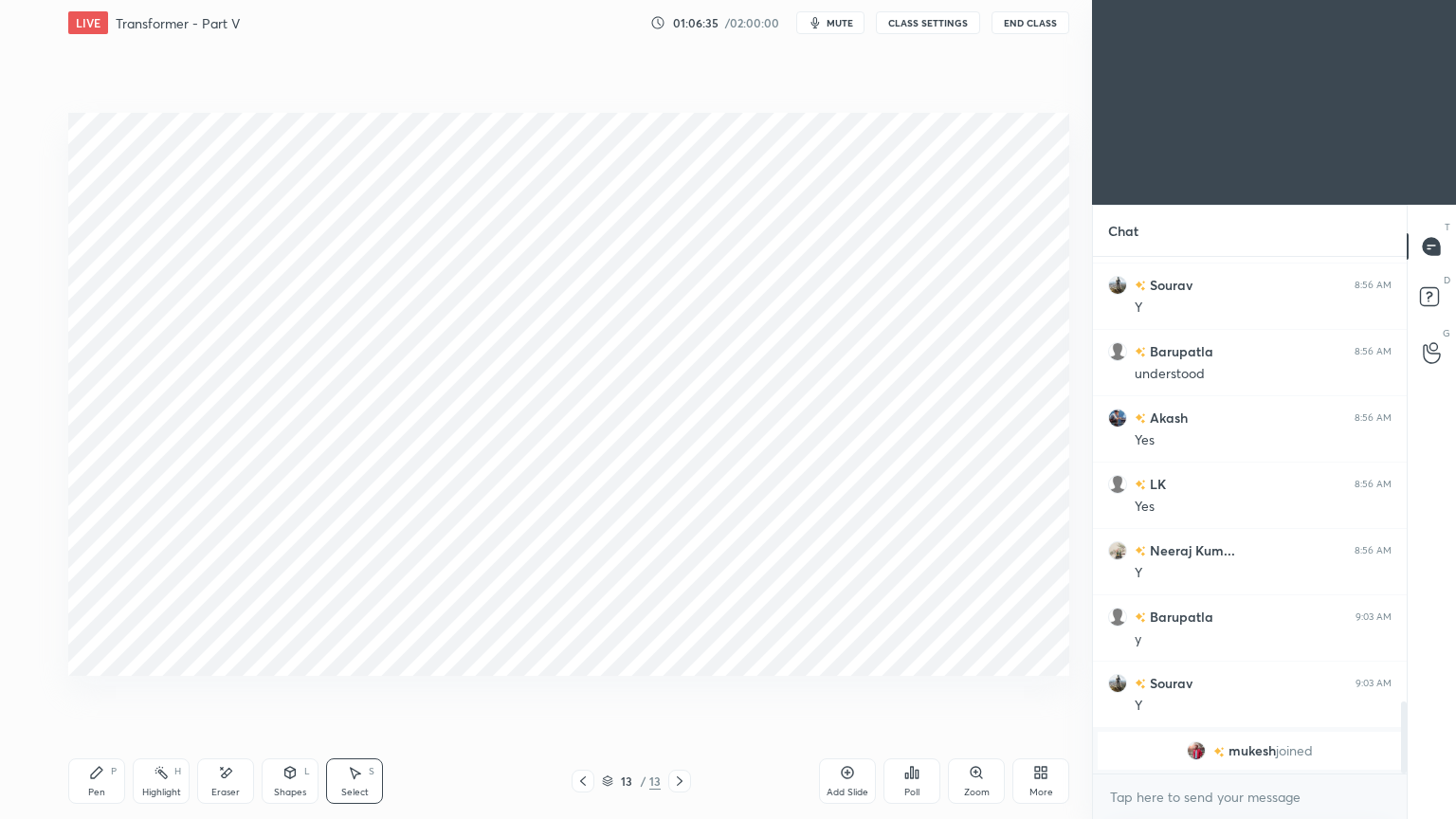 click on "0 ° Undo Copy Duplicate Duplicate to new slide Delete" at bounding box center [569, 394] 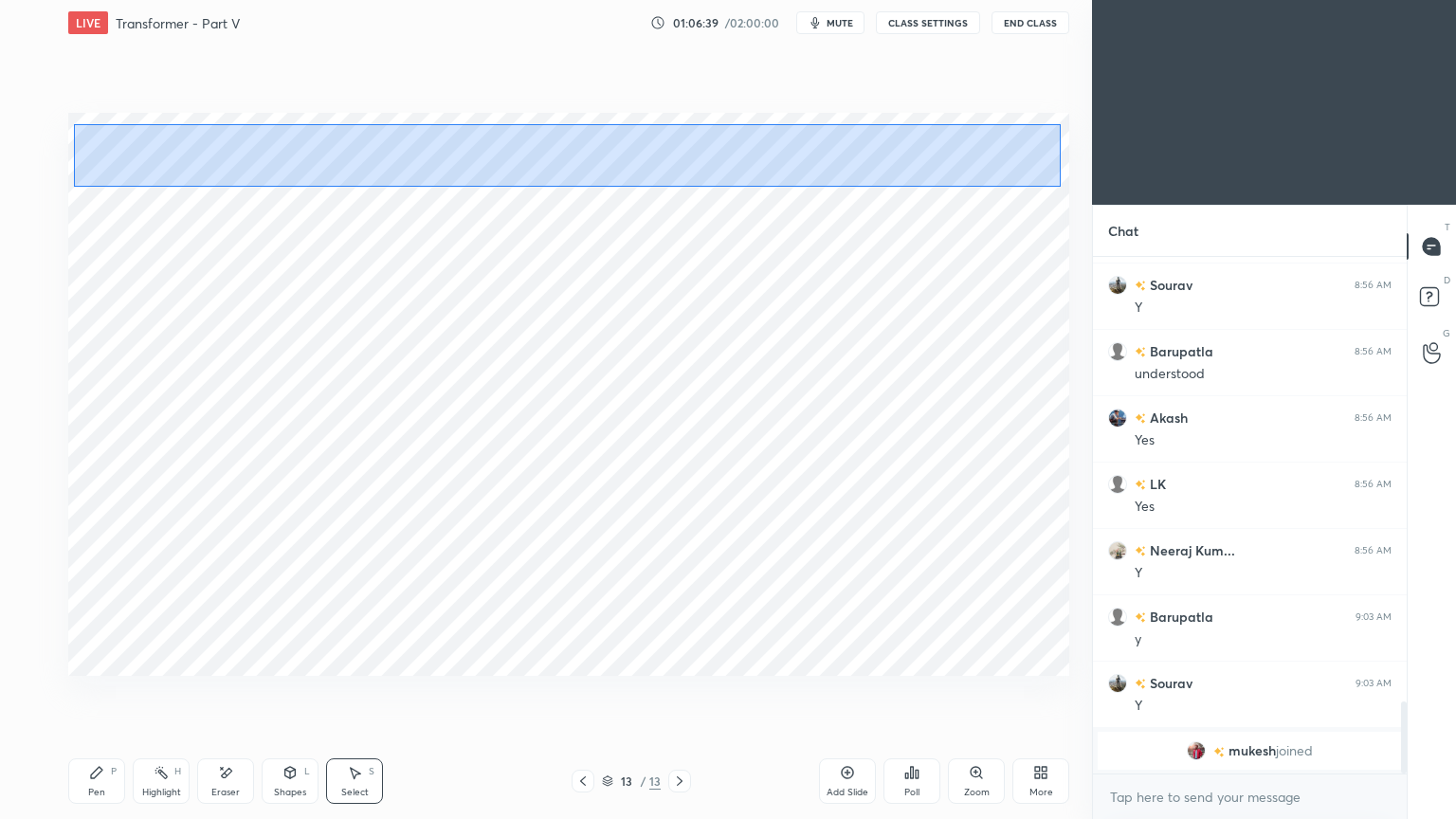 drag, startPoint x: 73, startPoint y: 124, endPoint x: 1065, endPoint y: 185, distance: 993.8737 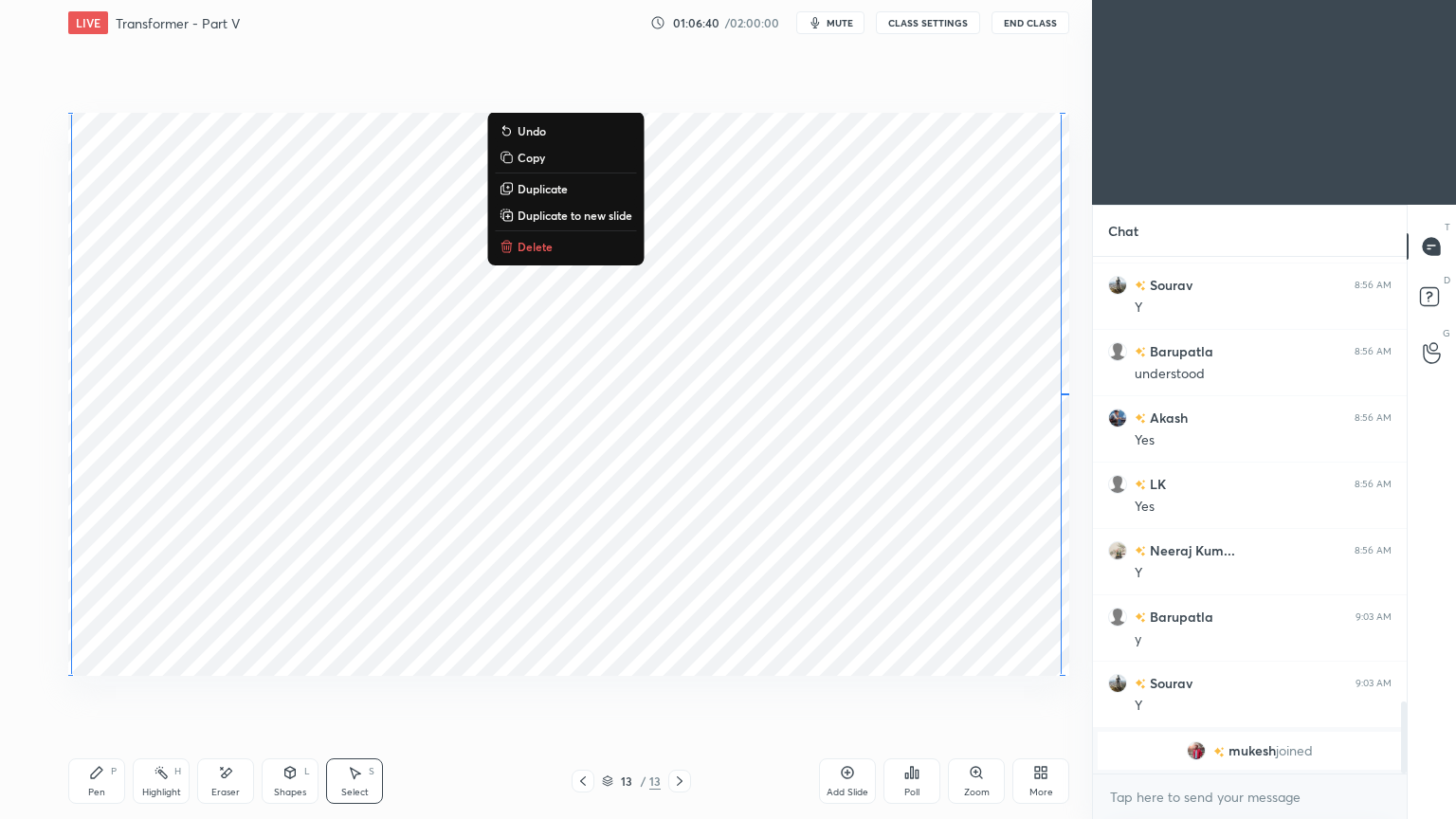 click on "Copy" at bounding box center [531, 157] 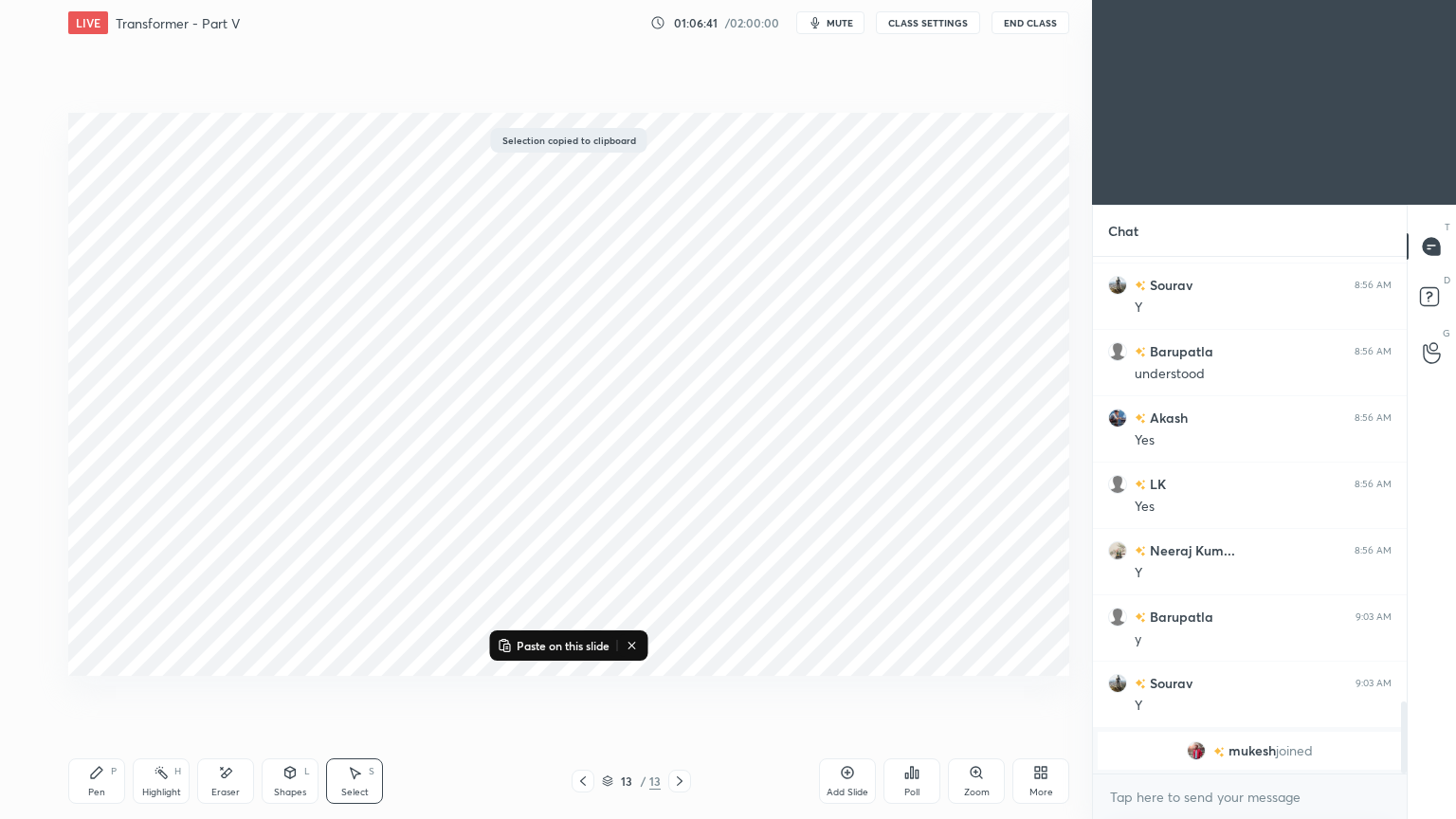 scroll, scrollTop: 6, scrollLeft: 6, axis: both 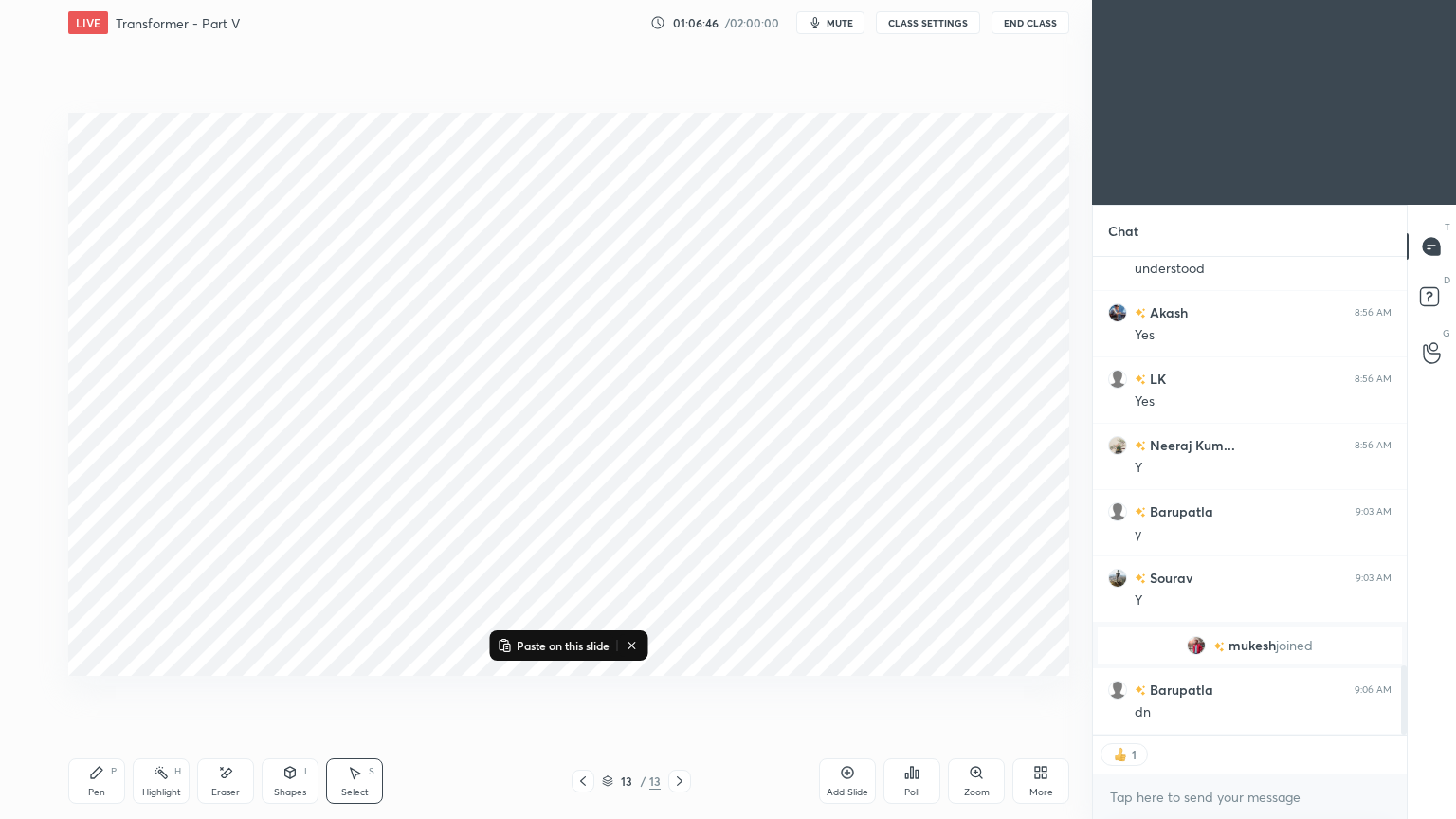 click on "Add Slide" at bounding box center (847, 781) 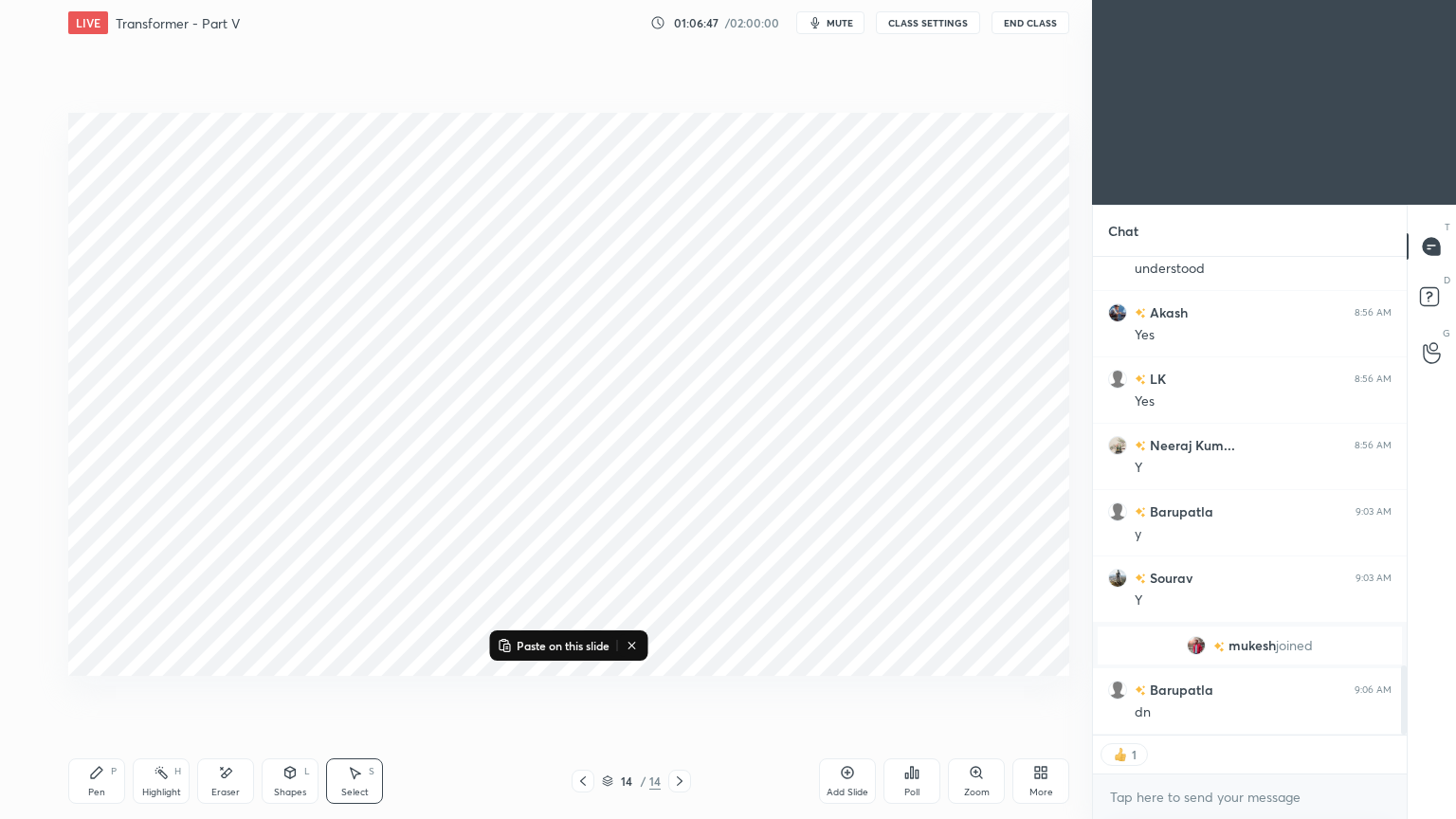 click on "Paste on this slide" at bounding box center [563, 646] 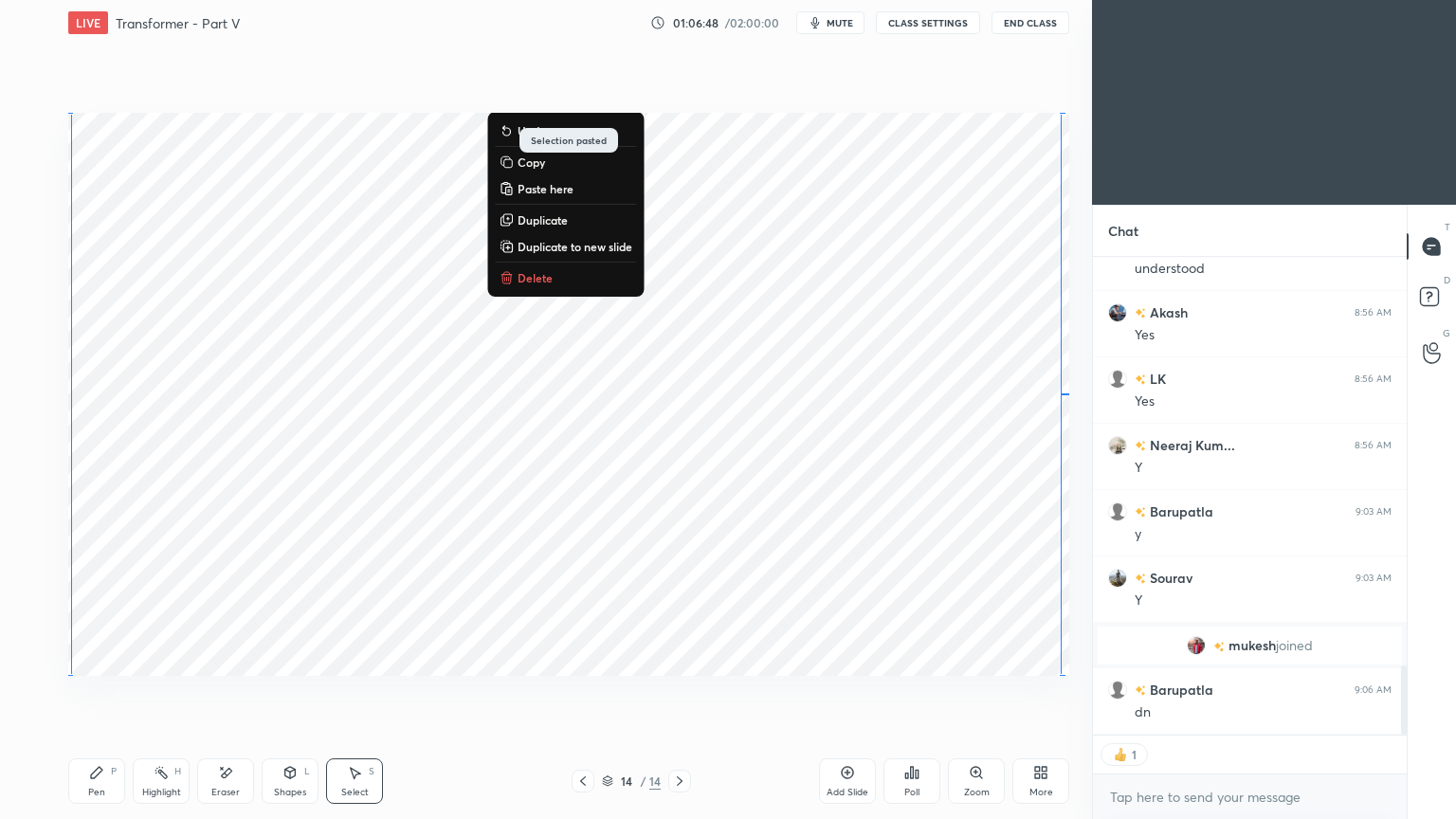 click on "0 ° Undo Copy Paste here Duplicate Duplicate to new slide Delete" at bounding box center (569, 394) 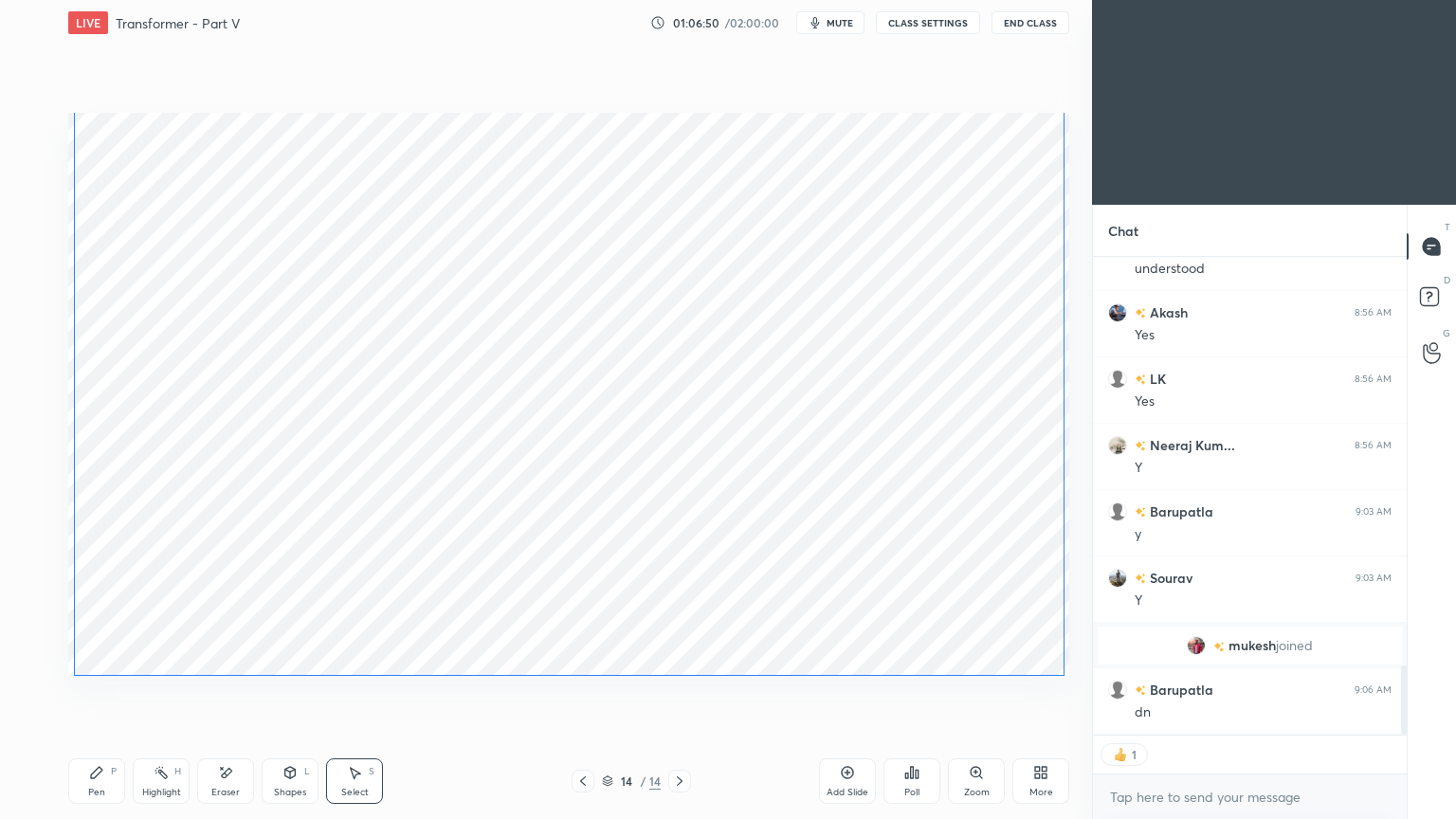 drag, startPoint x: 367, startPoint y: 583, endPoint x: 383, endPoint y: 583, distance: 16 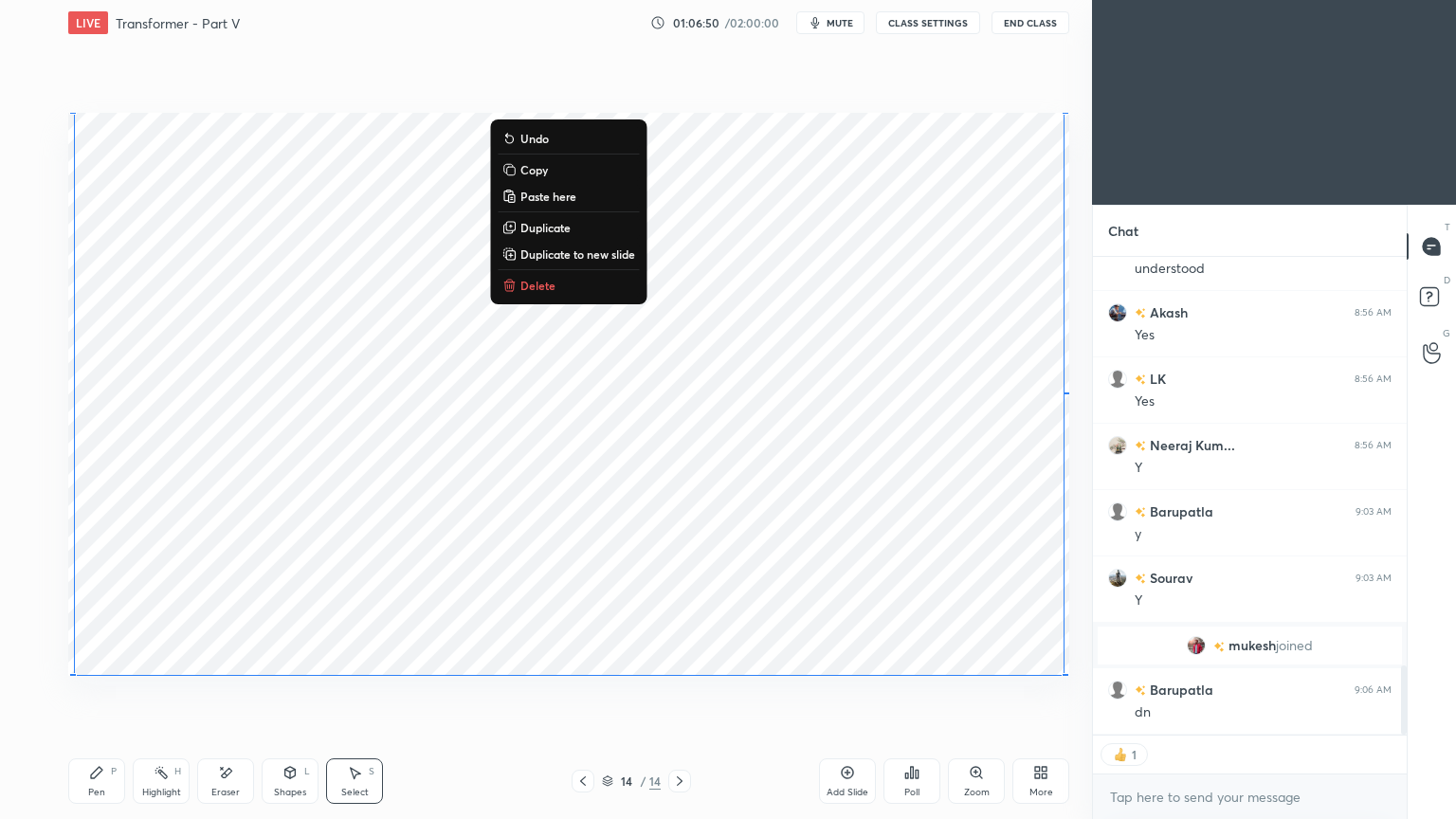 click on "Pen P" at bounding box center [97, 781] 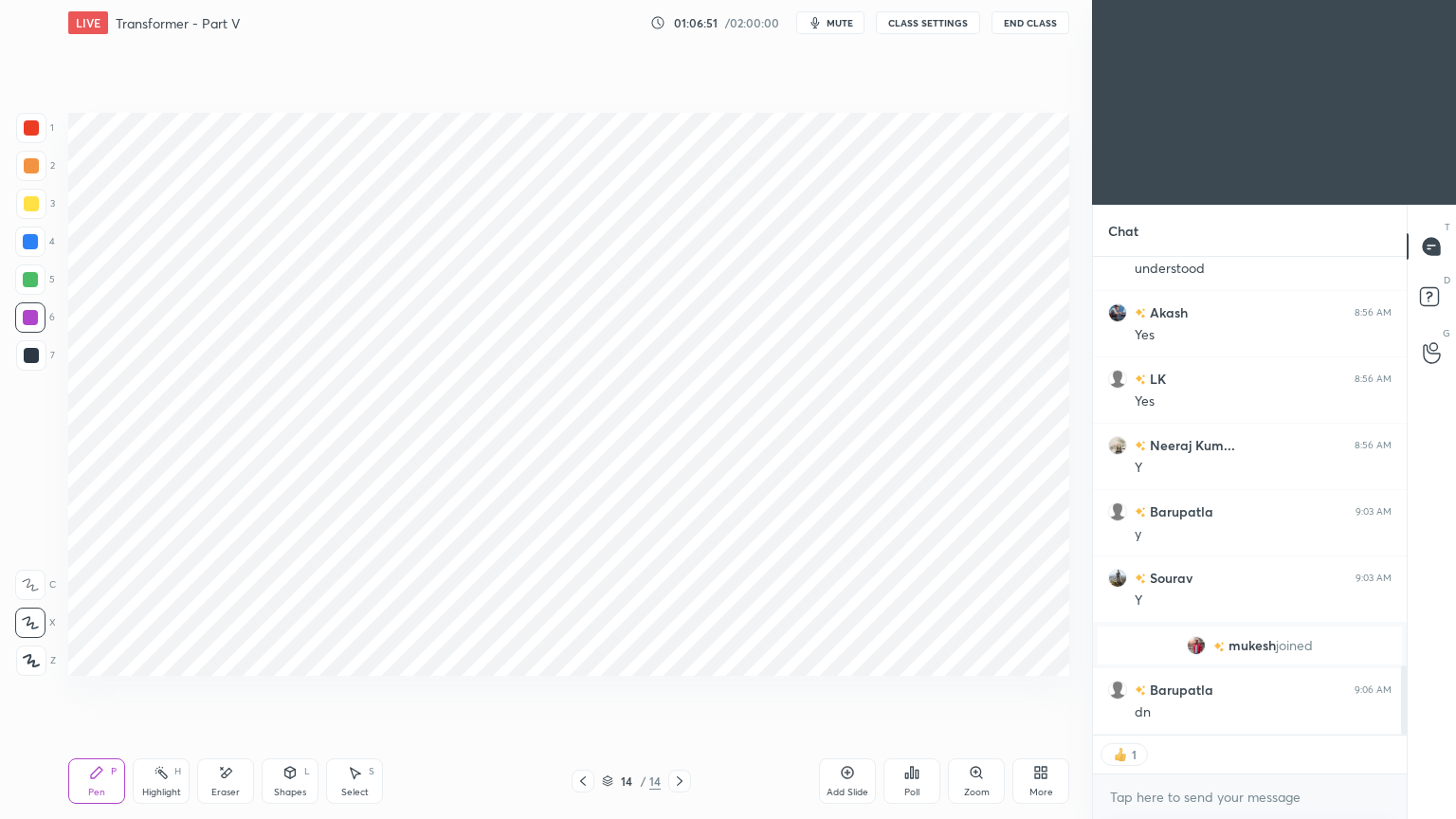 scroll, scrollTop: 7, scrollLeft: 6, axis: both 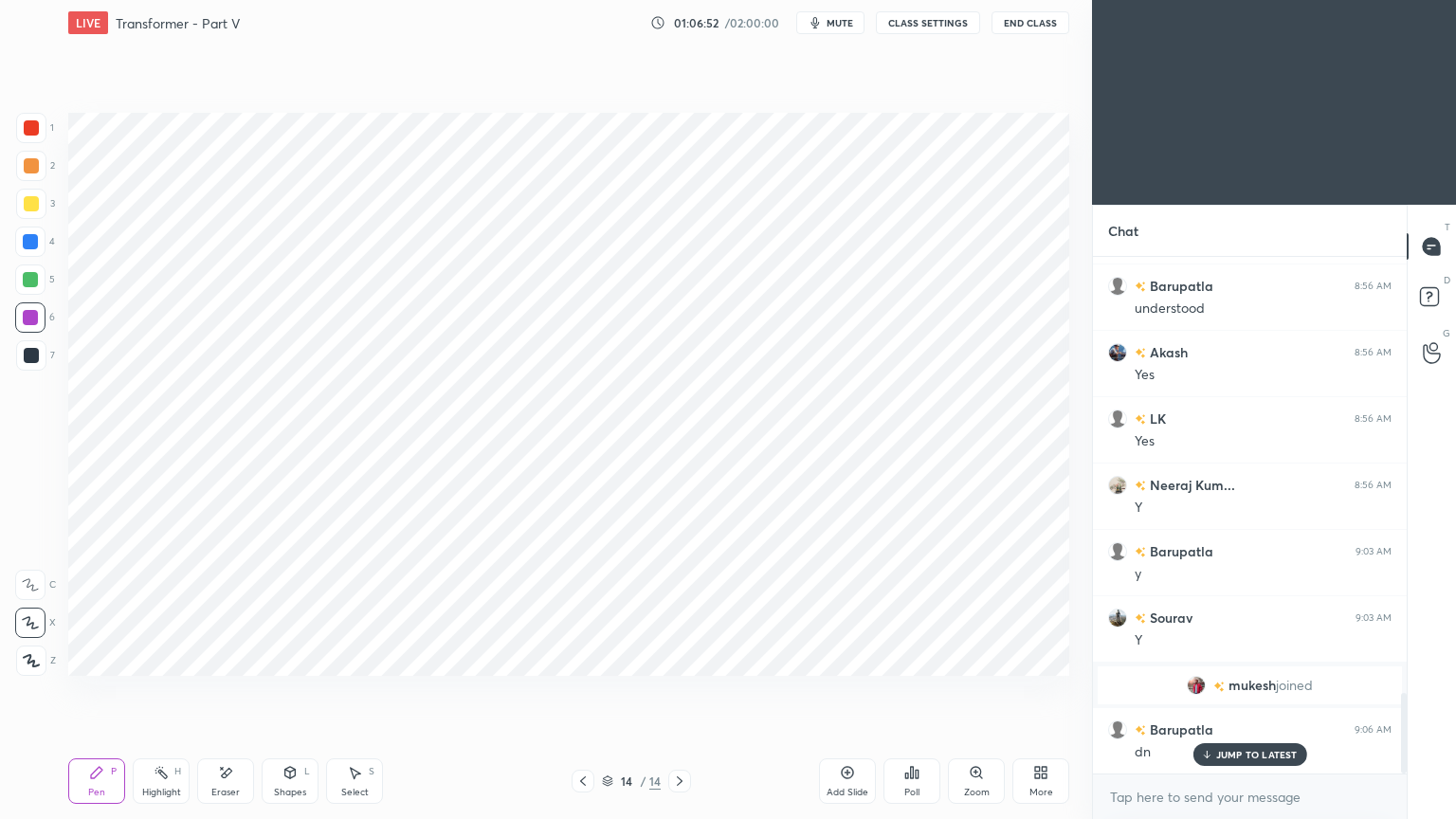 click at bounding box center [30, 242] 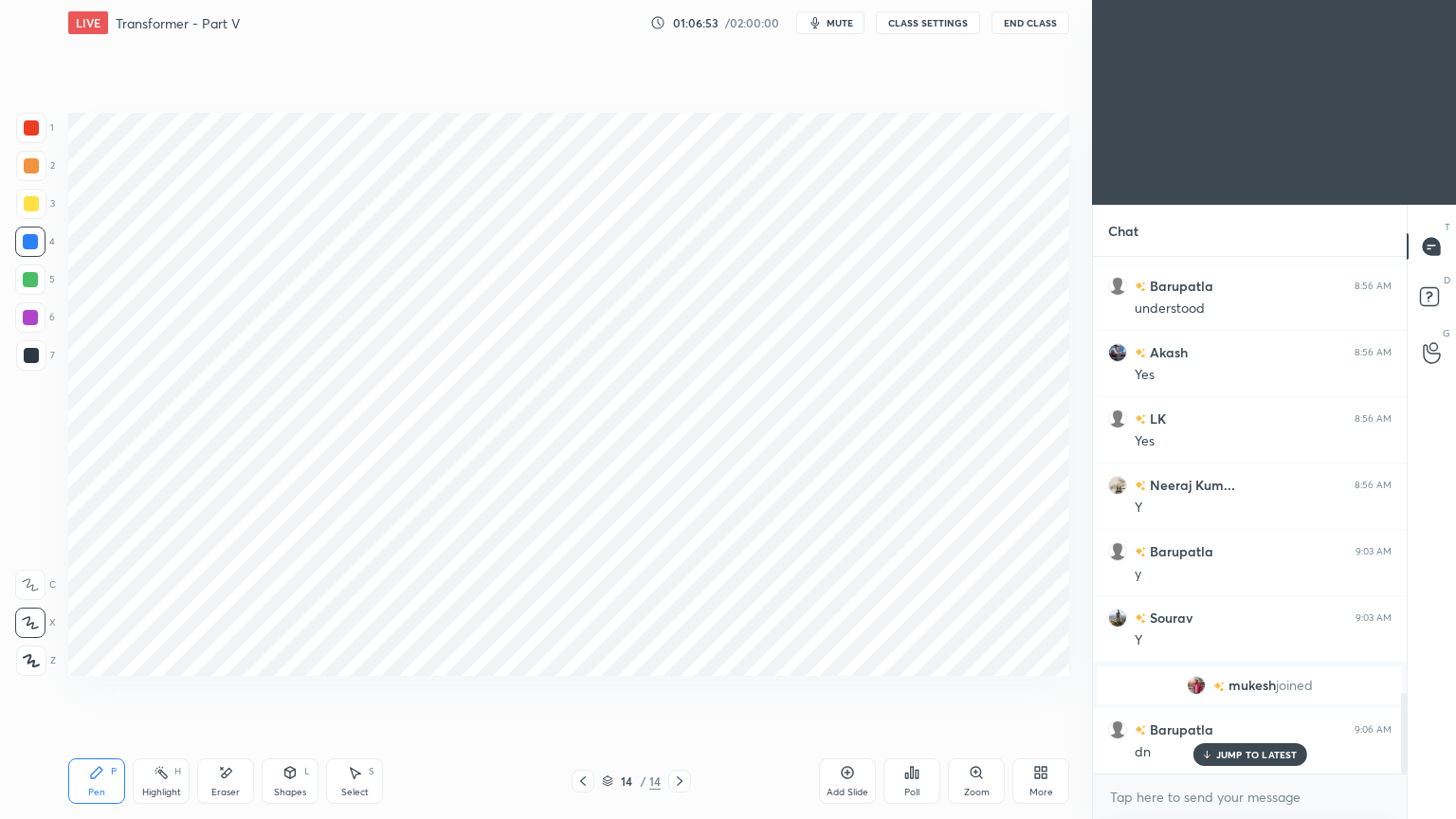 click at bounding box center [30, 318] 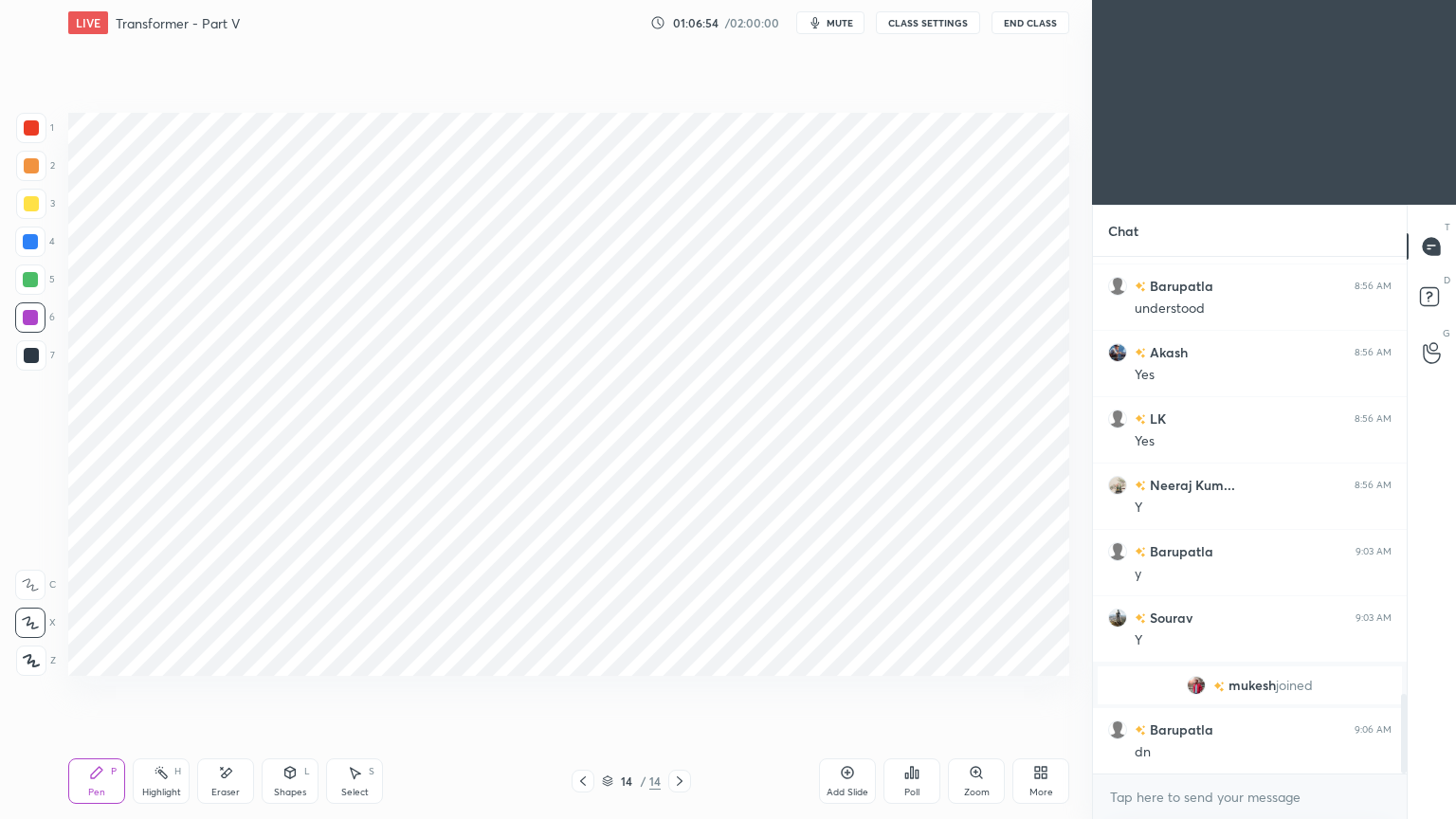 scroll, scrollTop: 2847, scrollLeft: 0, axis: vertical 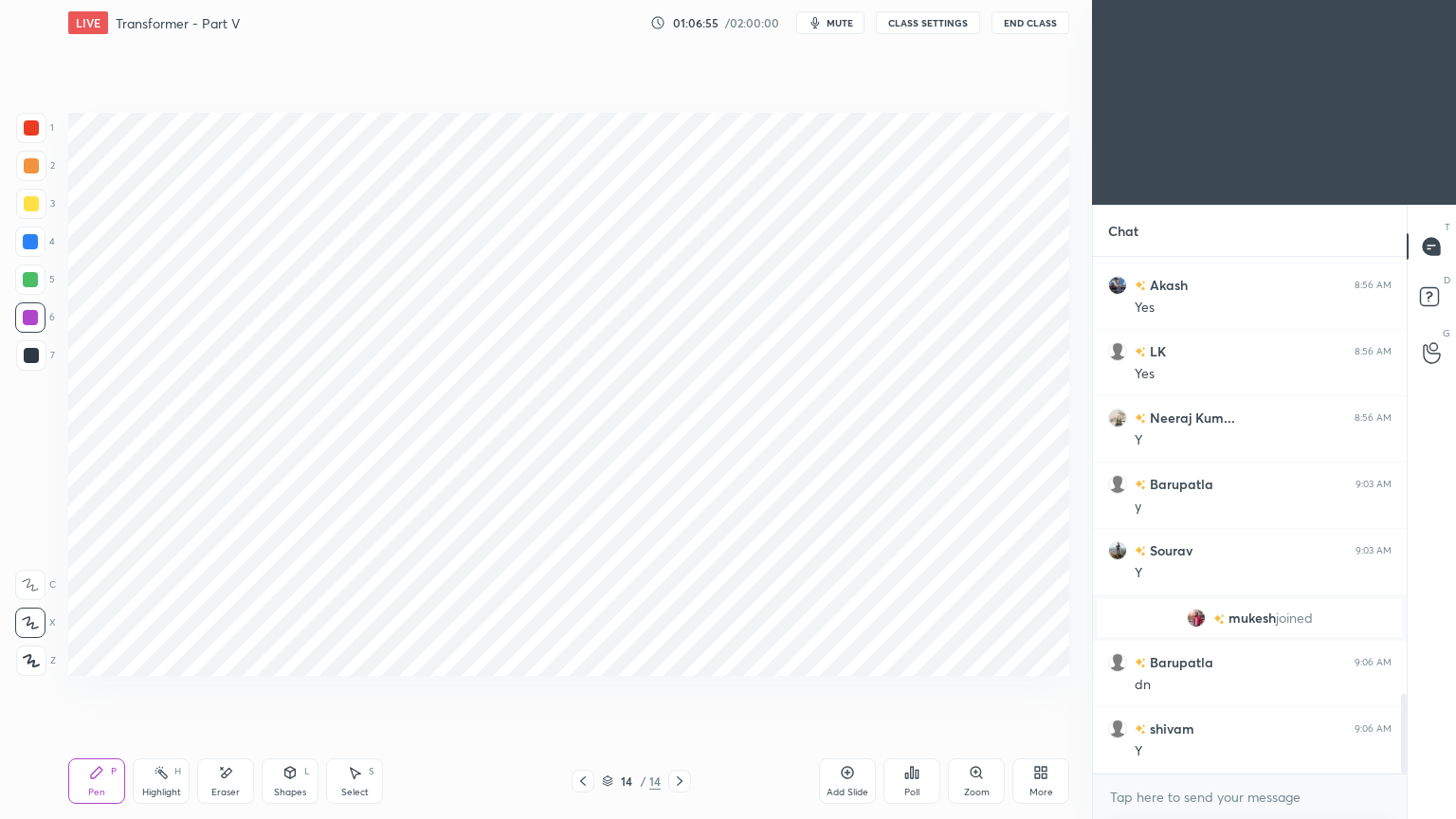 drag, startPoint x: 573, startPoint y: 785, endPoint x: 602, endPoint y: 788, distance: 29.154759 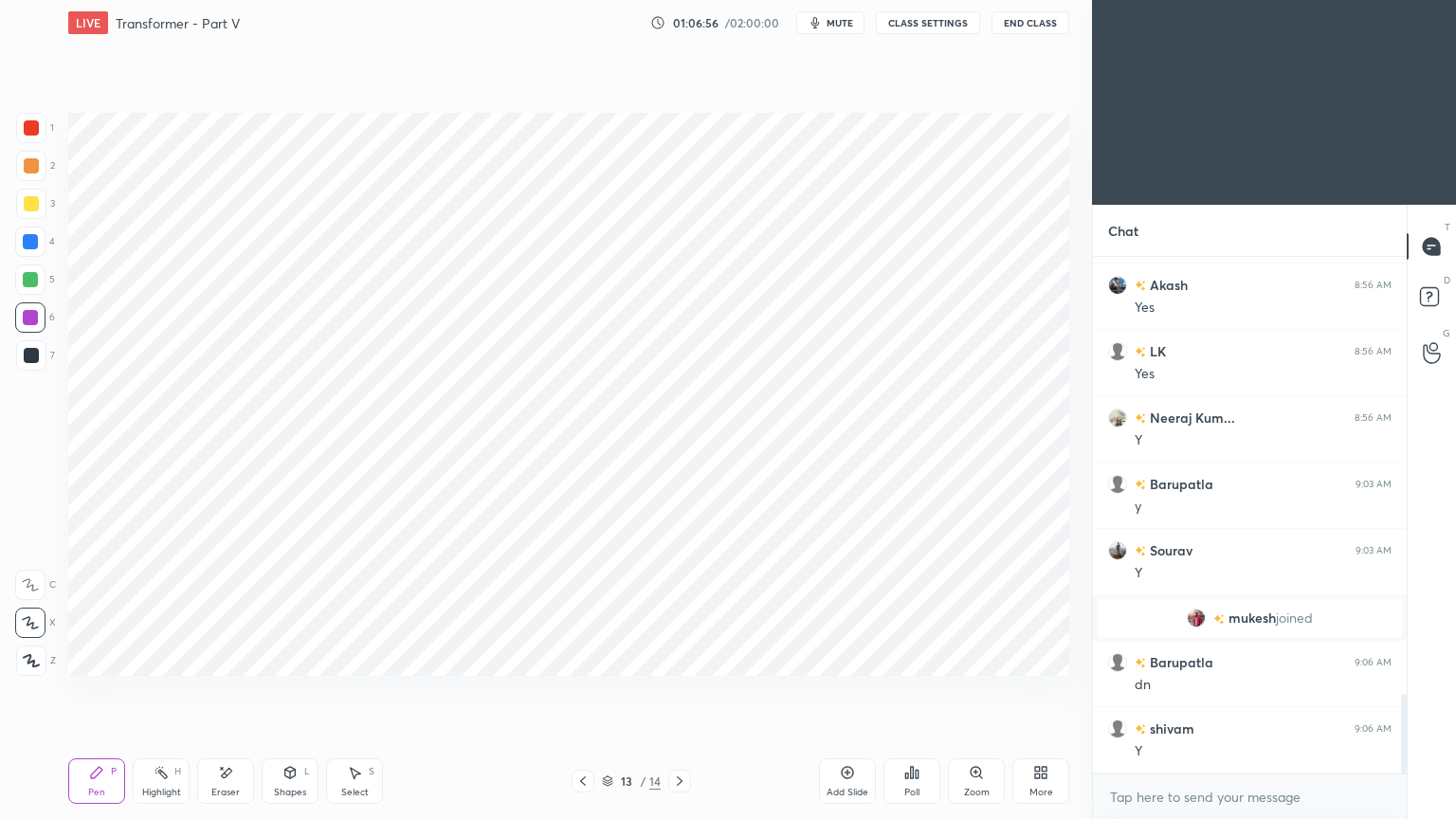 click 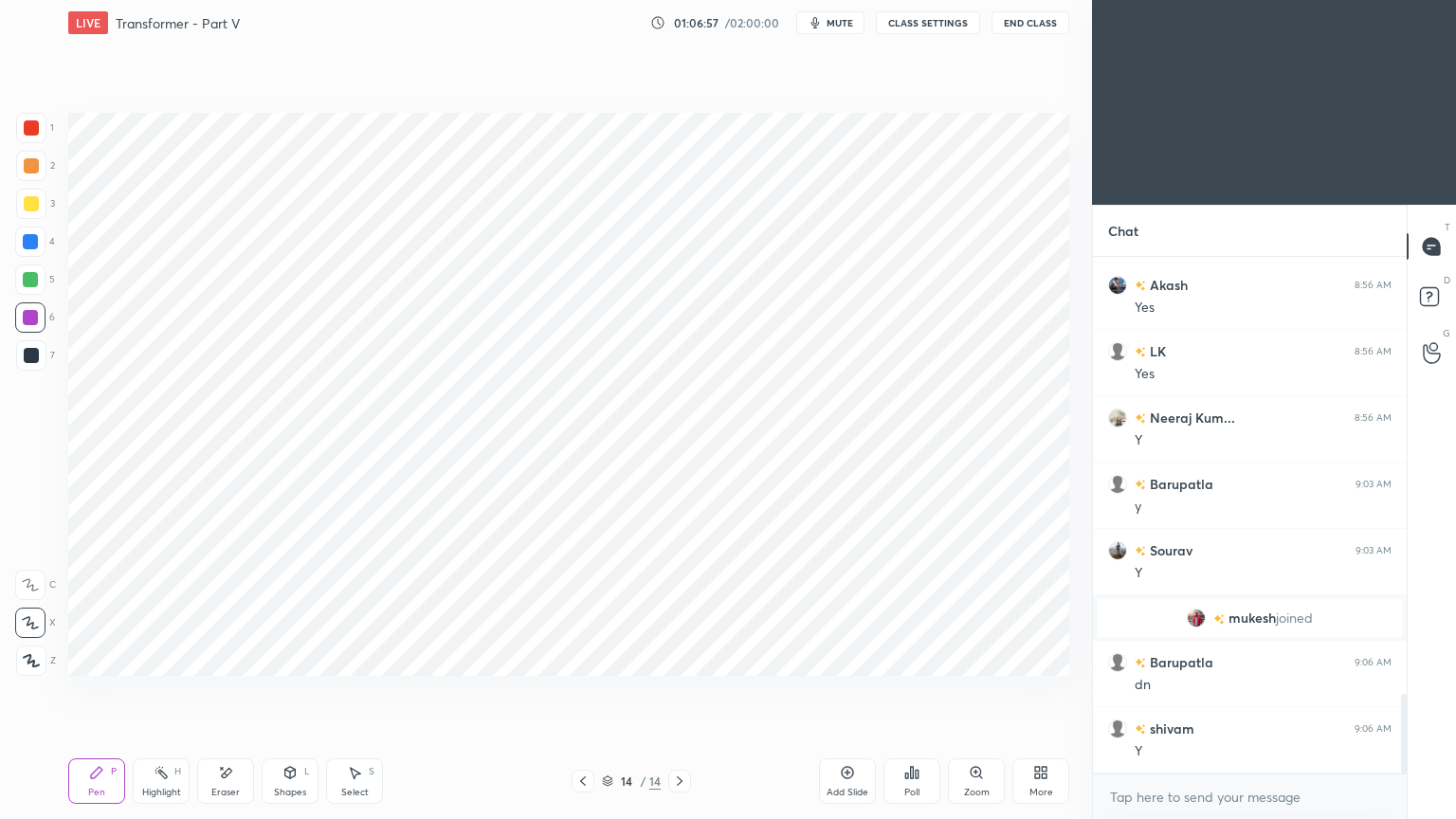 click 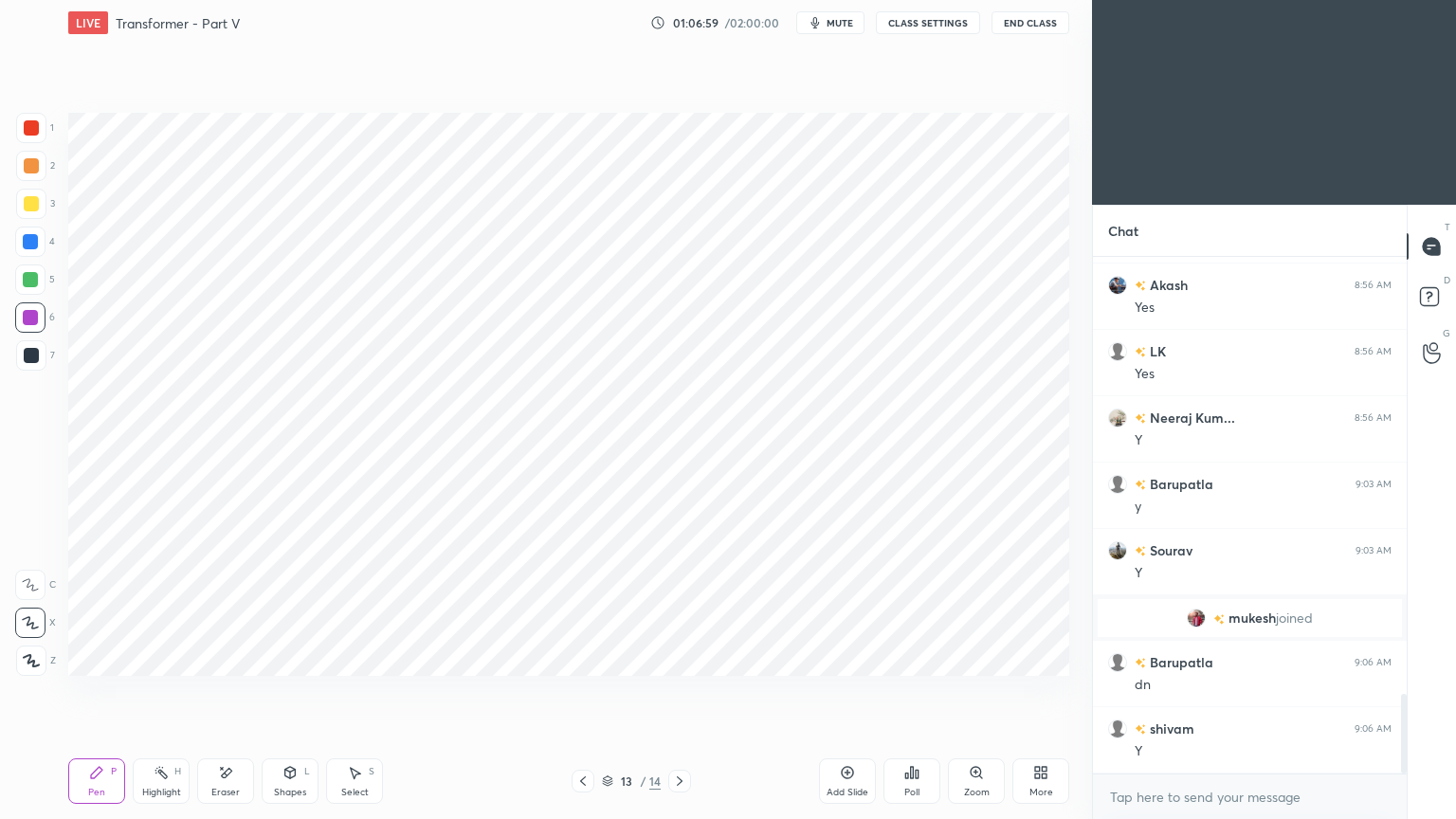 click 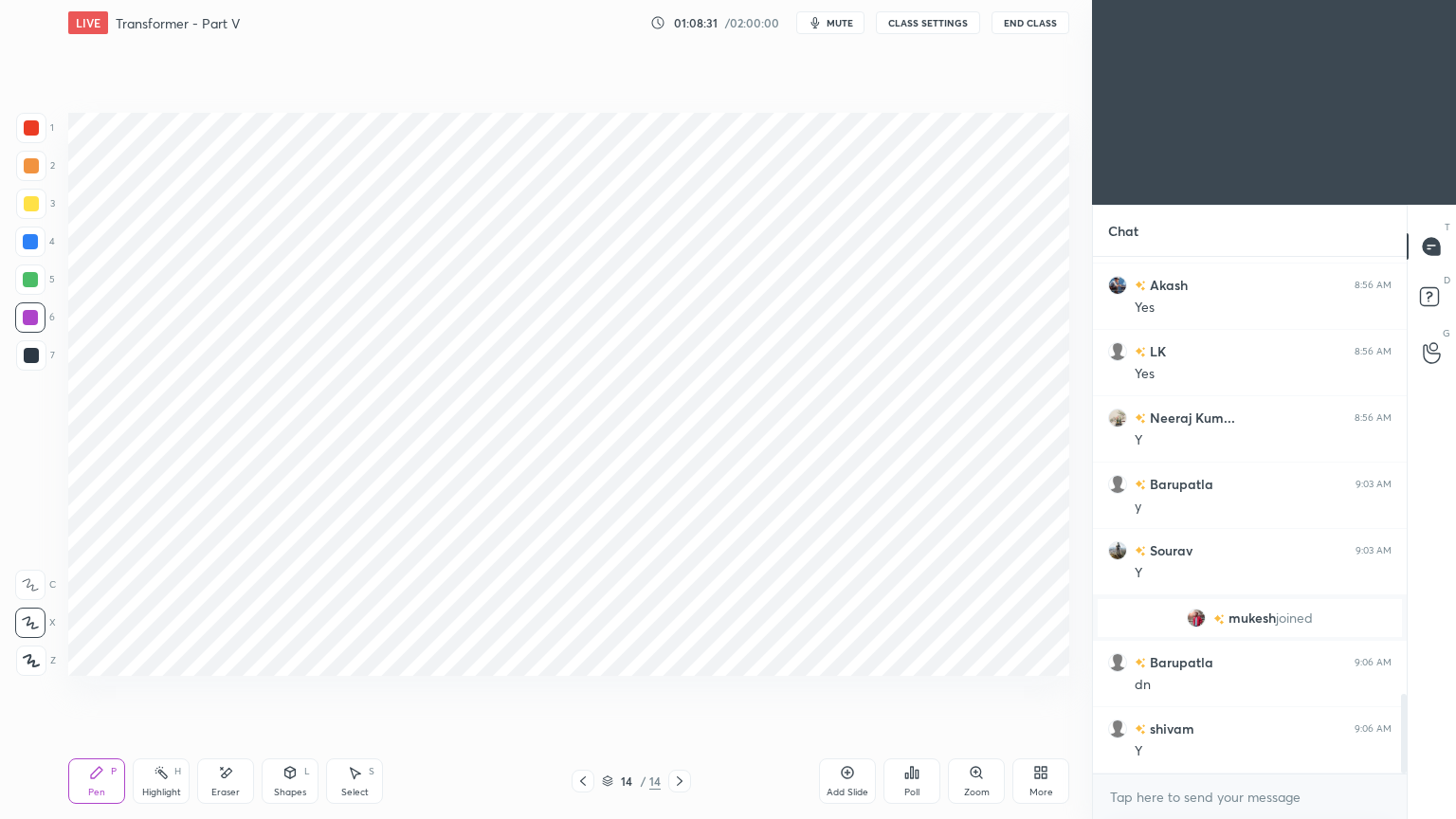 click at bounding box center (30, 242) 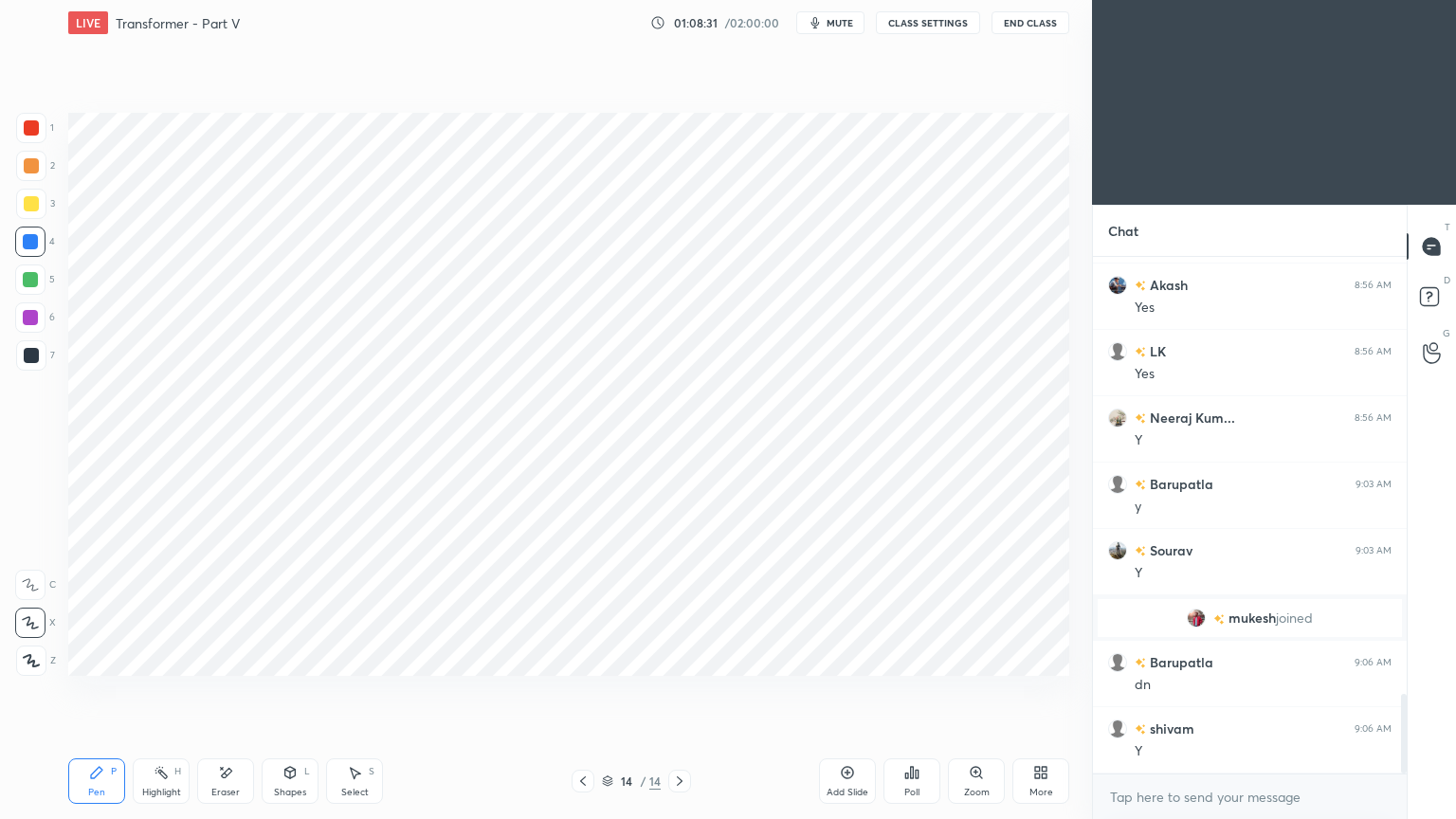 click at bounding box center [31, 355] 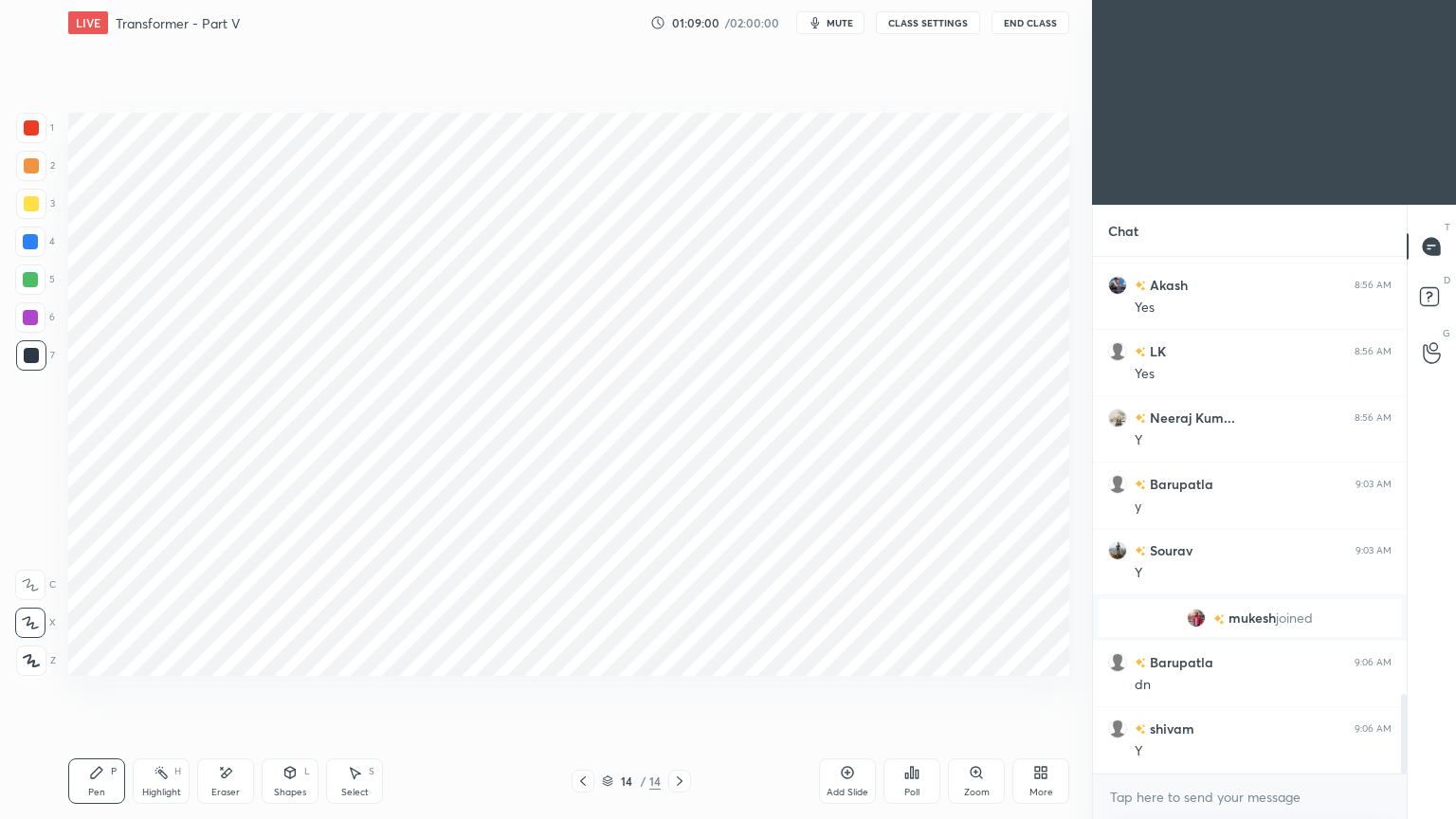 click 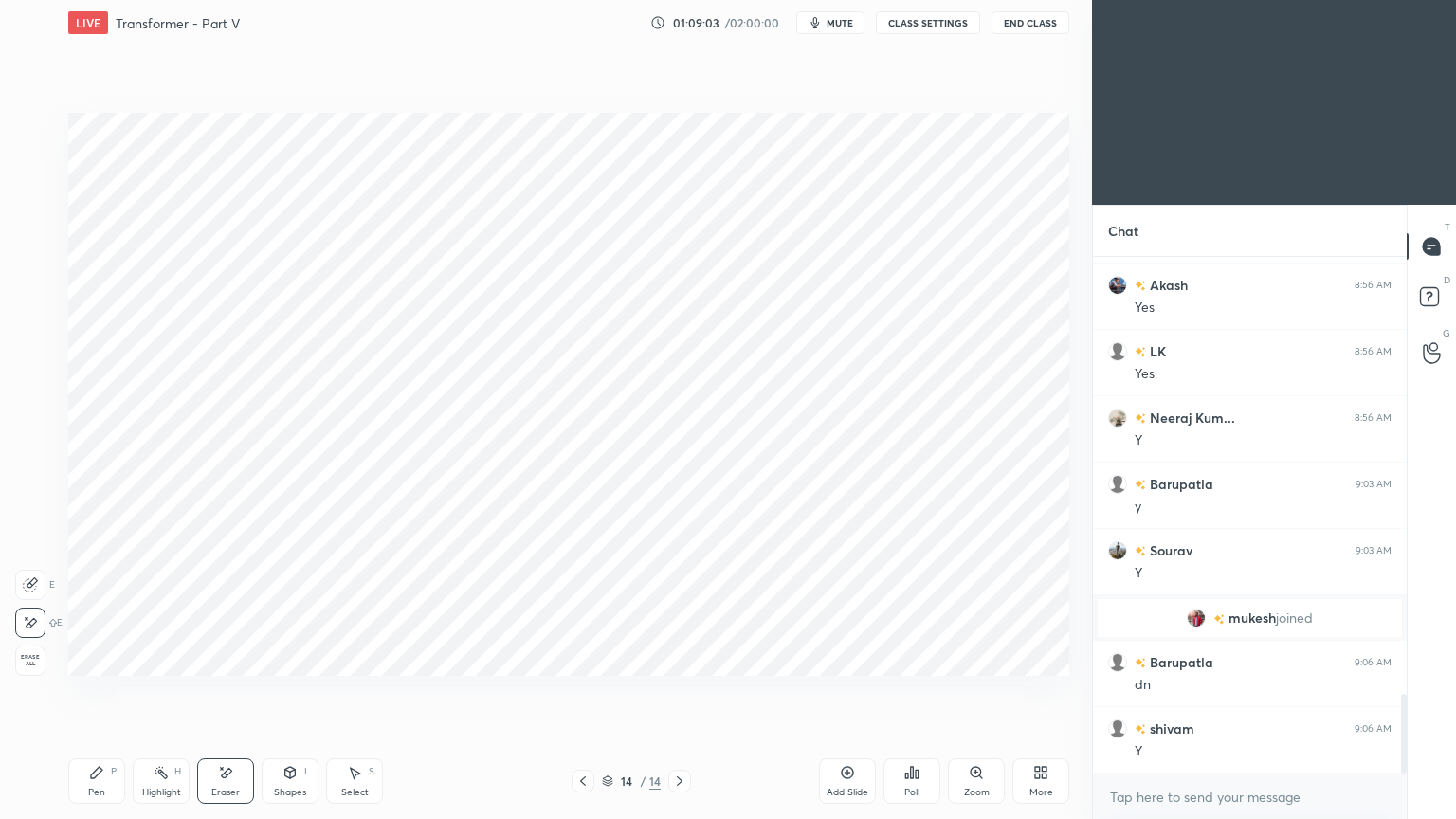 click on "Pen P Highlight H Eraser Shapes L Select S 14 / 14 Add Slide Poll Zoom More" at bounding box center [569, 781] 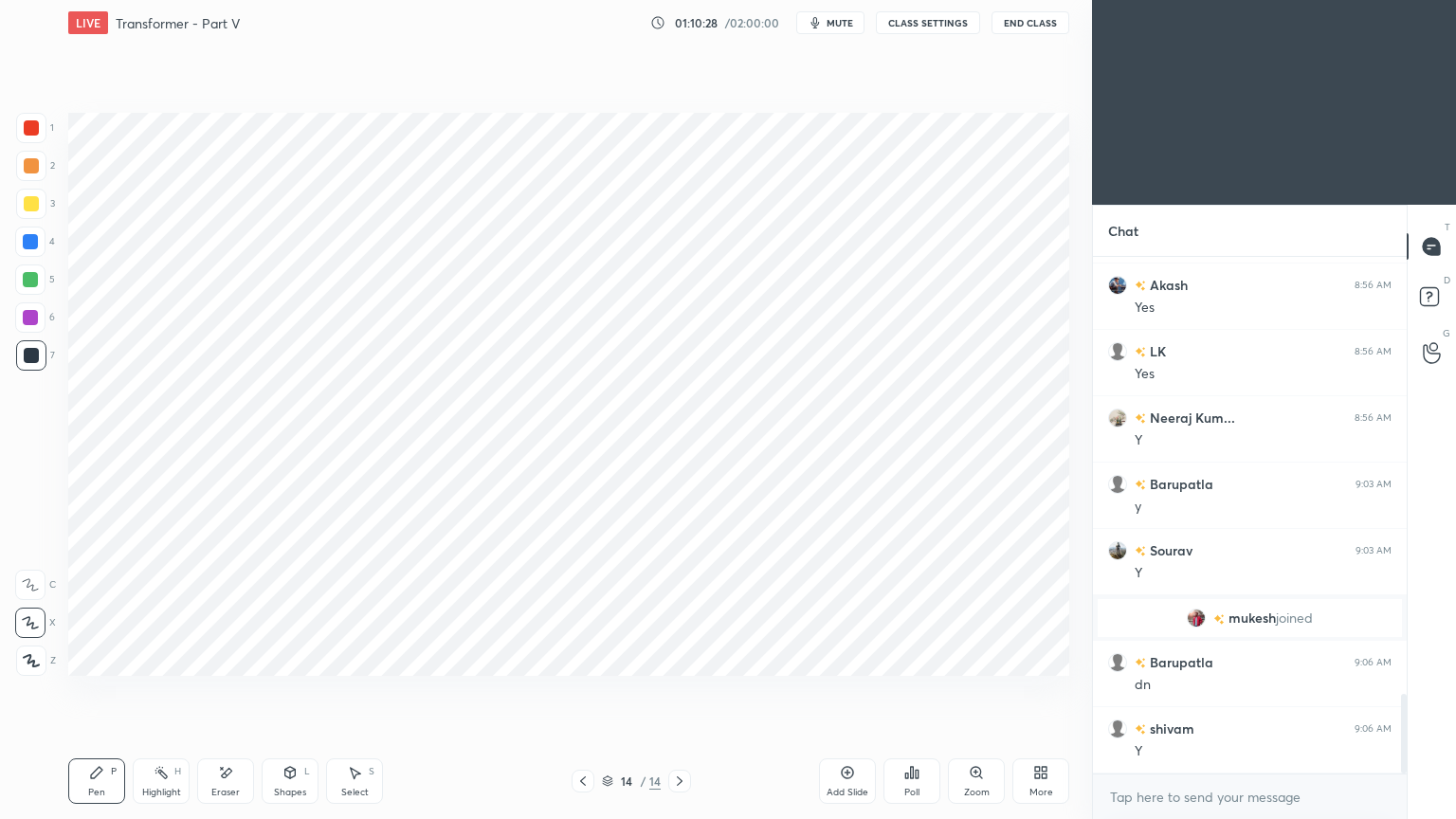 click at bounding box center (31, 128) 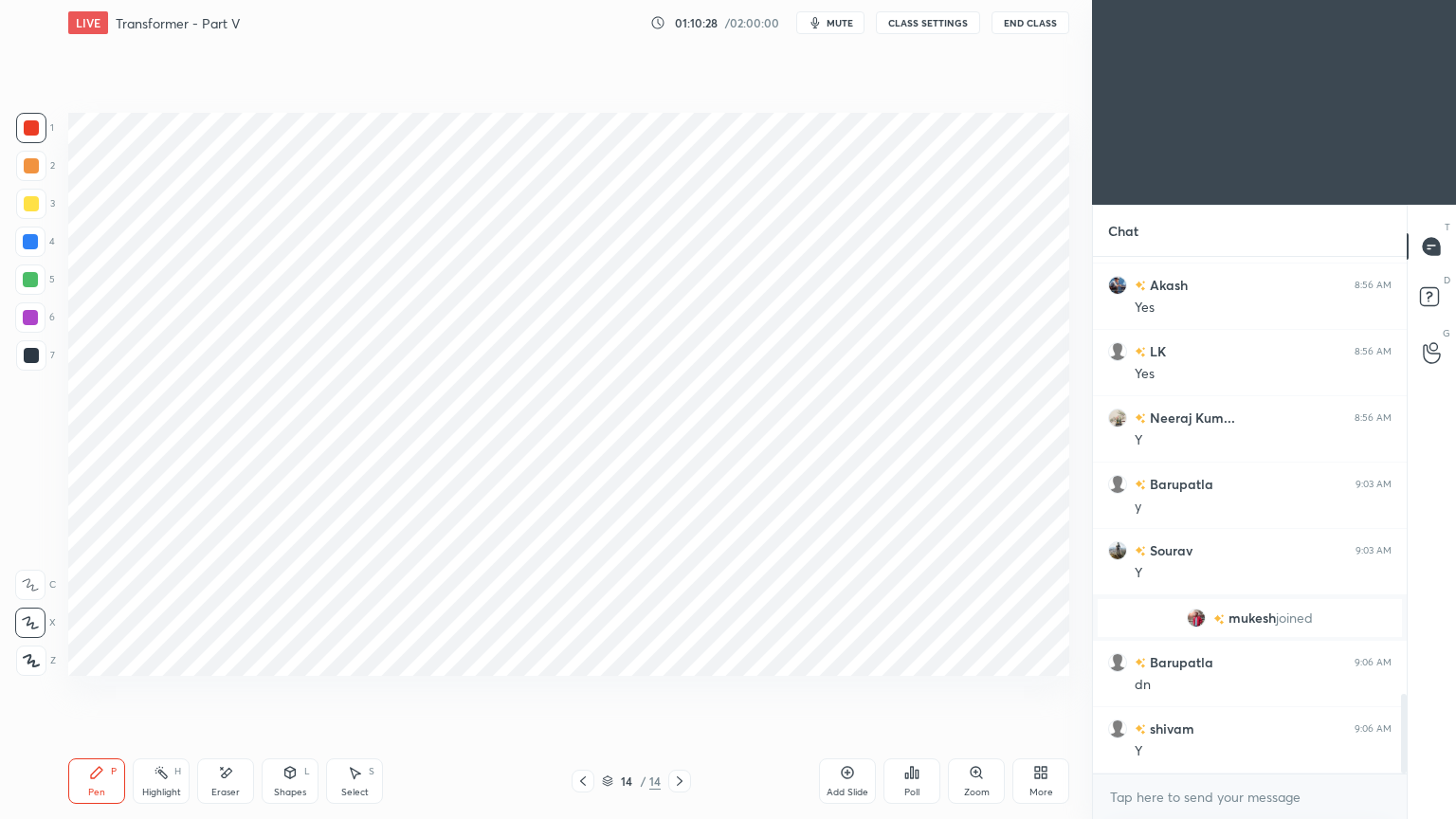 click at bounding box center (30, 242) 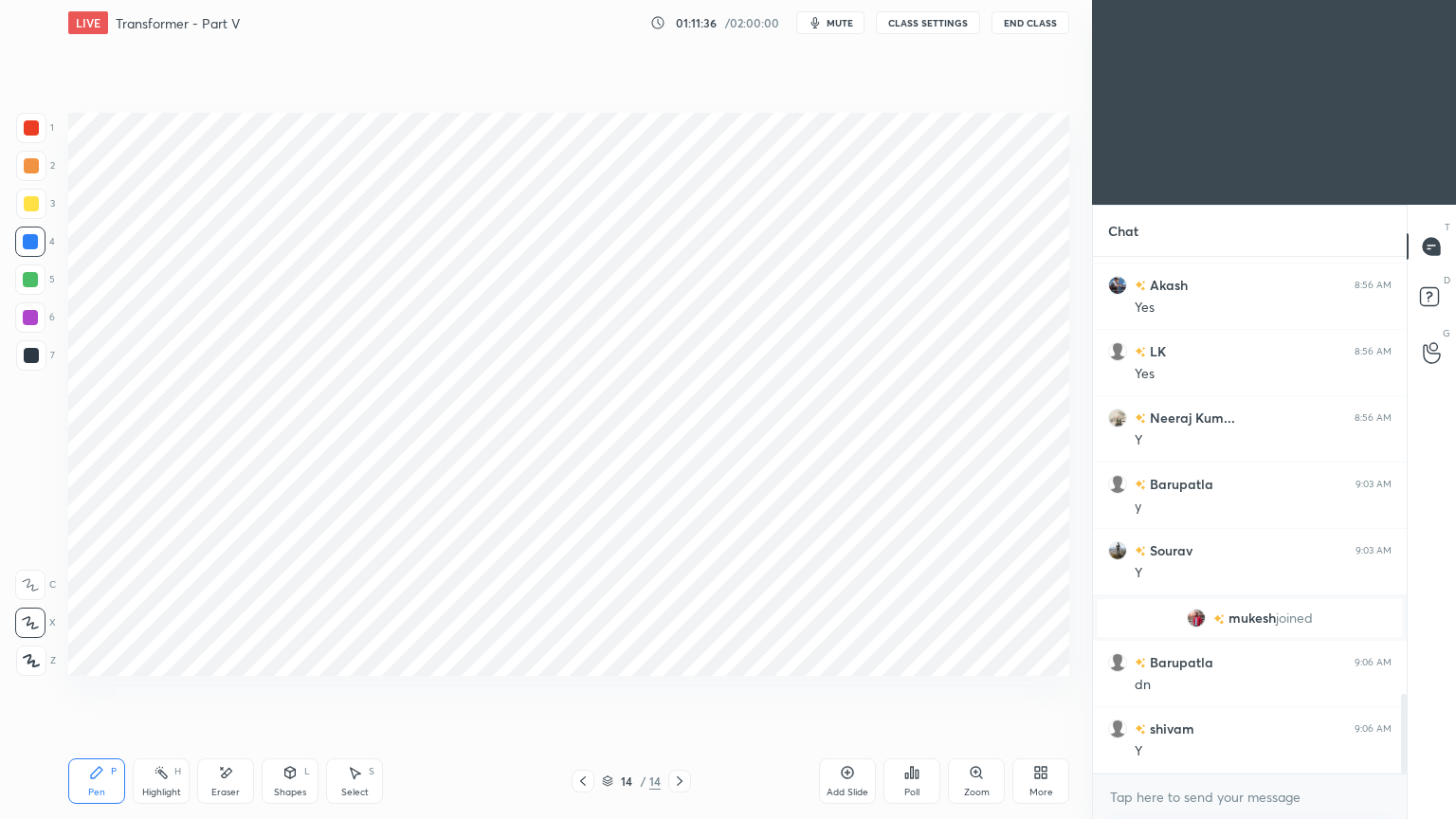 click at bounding box center (31, 355) 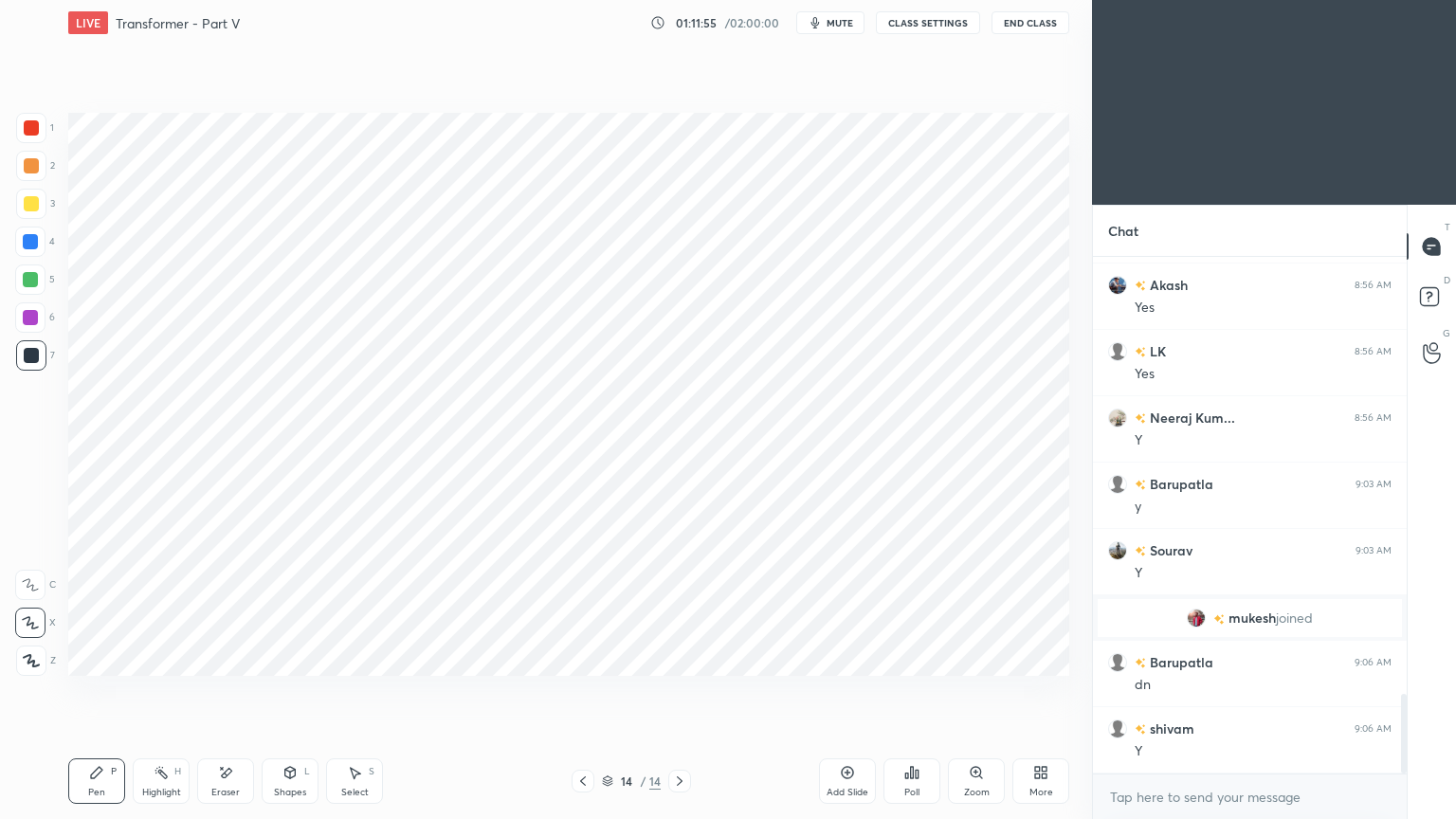 click at bounding box center (30, 242) 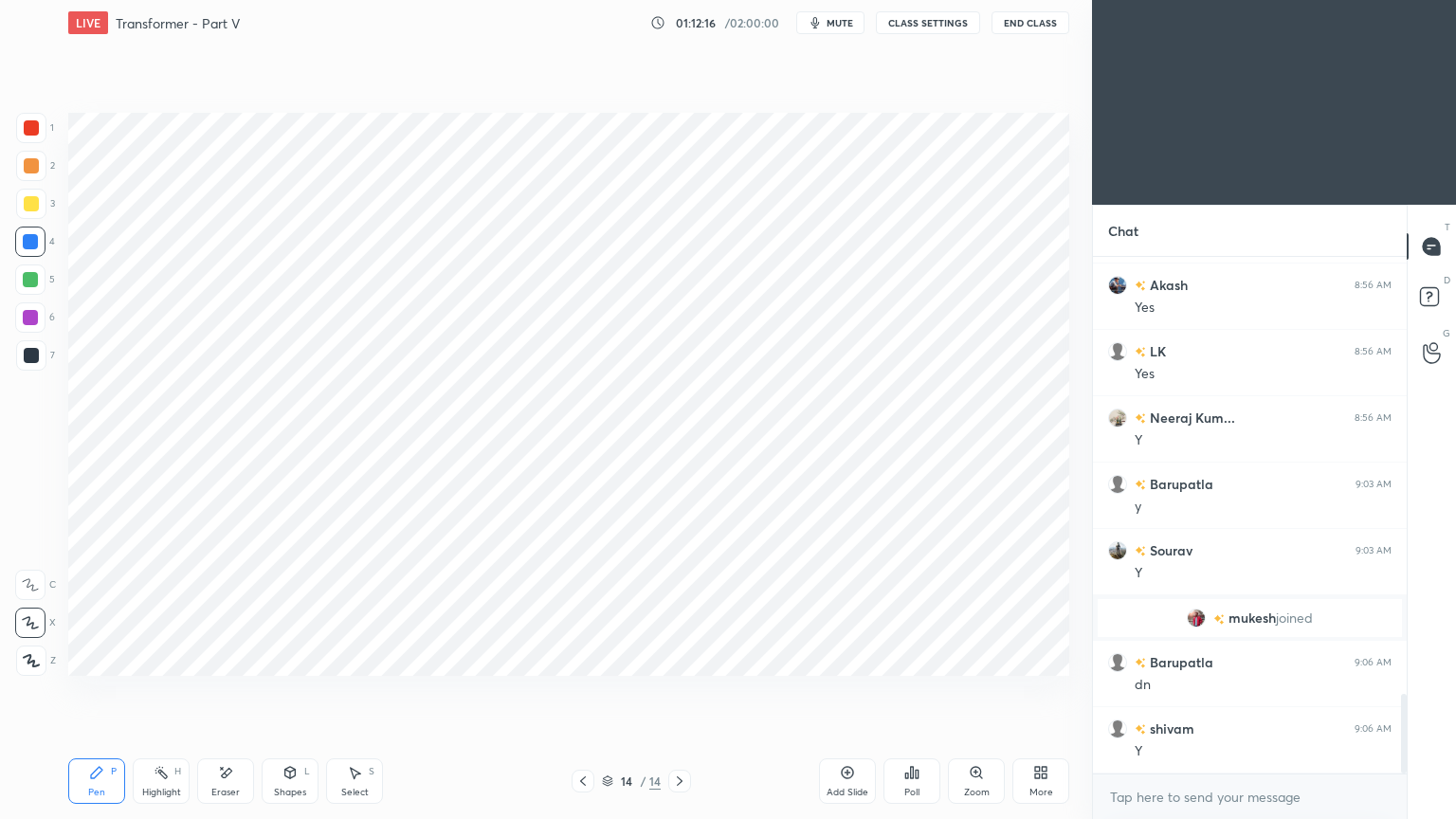 click at bounding box center [31, 355] 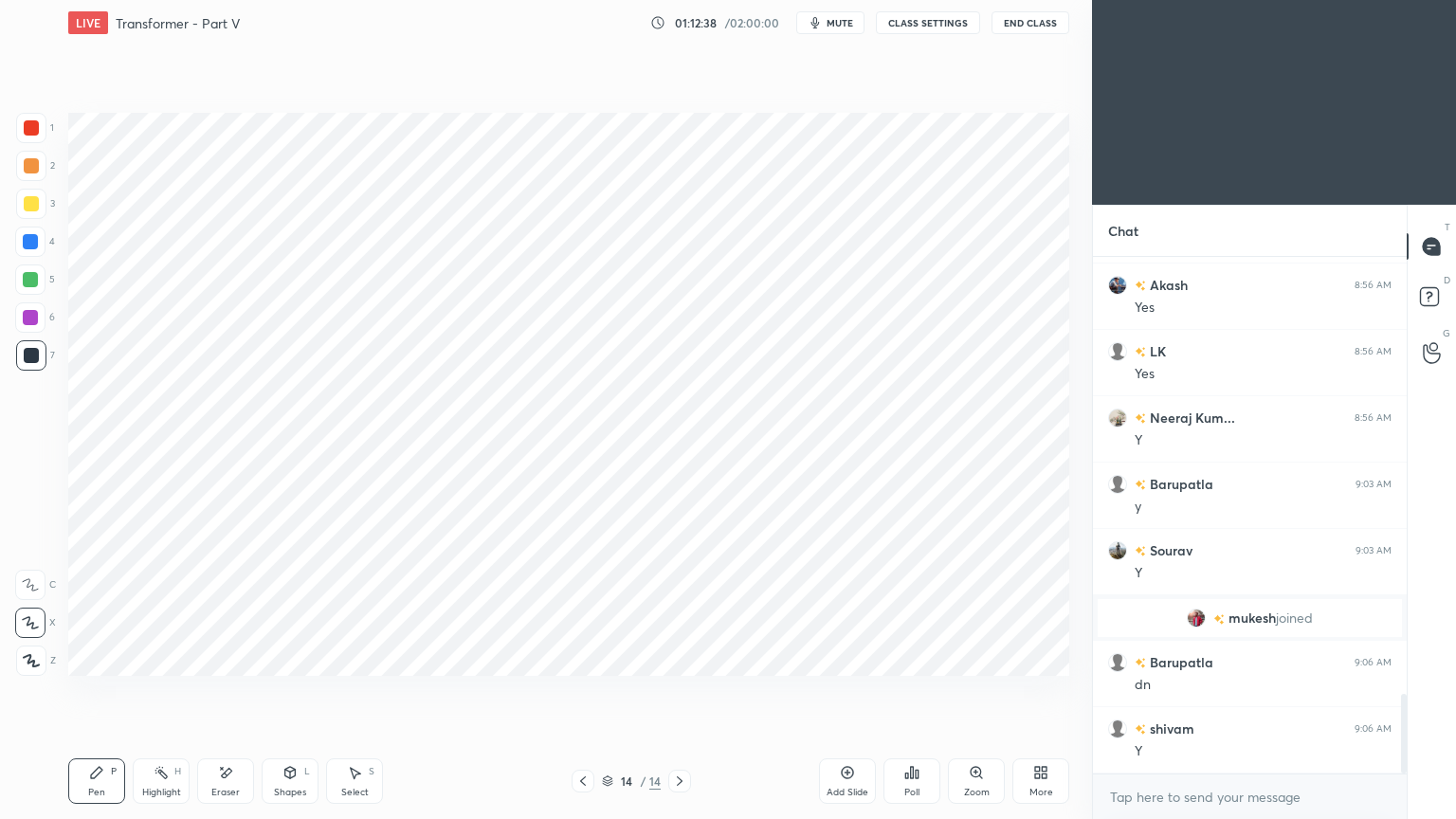 click at bounding box center (30, 242) 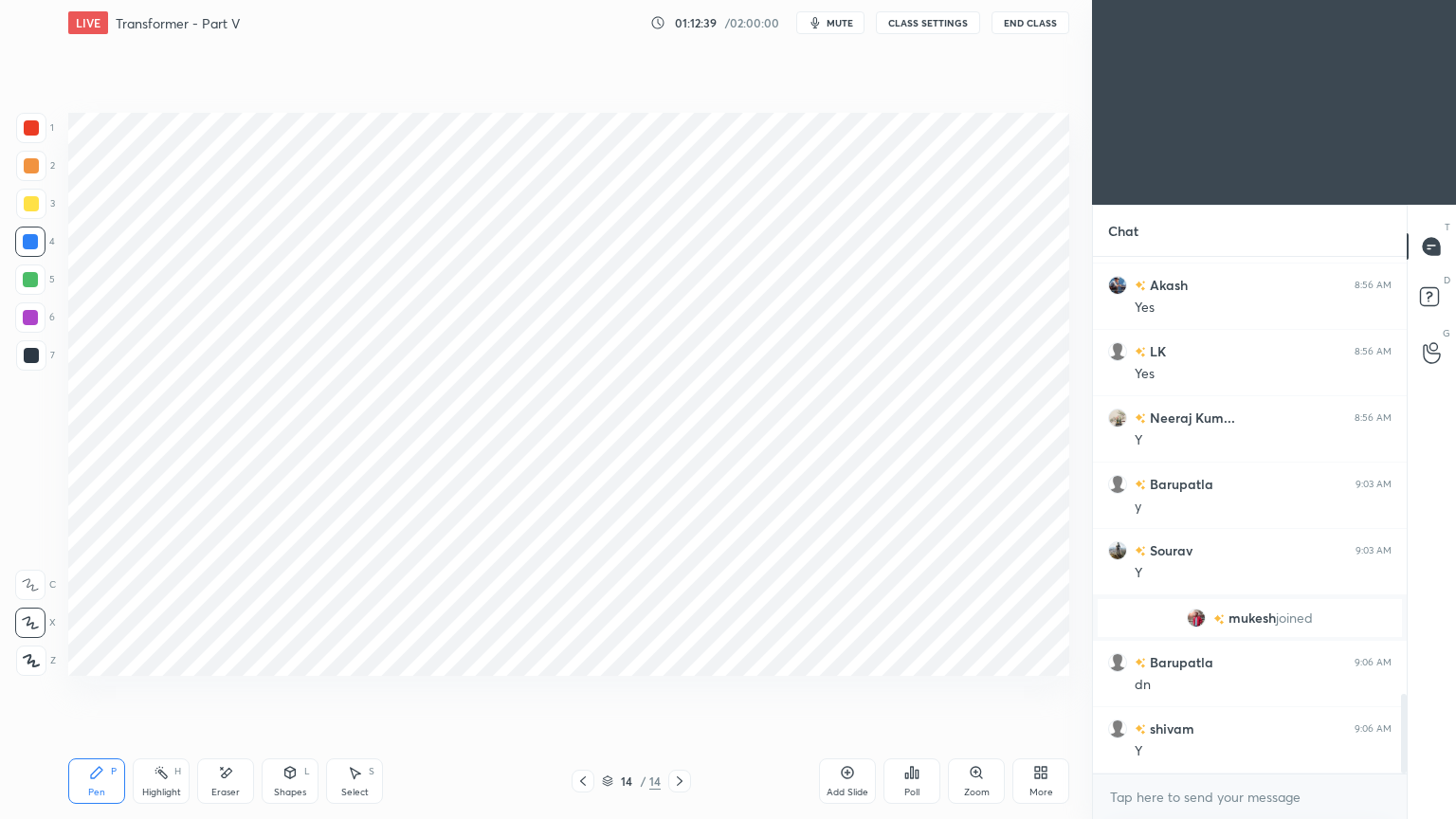 click at bounding box center [30, 318] 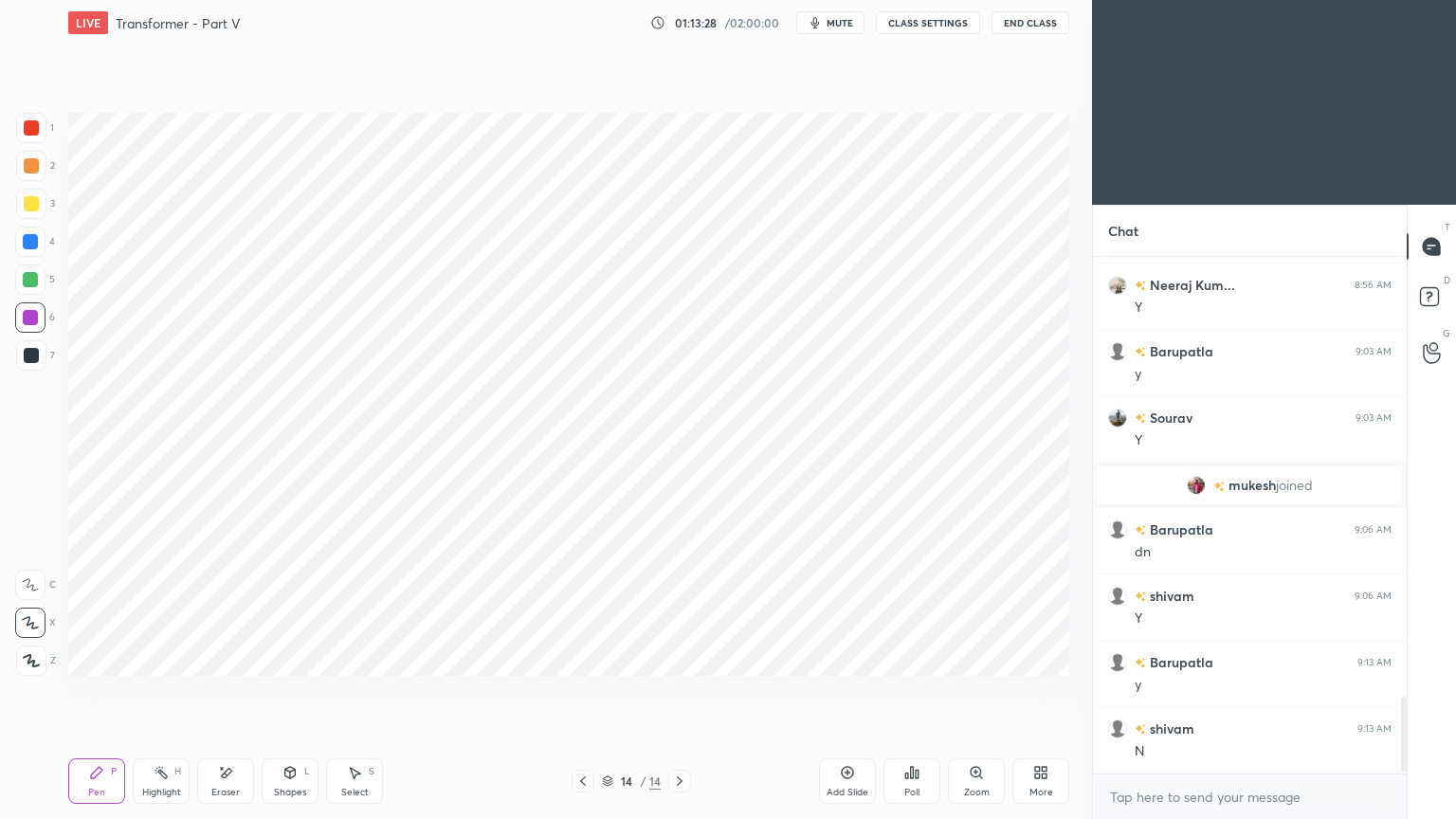 scroll, scrollTop: 3045, scrollLeft: 0, axis: vertical 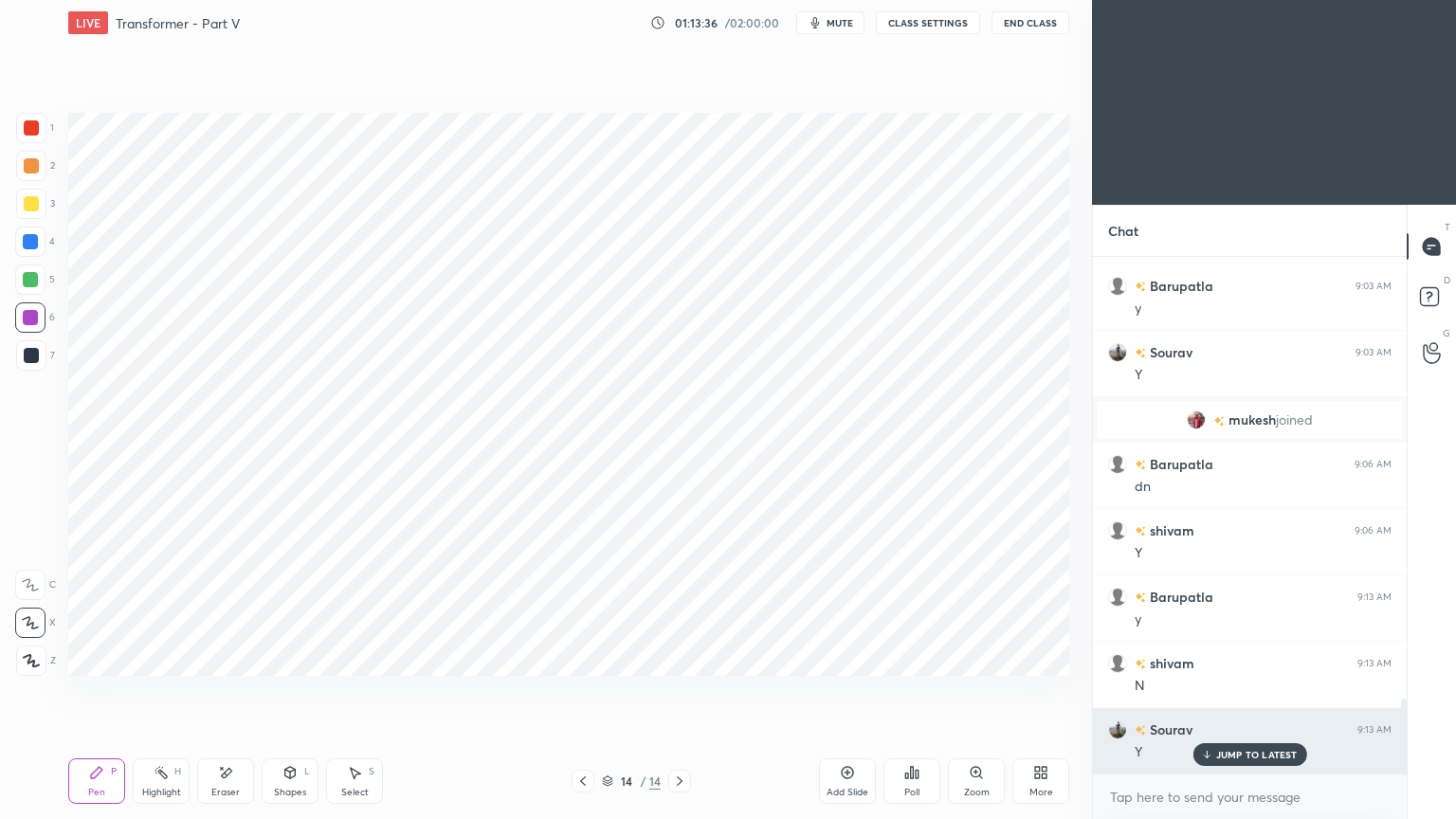 click on "JUMP TO LATEST" at bounding box center (1257, 755) 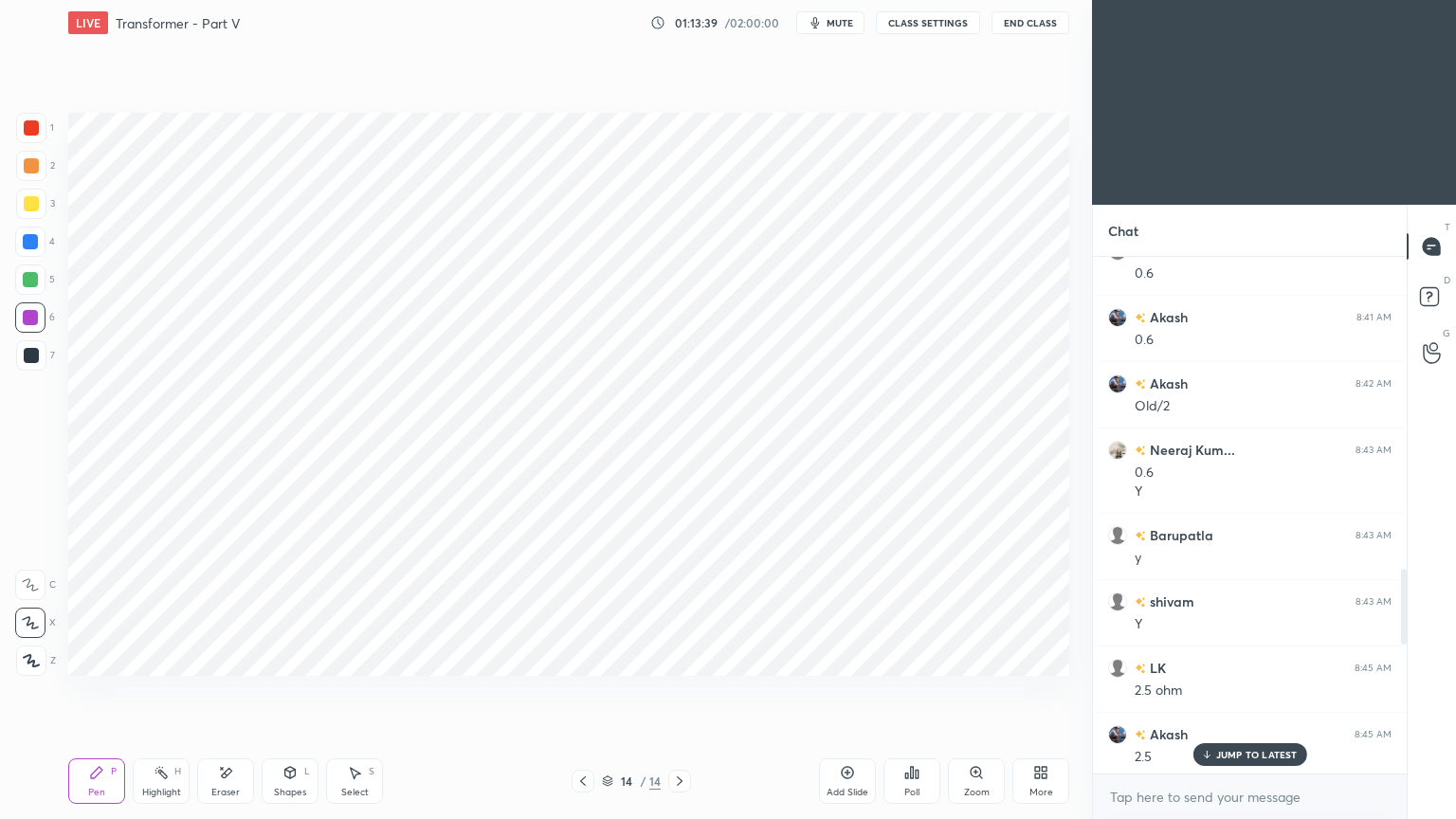 scroll, scrollTop: 1843, scrollLeft: 0, axis: vertical 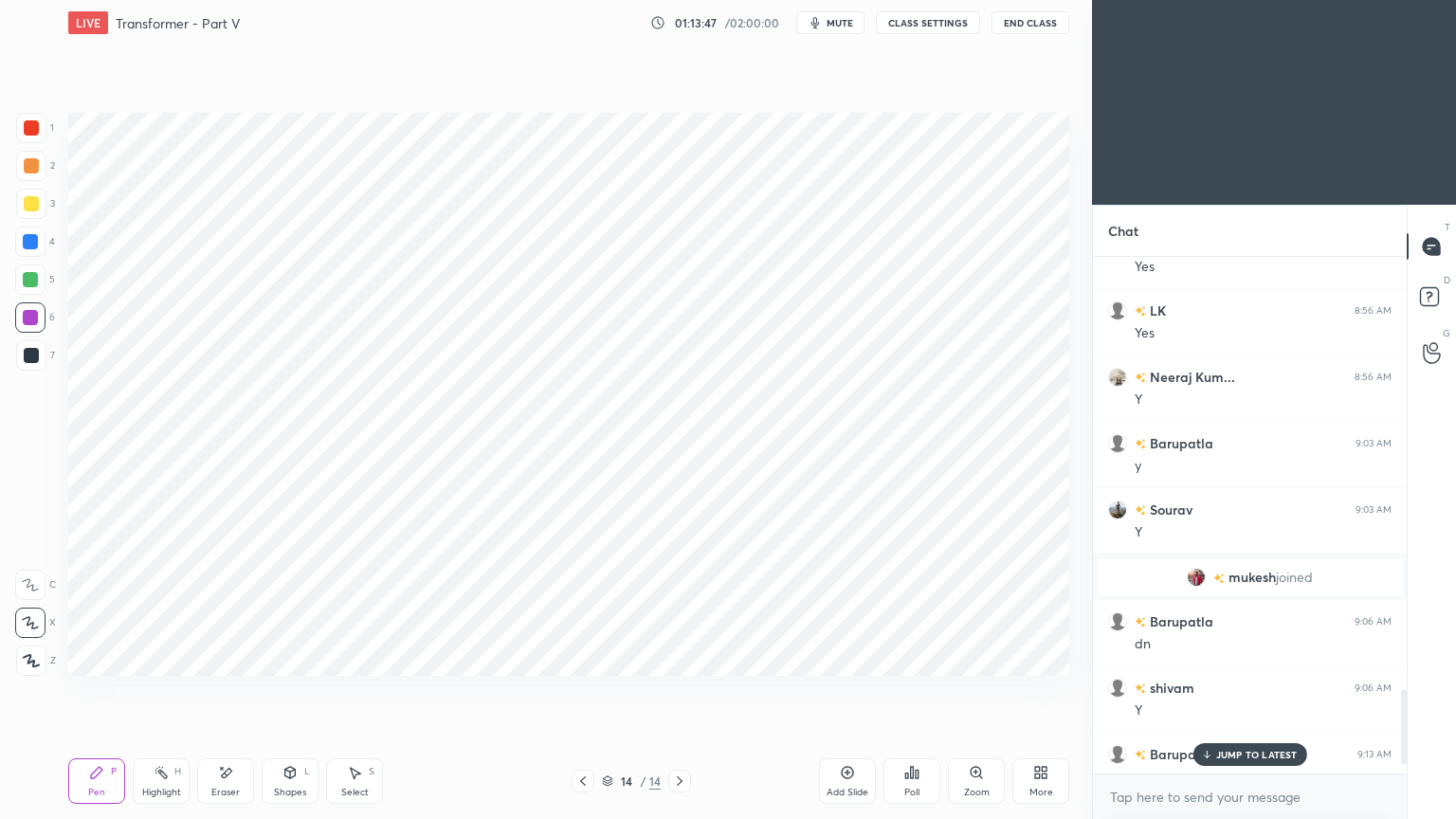 drag, startPoint x: 1404, startPoint y: 740, endPoint x: 1392, endPoint y: 793, distance: 54.34151 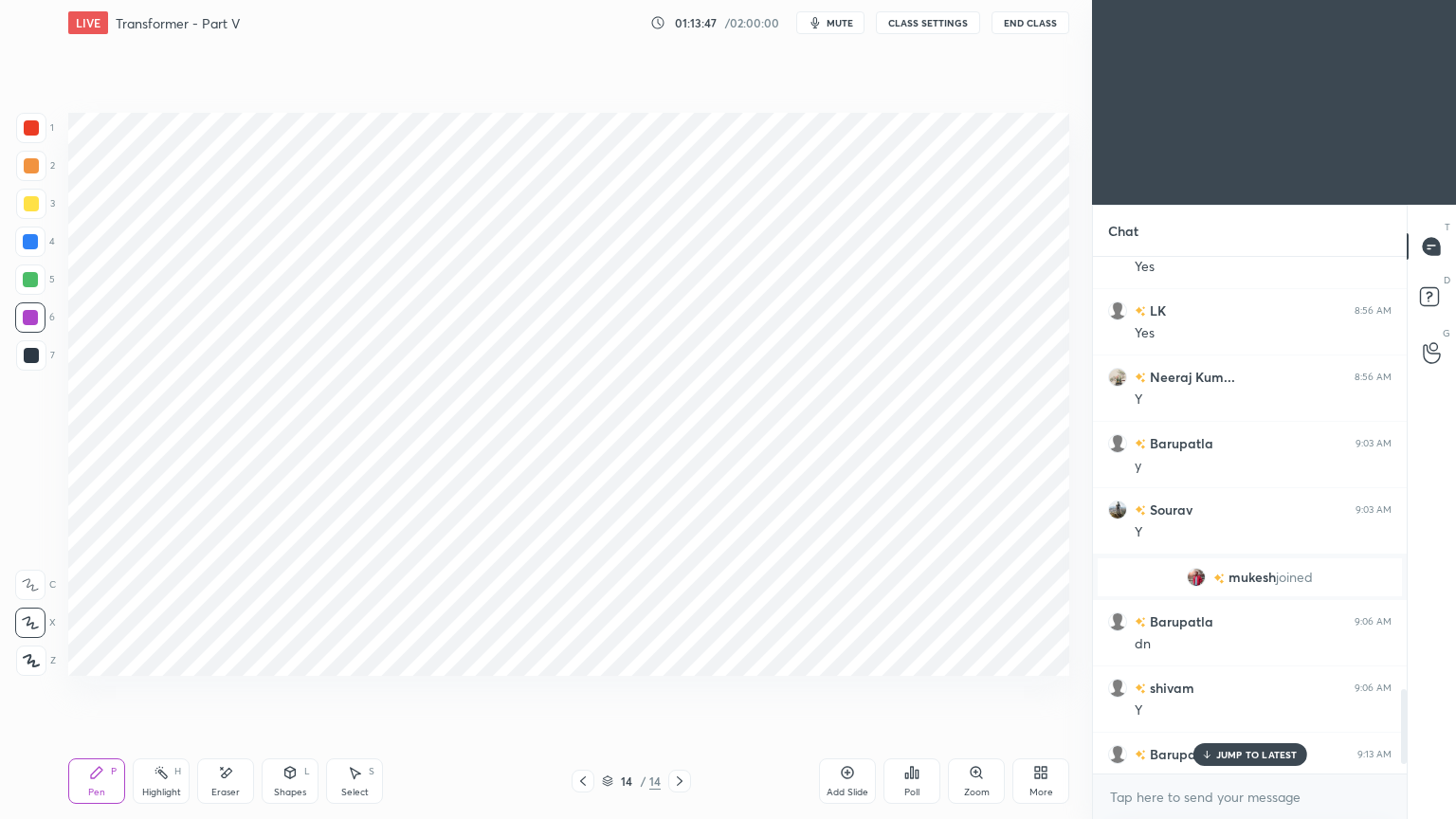 click on "Barupatla 8:56 AM understood Akash 8:56 AM Yes LK 8:56 AM Yes Neeraj Kum... 8:56 AM Y Barupatla 9:03 AM y Sourav 9:03 AM Y mukesh  joined Barupatla 9:06 AM dn shivam 9:06 AM Y Barupatla 9:13 AM y shivam 9:13 AM N Sourav 9:13 AM Y JUMP TO LATEST Enable hand raising Enable raise hand to speak to learners. Once enabled, chat will be turned off temporarily. Enable x" at bounding box center [1249, 537] 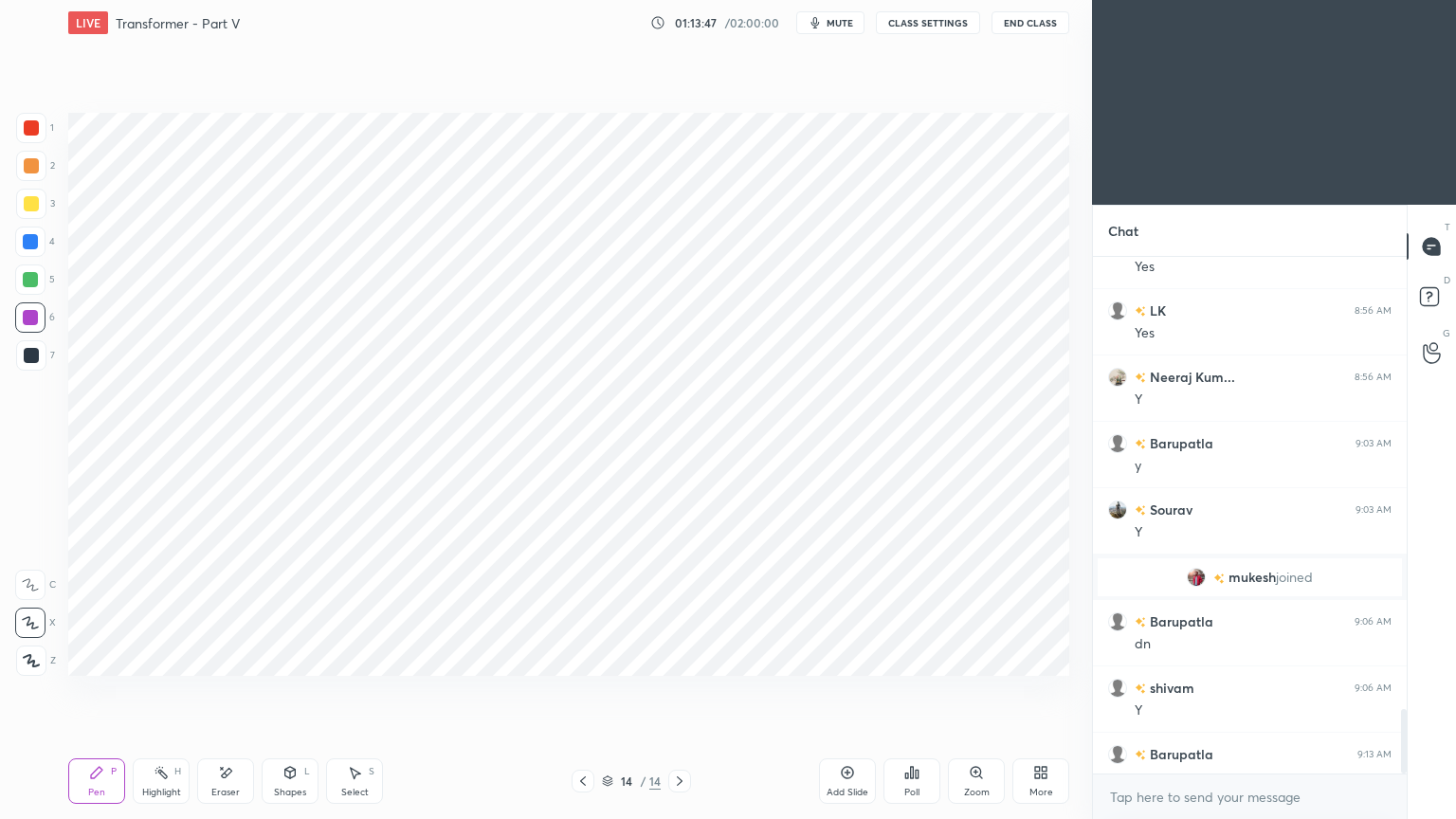 scroll, scrollTop: 3609, scrollLeft: 0, axis: vertical 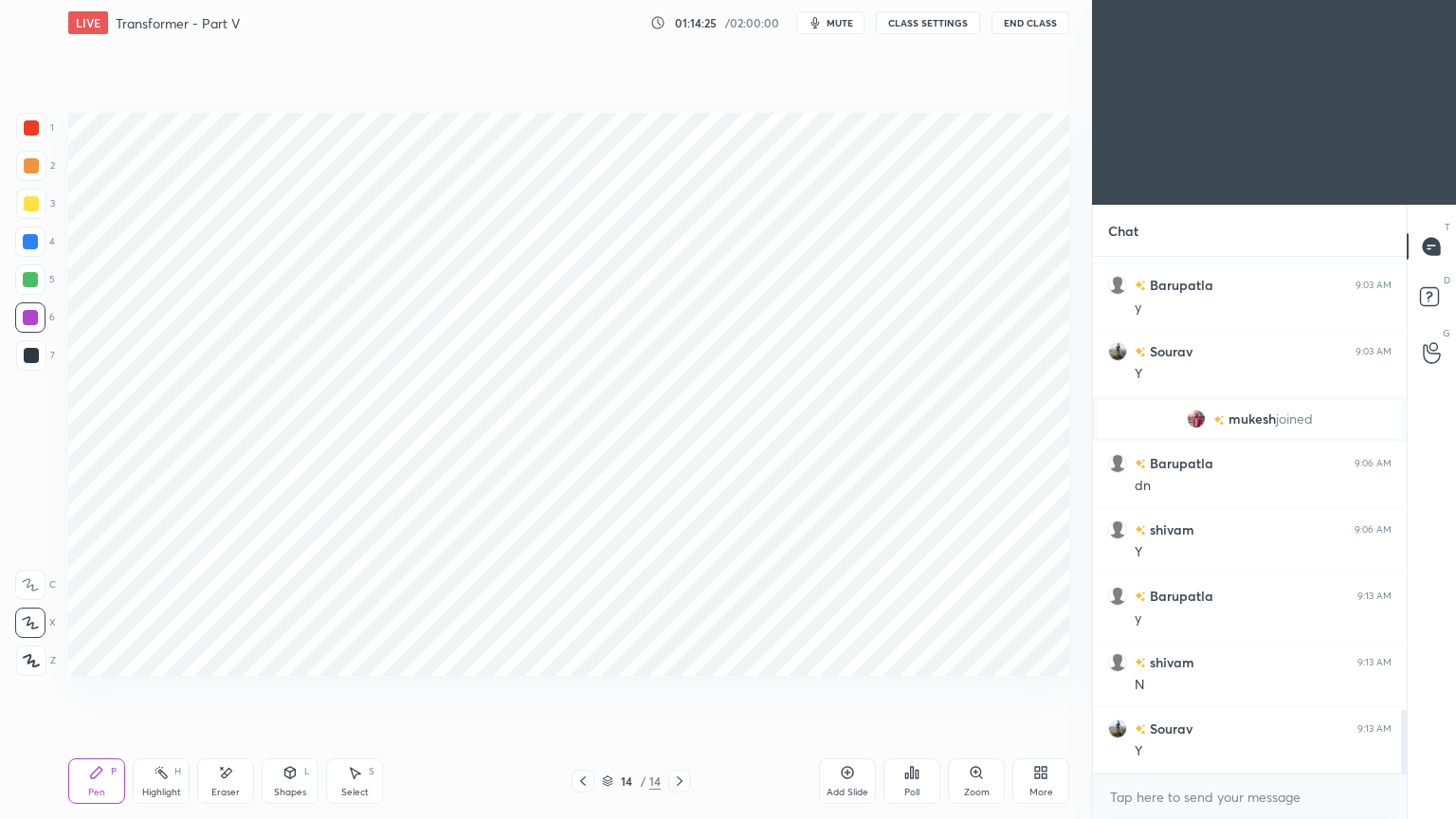 drag, startPoint x: 1407, startPoint y: 743, endPoint x: 1407, endPoint y: 721, distance: 22 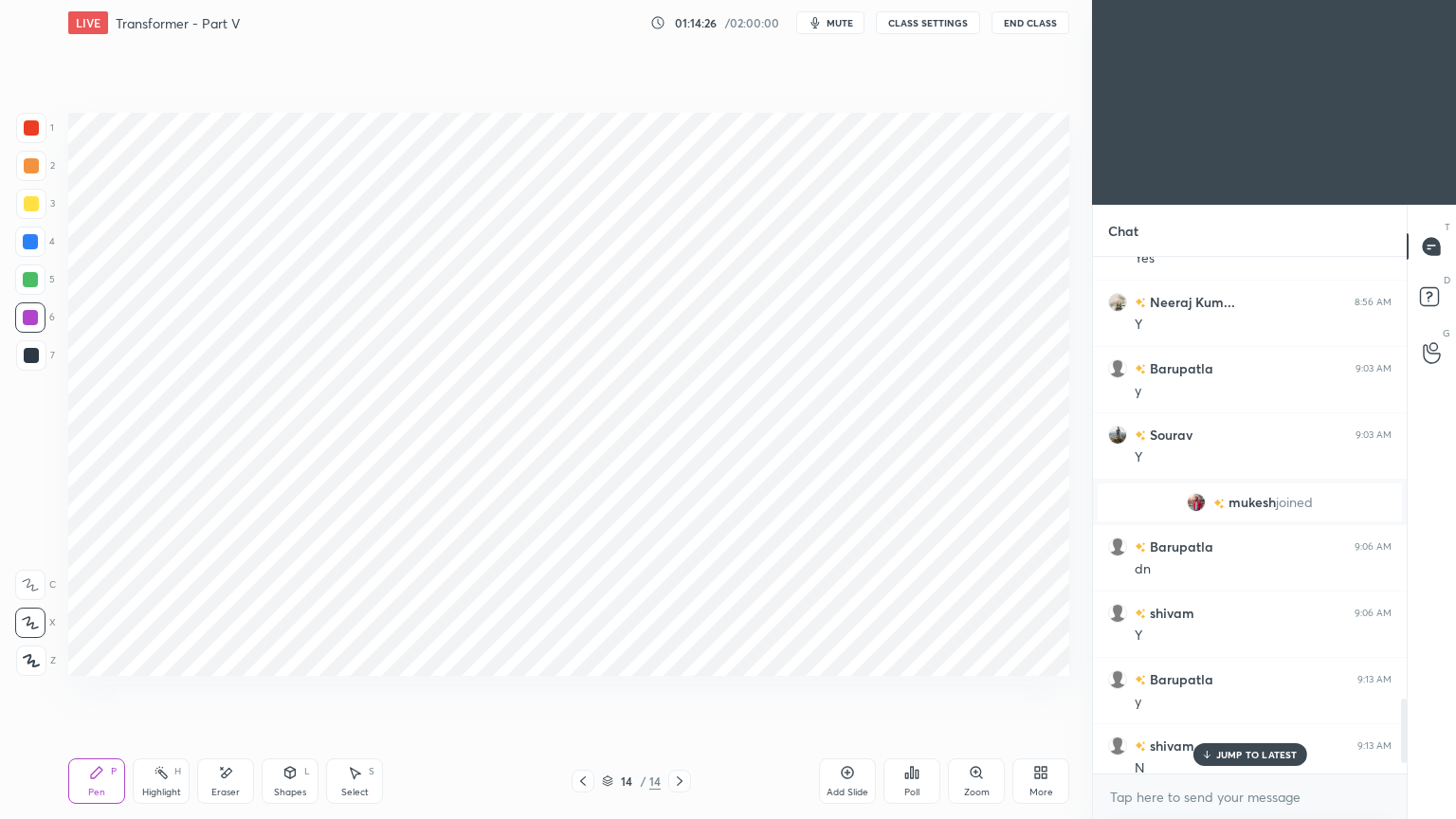 scroll, scrollTop: 3609, scrollLeft: 0, axis: vertical 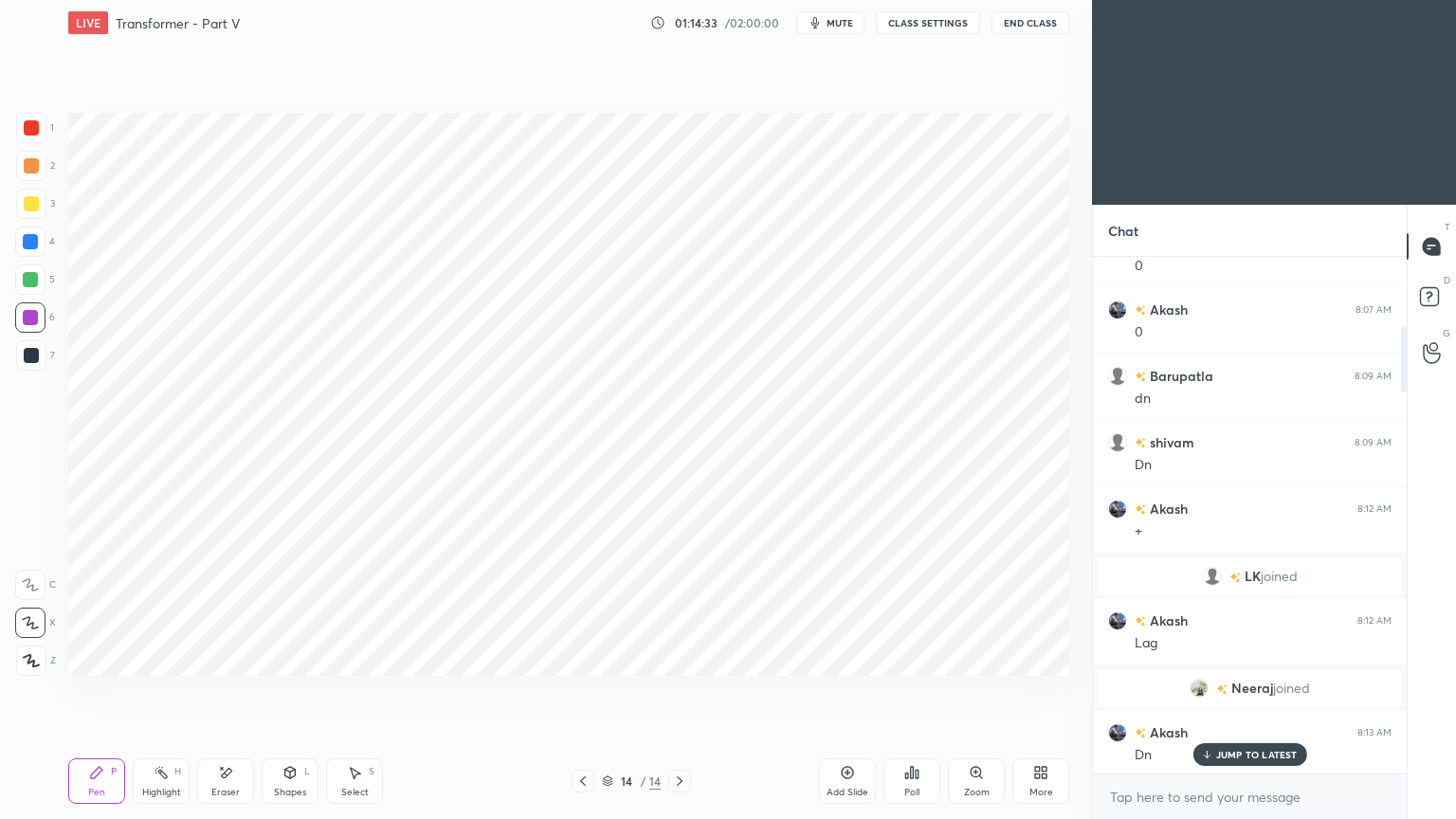 drag, startPoint x: 1405, startPoint y: 736, endPoint x: 1390, endPoint y: 327, distance: 409.27497 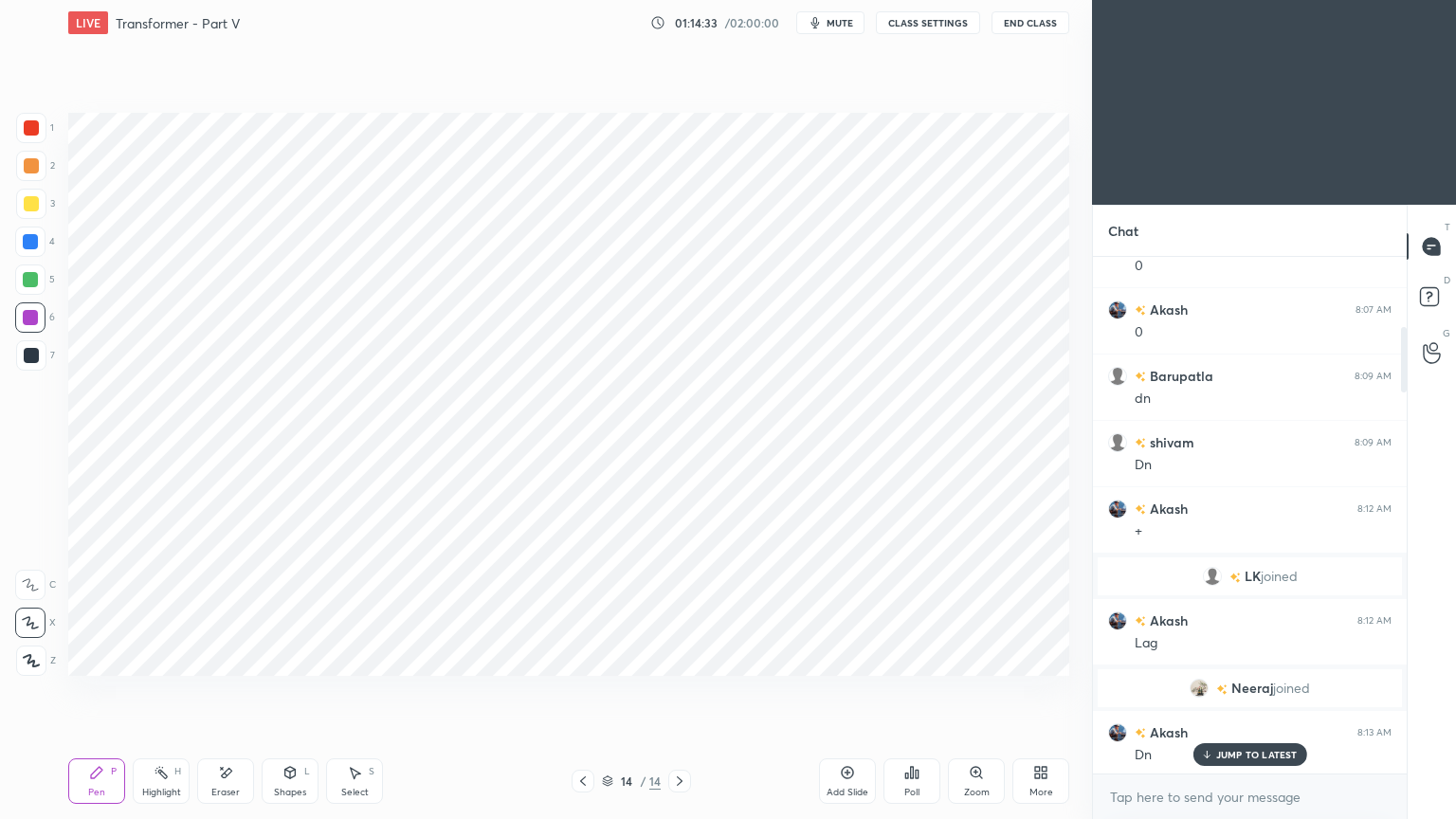click on "Chat shivam, Akash  joined Sourav 8:07 AM 0 Akash 8:07 AM 0 Barupatla 8:09 AM dn shivam 8:09 AM Dn Akash 8:12 AM + LK  joined Akash 8:12 AM Lag Neeraj  joined Akash 8:13 AM Dn Neeraj Kum... 8:13 AM Good morning sir 🙏 Barupatla 8:13 AM dn Akash 8:14 AM X/R Akash 8:16 AM @=tan^-1(R/X) Akash 8:17 AM Dn Neeraj Kum... 8:21 AM P shivam 8:21 AM P Akash 8:21 AM P Barupatla 8:21 AM P LK 8:21 AM P Sourav 8:22 AM P JUMP TO LATEST Enable hand raising Enable raise hand to speak to learners. Once enabled, chat will be turned off temporarily. Enable x   introducing Raise a hand with a doubt Now learners can raise their hand along with a doubt  How it works? Doubts asked by learners will show up here NEW DOUBTS ASKED No one has raised a hand yet Can't raise hand Looks like educator just invited you to speak. Please wait before you can raise your hand again. Got it T Messages (T) D Doubts (D) G Raise Hand (G)" at bounding box center (1274, 512) 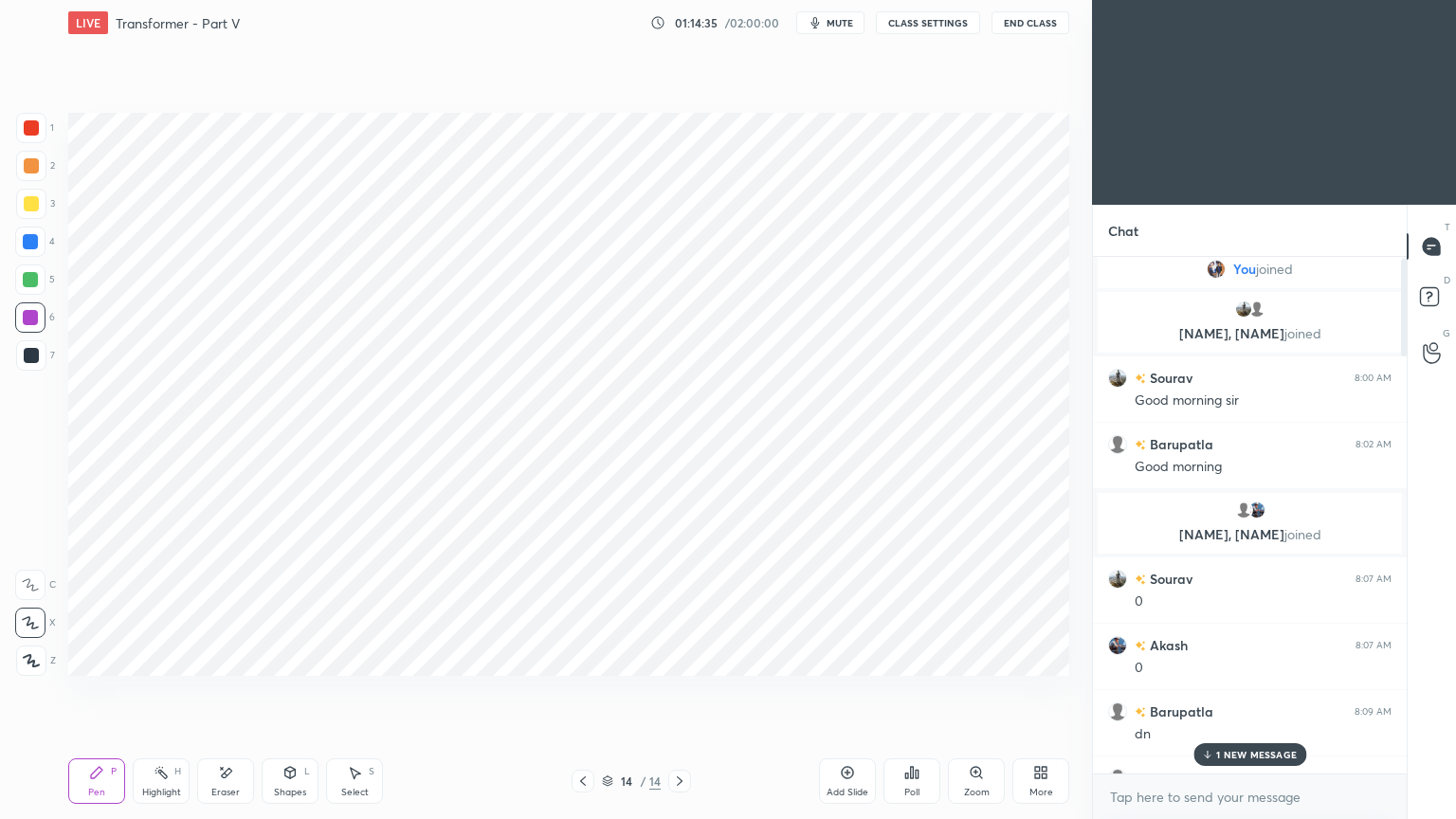 scroll, scrollTop: 0, scrollLeft: 0, axis: both 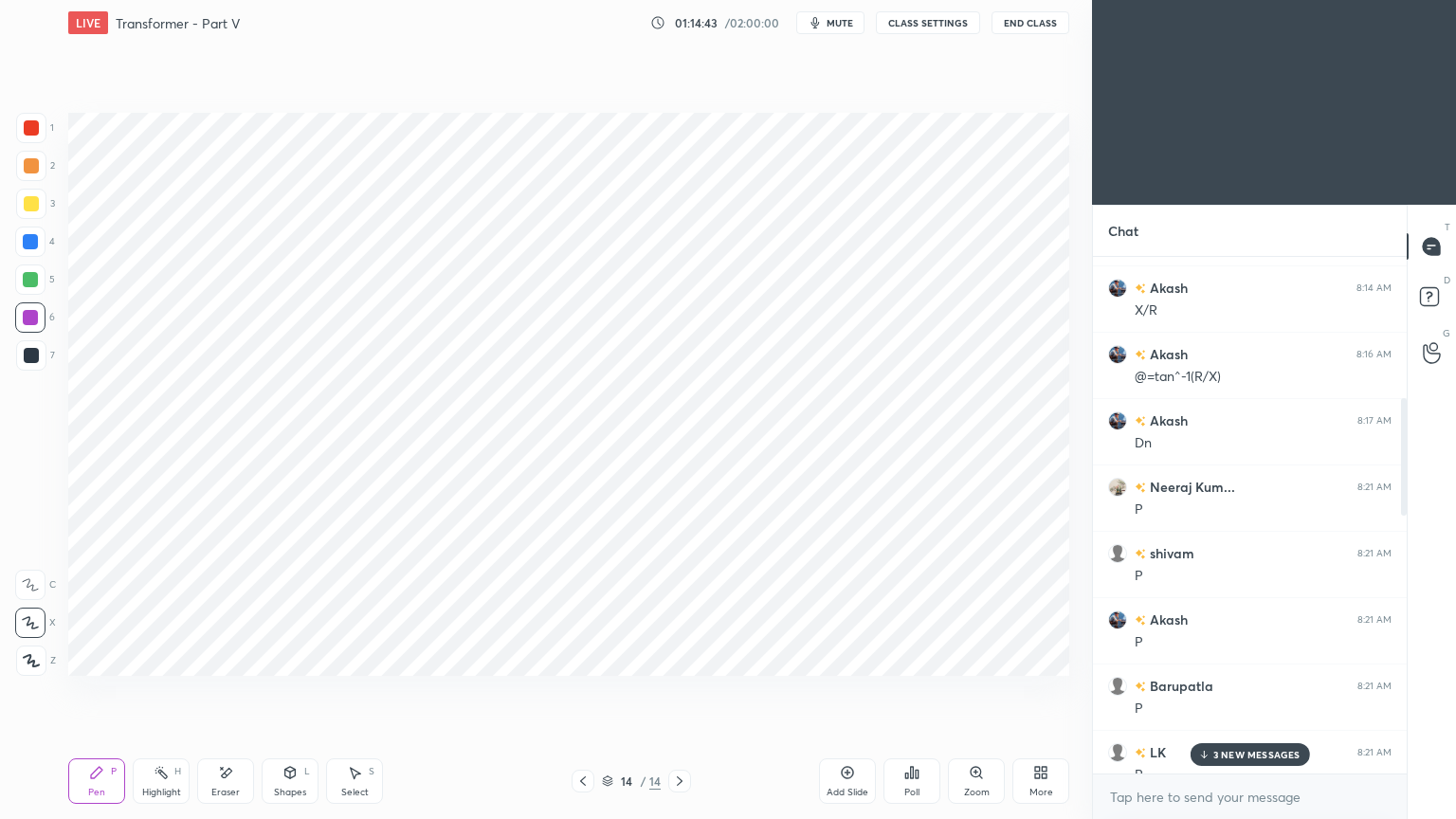drag, startPoint x: 1405, startPoint y: 386, endPoint x: 1342, endPoint y: 599, distance: 222.12159 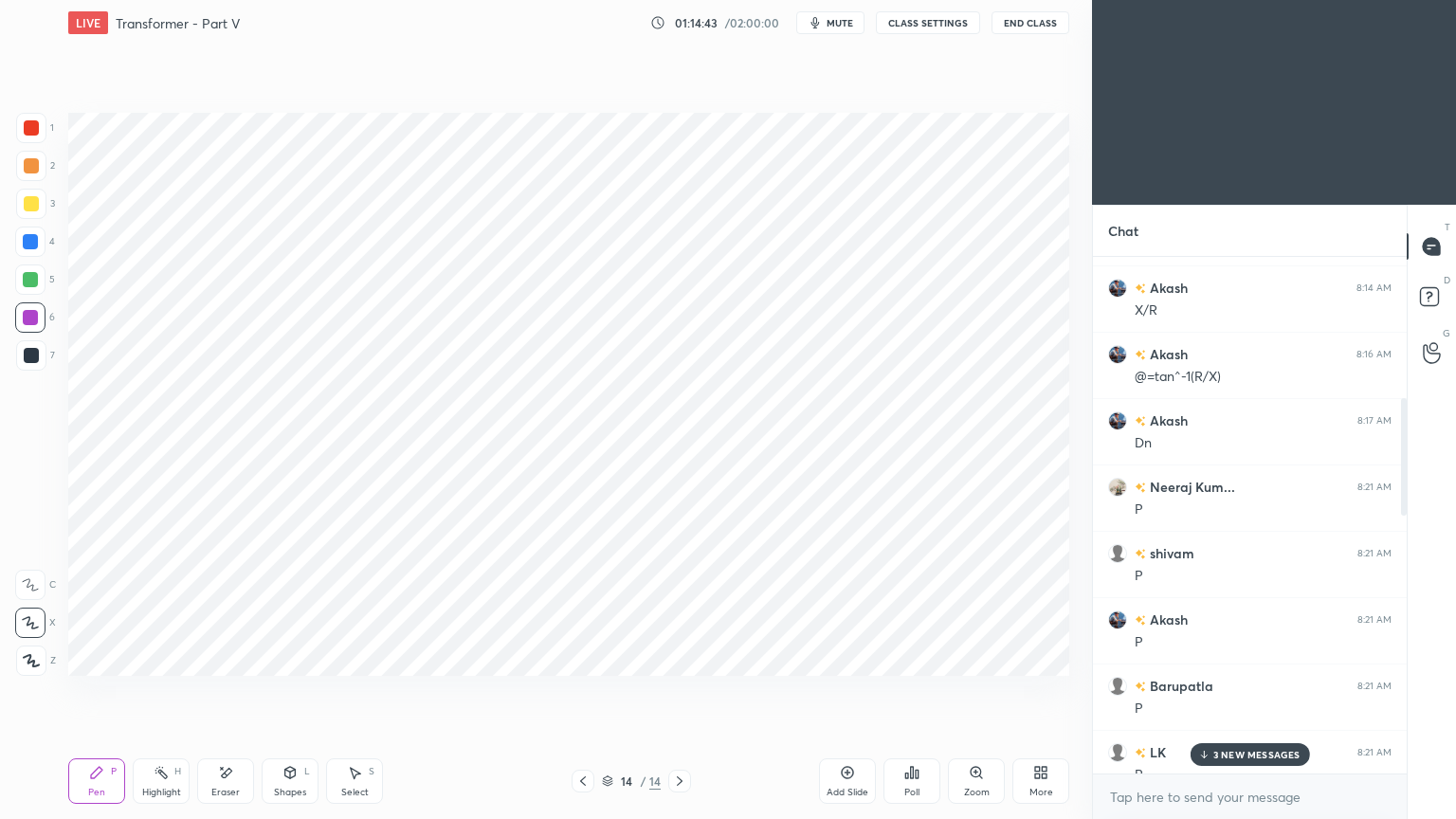 click on "Neeraj  joined Akash 8:13 AM Dn Neeraj Kum... 8:13 AM Good morning sir 🙏 Barupatla 8:13 AM dn Akash 8:14 AM X/R Akash 8:16 AM @=tan^-1(R/X) Akash 8:17 AM Dn Neeraj Kum... 8:21 AM P shivam 8:21 AM P Akash 8:21 AM P Barupatla 8:21 AM P LK 8:21 AM P Sourav 8:22 AM P Akash 8:22 AM Easy calculation Barupatla 8:30 AM dn\ shivam 8:34 AM S kya h Sourav 8:35 AM Sir que karaiye Akash 8:37 AM Sir ye new old kaise de decide kare Sourav 8:37 AM Ek baar samjha dijiye Adarsh  joined 3 NEW MESSAGES" at bounding box center (1249, 515) 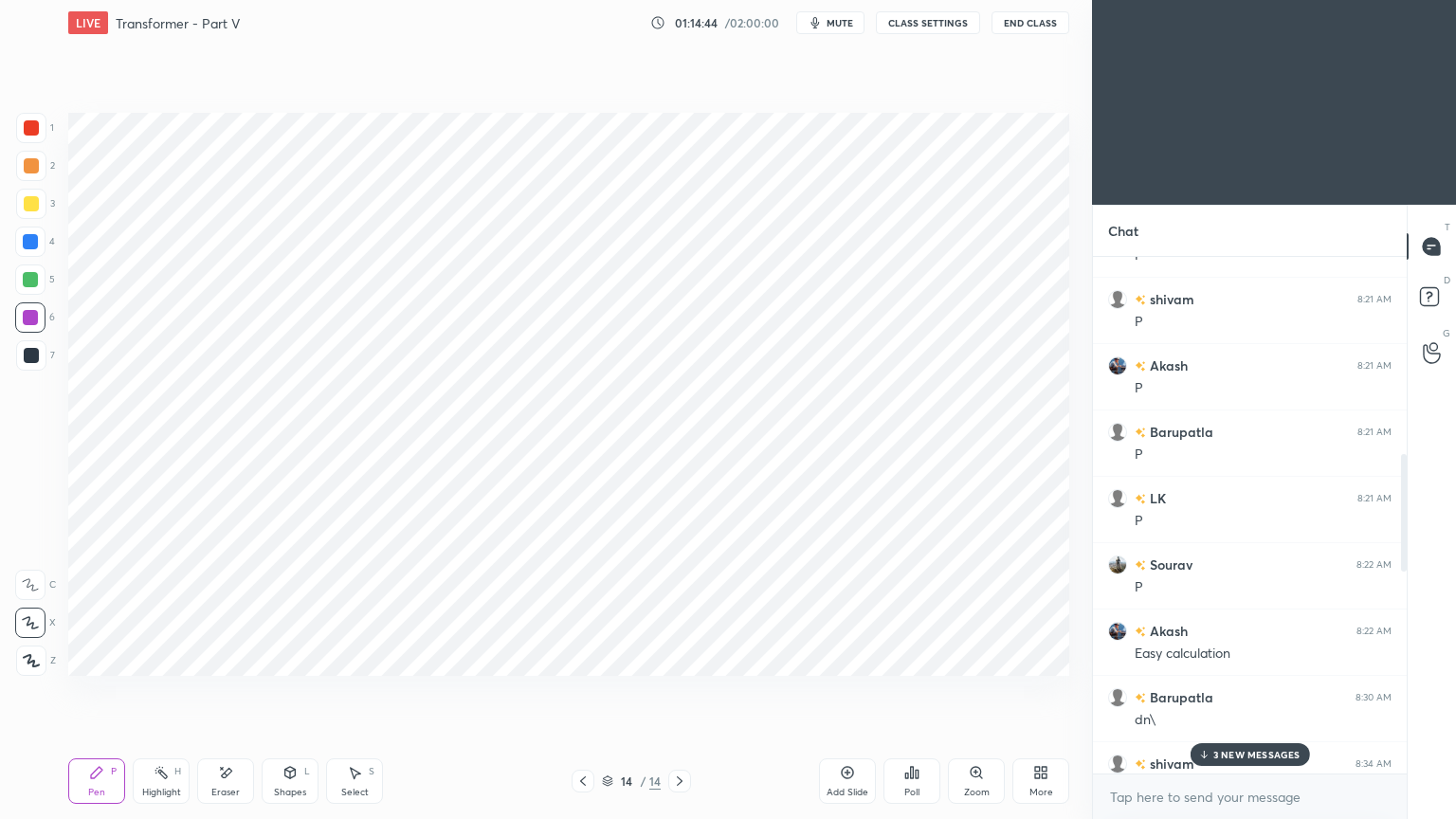 click on "3 NEW MESSAGES" at bounding box center (1257, 755) 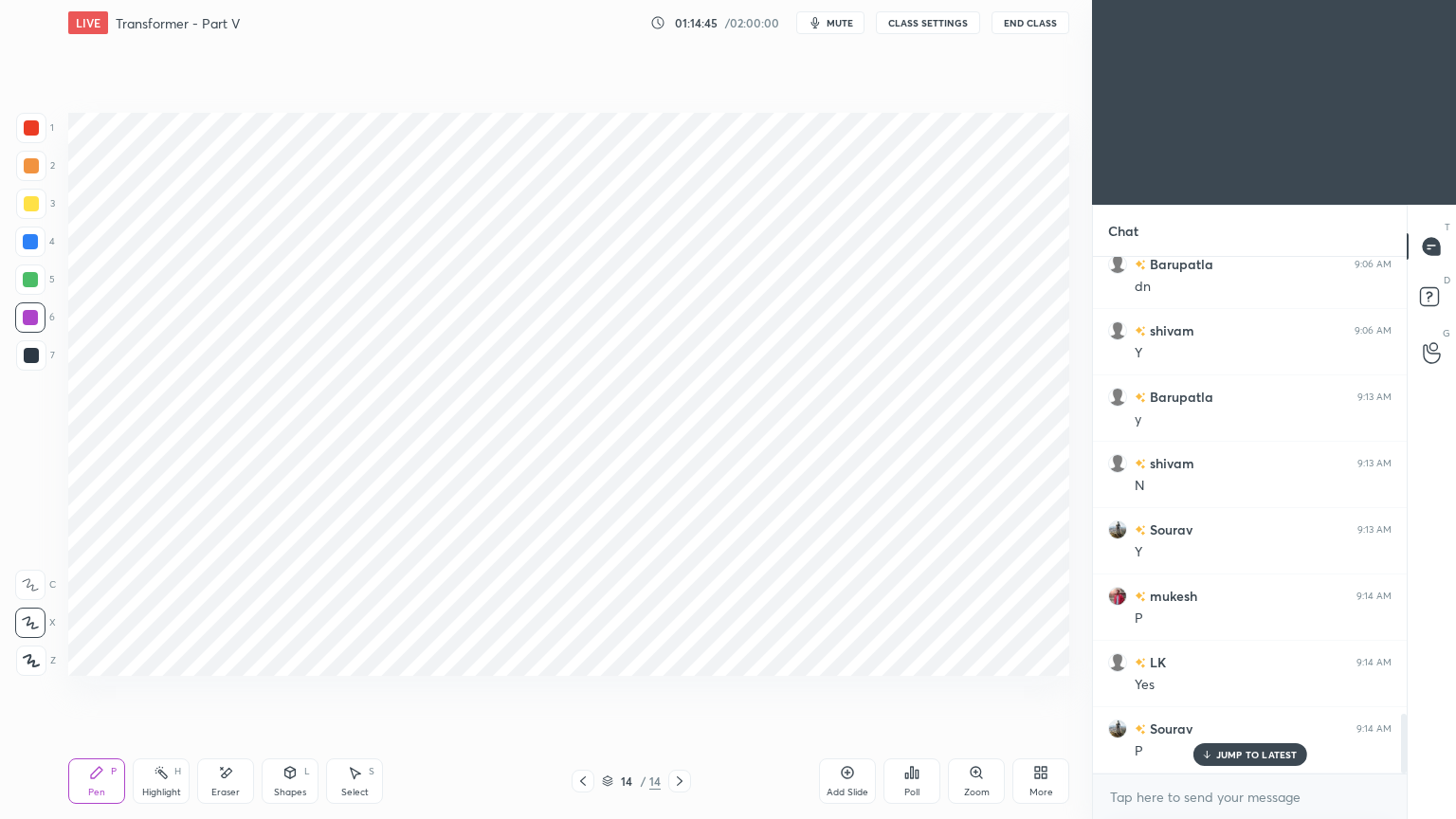 scroll, scrollTop: 3947, scrollLeft: 0, axis: vertical 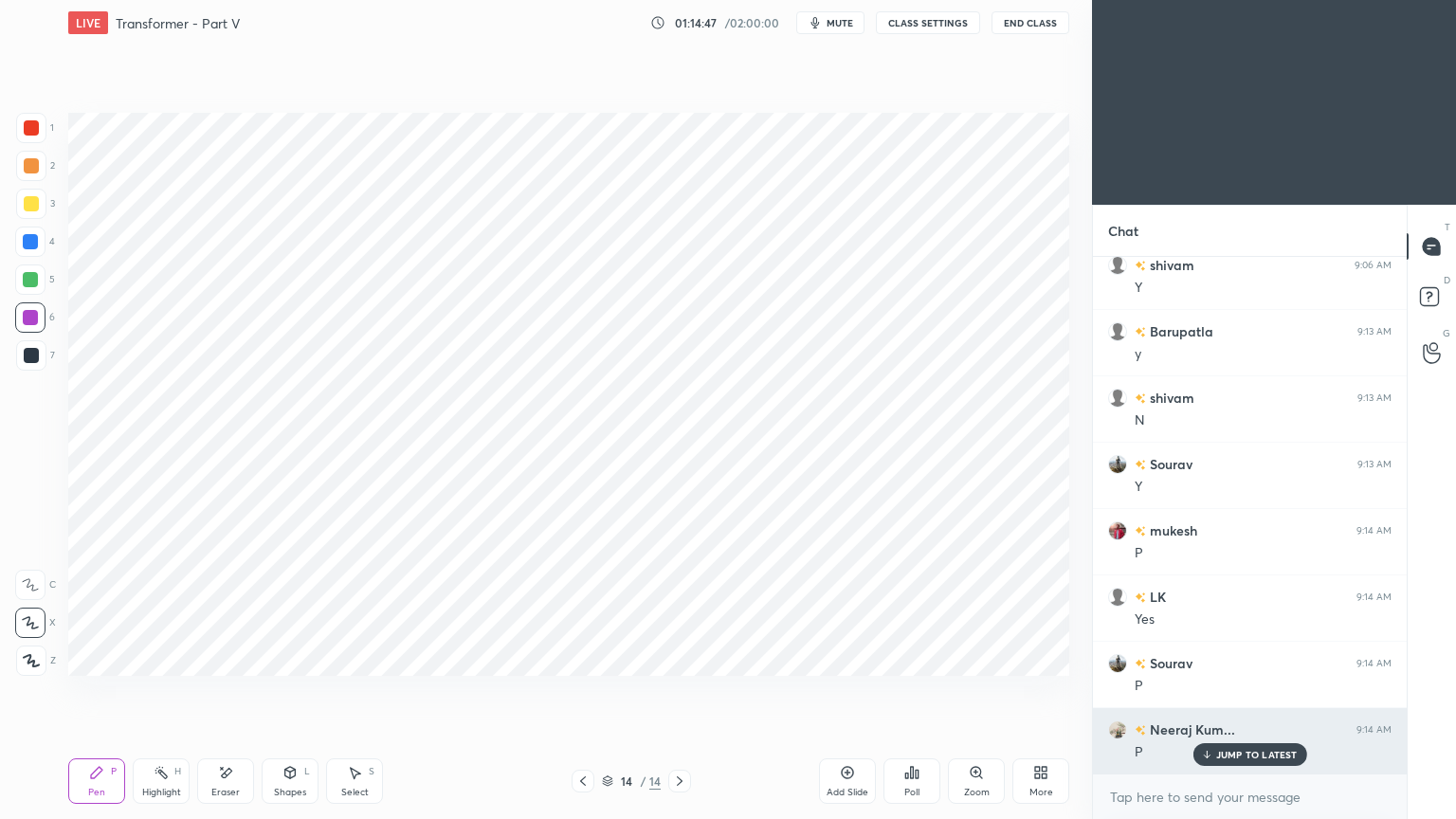 click on "JUMP TO LATEST" at bounding box center (1257, 755) 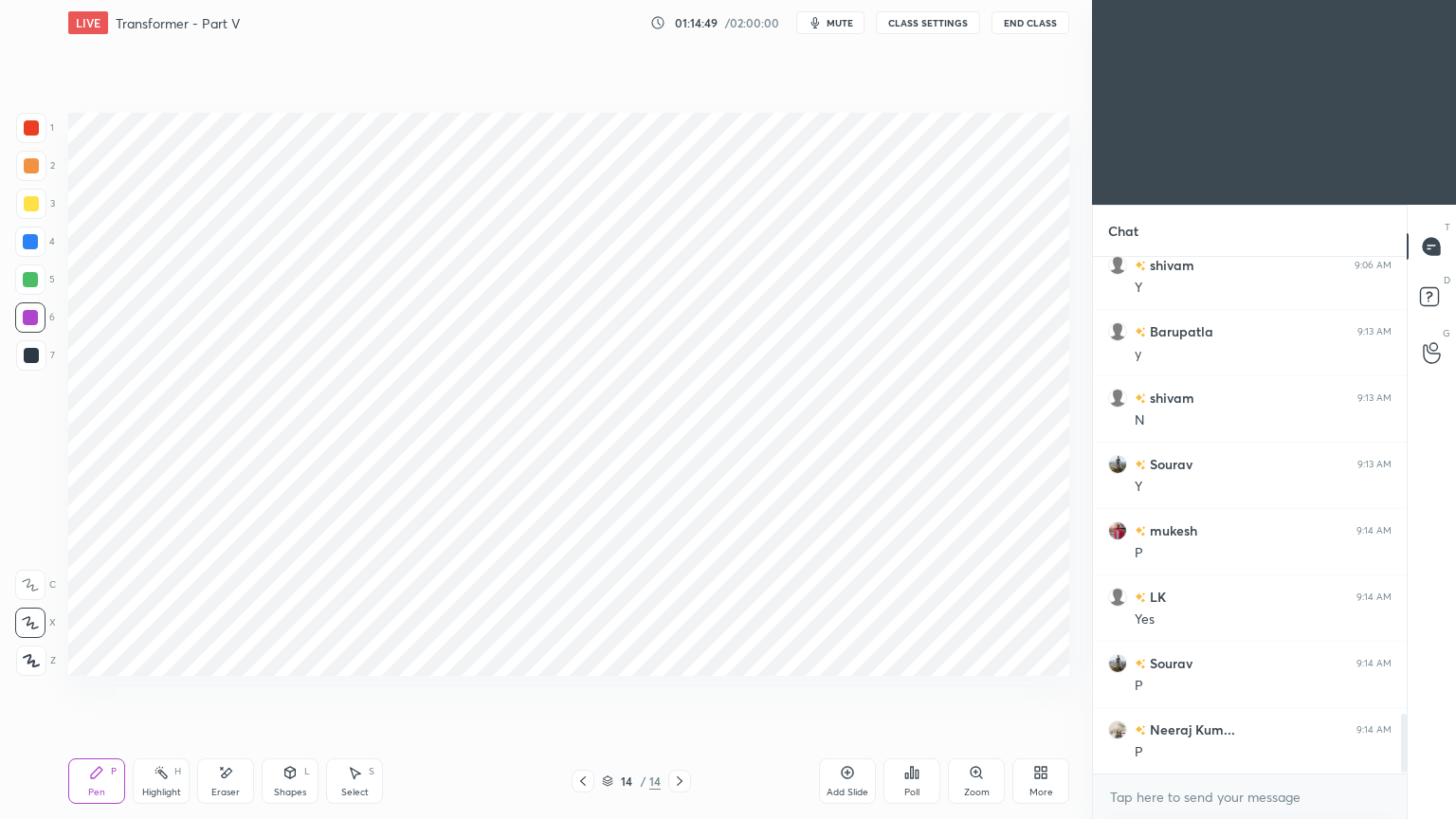 scroll, scrollTop: 4014, scrollLeft: 0, axis: vertical 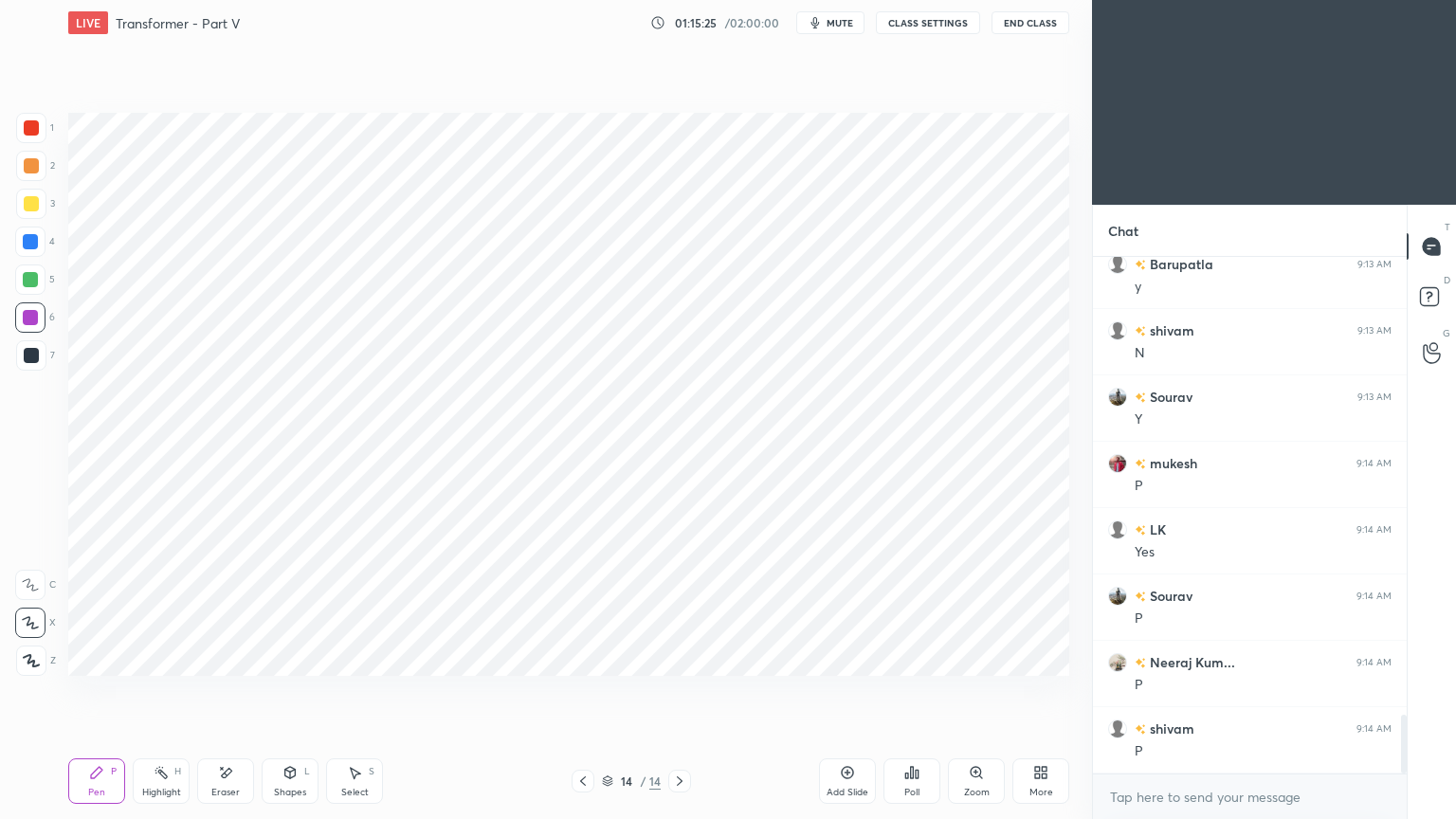 click on "Setting up your live class Poll for   secs No correct answer Start poll" at bounding box center [569, 394] 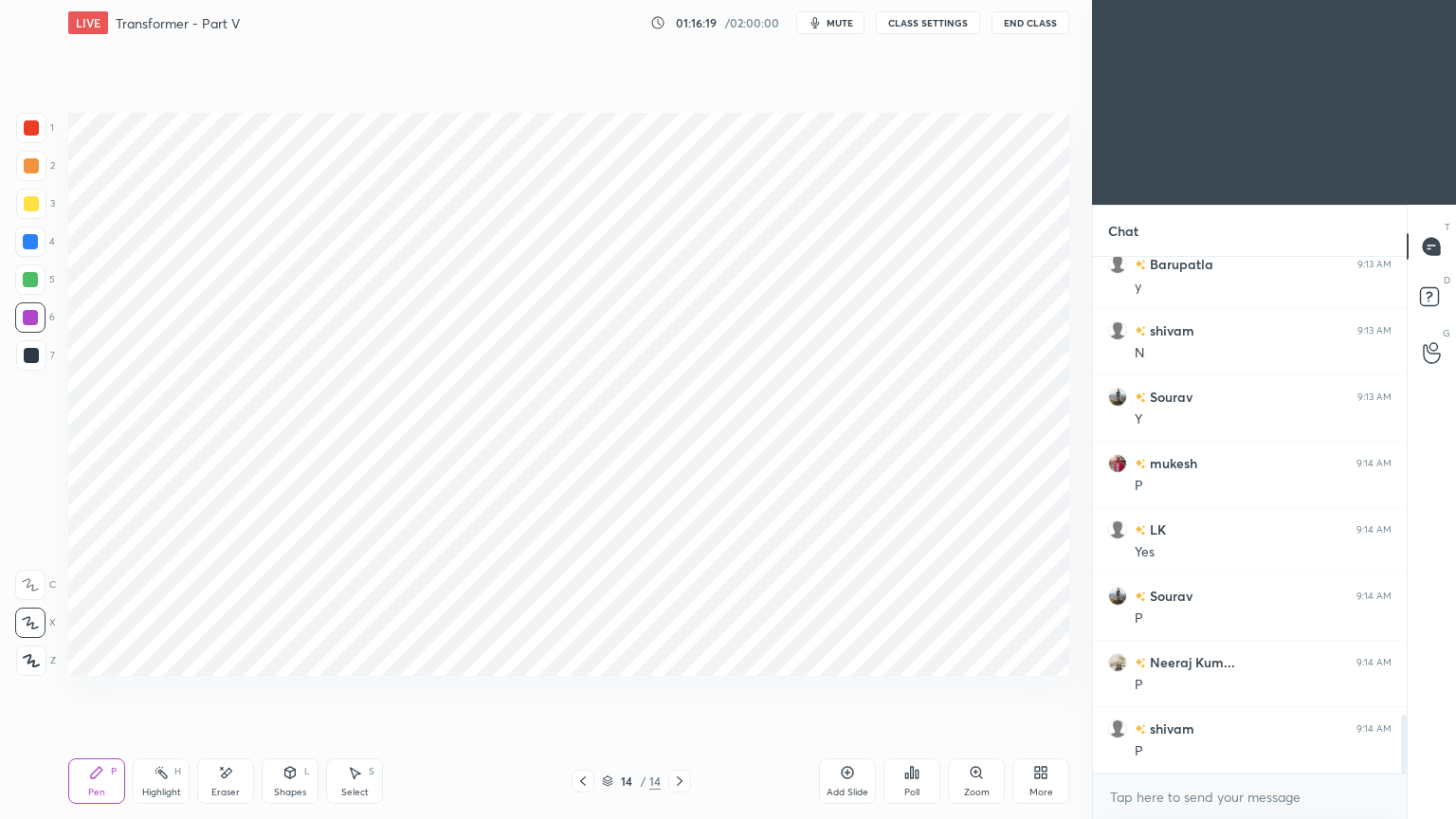click at bounding box center (31, 128) 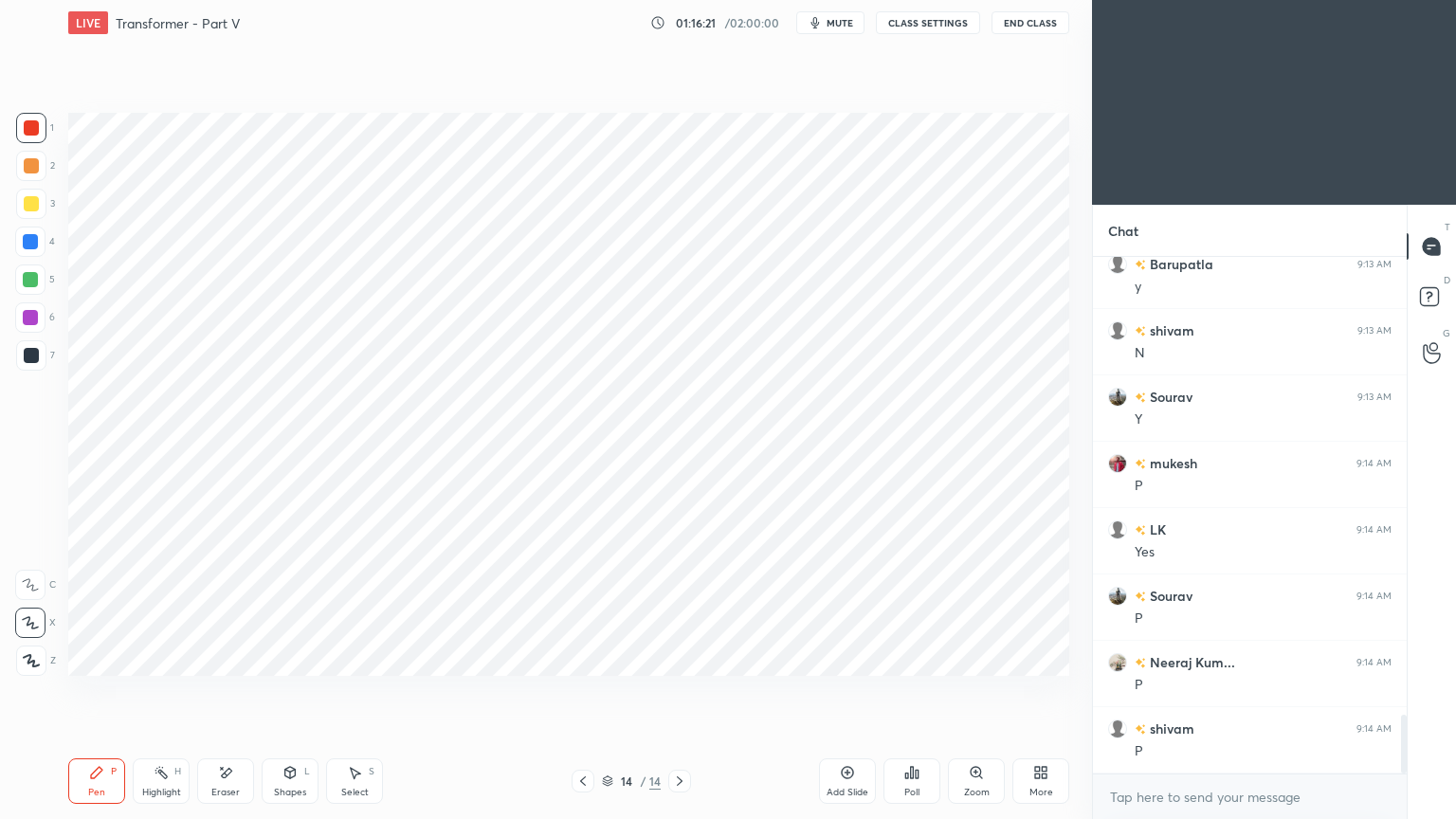 click on "Pen P" at bounding box center (97, 781) 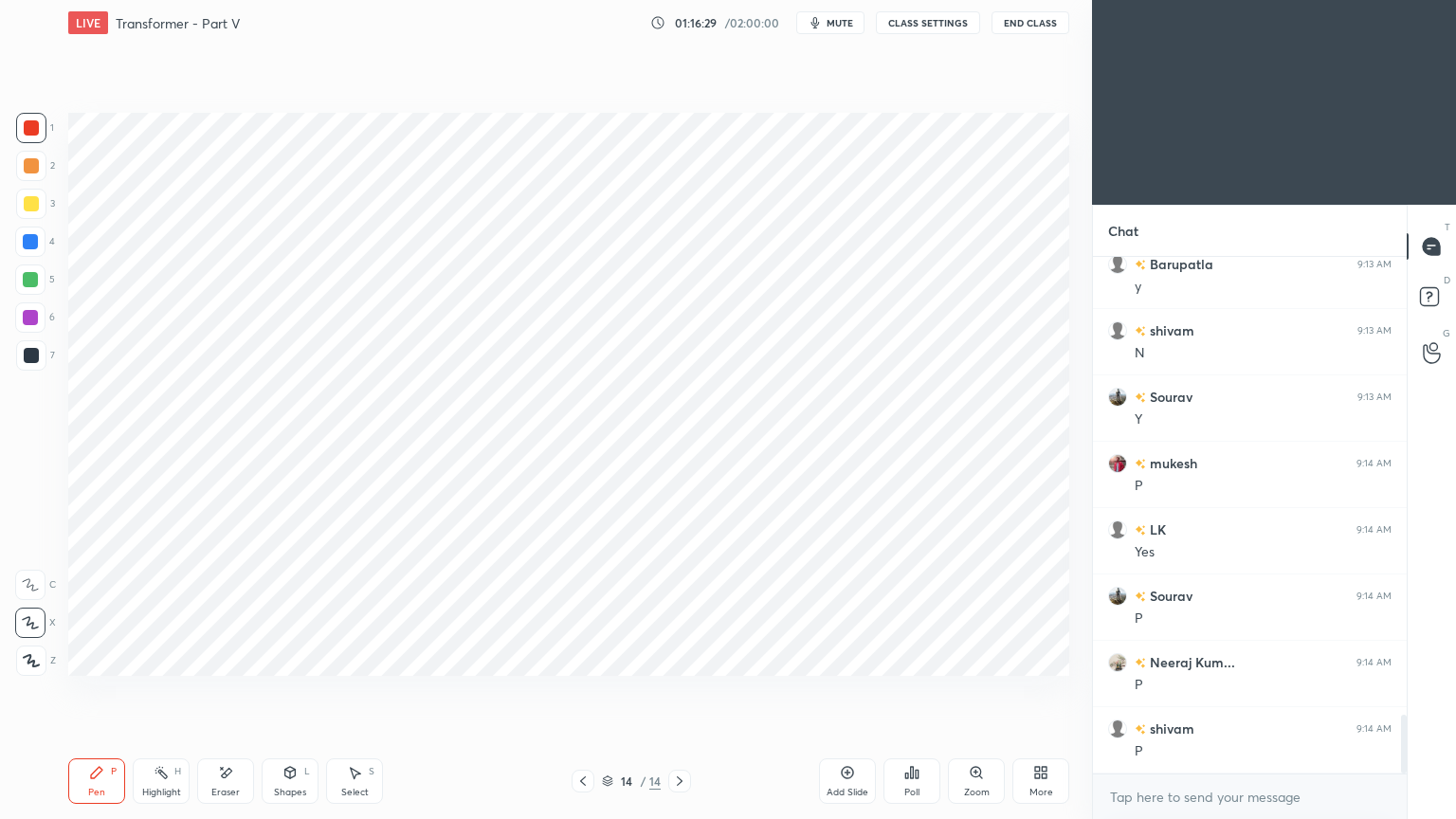 click 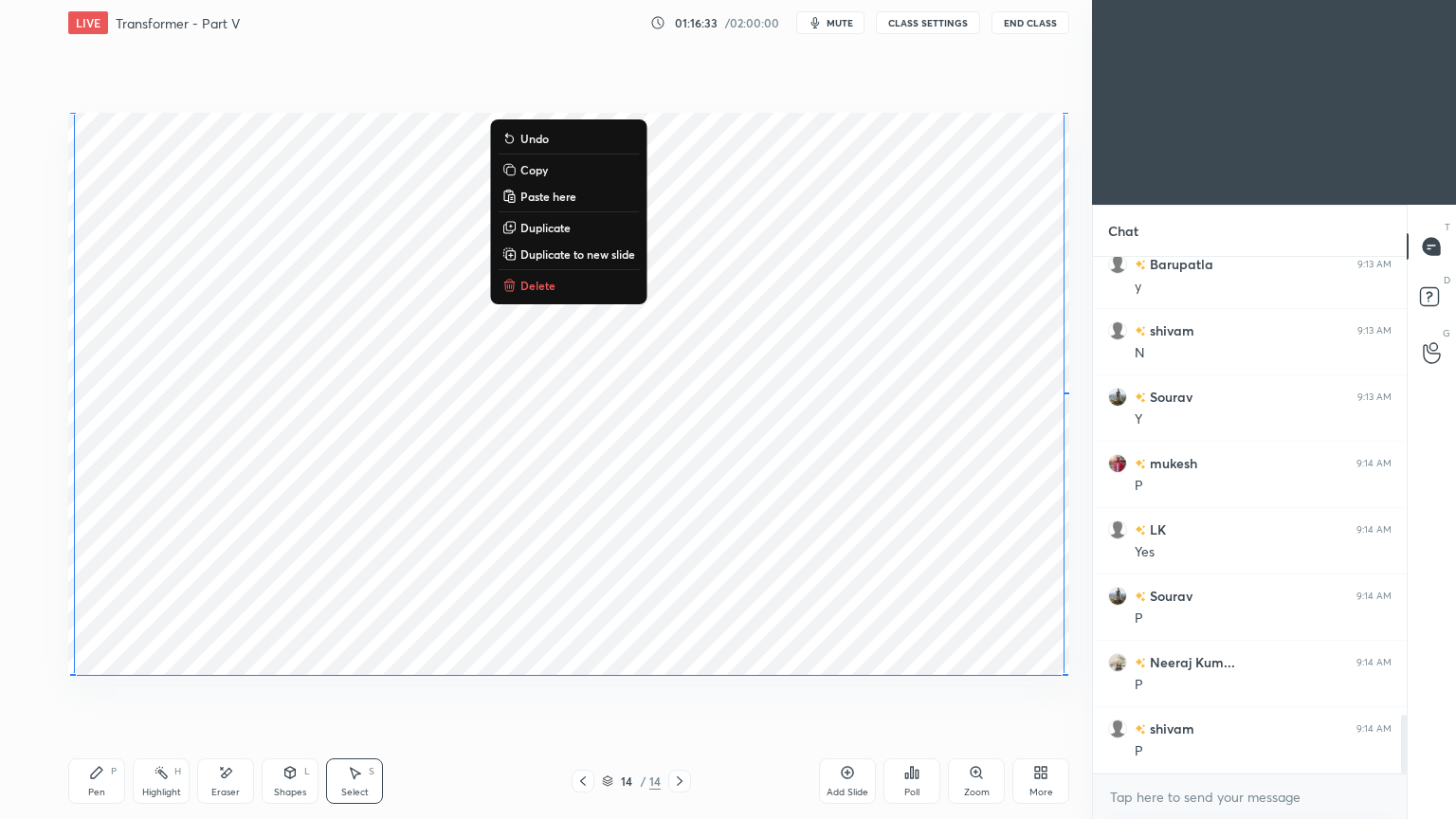 drag, startPoint x: 73, startPoint y: 120, endPoint x: 1071, endPoint y: 171, distance: 999.302 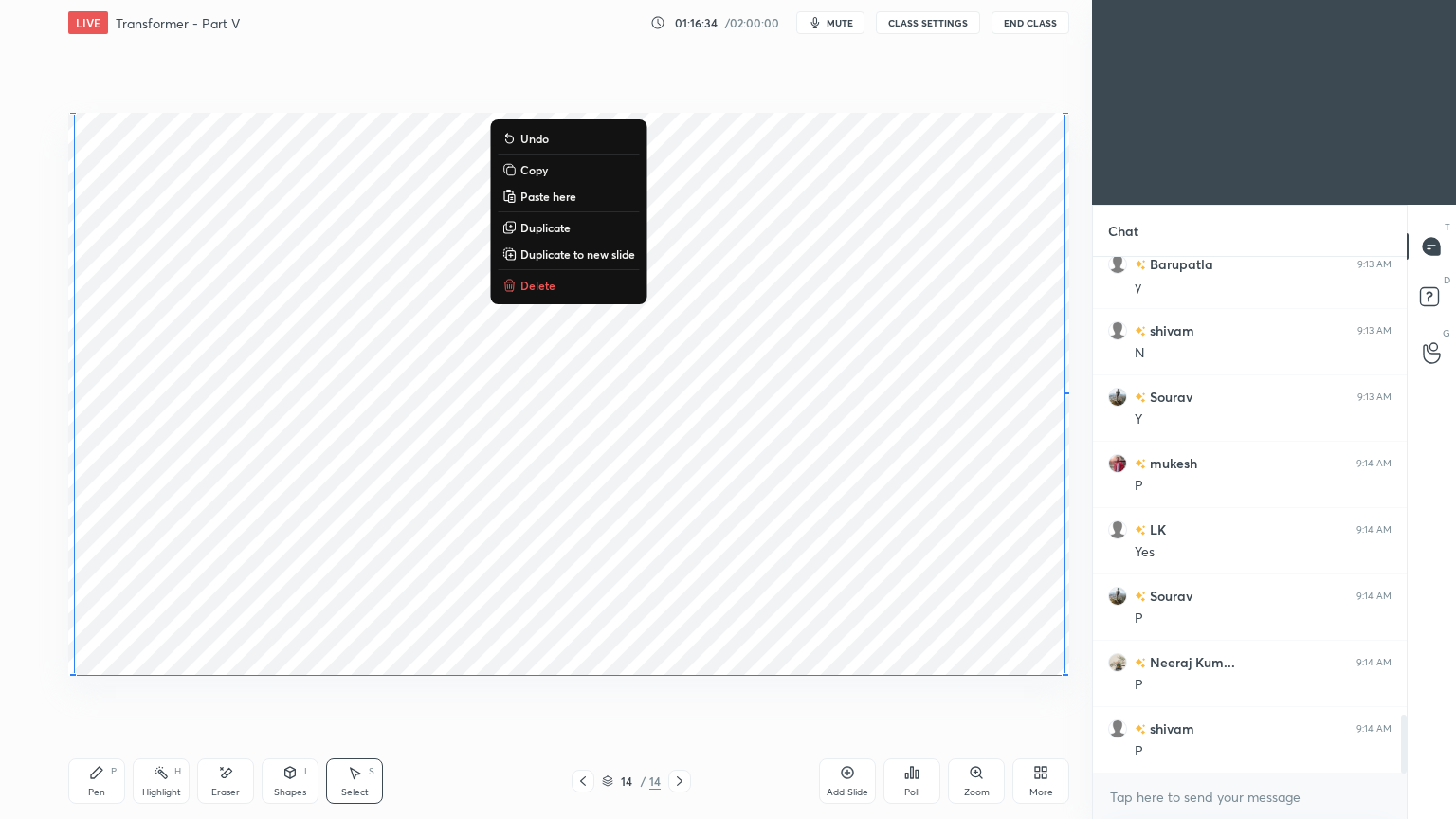 click on "Copy" at bounding box center [568, 170] 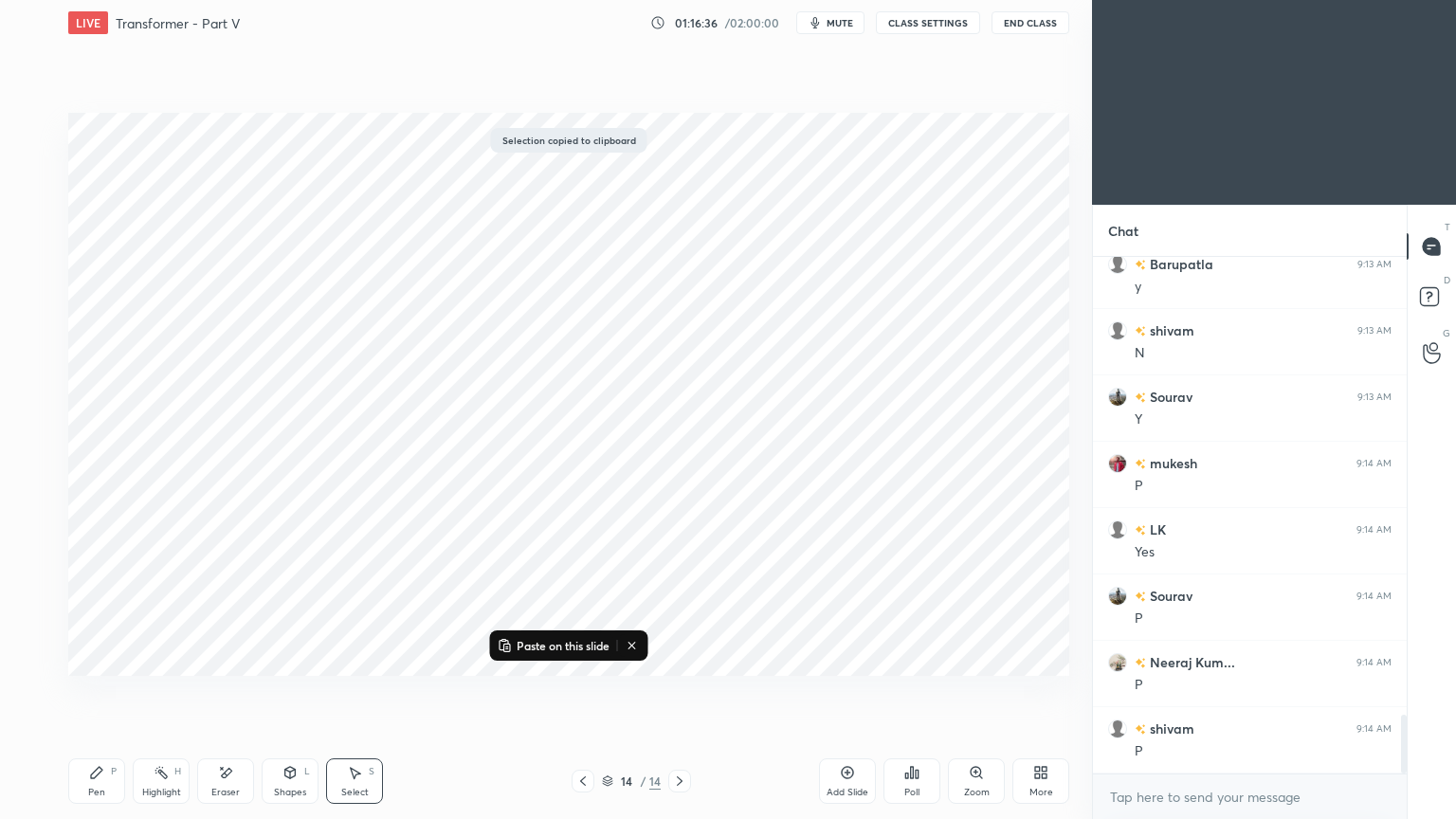 click on "Add Slide" at bounding box center [847, 781] 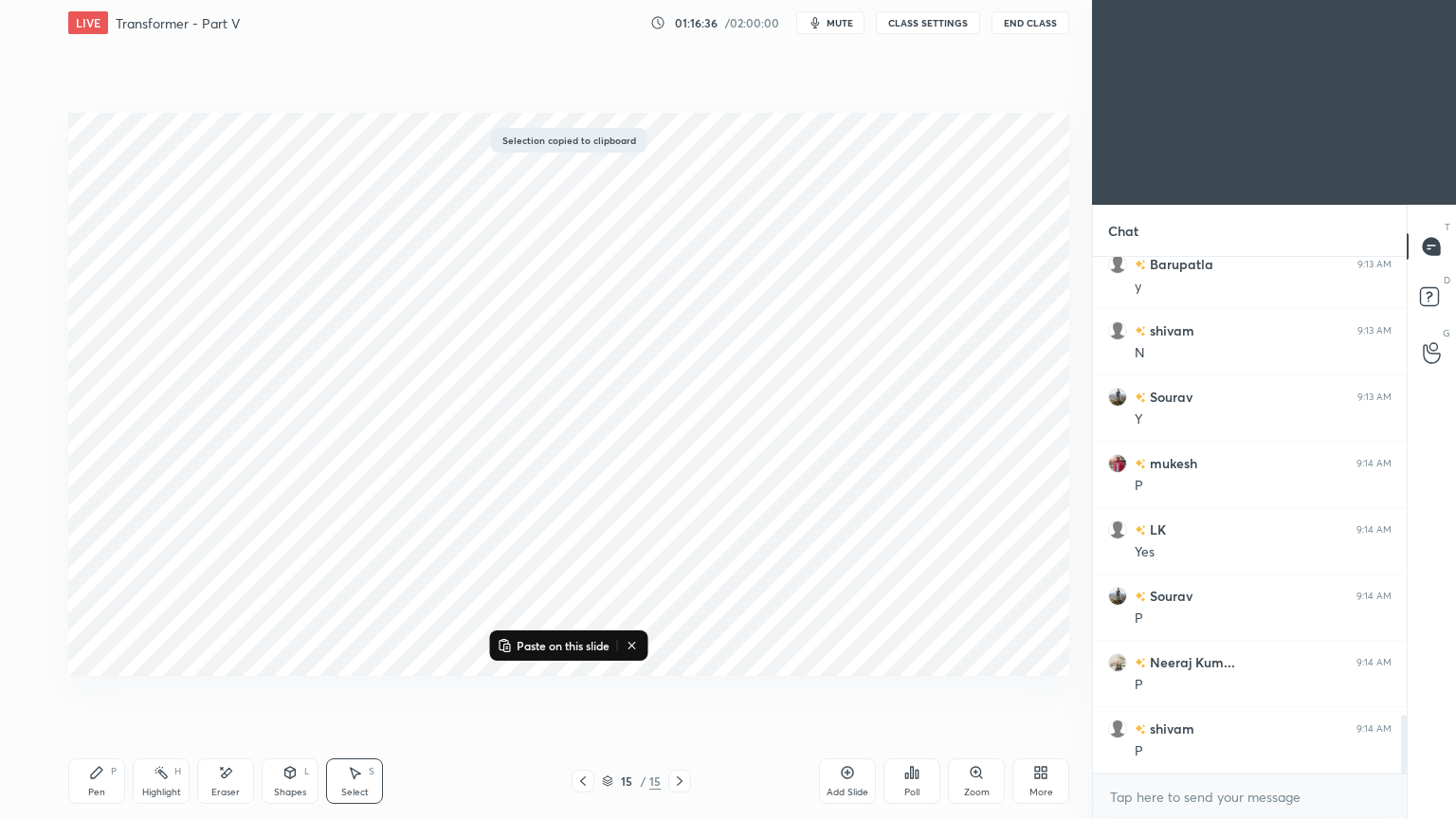 click on "Paste on this slide" at bounding box center (563, 646) 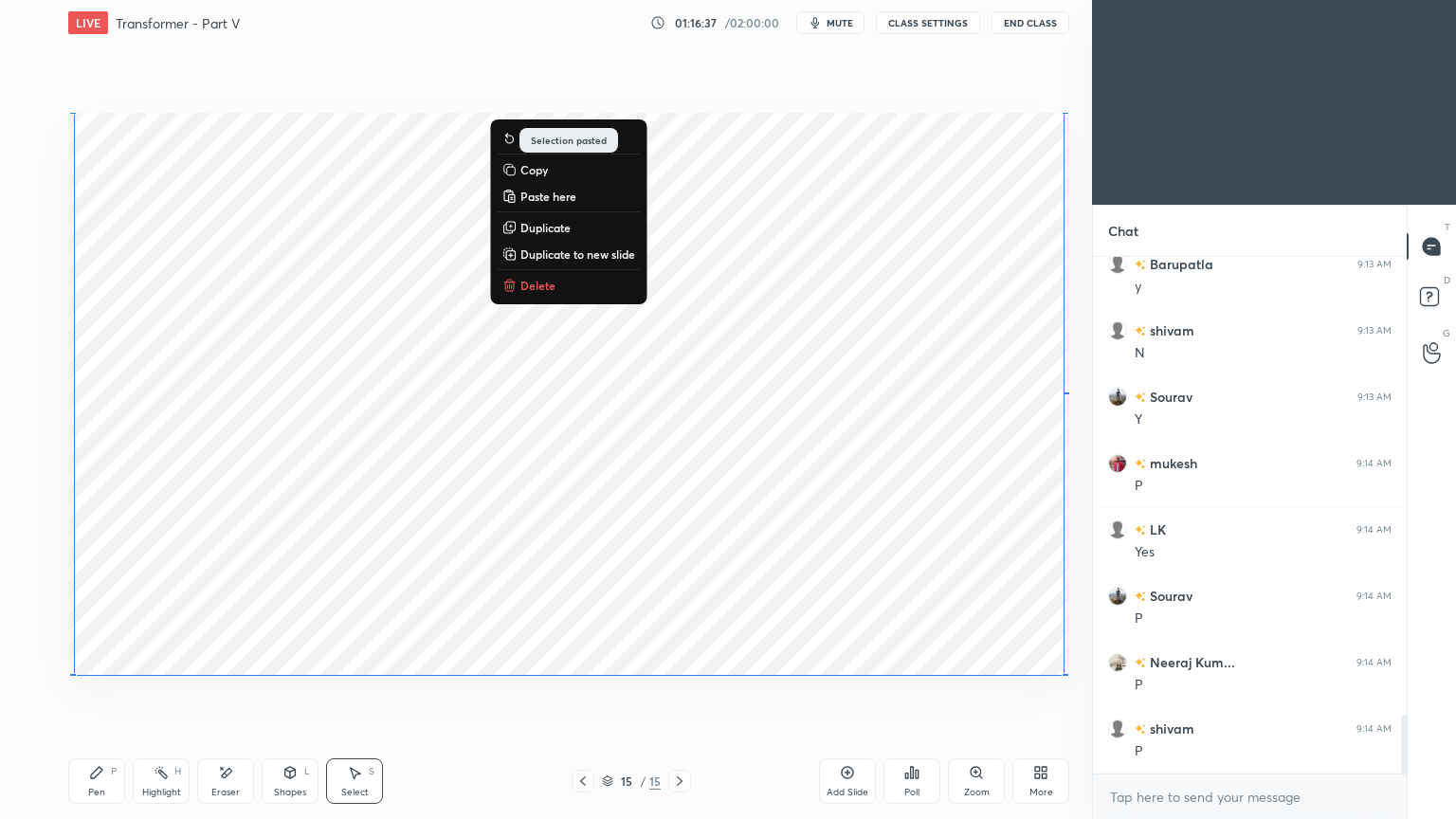 click on "0 ° Undo Copy Paste here Duplicate Duplicate to new slide Delete" at bounding box center [569, 394] 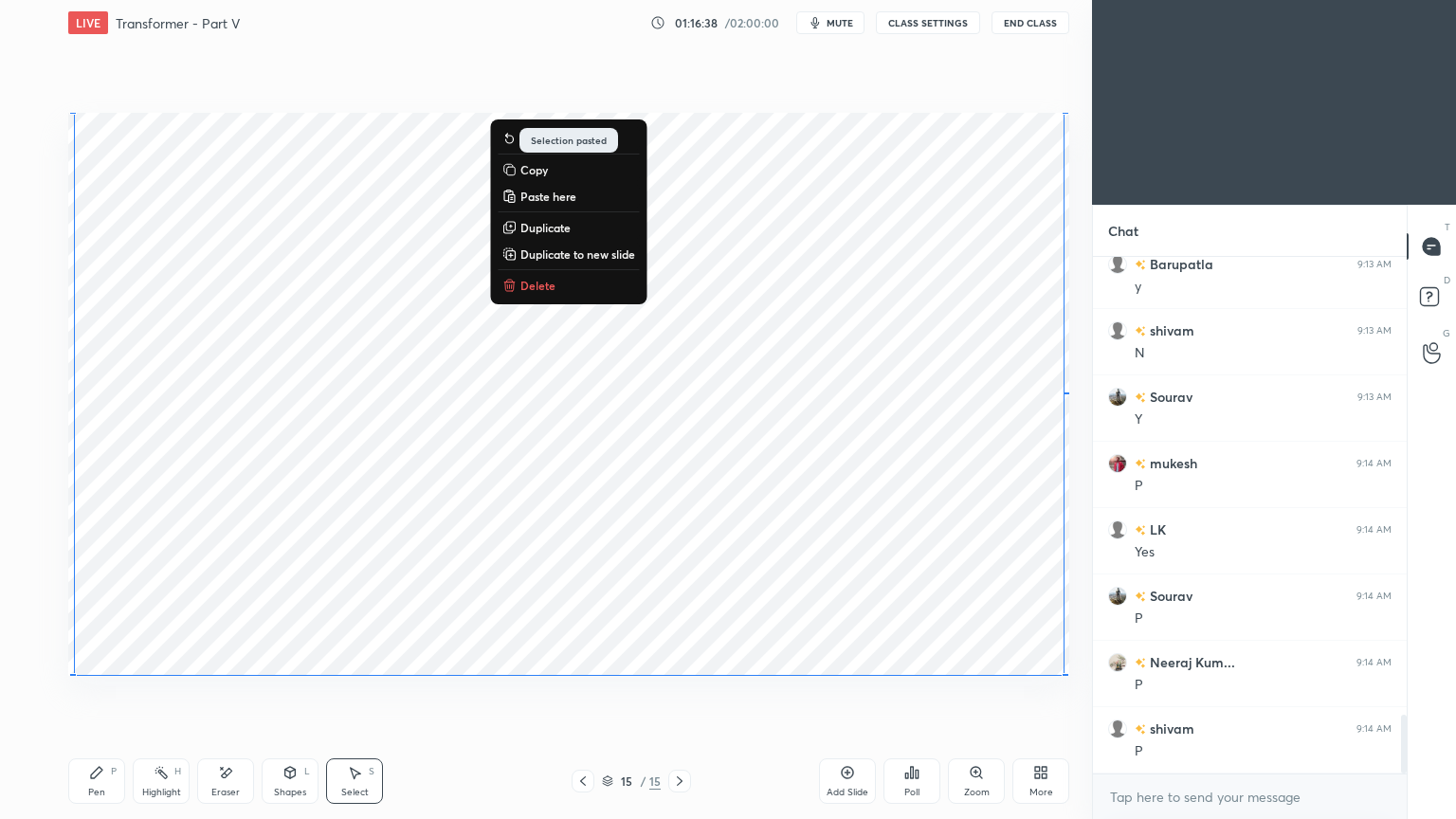 click 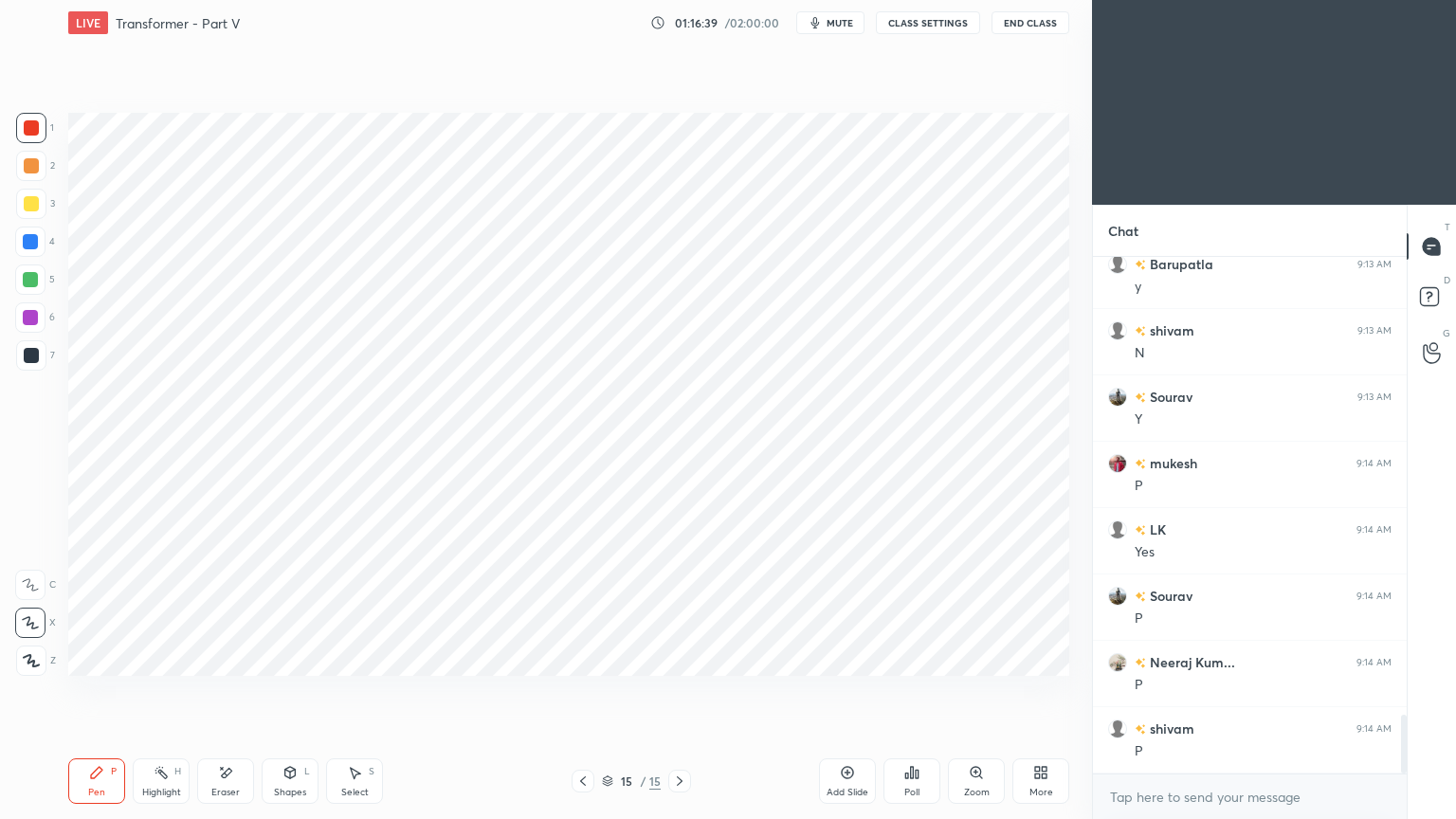 click at bounding box center [30, 318] 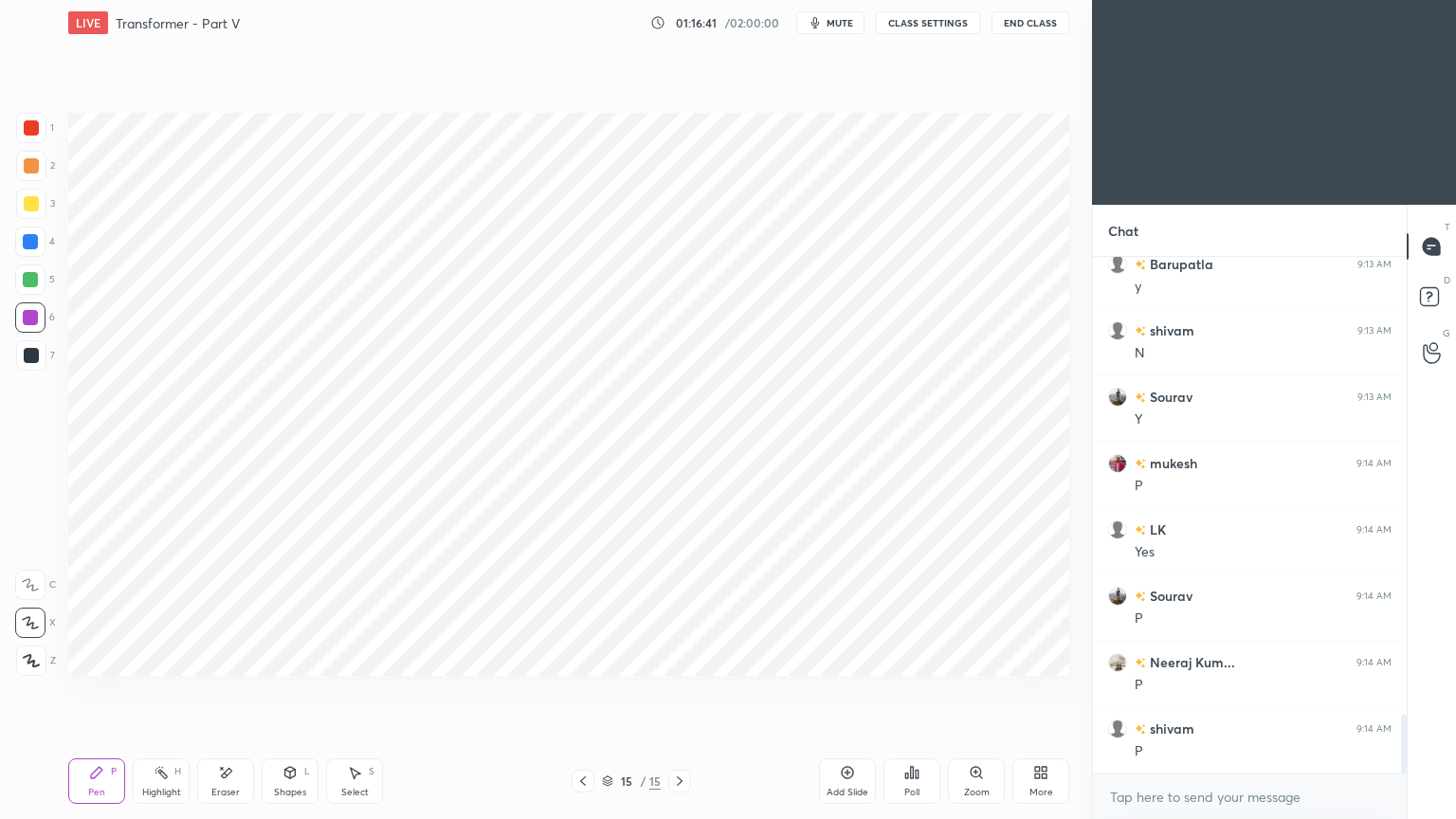 click at bounding box center (583, 781) 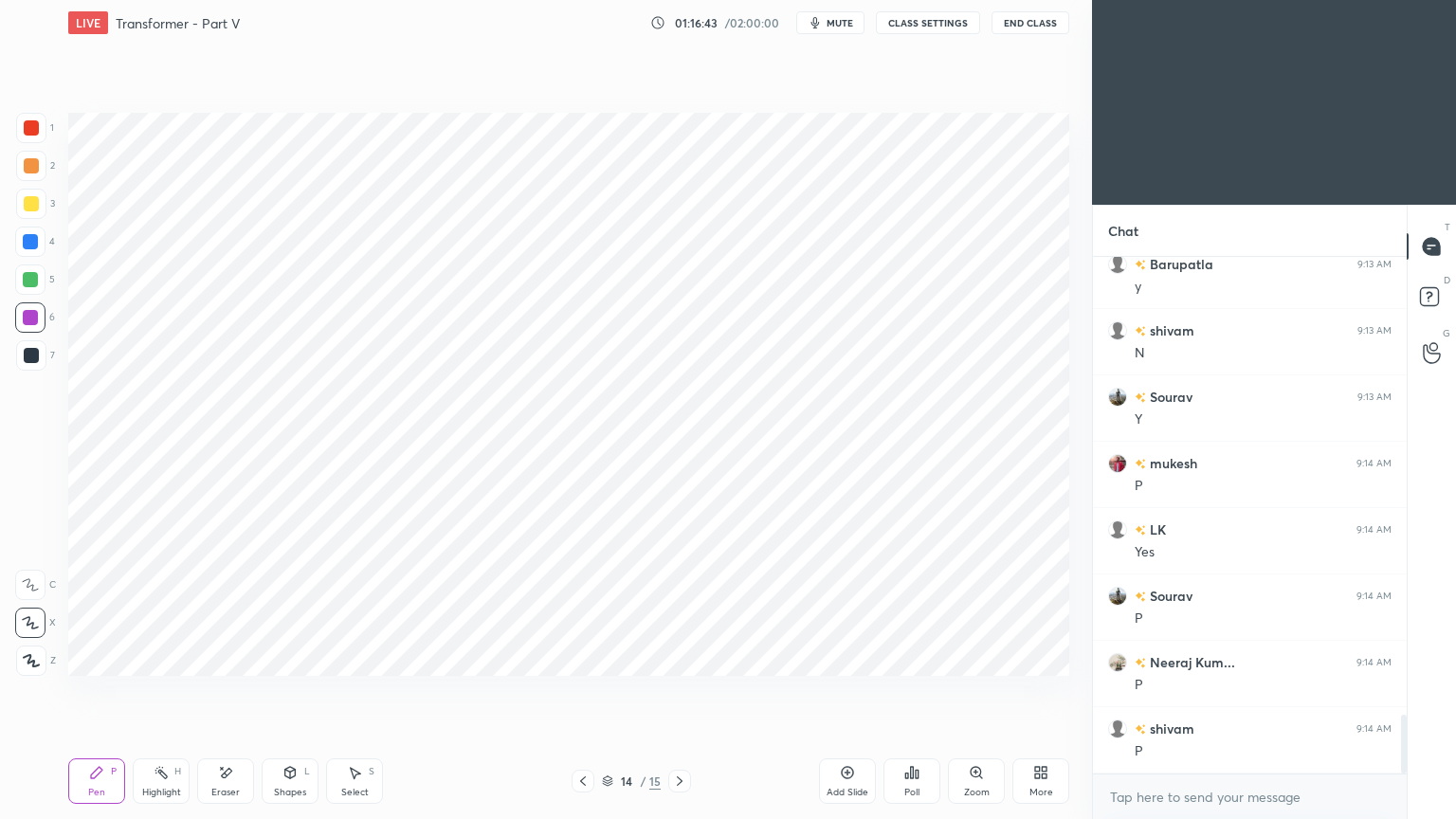 click 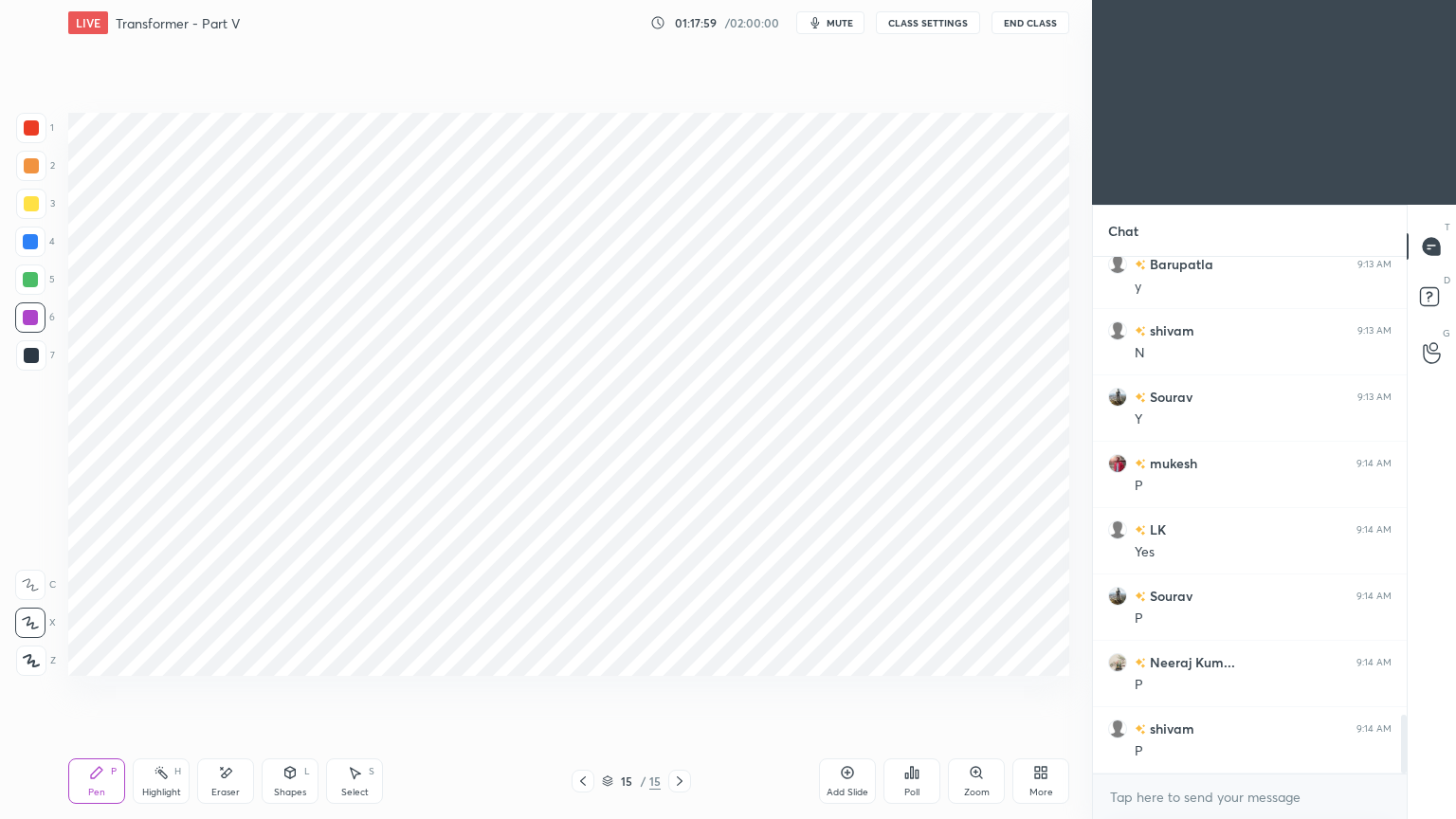 click at bounding box center (30, 242) 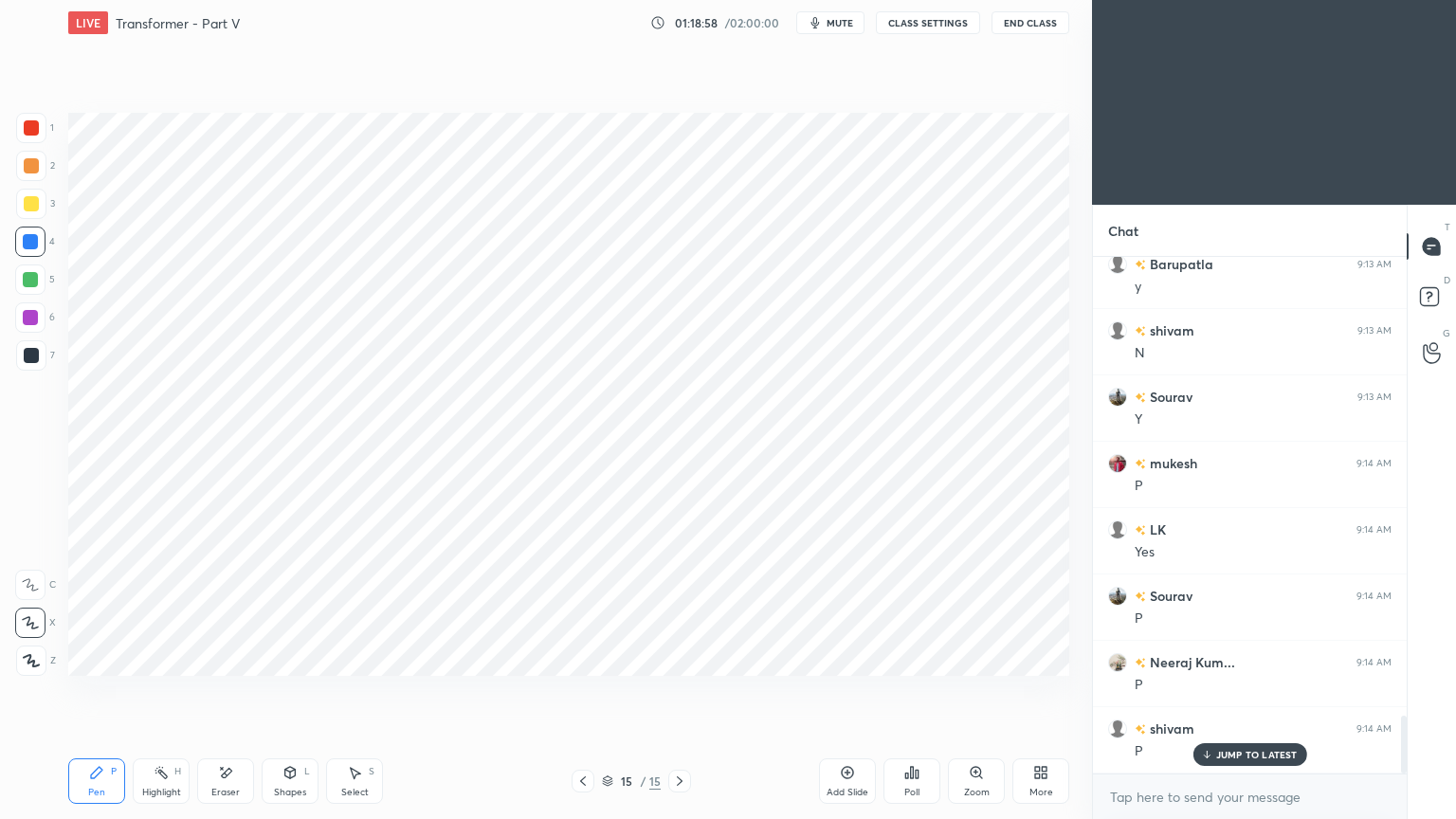 scroll, scrollTop: 4080, scrollLeft: 0, axis: vertical 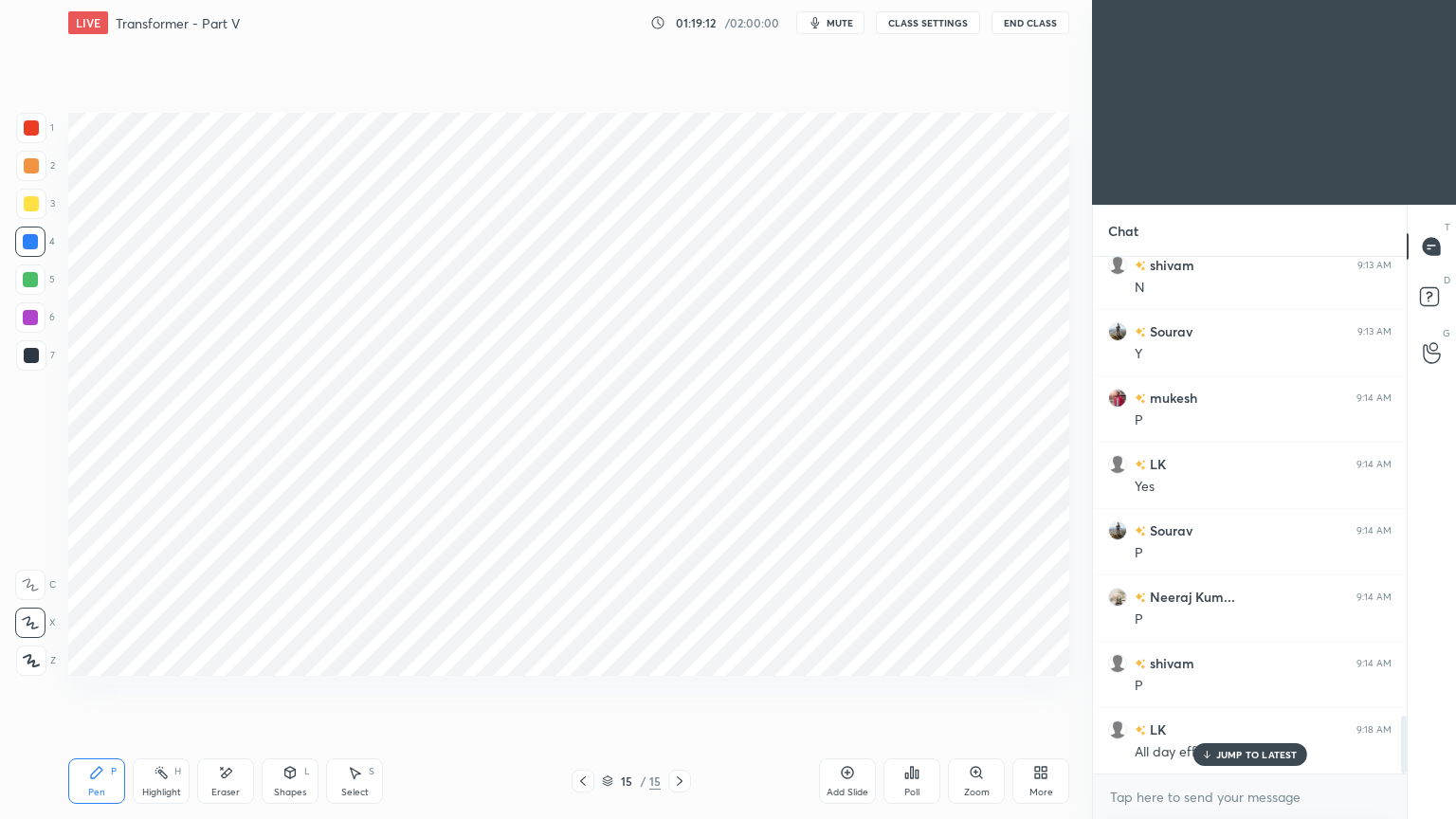 drag, startPoint x: 11, startPoint y: 111, endPoint x: 12, endPoint y: 126, distance: 15.0333 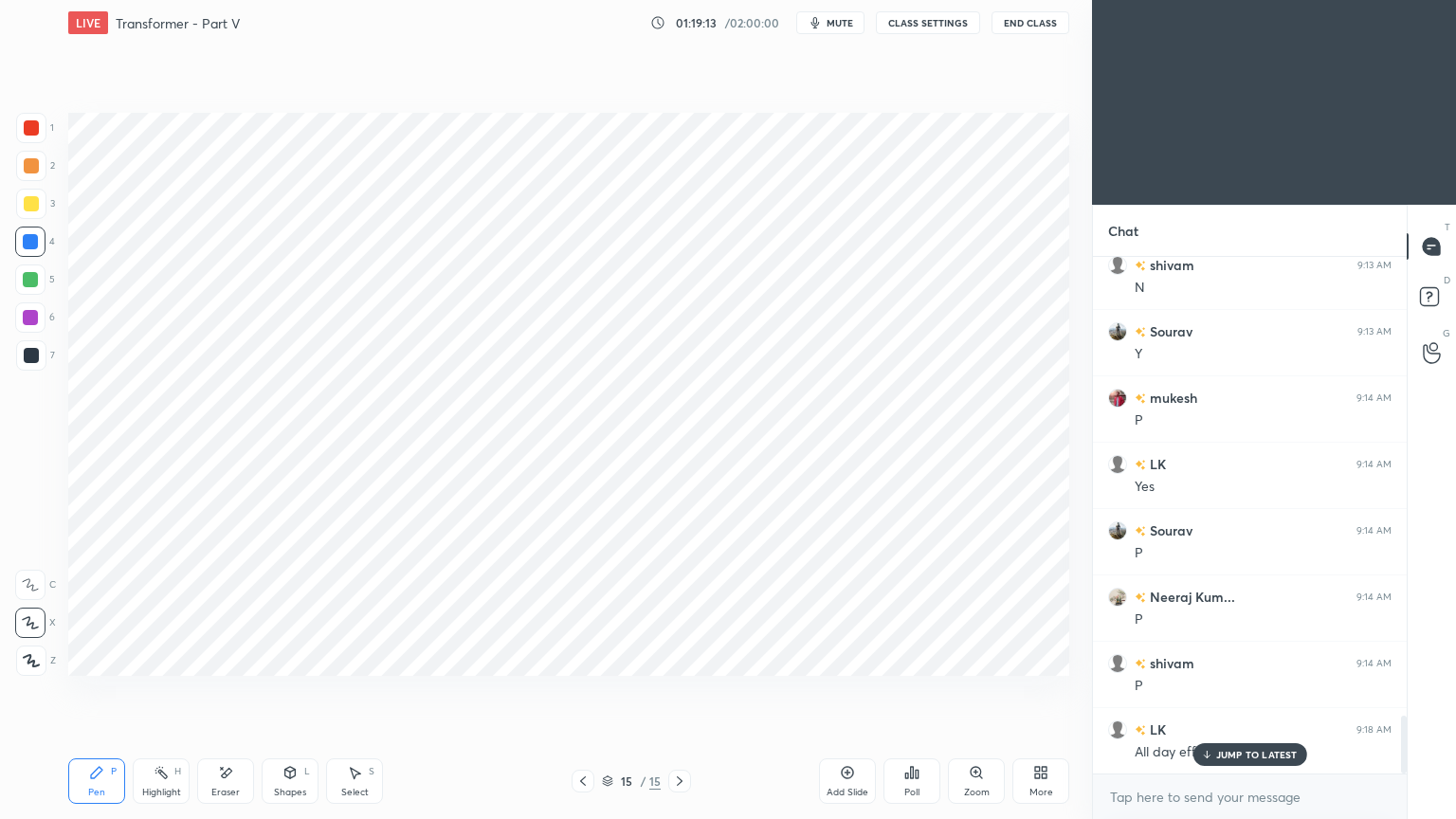 click at bounding box center [31, 355] 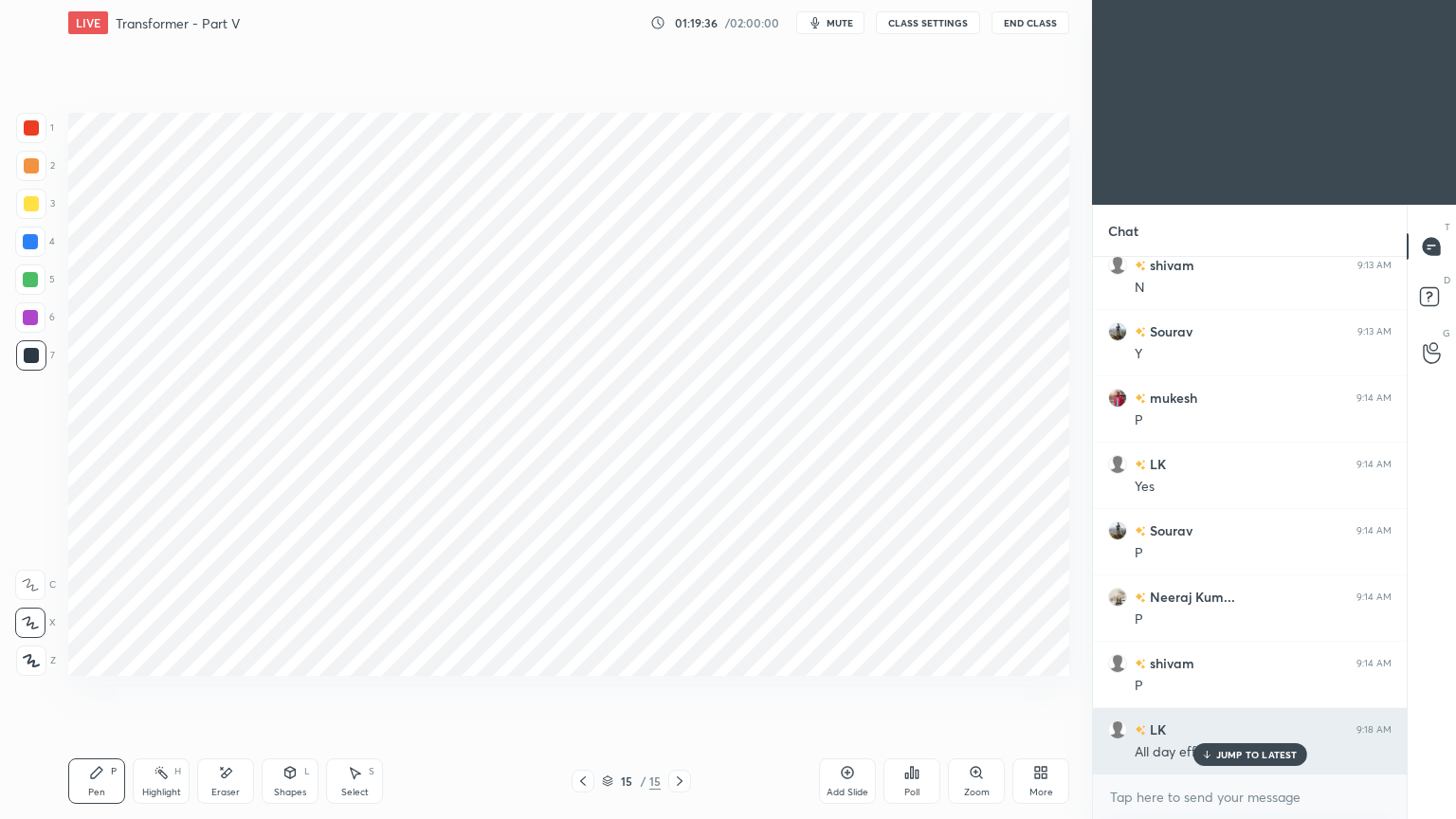 click on "JUMP TO LATEST" at bounding box center (1257, 755) 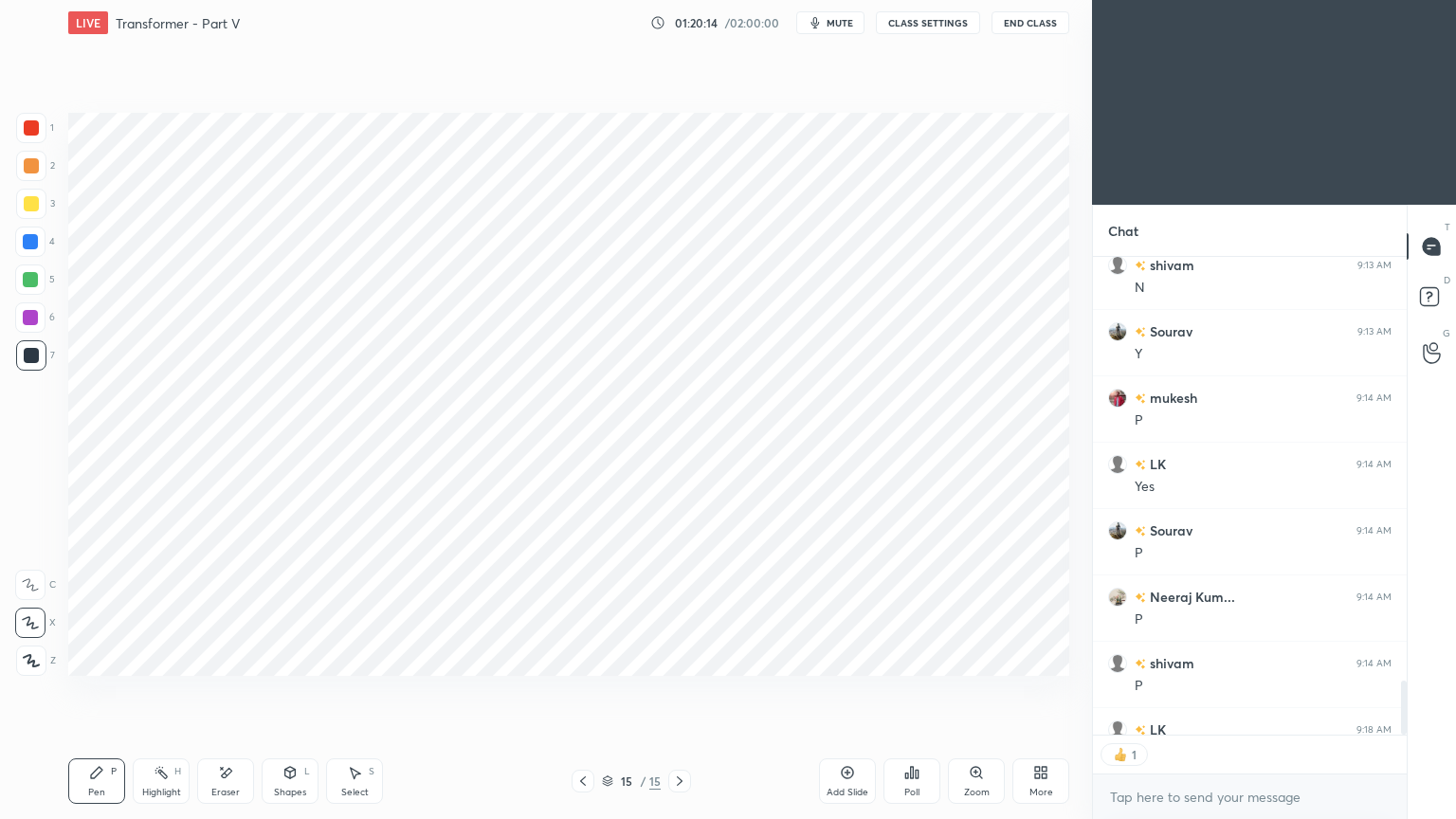 scroll, scrollTop: 6, scrollLeft: 6, axis: both 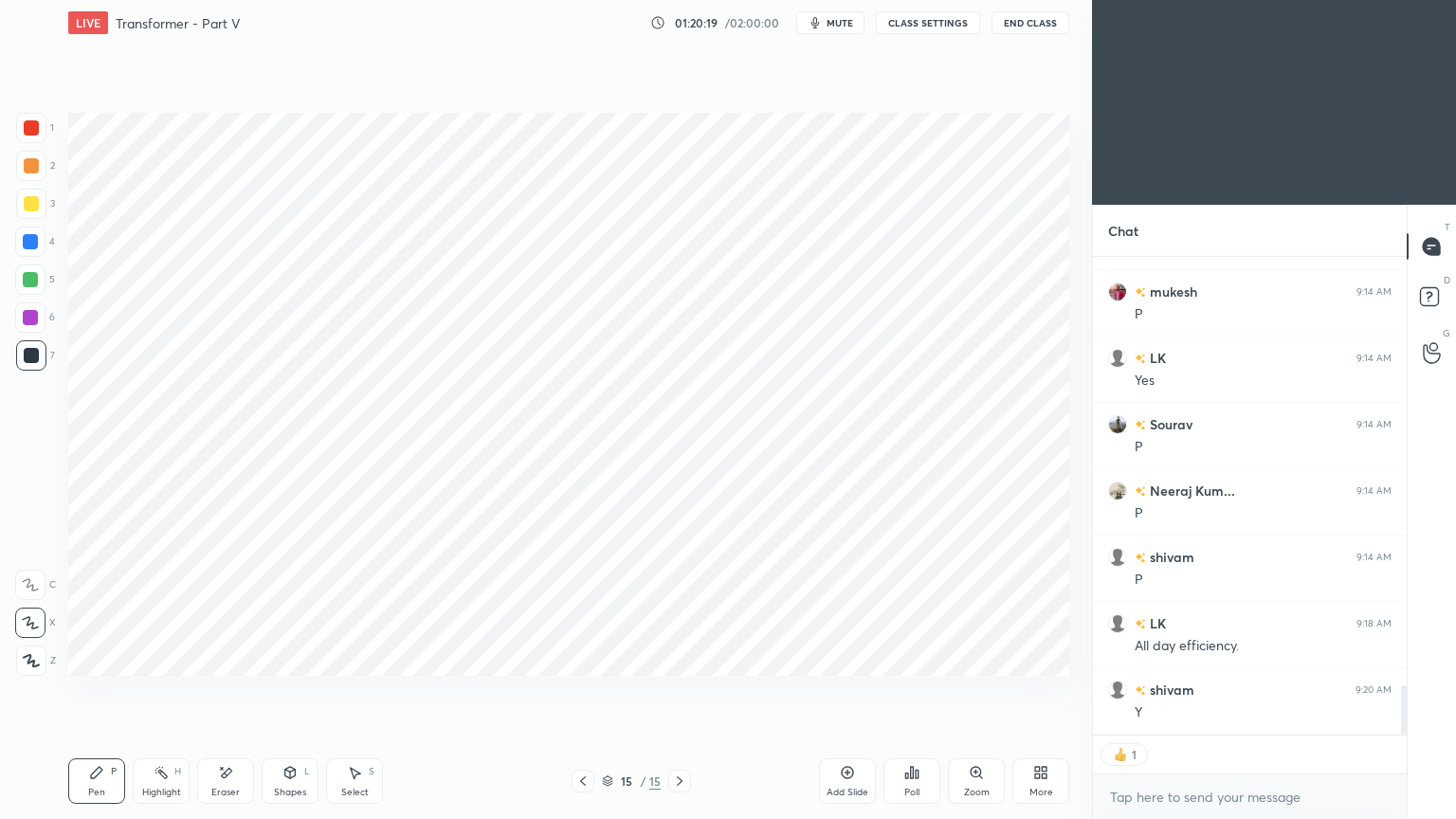 click 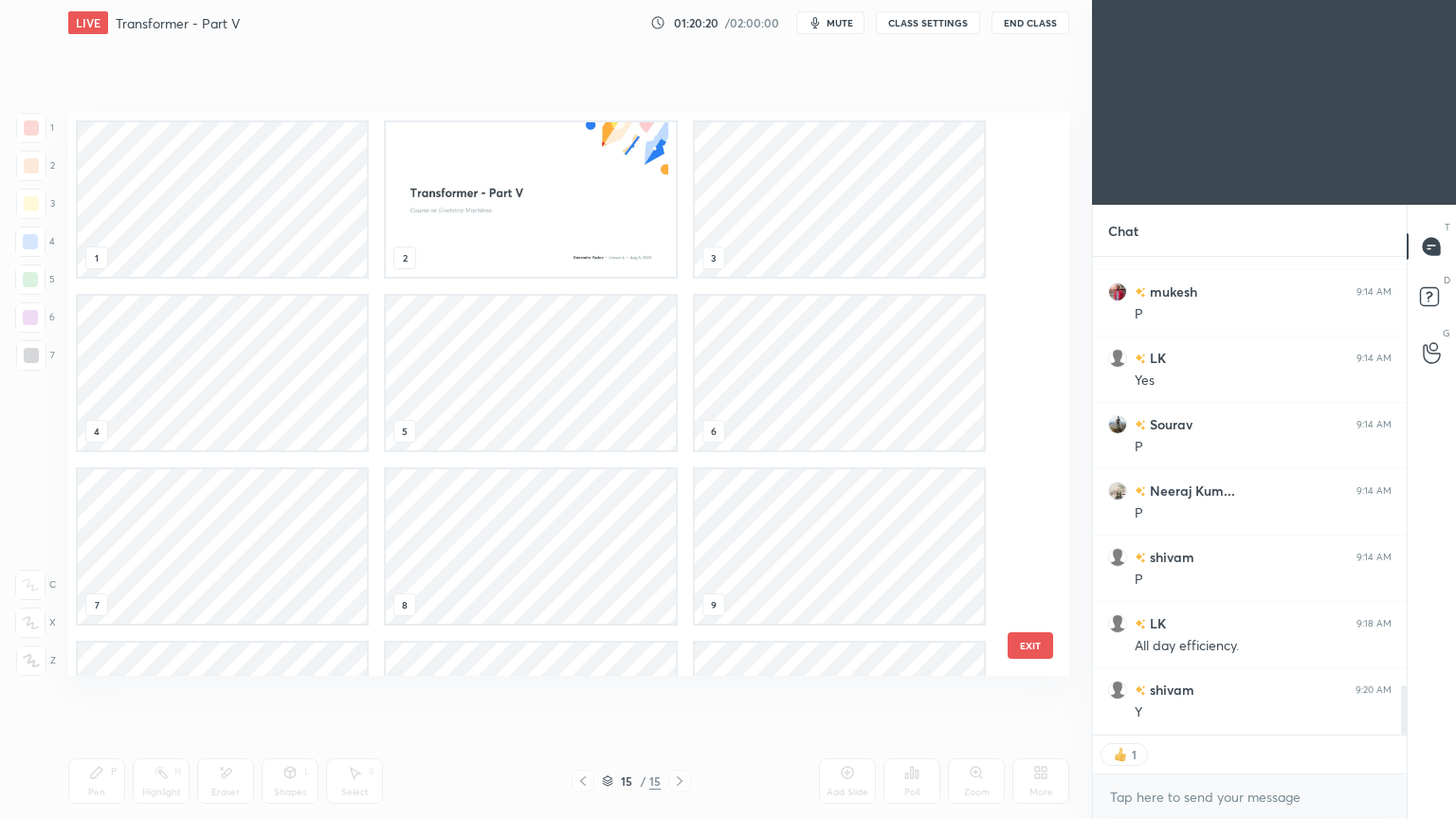scroll, scrollTop: 303, scrollLeft: 0, axis: vertical 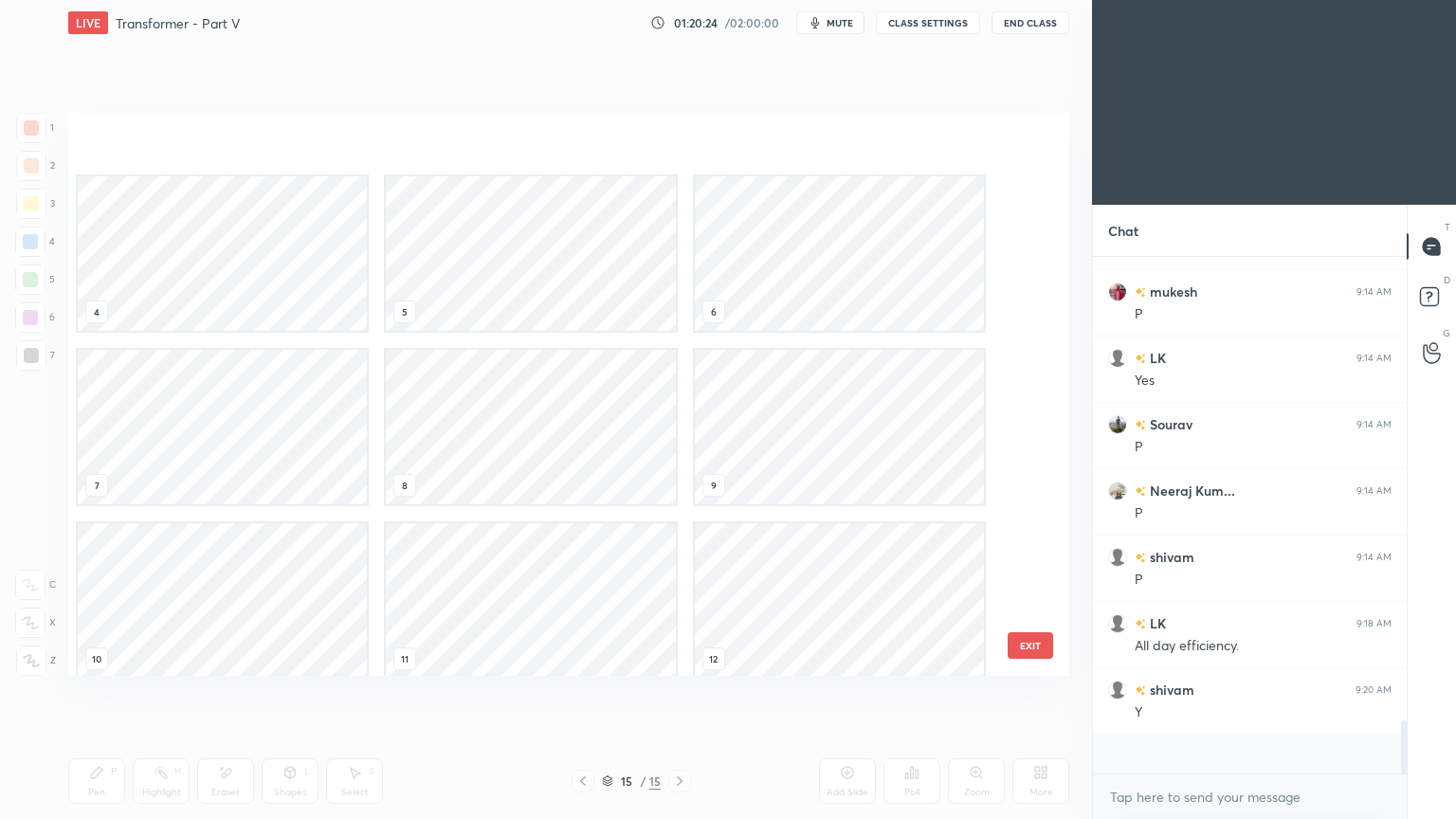 type on "x" 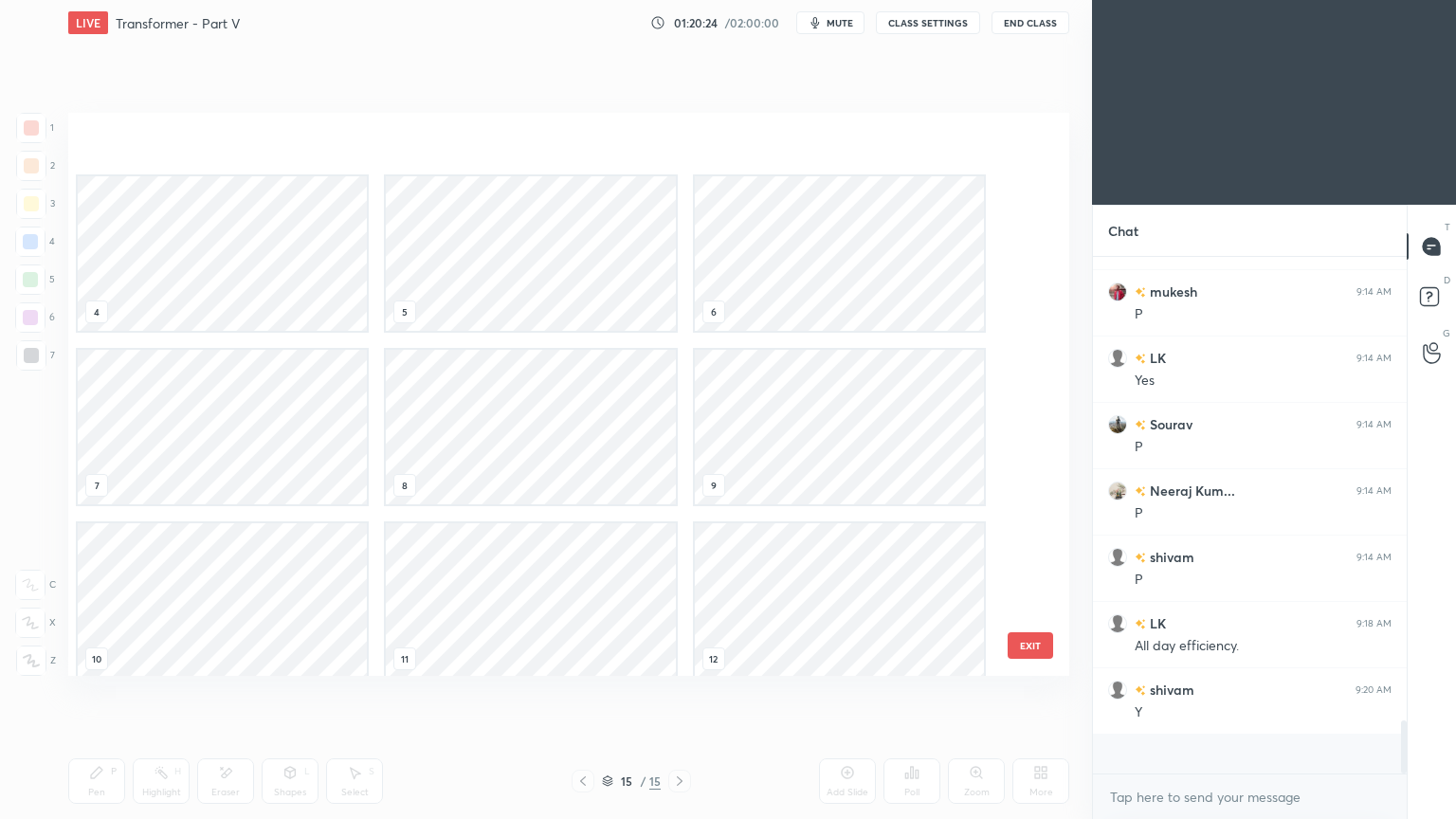 scroll, scrollTop: 197, scrollLeft: 0, axis: vertical 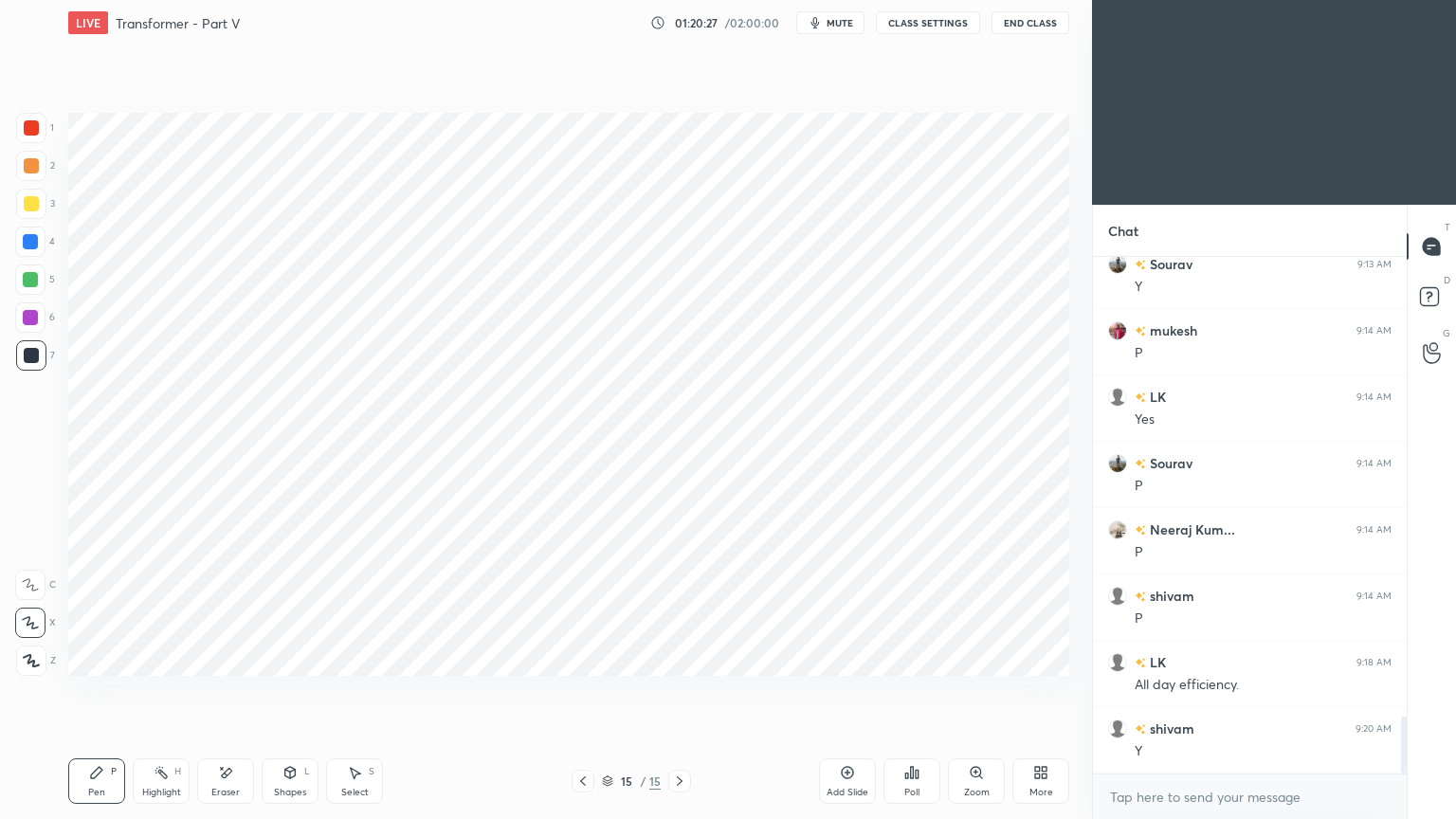 click on "mute" at bounding box center (840, 23) 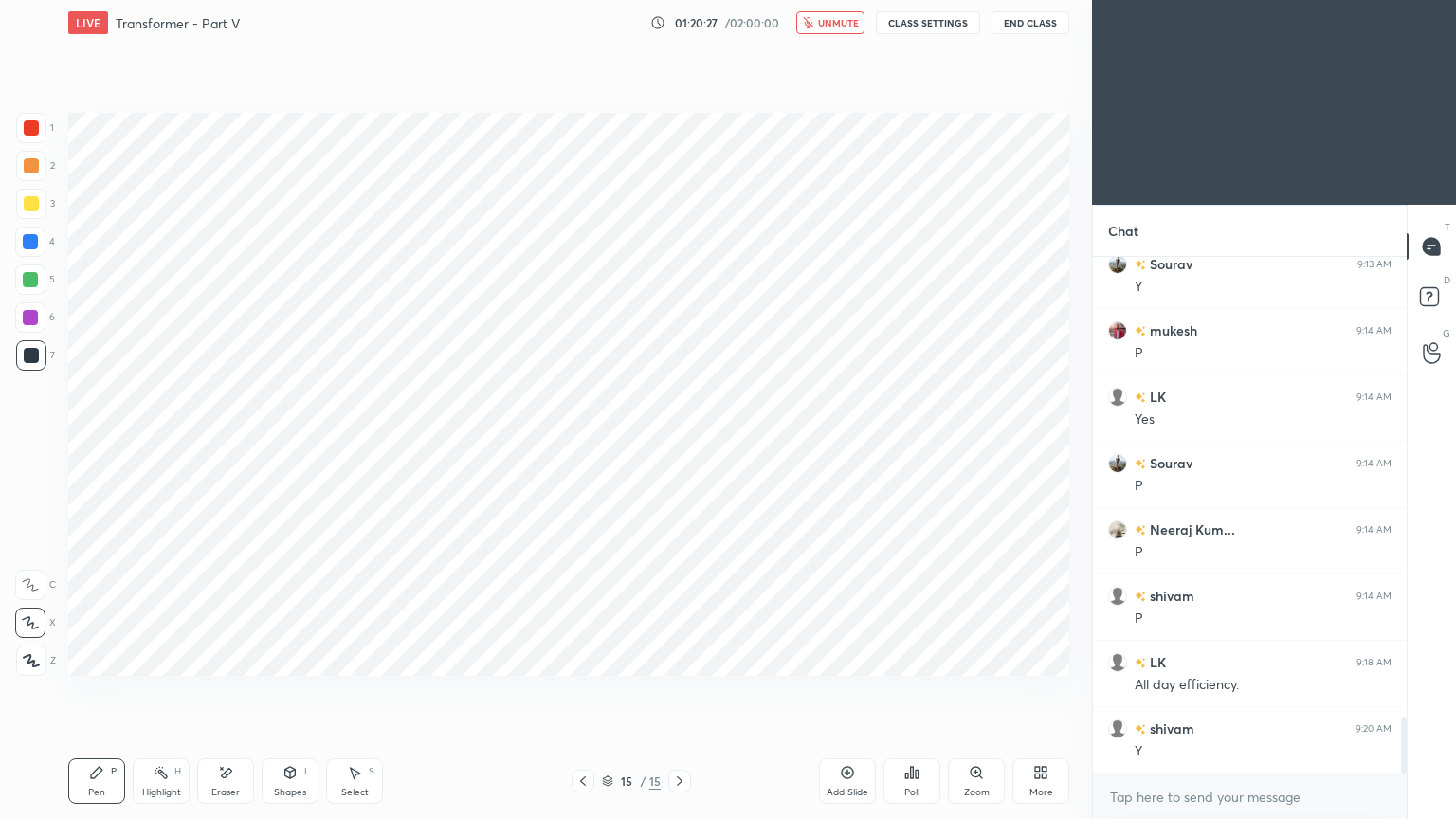 click on "CLASS SETTINGS" at bounding box center (928, 23) 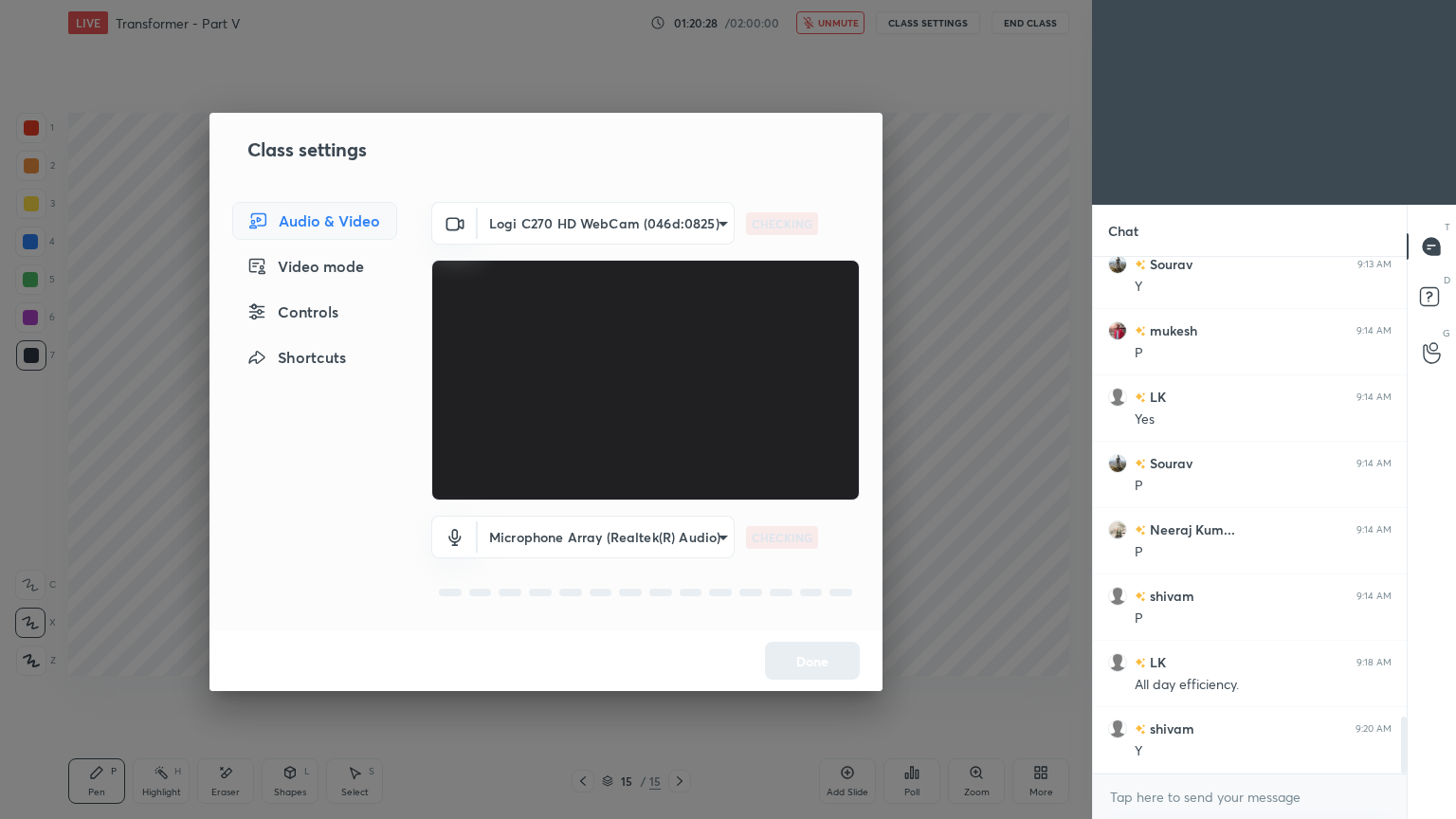 click on "1 2 3 4 5 6 7 C X Z E E Erase all   H H LIVE Transformer - Part V 01:20:28 /  02:00:00 unmute CLASS SETTINGS End Class Setting up your live class Poll for   secs No correct answer Start poll Back Transformer - Part V • L4 of Course on Electrical Machines Ravendra Yadav Pen P Highlight H Eraser Shapes L Select S 15 / 15 Add Slide Poll Zoom More Chat Akash 8:56 AM Yes LK 8:56 AM Yes Neeraj Kum... 8:56 AM Y Barupatla 9:03 AM y Sourav 9:03 AM Y mukesh  joined Barupatla 9:06 AM dn shivam 9:06 AM Y Barupatla 9:13 AM y shivam 9:13 AM N Sourav 9:13 AM Y mukesh 9:14 AM P LK 9:14 AM Yes Sourav 9:14 AM P Neeraj Kum... 9:14 AM P shivam 9:14 AM P LK 9:18 AM All day efficiency. shivam 9:20 AM Y JUMP TO LATEST Enable hand raising Enable raise hand to speak to learners. Once enabled, chat will be turned off temporarily. Enable x   introducing Raise a hand with a doubt Now learners can raise their hand along with a doubt  How it works? Doubts asked by learners will show up here NEW DOUBTS ASKED No one has raised a hand yet" at bounding box center [728, 410] 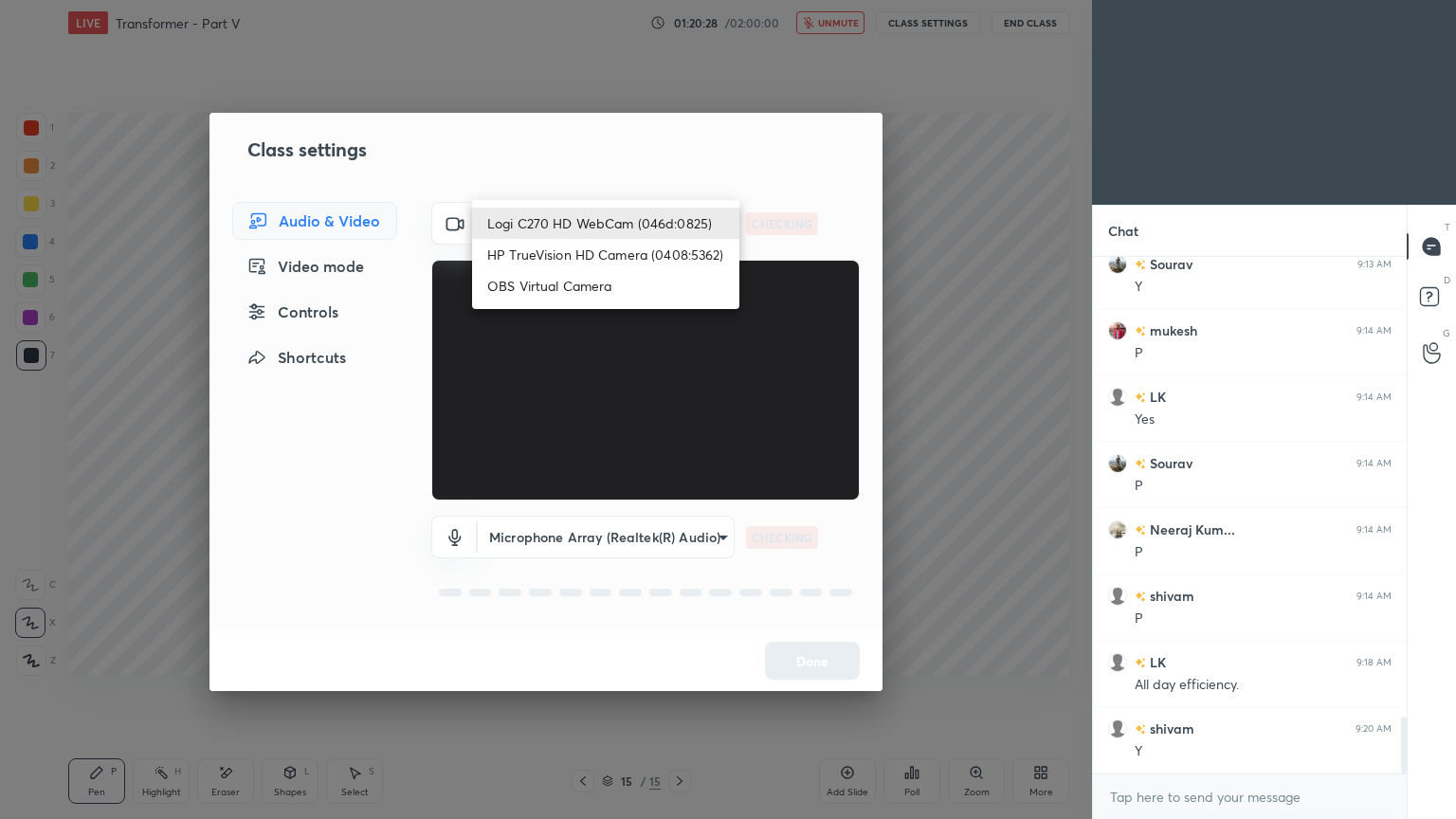 click on "HP TrueVision HD Camera (0408:5362)" at bounding box center [606, 254] 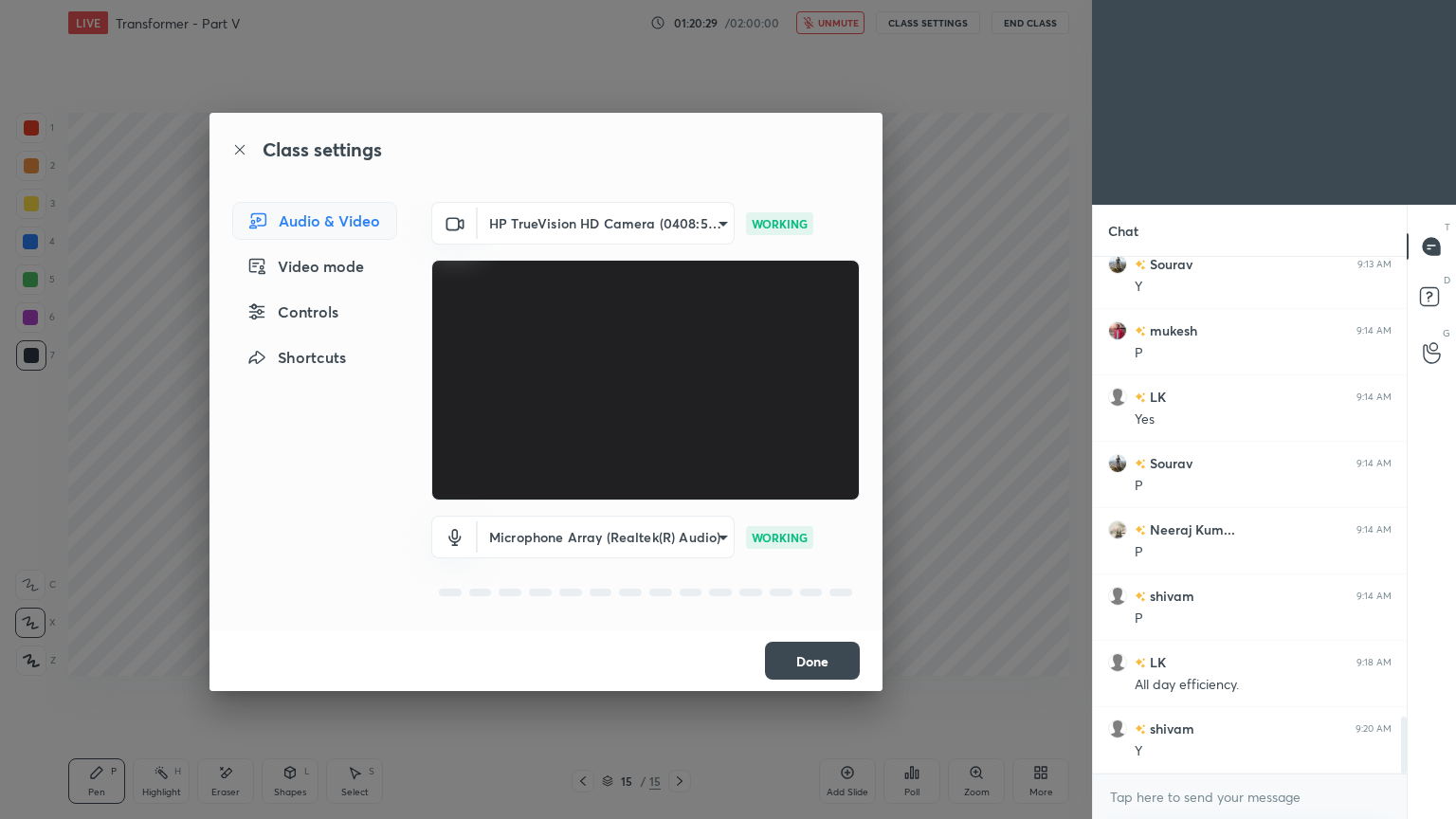 click on "Done" at bounding box center [812, 661] 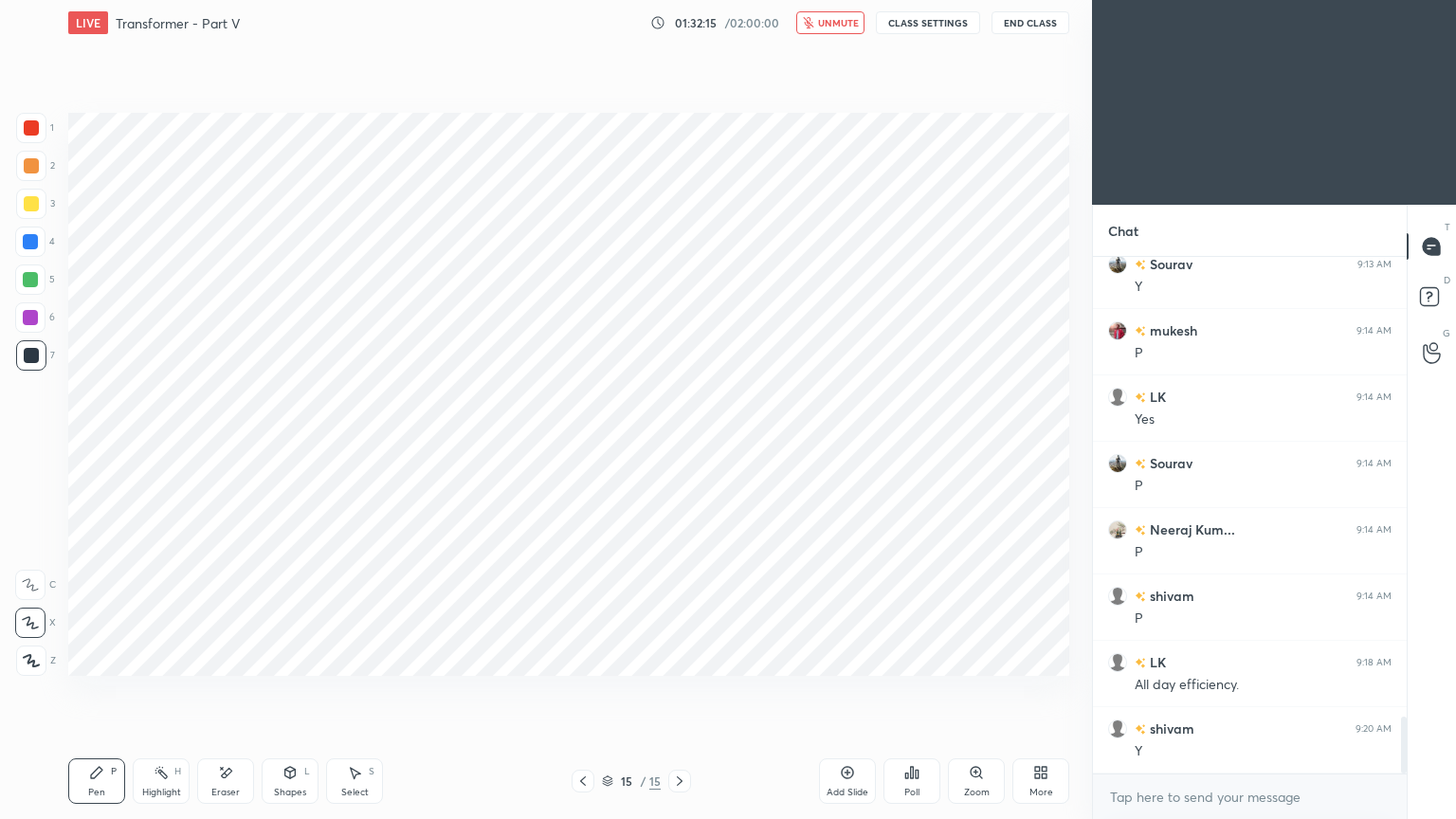 drag, startPoint x: 842, startPoint y: 24, endPoint x: 934, endPoint y: 26, distance: 92.021737 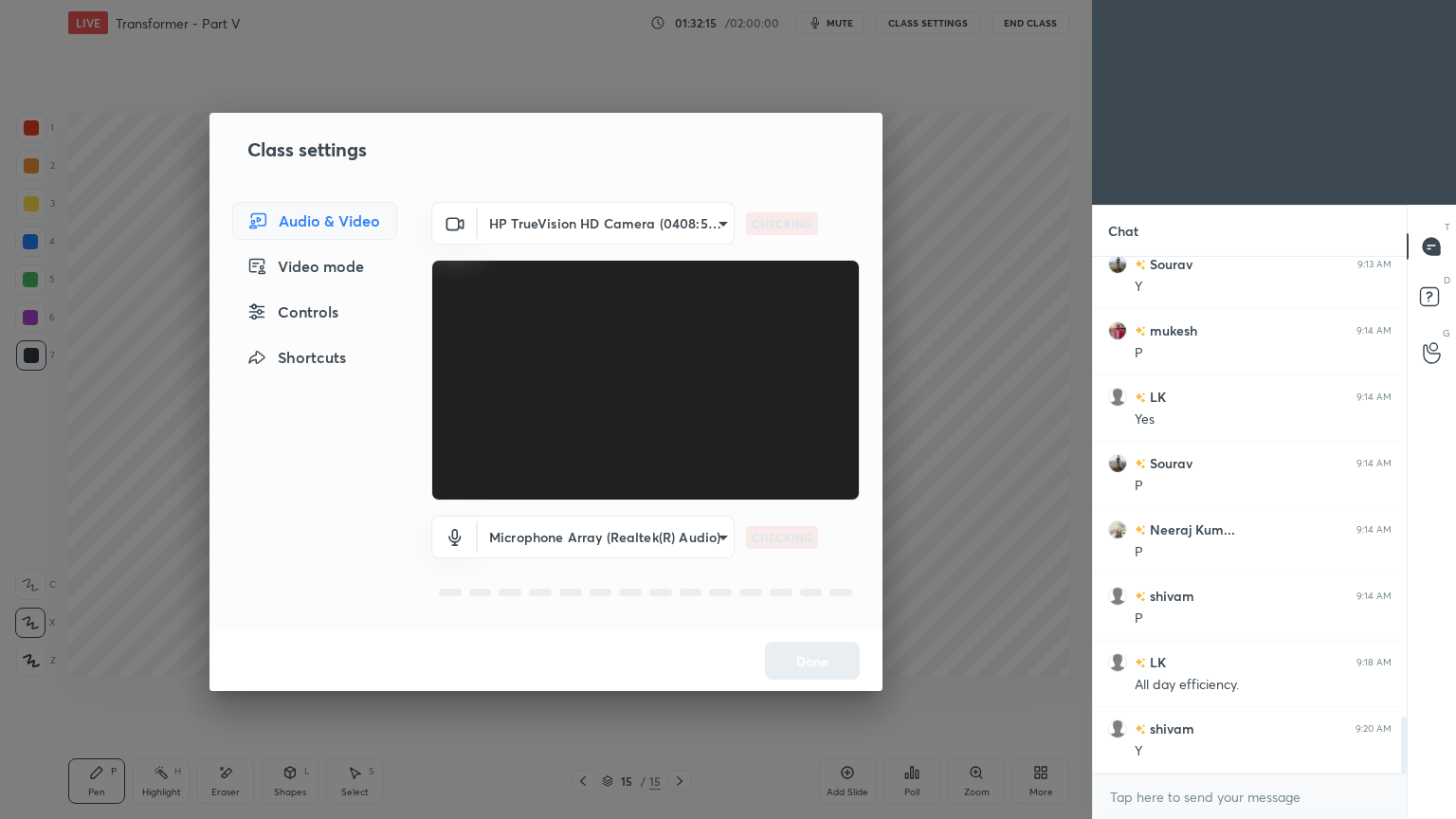 click on "1 2 3 4 5 6 7 C X Z E E Erase all   H H LIVE Transformer - Part V 01:32:15 /  02:00:00 mute CLASS SETTINGS End Class Setting up your live class Poll for   secs No correct answer Start poll Back Transformer - Part V • L4 of Course on Electrical Machines Ravendra Yadav Pen P Highlight H Eraser Shapes L Select S 15 / 15 Add Slide Poll Zoom More Chat Akash 8:56 AM Yes LK 8:56 AM Yes Neeraj Kum... 8:56 AM Y Barupatla 9:03 AM y Sourav 9:03 AM Y mukesh  joined Barupatla 9:06 AM dn shivam 9:06 AM Y Barupatla 9:13 AM y shivam 9:13 AM N Sourav 9:13 AM Y mukesh 9:14 AM P LK 9:14 AM Yes Sourav 9:14 AM P Neeraj Kum... 9:14 AM P shivam 9:14 AM P LK 9:18 AM All day efficiency. shivam 9:20 AM Y JUMP TO LATEST Enable hand raising Enable raise hand to speak to learners. Once enabled, chat will be turned off temporarily. Enable x   introducing Raise a hand with a doubt Now learners can raise their hand along with a doubt  How it works? Doubts asked by learners will show up here NEW DOUBTS ASKED No one has raised a hand yet T" at bounding box center (728, 410) 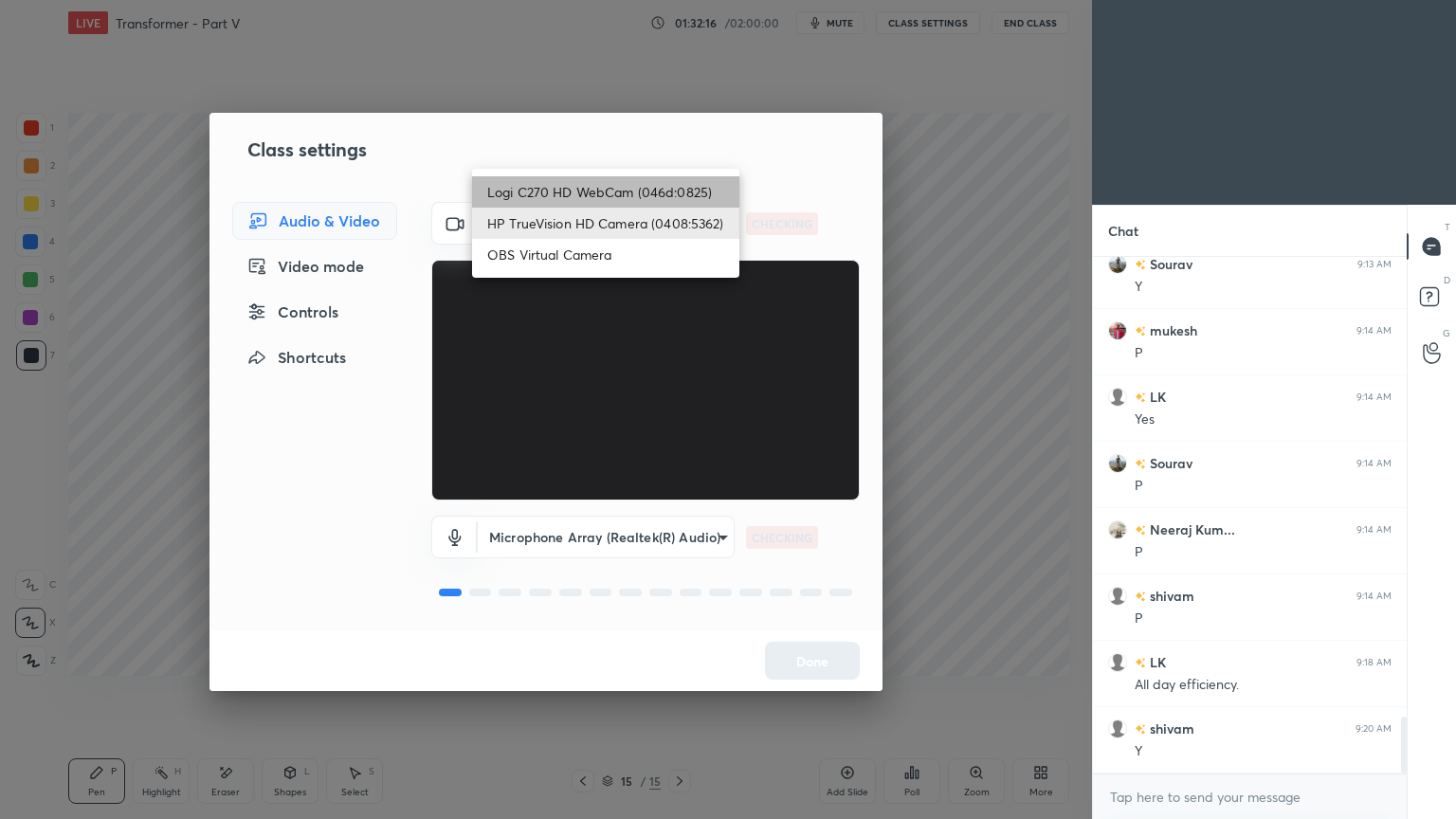 click on "Logi C270 HD WebCam (046d:0825)" at bounding box center (606, 191) 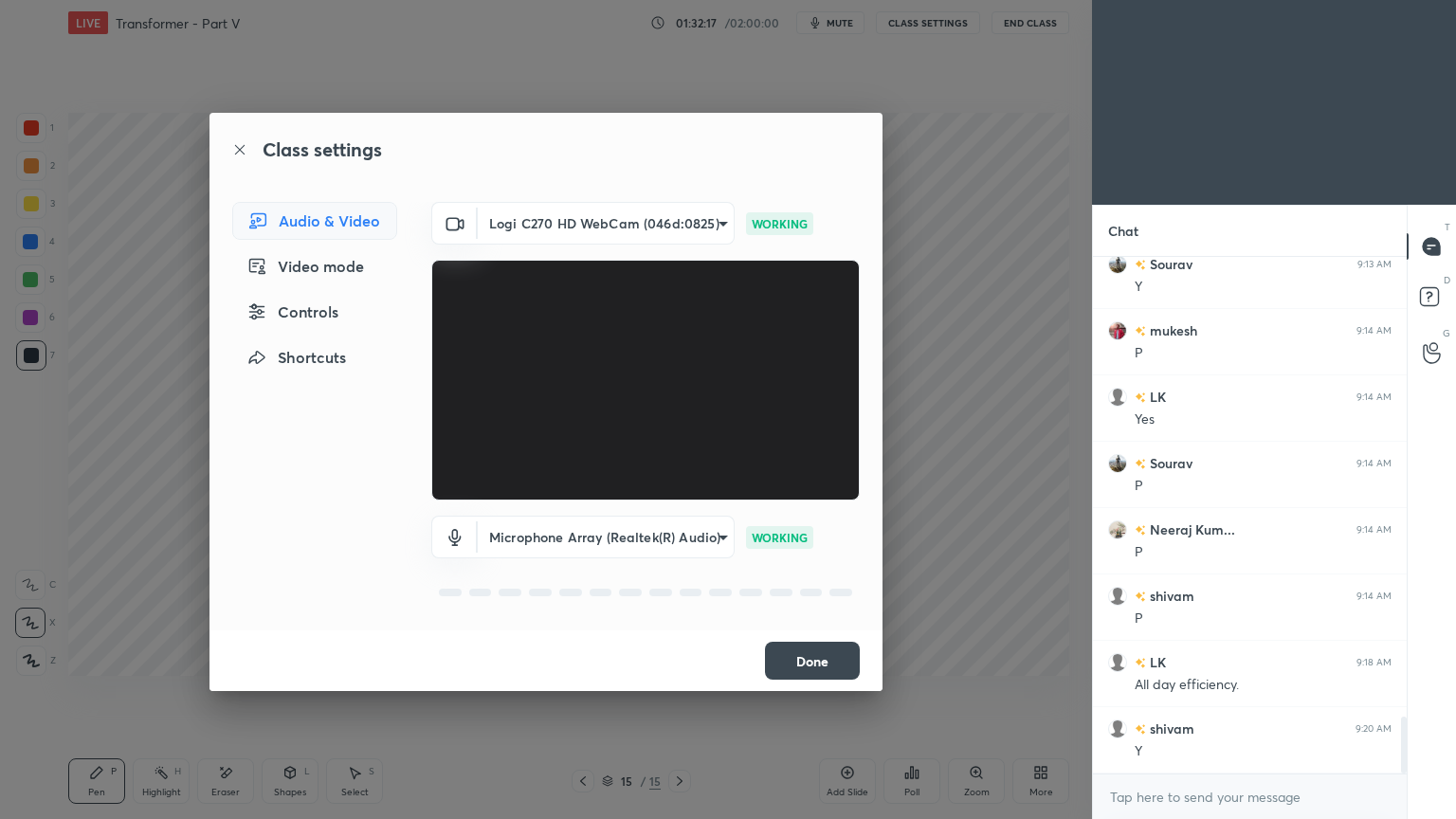 click on "Done" at bounding box center (812, 661) 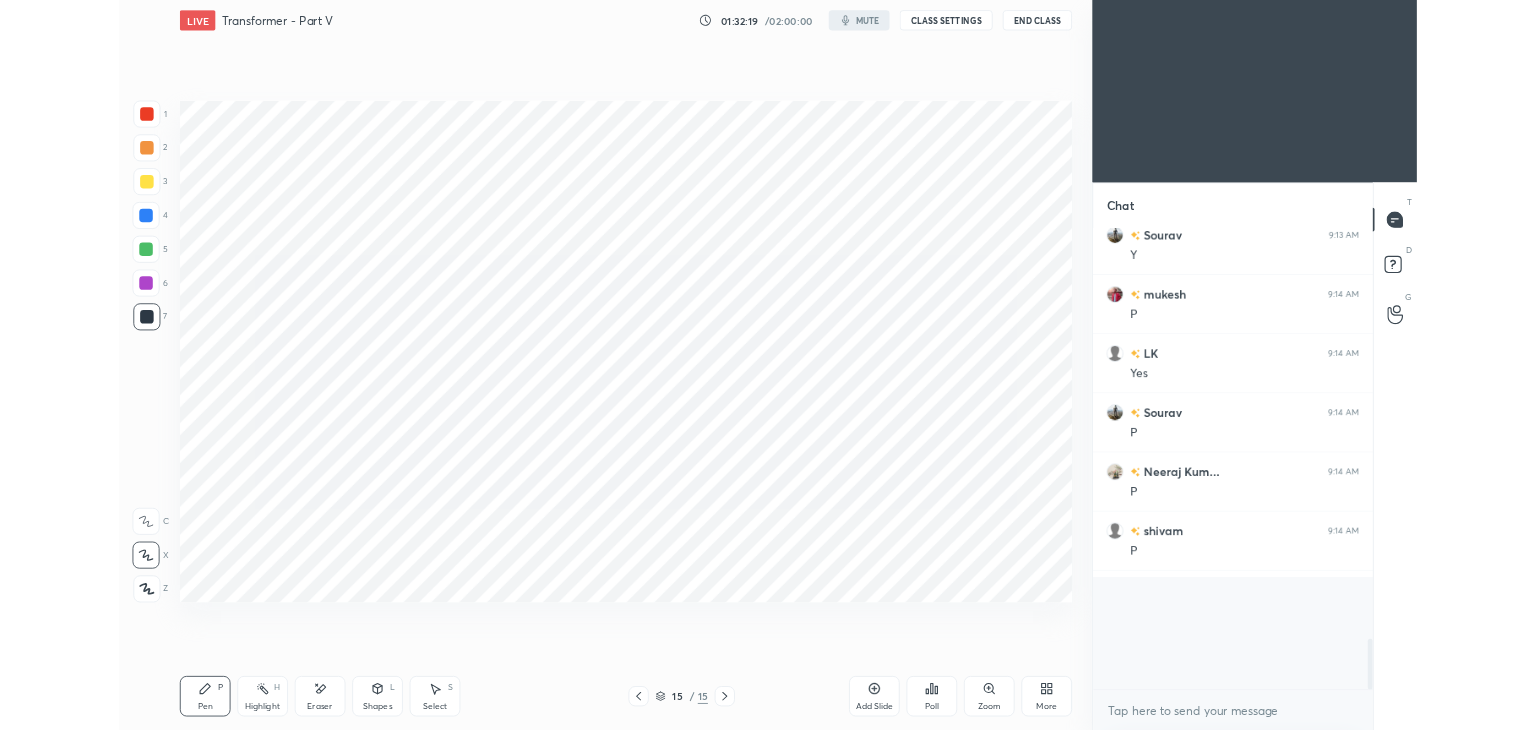 scroll, scrollTop: 602, scrollLeft: 1072, axis: both 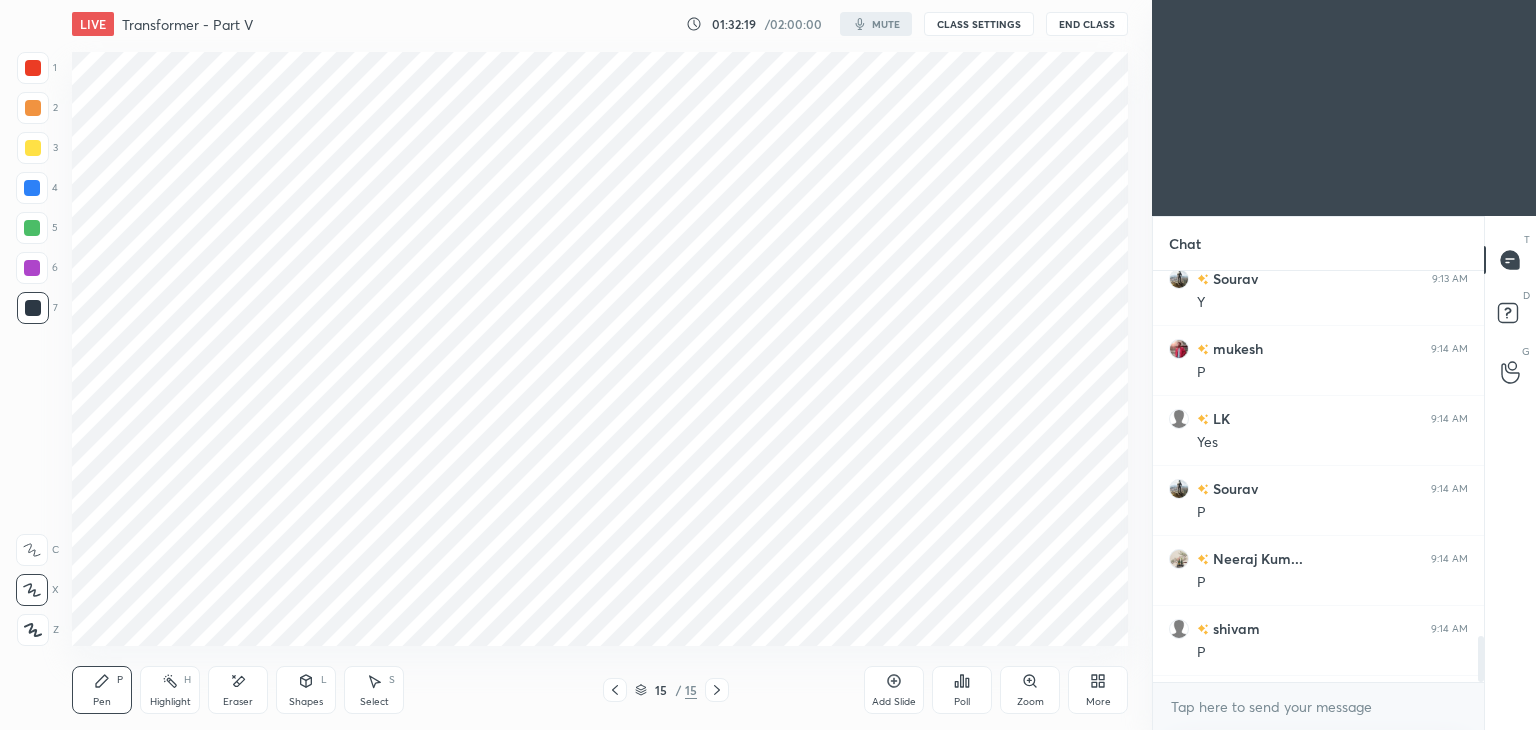 type on "x" 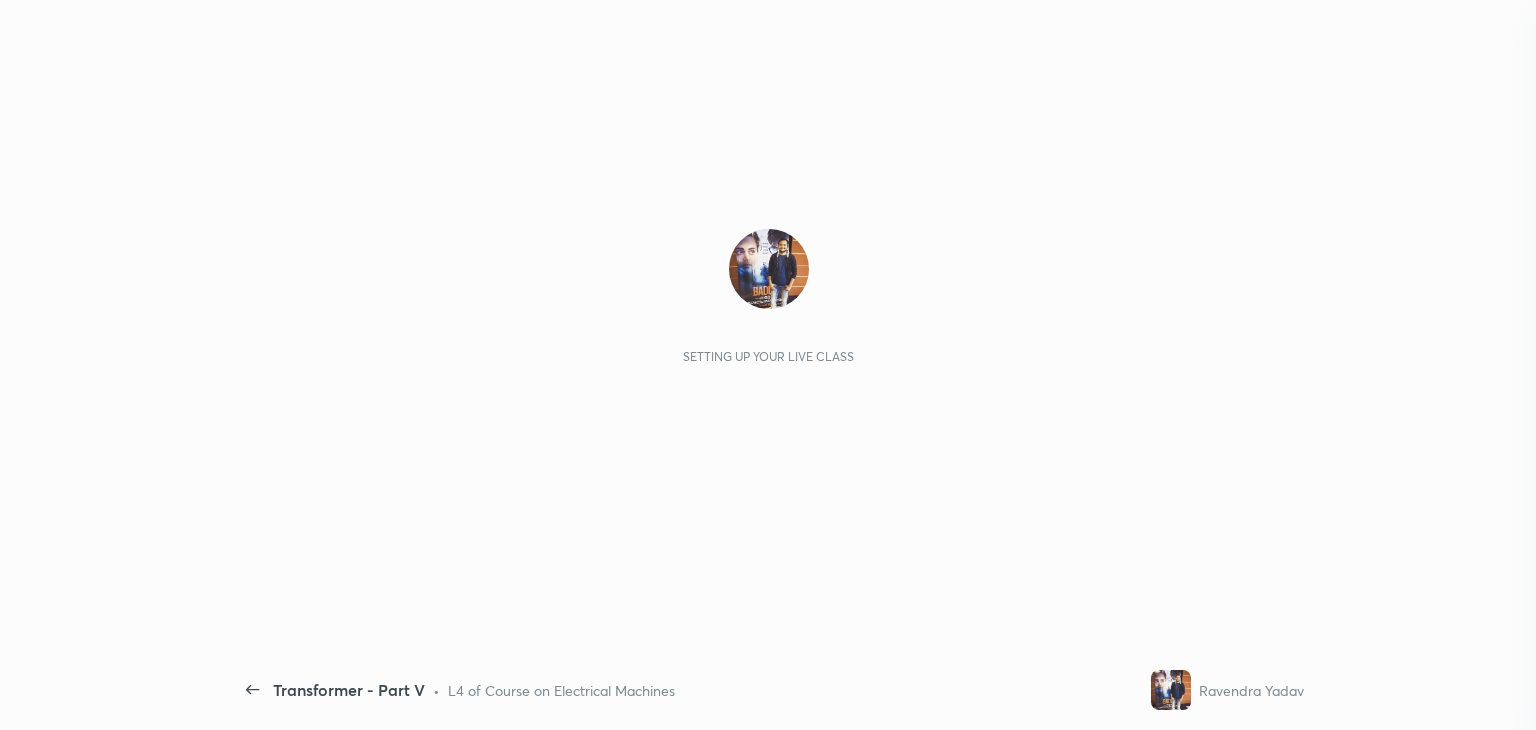 scroll, scrollTop: 0, scrollLeft: 0, axis: both 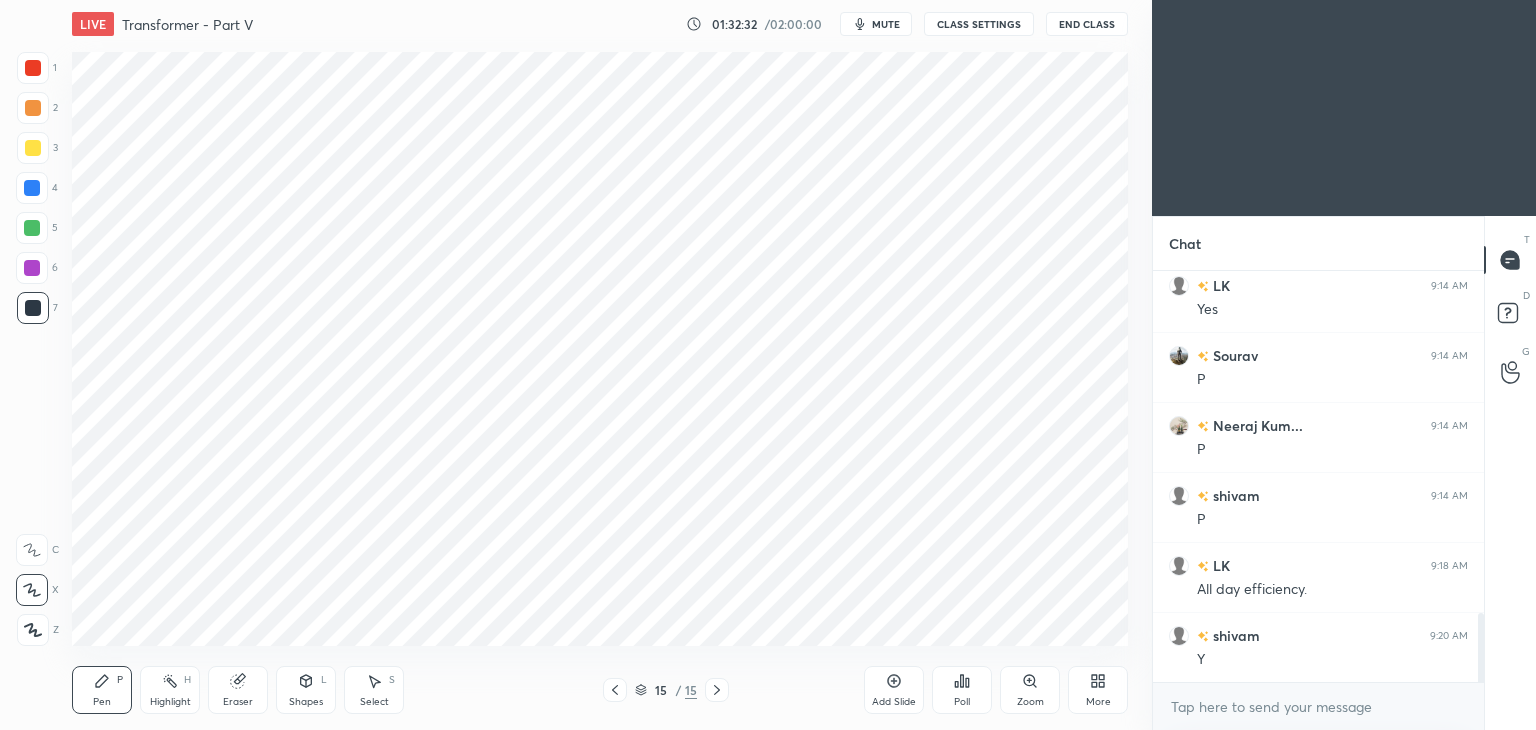 click at bounding box center (33, 68) 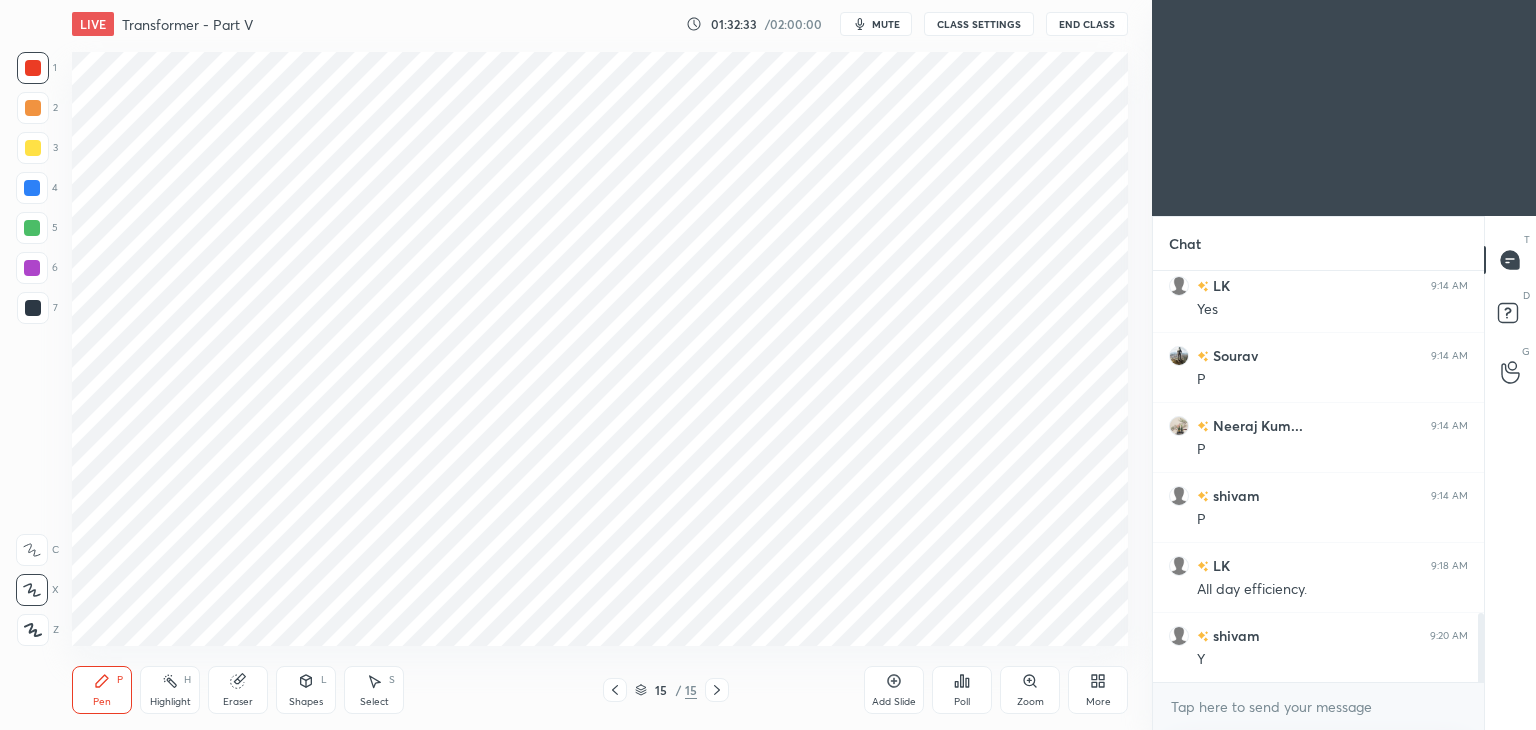click on "1 2 3 4 5 6 7 C X Z C X Z E E Erase all   H H" at bounding box center (32, 349) 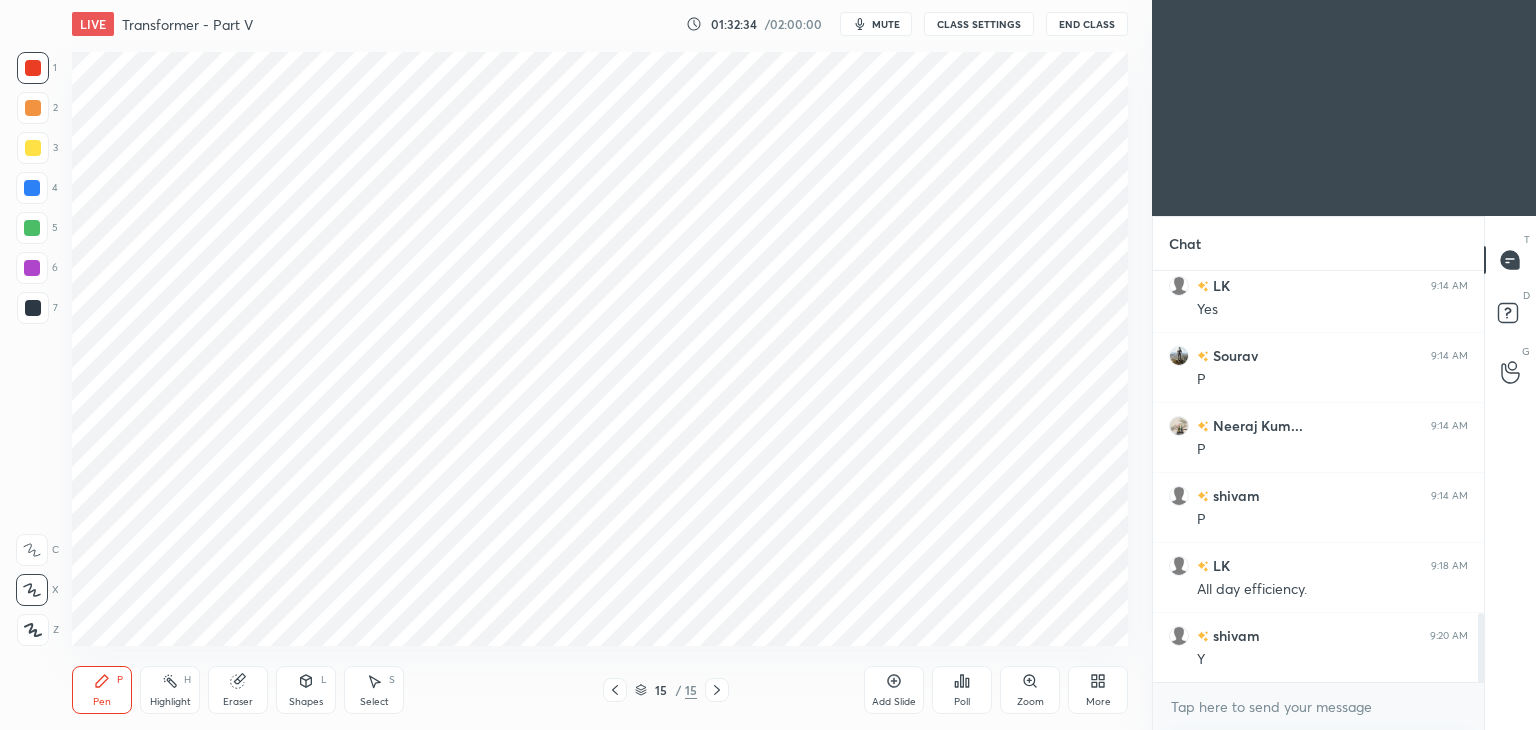 click 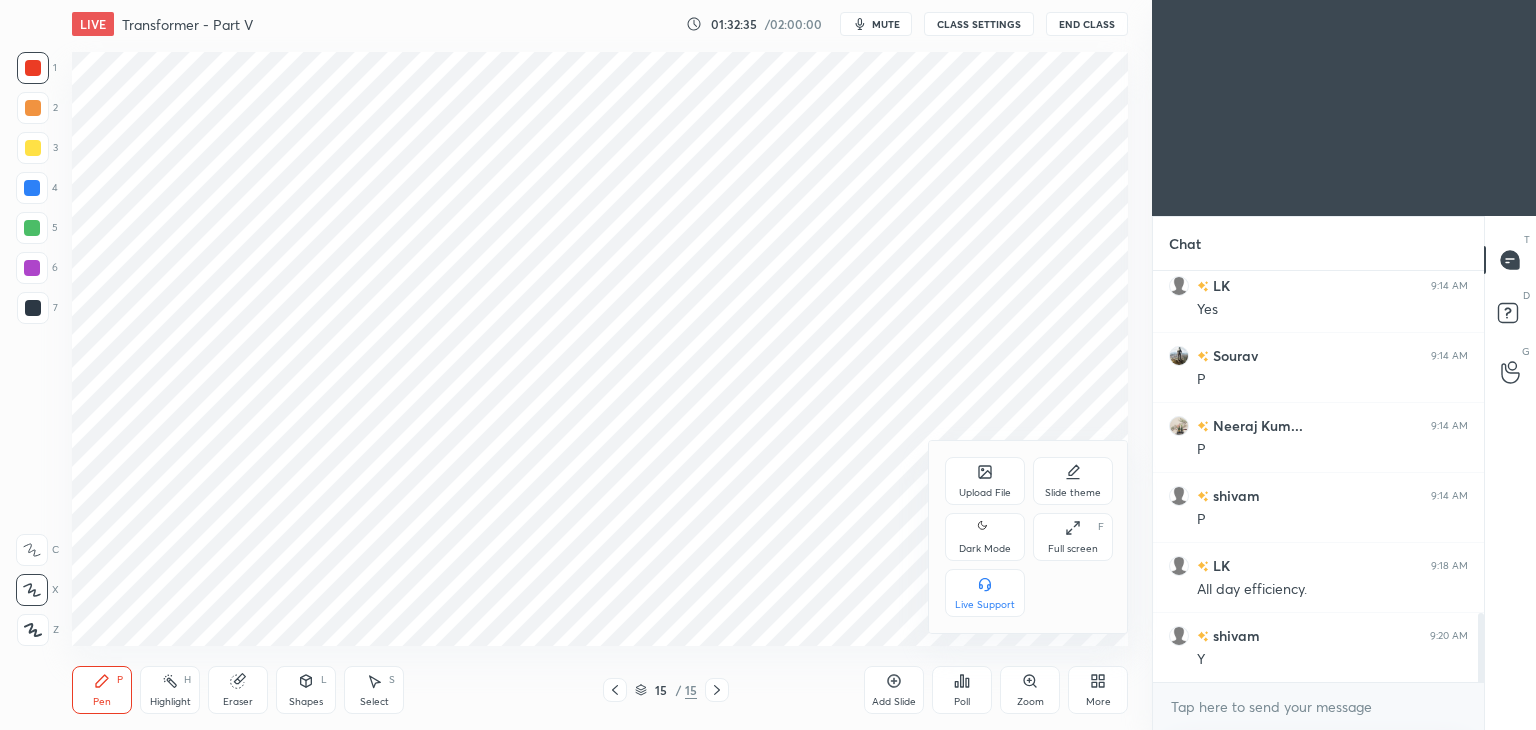 click on "Full screen" at bounding box center [1073, 549] 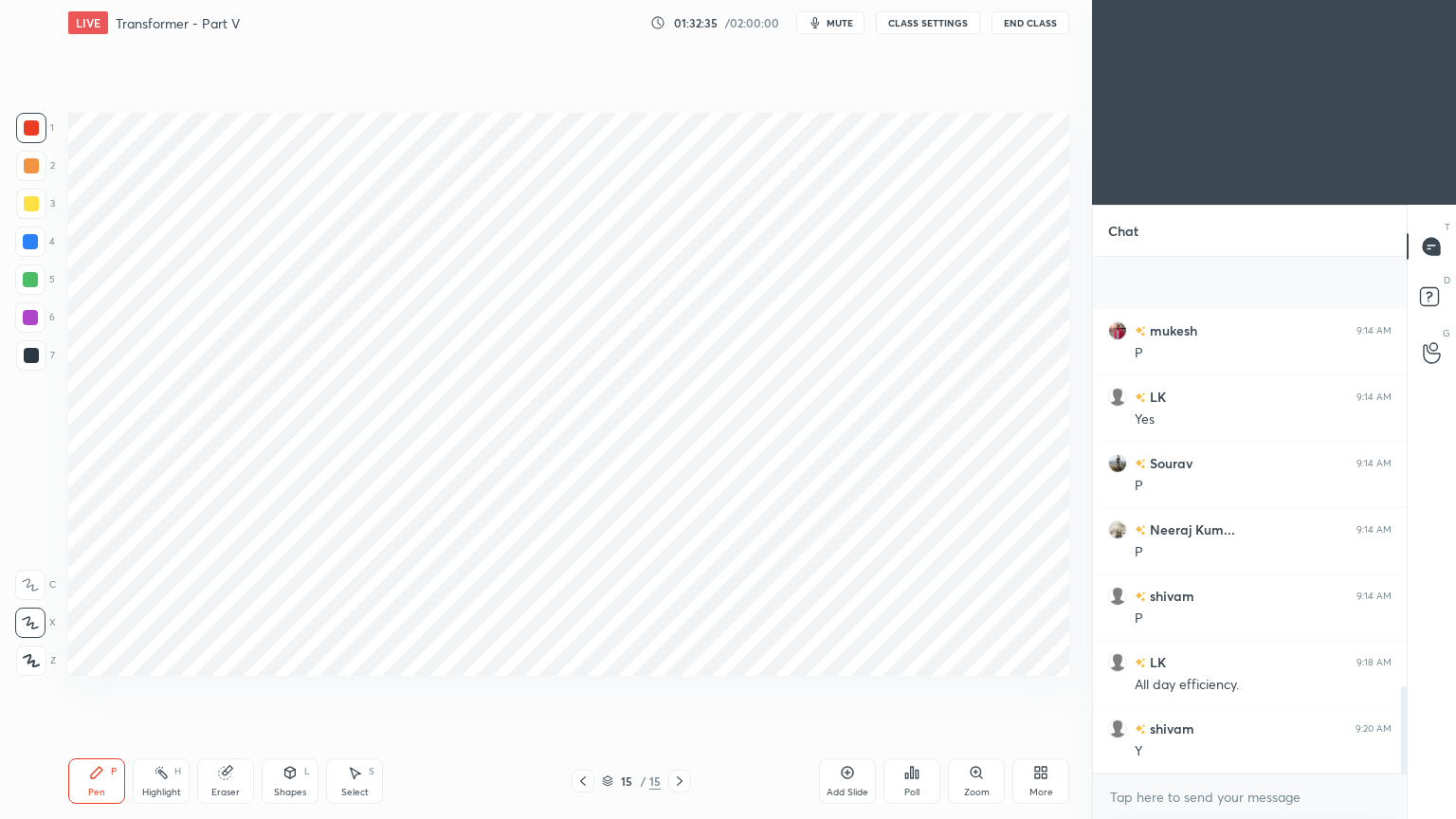 scroll, scrollTop: 94094, scrollLeft: 93776, axis: both 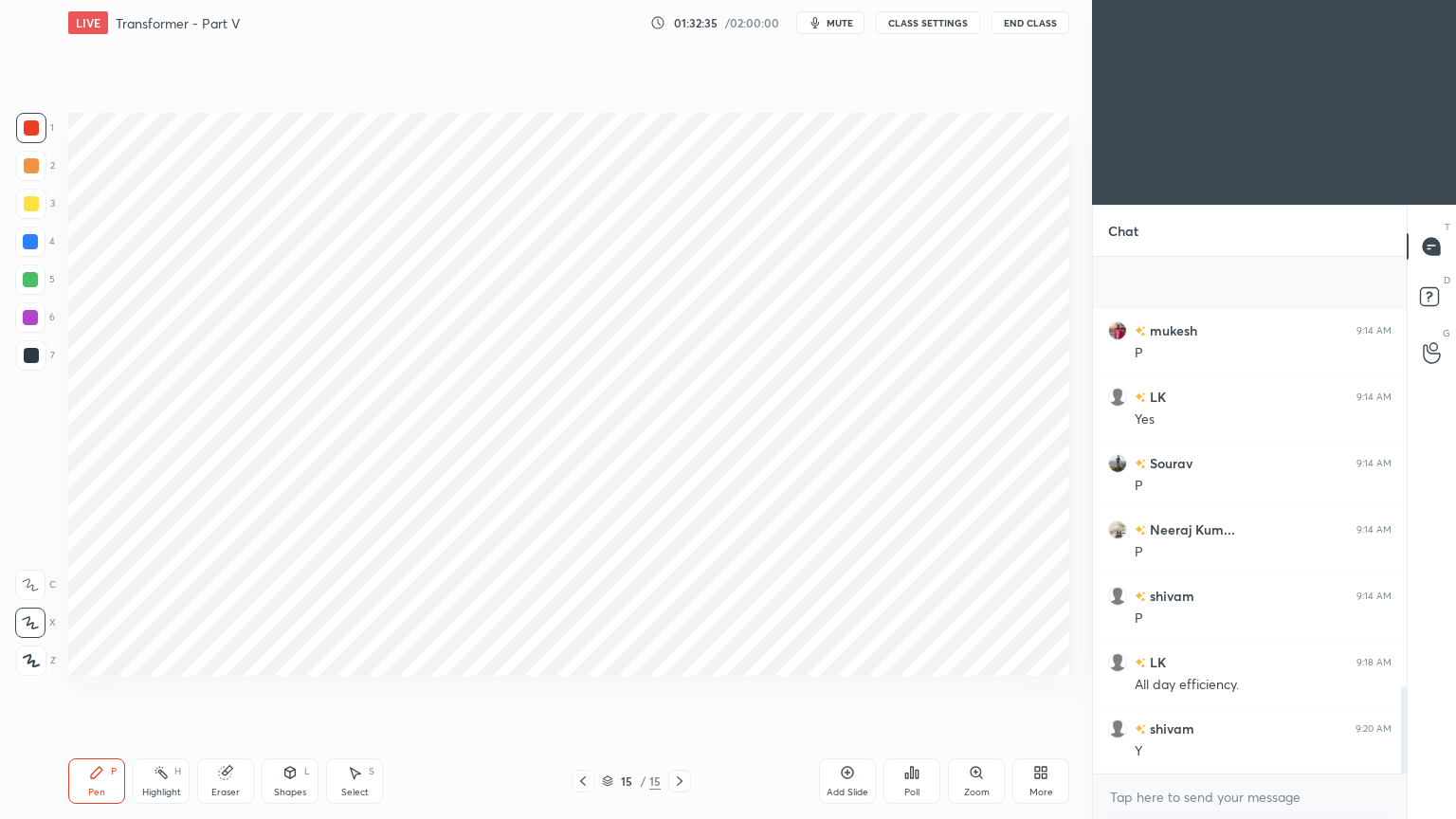 type on "x" 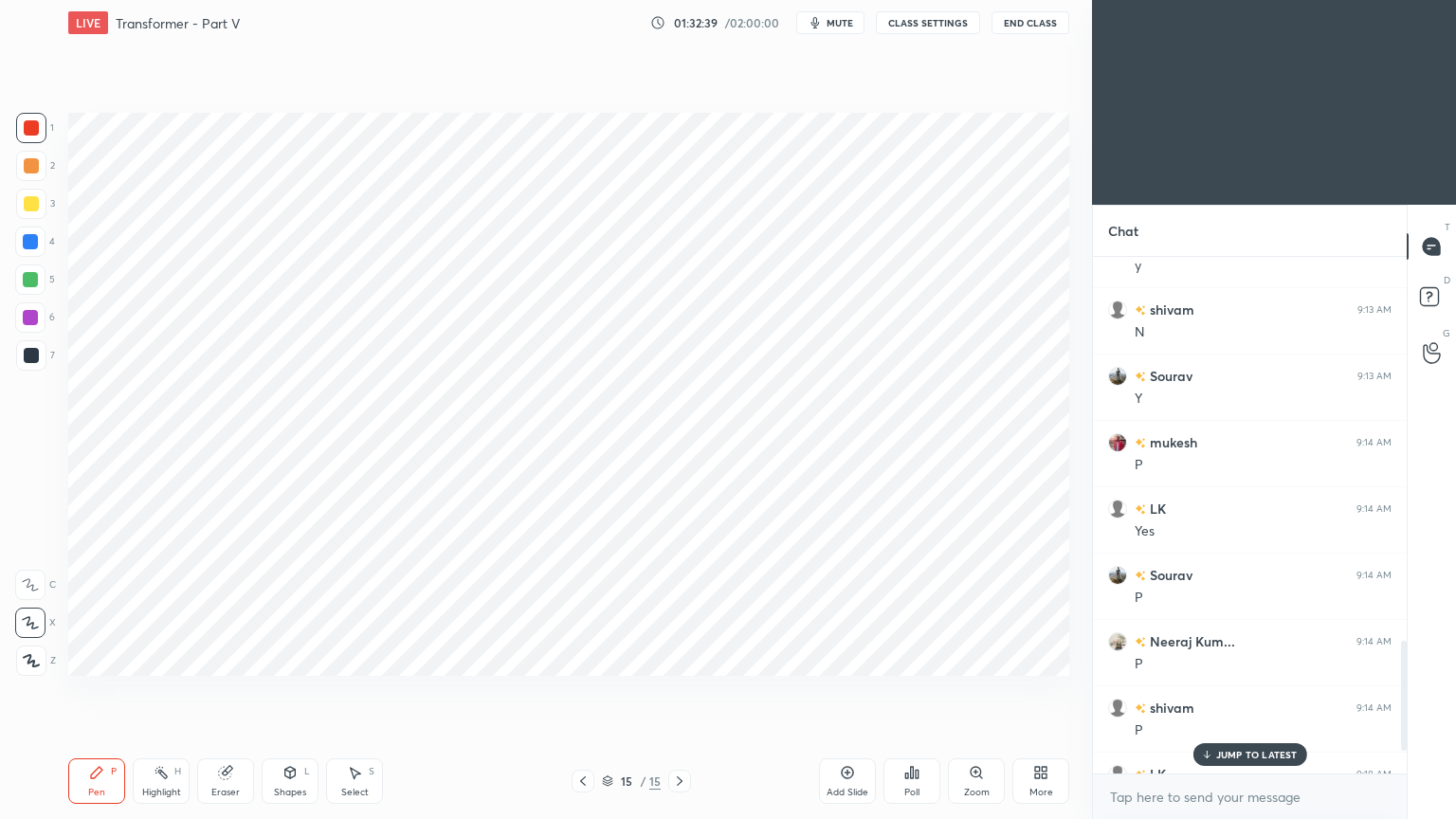 scroll, scrollTop: 1908, scrollLeft: 0, axis: vertical 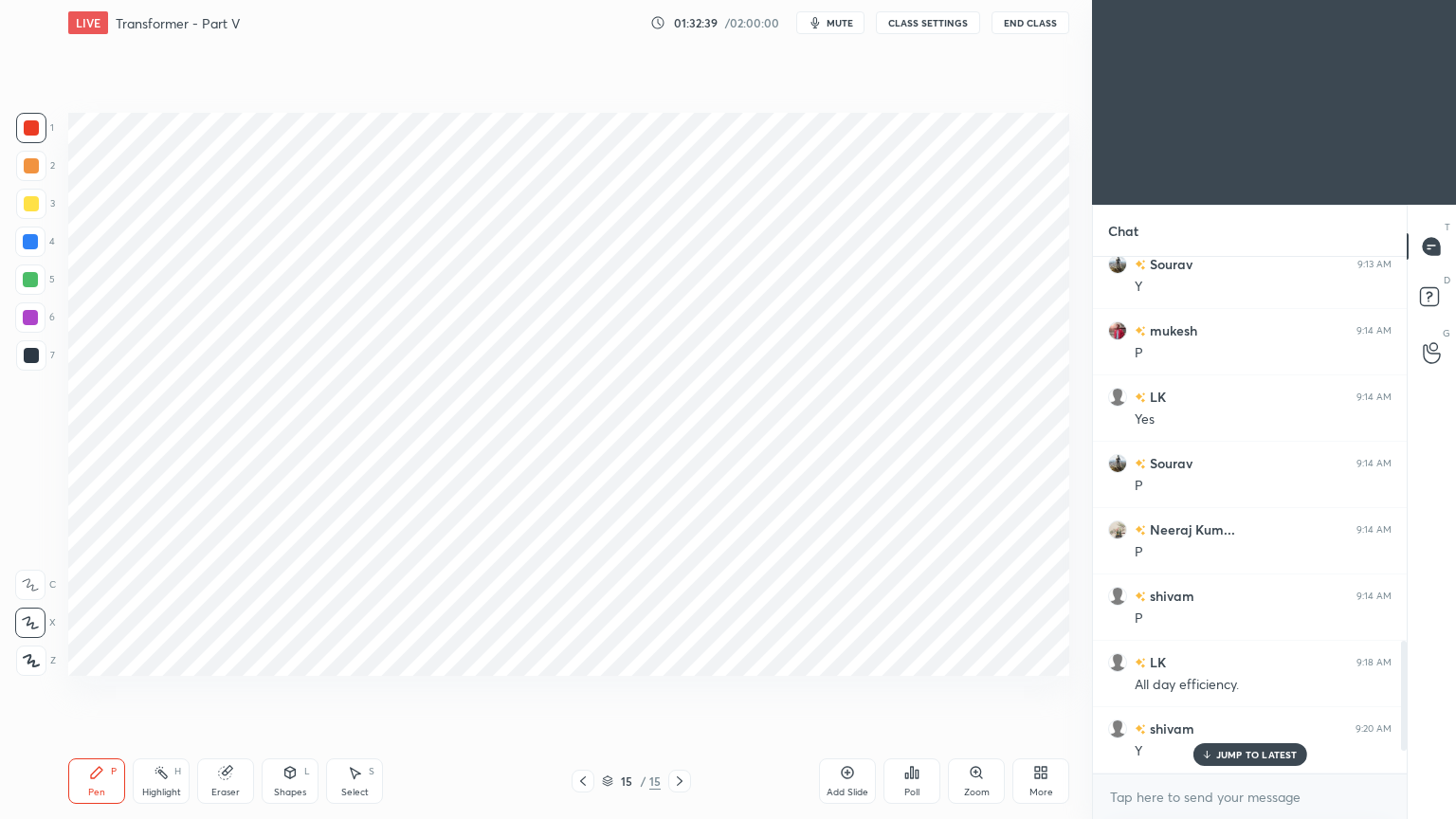 drag, startPoint x: 1403, startPoint y: 674, endPoint x: 1410, endPoint y: 729, distance: 55.443665 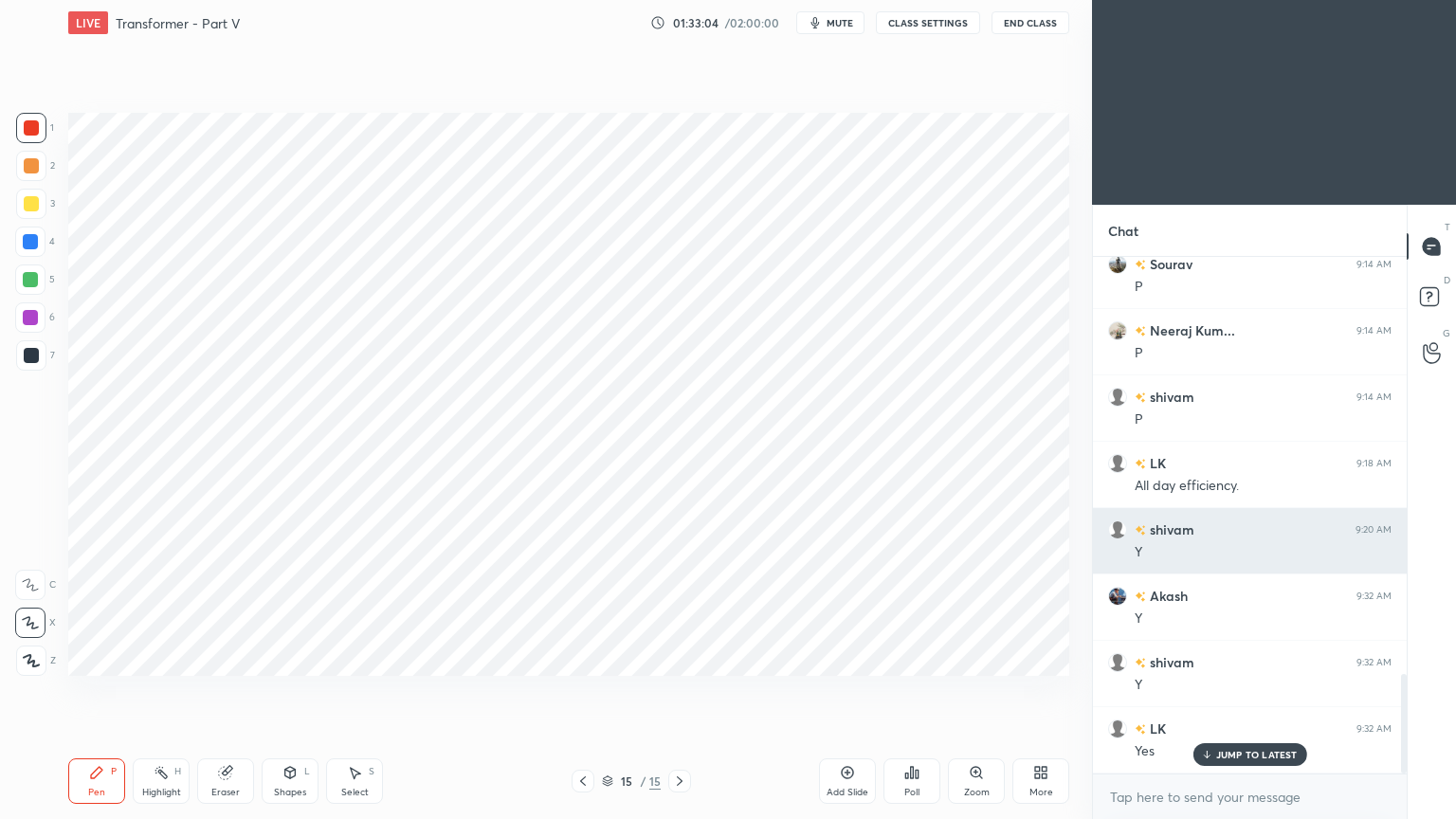 scroll, scrollTop: 2173, scrollLeft: 0, axis: vertical 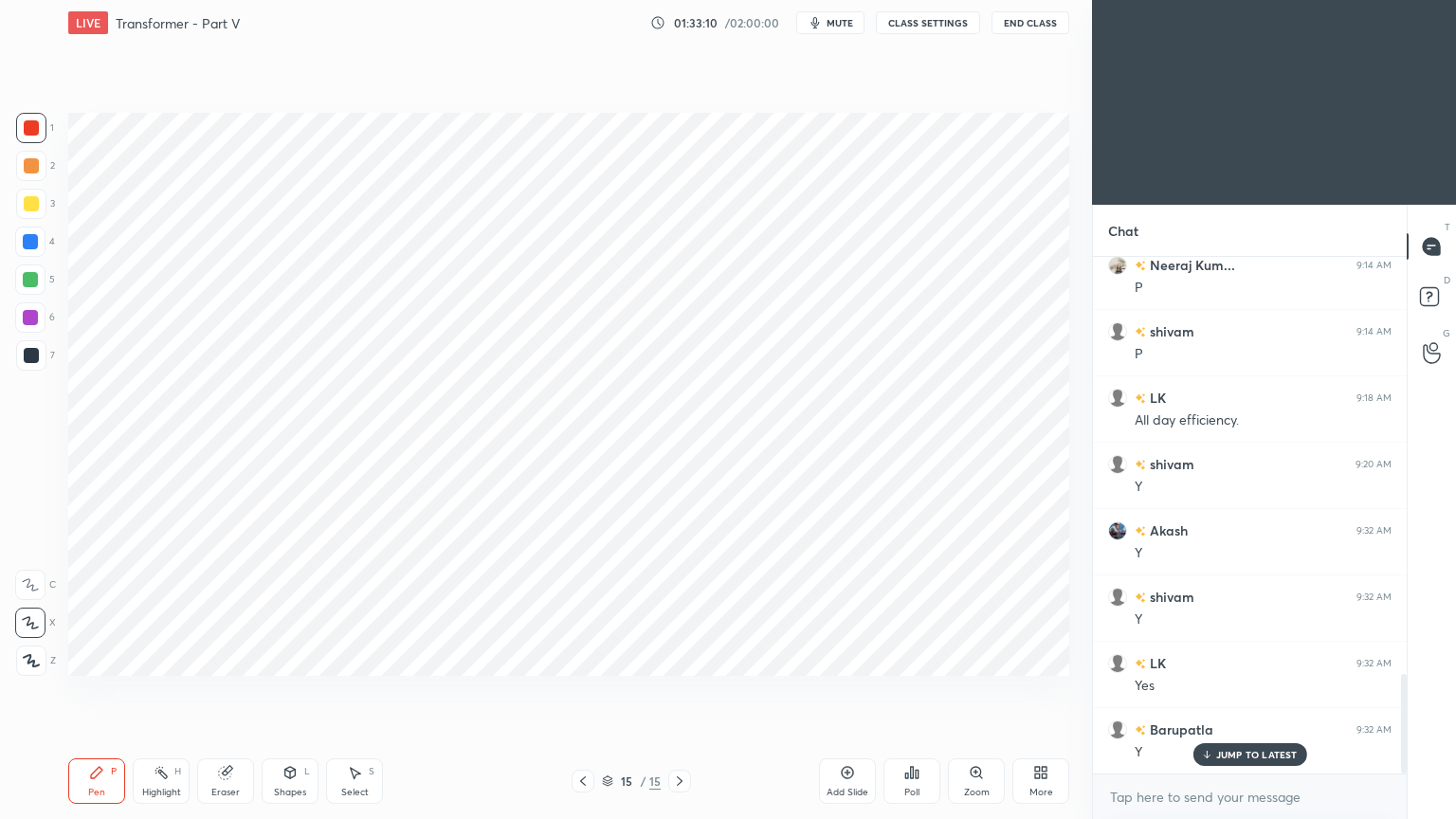 click 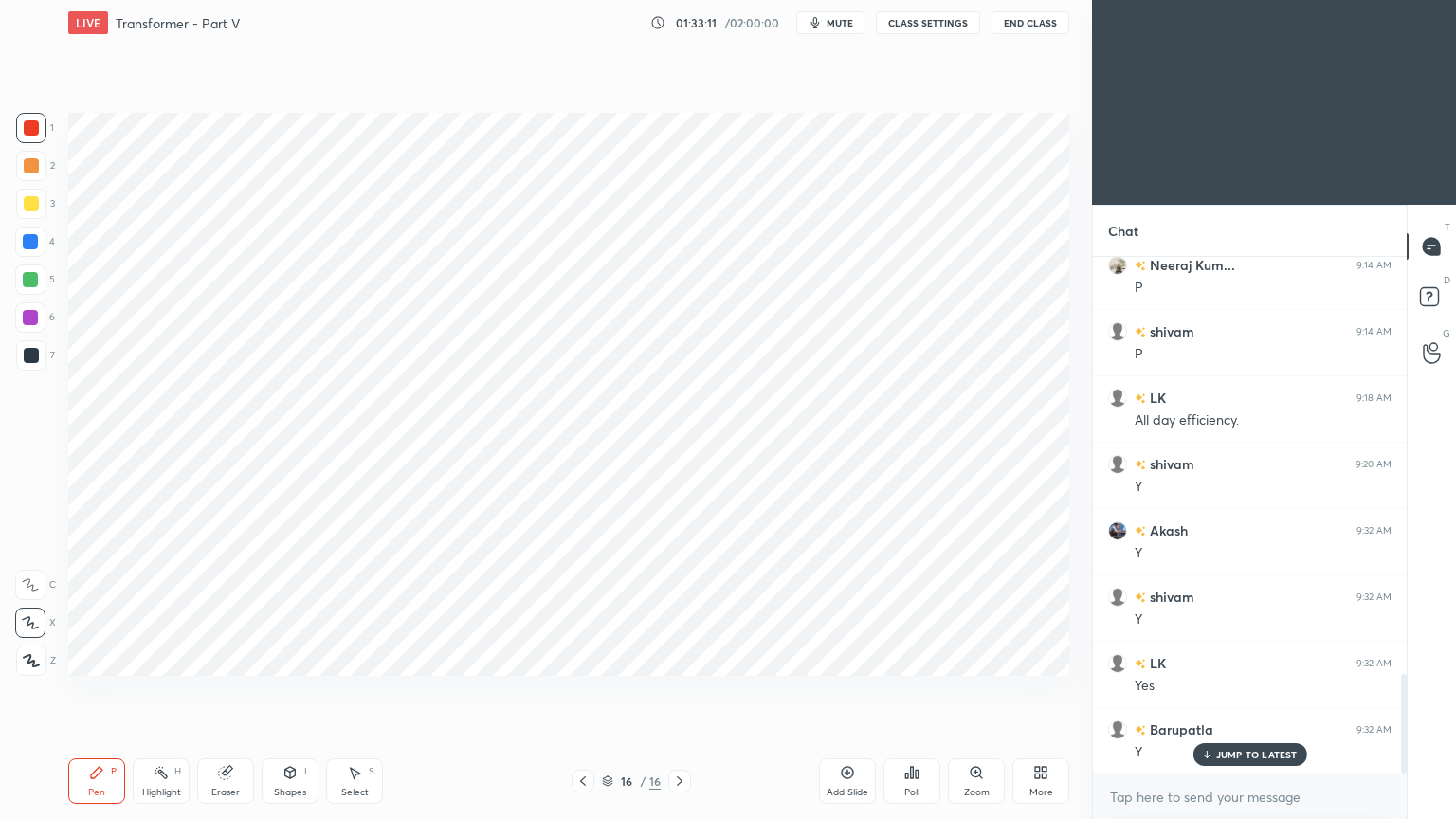 click at bounding box center (31, 128) 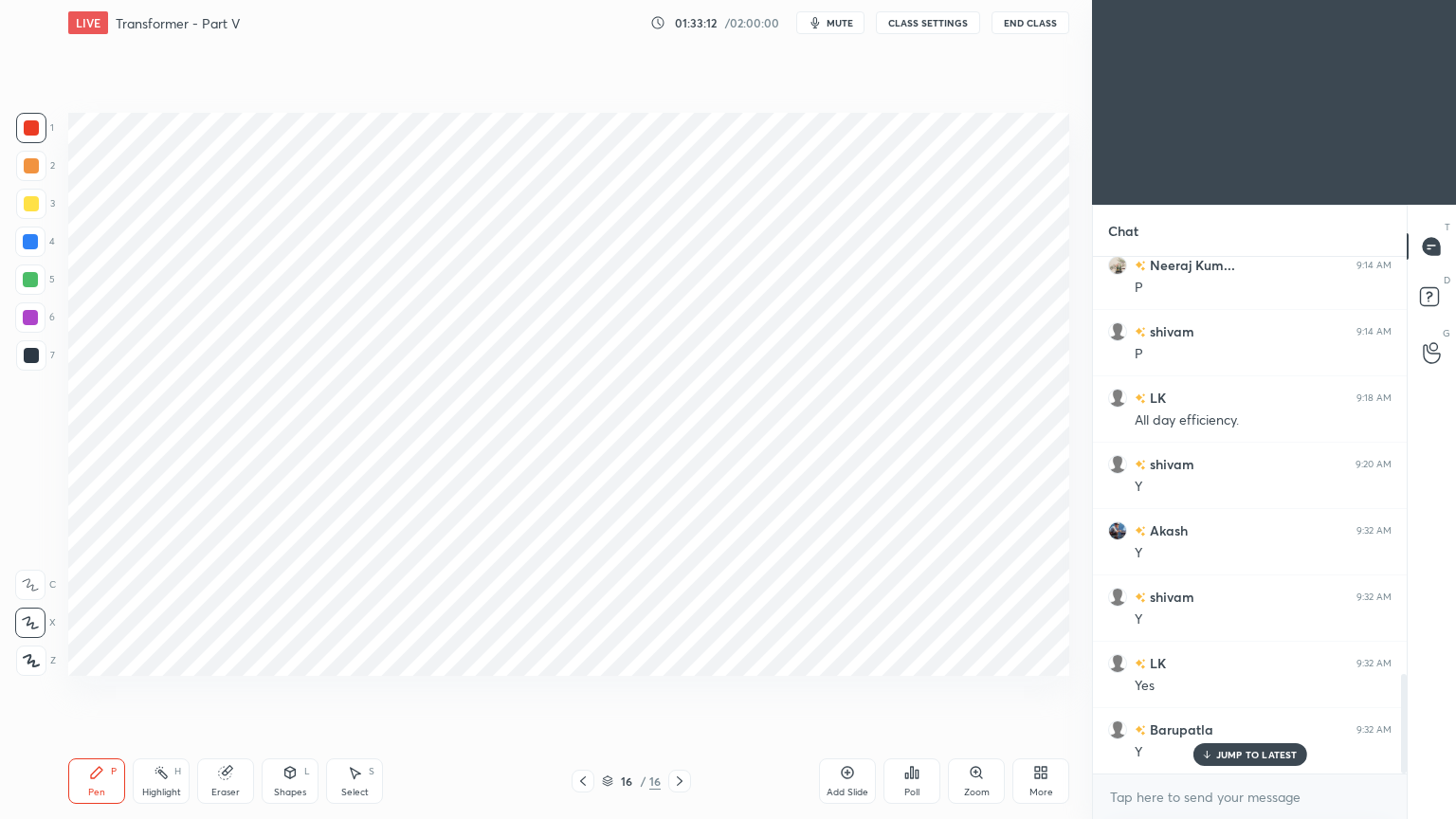 click on "Pen" at bounding box center (97, 792) 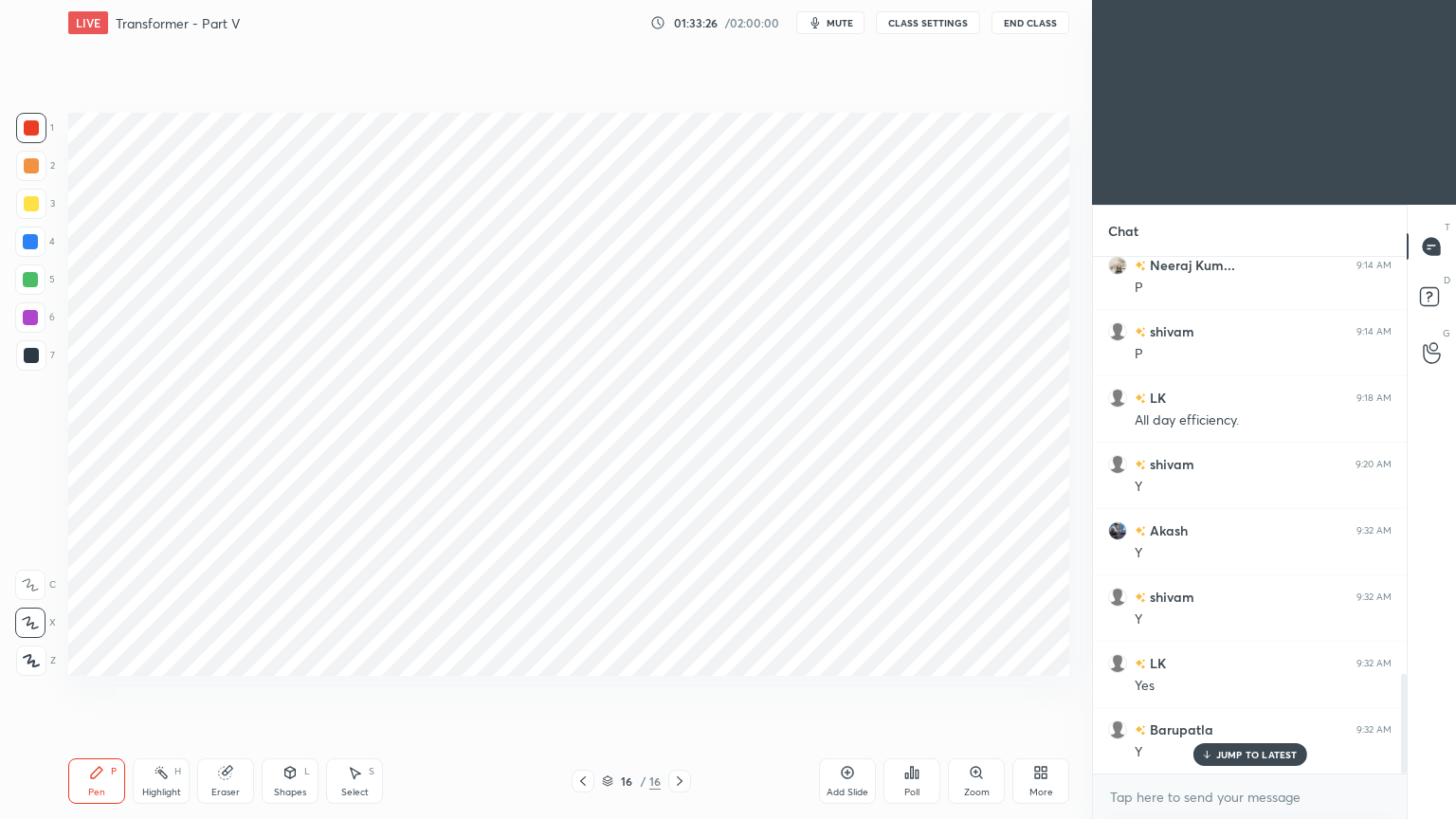 click at bounding box center (30, 280) 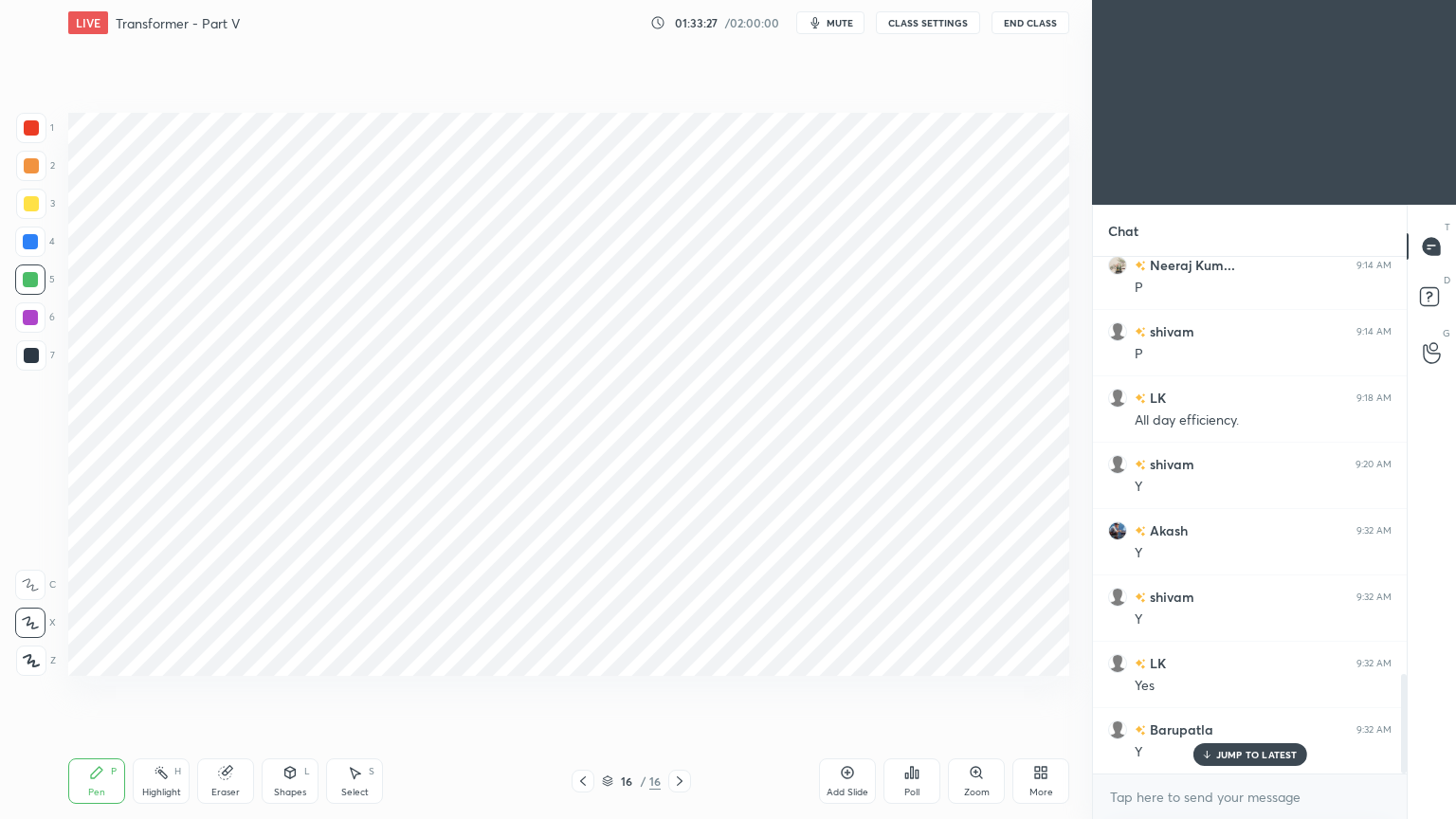 click on "Shapes L" at bounding box center [290, 781] 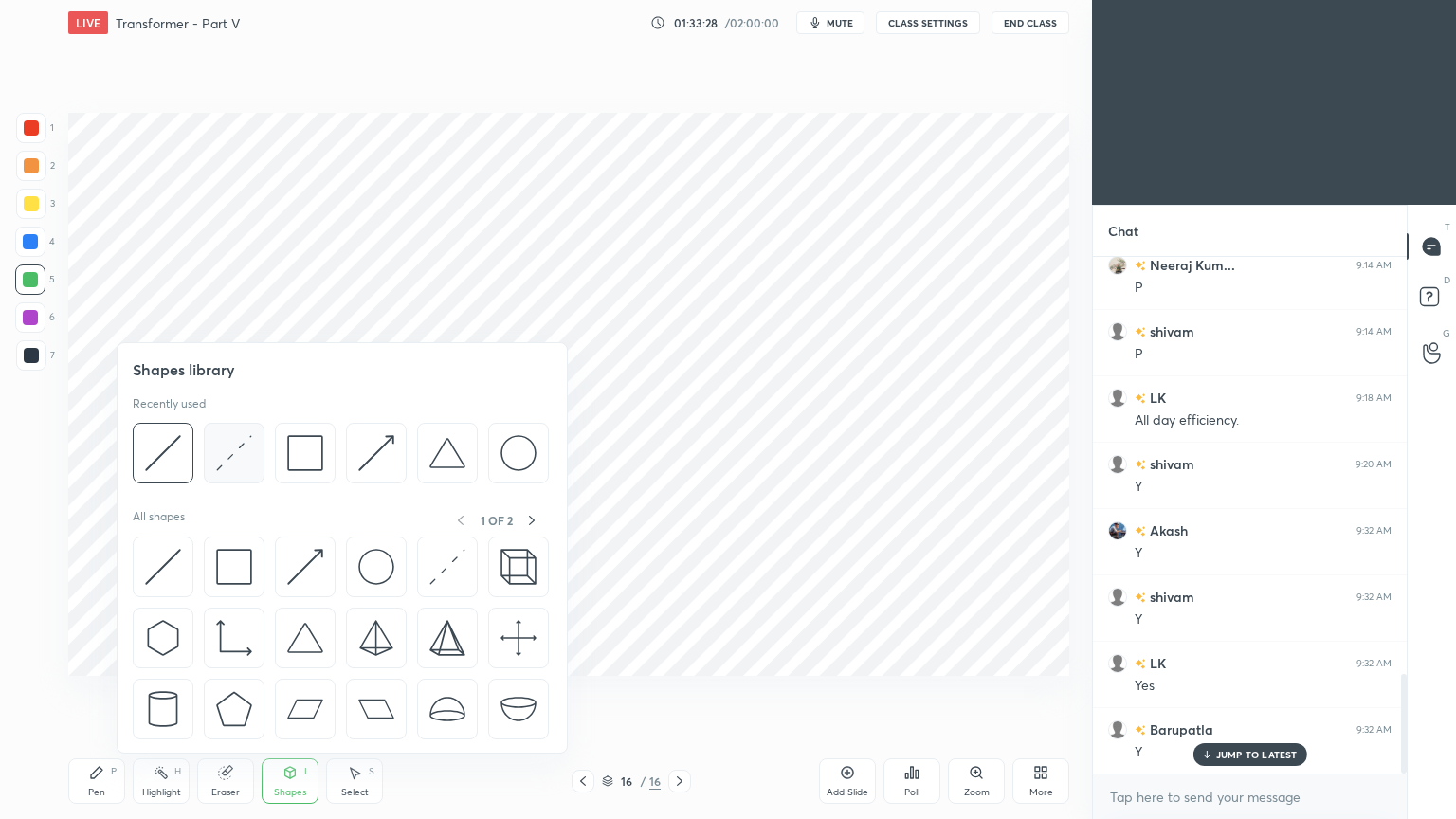 click at bounding box center [234, 453] 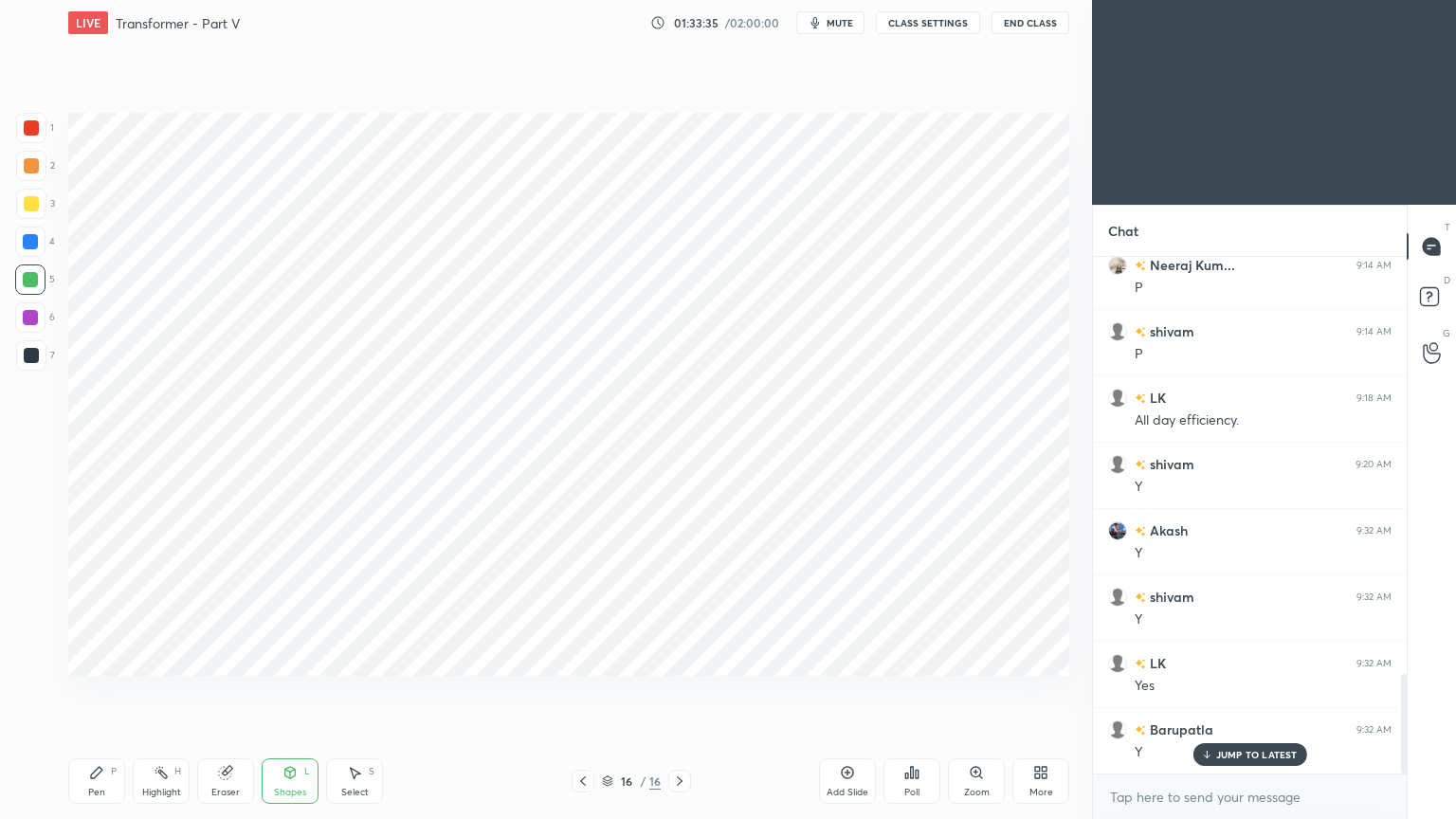 click at bounding box center (30, 242) 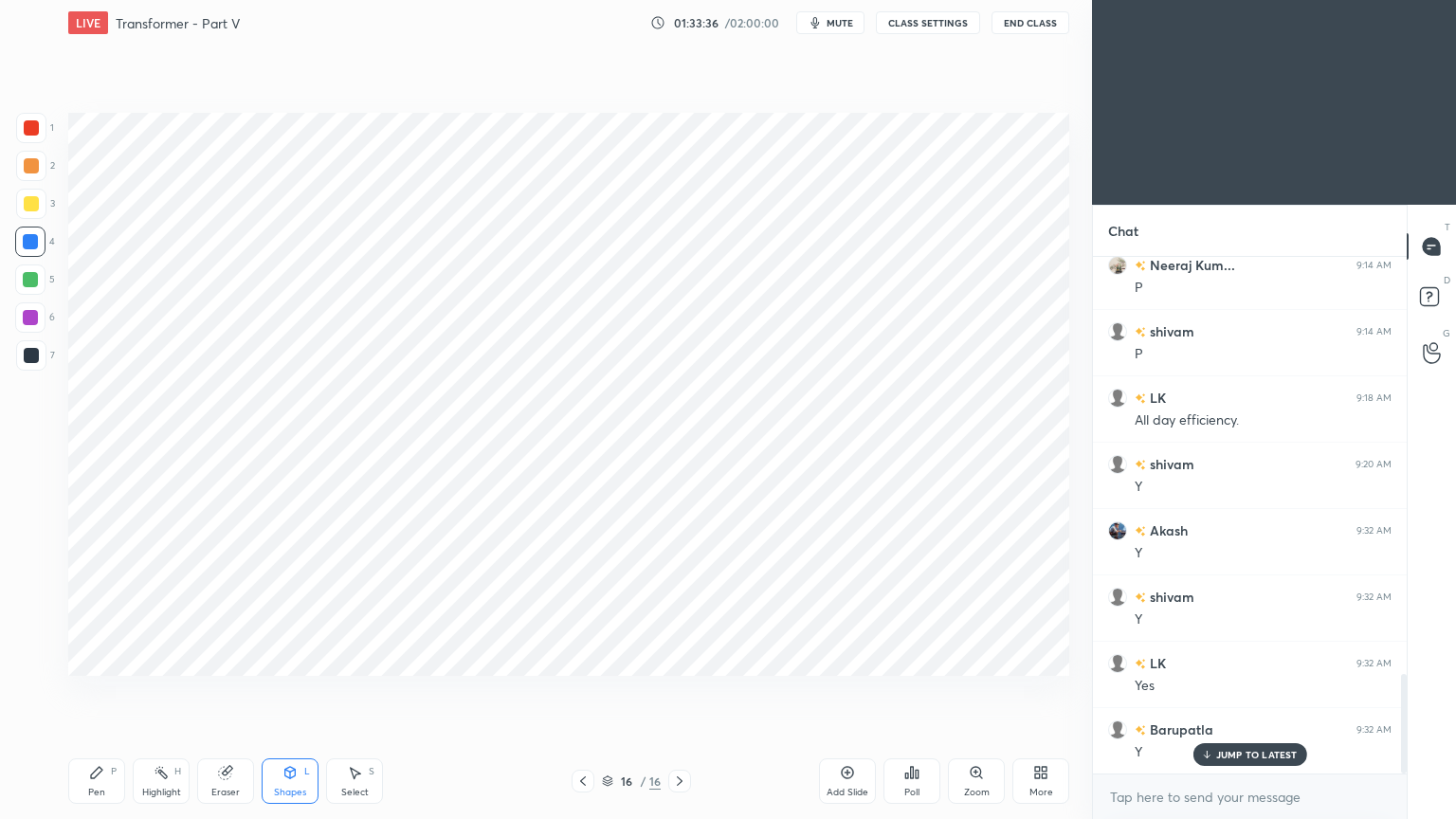 click 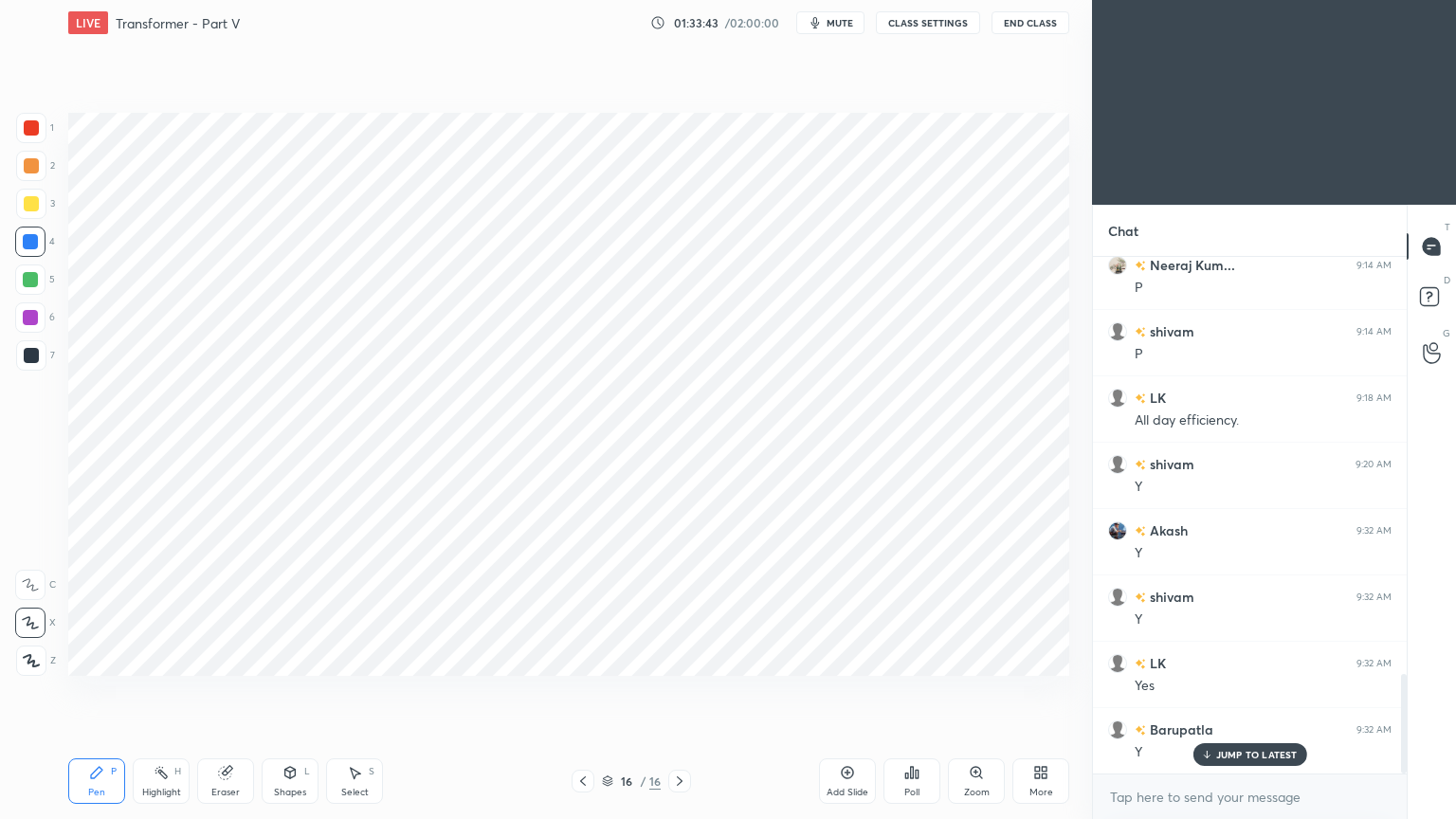 click at bounding box center (30, 318) 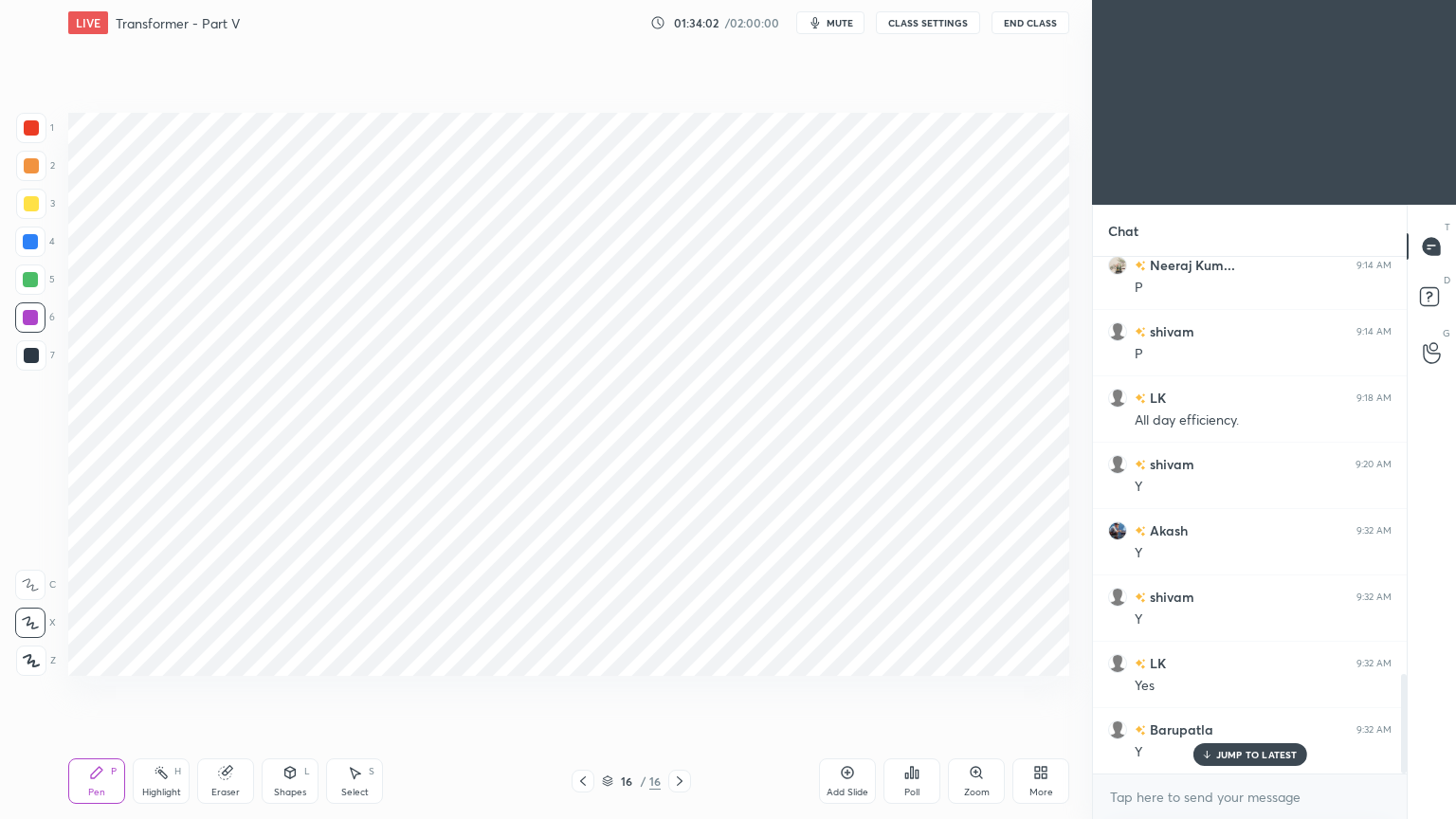 click at bounding box center (30, 318) 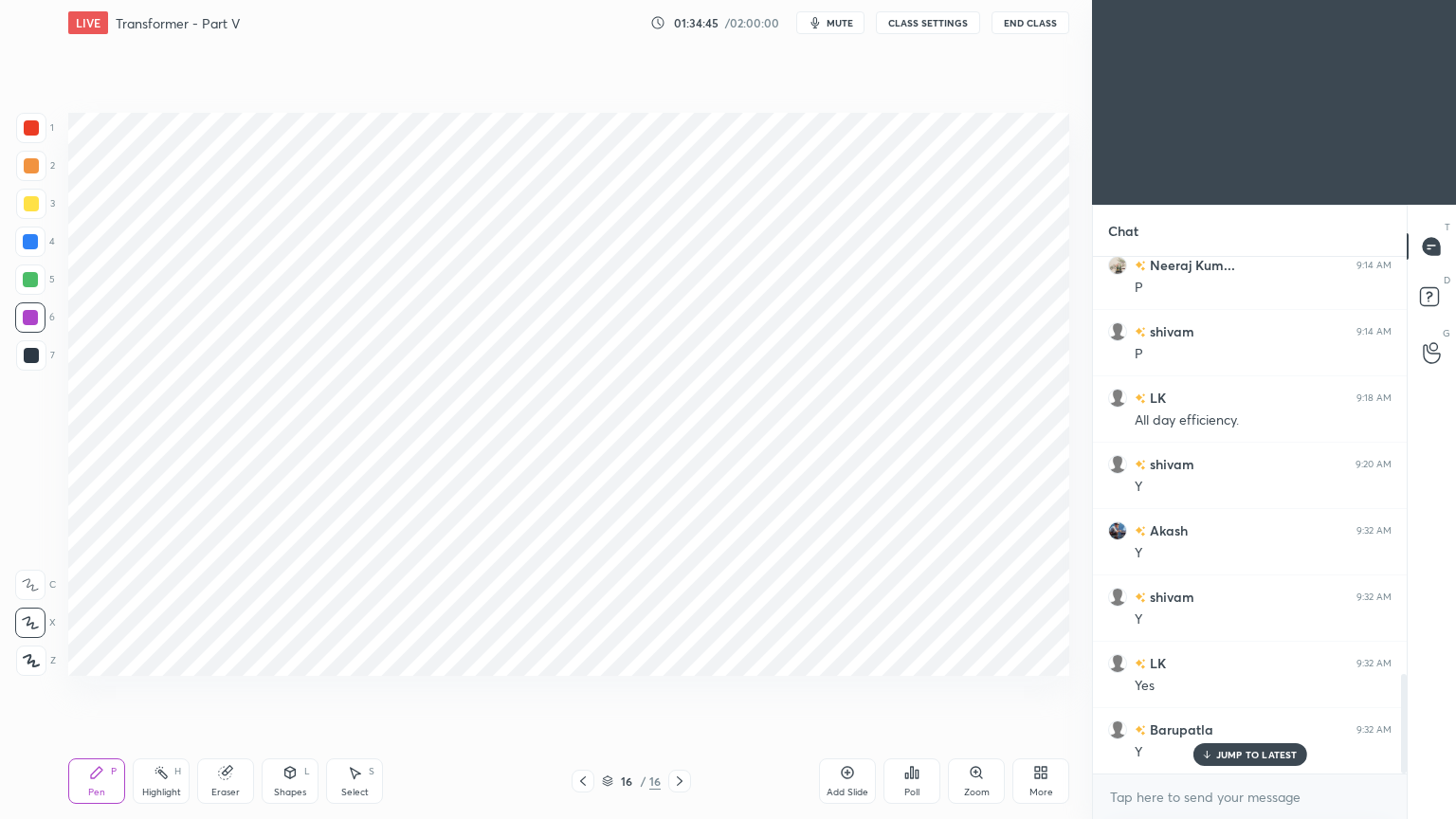 click at bounding box center [31, 355] 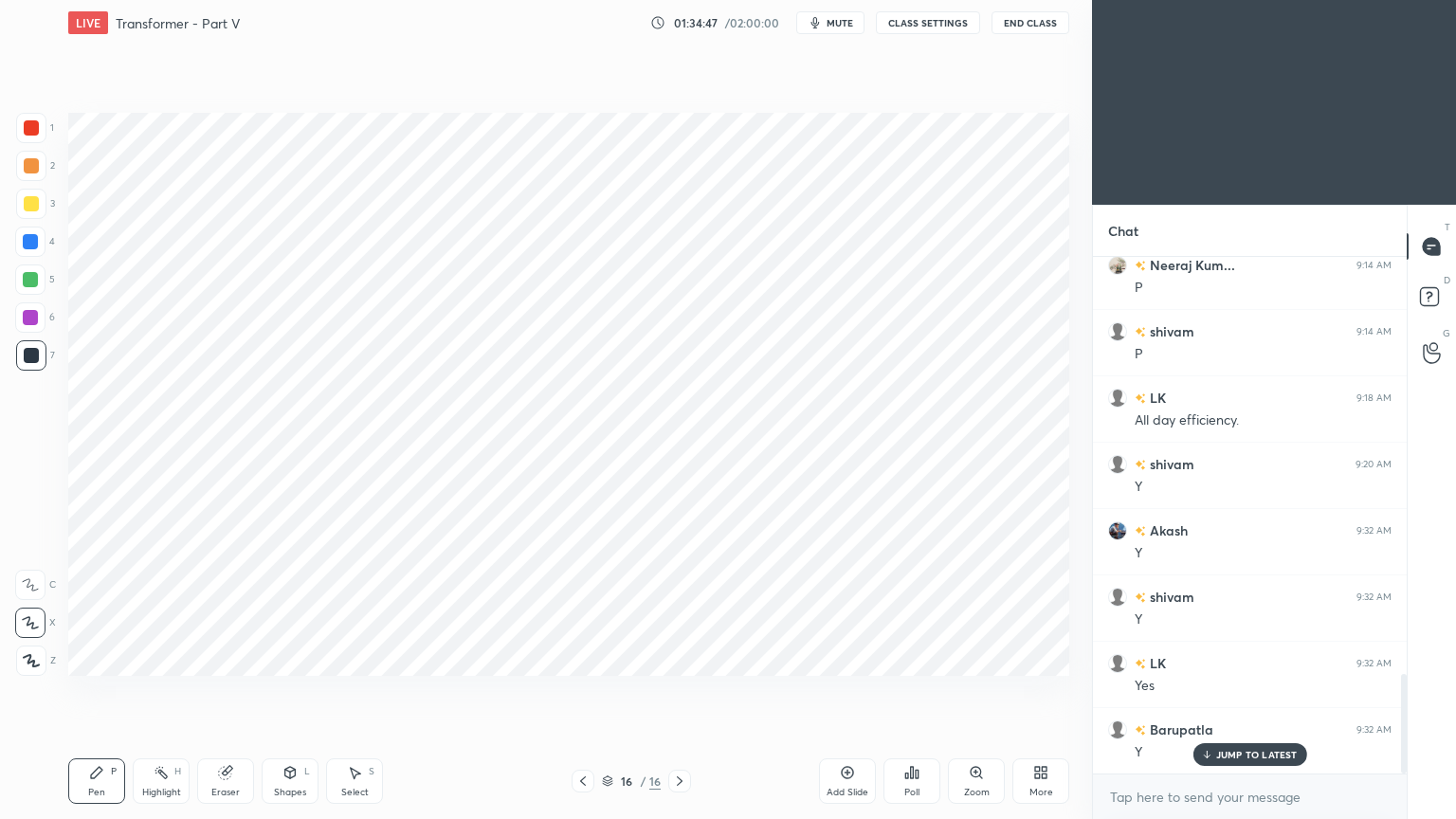 click on "Eraser" at bounding box center (226, 792) 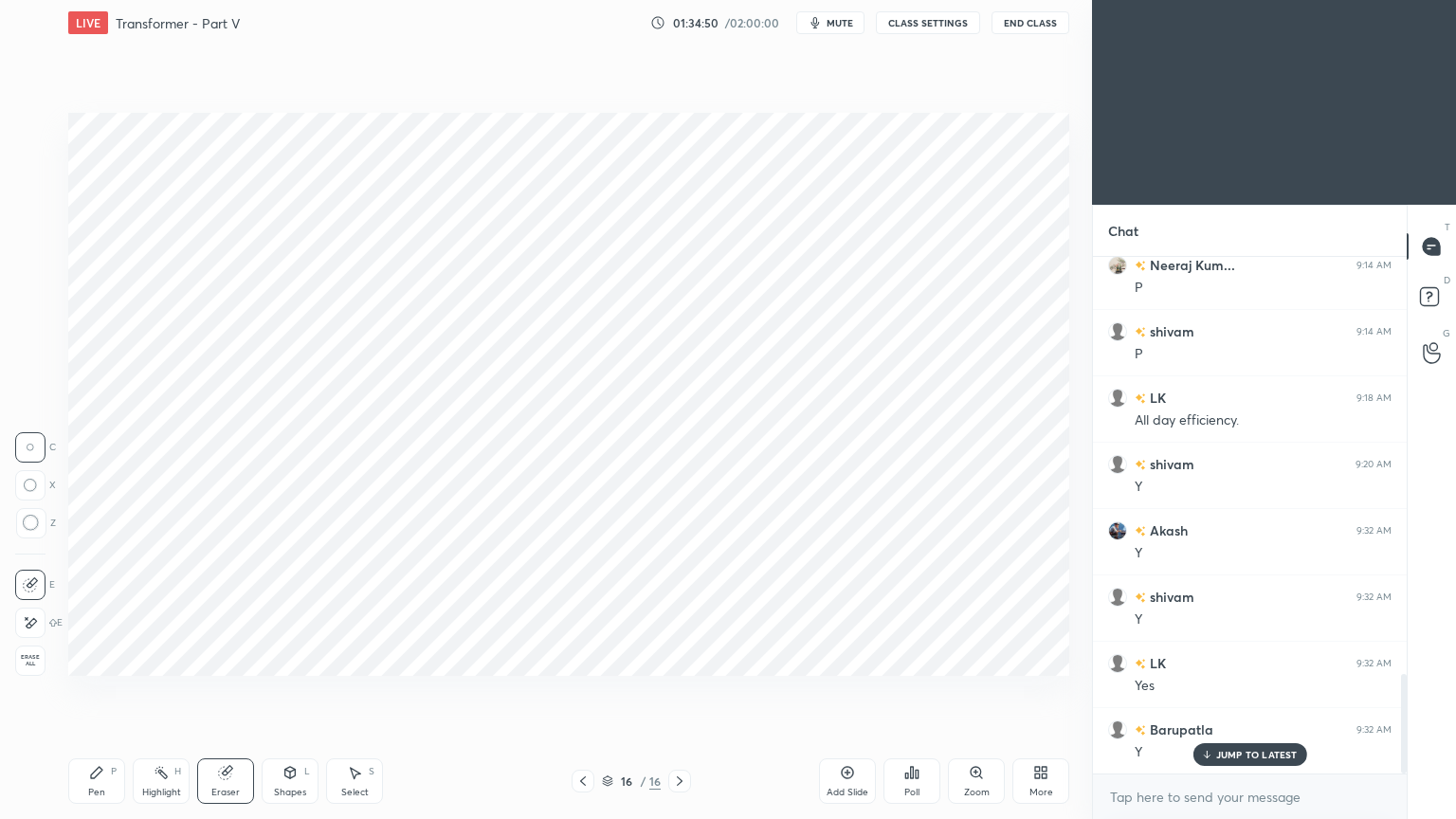 click on "Shapes L" at bounding box center [290, 781] 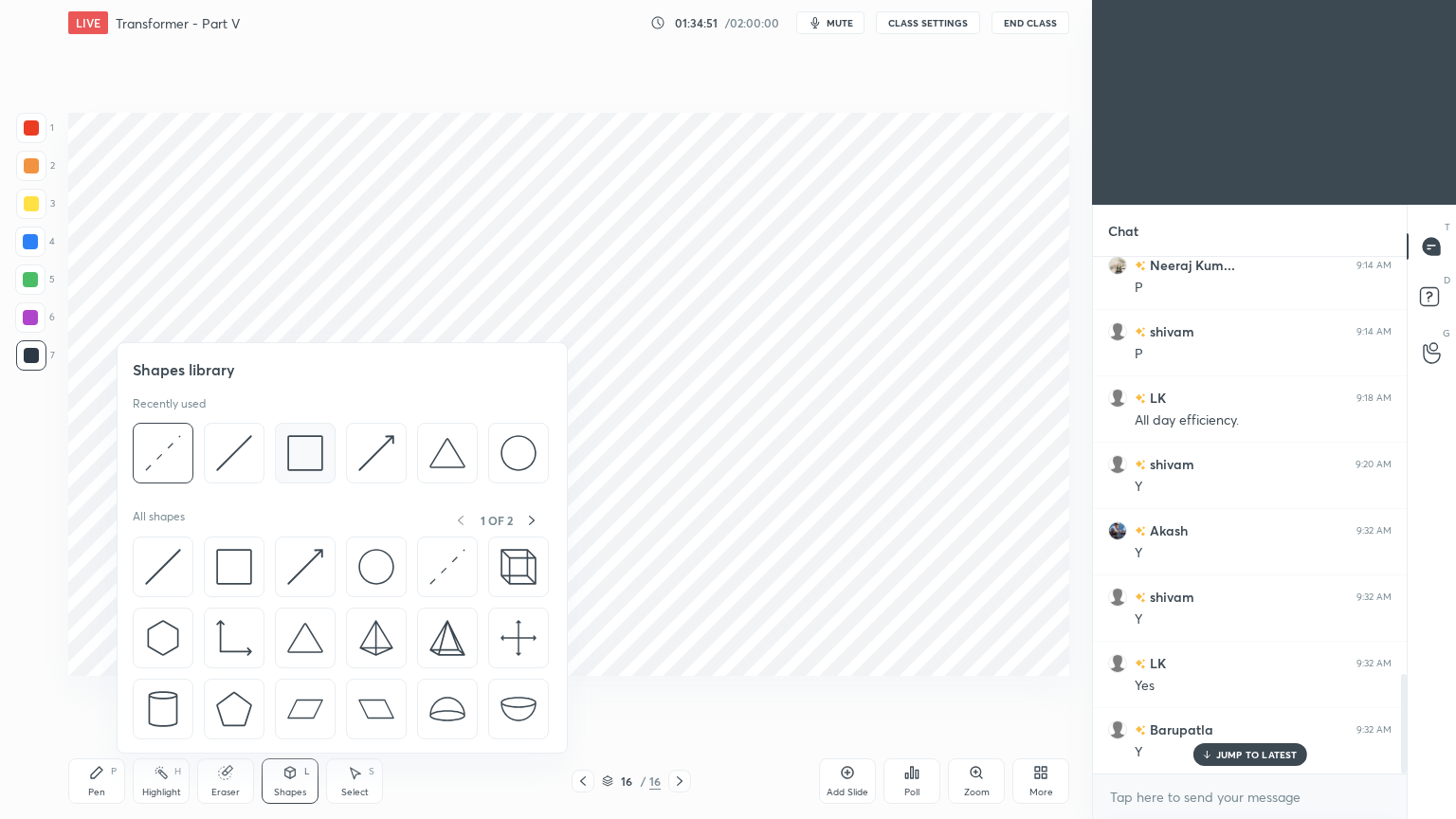 click at bounding box center (305, 453) 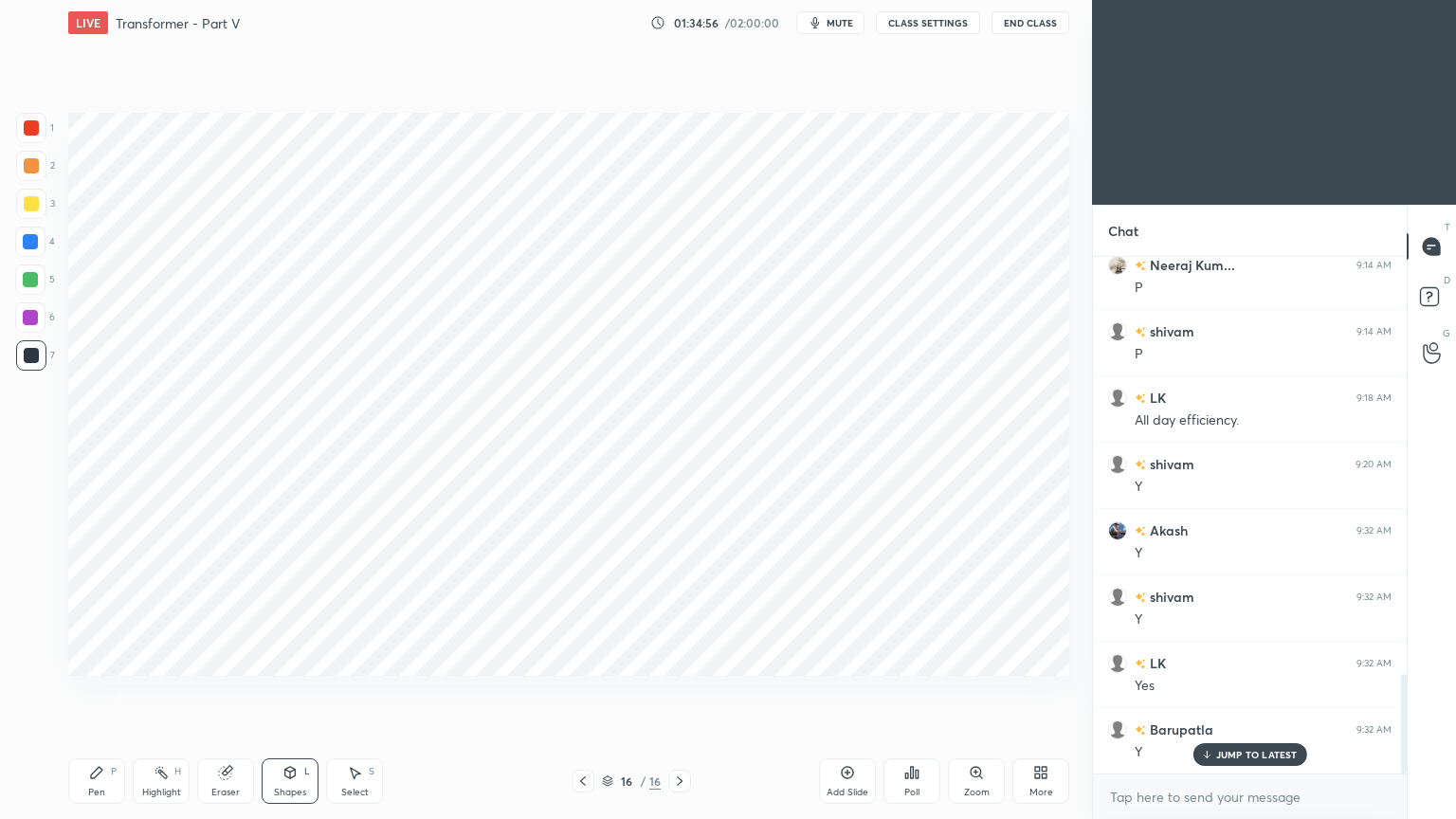 click at bounding box center [31, 128] 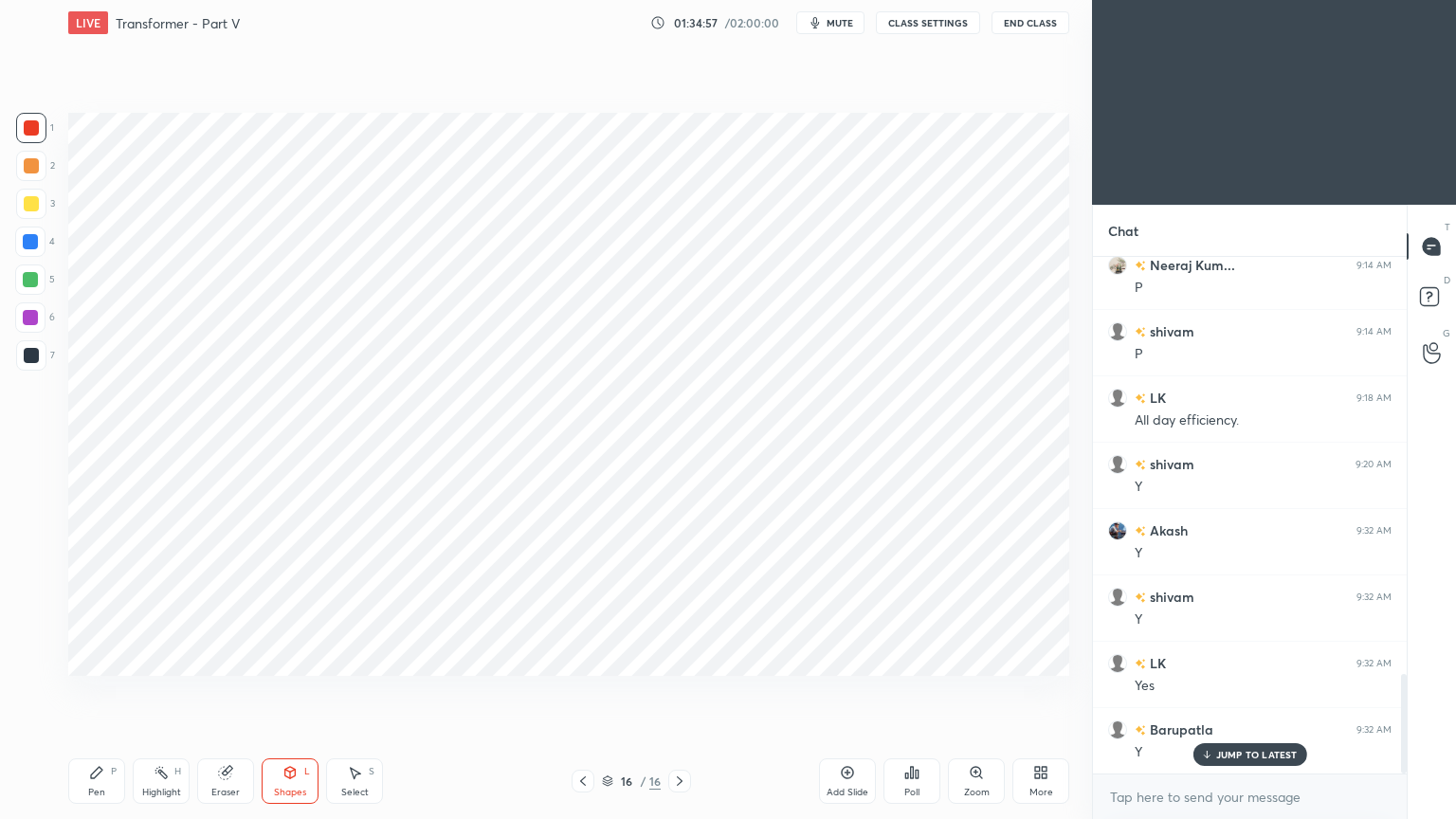 click on "Pen P" at bounding box center (97, 781) 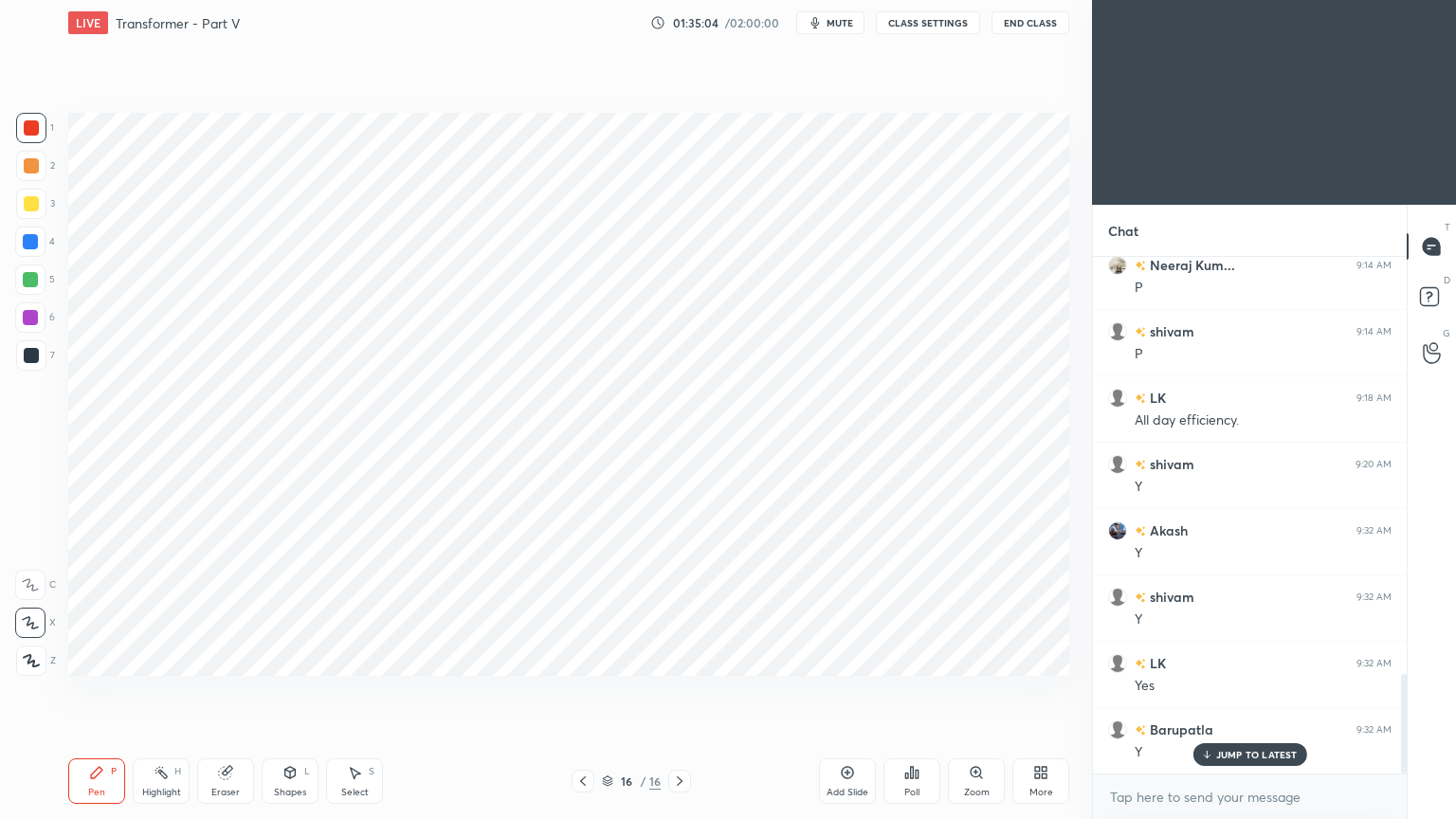 click on "Eraser" at bounding box center [226, 792] 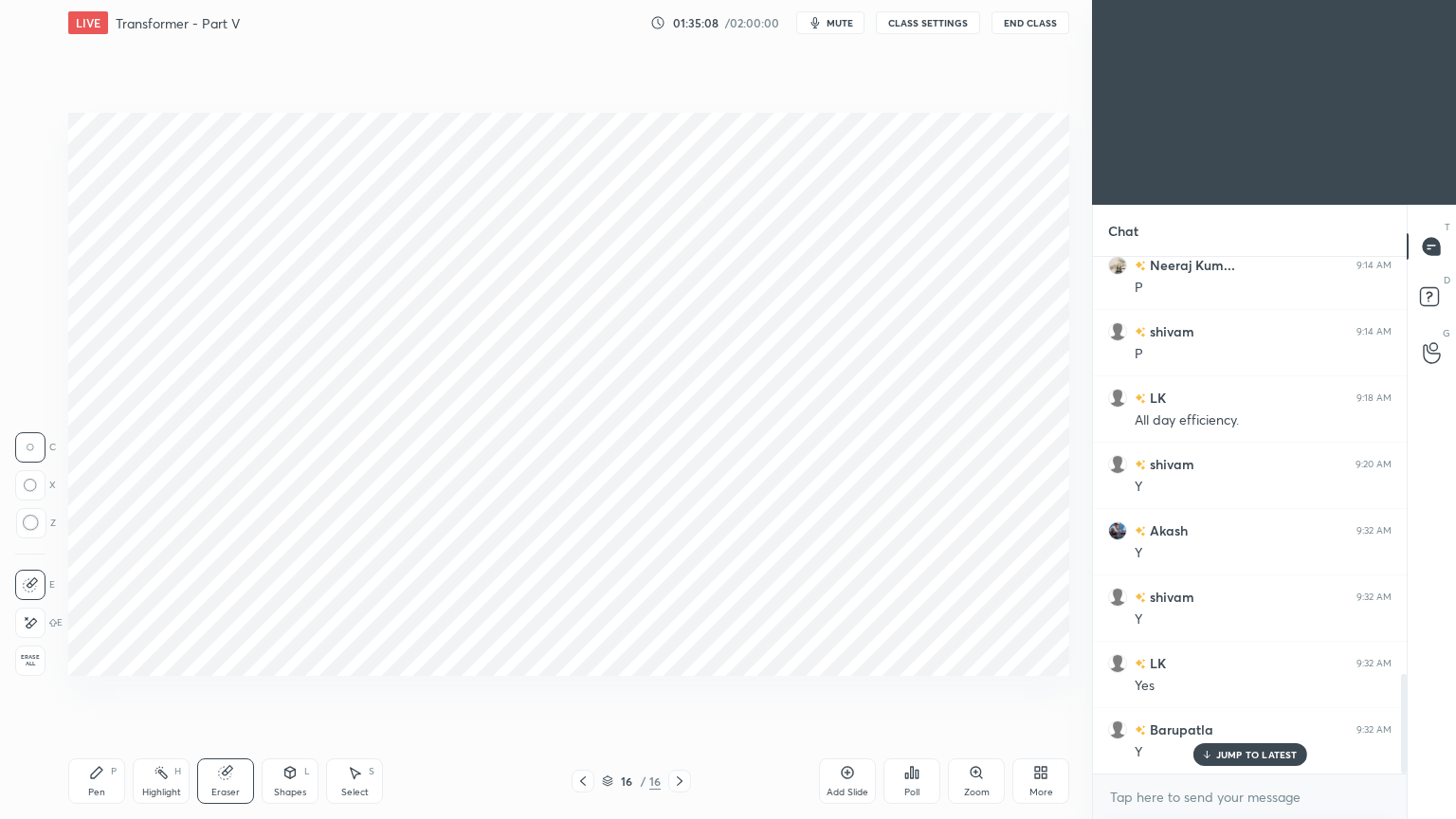 click on "Pen P" at bounding box center [97, 781] 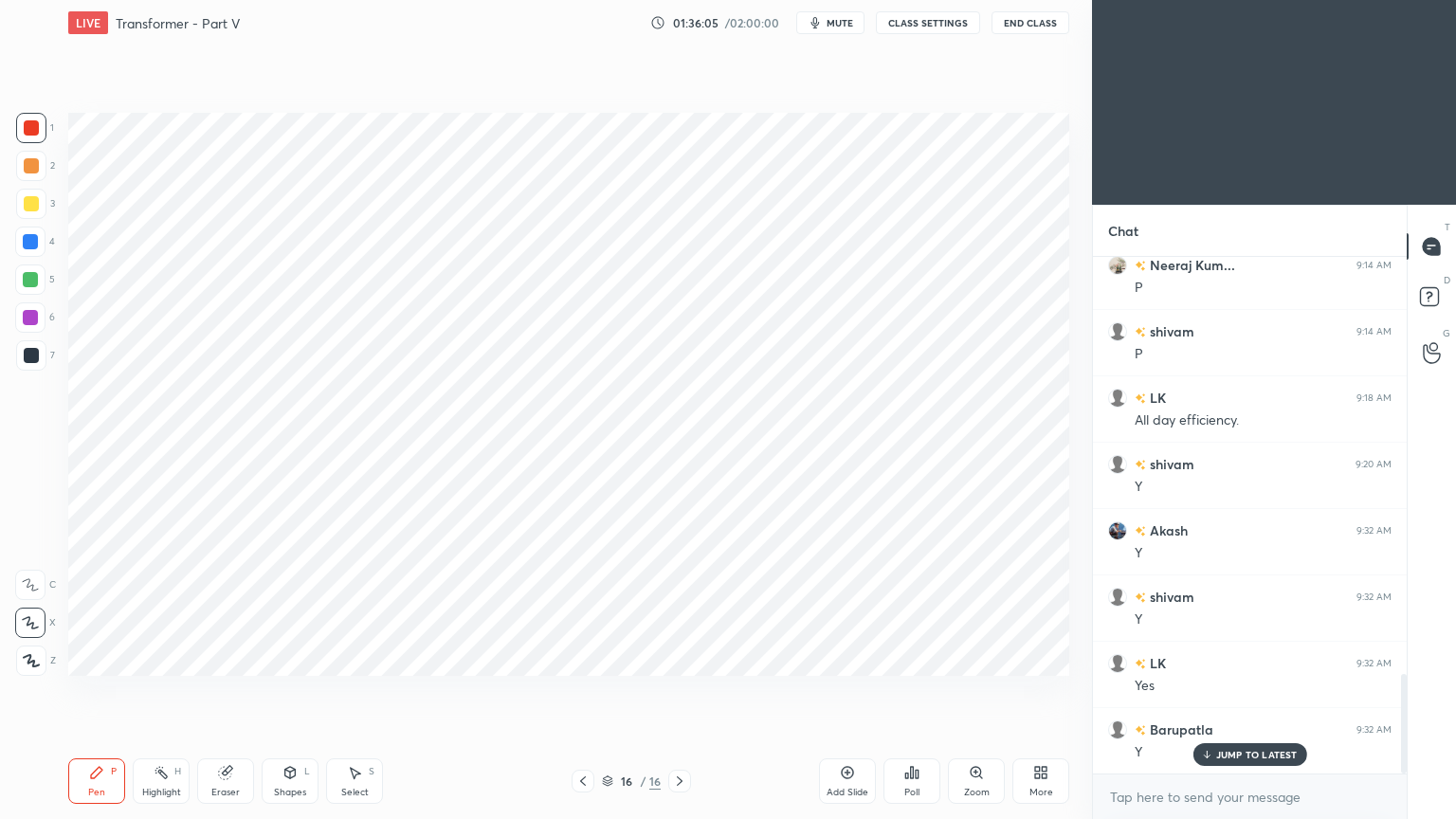 click 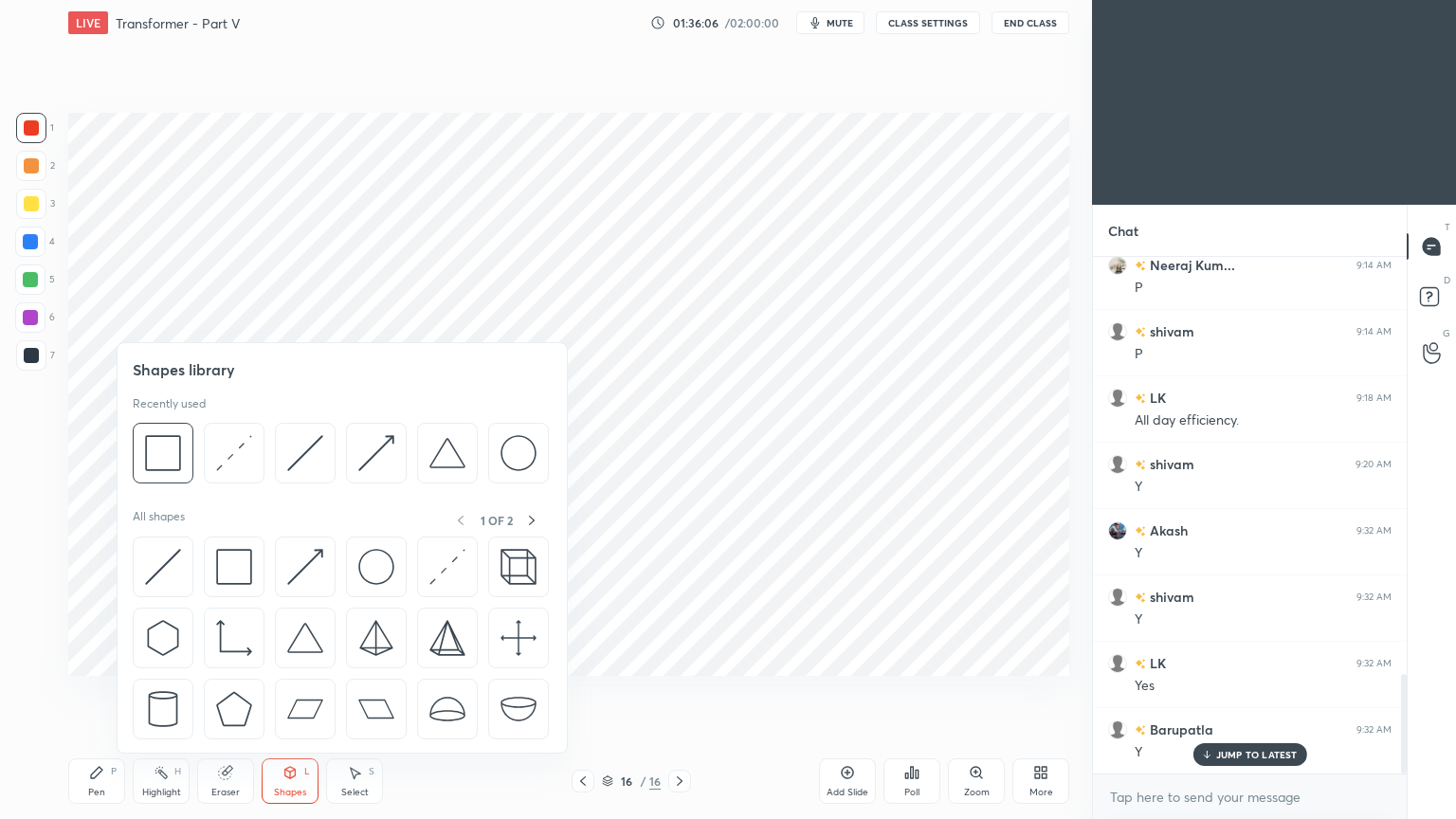 click on "Eraser" at bounding box center (226, 781) 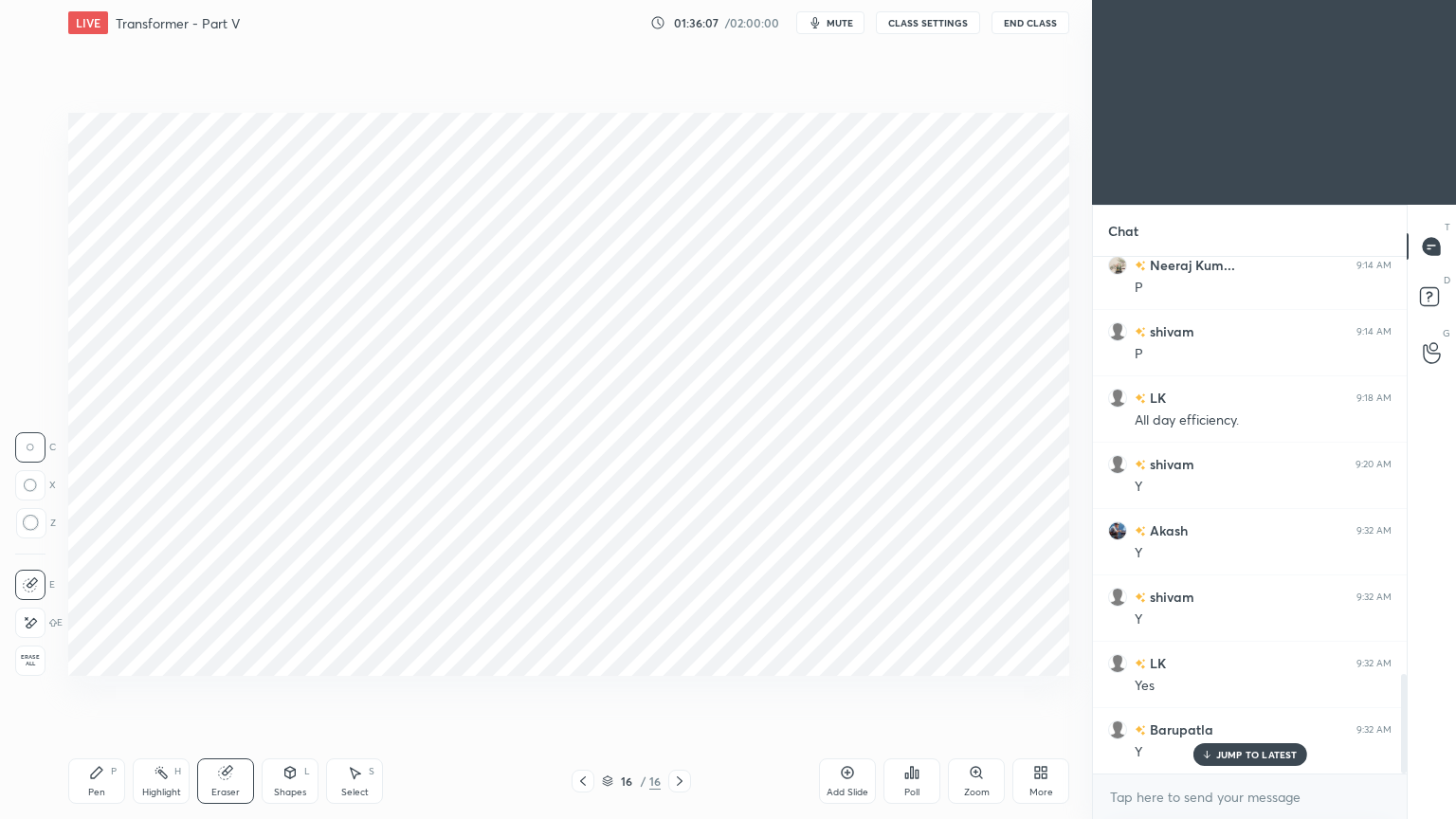 click on "LIVE Transformer - Part V 01:36:07 /  02:00:00 mute CLASS SETTINGS End Class Setting up your live class Poll for   secs No correct answer Start poll Back Transformer - Part V • L4 of Course on Electrical Machines Ravendra Yadav Pen P Highlight H Eraser Shapes L Select S 16 / 16 Add Slide Poll Zoom More" at bounding box center (569, 410) 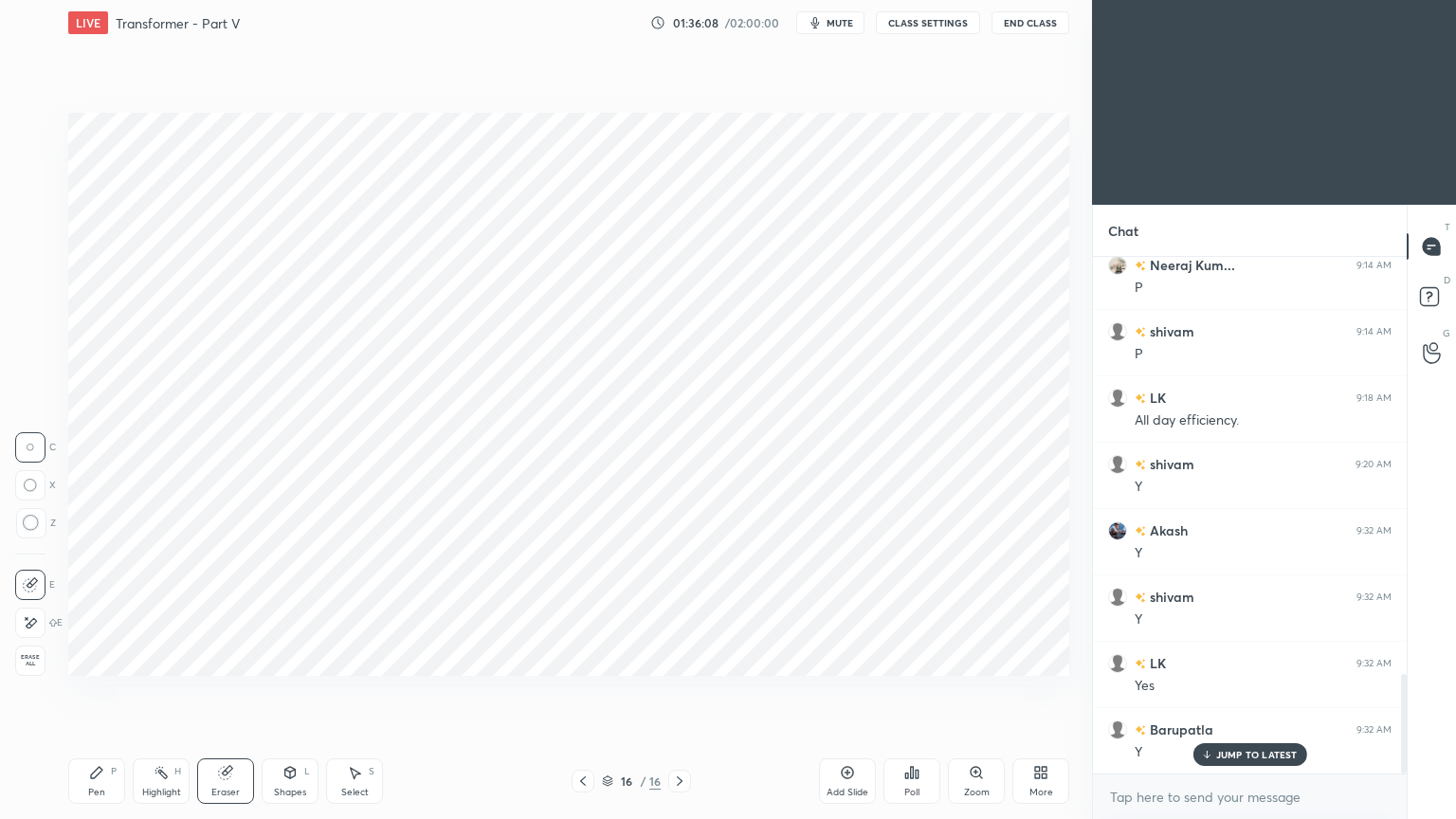 click on "E" at bounding box center (39, 623) 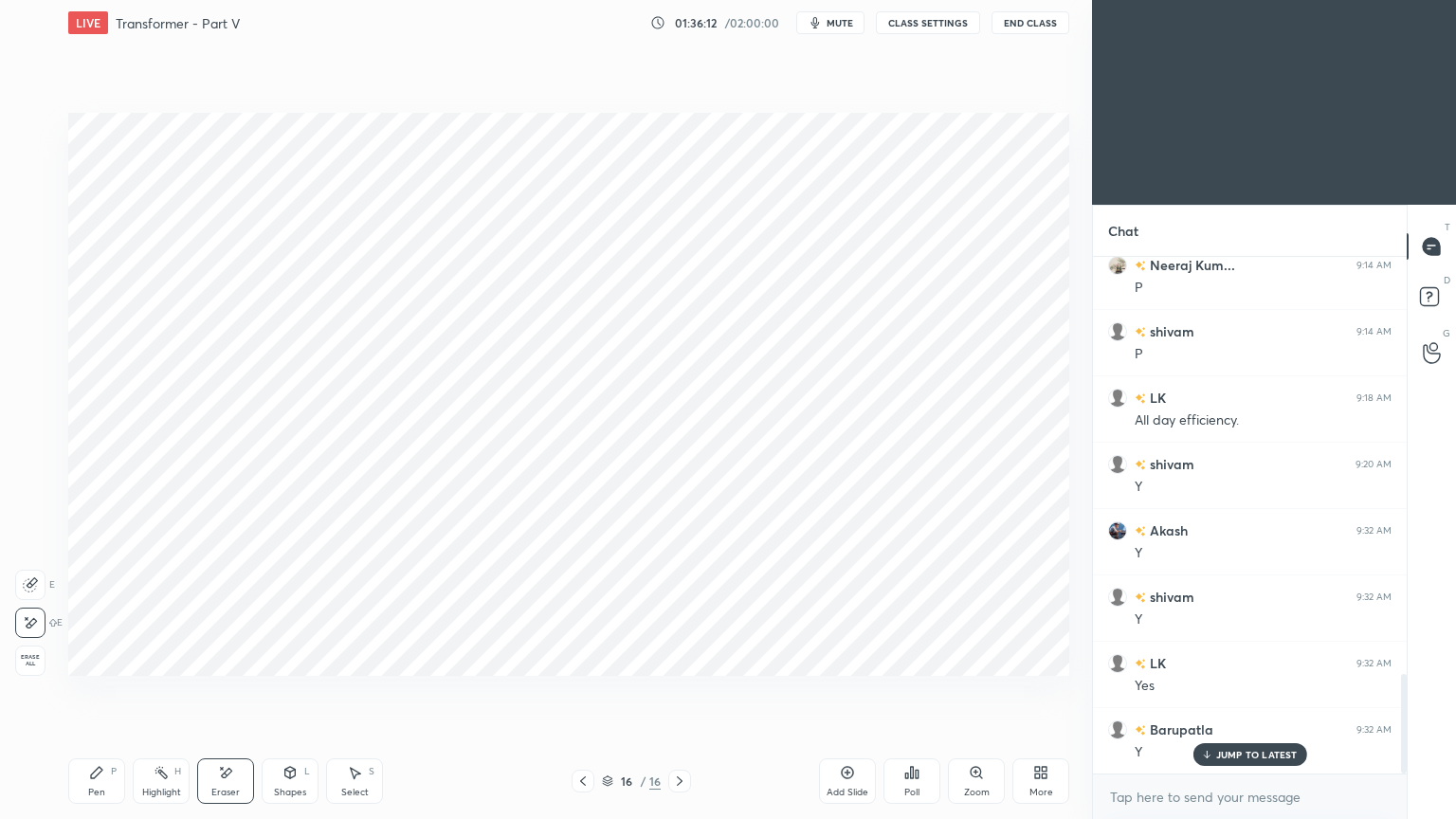 click on "Pen" at bounding box center (97, 792) 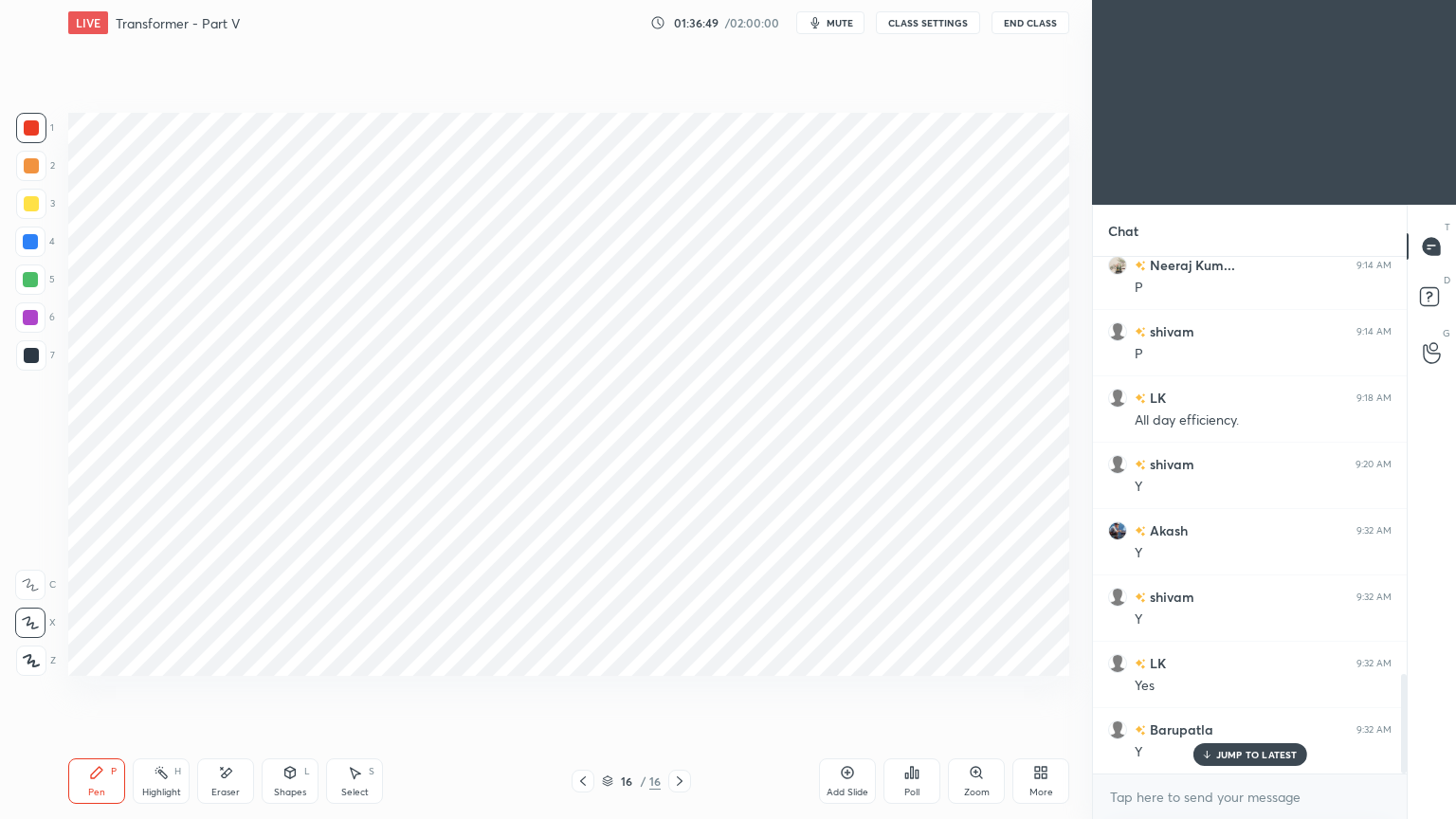 click at bounding box center [31, 355] 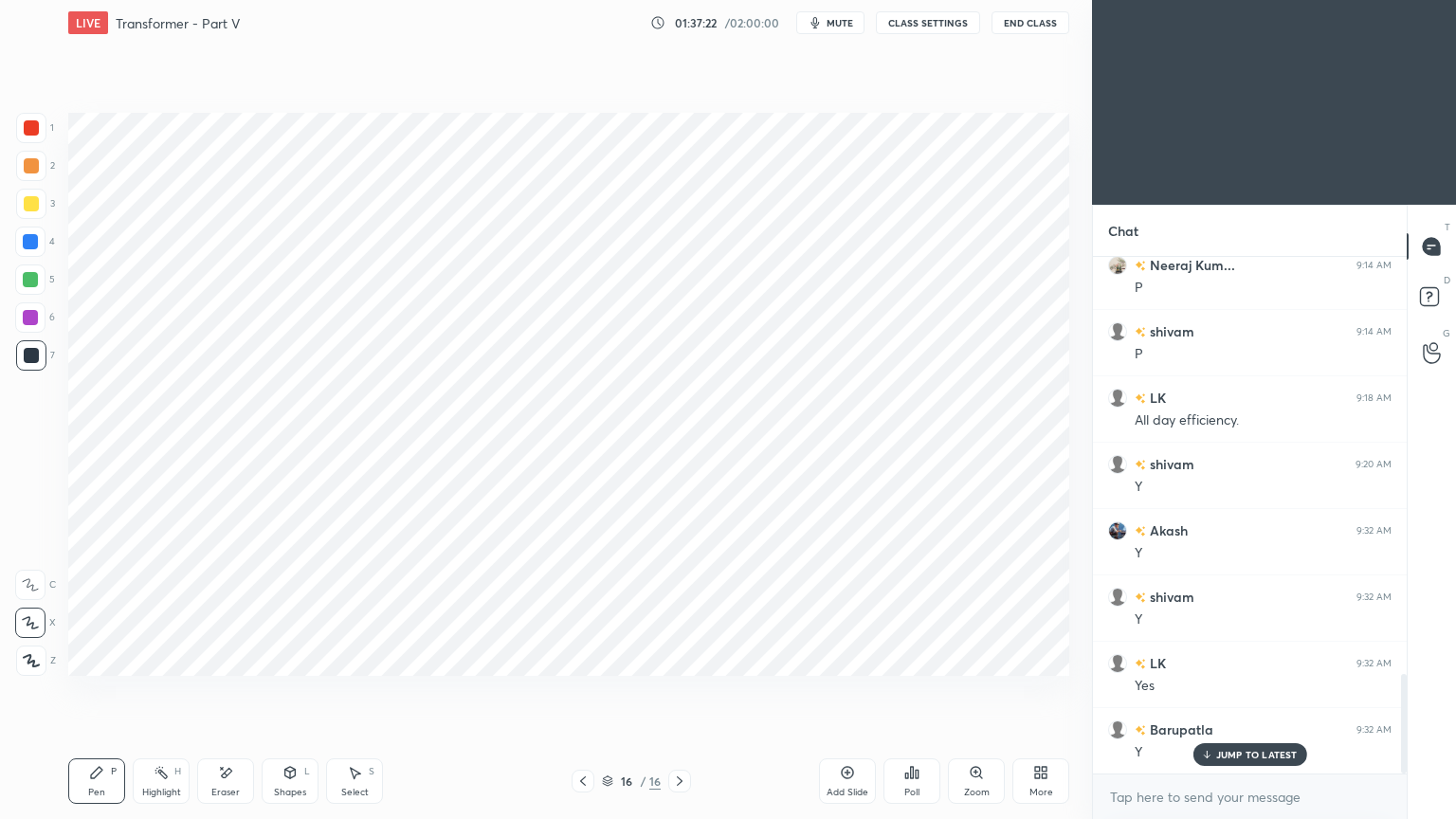 click on "mute" at bounding box center (830, 23) 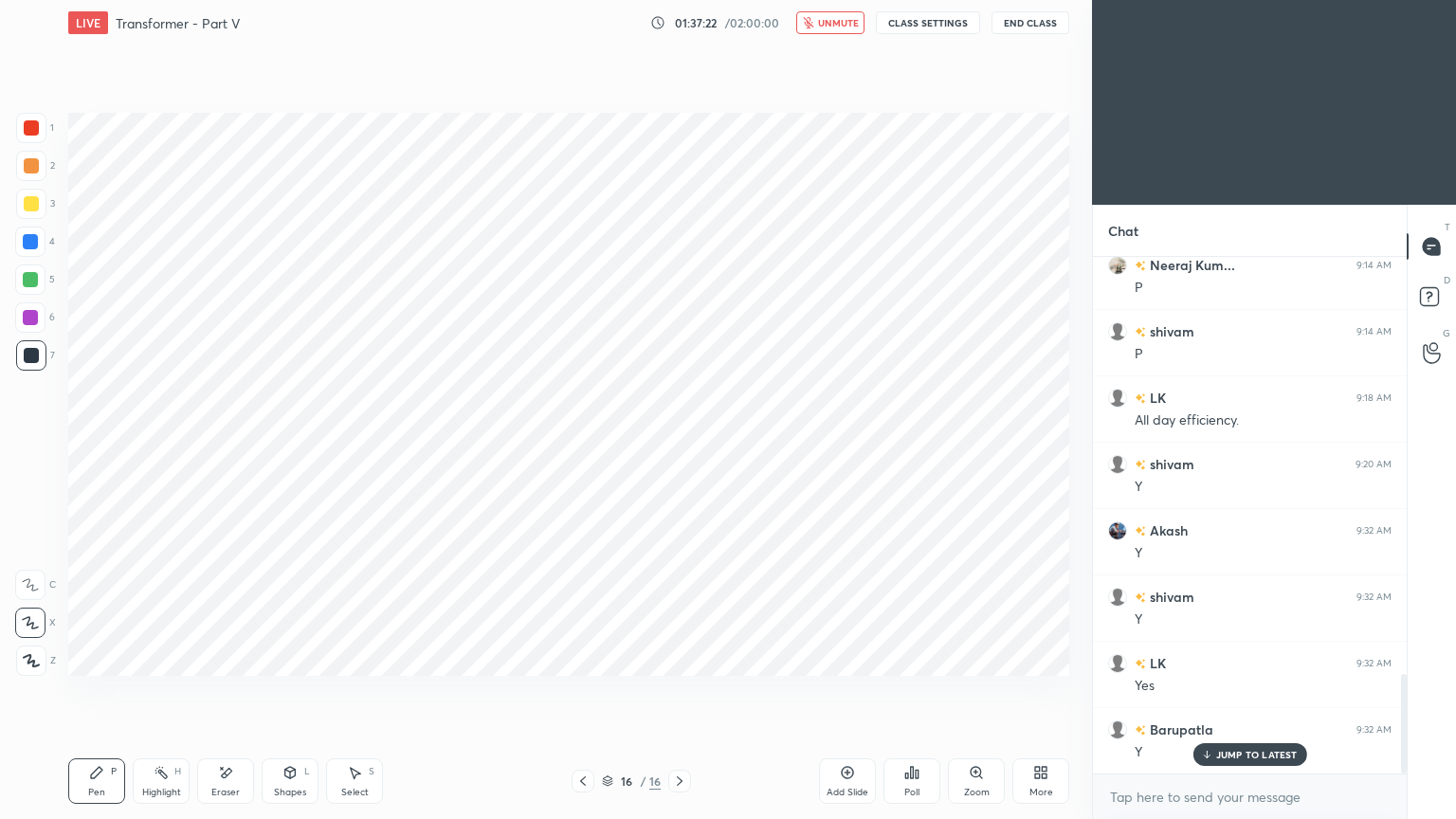 click on "CLASS SETTINGS" at bounding box center (928, 23) 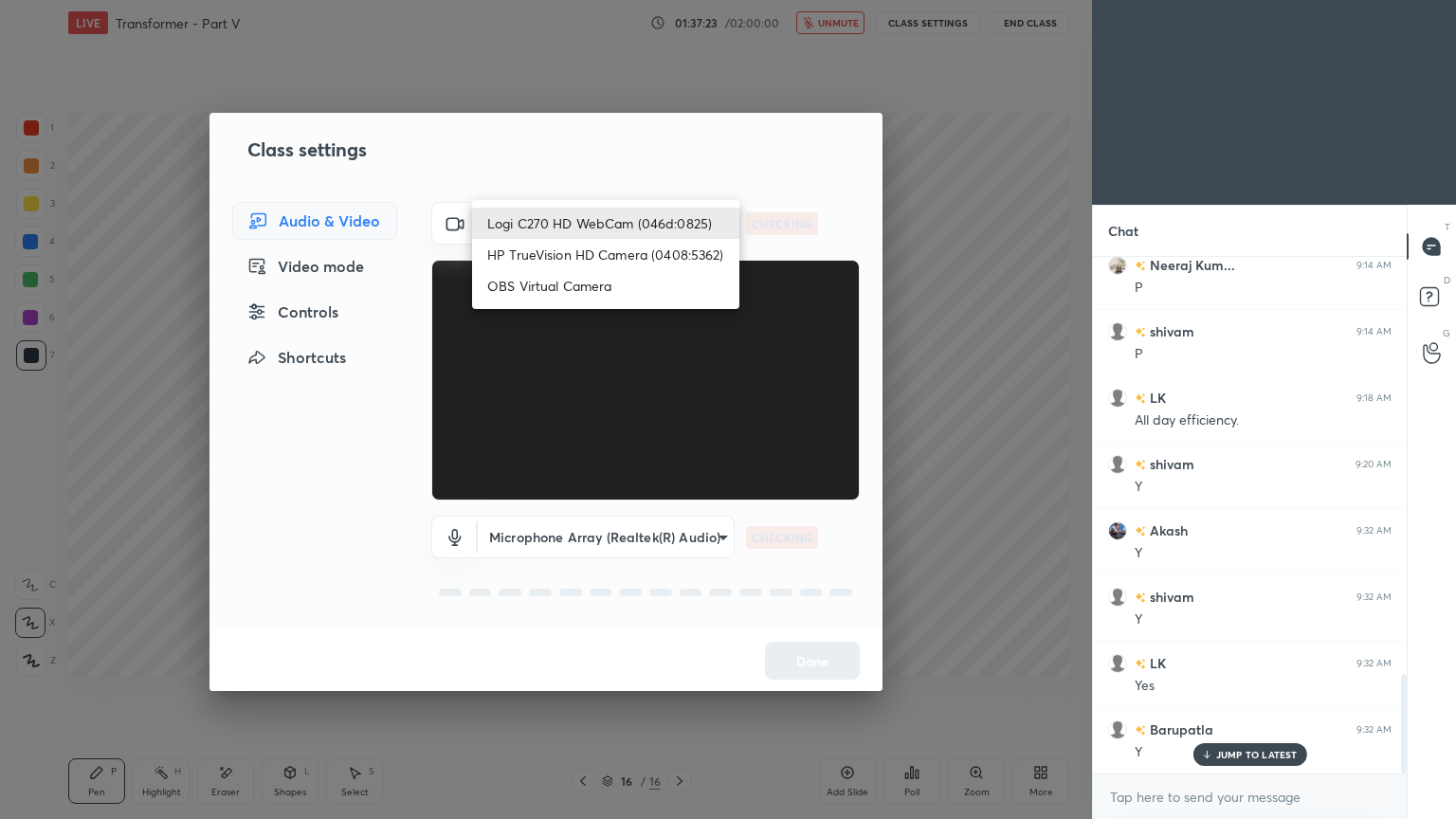 click on "1 2 3 4 5 6 7 C X Z E E Erase all   H H LIVE Transformer - Part V 01:37:23 /  02:00:00 unmute CLASS SETTINGS End Class Setting up your live class Poll for   secs No correct answer Start poll Back Transformer - Part V • L4 of Course on Electrical Machines Ravendra Yadav Pen P Highlight H Eraser Shapes L Select S 16 / 16 Add Slide Poll Zoom More Chat Sourav 9:03 AM Y mukesh  joined Barupatla 9:06 AM dn shivam 9:06 AM Y Barupatla 9:13 AM y shivam 9:13 AM N Sourav 9:13 AM Y mukesh 9:14 AM P LK 9:14 AM Yes Sourav 9:14 AM P Neeraj Kum... 9:14 AM P shivam 9:14 AM P LK 9:18 AM All day efficiency. shivam 9:20 AM Y Akash 9:32 AM Y shivam 9:32 AM Y LK 9:32 AM Yes Barupatla 9:32 AM Y JUMP TO LATEST Enable hand raising Enable raise hand to speak to learners. Once enabled, chat will be turned off temporarily. Enable x   introducing Raise a hand with a doubt Now learners can raise their hand along with a doubt  How it works? Doubts asked by learners will show up here NEW DOUBTS ASKED No one has raised a hand yet Got it T" at bounding box center (728, 410) 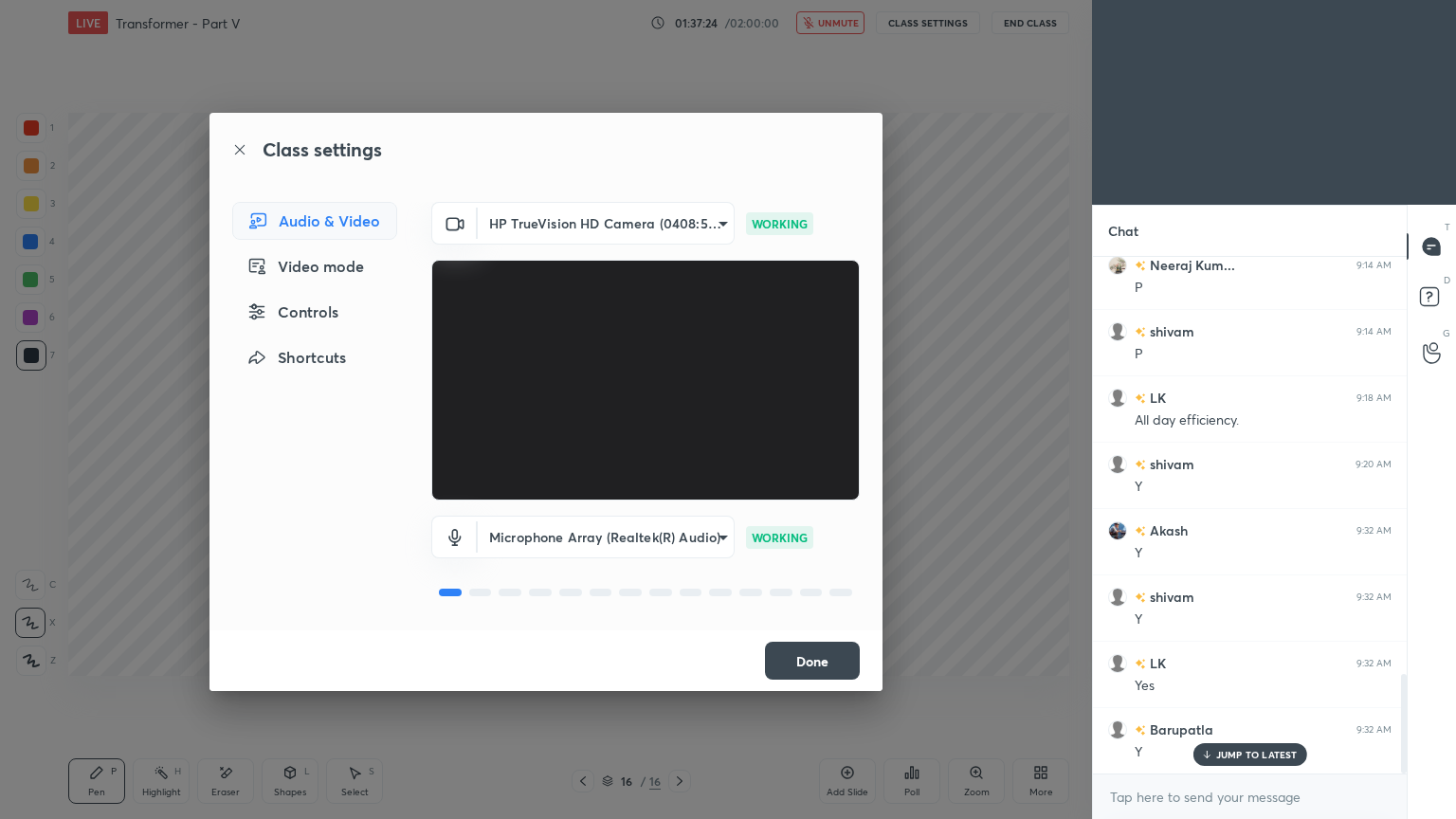 click on "Done" at bounding box center [812, 661] 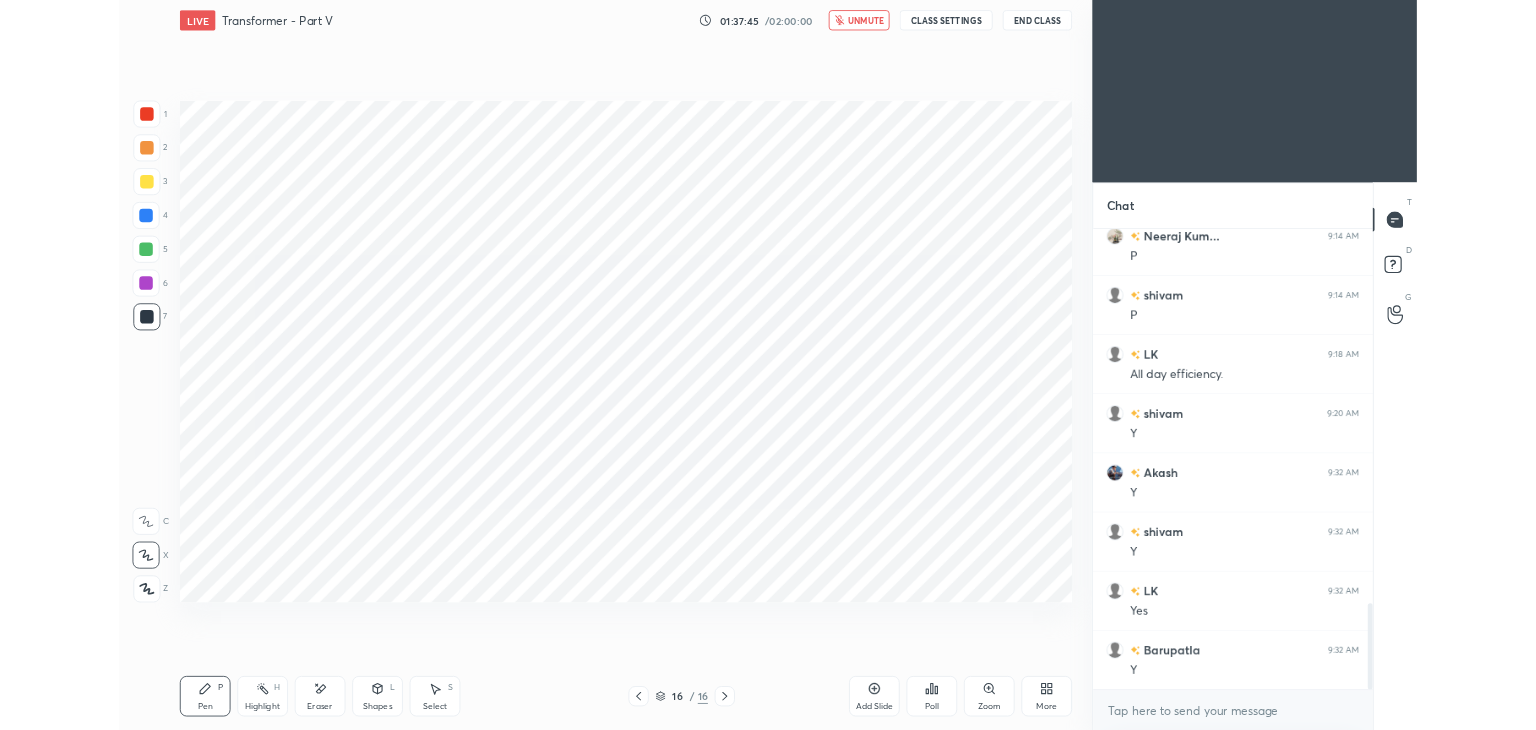 scroll, scrollTop: 2363, scrollLeft: 0, axis: vertical 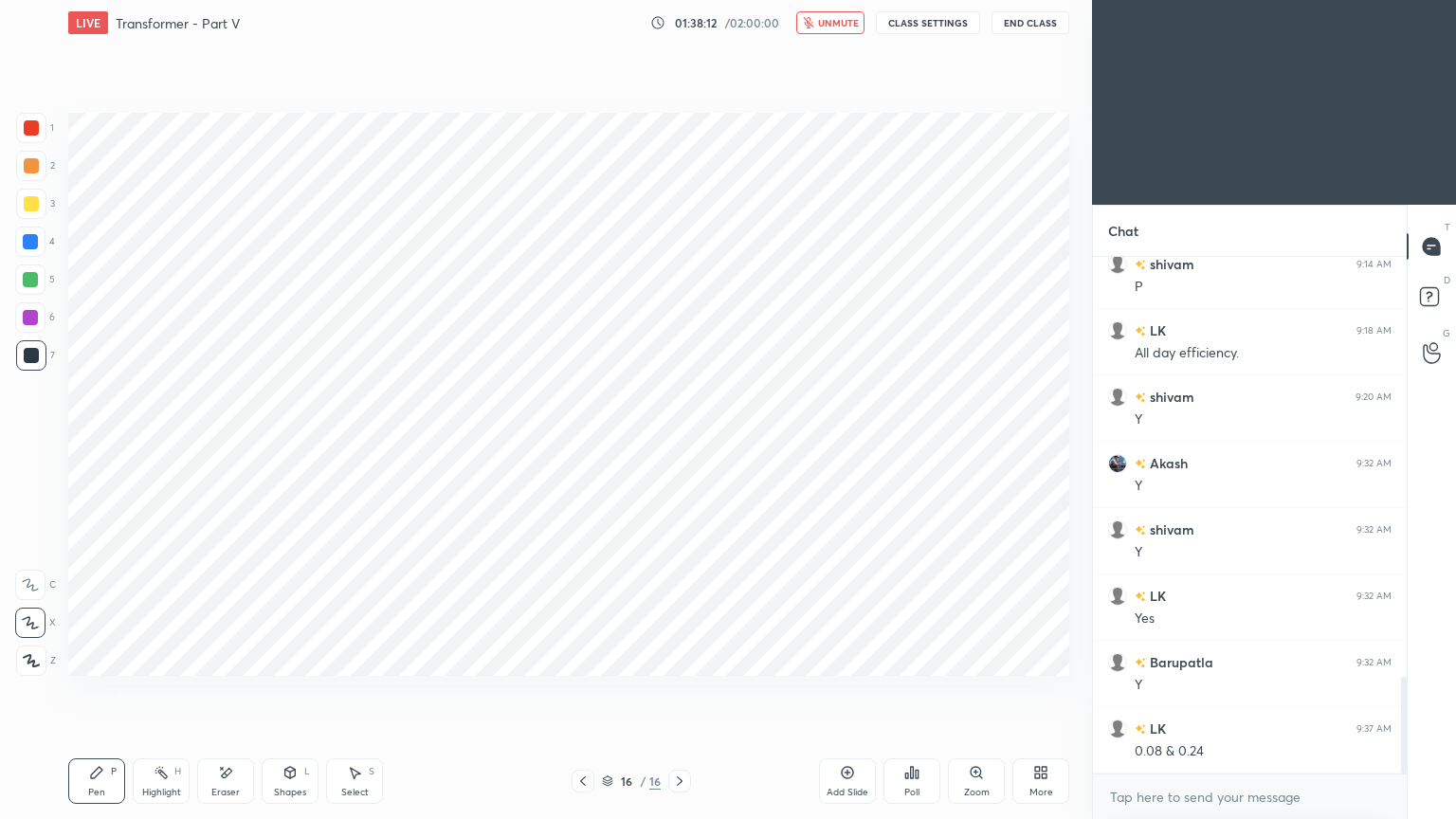 click on "unmute" at bounding box center [838, 23] 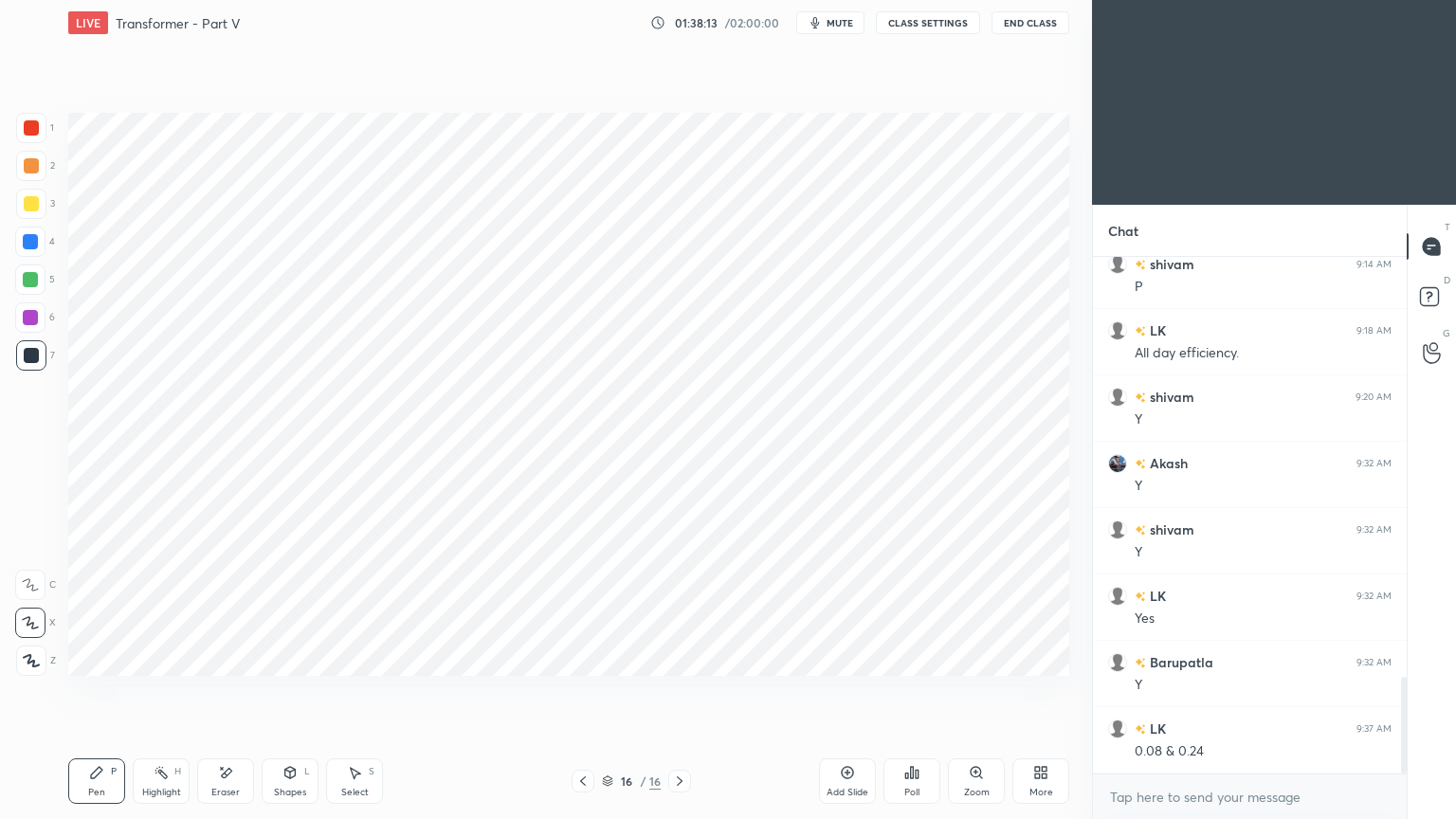 click on "CLASS SETTINGS" at bounding box center (928, 23) 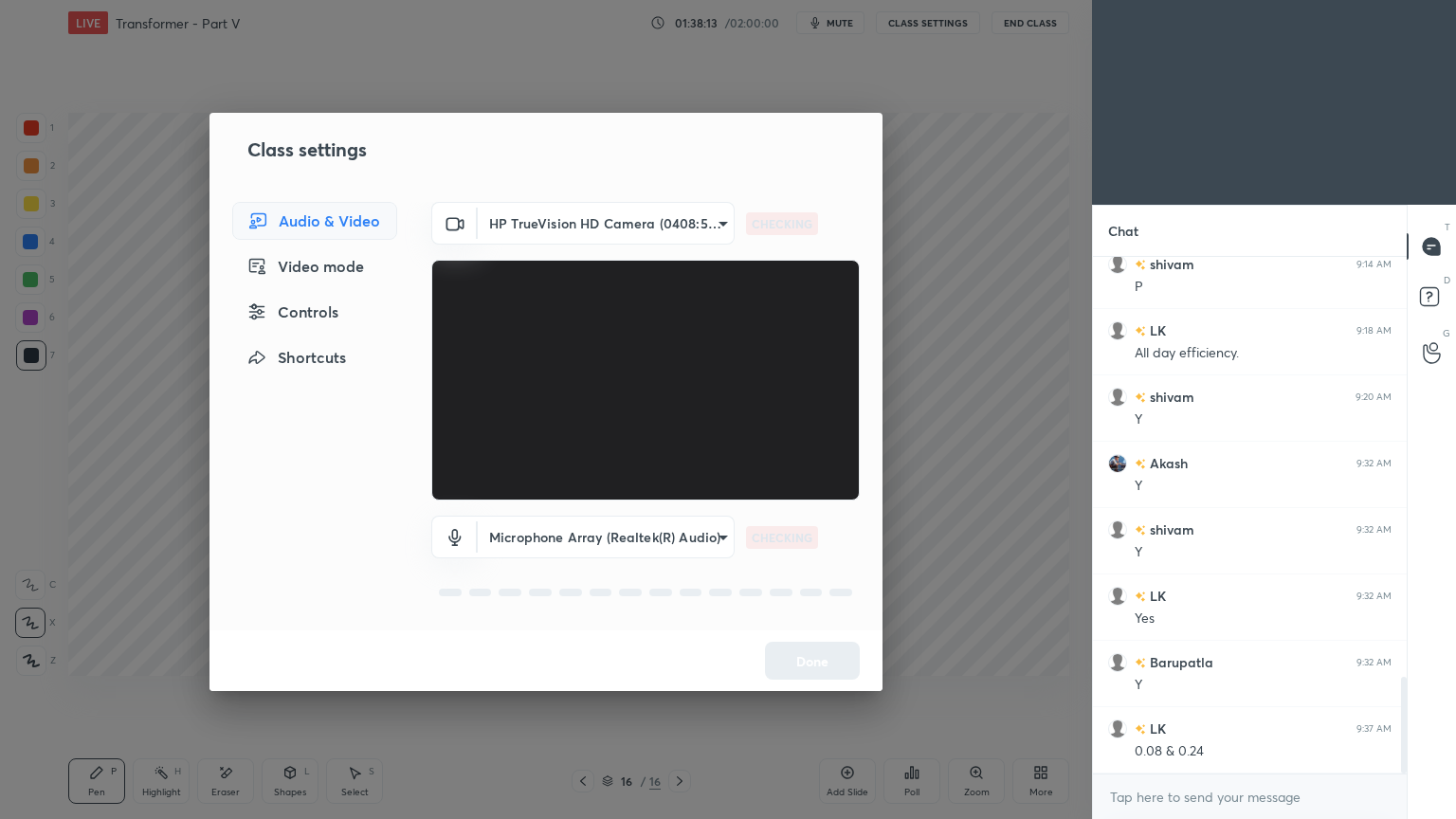 click on "1 2 3 4 5 6 7 C X Z E E Erase all   H H LIVE Transformer - Part V 01:38:13 /  02:00:00 mute CLASS SETTINGS End Class Setting up your live class Poll for   secs No correct answer Start poll Back Transformer - Part V • L4 of Course on Electrical Machines Ravendra Yadav Pen P Highlight H Eraser Shapes L Select S 16 / 16 Add Slide Poll Zoom More Chat Neeraj Kum... 9:14 AM P shivam 9:14 AM P LK 9:18 AM All day efficiency. shivam 9:20 AM Y Akash 9:32 AM Y shivam 9:32 AM Y LK 9:32 AM Yes Barupatla 9:32 AM Y LK 9:37 AM 0.08 & 0.24 JUMP TO LATEST Enable hand raising Enable raise hand to speak to learners. Once enabled, chat will be turned off temporarily. Enable x   introducing Raise a hand with a doubt Now learners can raise their hand along with a doubt  How it works? Doubts asked by learners will show up here NEW DOUBTS ASKED No one has raised a hand yet Can't raise hand Looks like educator just invited you to speak. Please wait before you can raise your hand again. Got it T Messages (T) D Doubts (D) G Buffering" at bounding box center [728, 410] 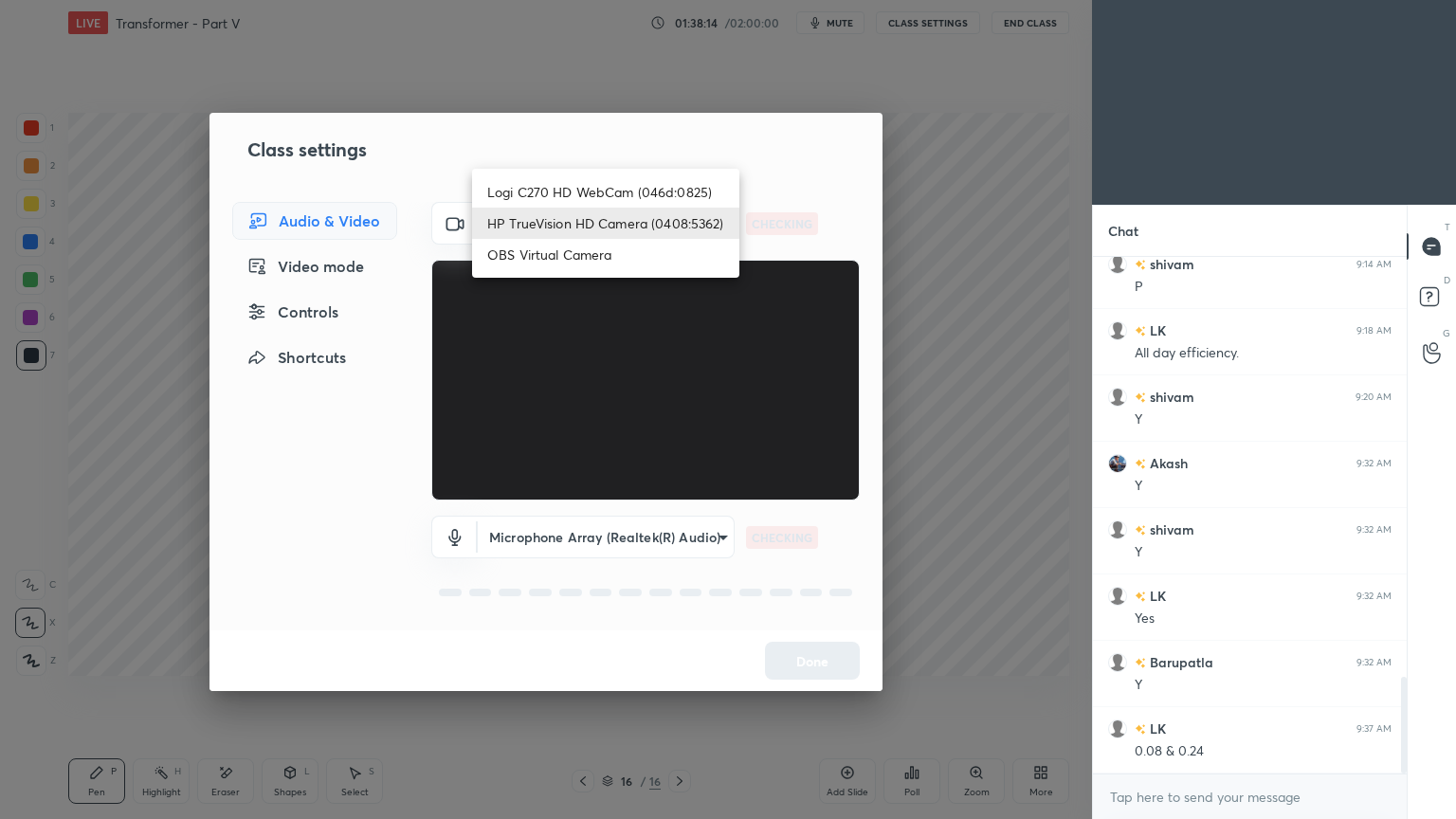 click on "Logi C270 HD WebCam (046d:0825)" at bounding box center [606, 191] 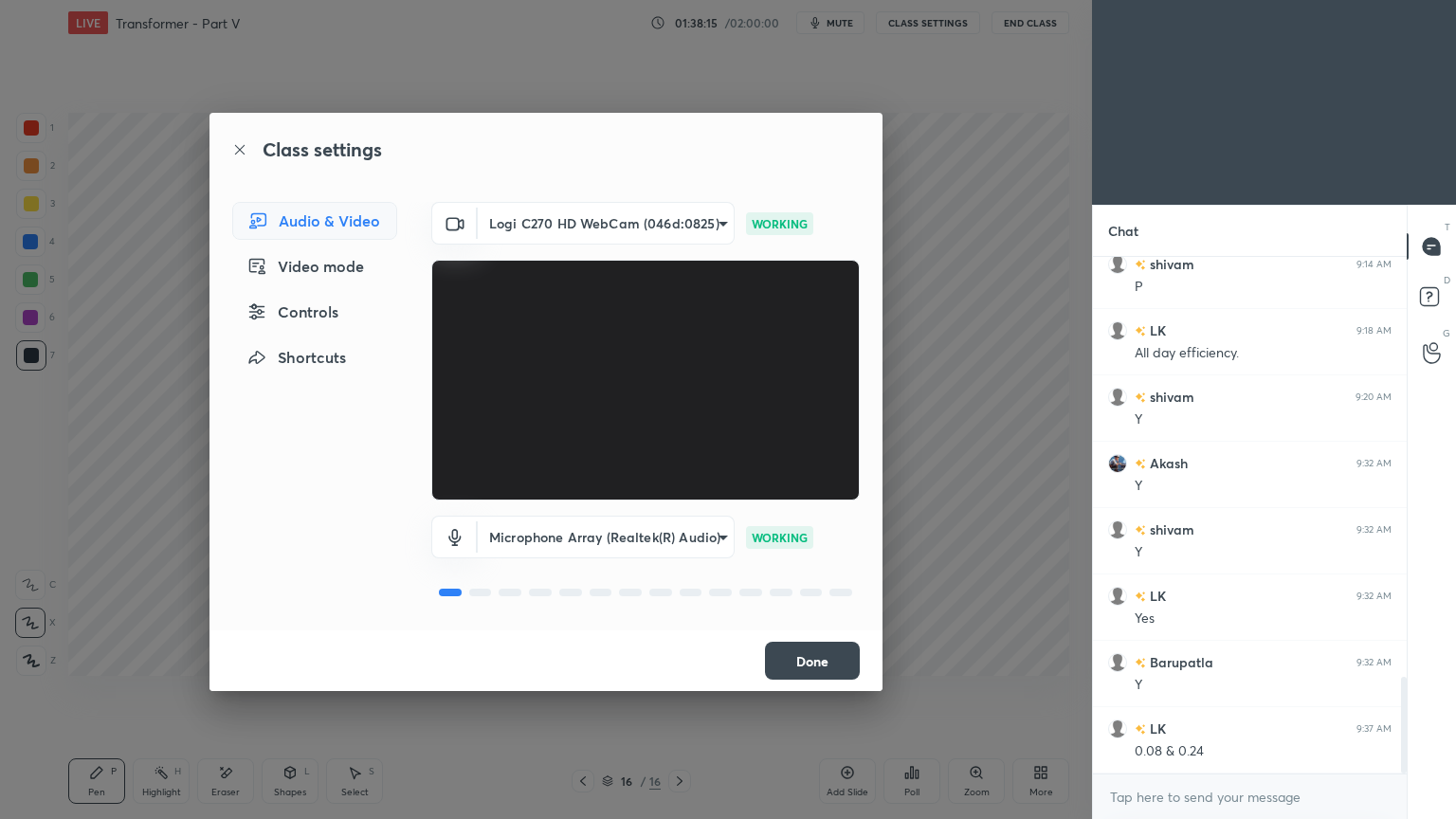 click on "Done" at bounding box center [812, 661] 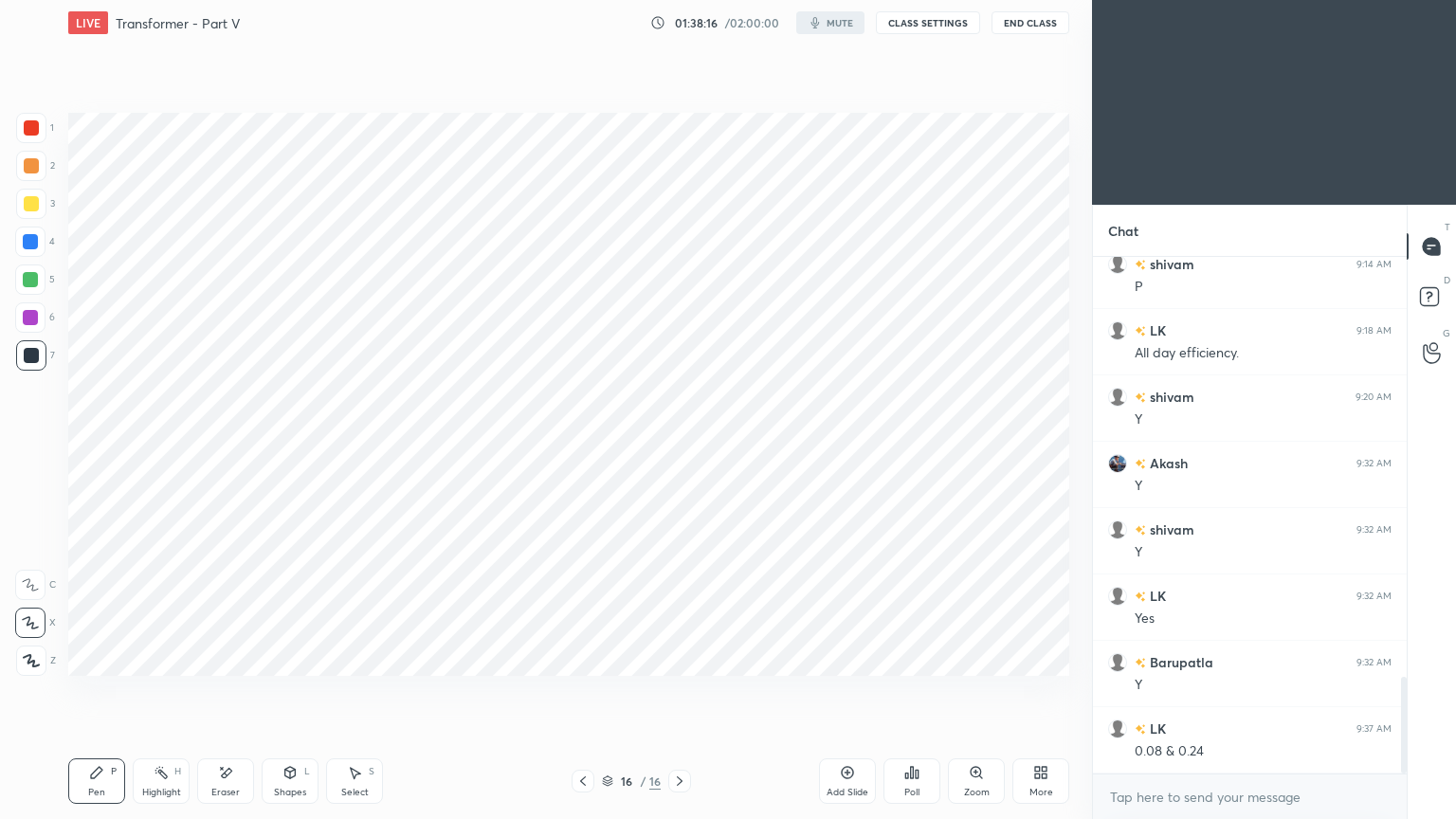 click on "LIVE Transformer - Part V 01:38:16 /  02:00:00 mute CLASS SETTINGS End Class Setting up your live class Poll for   secs No correct answer Start poll Back Transformer - Part V • L4 of Course on Electrical Machines Ravendra Yadav Pen P Highlight H Eraser Shapes L Select S 16 / 16 Add Slide Poll Zoom More" at bounding box center [569, 410] 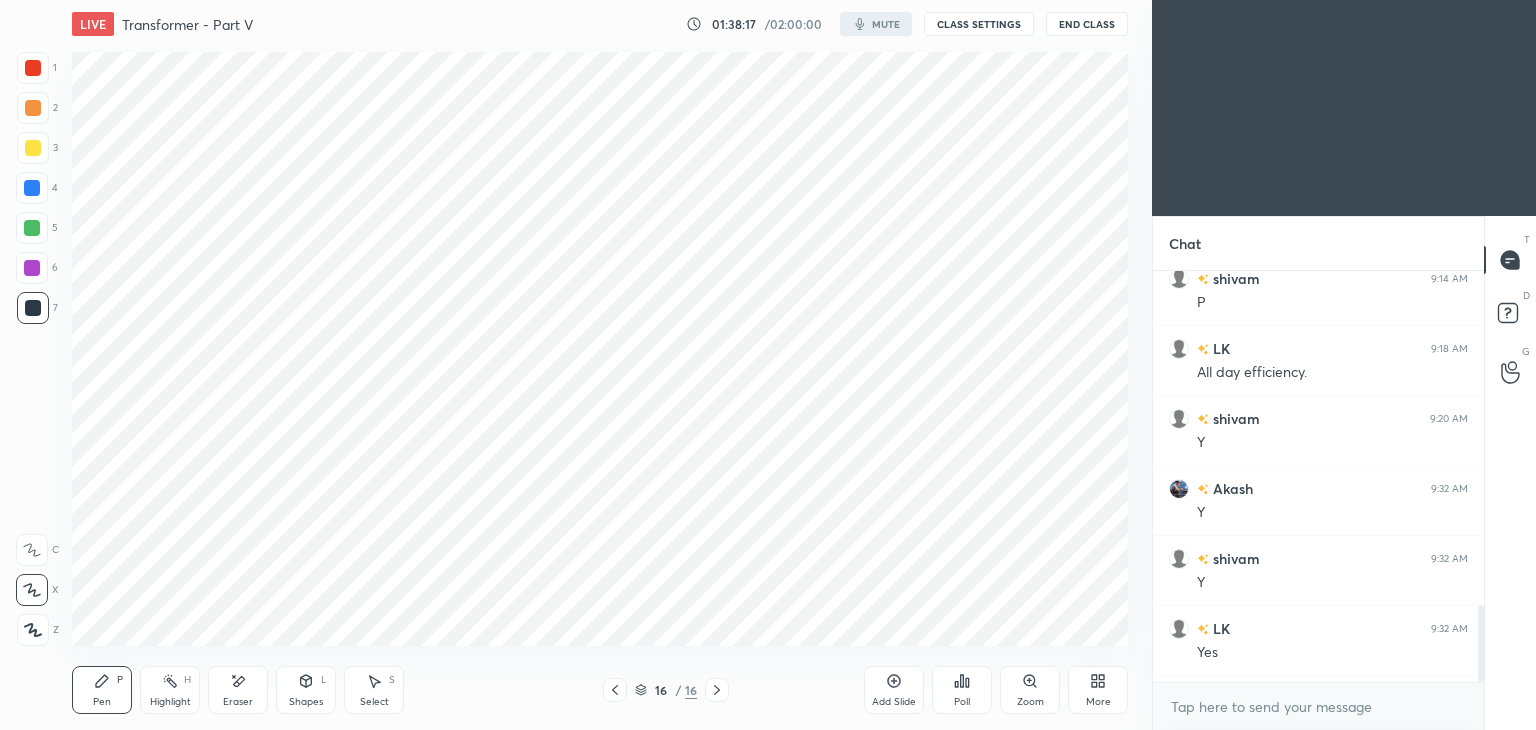 scroll, scrollTop: 602, scrollLeft: 1072, axis: both 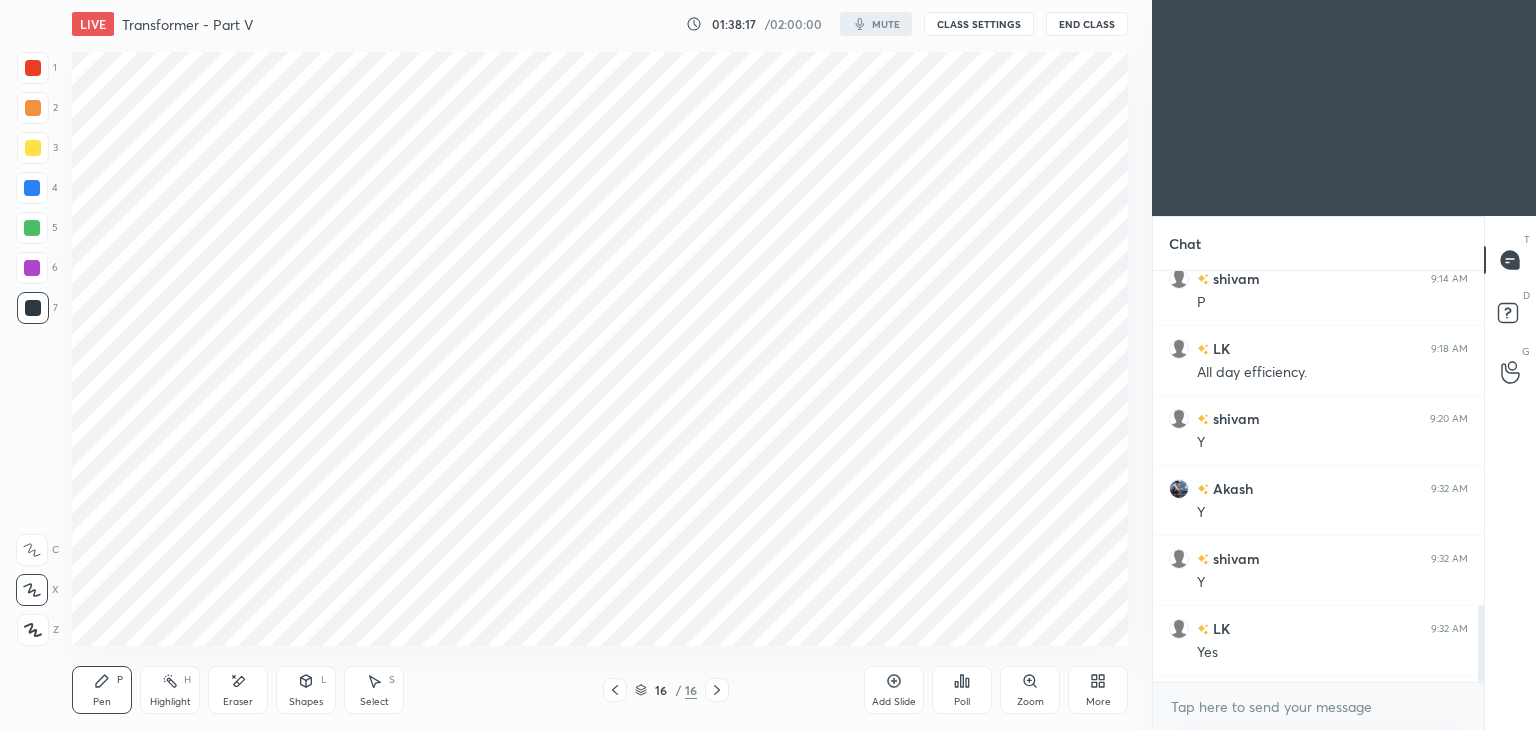 type on "x" 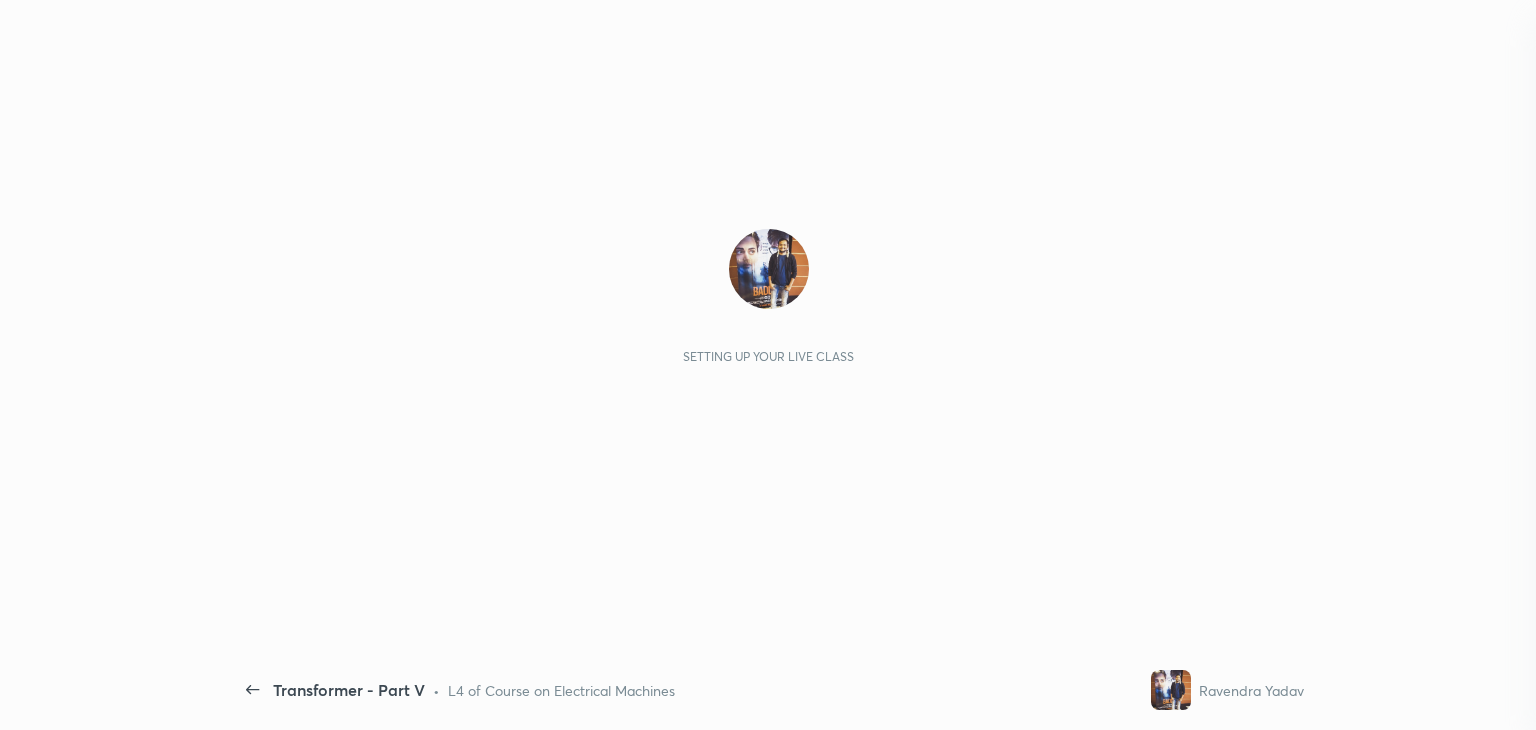 scroll, scrollTop: 0, scrollLeft: 0, axis: both 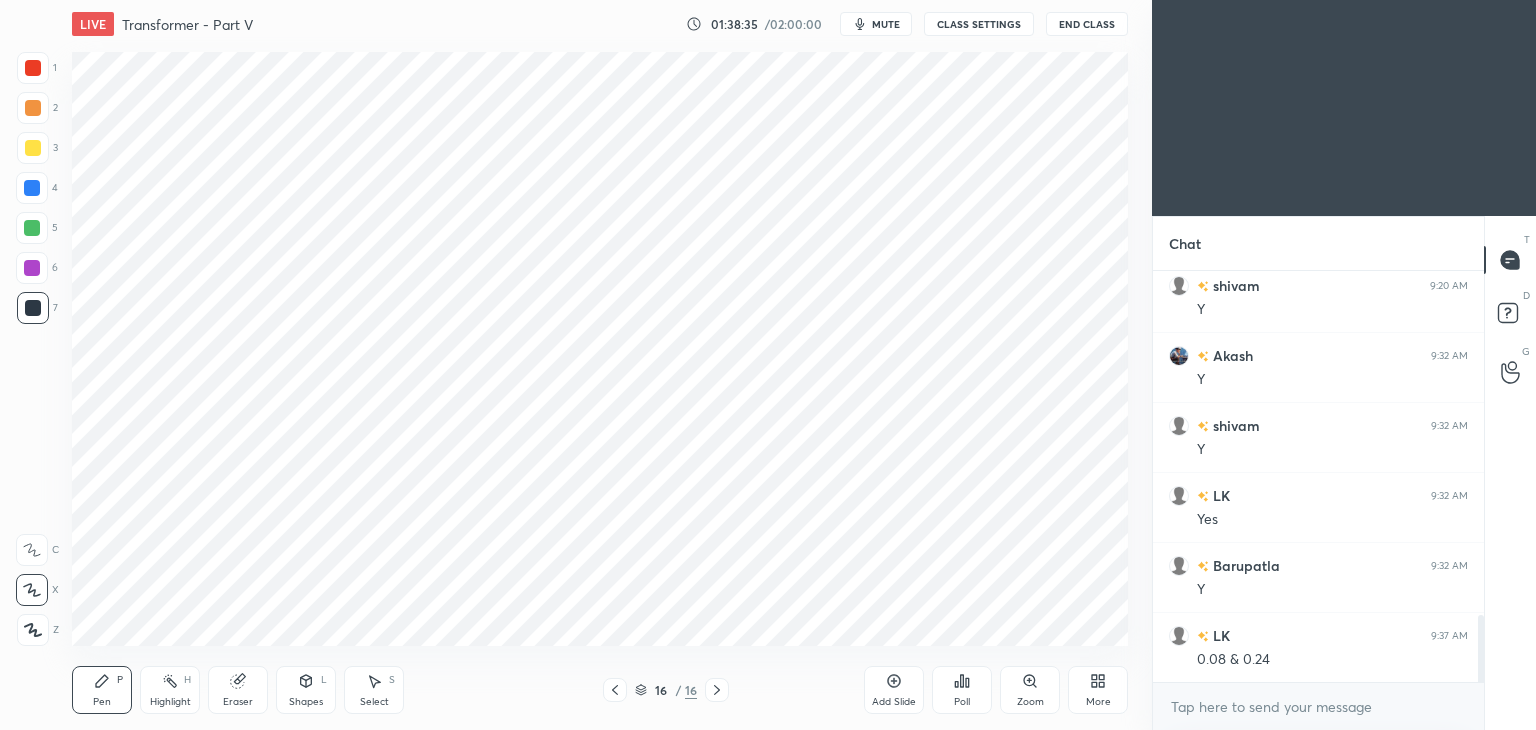 click on "More" at bounding box center [1098, 702] 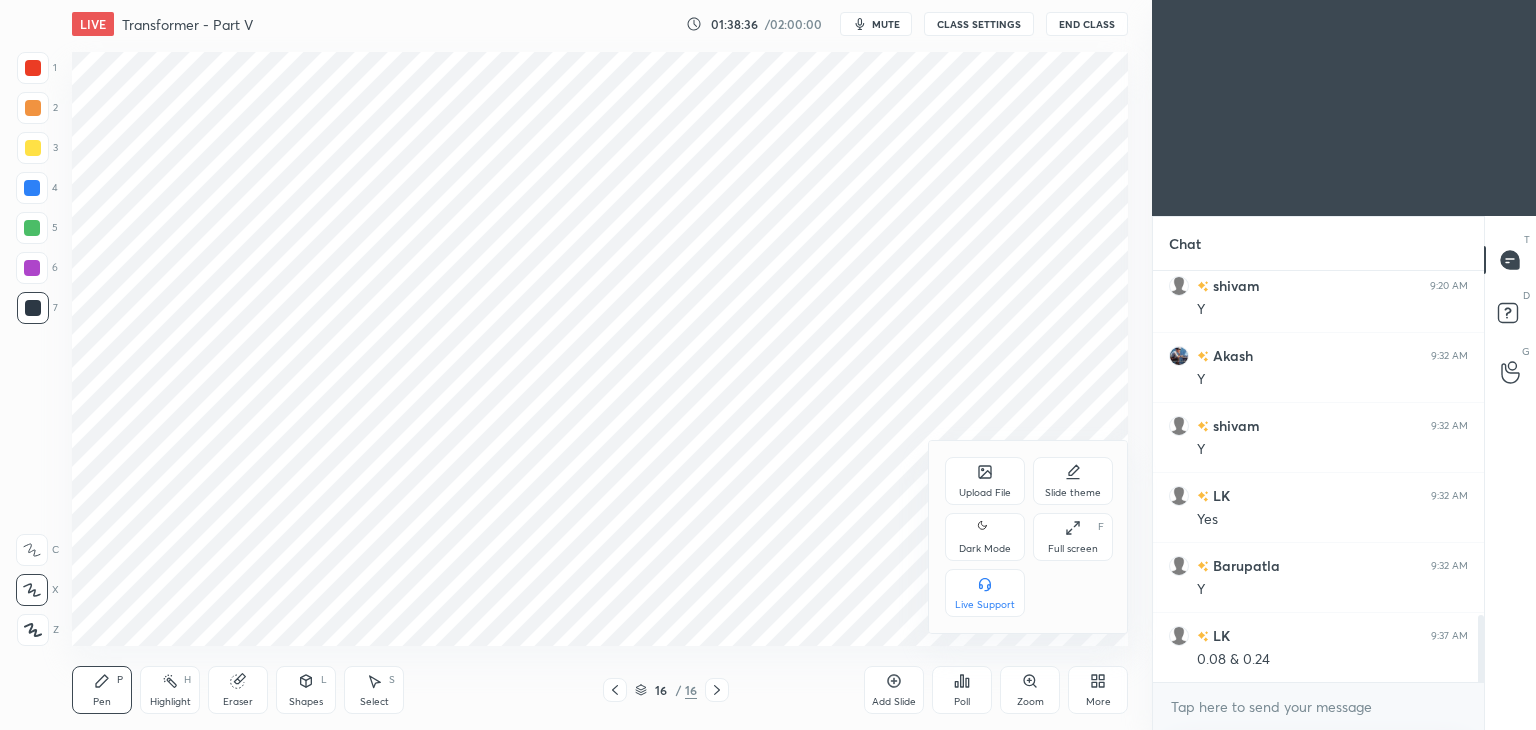drag, startPoint x: 1074, startPoint y: 538, endPoint x: 1092, endPoint y: 628, distance: 91.78235 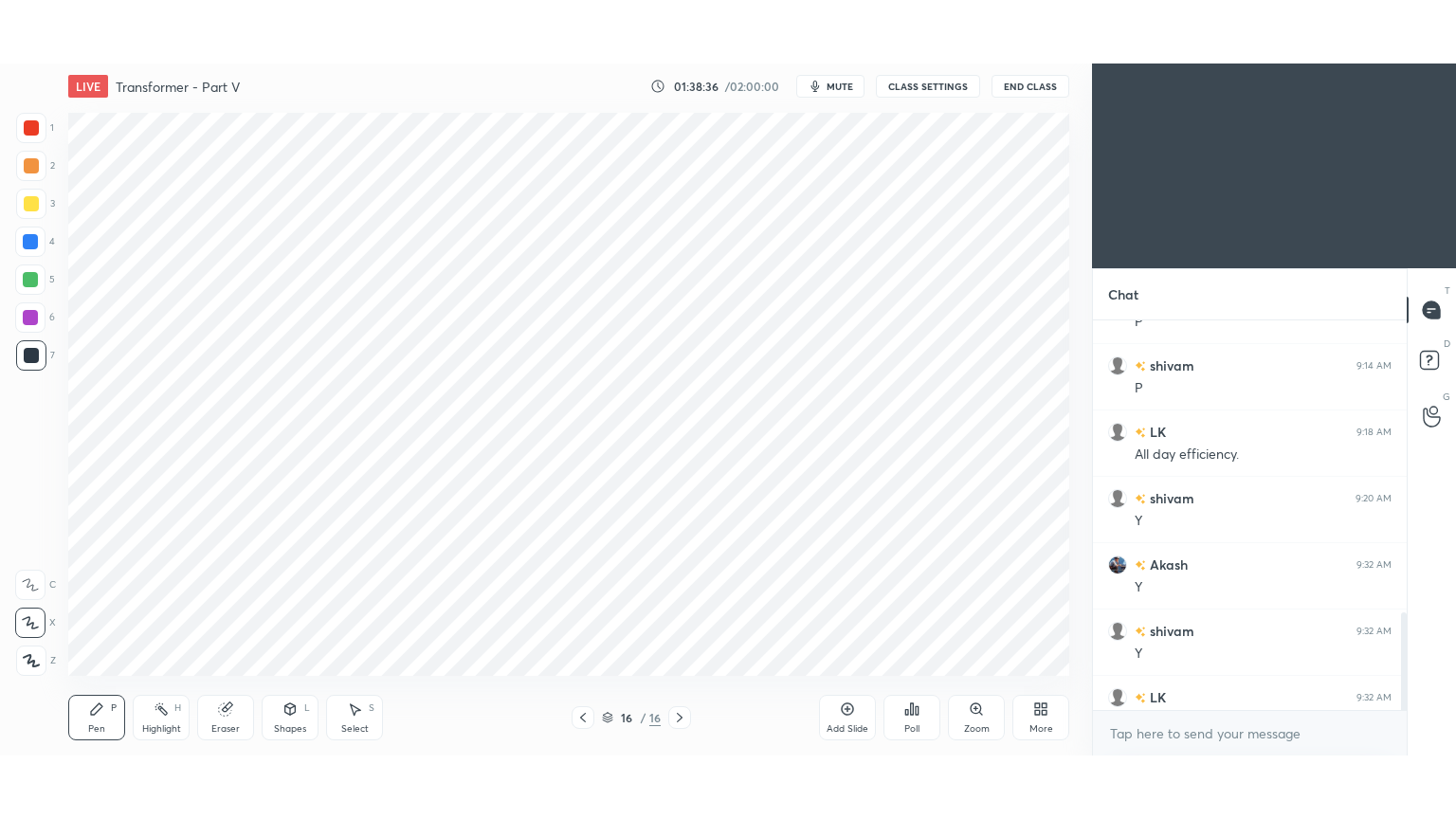 scroll, scrollTop: 94094, scrollLeft: 93776, axis: both 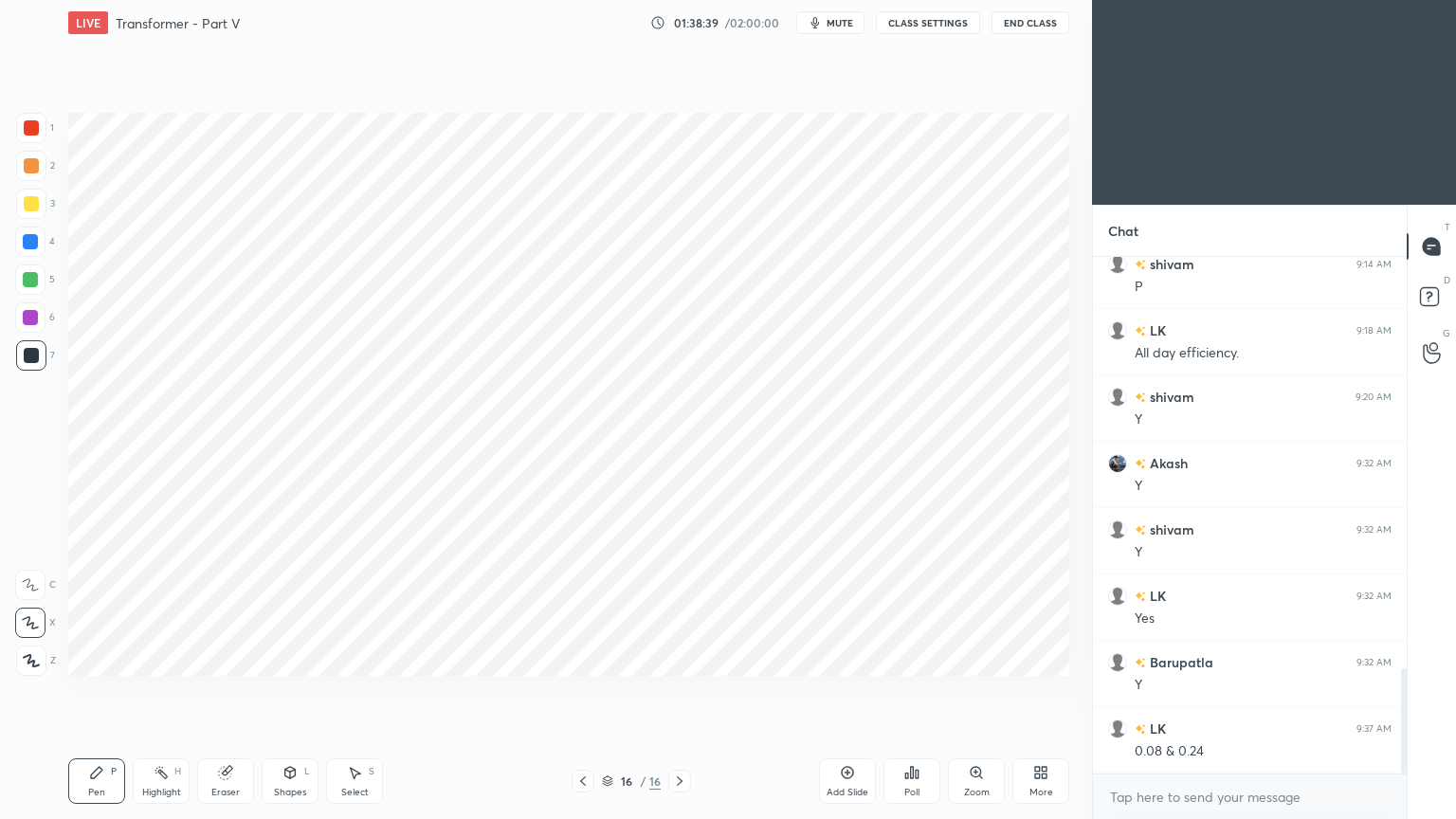 drag, startPoint x: 1398, startPoint y: 714, endPoint x: 1406, endPoint y: 728, distance: 16 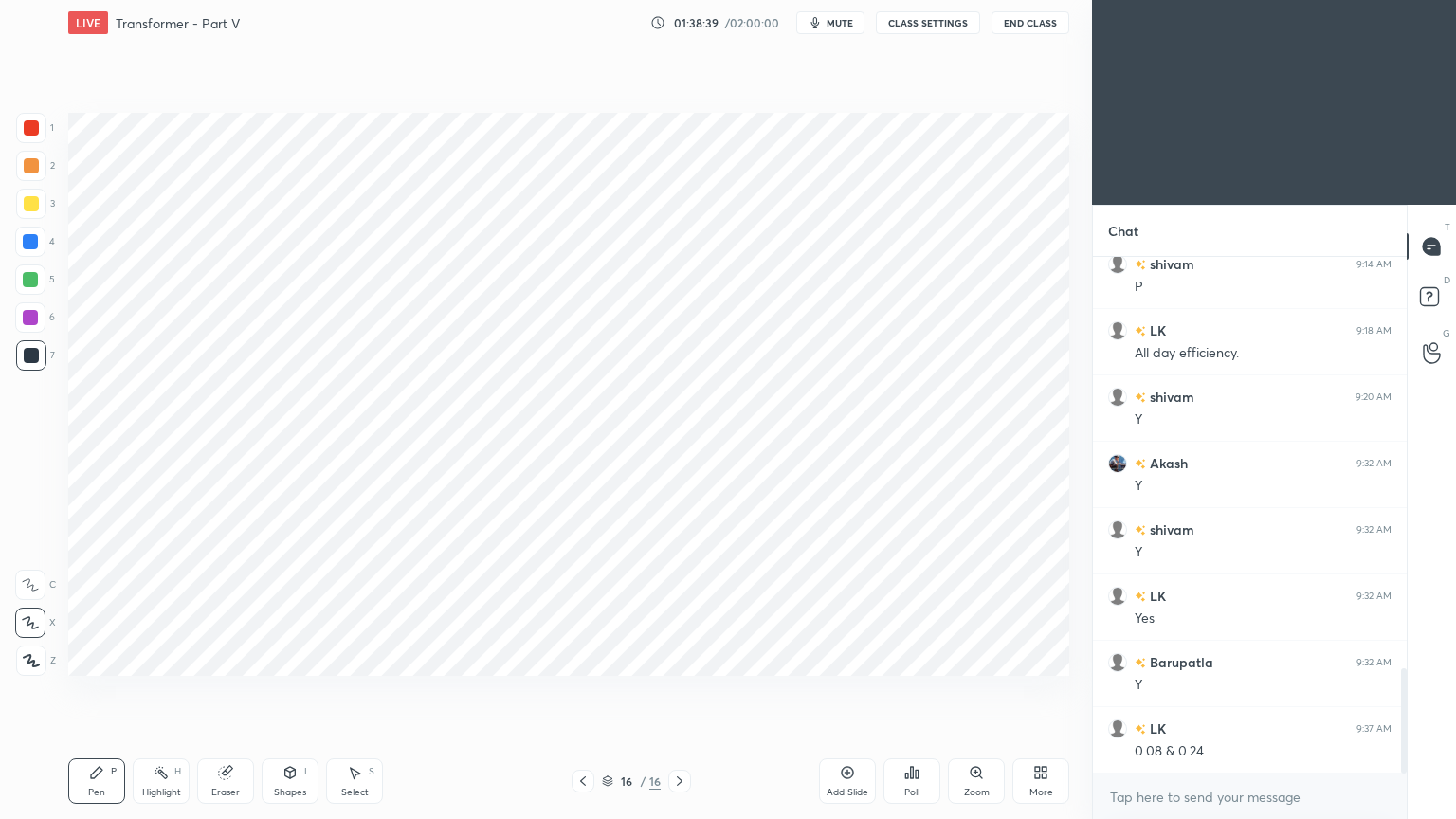 click at bounding box center (1401, 515) 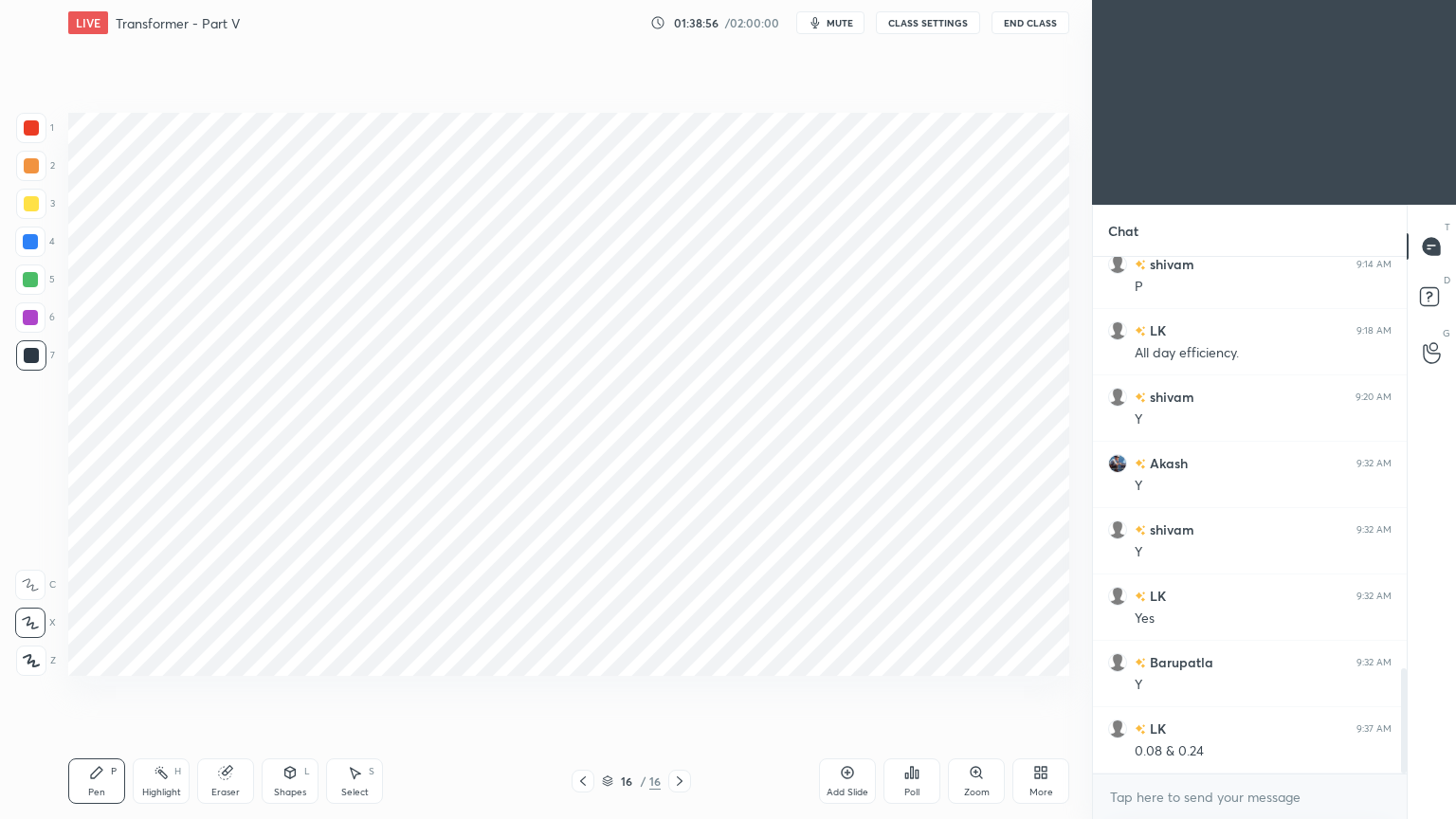 click at bounding box center [30, 242] 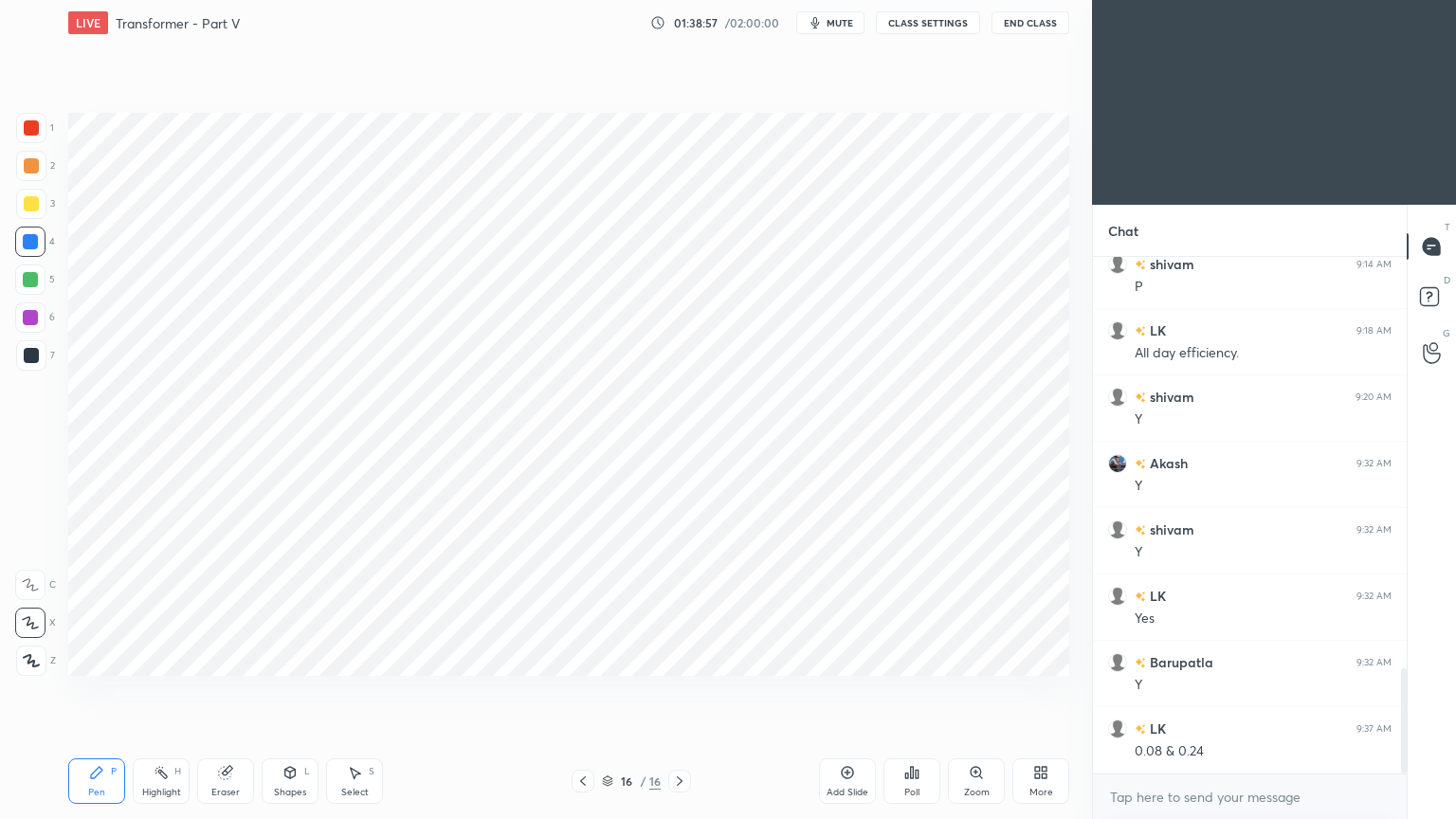 click on "Highlight H" at bounding box center [161, 781] 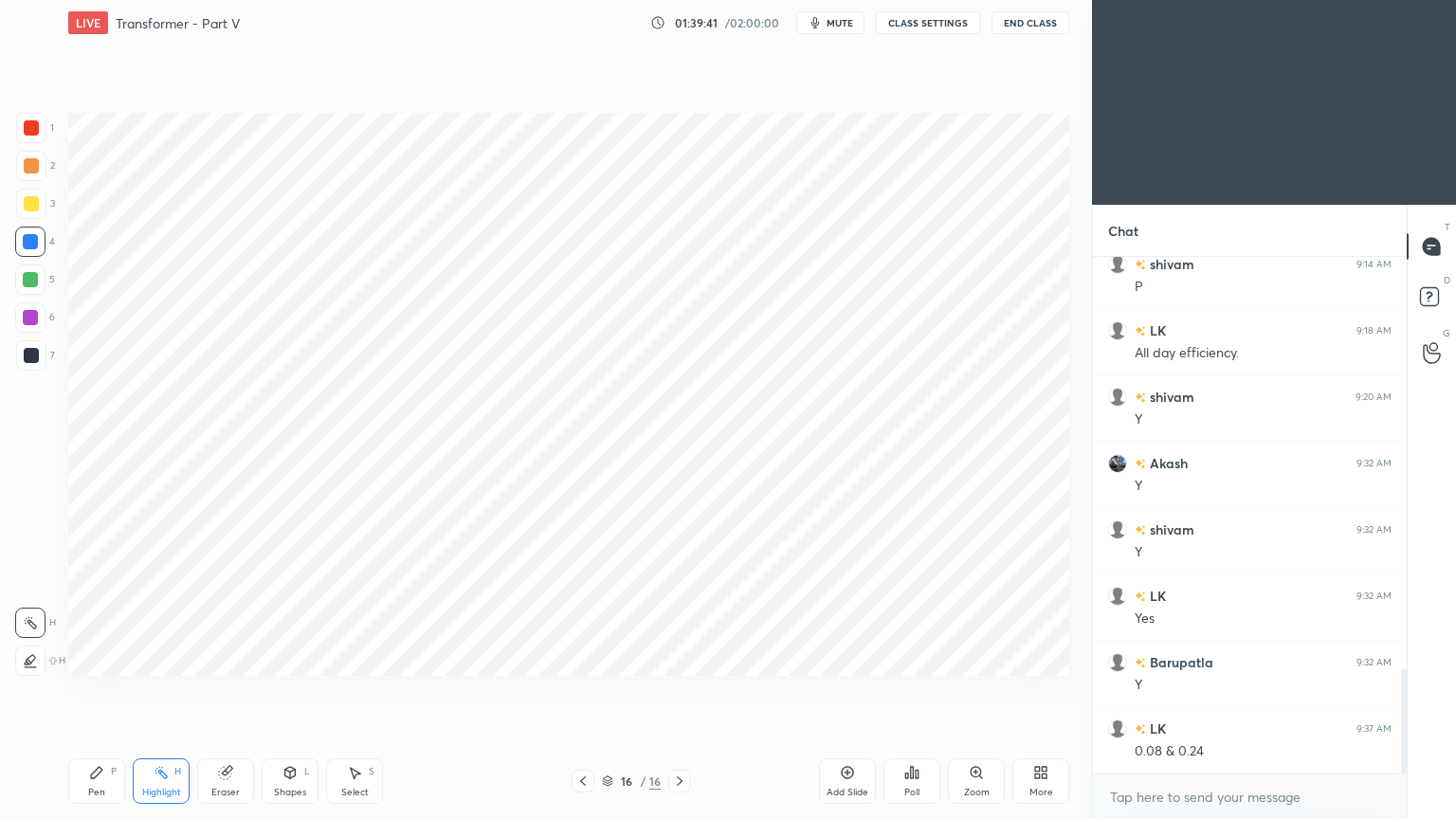 click at bounding box center (30, 318) 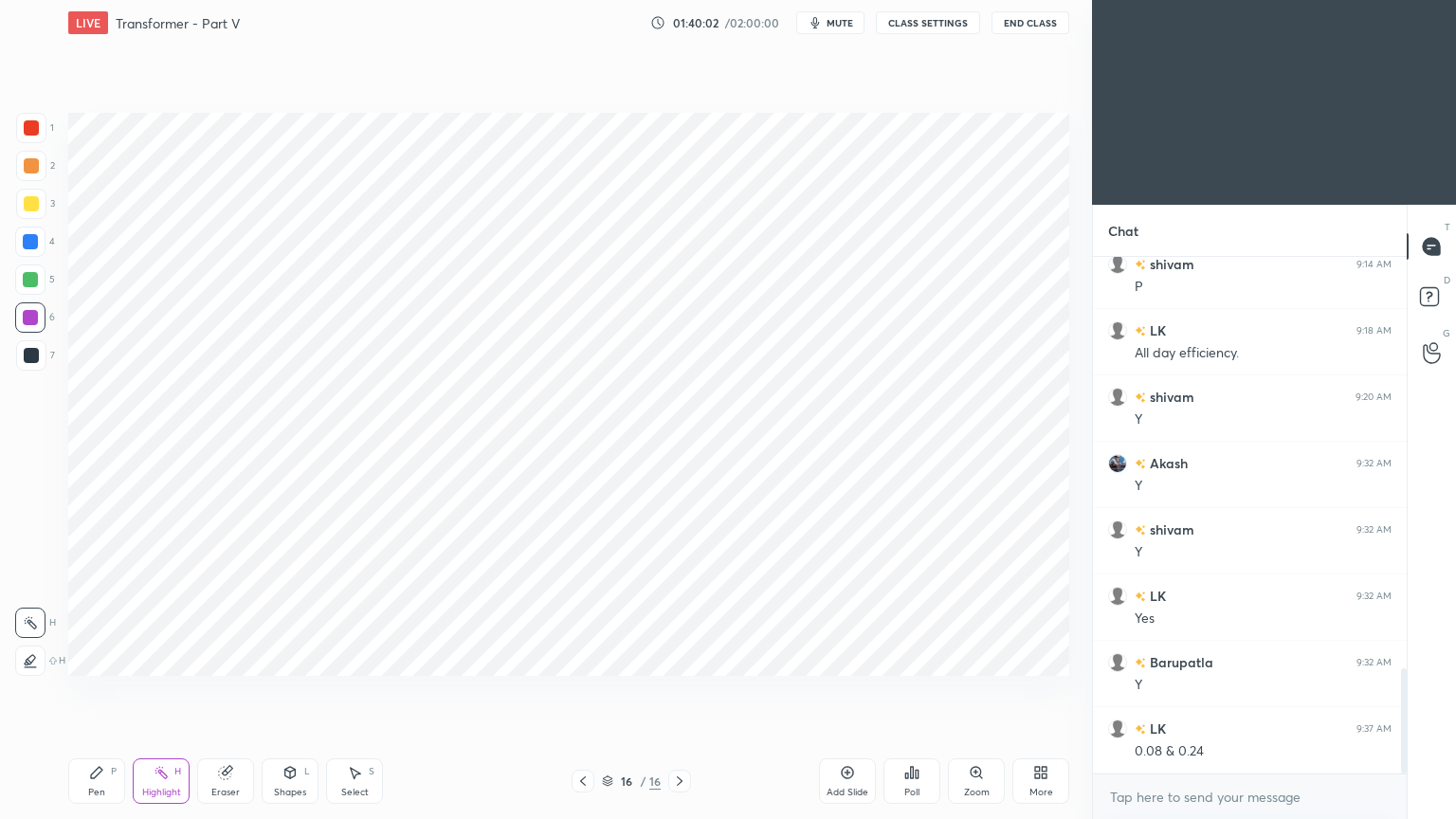drag, startPoint x: 91, startPoint y: 774, endPoint x: 208, endPoint y: 695, distance: 141.1737 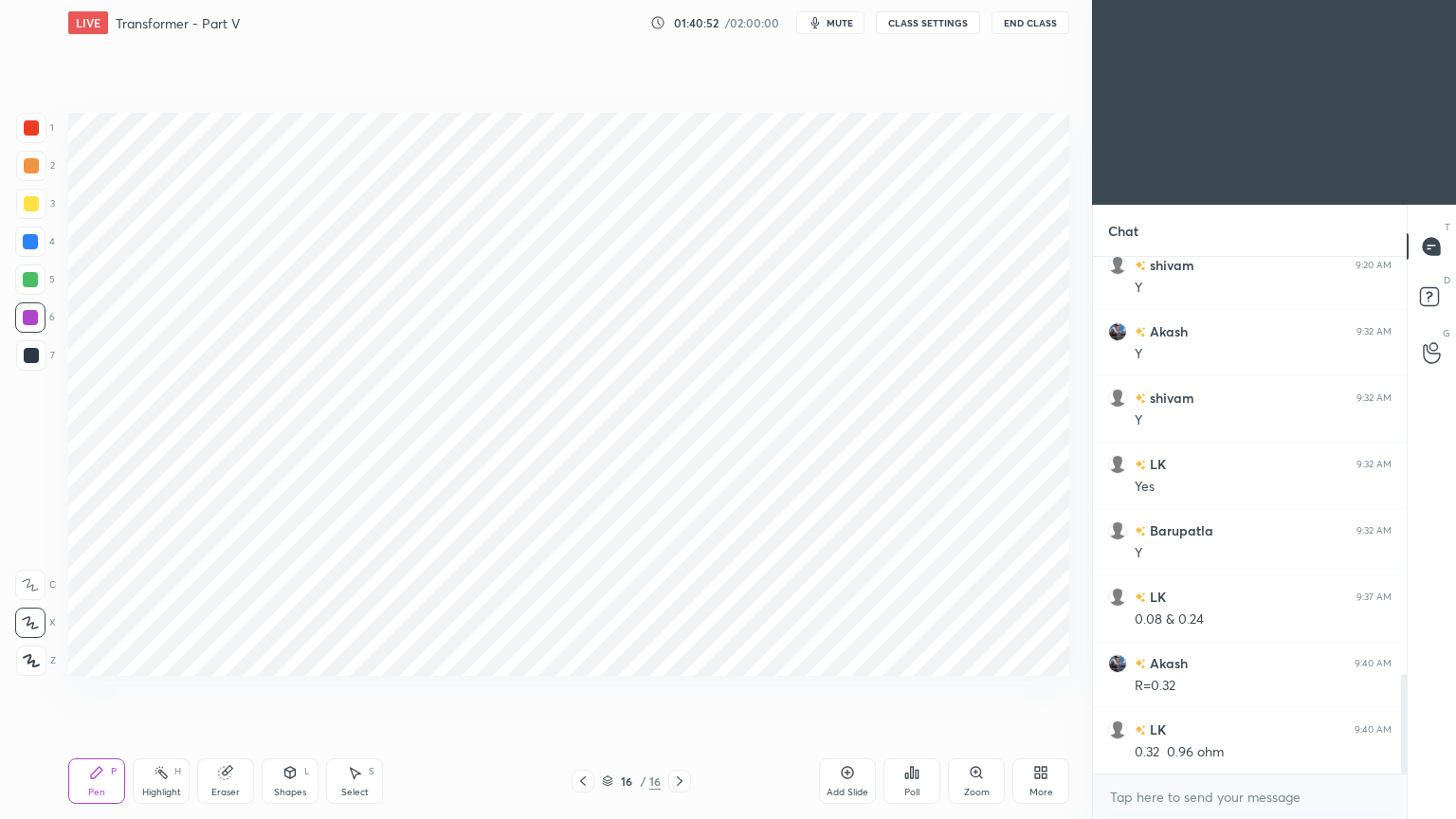 scroll, scrollTop: 2221, scrollLeft: 0, axis: vertical 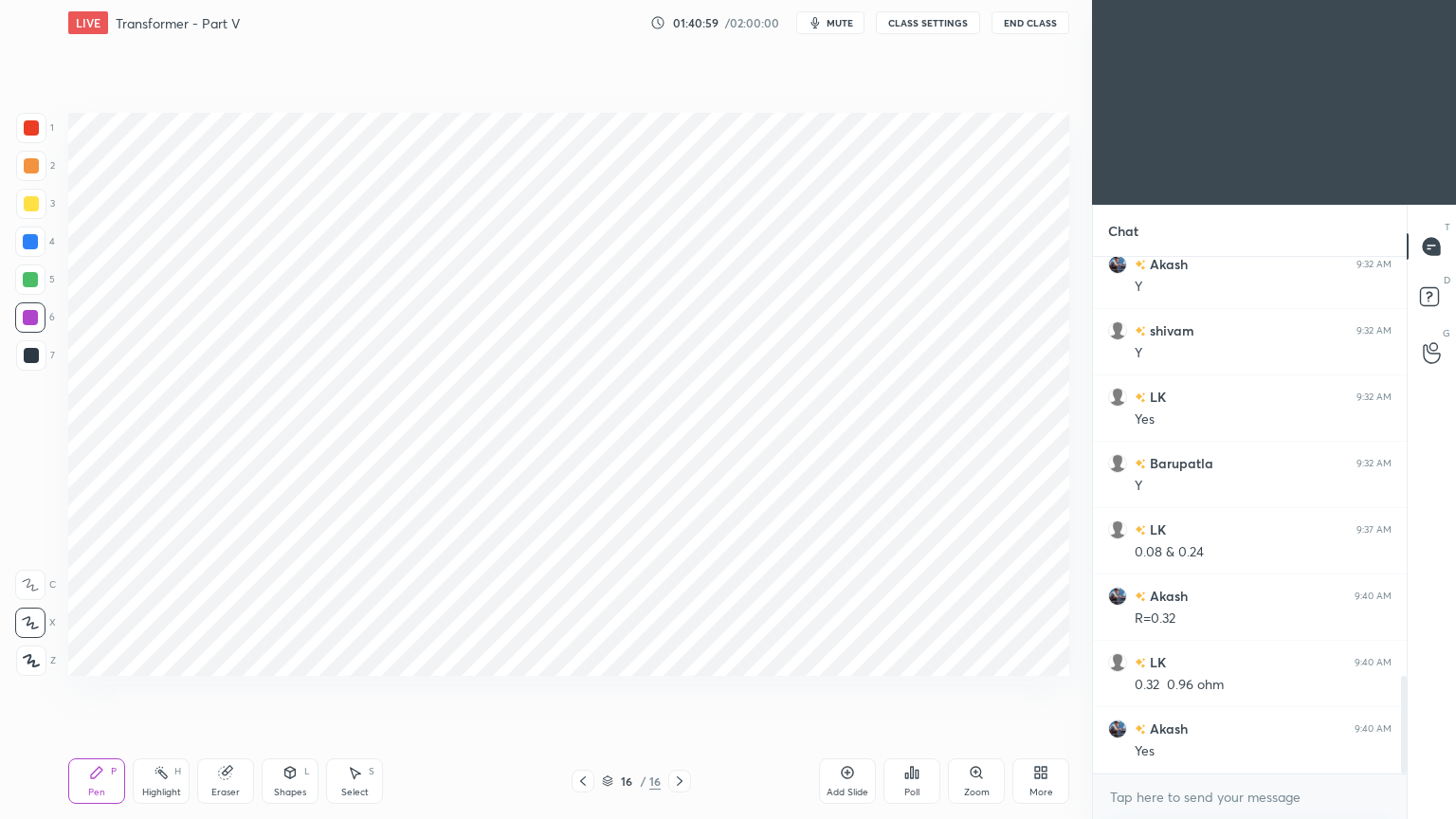 click on "Add Slide" at bounding box center [847, 781] 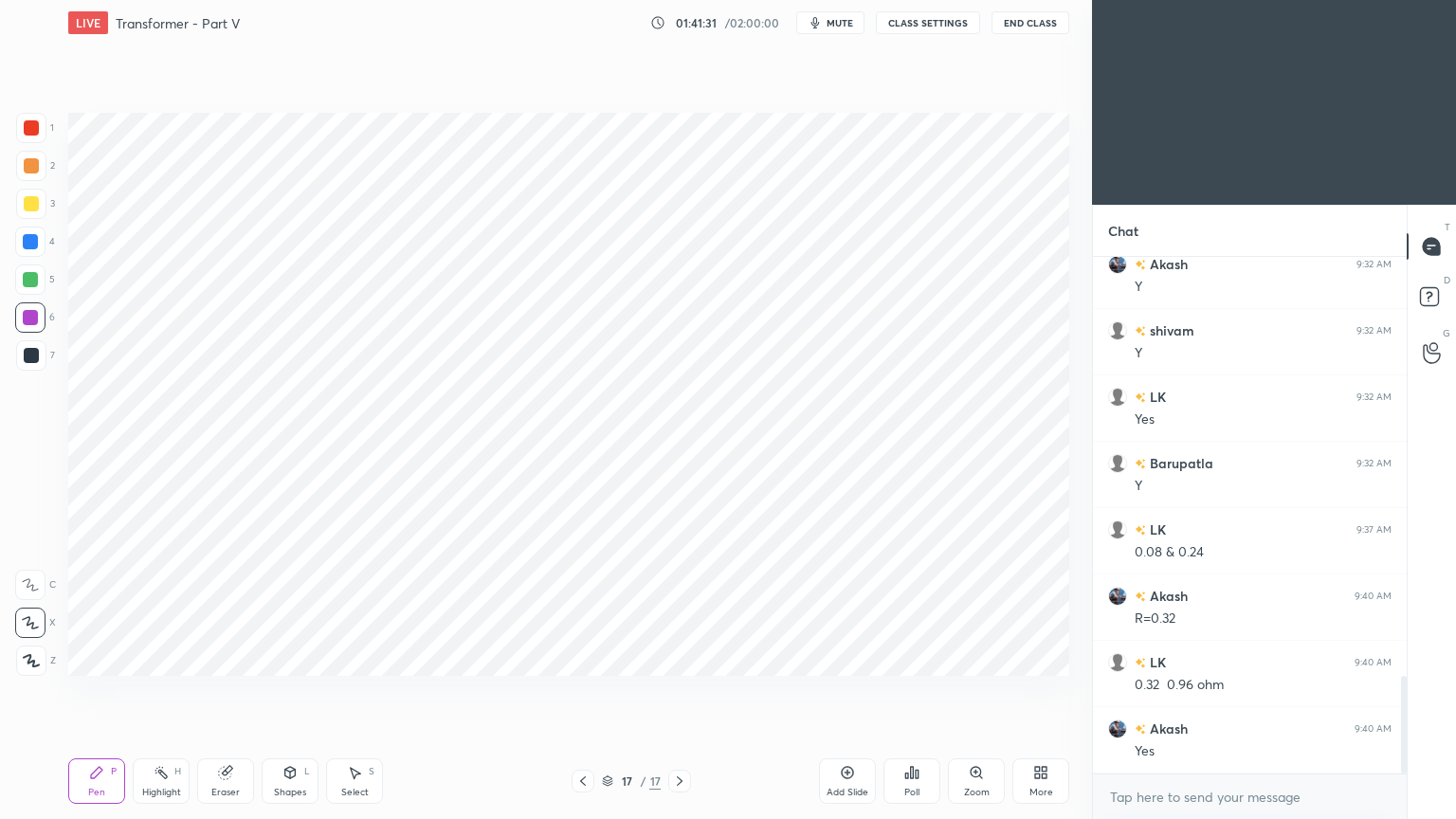 click at bounding box center (583, 781) 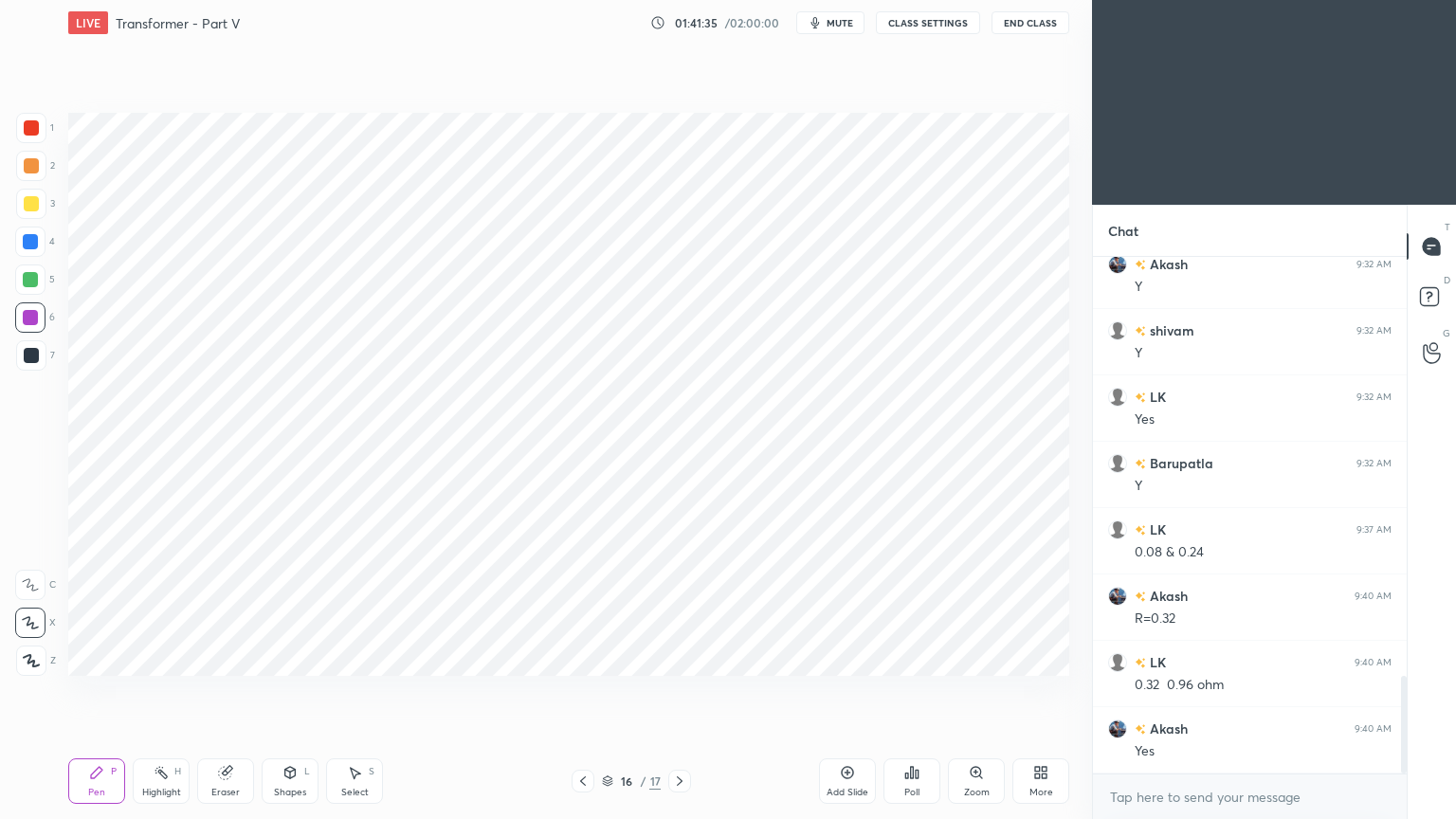 click 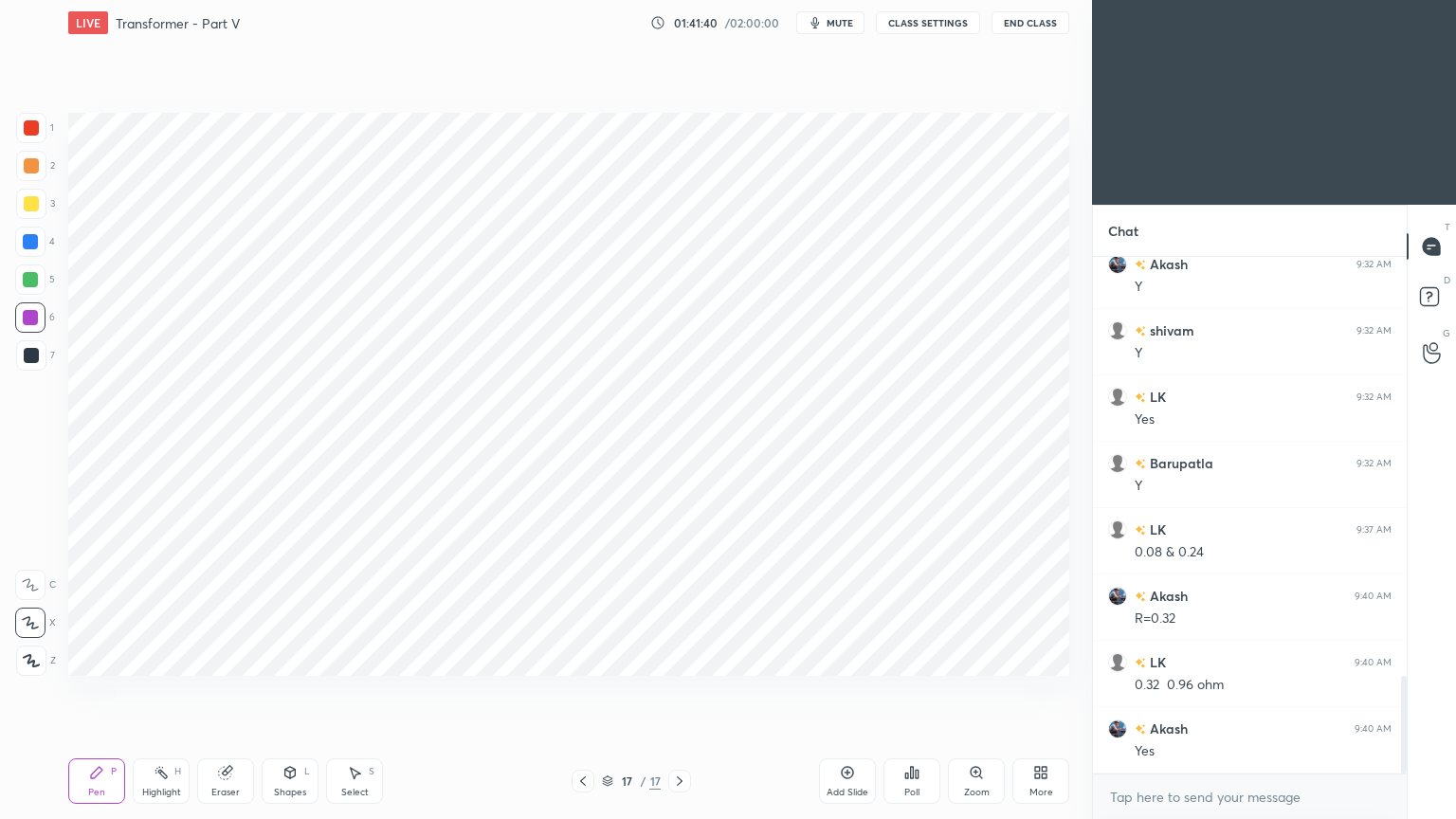 click 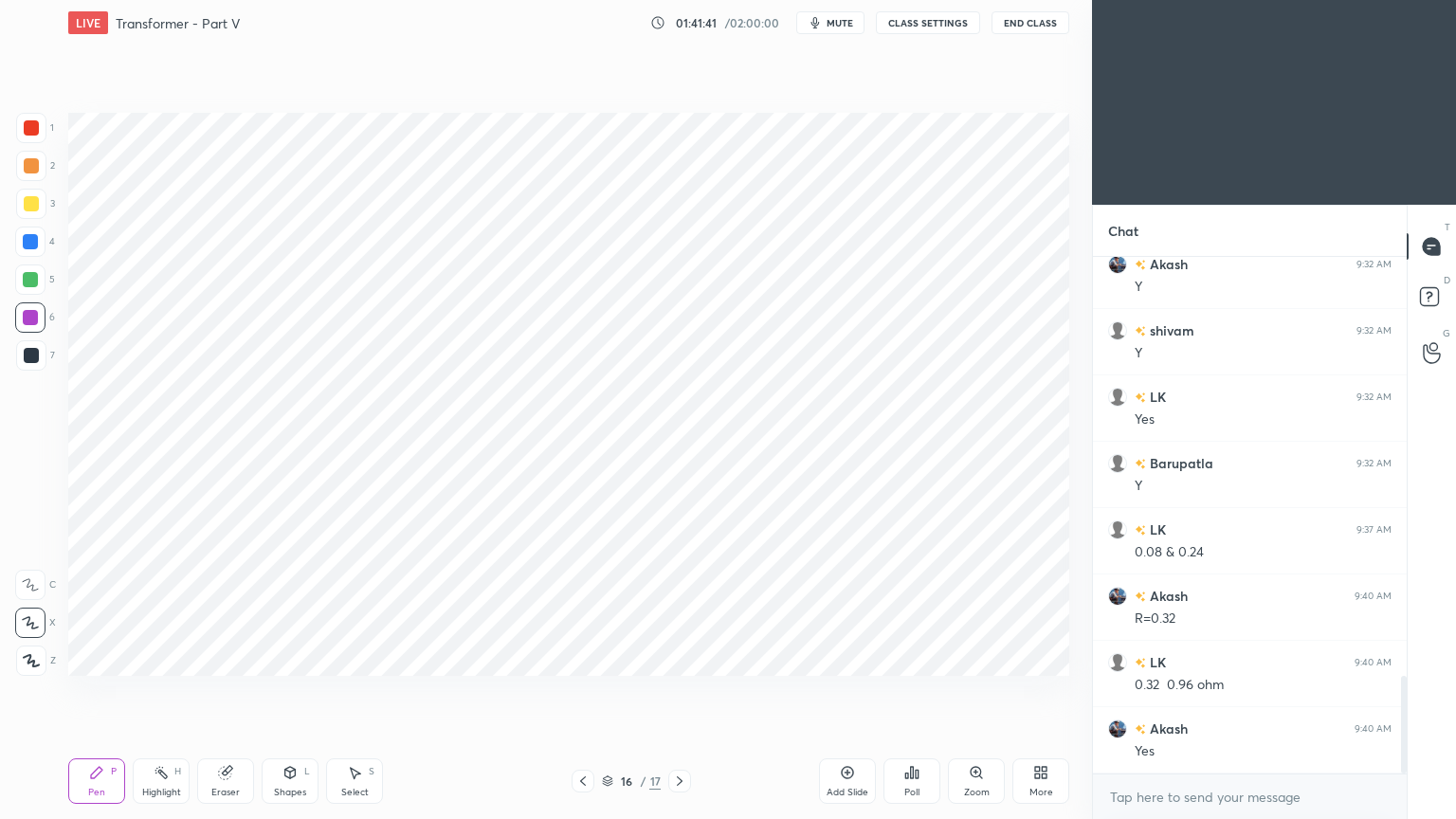 click 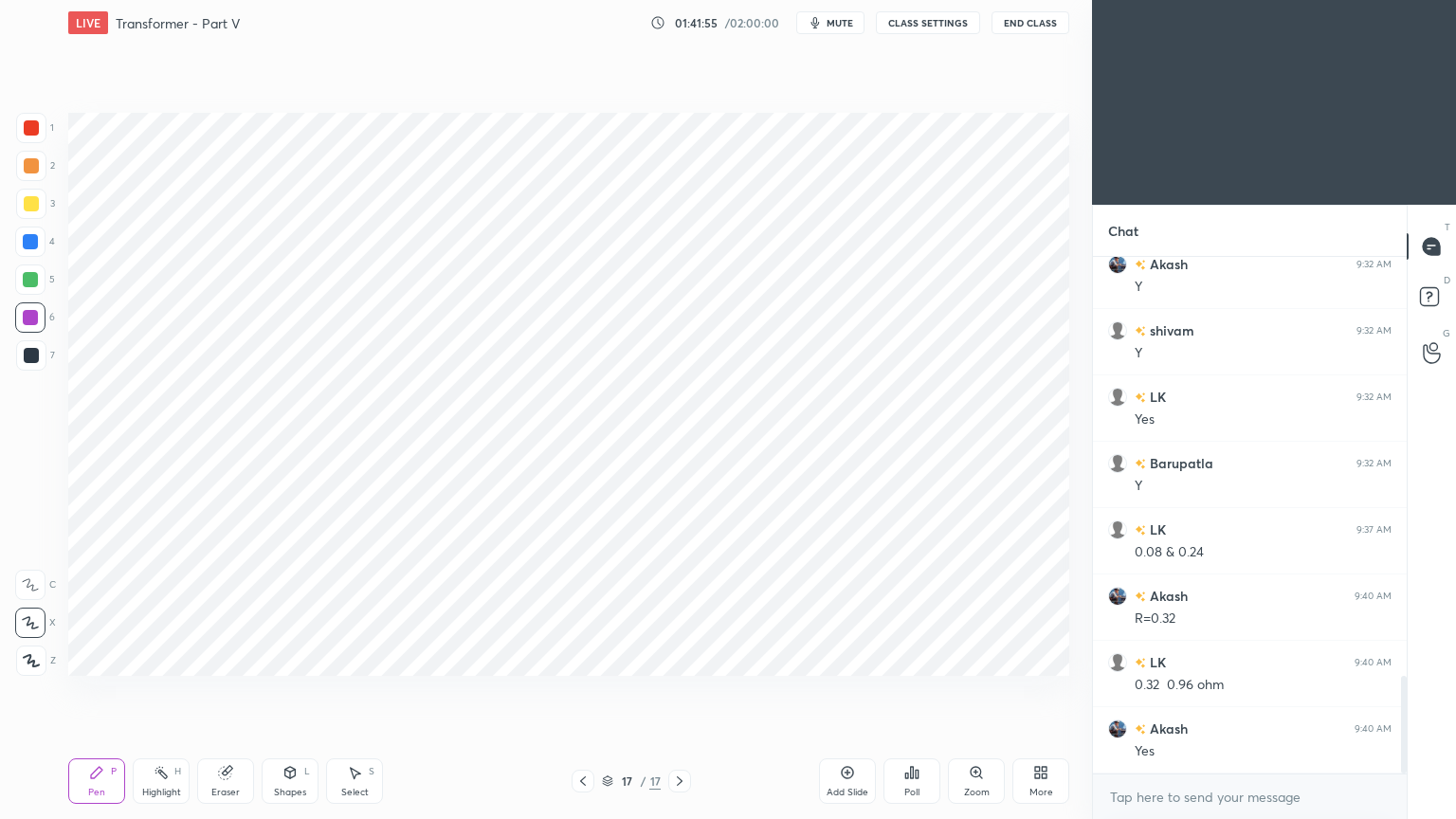 click on "Eraser" at bounding box center (226, 781) 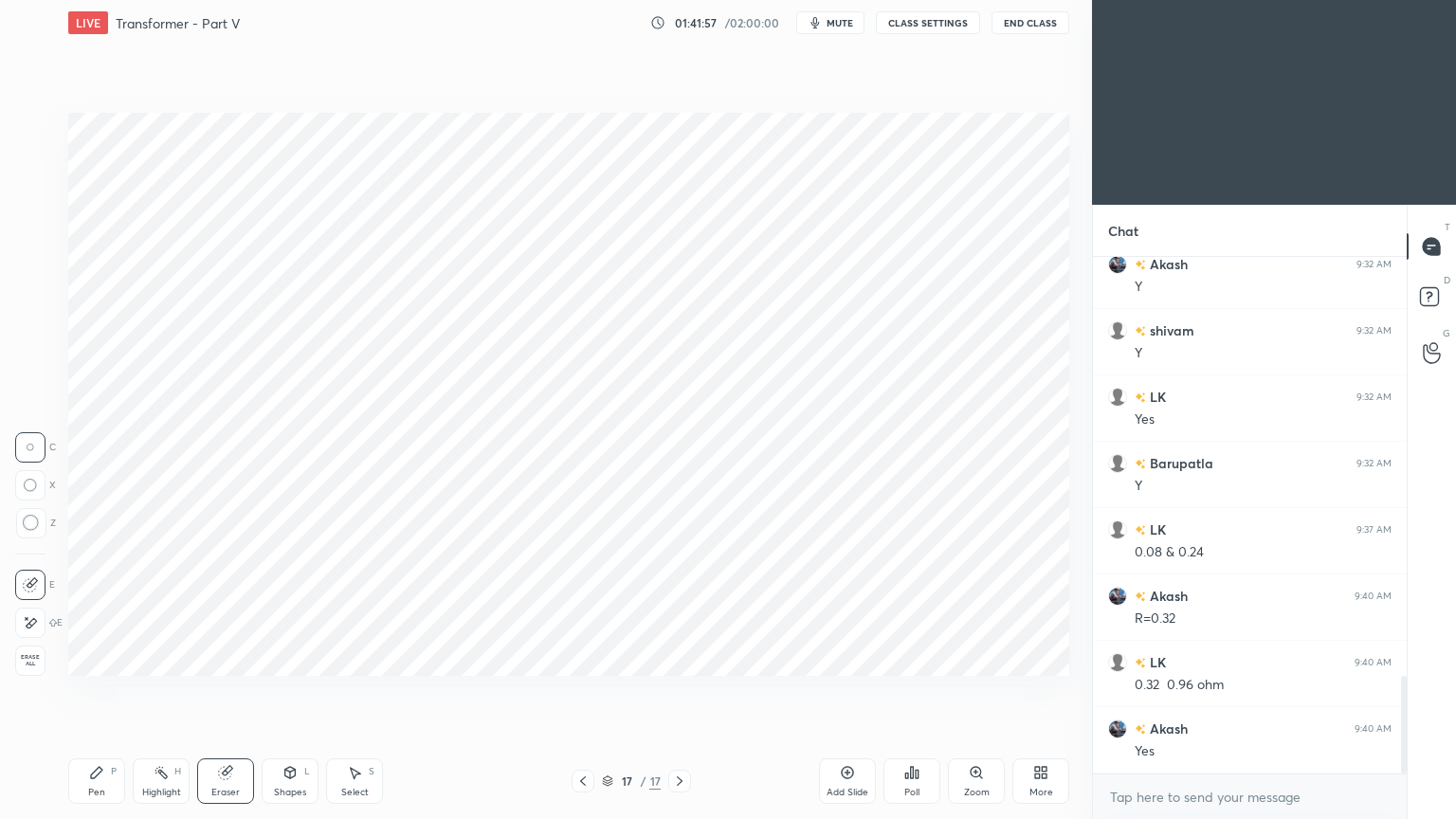 click on "Pen P" at bounding box center (97, 781) 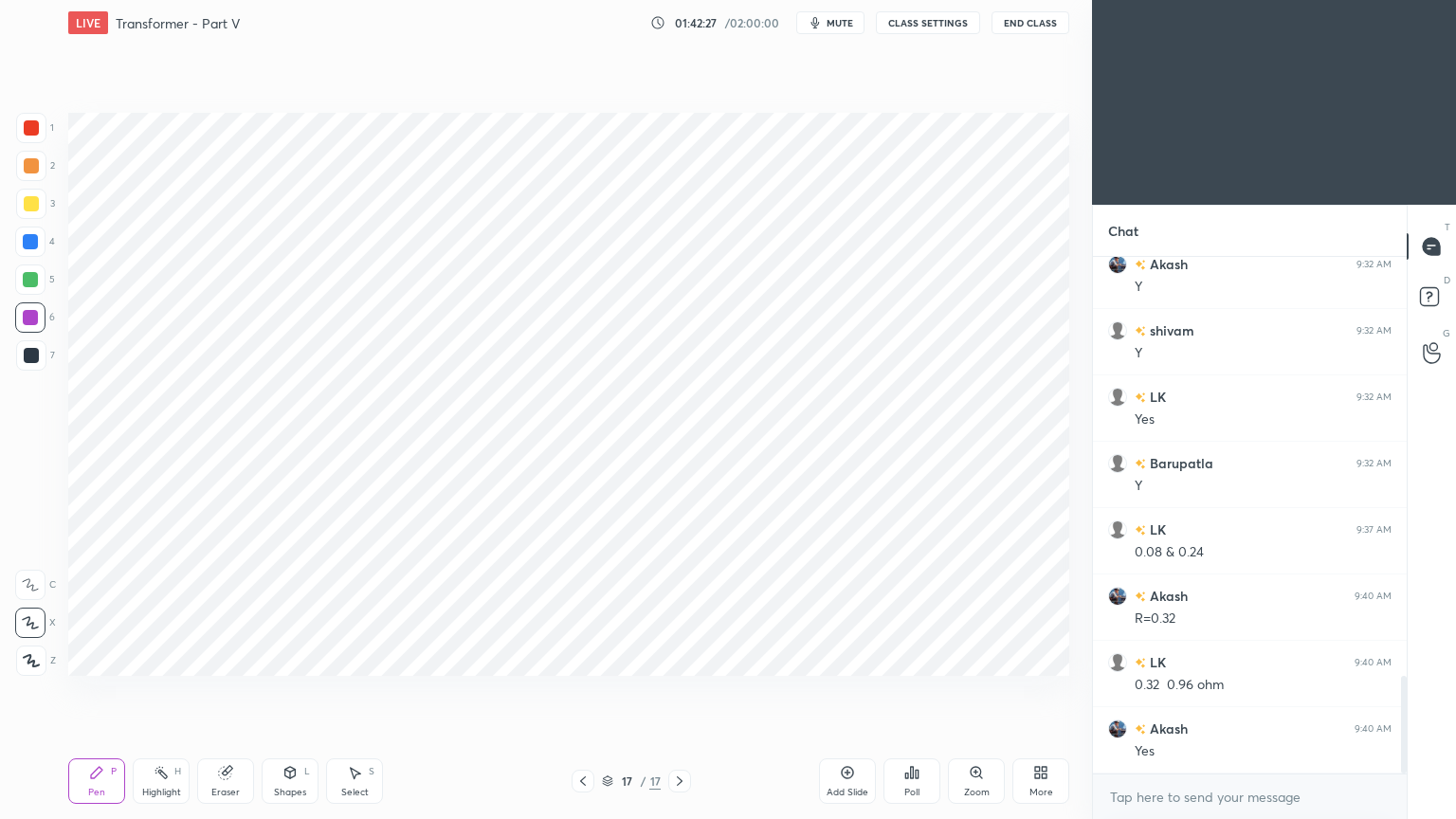 click 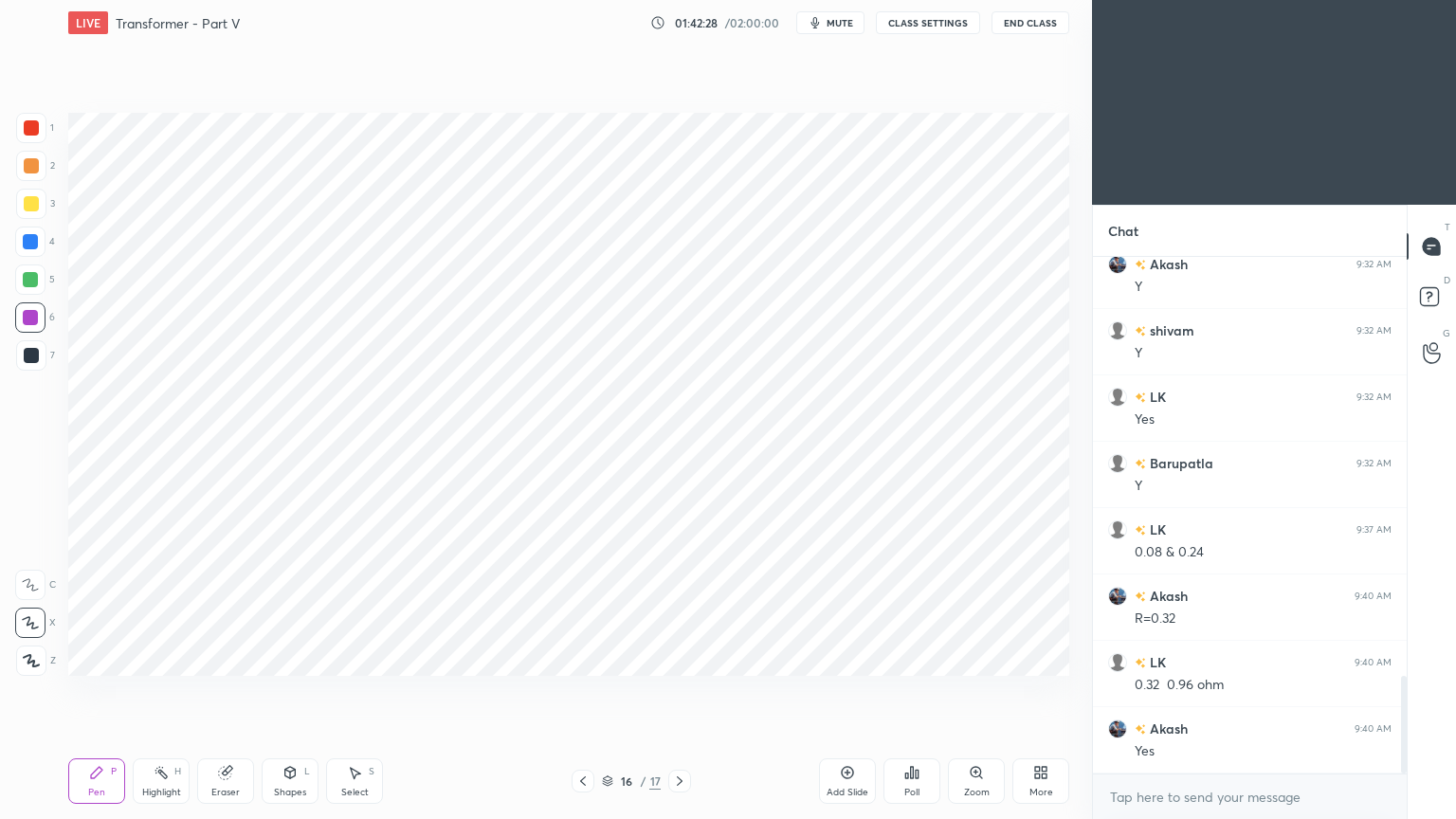 scroll, scrollTop: 2286, scrollLeft: 0, axis: vertical 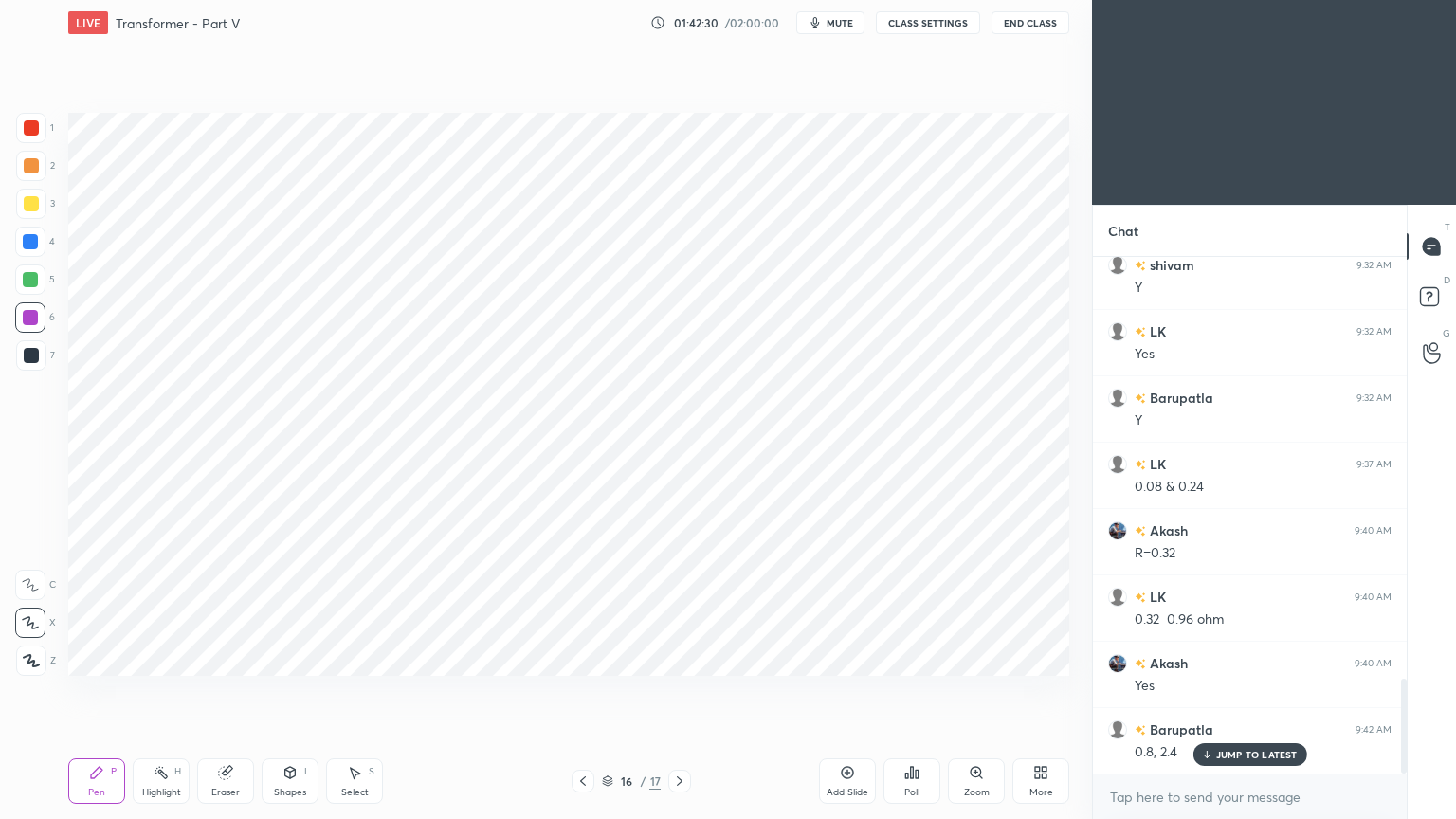 click at bounding box center (680, 781) 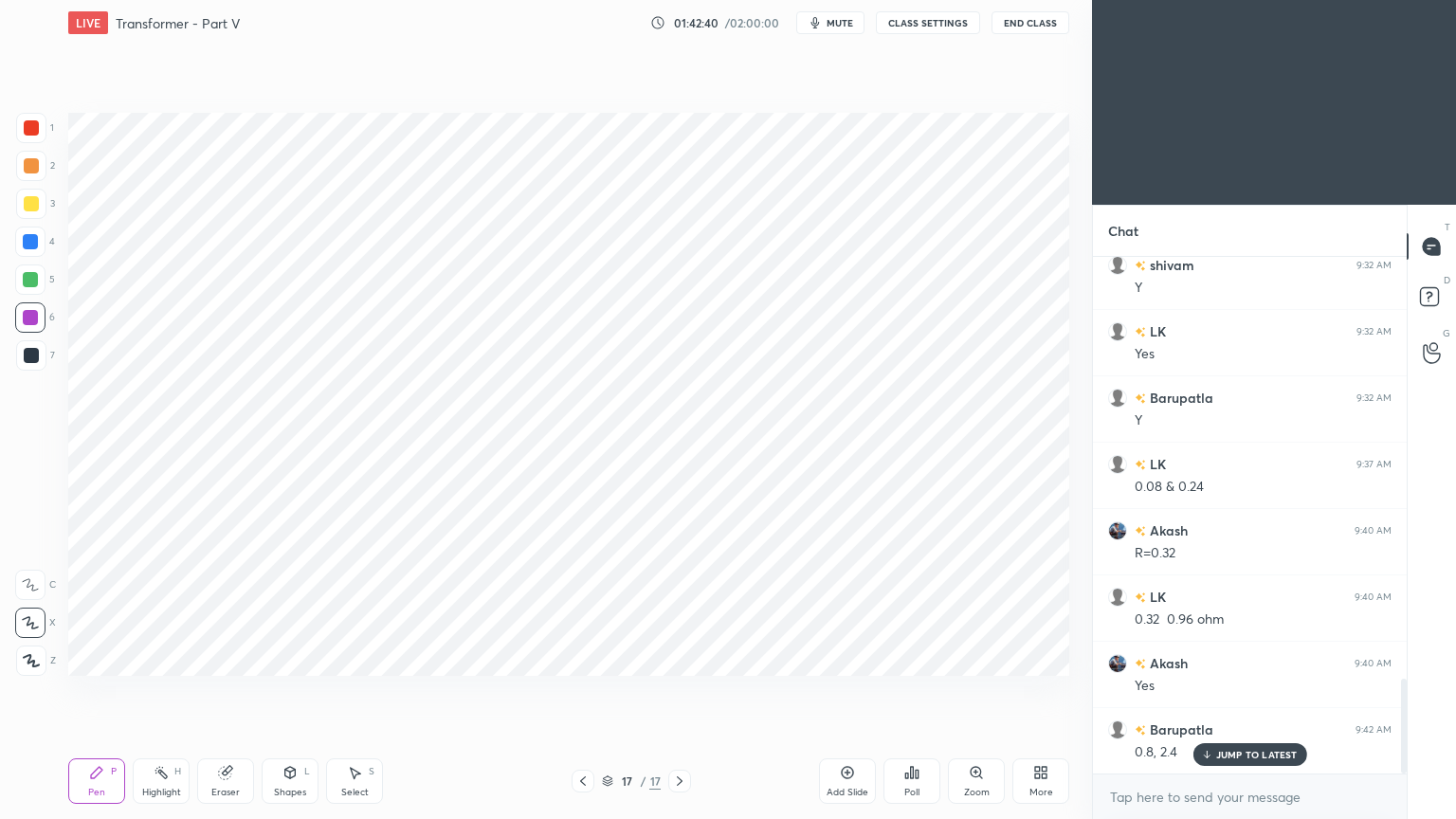 click at bounding box center (31, 128) 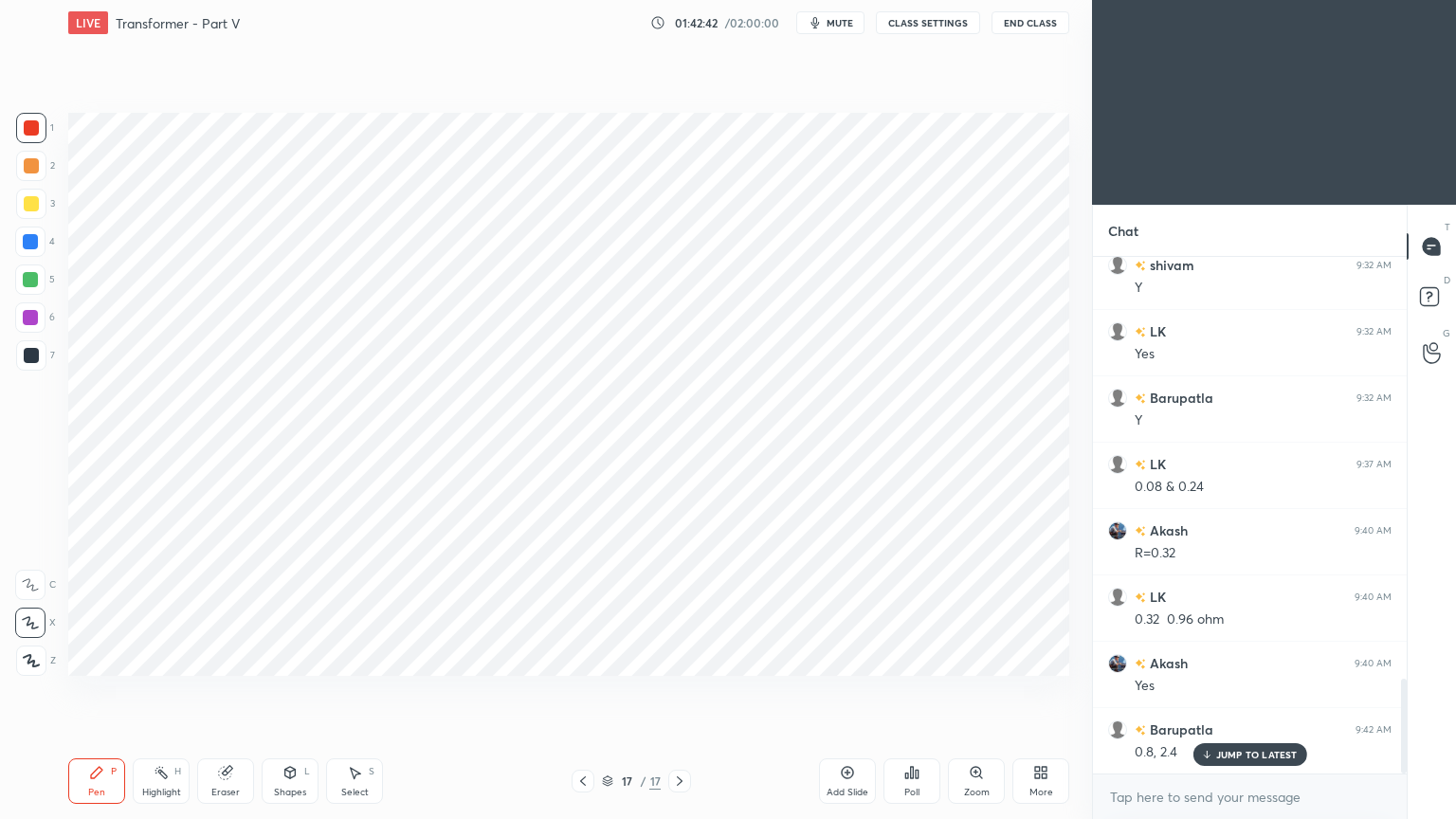 click on "Highlight H" at bounding box center [161, 781] 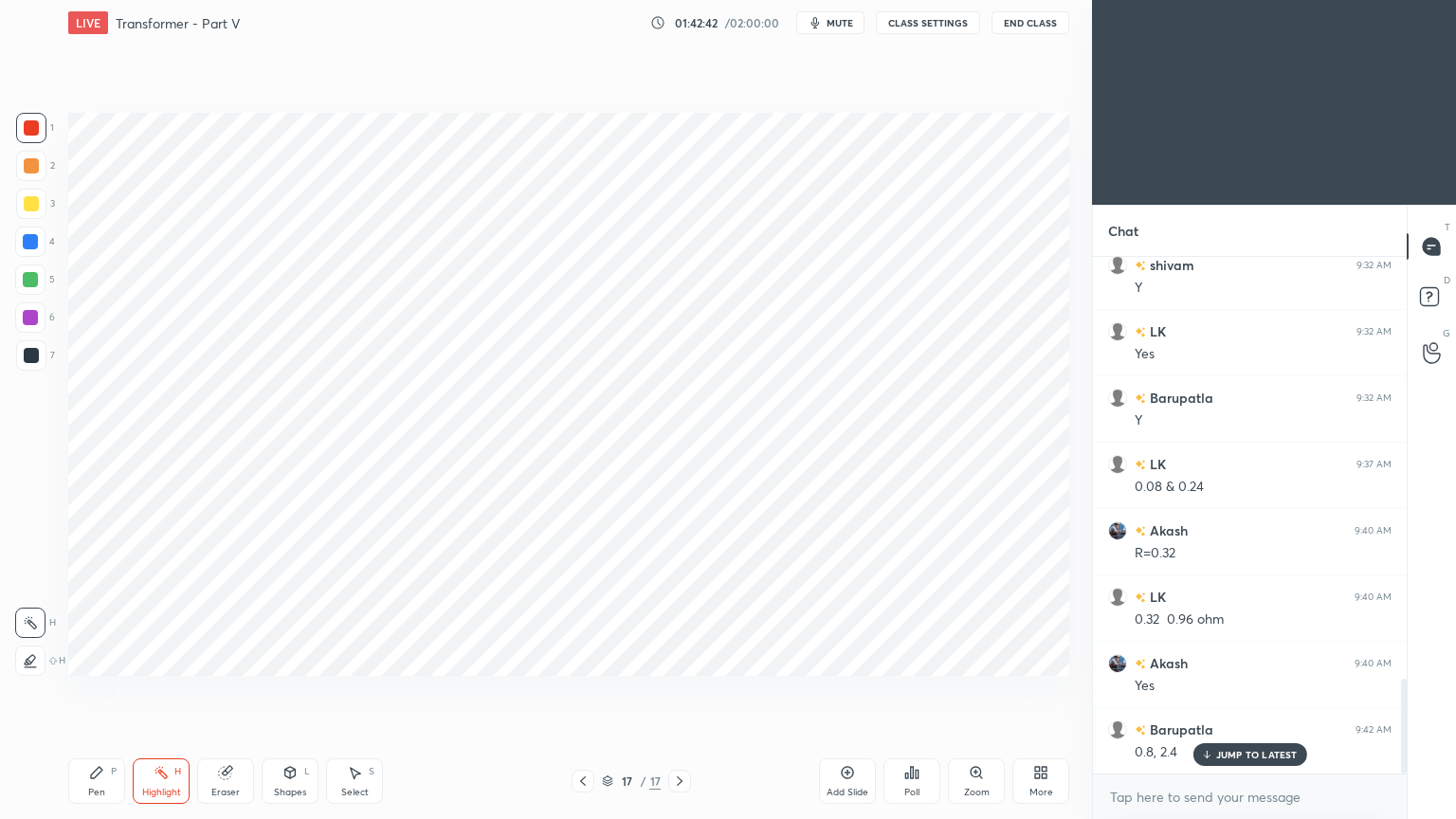click on "Pen" at bounding box center [97, 792] 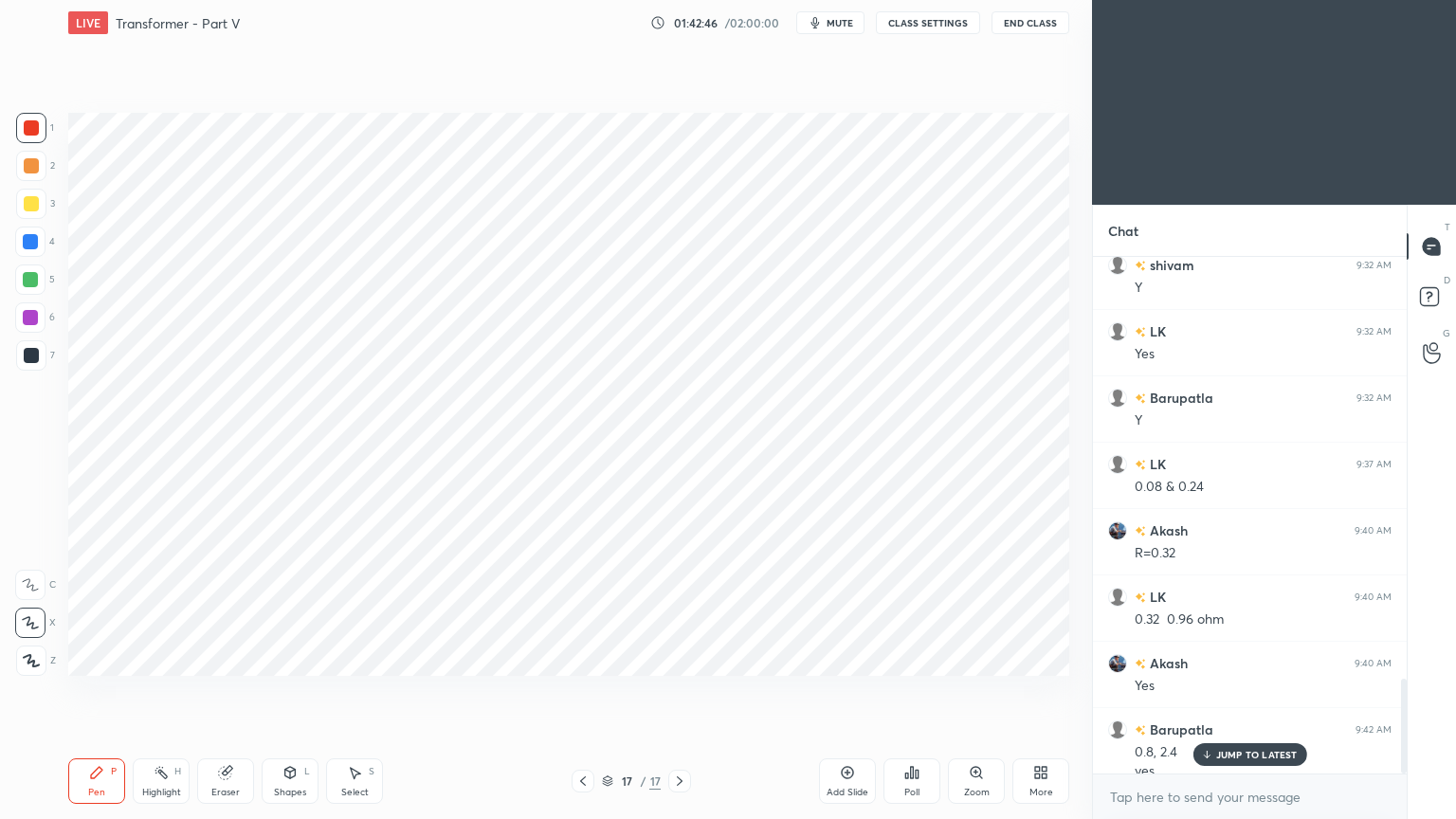 scroll, scrollTop: 2305, scrollLeft: 0, axis: vertical 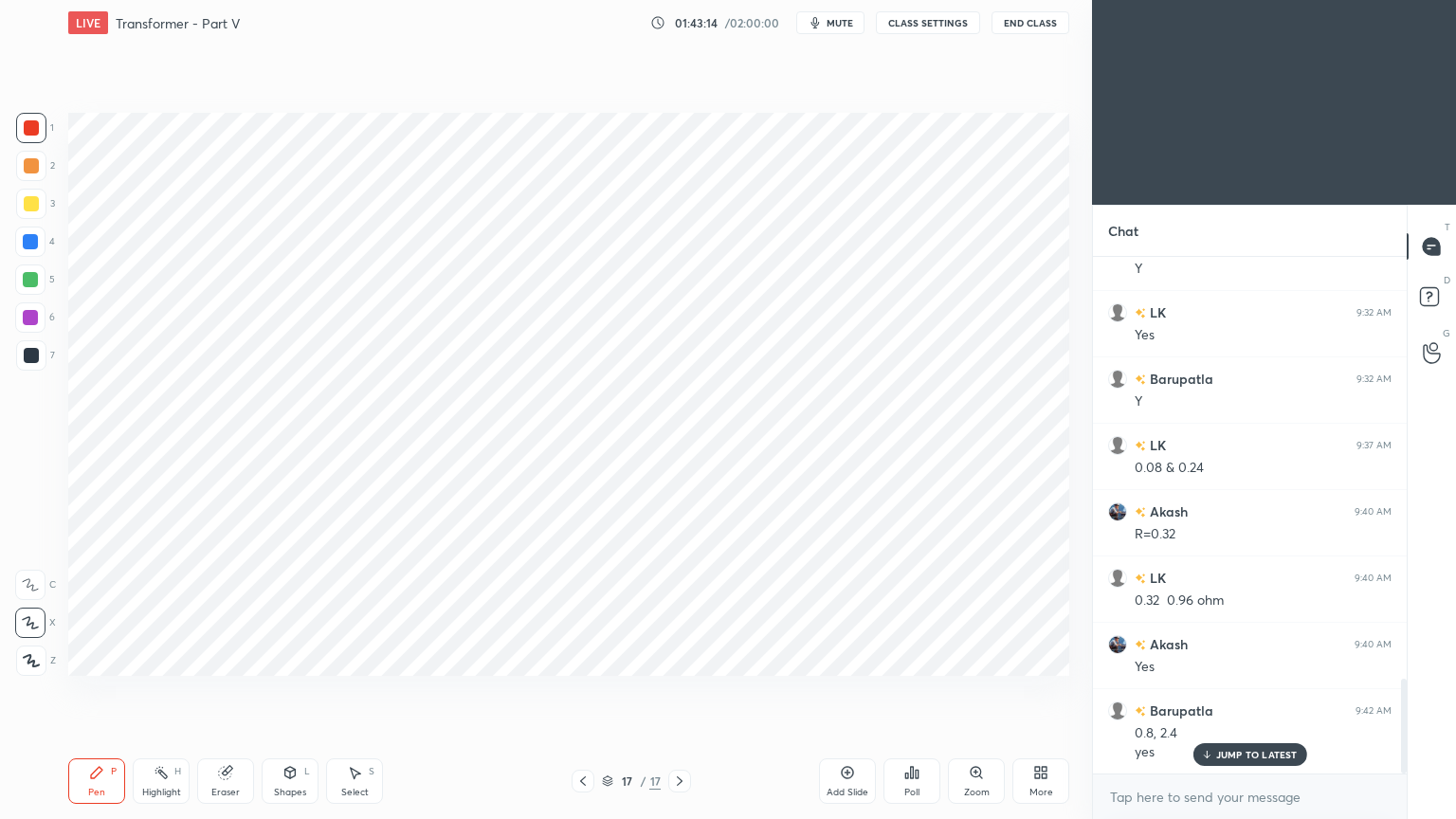 click on "Add Slide" at bounding box center [847, 792] 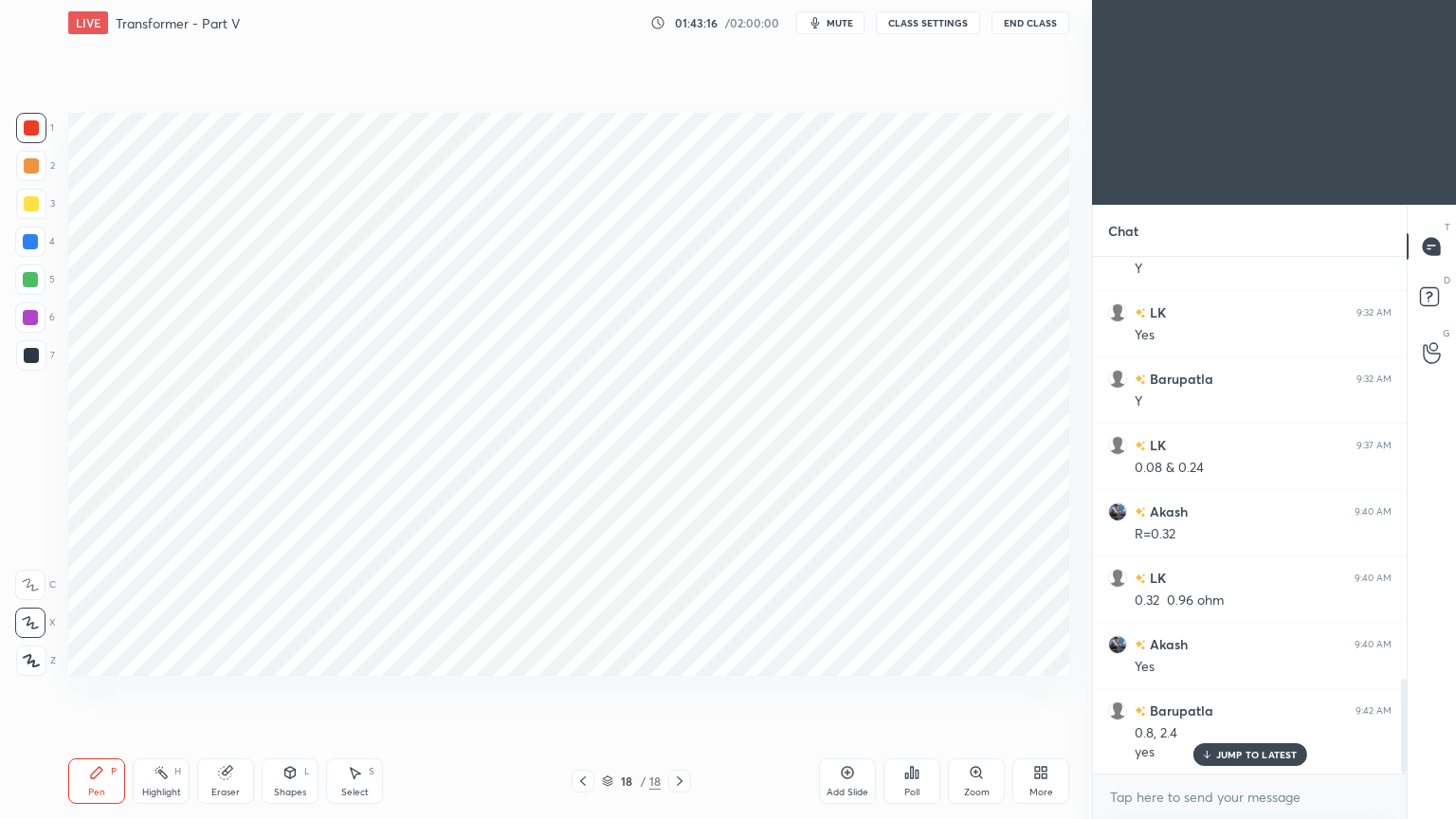 click at bounding box center (31, 128) 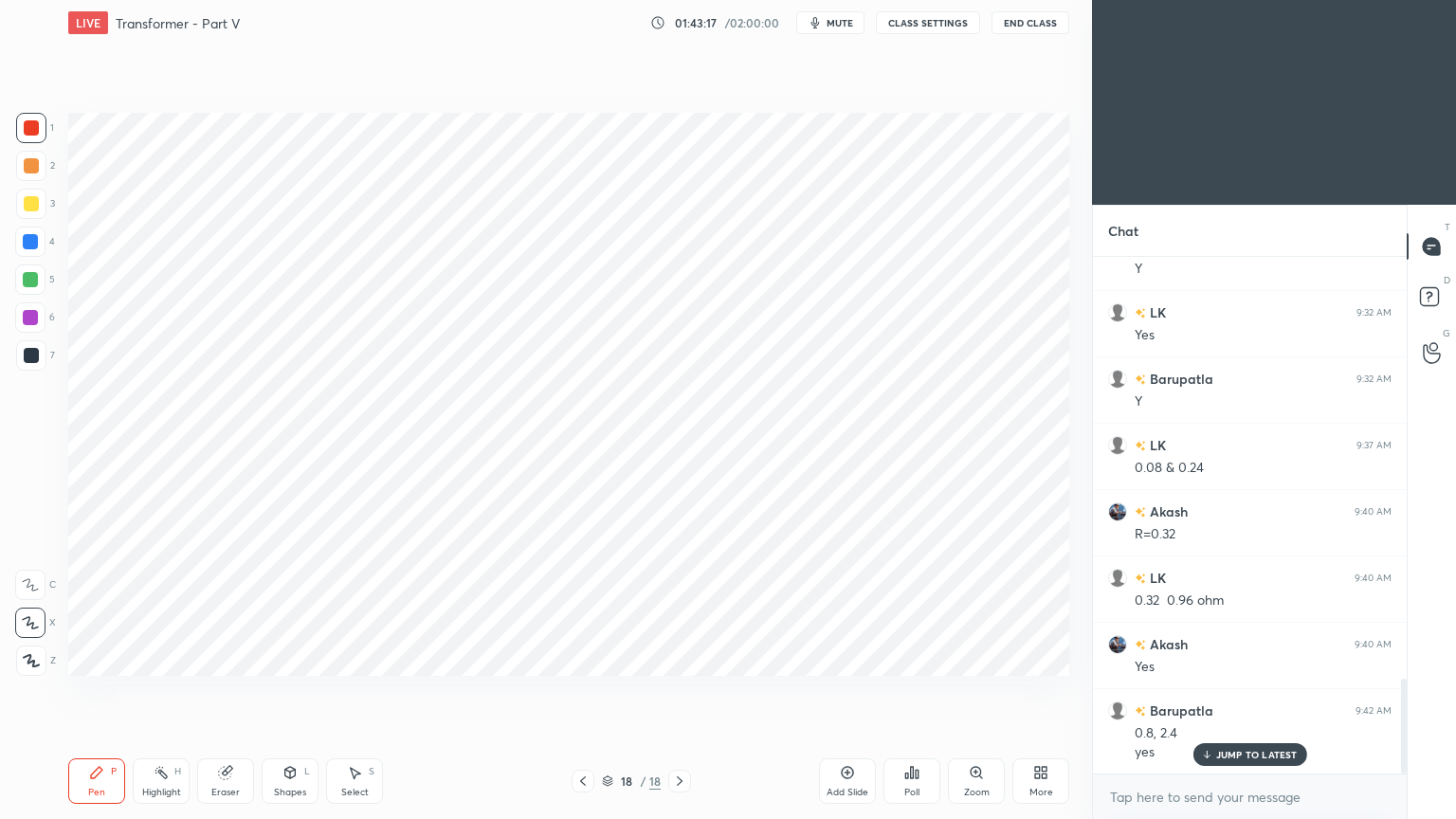 click on "Pen P" at bounding box center [97, 781] 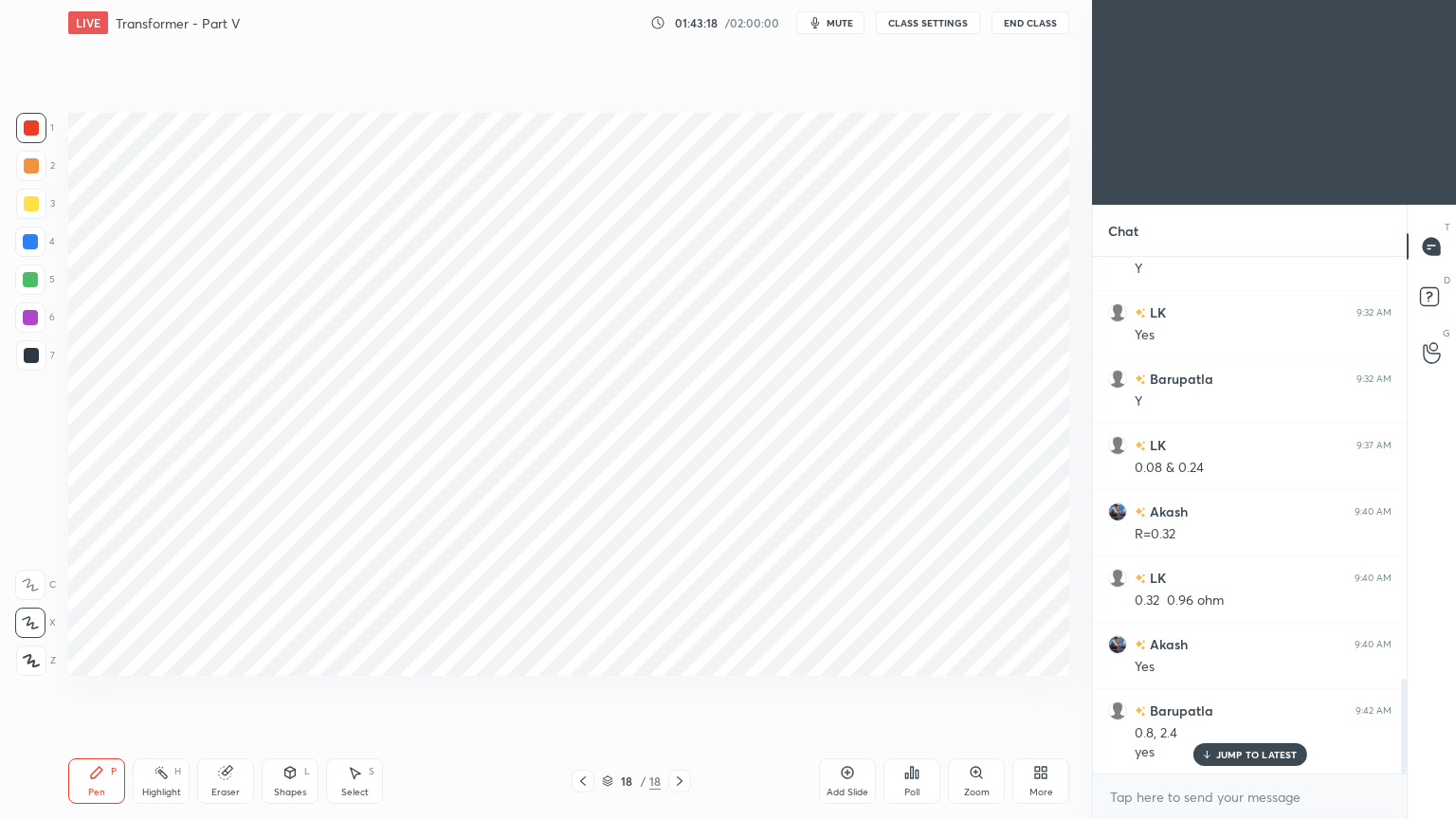 click on "Pen P" at bounding box center [97, 781] 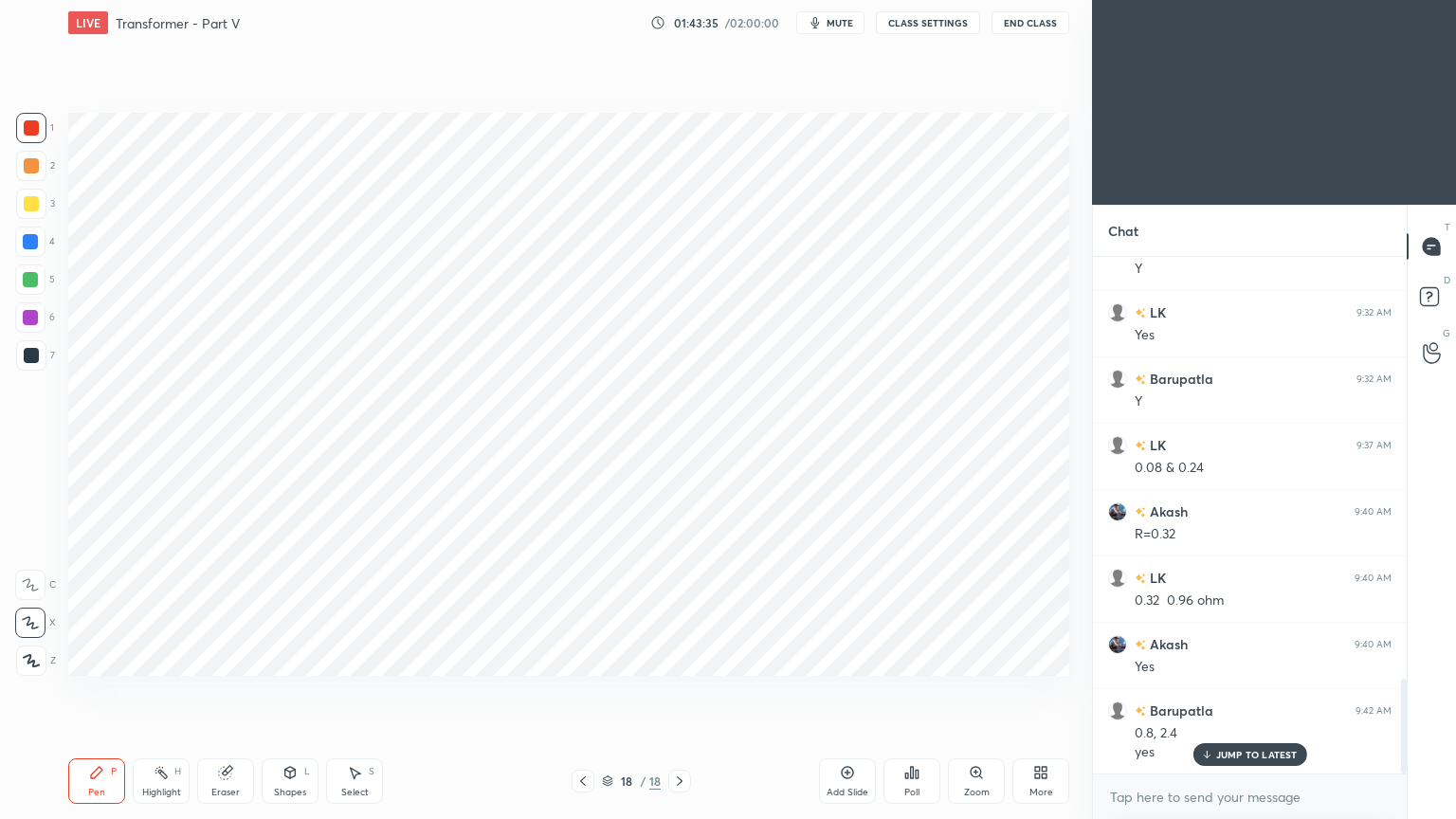 click on "Eraser" at bounding box center [226, 792] 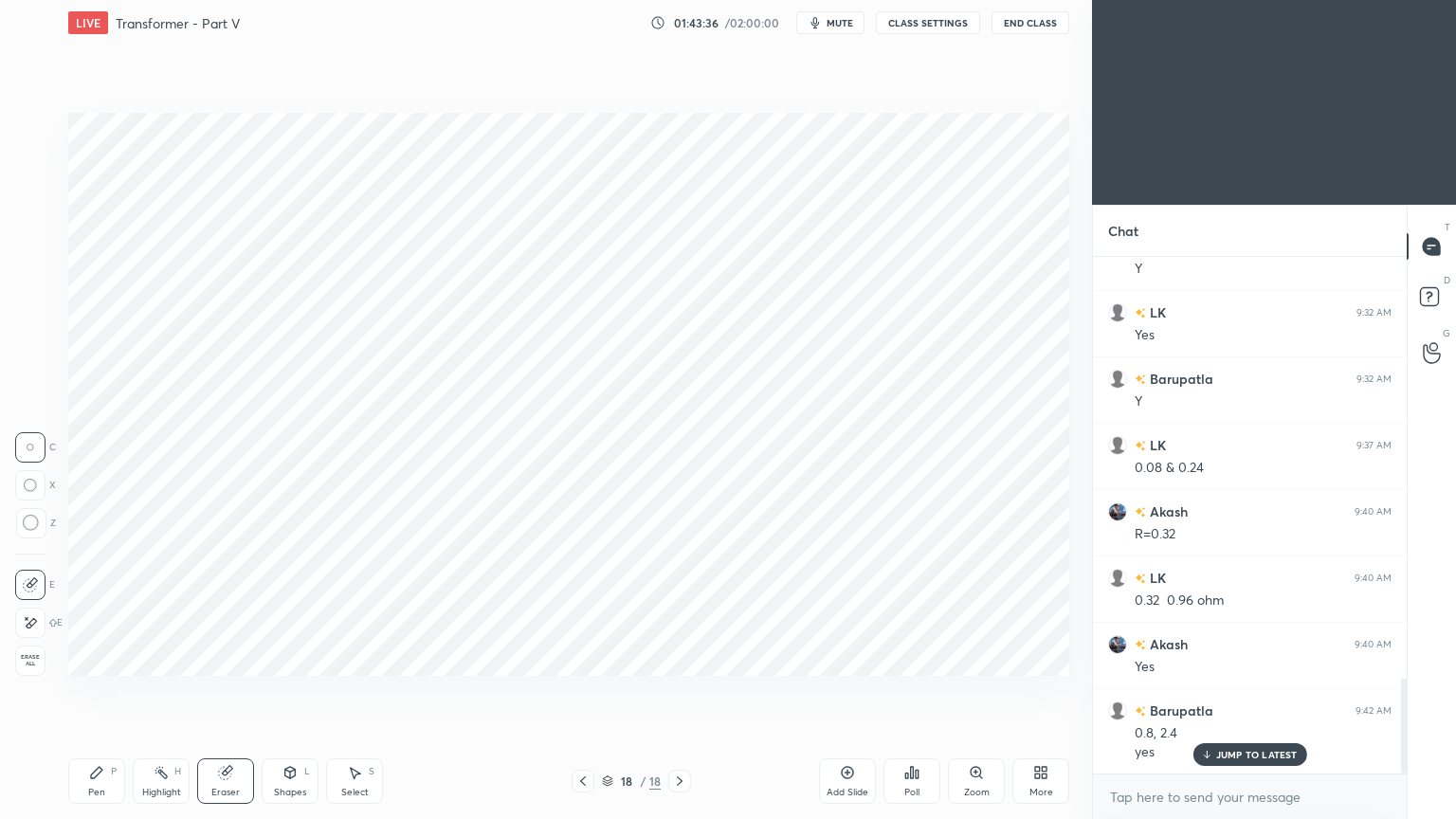 click on "Erase all" at bounding box center [30, 661] 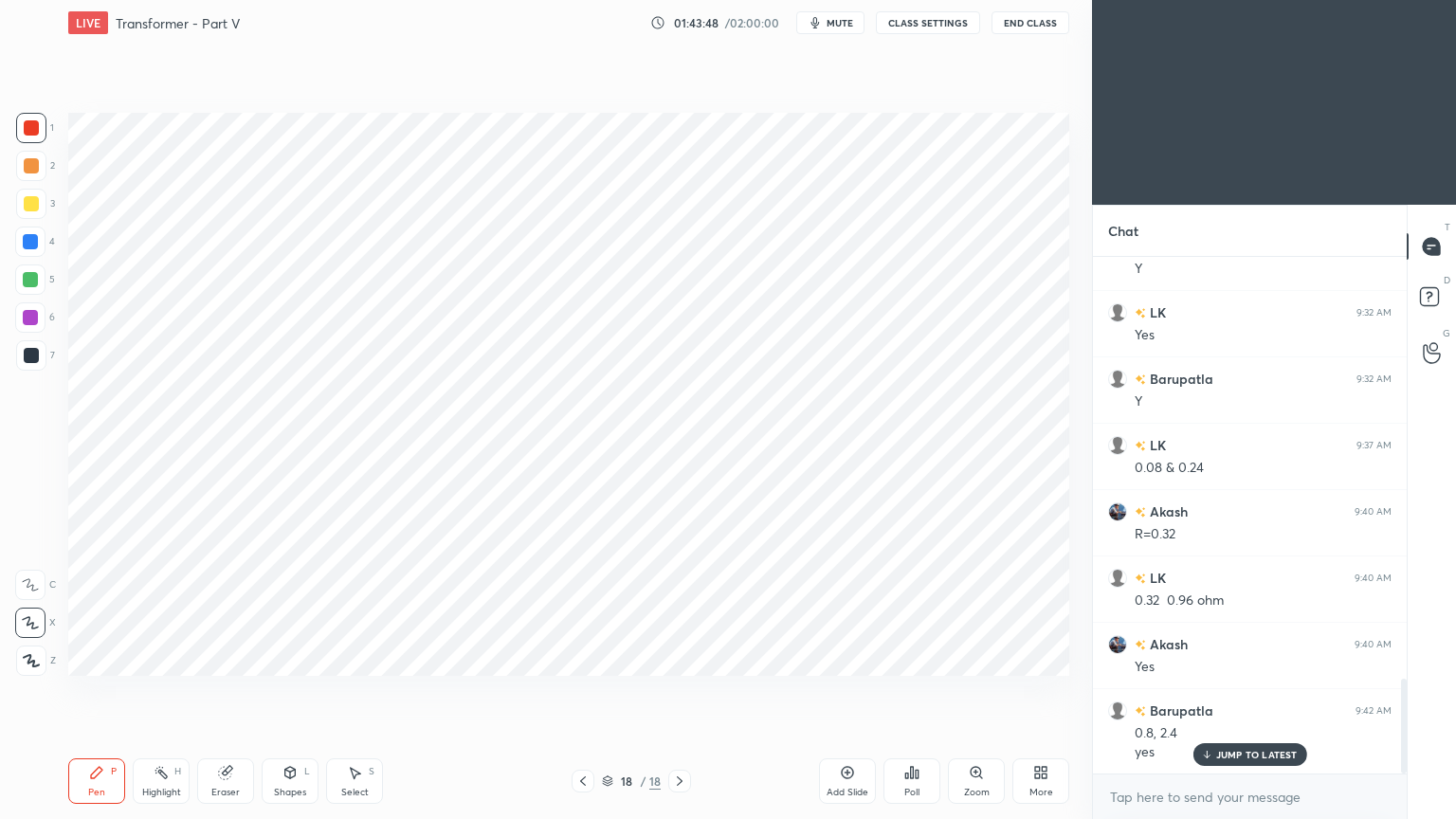 click at bounding box center (30, 280) 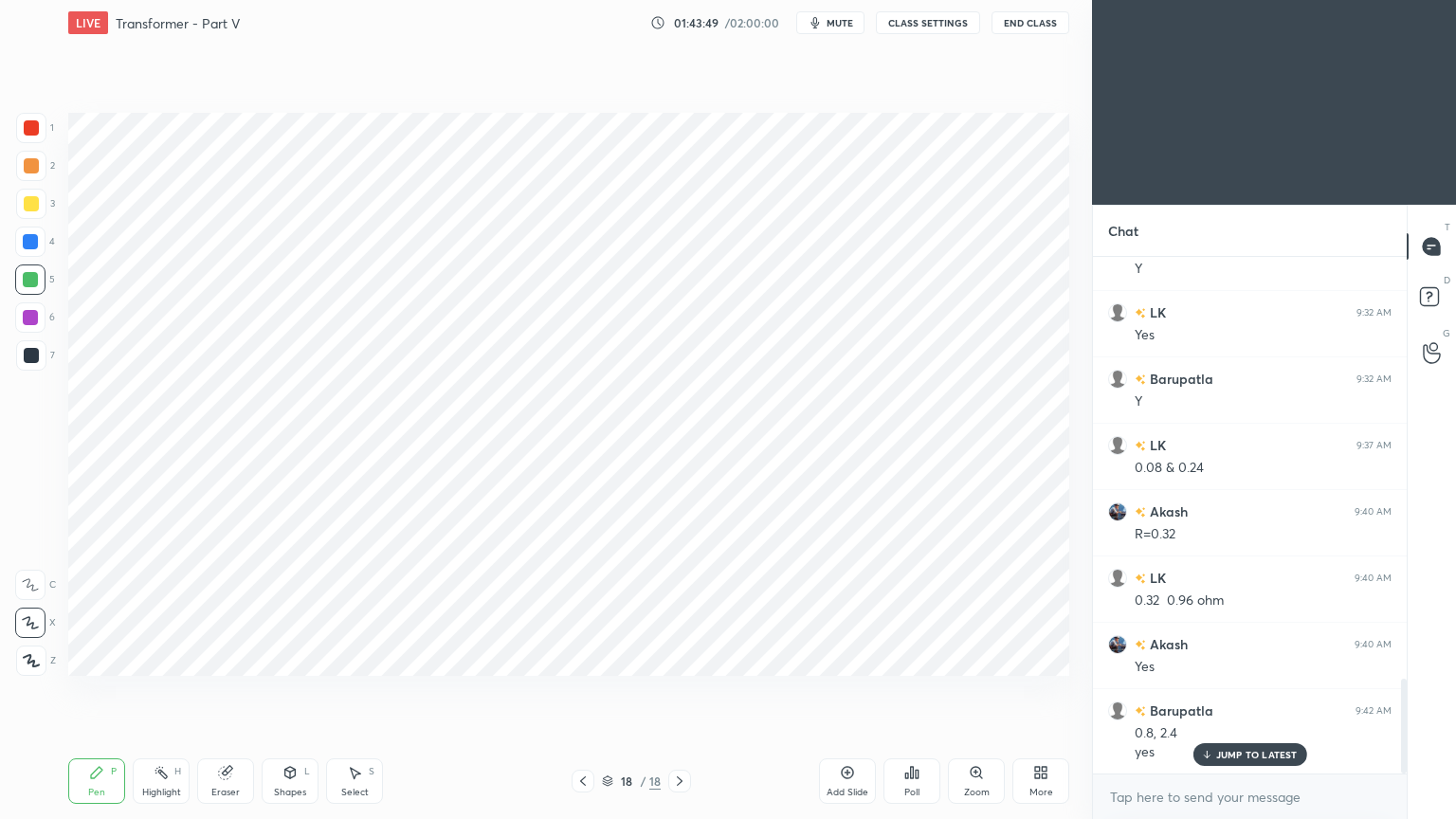 click on "Shapes L" at bounding box center [290, 781] 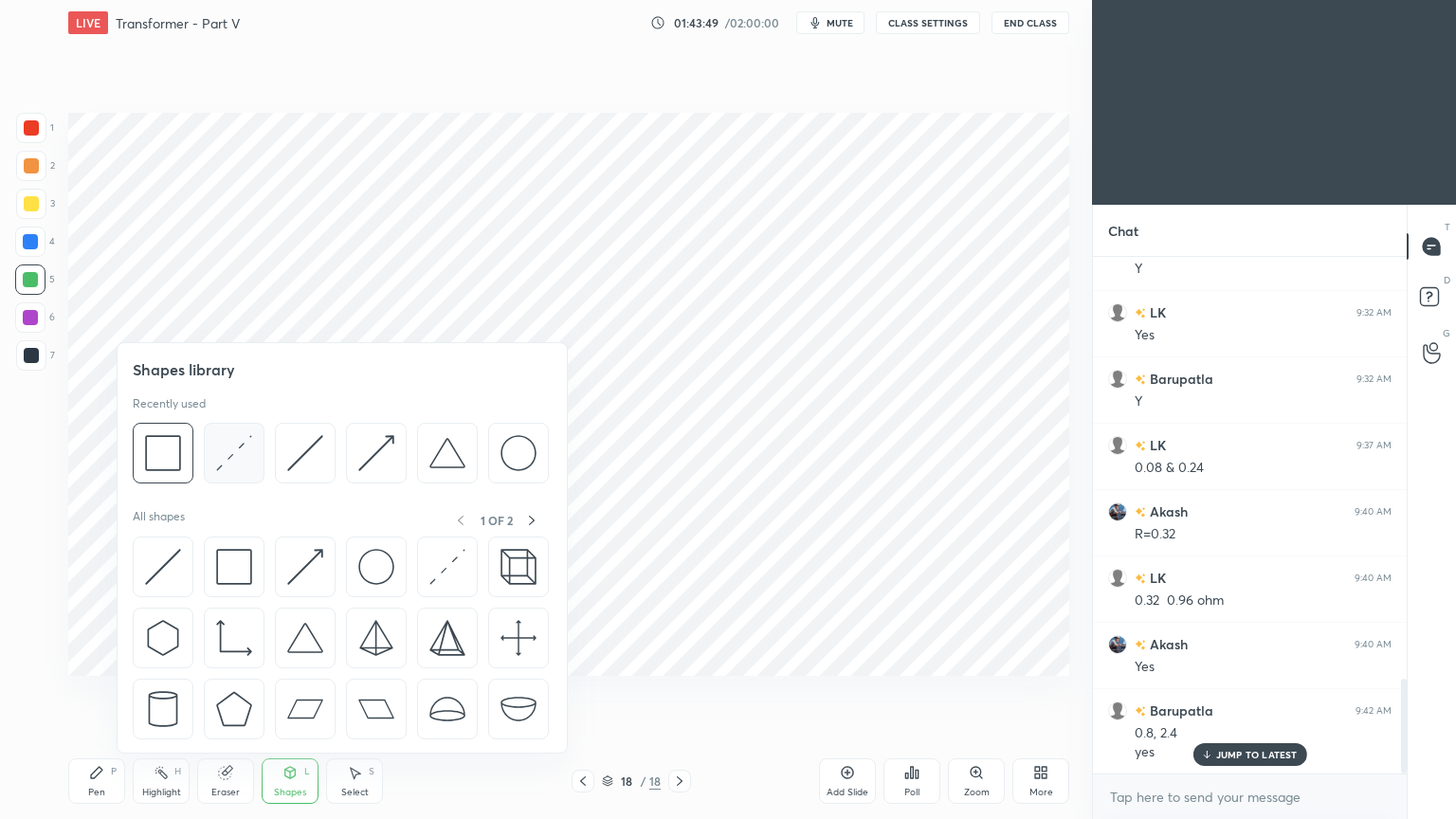 click at bounding box center [234, 453] 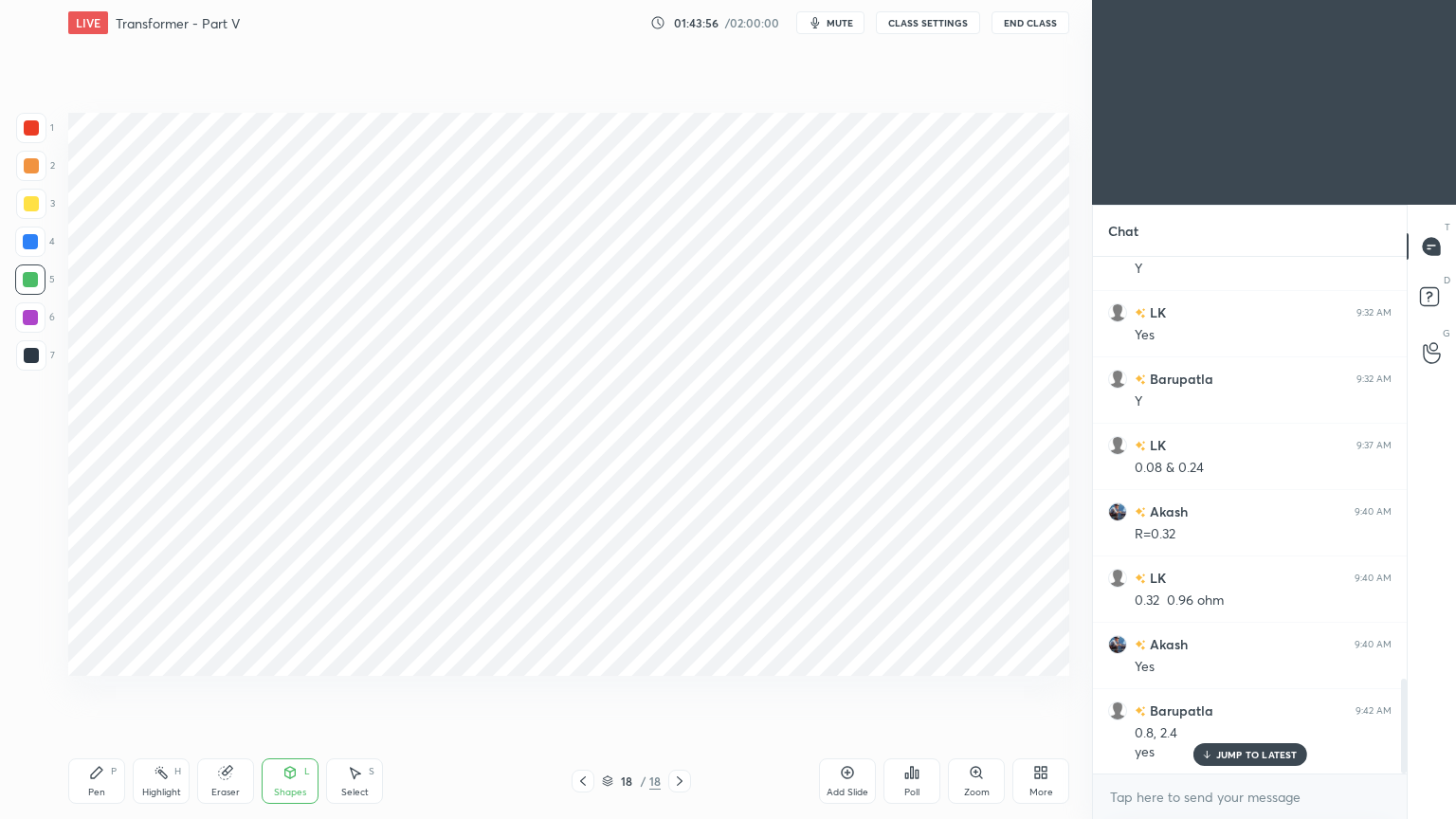 click on "1 2 3 4 5 6 7 C X Z C X Z E E Erase all   H H LIVE Transformer - Part V 01:43:56 /  02:00:00 mute CLASS SETTINGS End Class Setting up your live class Poll for   secs No correct answer Start poll Back Transformer - Part V • L4 of Course on Electrical Machines Ravendra Yadav Pen P Highlight H Eraser Shapes L Select S 18 / 18 Add Slide Poll Zoom More" at bounding box center (538, 410) 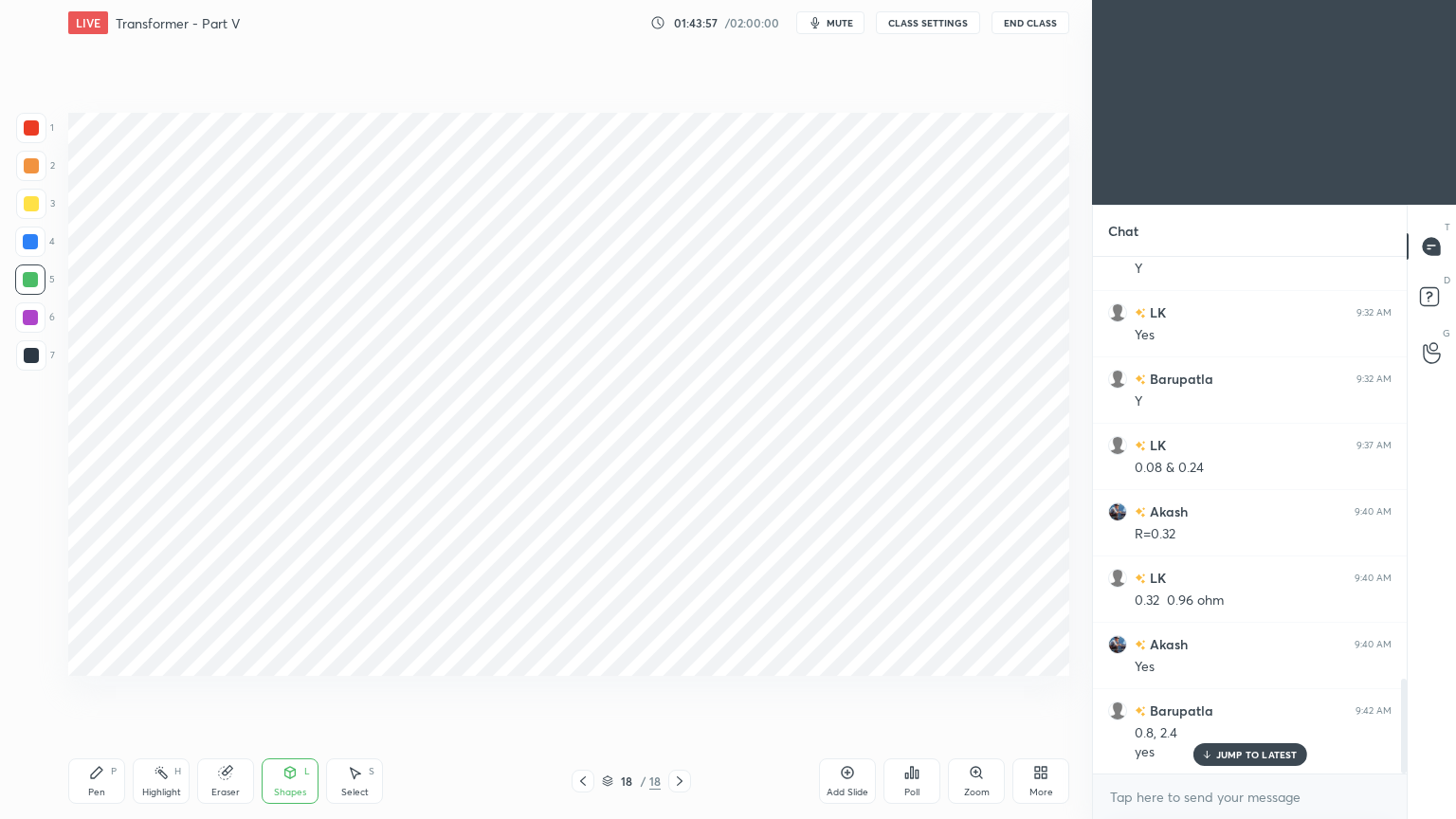 click at bounding box center (30, 242) 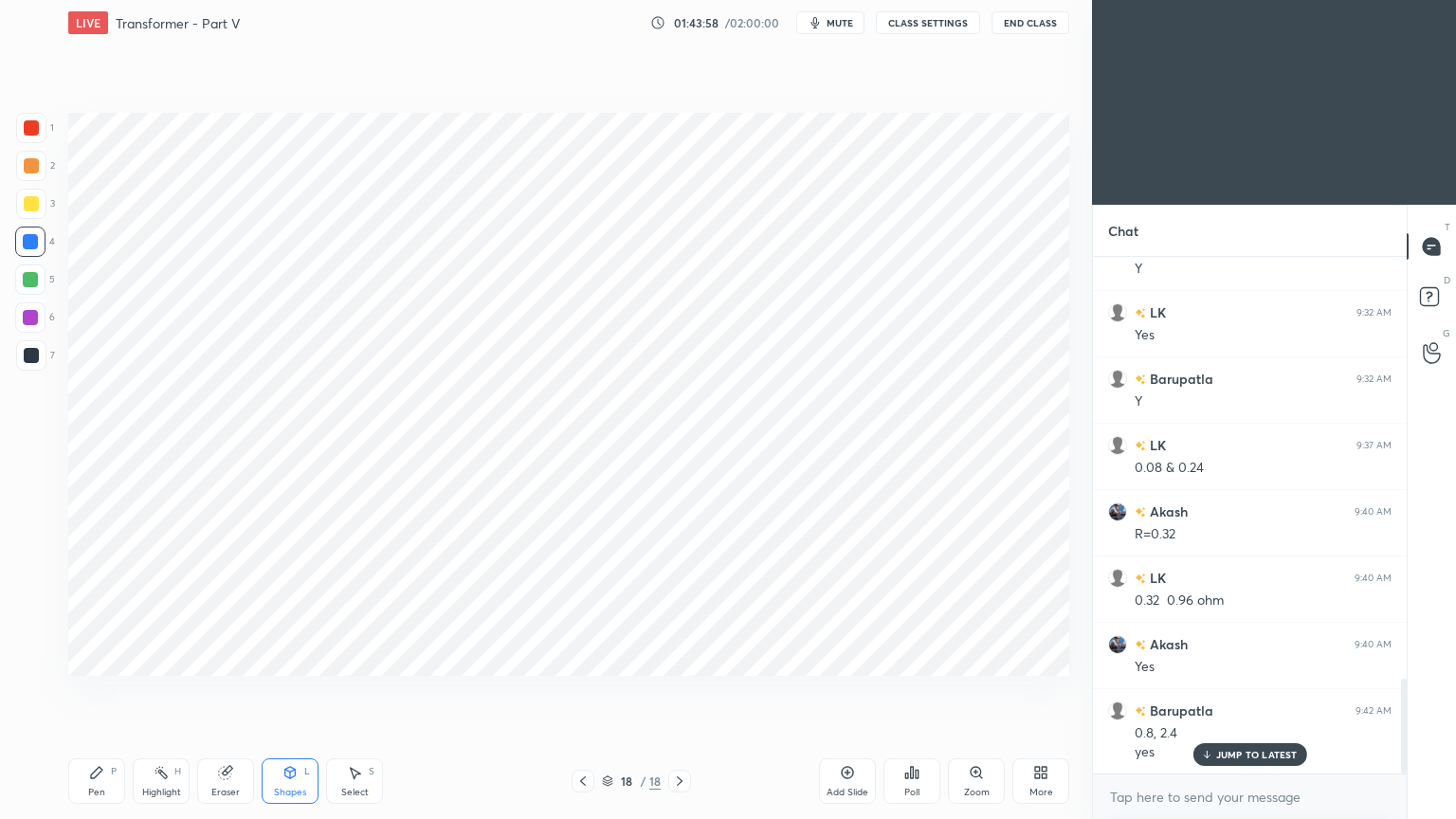 click on "Pen P" at bounding box center [97, 781] 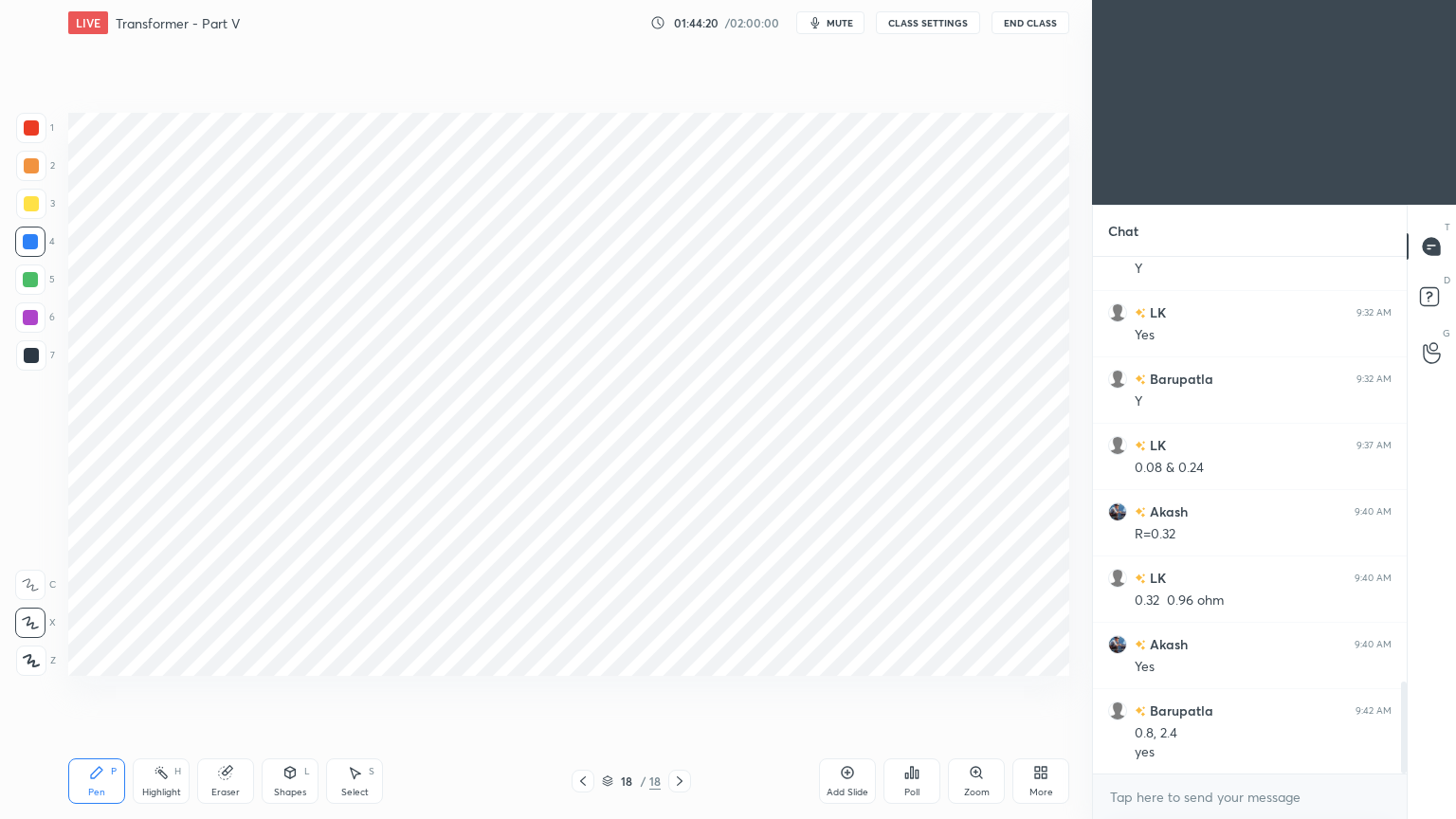 scroll, scrollTop: 2373, scrollLeft: 0, axis: vertical 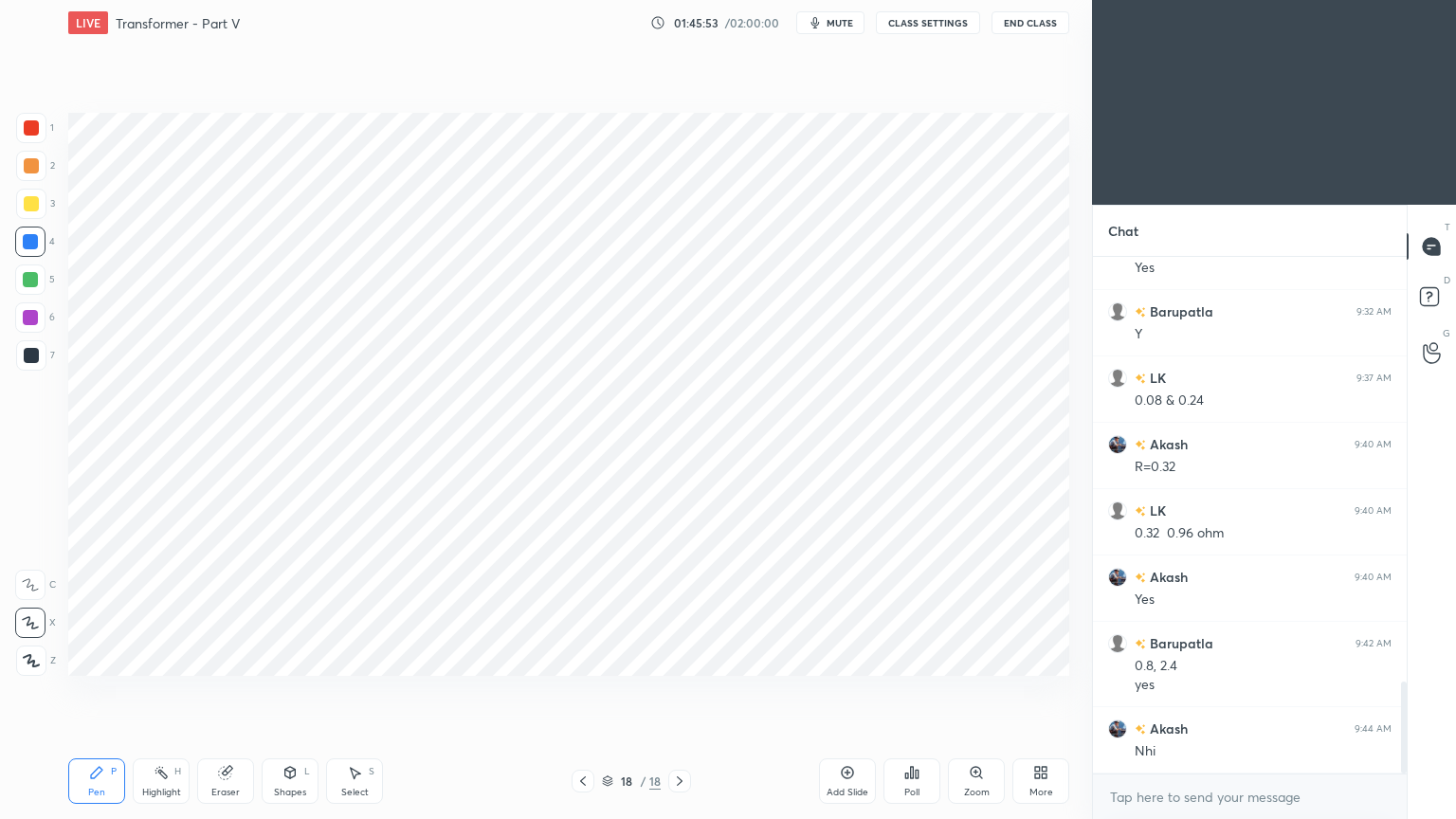 click at bounding box center (30, 318) 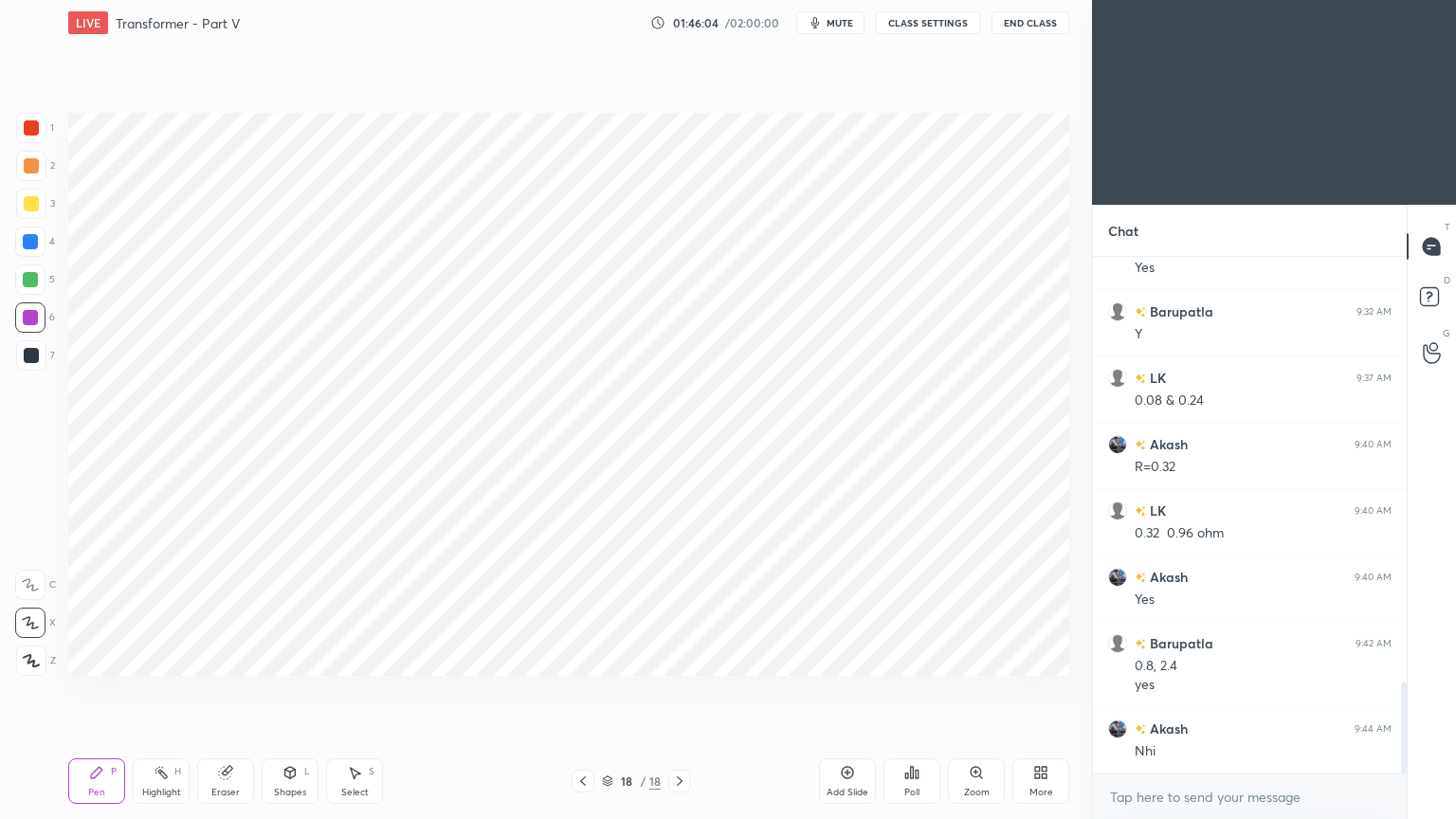 click at bounding box center (31, 355) 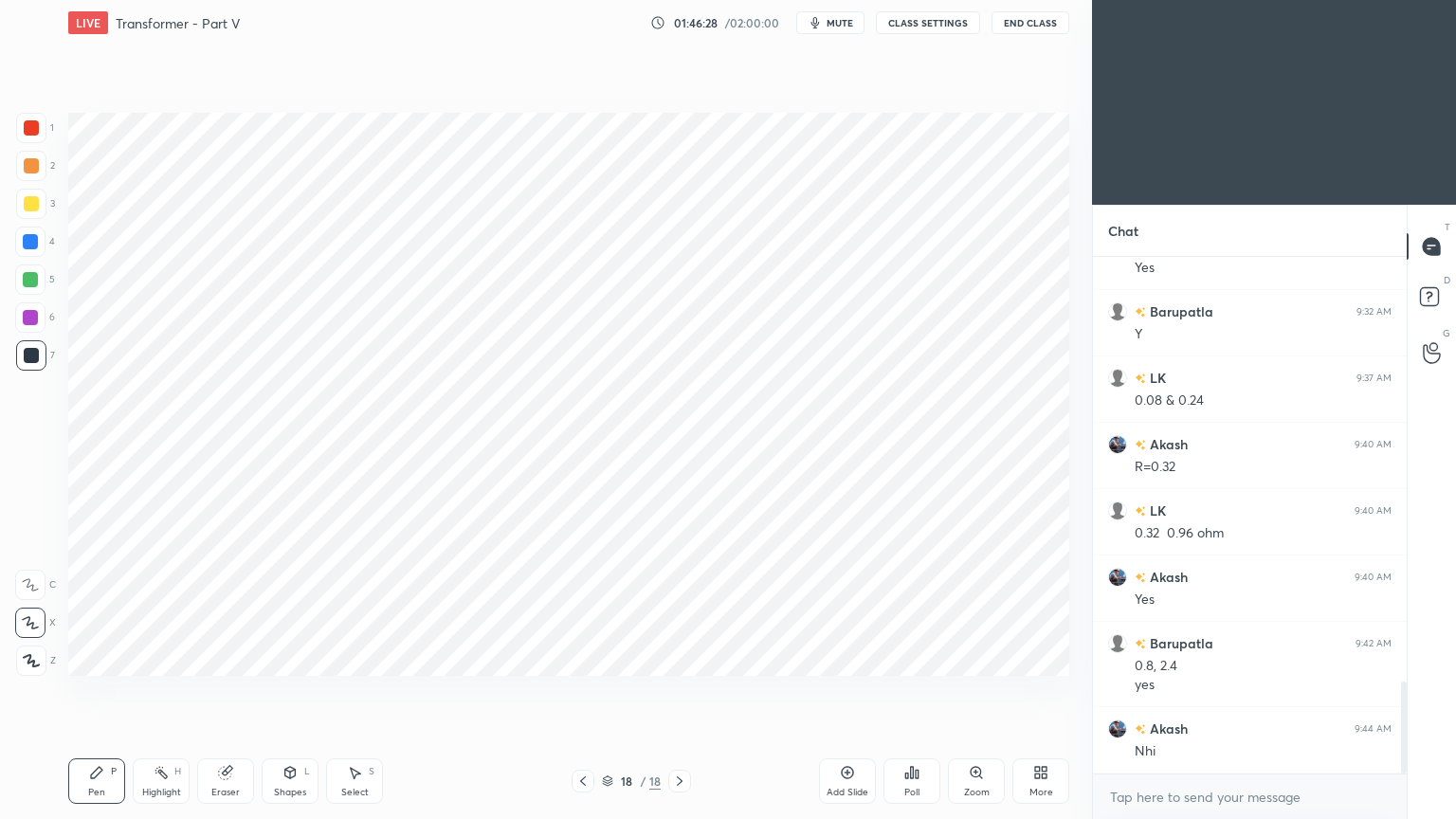 click at bounding box center [30, 318] 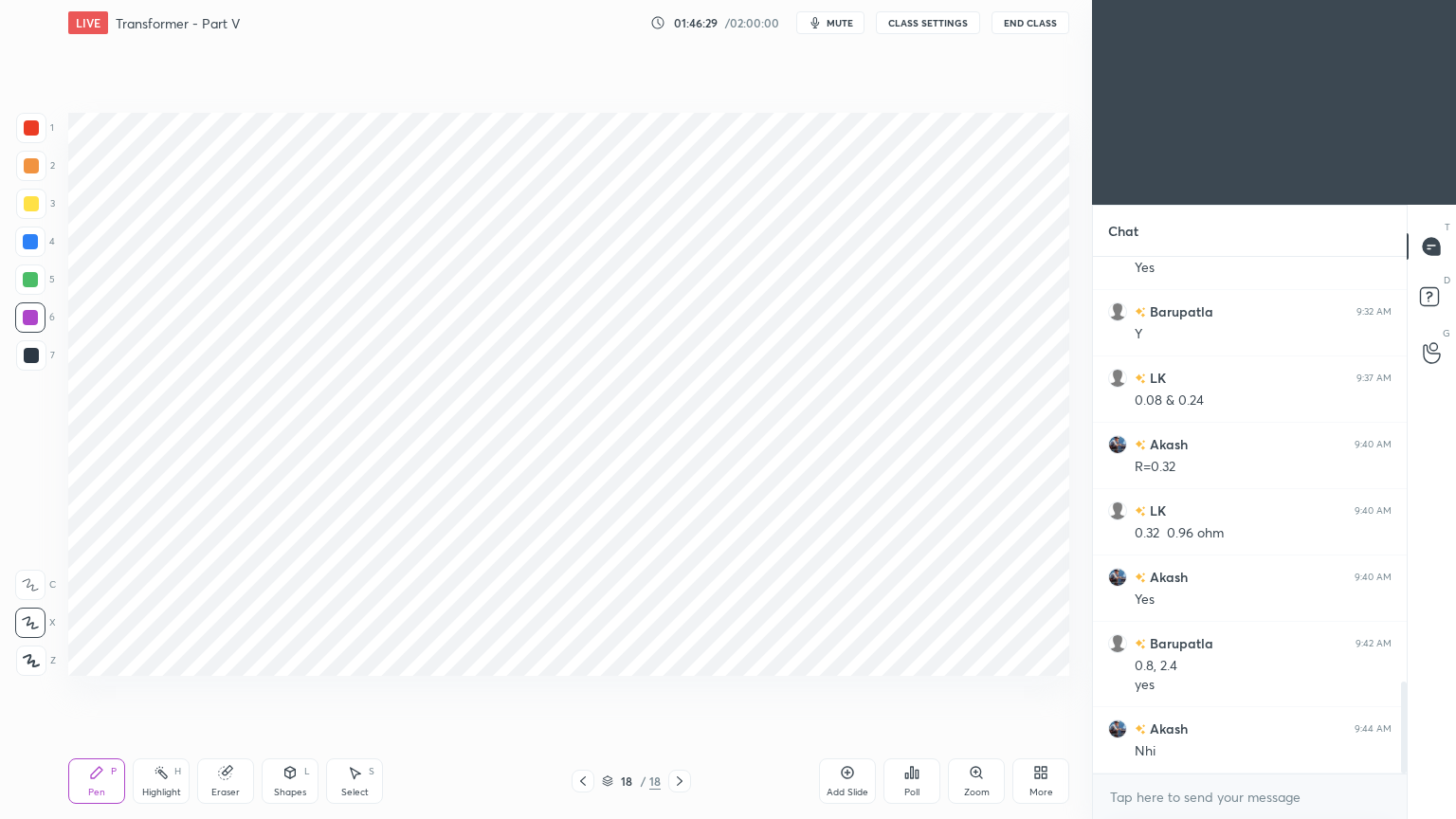 click on "Pen P" at bounding box center [97, 781] 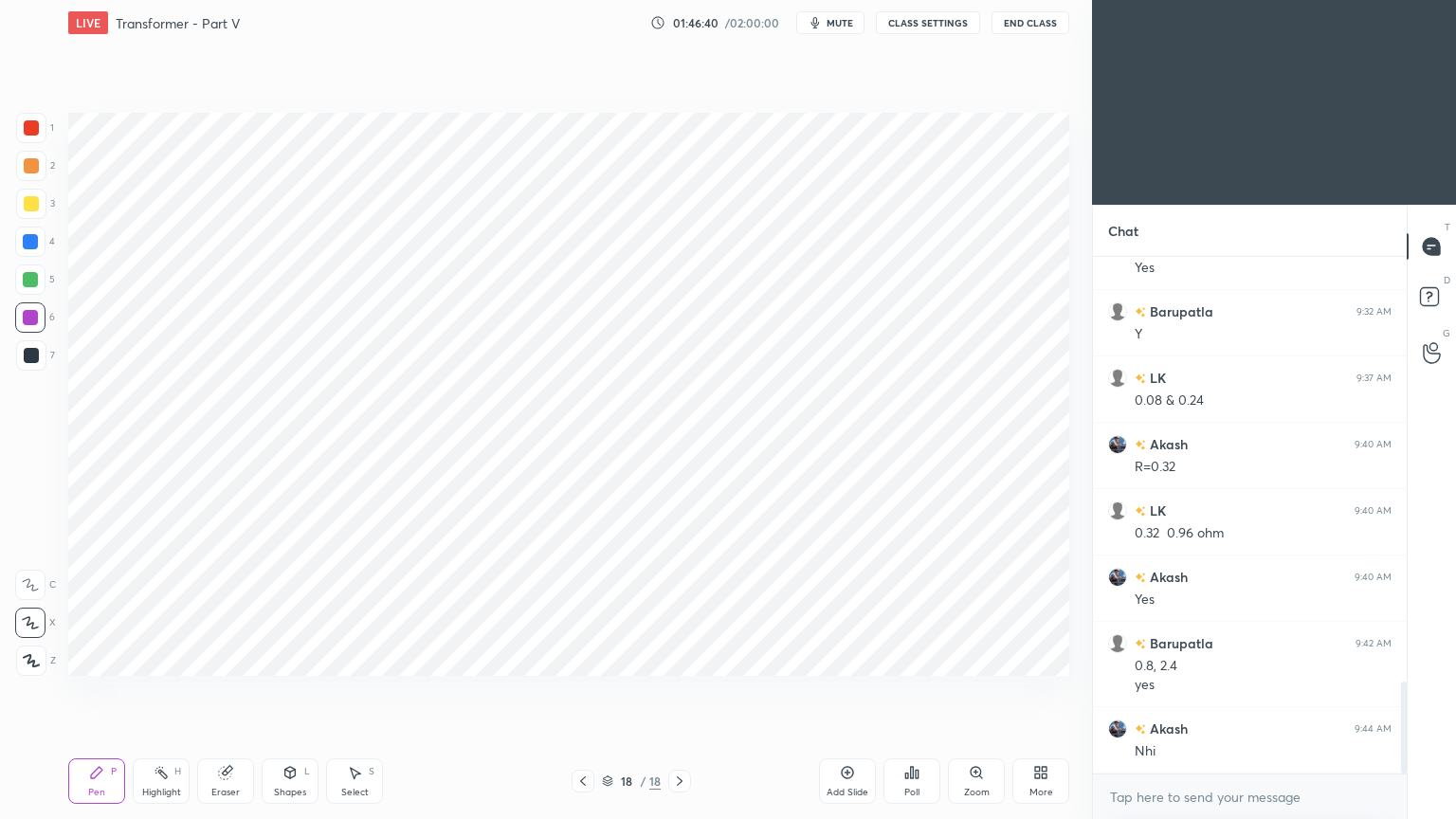 click at bounding box center (31, 355) 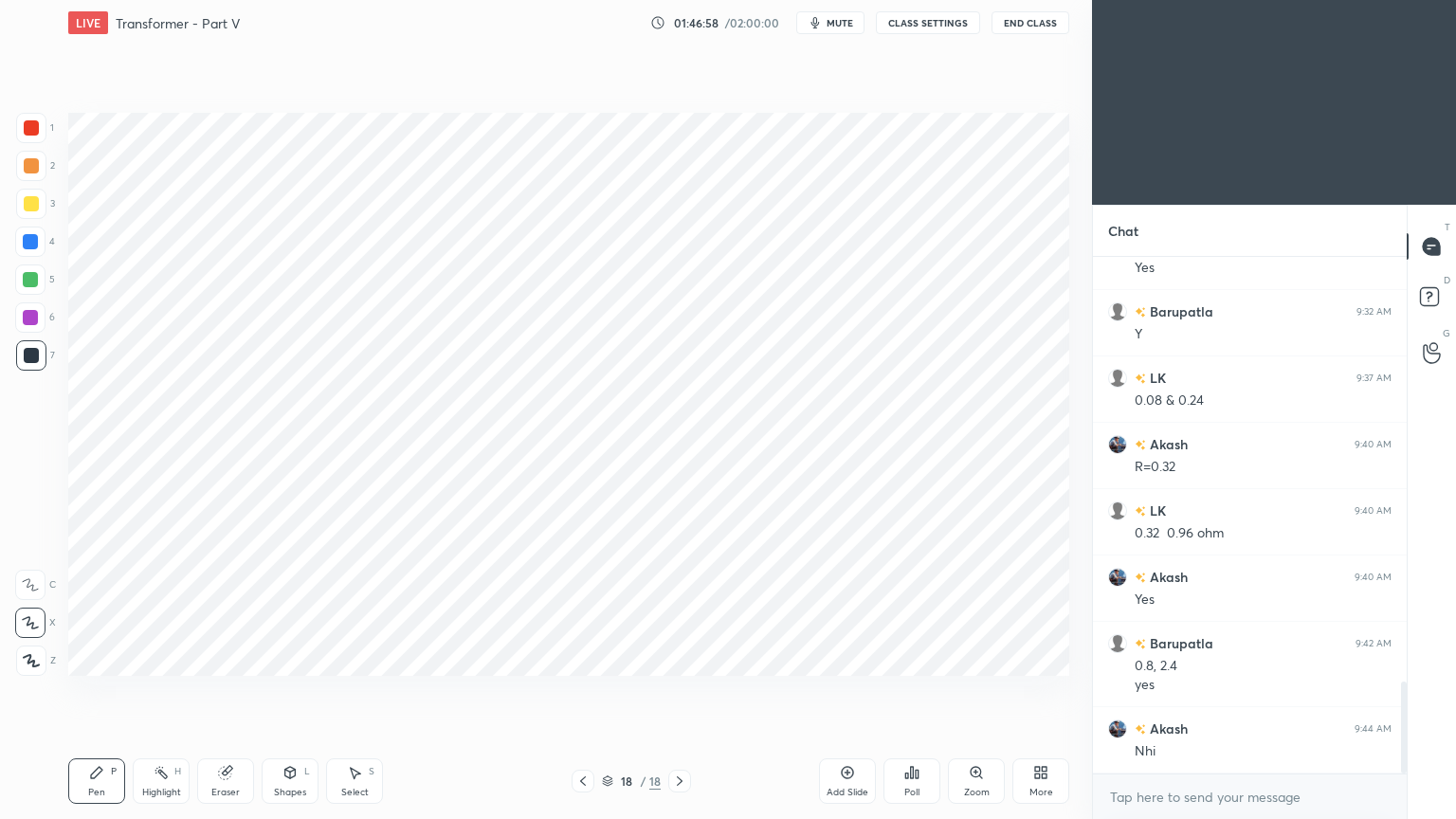 click at bounding box center (31, 128) 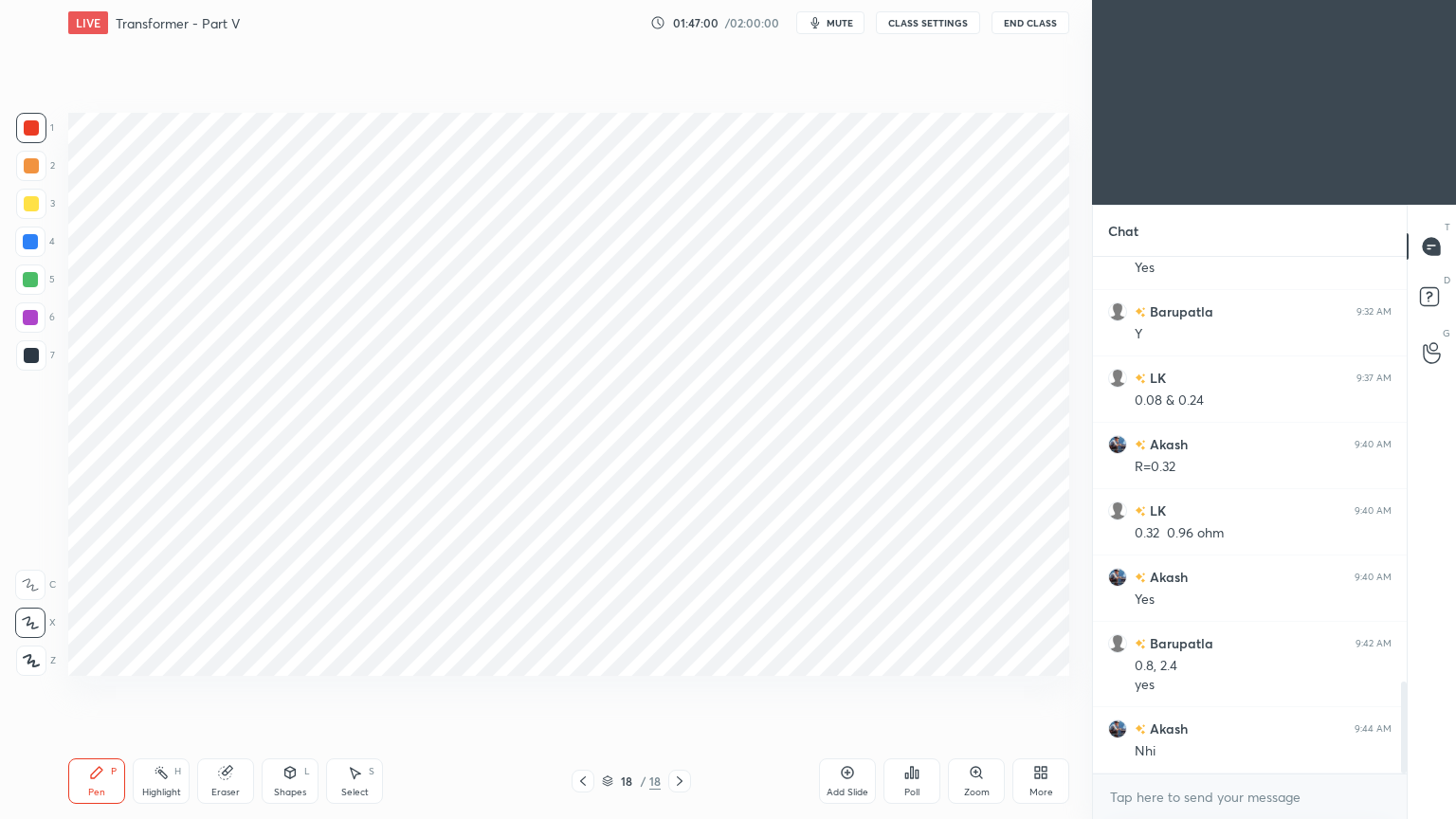 click on "Shapes L" at bounding box center (290, 781) 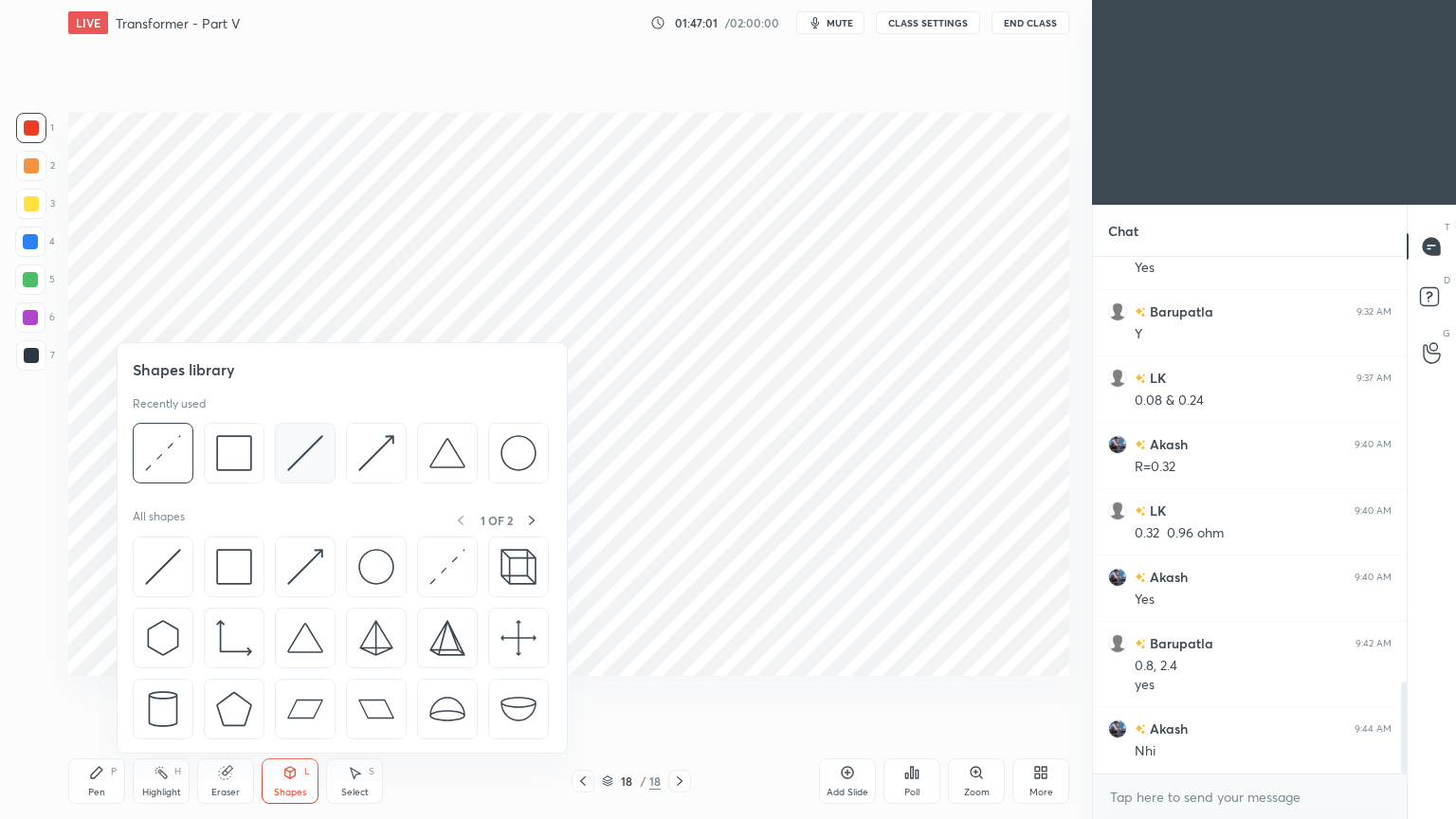 click at bounding box center [305, 453] 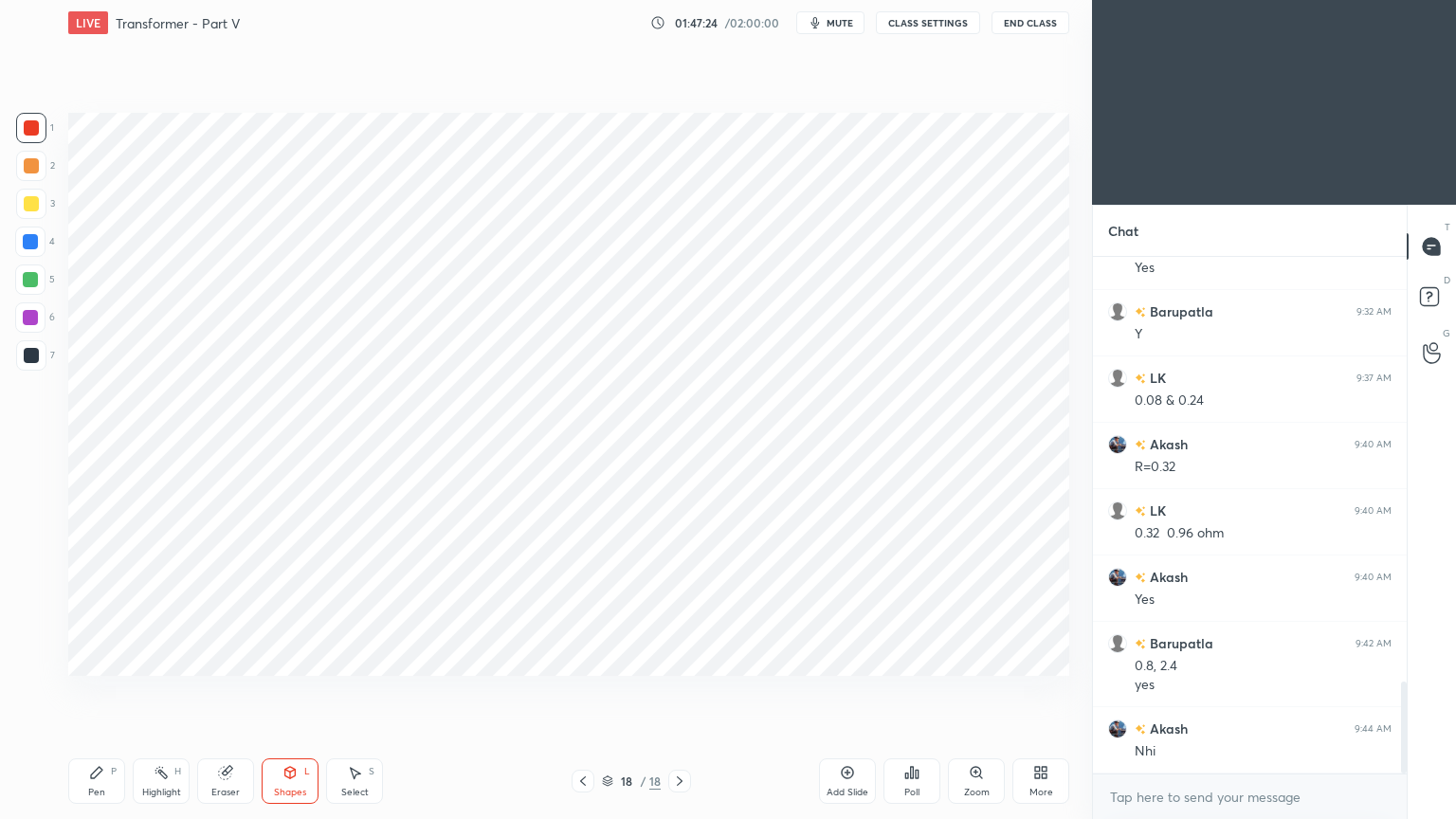 click on "Pen P" at bounding box center (97, 781) 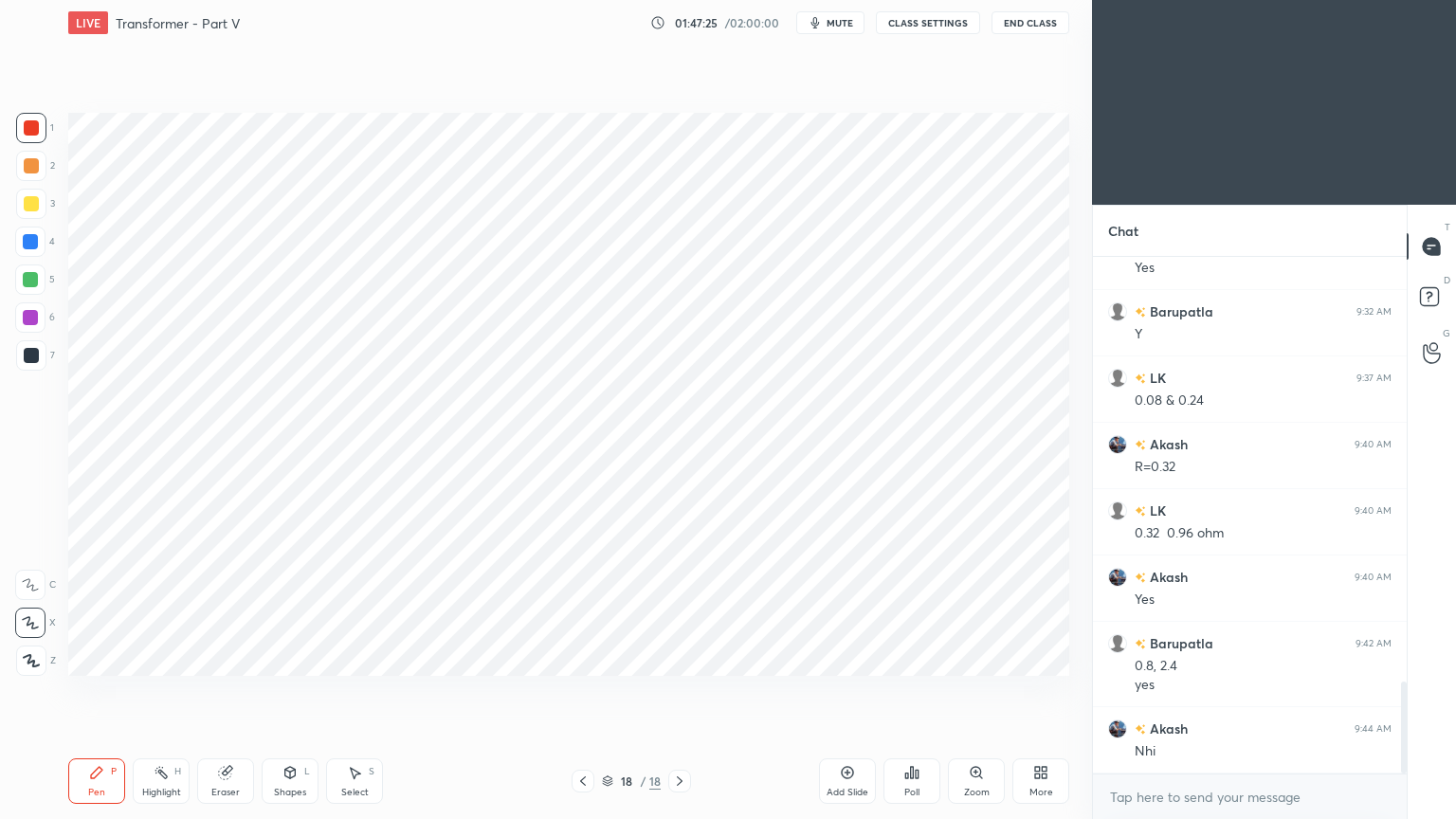 click at bounding box center [31, 355] 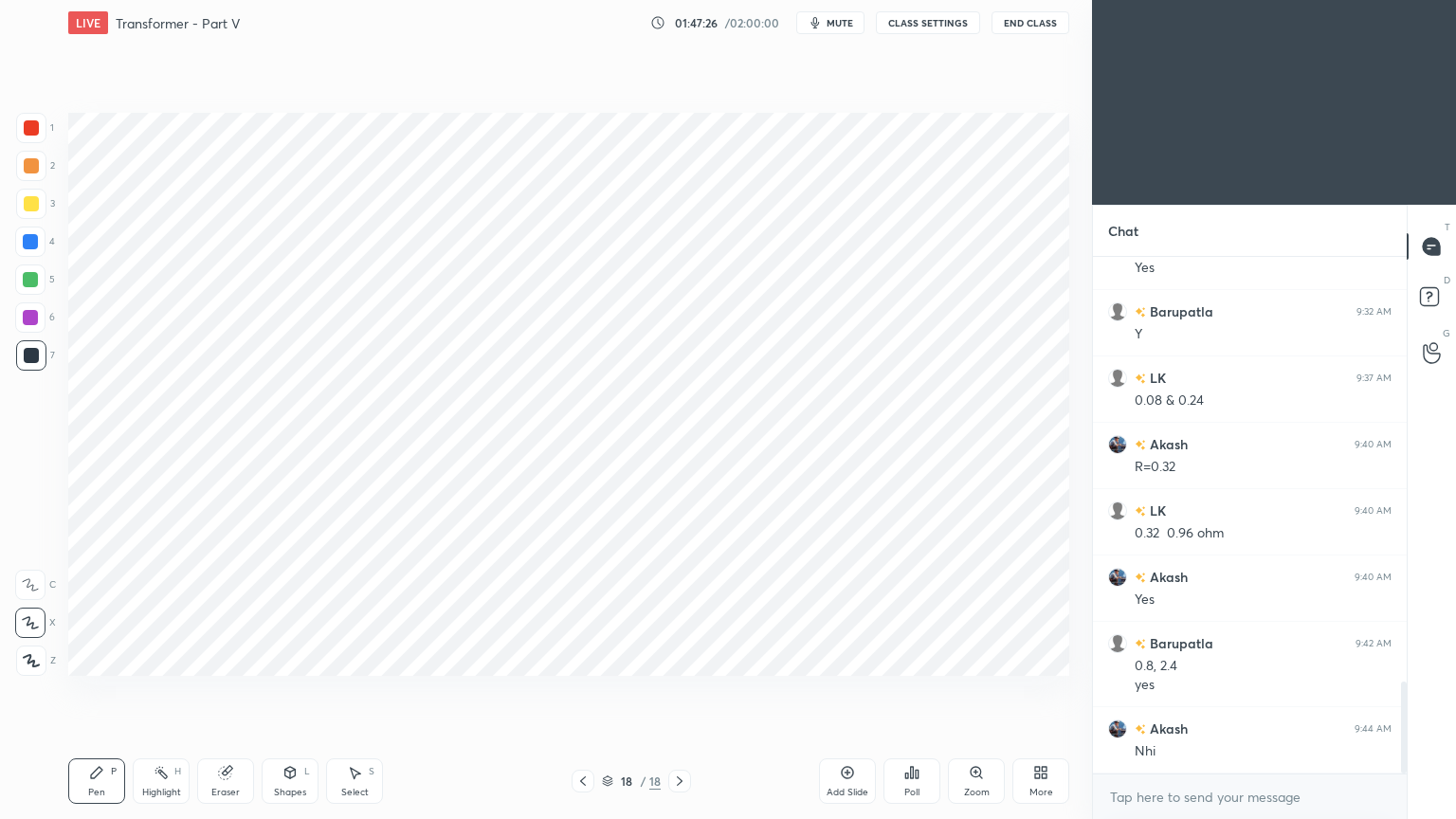 click on "1 2 3 4 5 6 7 C X Z C X Z E E Erase all   H H LIVE Transformer - Part V 01:47:26 /  02:00:00 mute CLASS SETTINGS End Class Setting up your live class Poll for   secs No correct answer Start poll Back Transformer - Part V • L4 of Course on Electrical Machines Ravendra Yadav Pen P Highlight H Eraser Shapes L Select S 18 / 18 Add Slide Poll Zoom More" at bounding box center (538, 410) 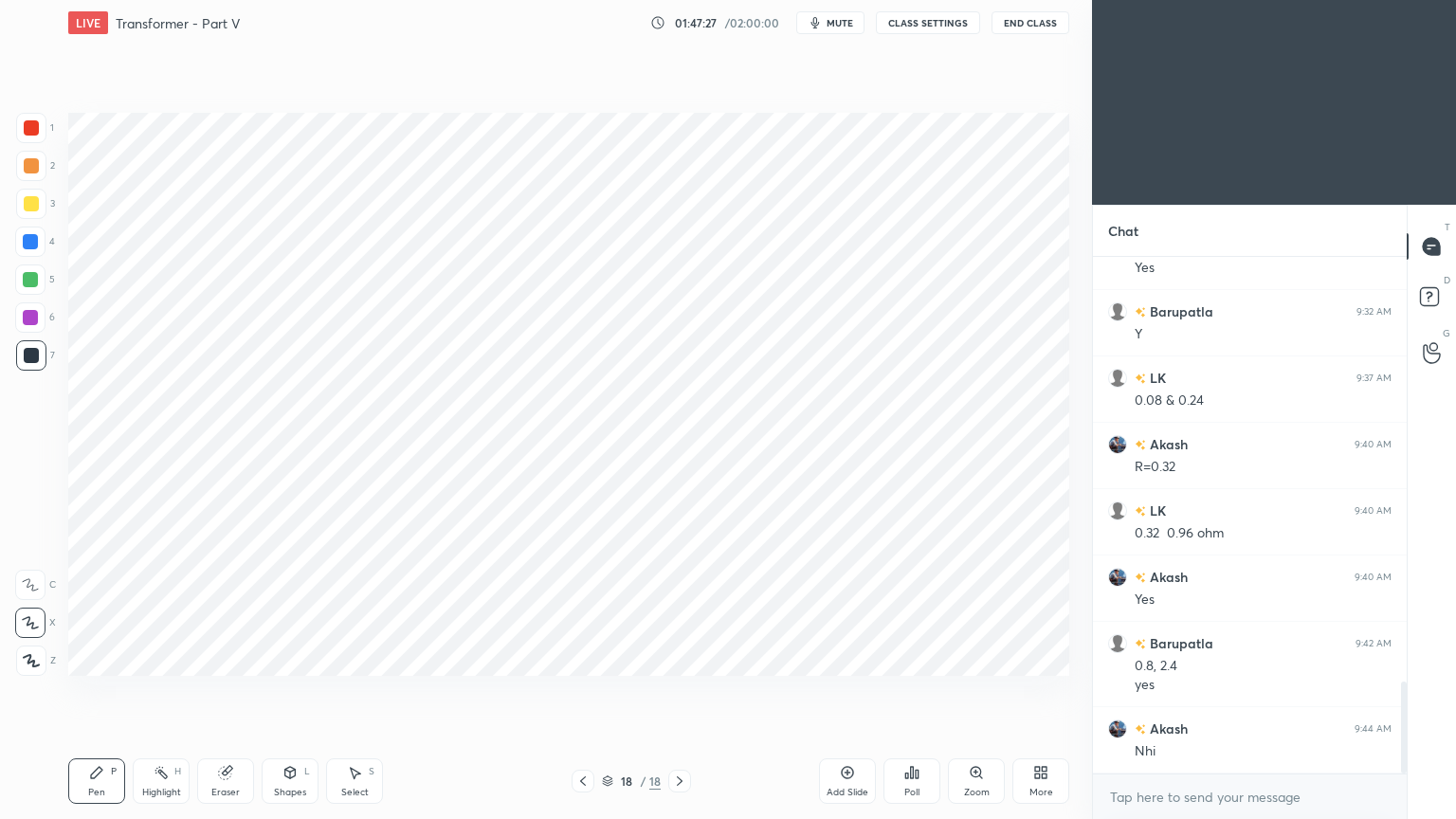 click at bounding box center [30, 242] 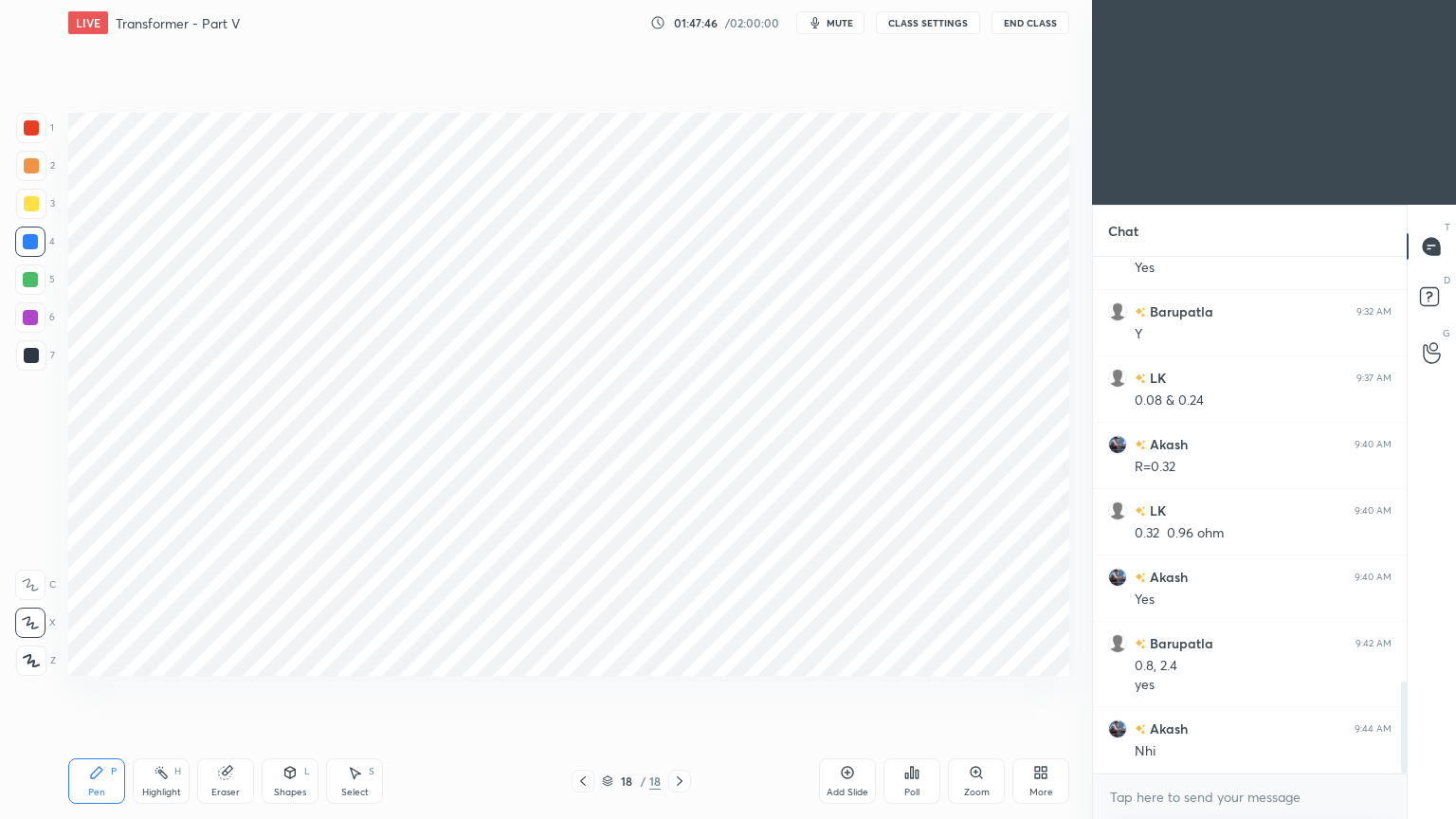 drag, startPoint x: 18, startPoint y: 348, endPoint x: 67, endPoint y: 353, distance: 49.25444 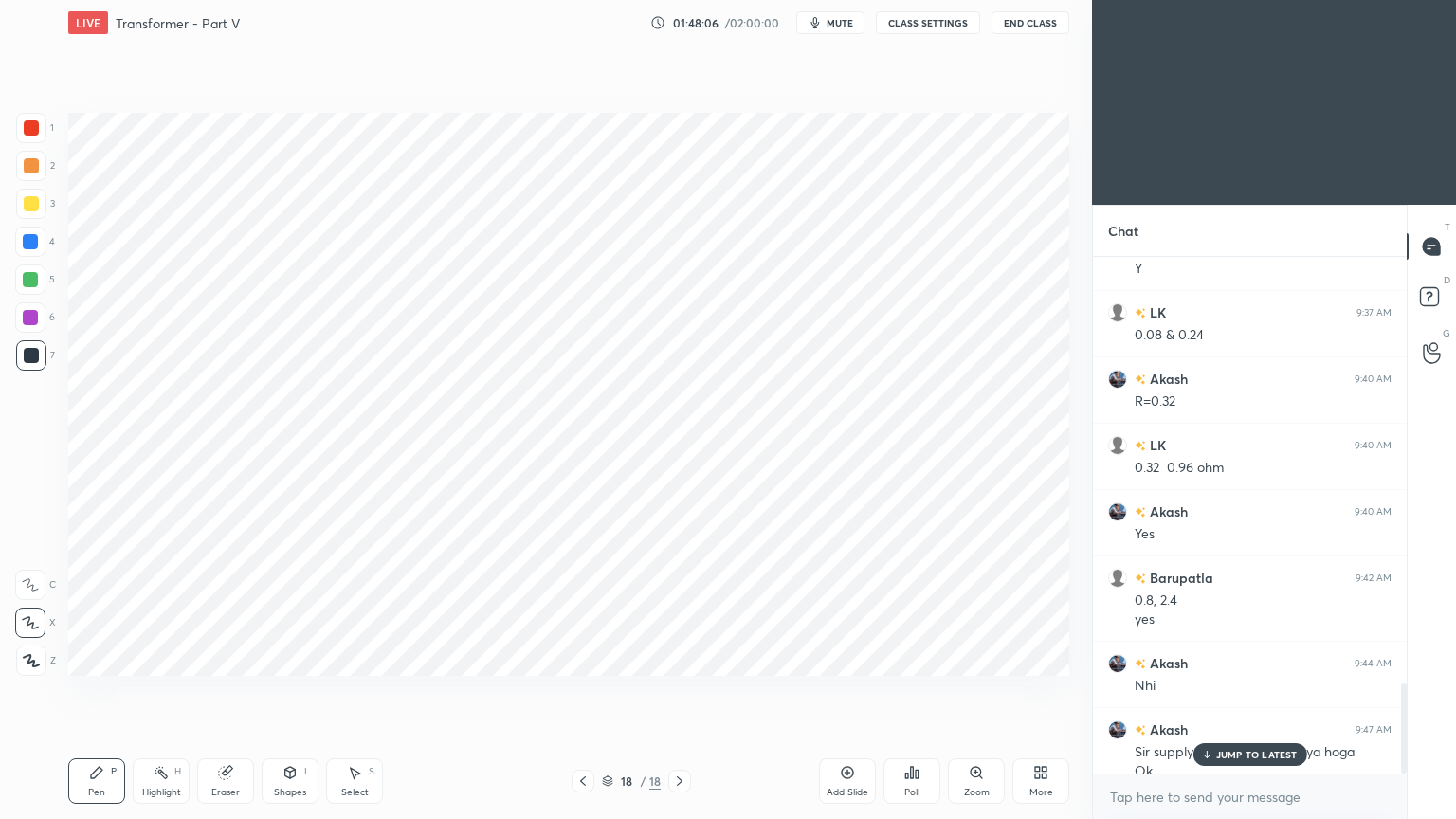 scroll, scrollTop: 2457, scrollLeft: 0, axis: vertical 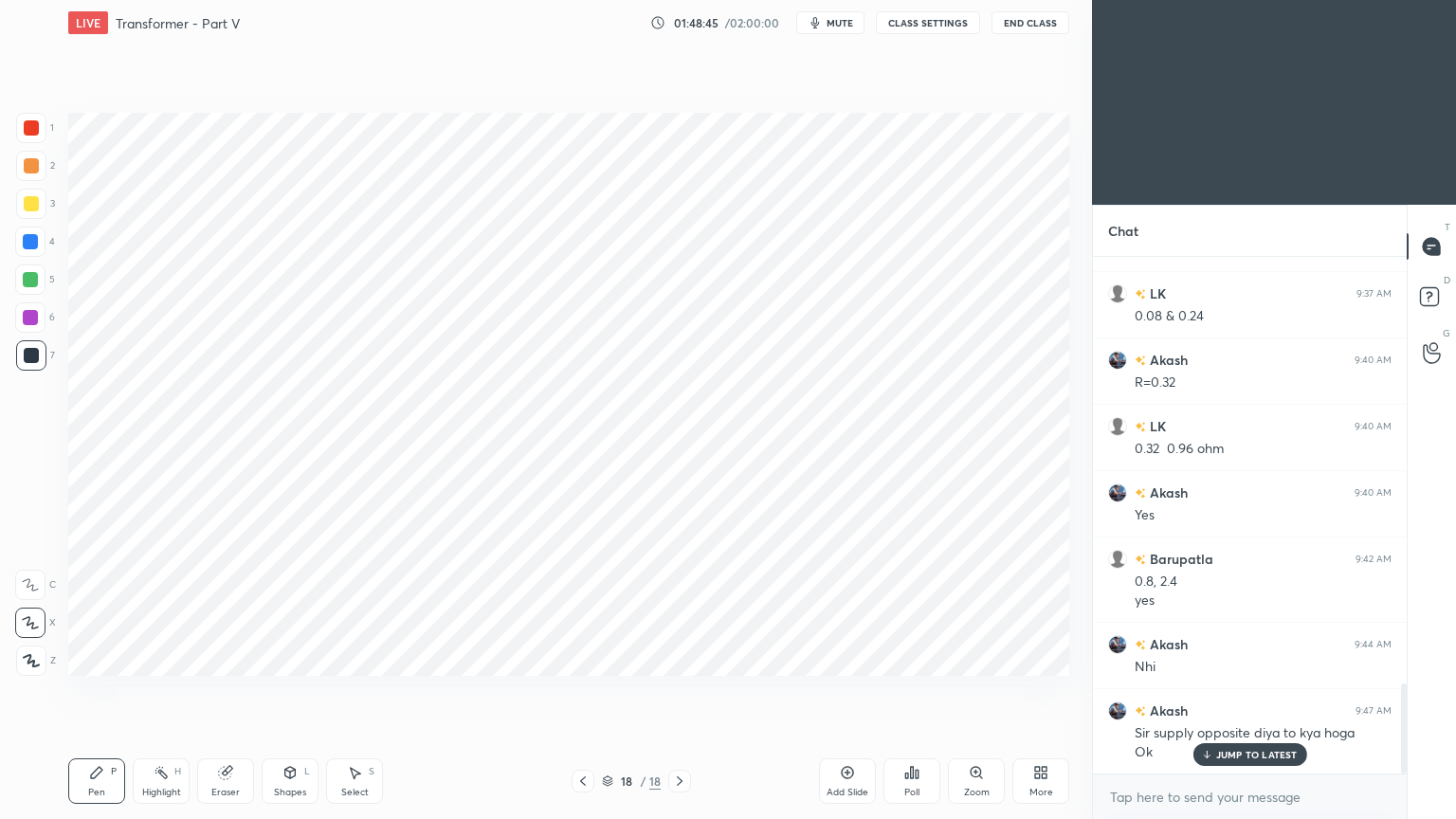 click at bounding box center [31, 128] 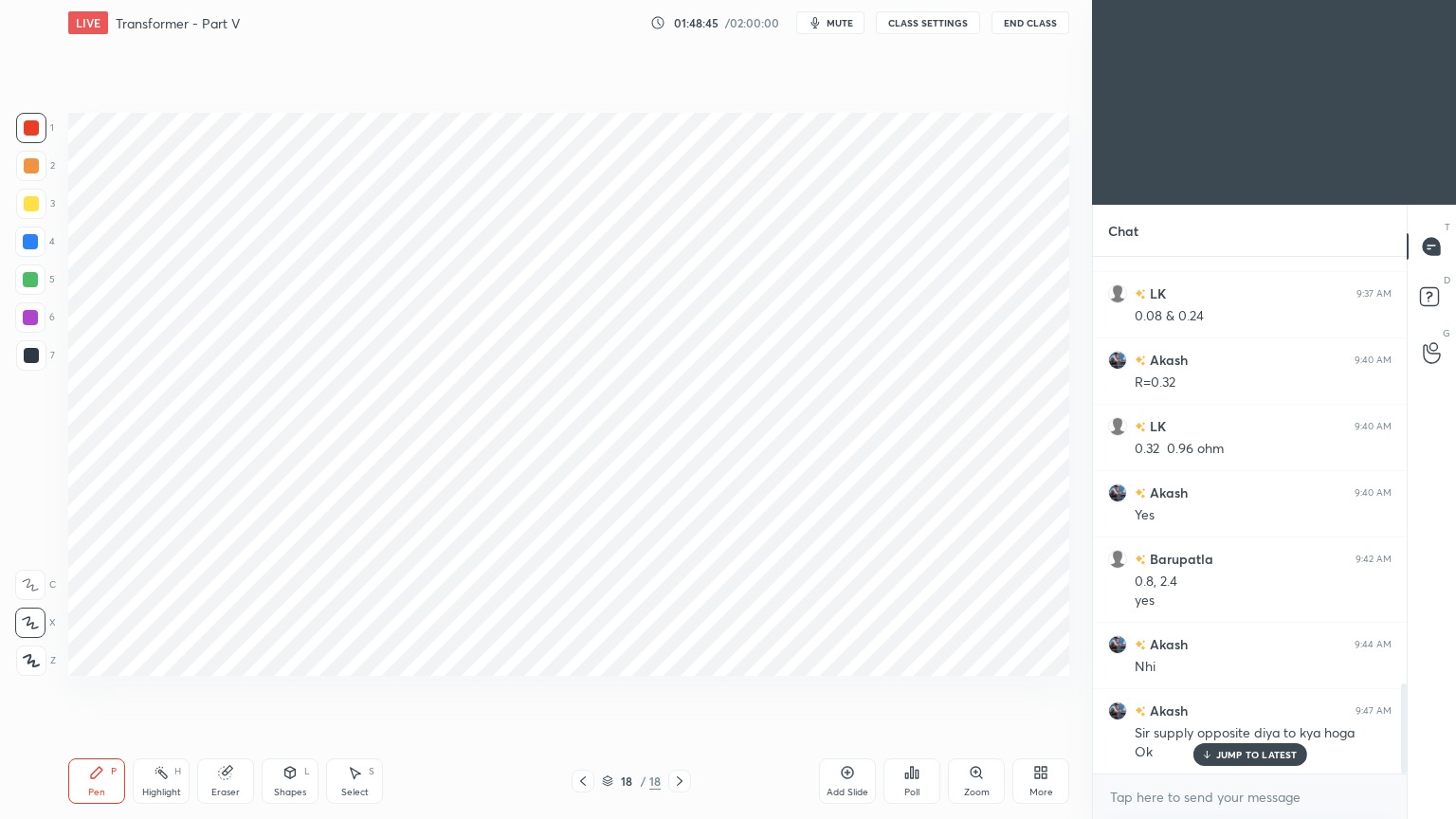 click at bounding box center (30, 242) 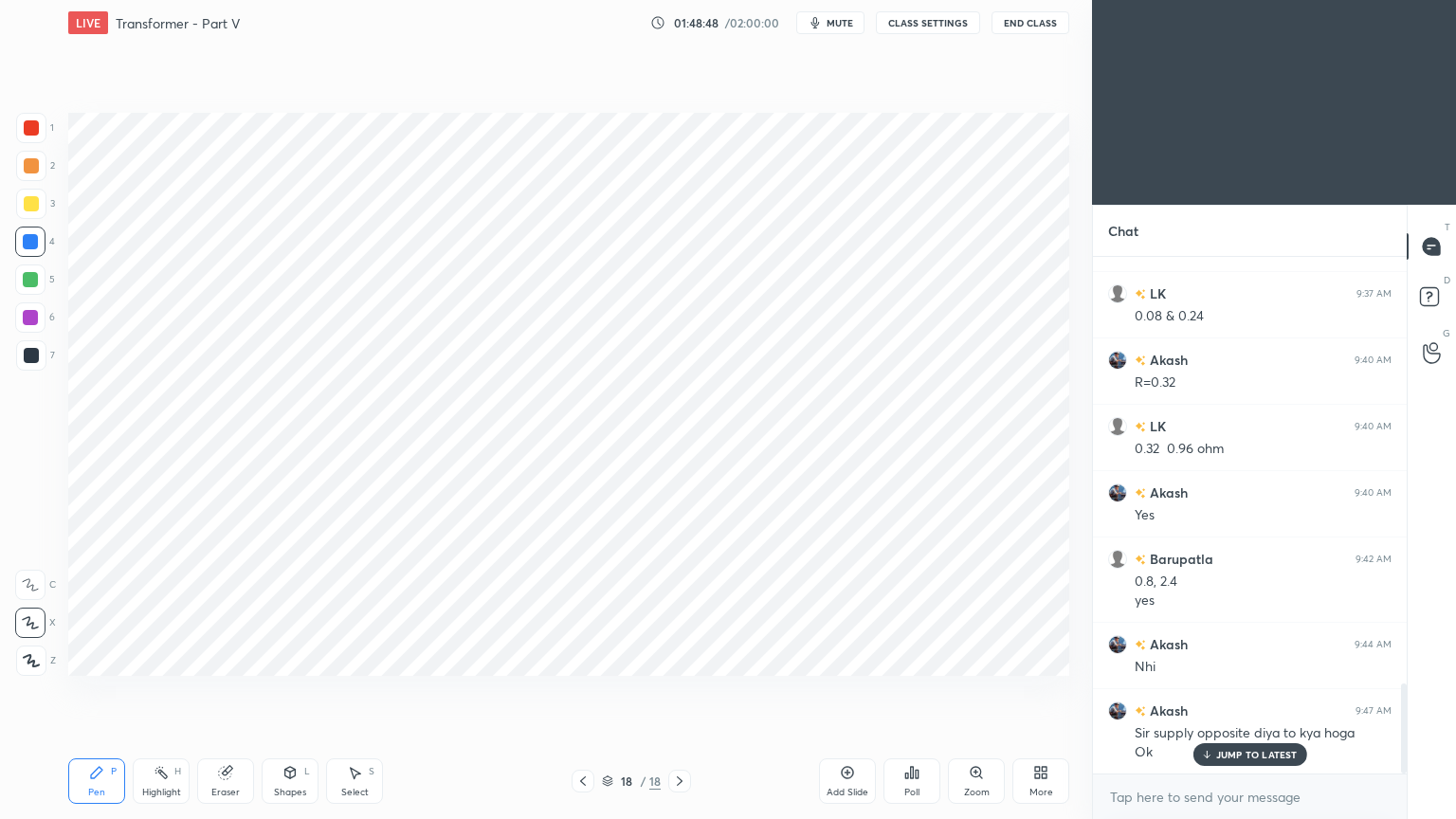 click on "Add Slide" at bounding box center (847, 781) 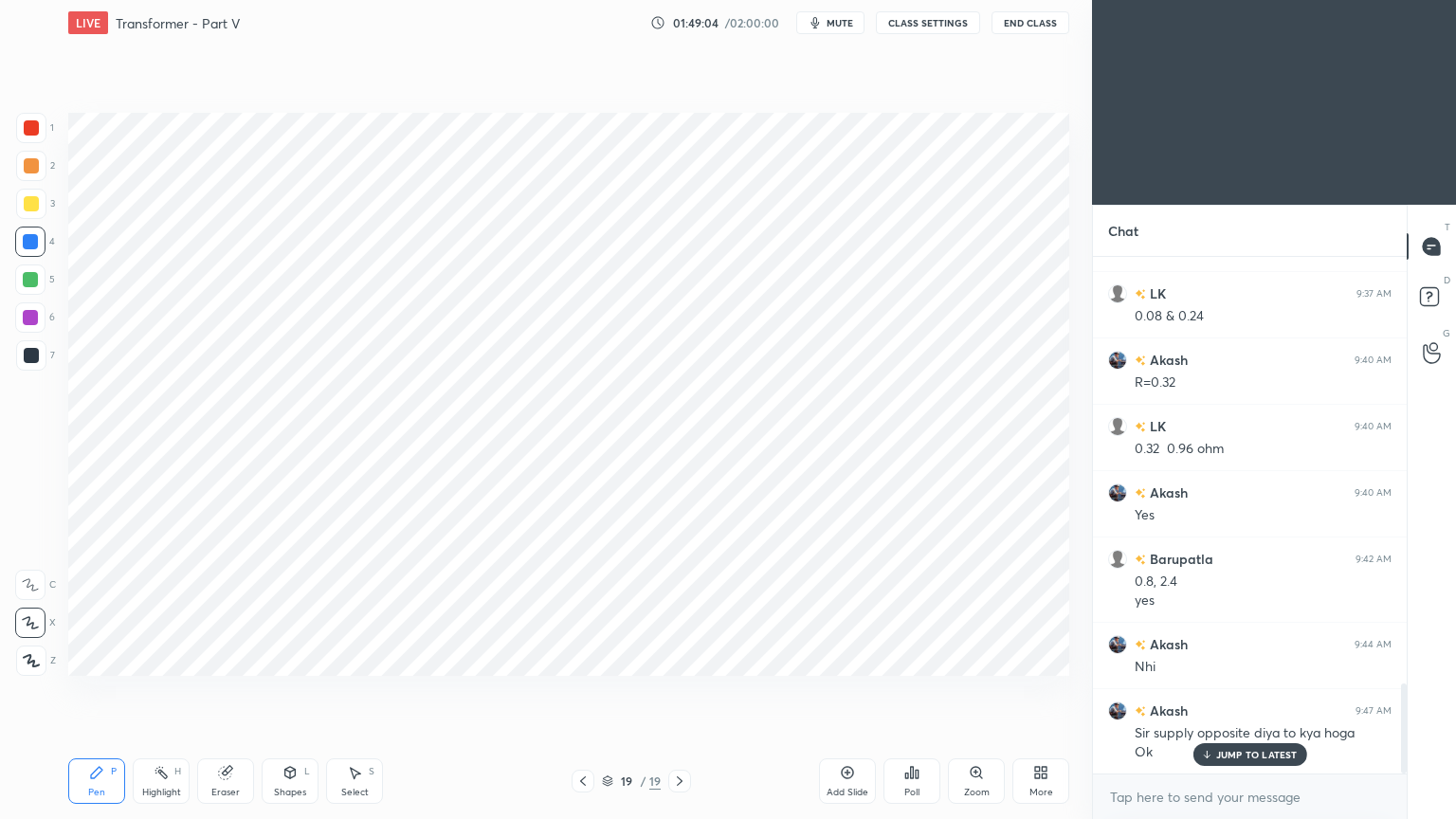 click at bounding box center (31, 128) 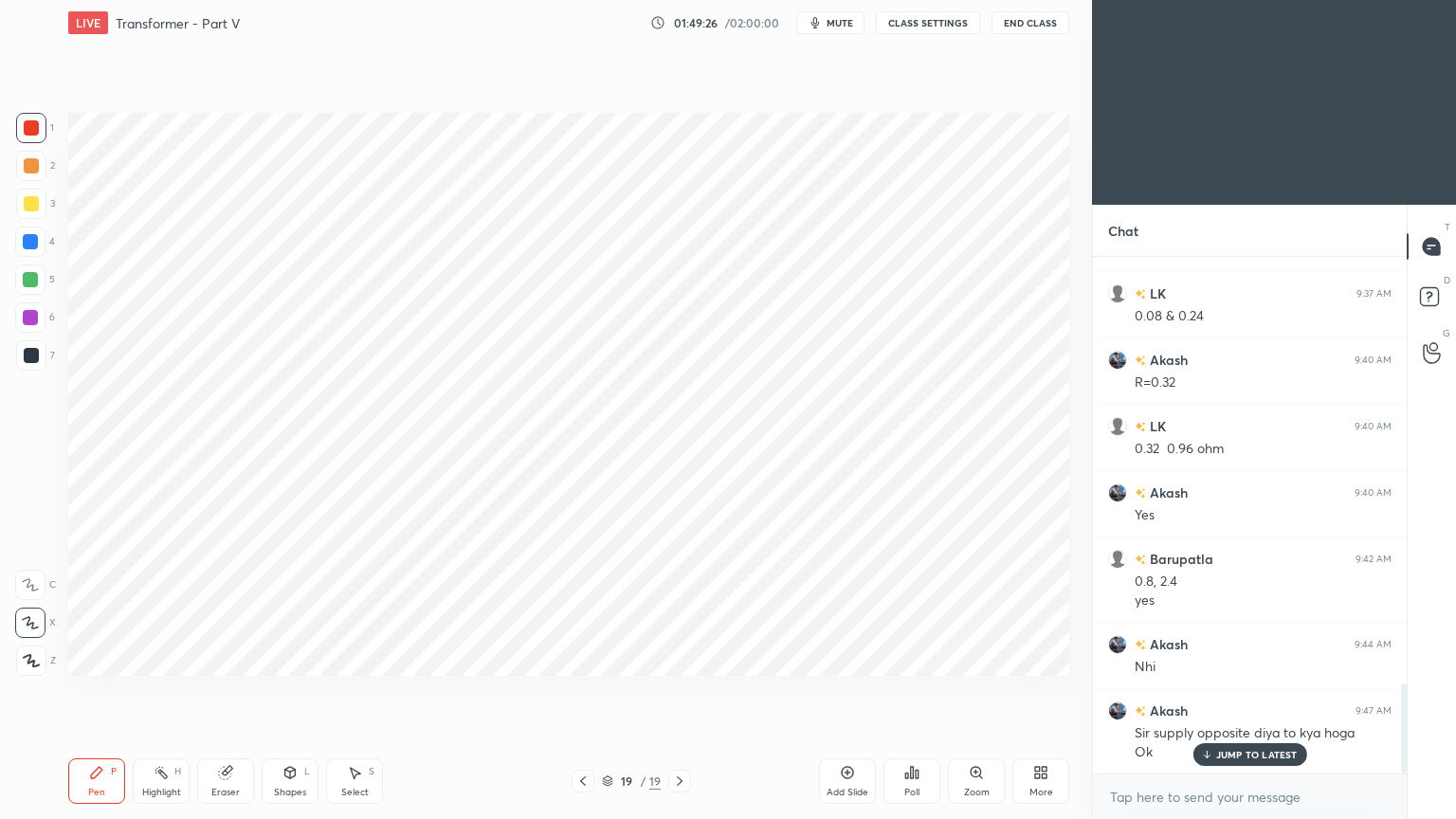 click at bounding box center (30, 318) 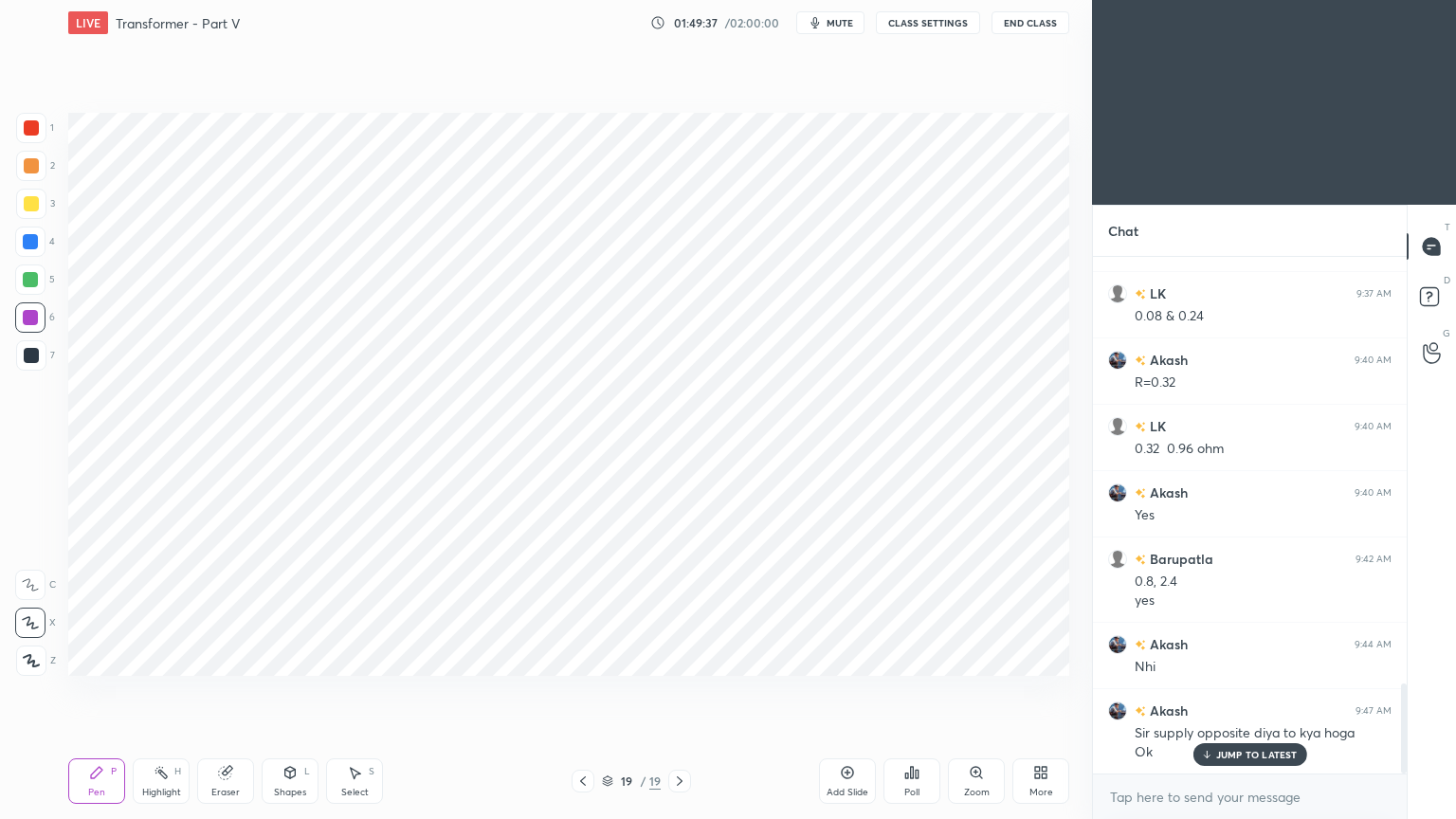 click at bounding box center (31, 166) 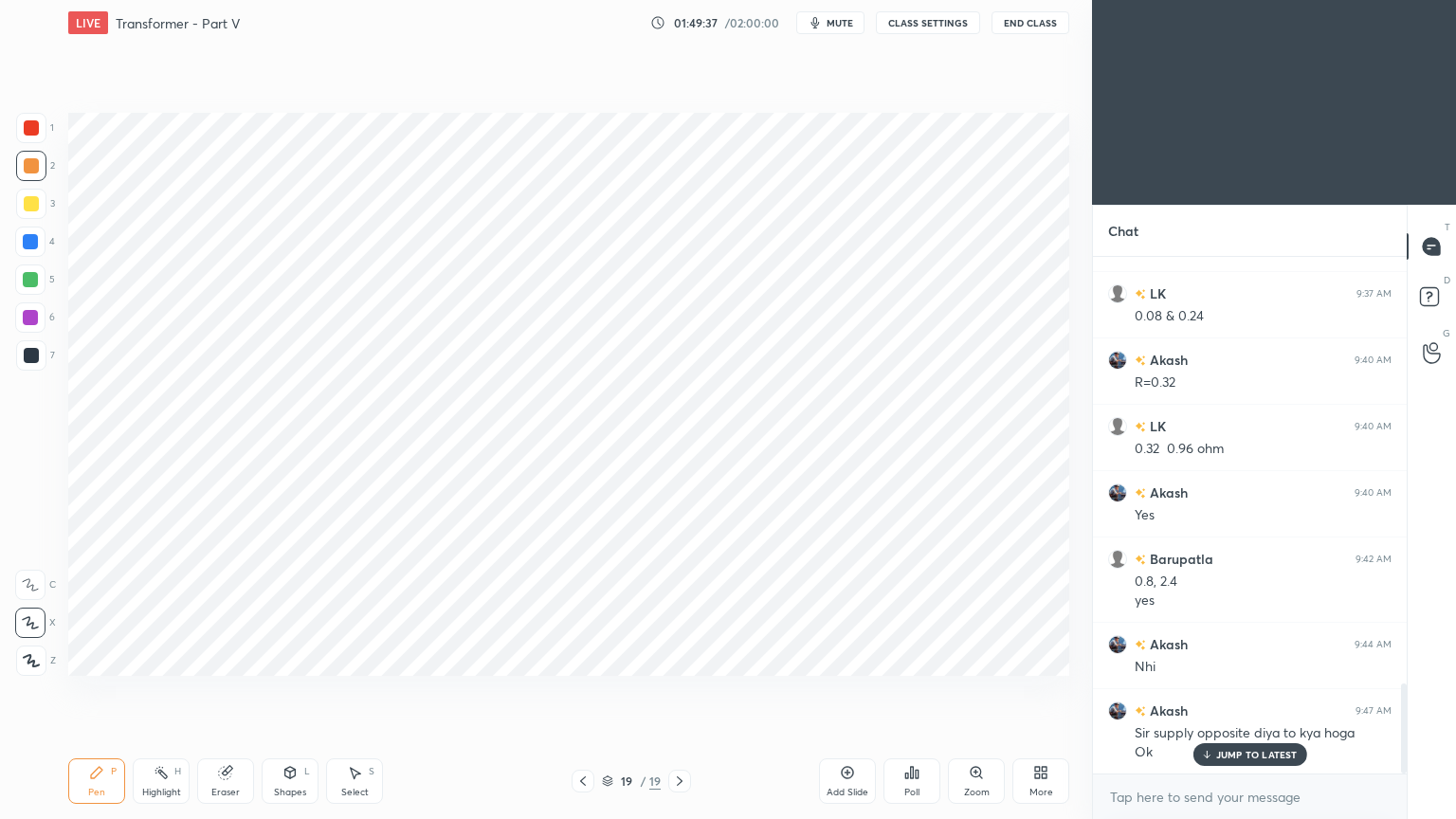 click at bounding box center [31, 128] 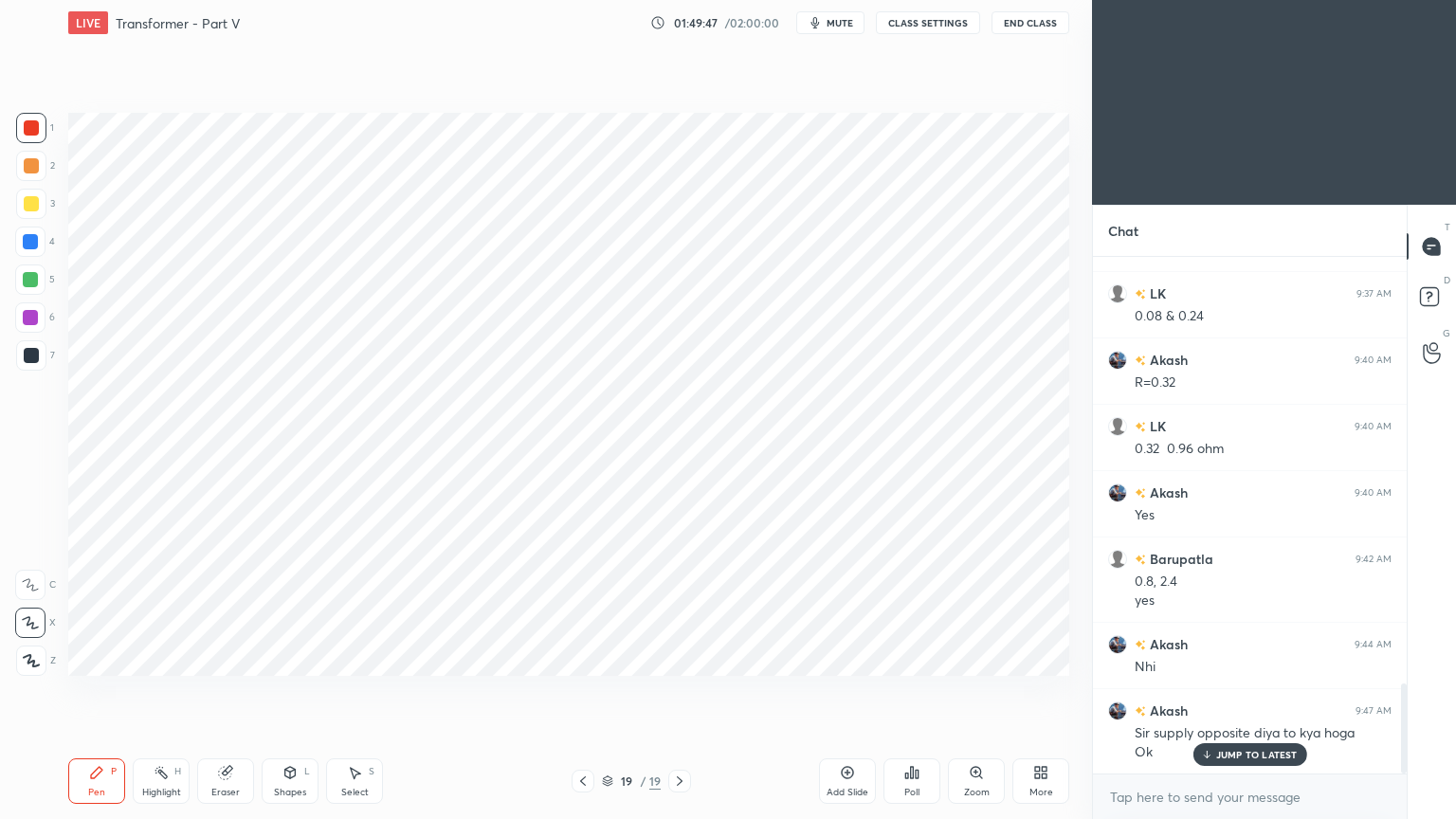 scroll, scrollTop: 2524, scrollLeft: 0, axis: vertical 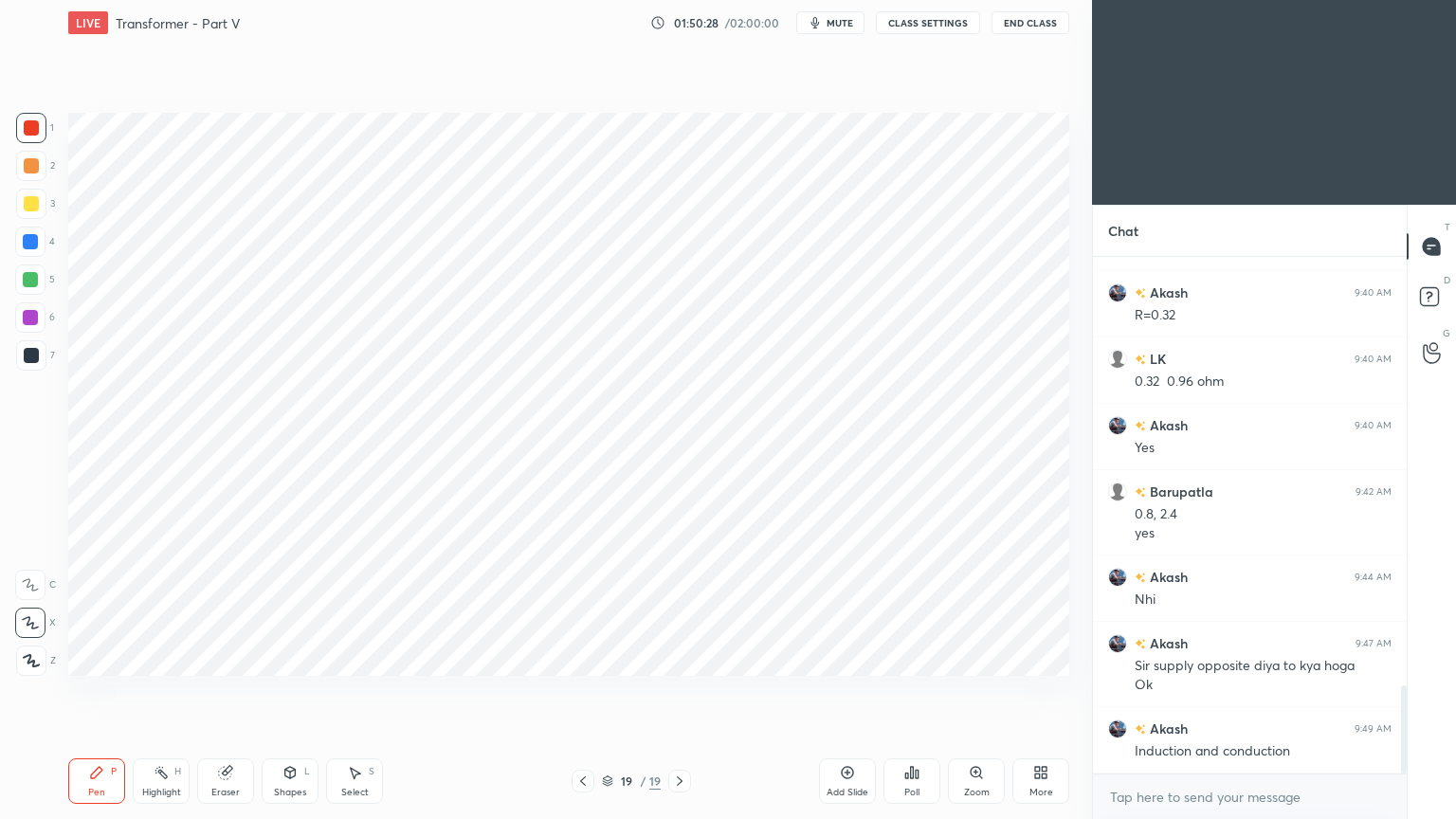 click at bounding box center (30, 318) 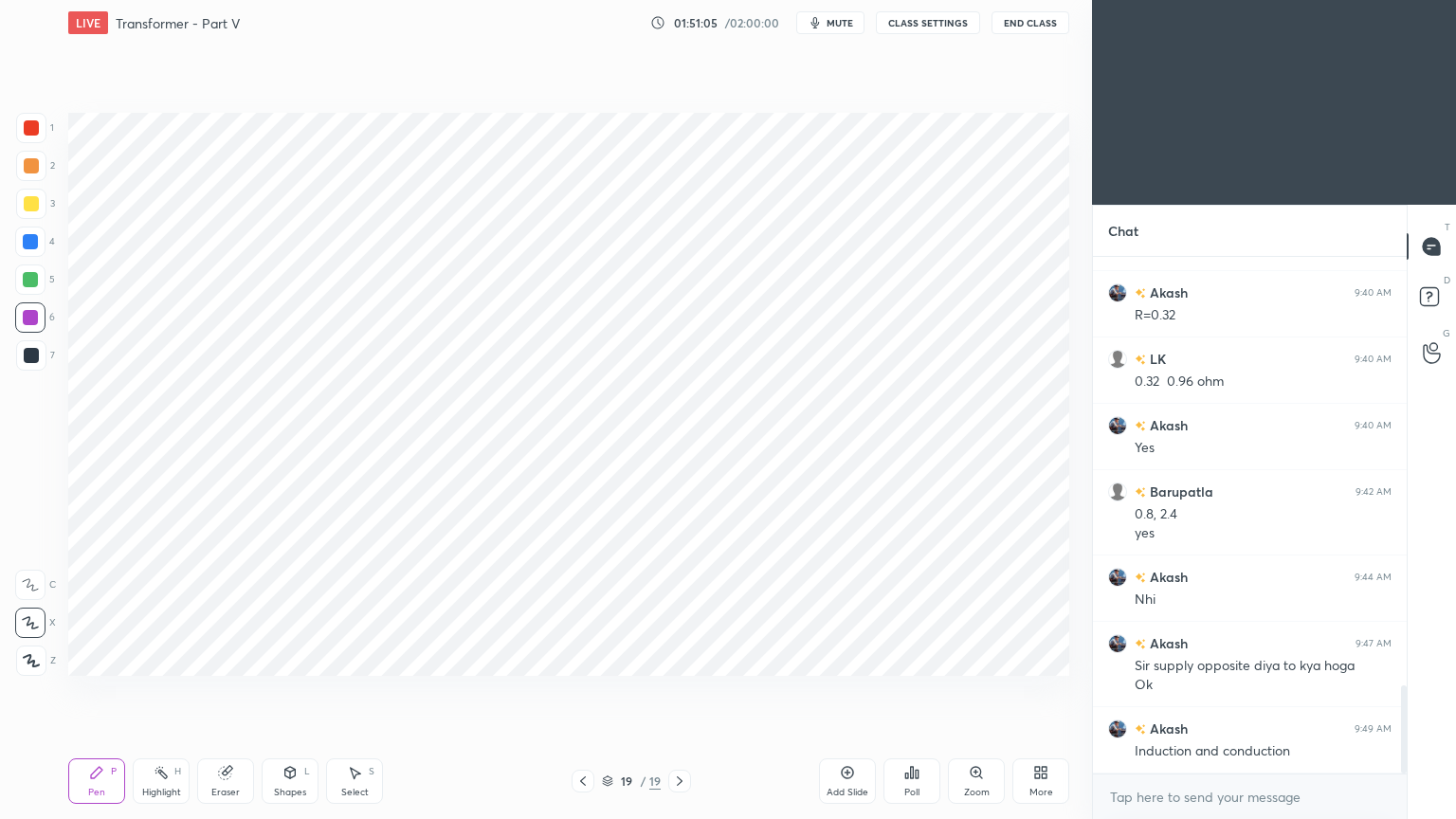 scroll, scrollTop: 2590, scrollLeft: 0, axis: vertical 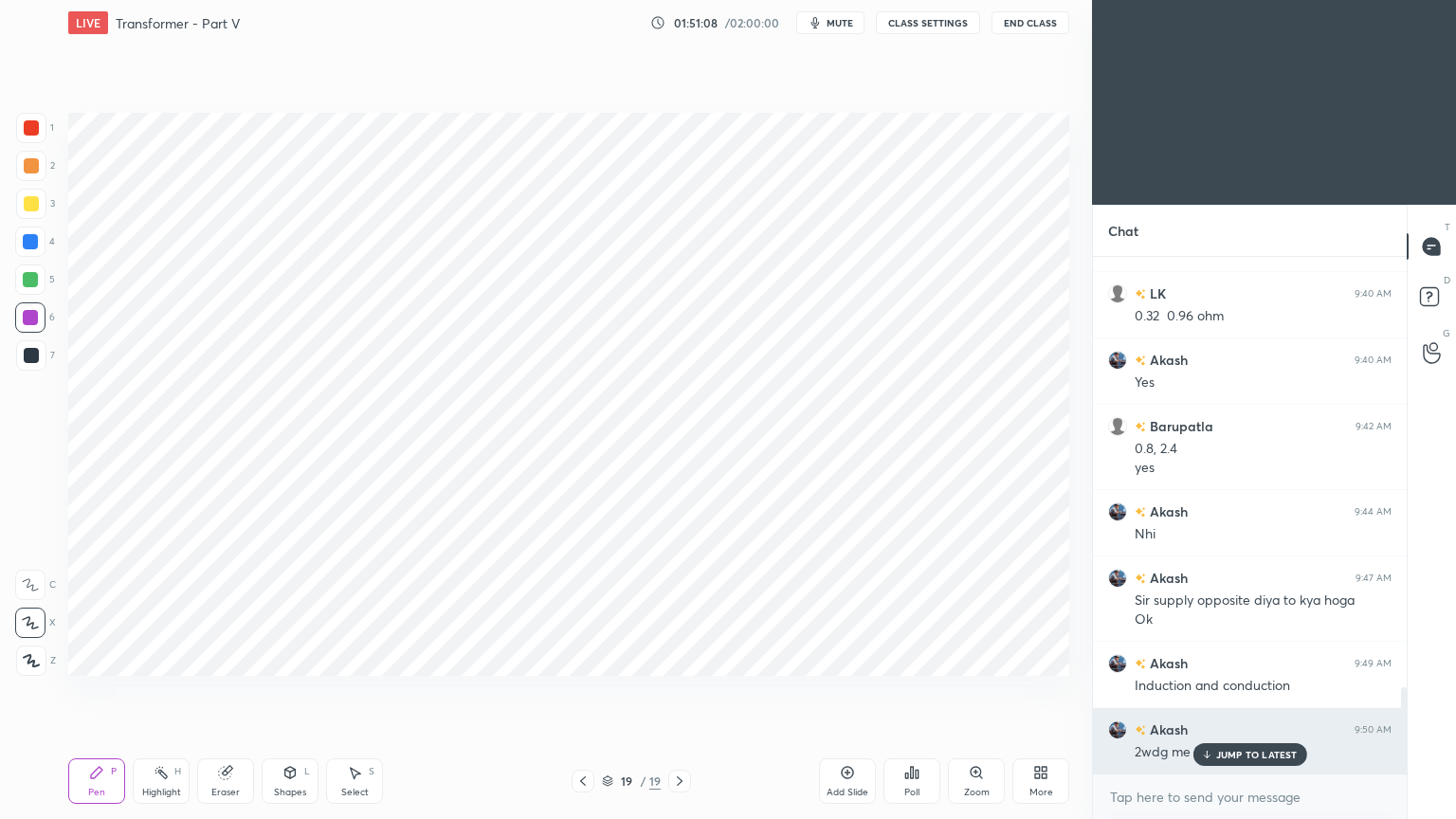 click on "JUMP TO LATEST" at bounding box center [1257, 755] 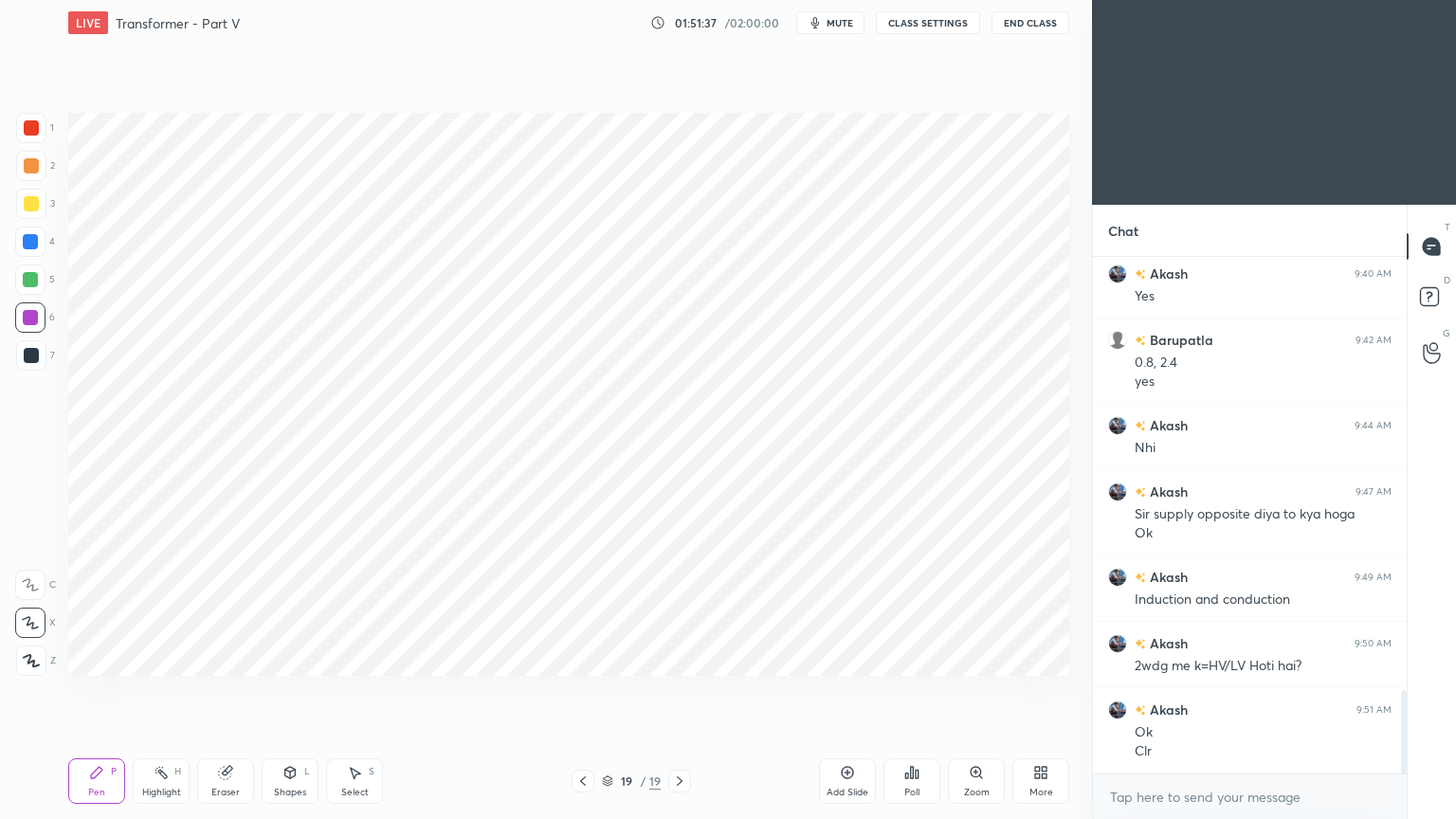 scroll, scrollTop: 2741, scrollLeft: 0, axis: vertical 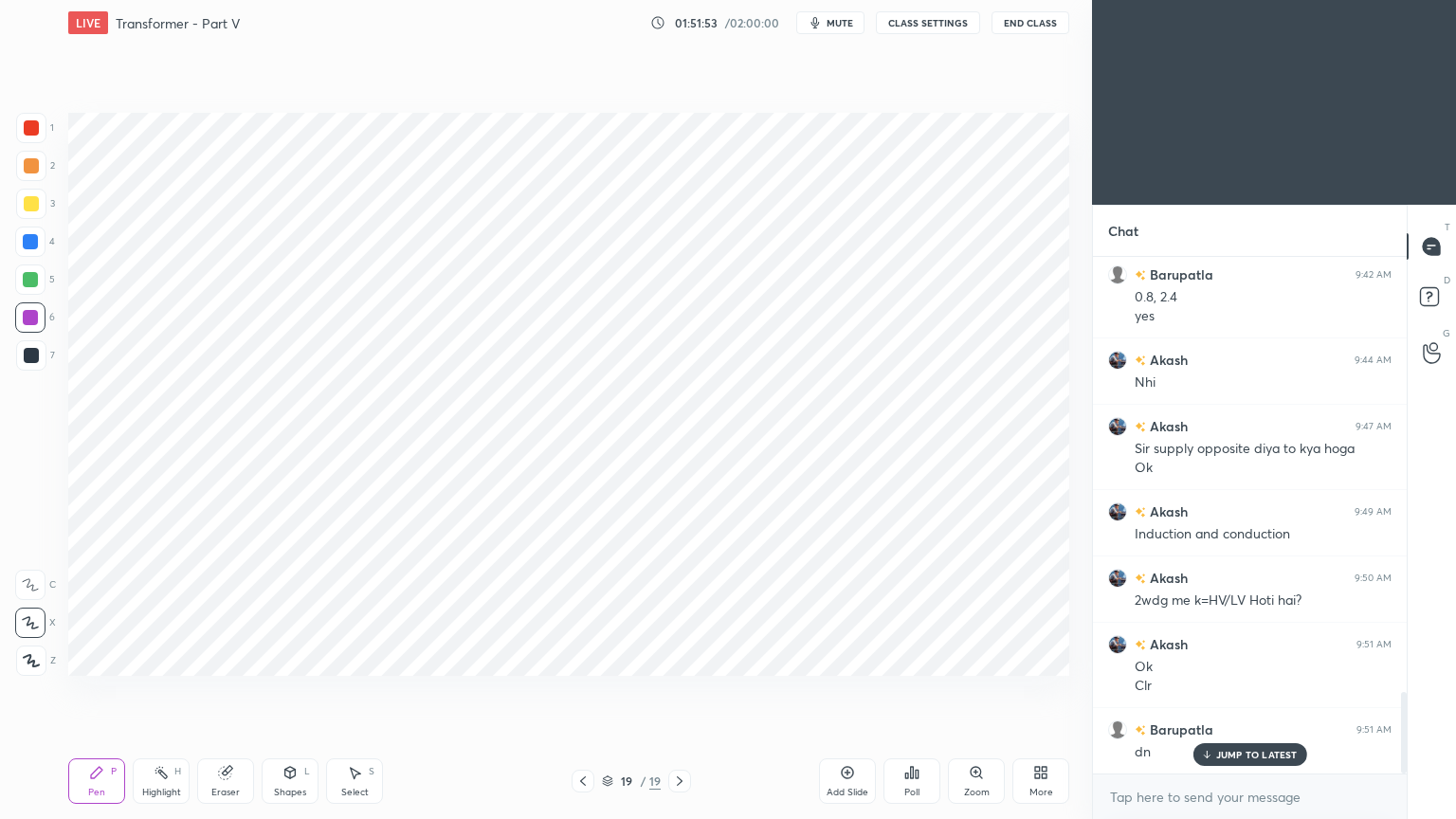 click on "Add Slide" at bounding box center [847, 781] 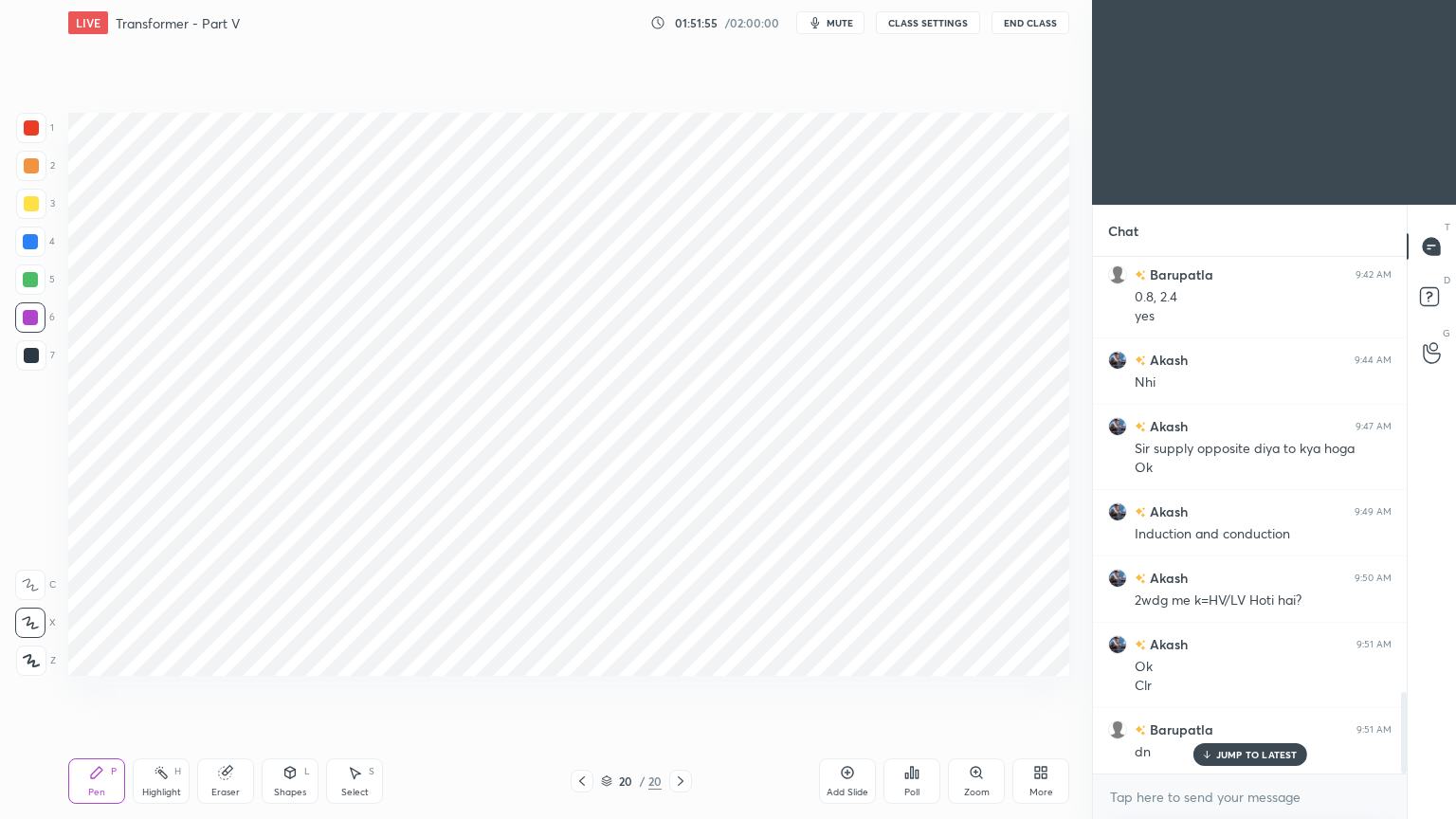 click on "20 / 20" at bounding box center [631, 781] 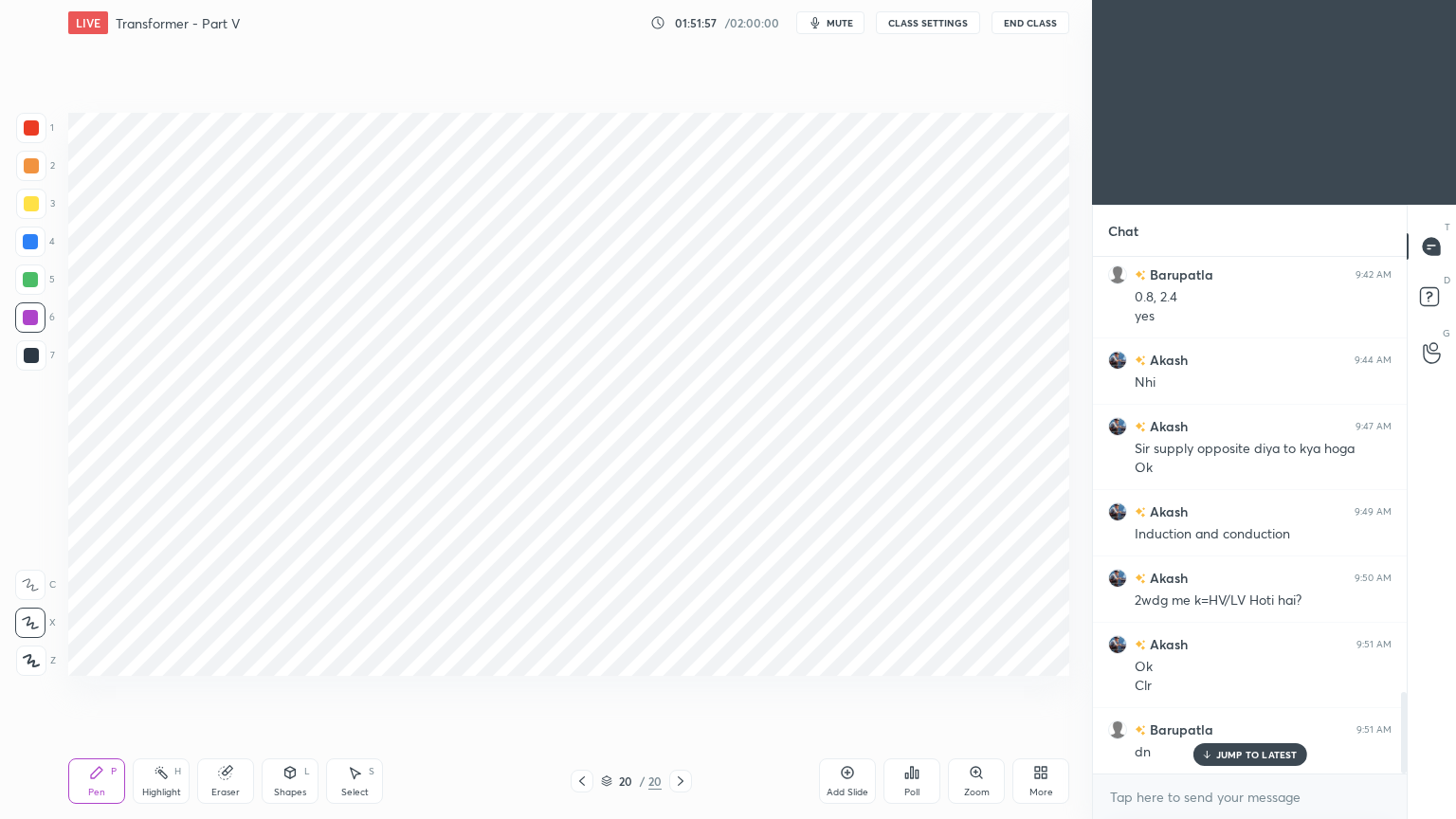 click 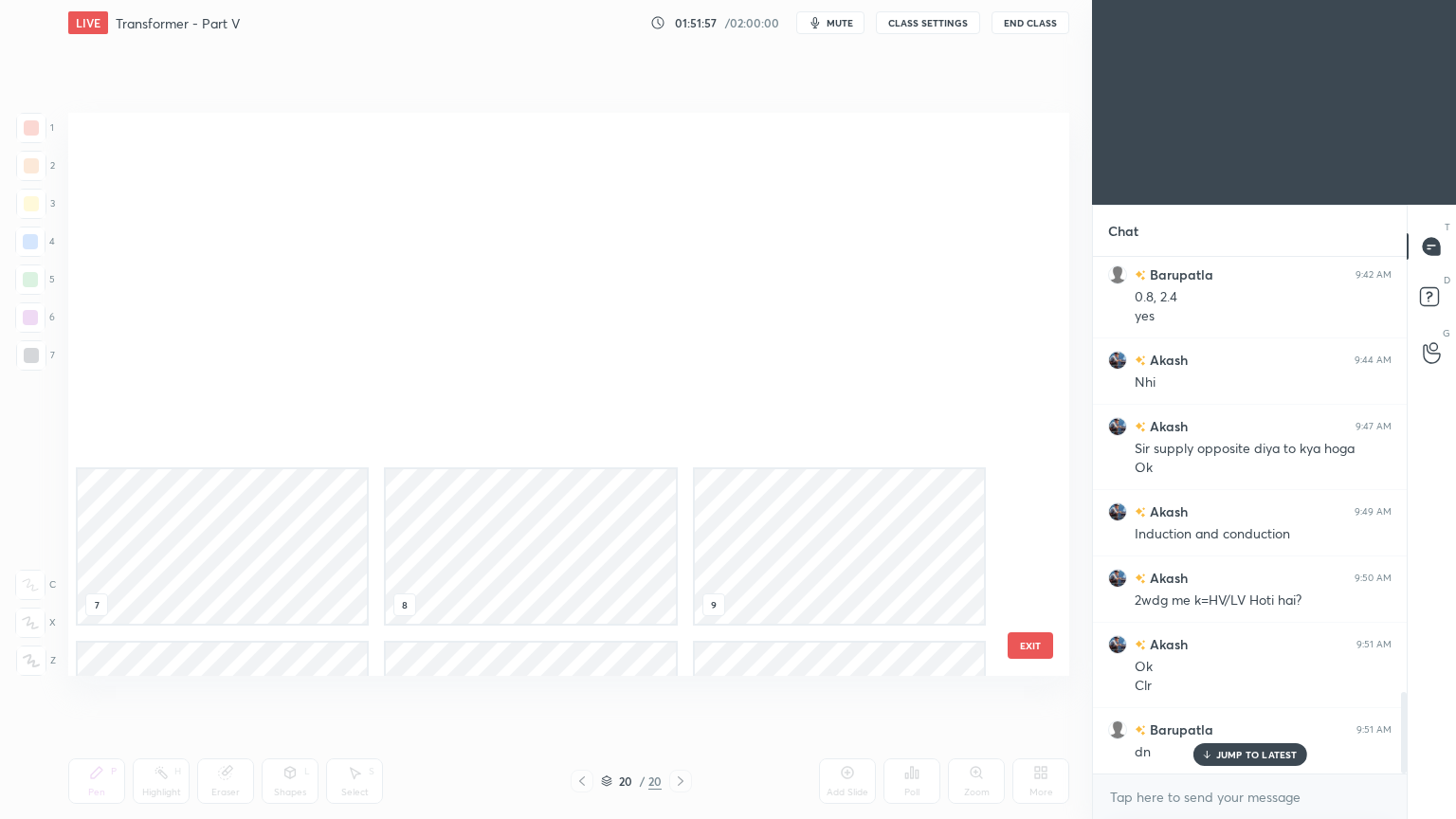 scroll, scrollTop: 650, scrollLeft: 0, axis: vertical 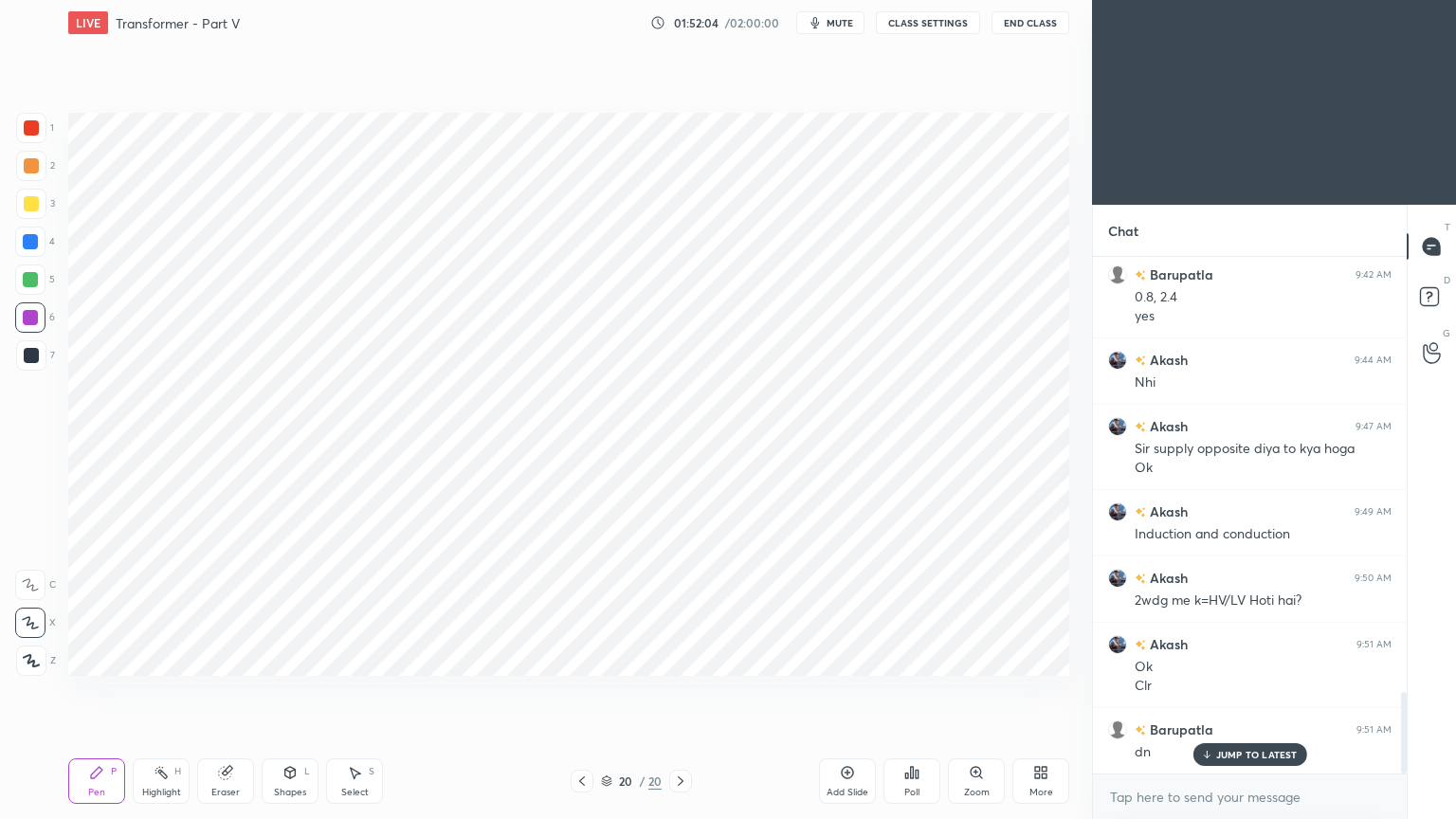 click at bounding box center (31, 128) 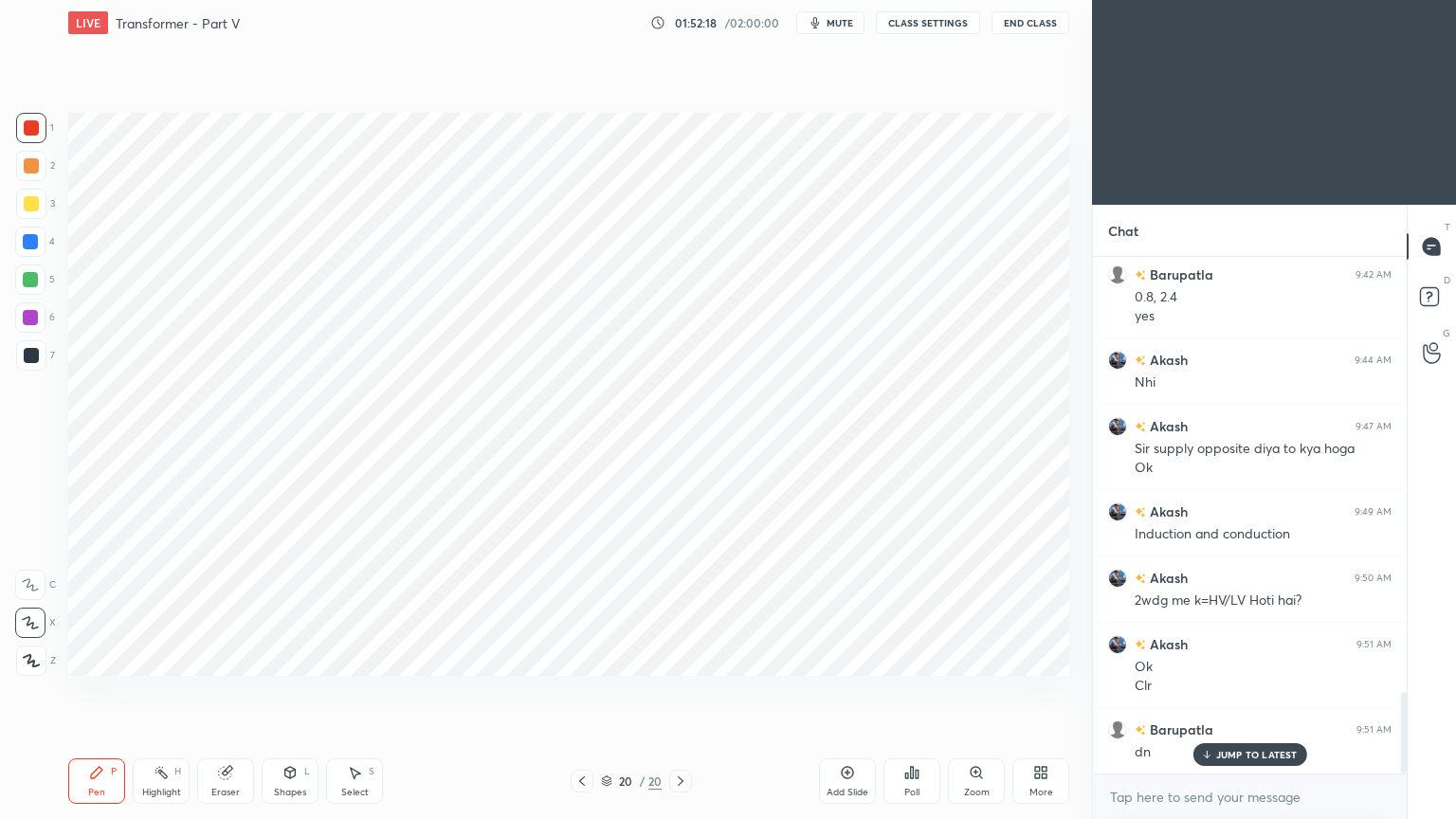 click at bounding box center [30, 280] 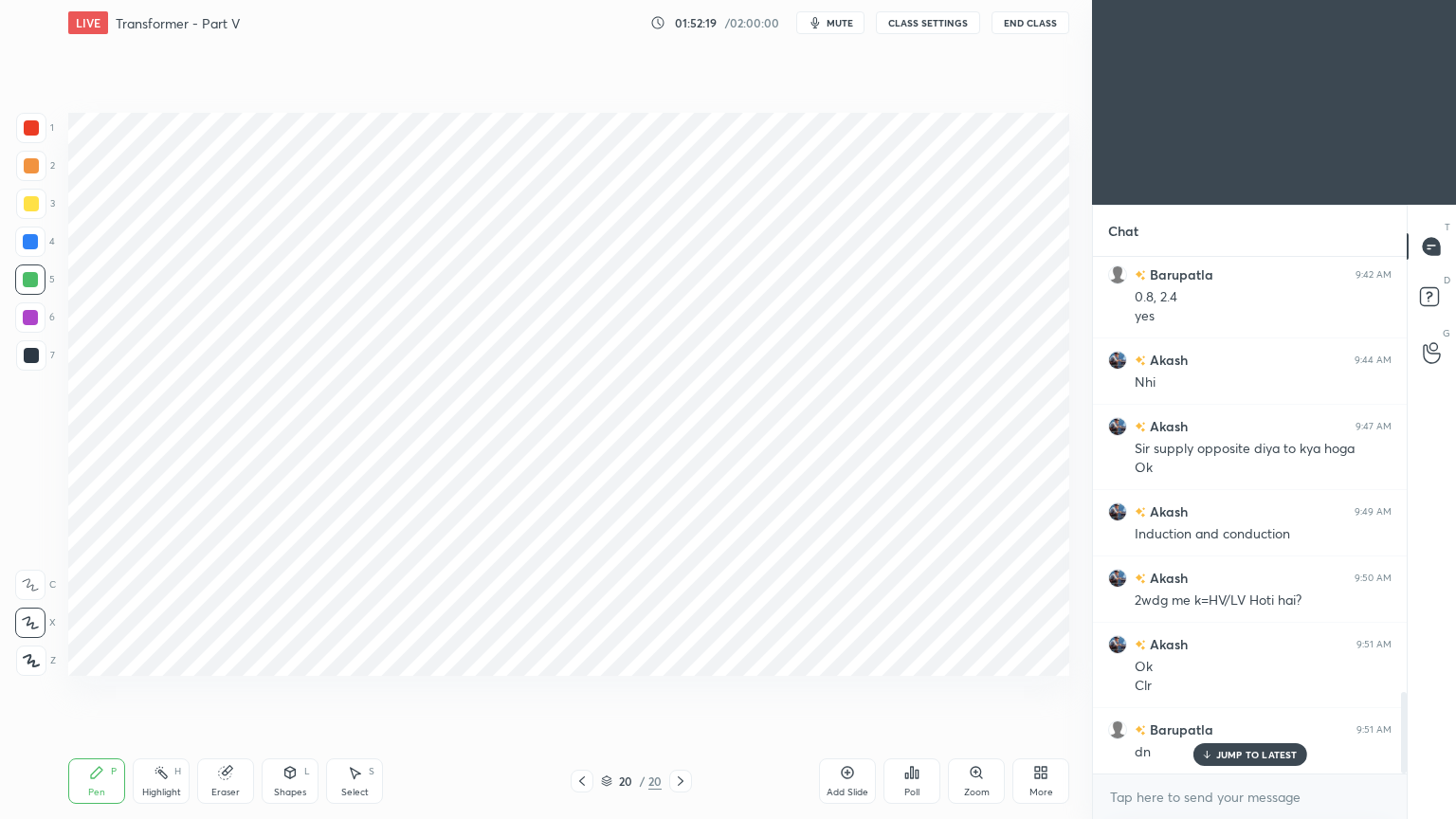 click 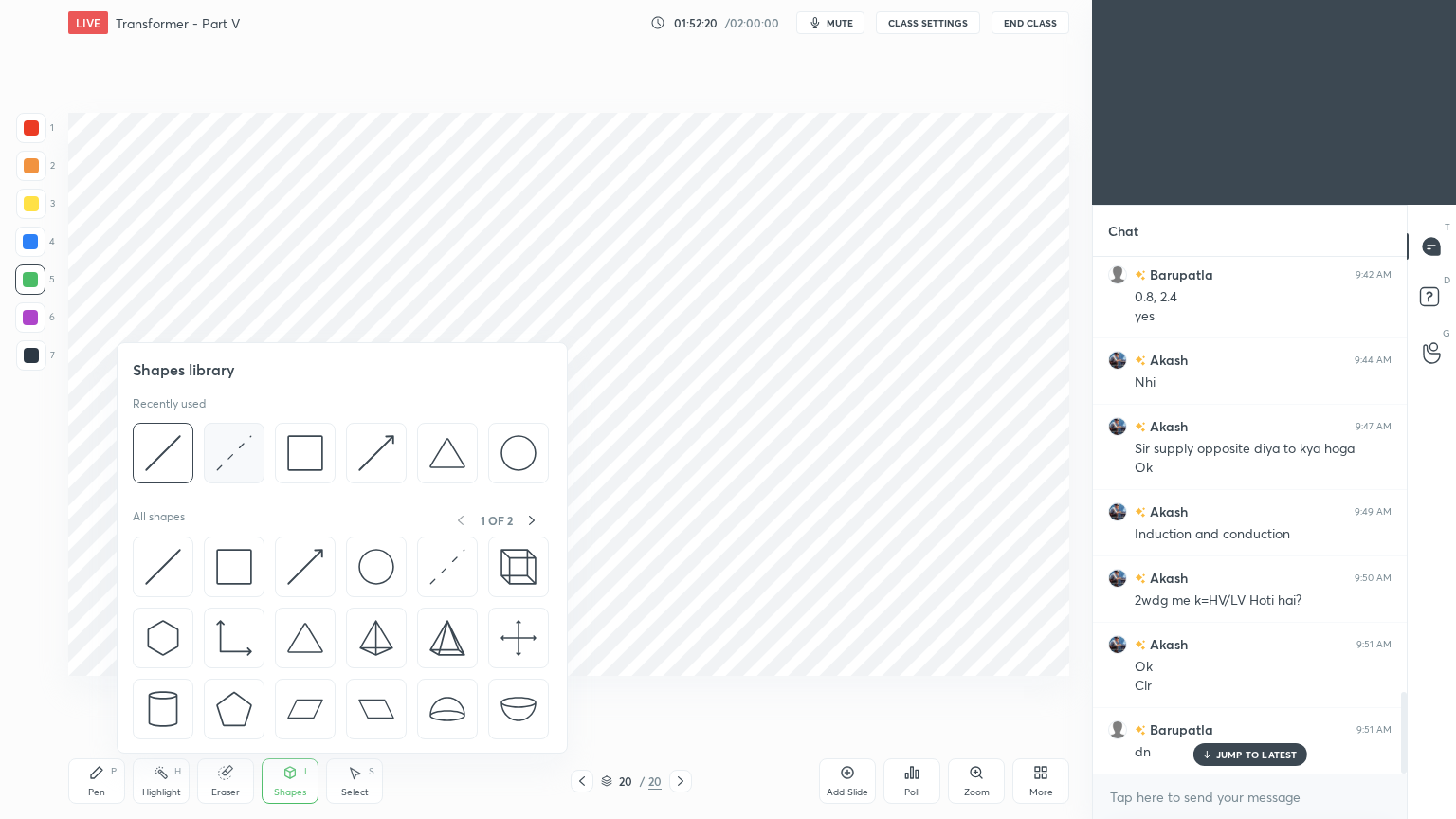 click at bounding box center (234, 453) 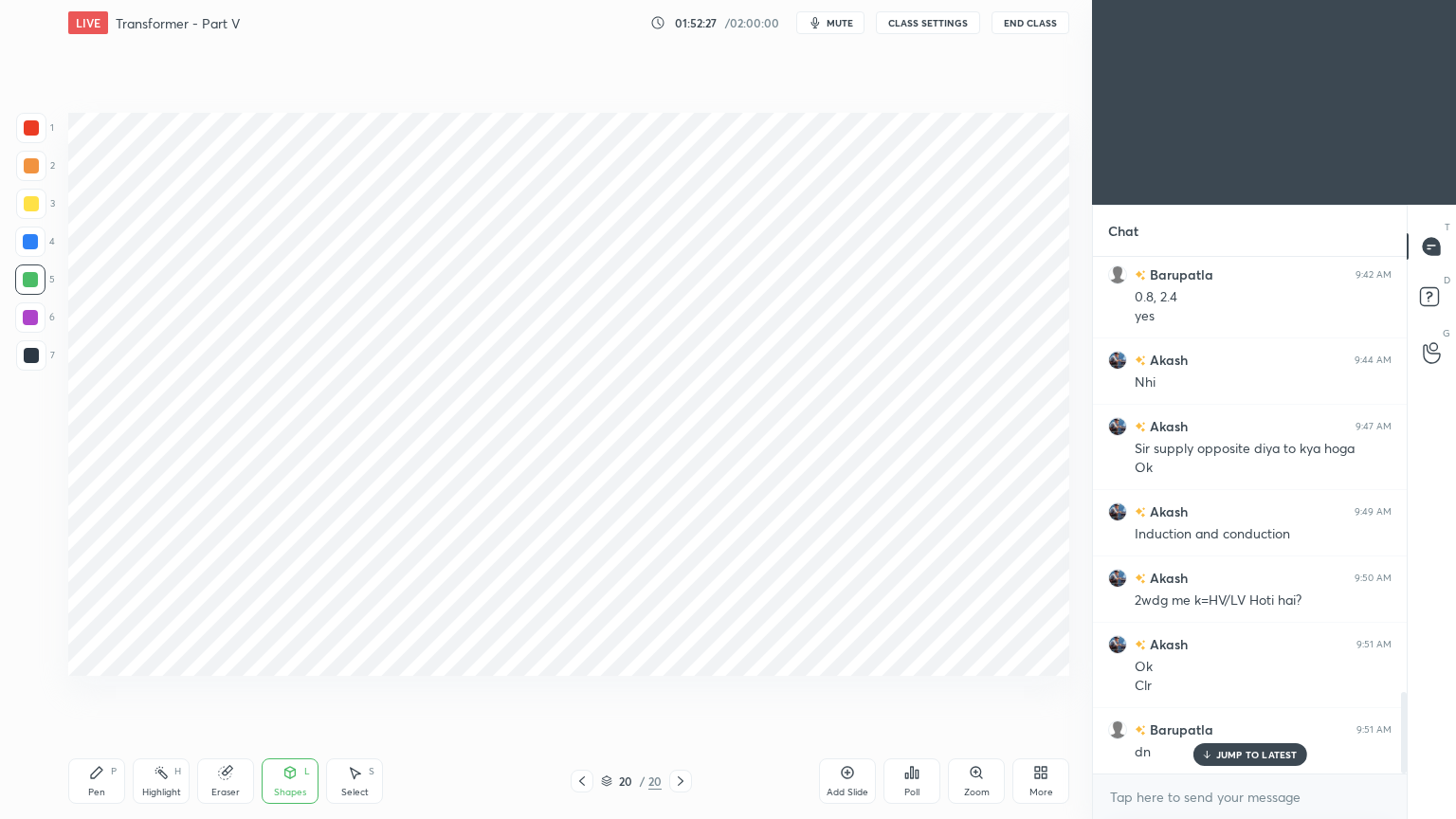 drag, startPoint x: 14, startPoint y: 243, endPoint x: 42, endPoint y: 242, distance: 28.017851 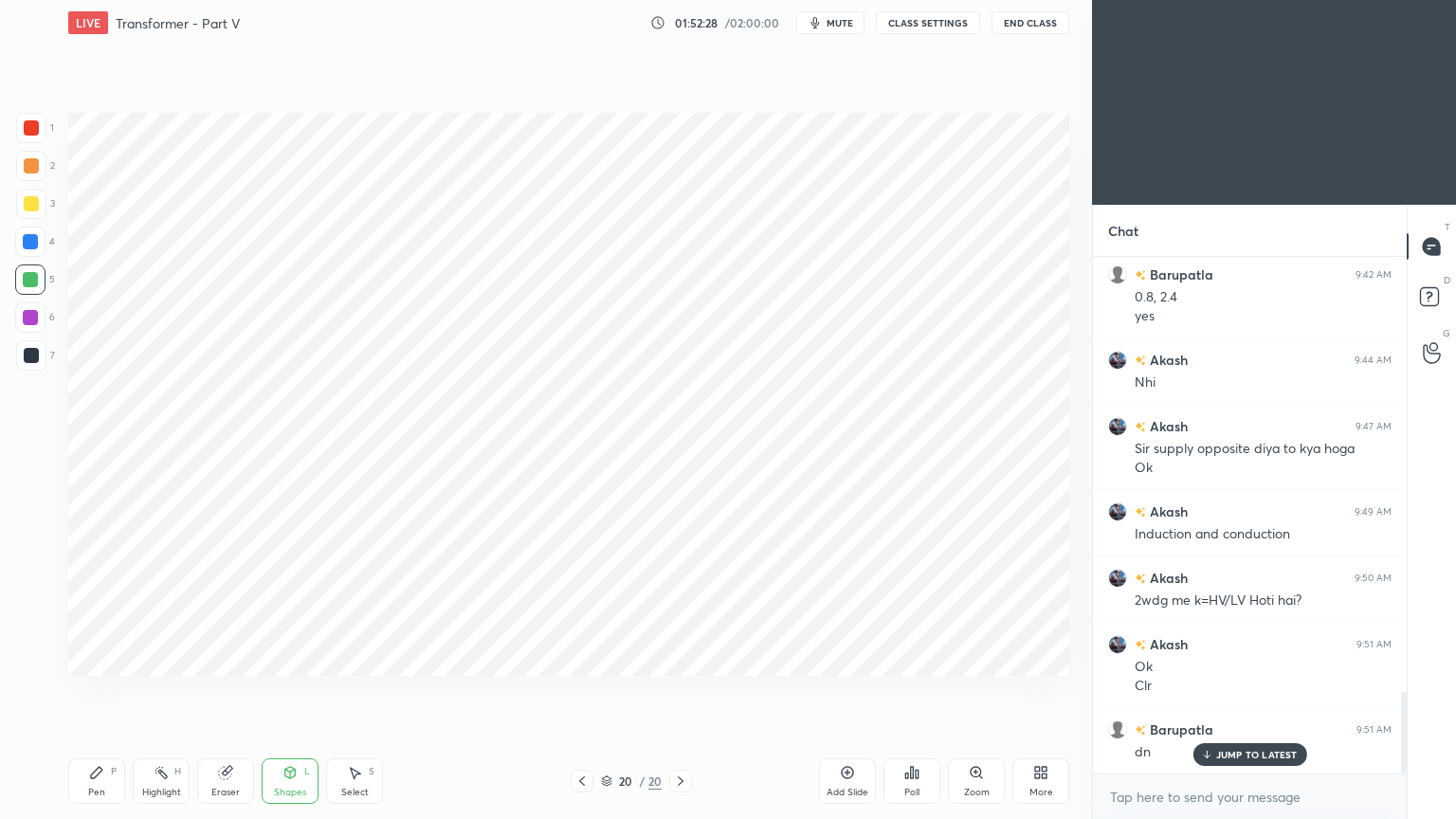 click at bounding box center (30, 242) 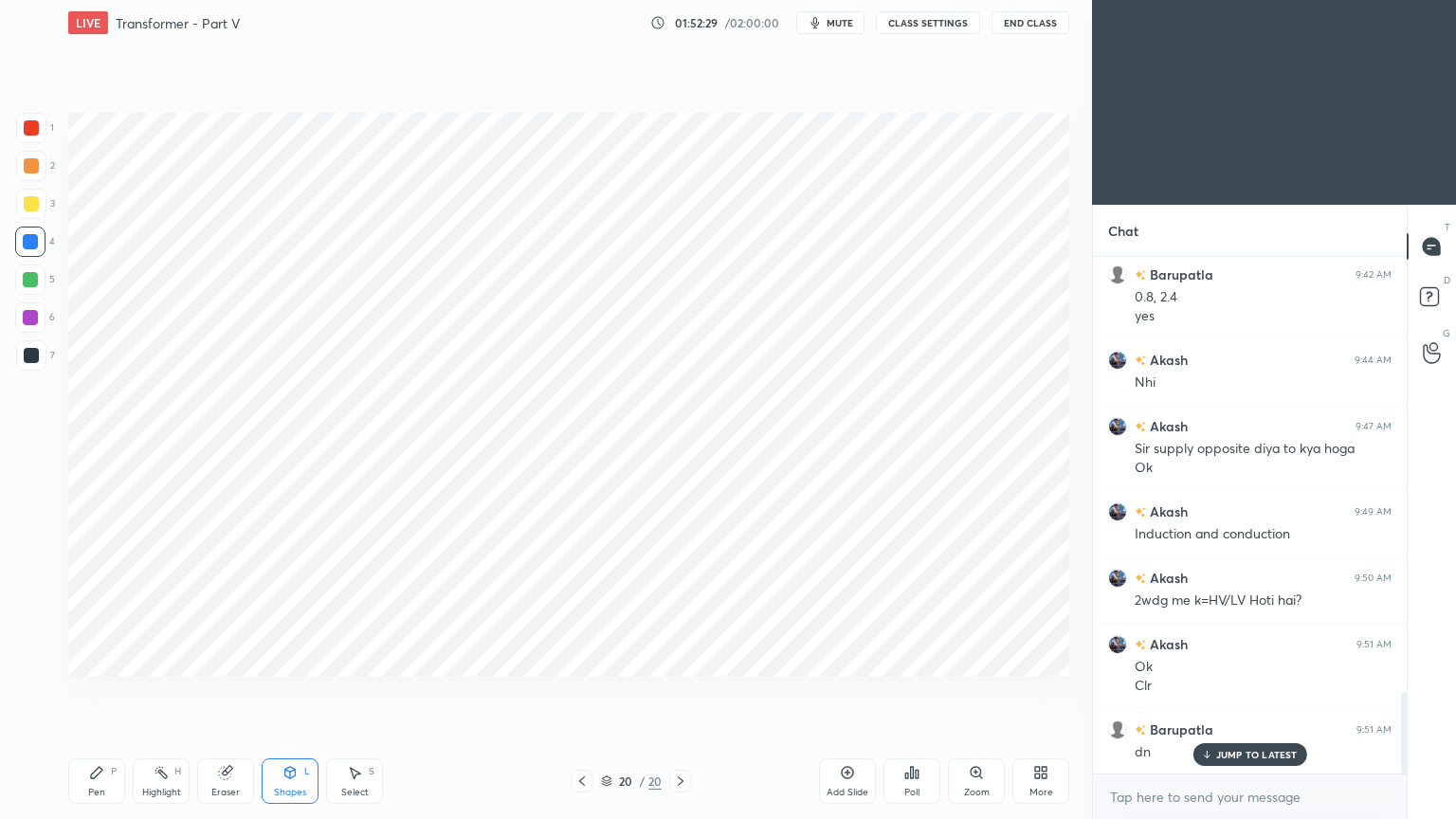 click 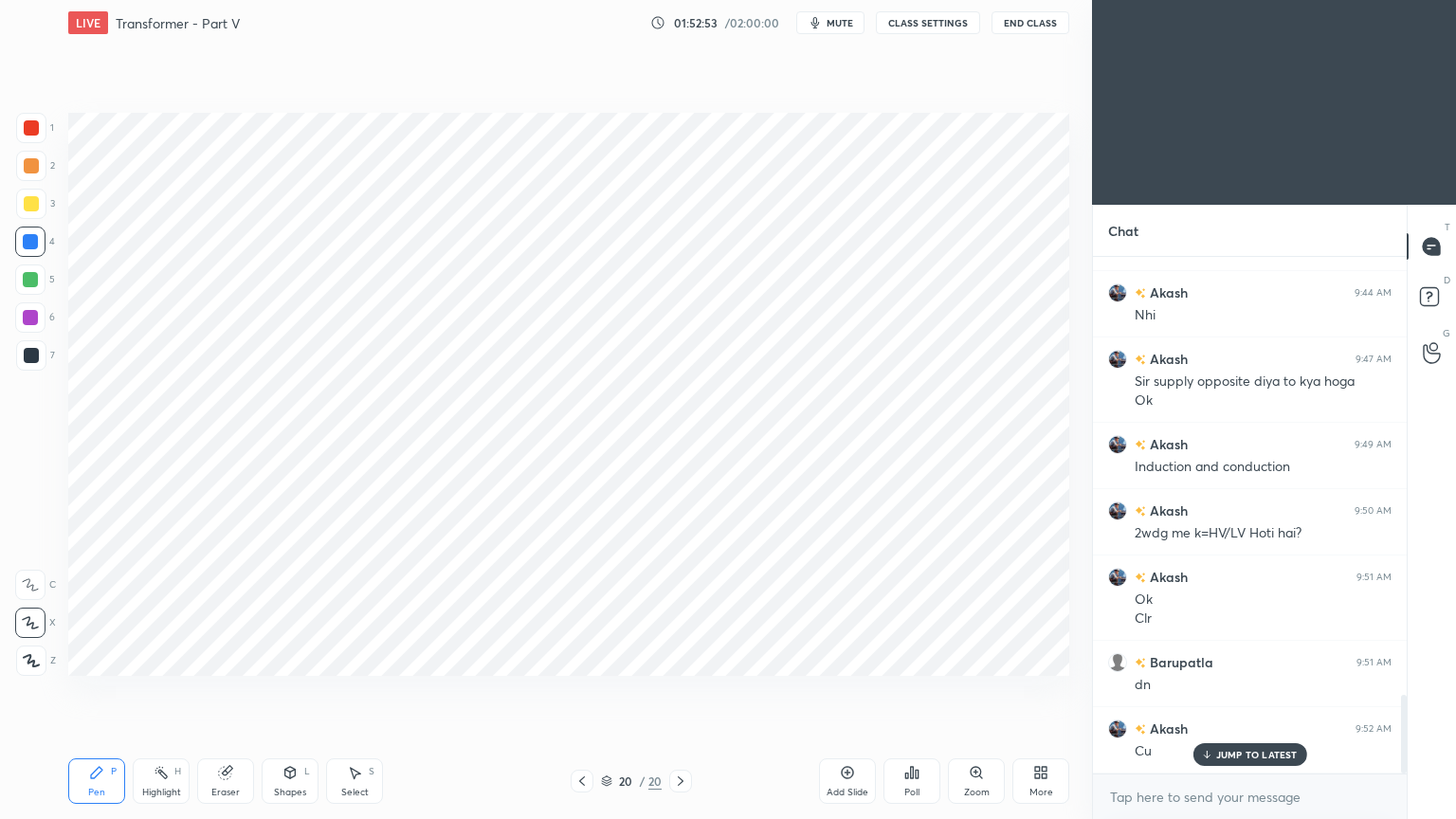 scroll, scrollTop: 2874, scrollLeft: 0, axis: vertical 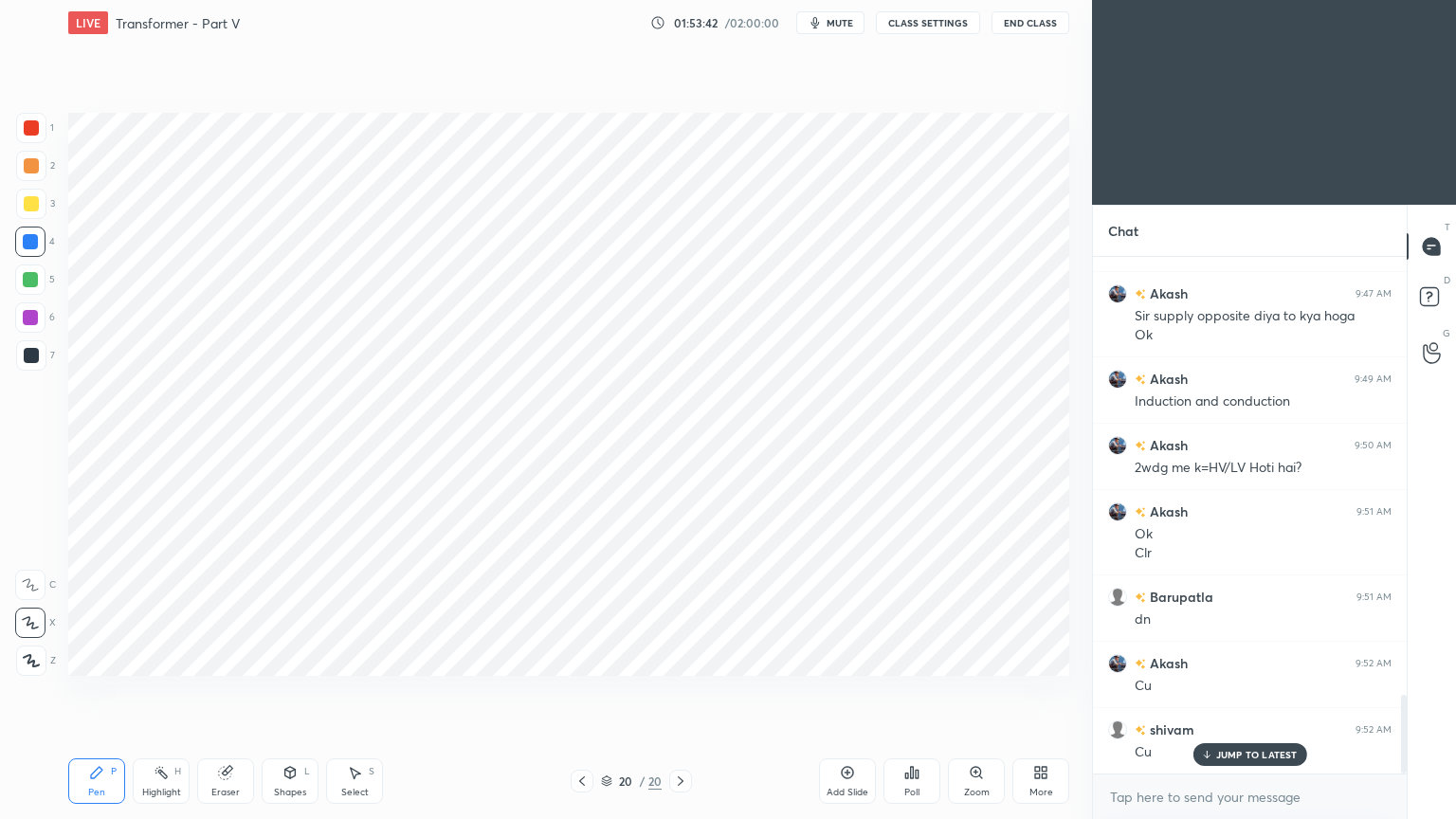 click at bounding box center (30, 318) 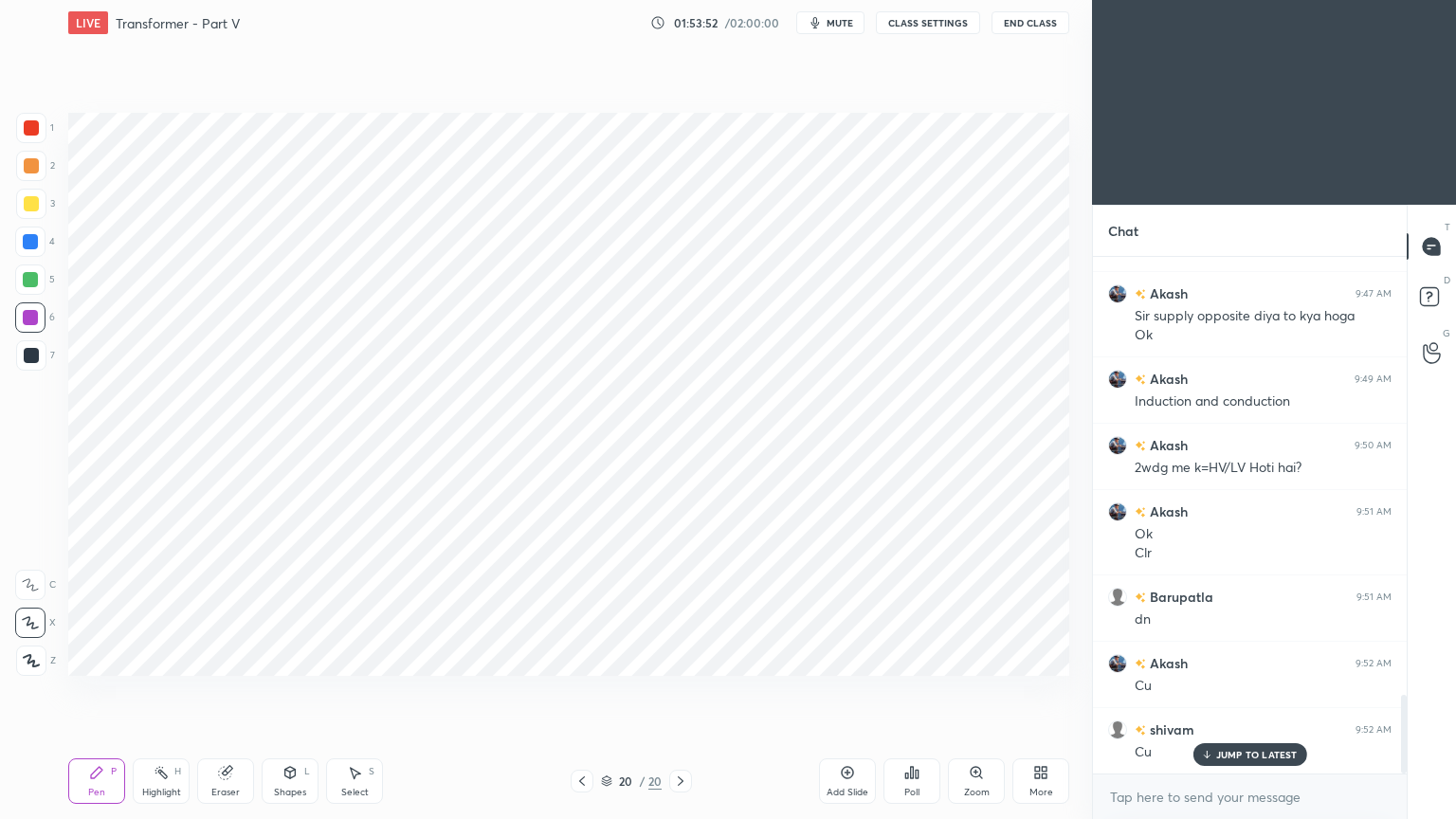 click on "Eraser" at bounding box center [226, 781] 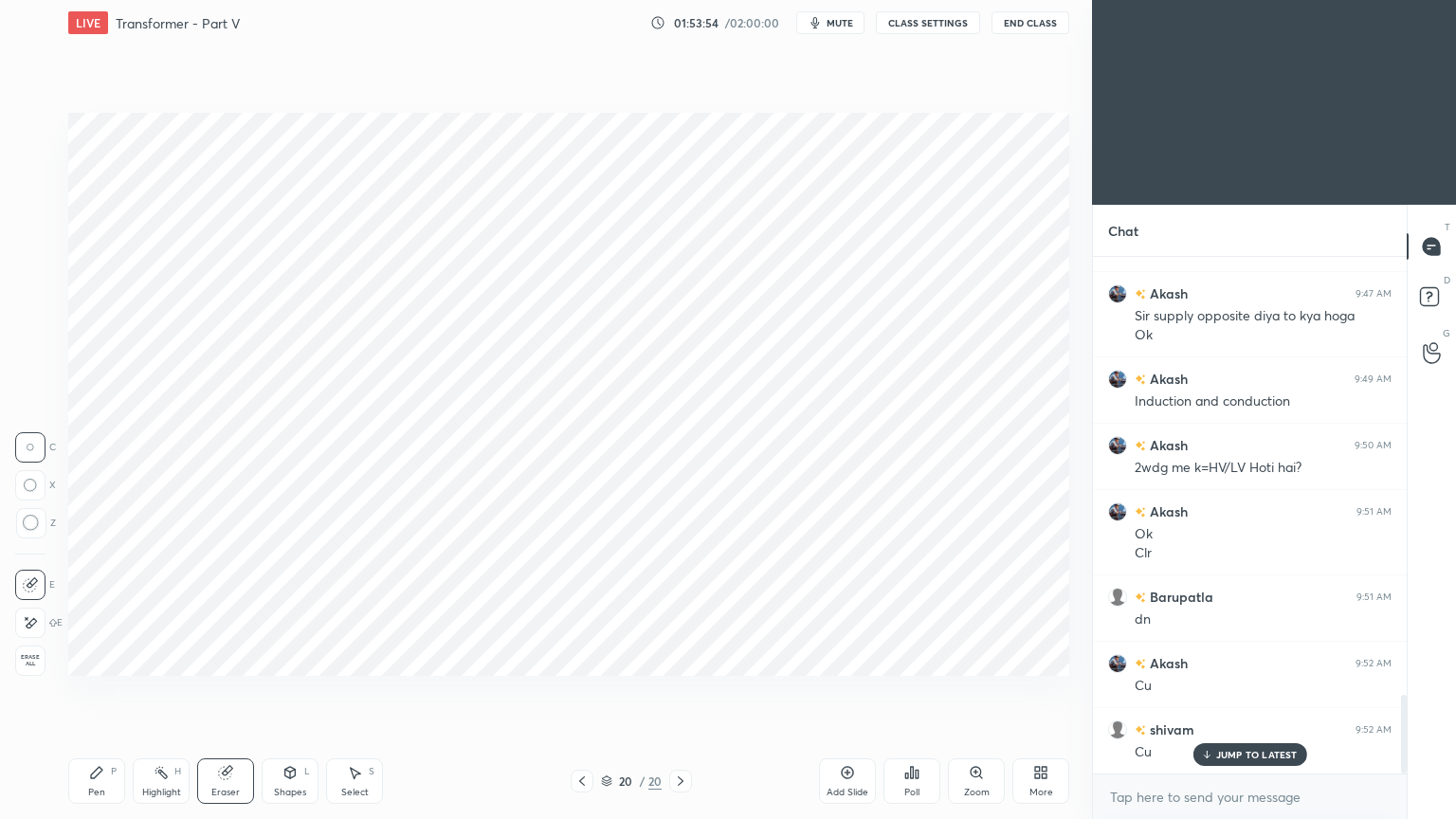 click 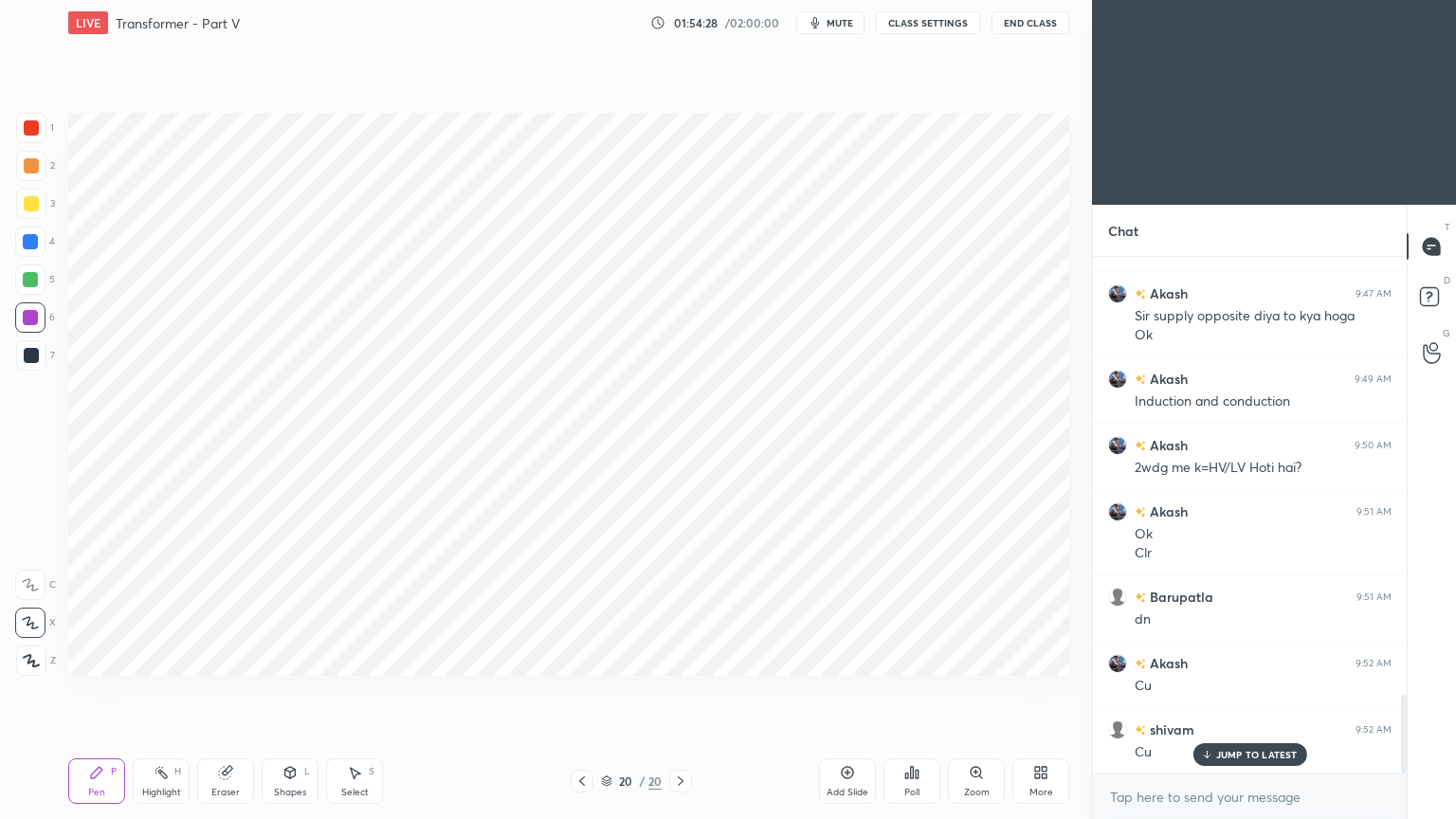 click at bounding box center [31, 355] 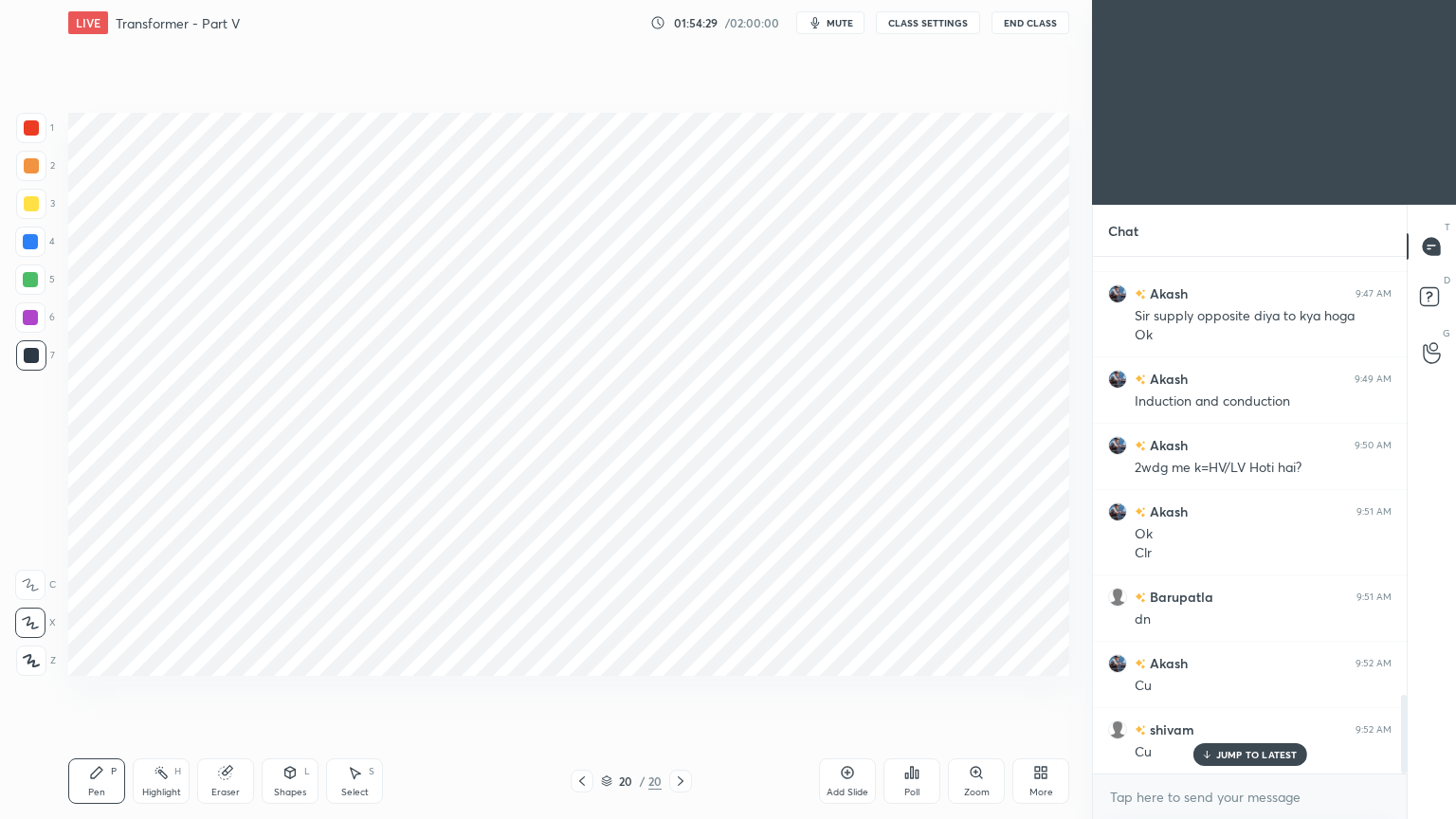 click 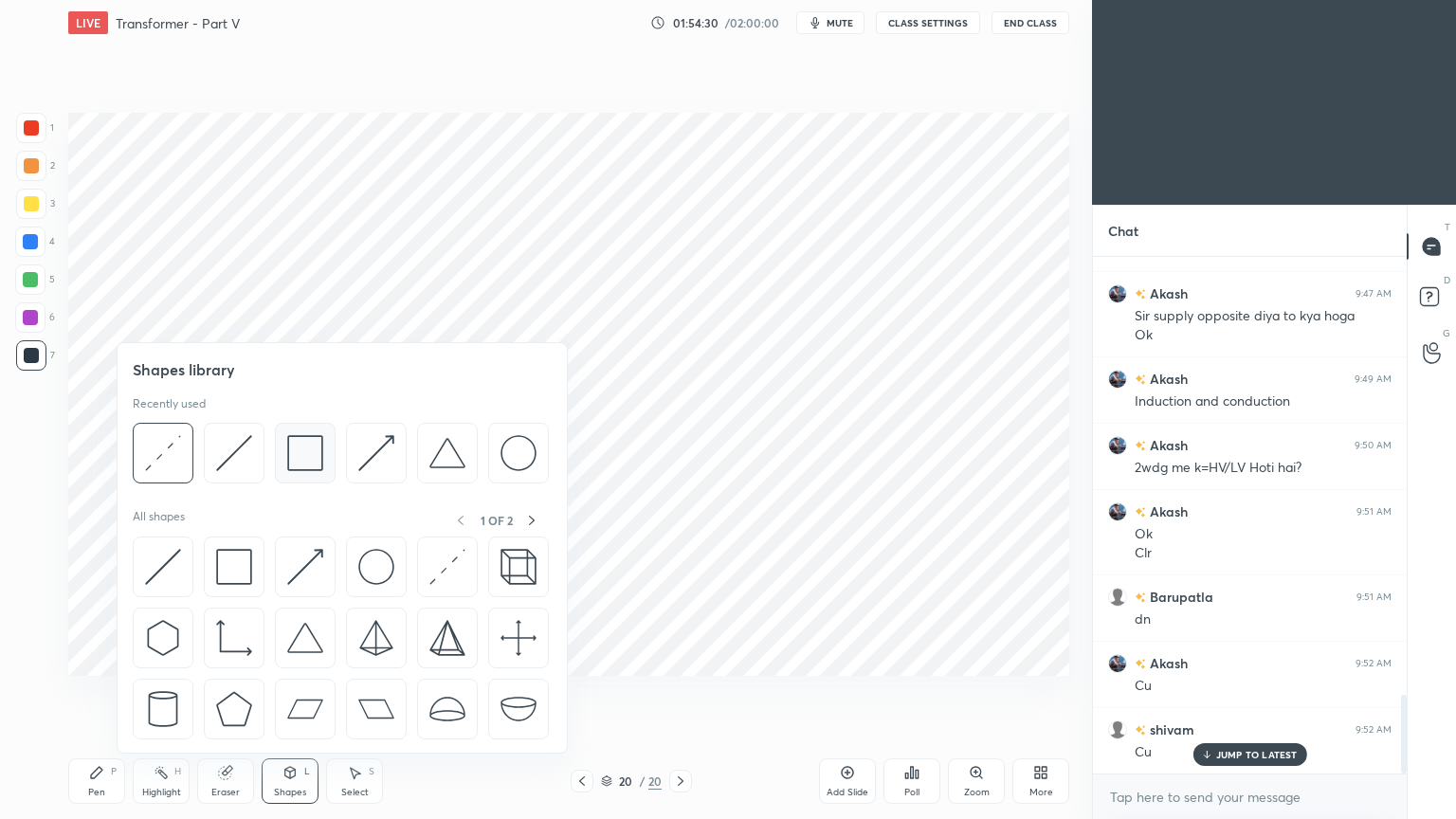 click at bounding box center [305, 453] 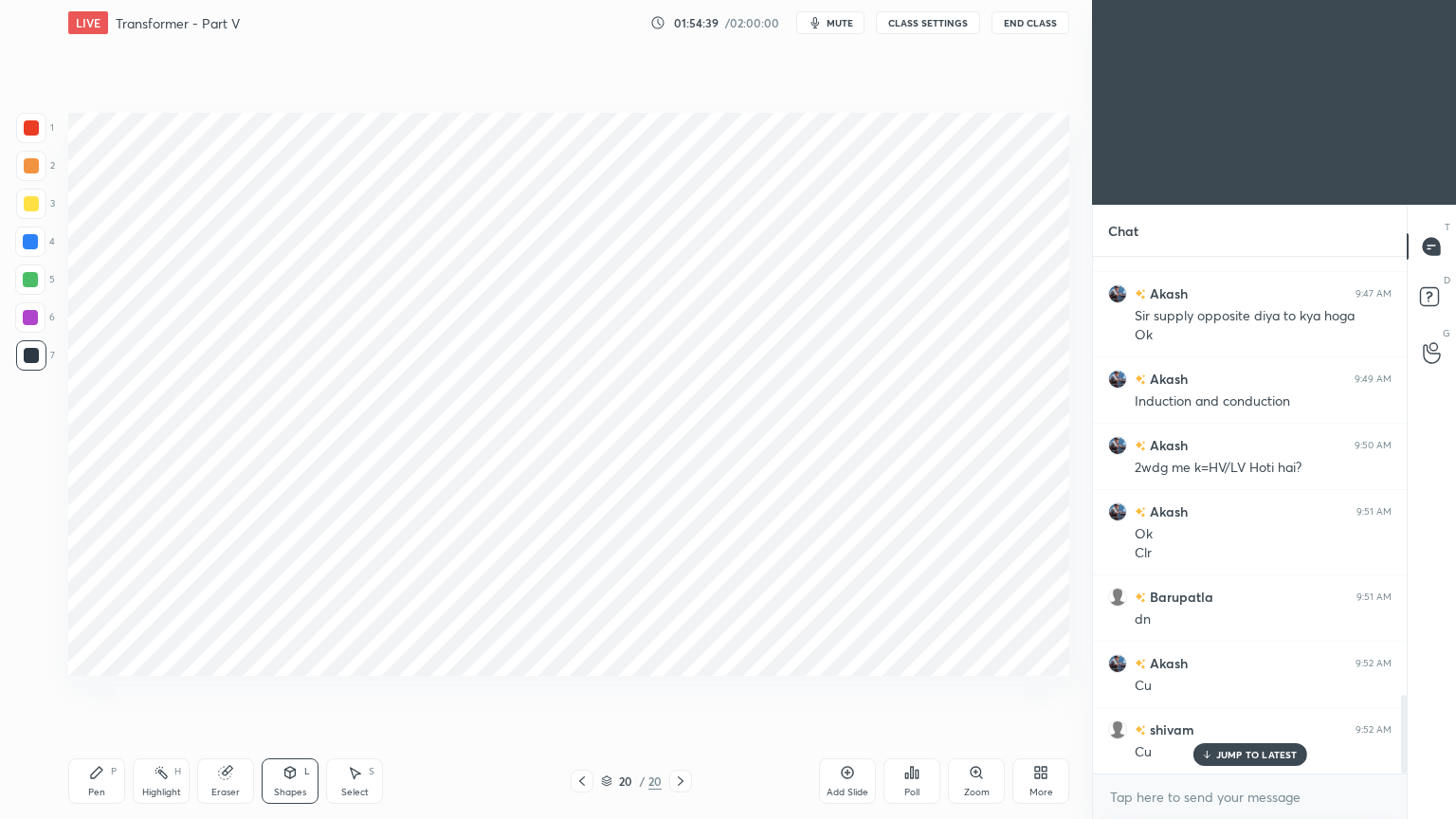 click on "Eraser" at bounding box center [226, 781] 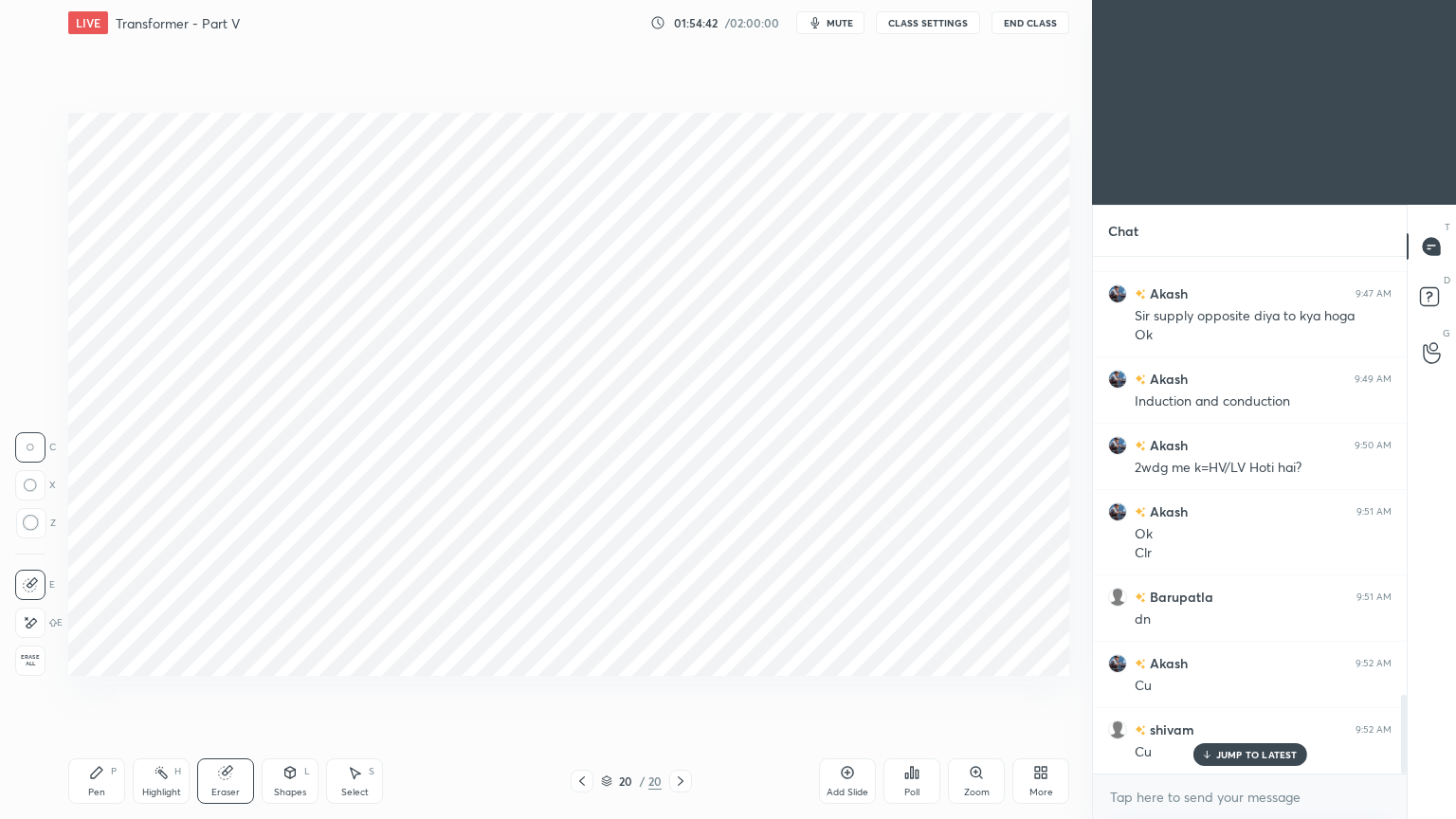 click on "Shapes" at bounding box center [290, 792] 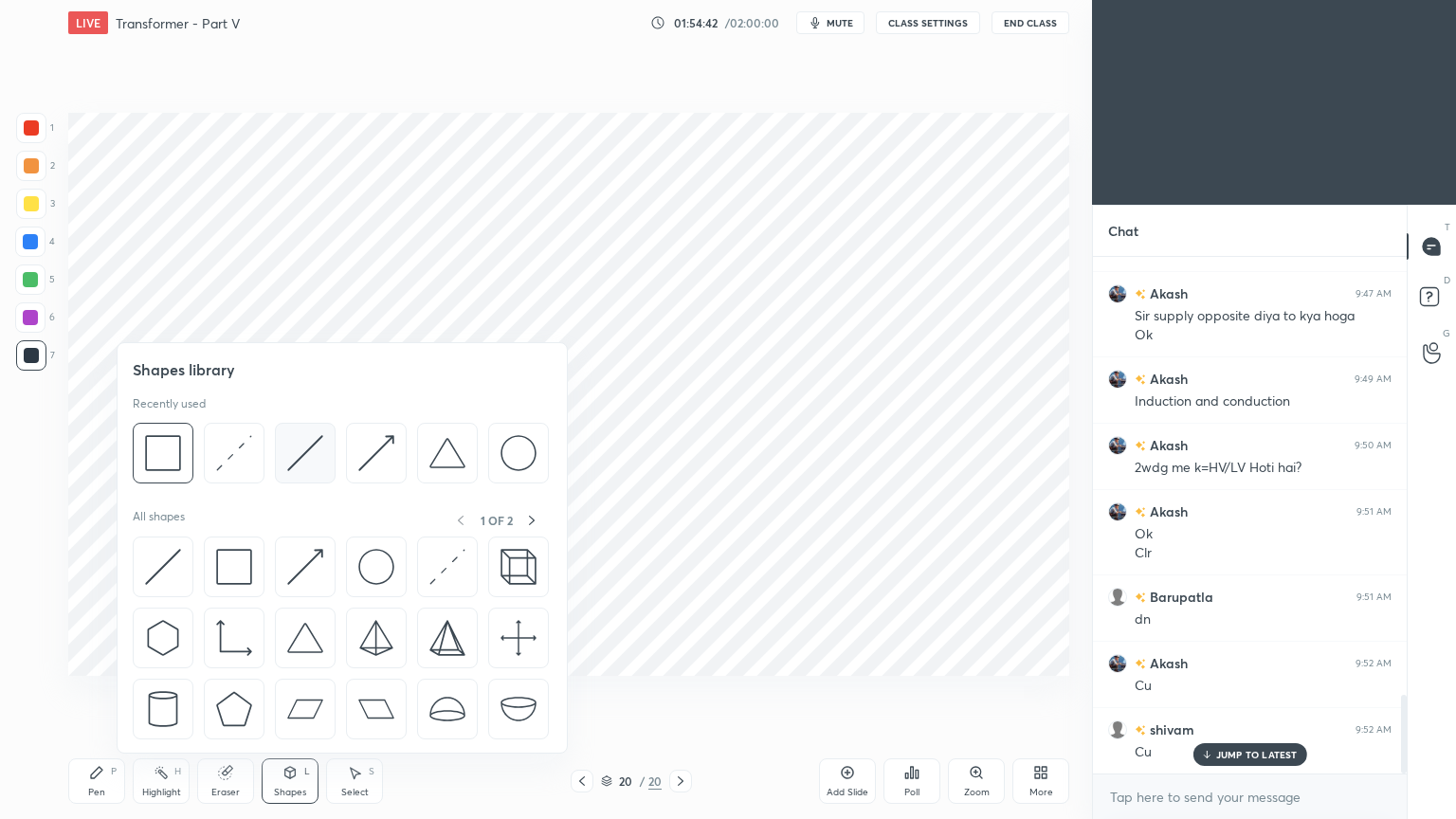 click at bounding box center [305, 453] 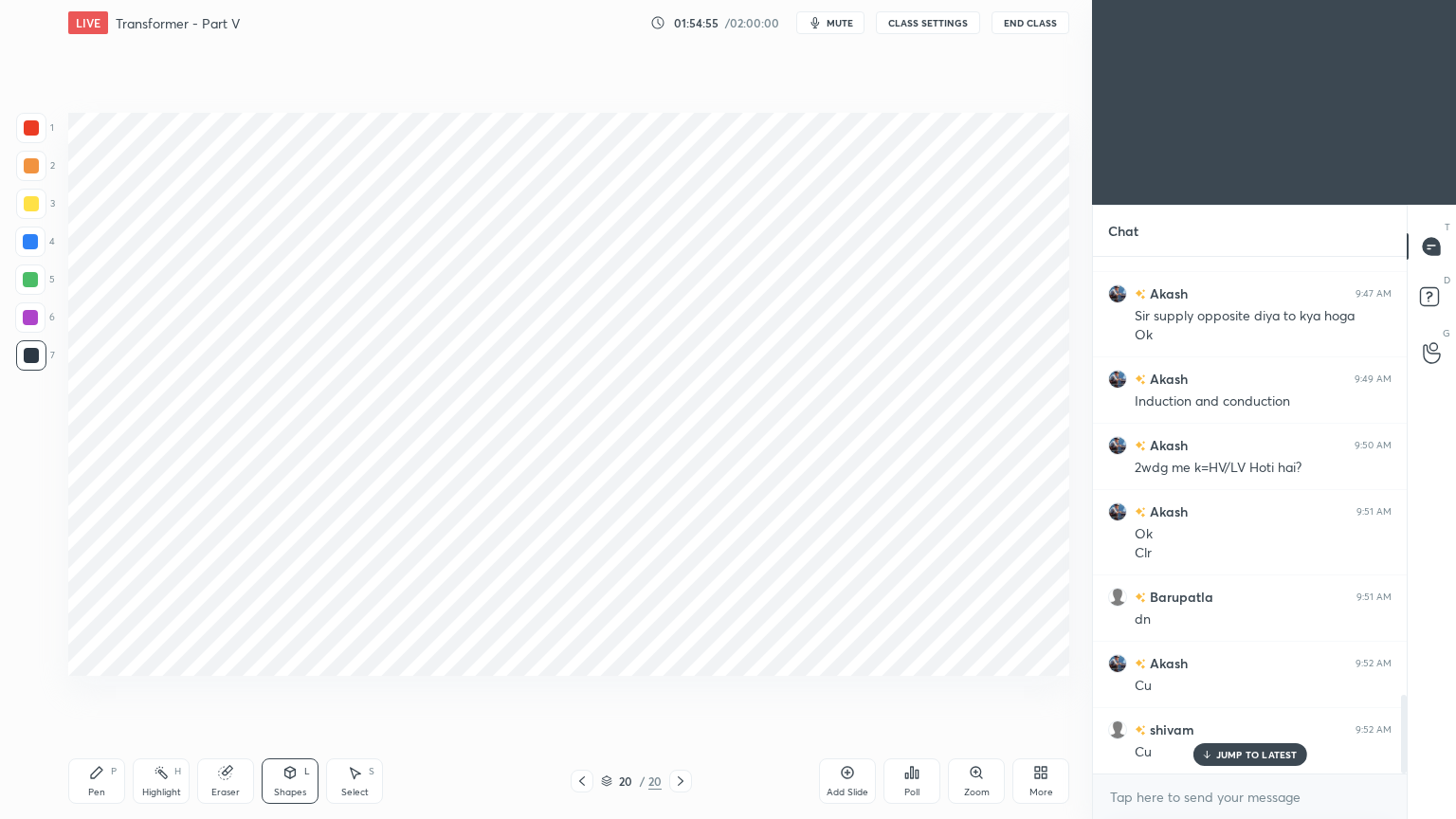 click on "Pen P Highlight H Eraser Shapes L Select S 20 / 20 Add Slide Poll Zoom More" at bounding box center [569, 781] 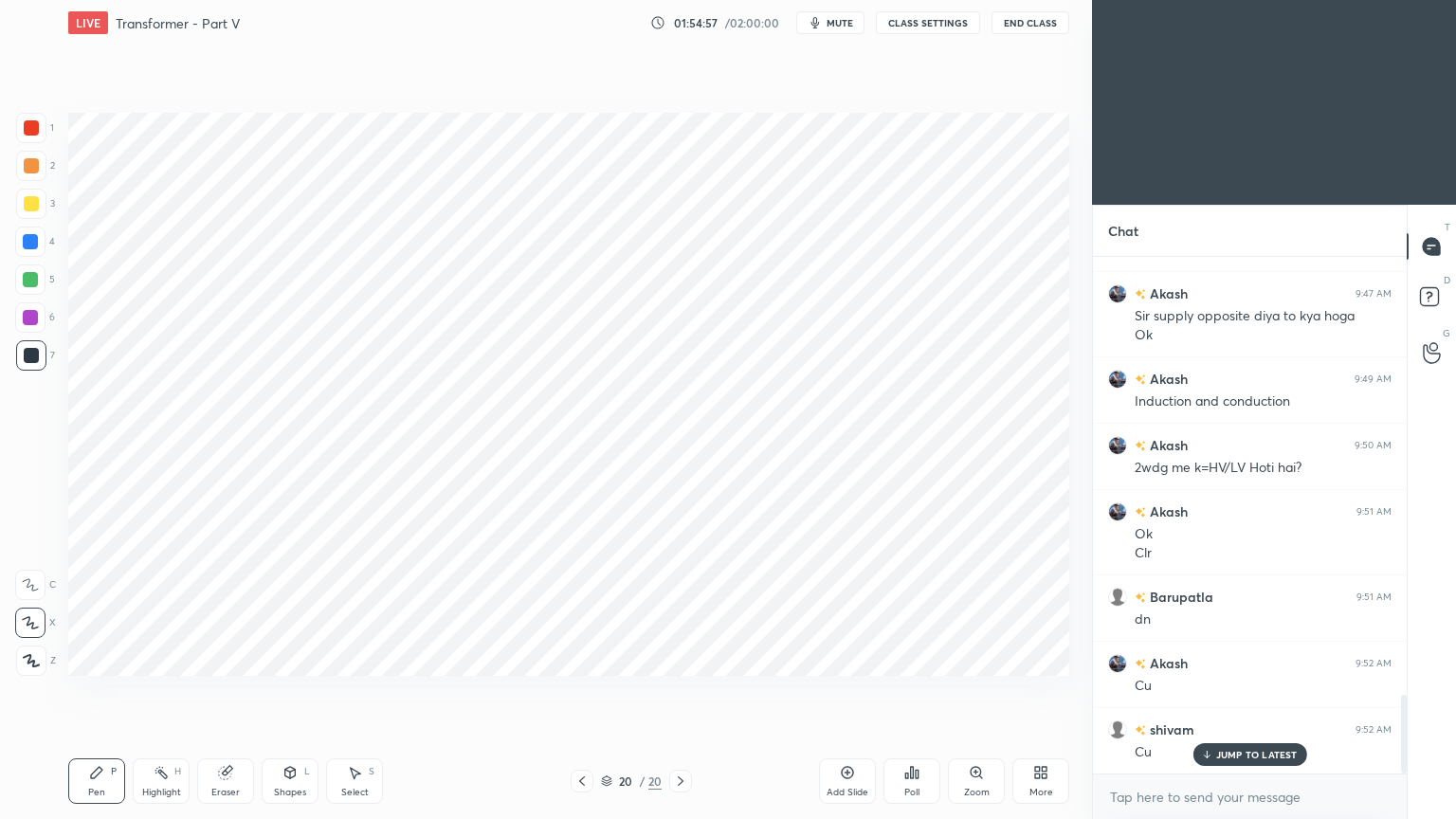 click at bounding box center (30, 318) 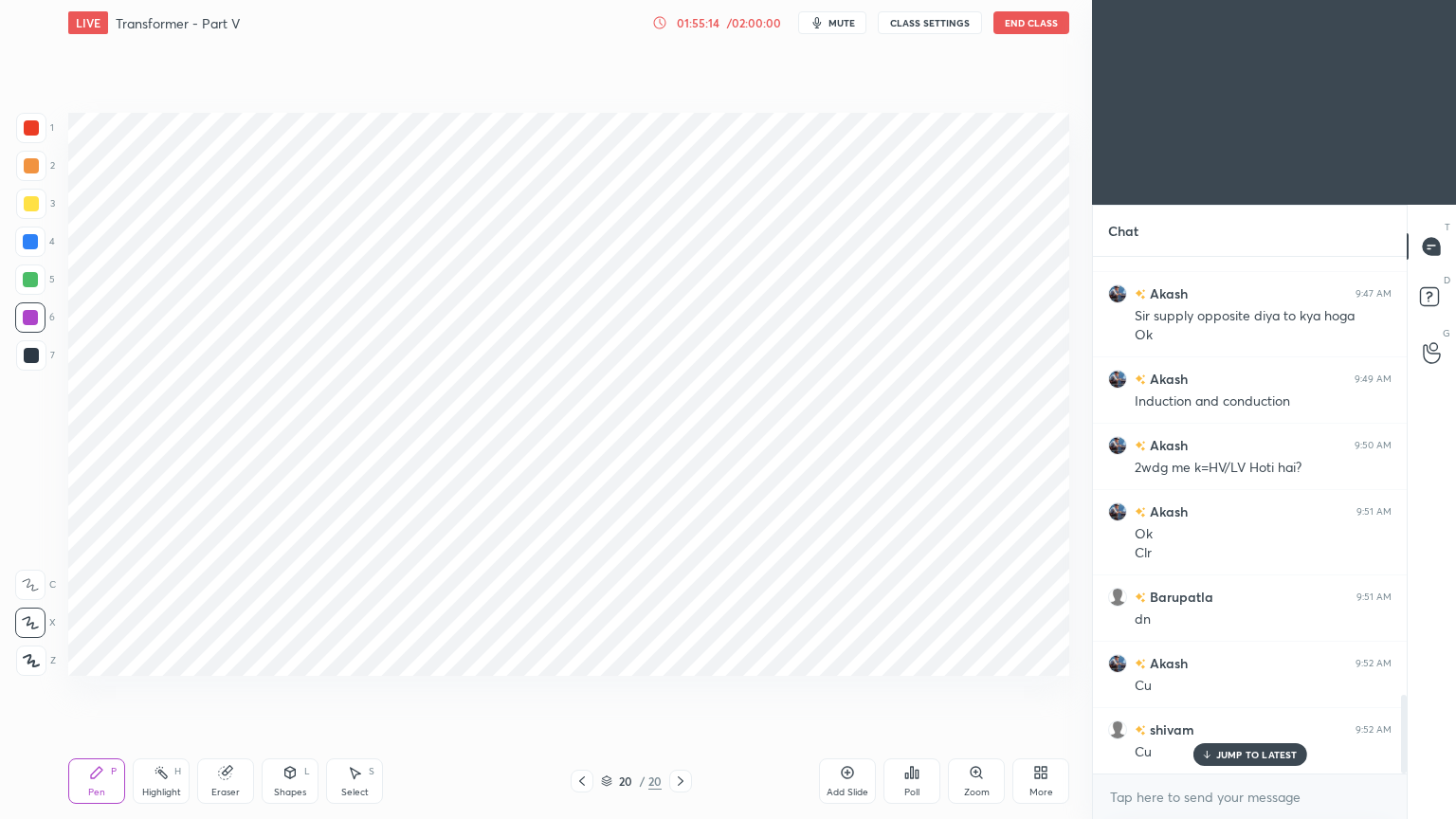 click at bounding box center [30, 318] 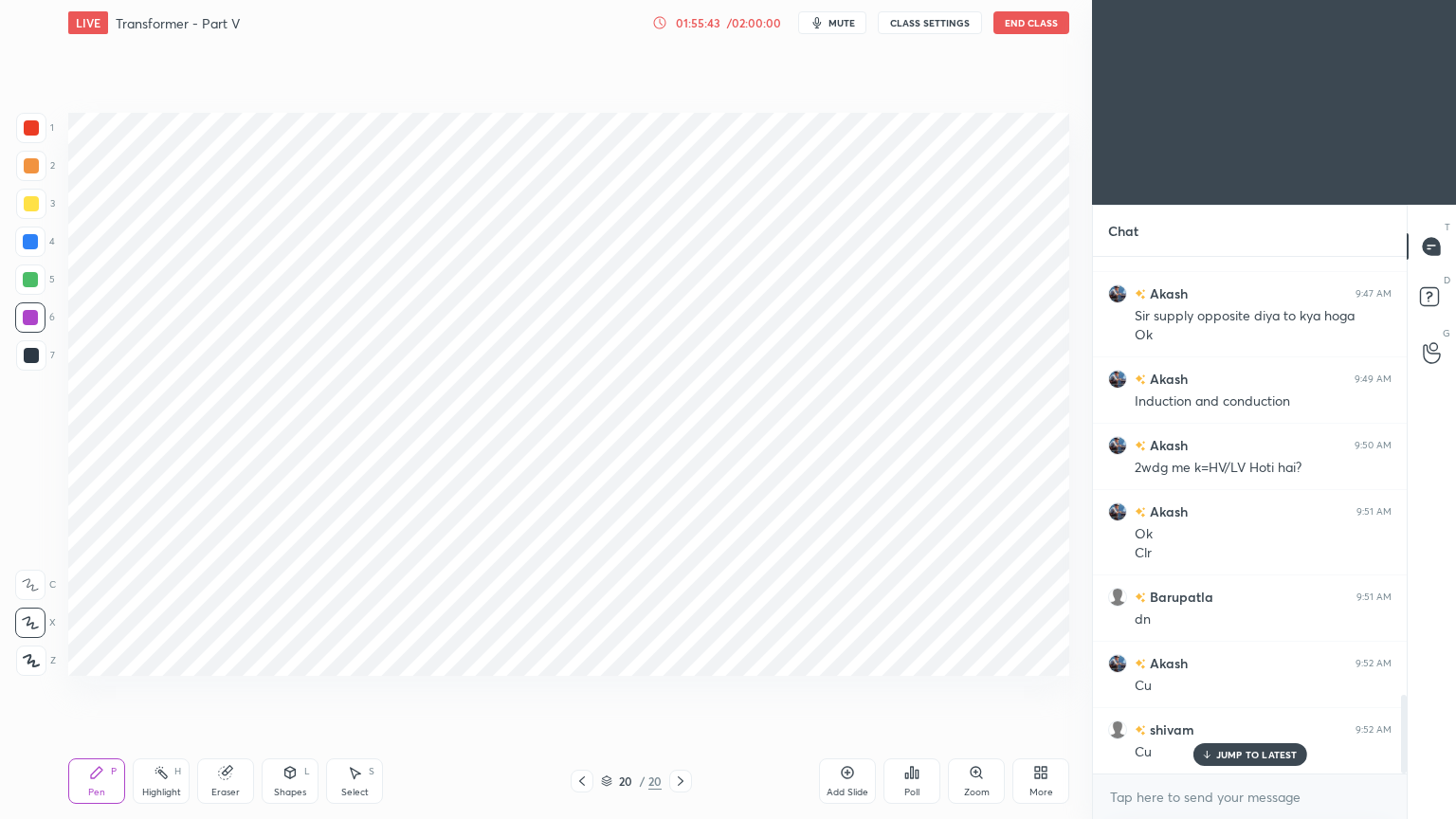 click at bounding box center [31, 128] 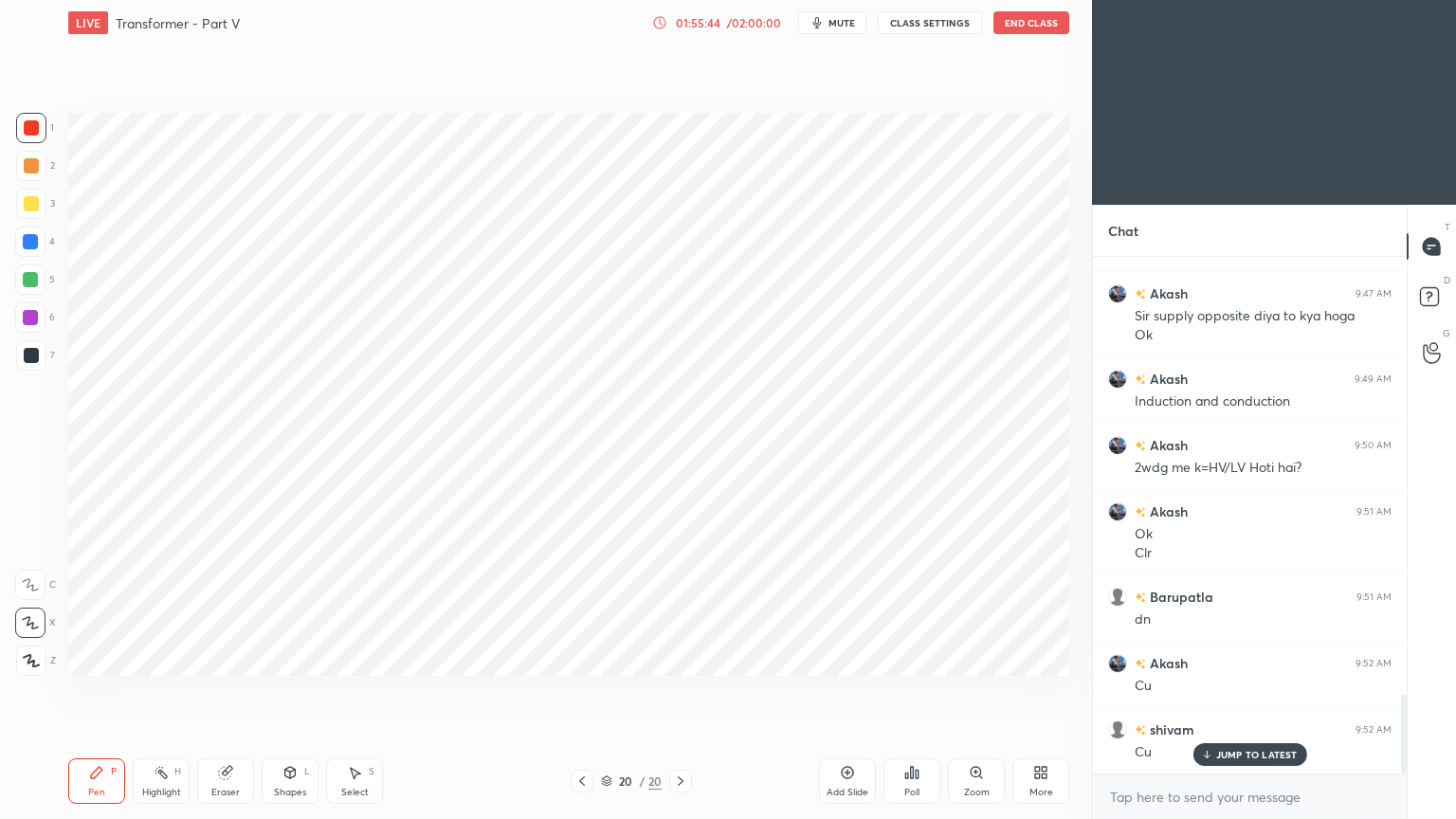 click on "Shapes L" at bounding box center (290, 781) 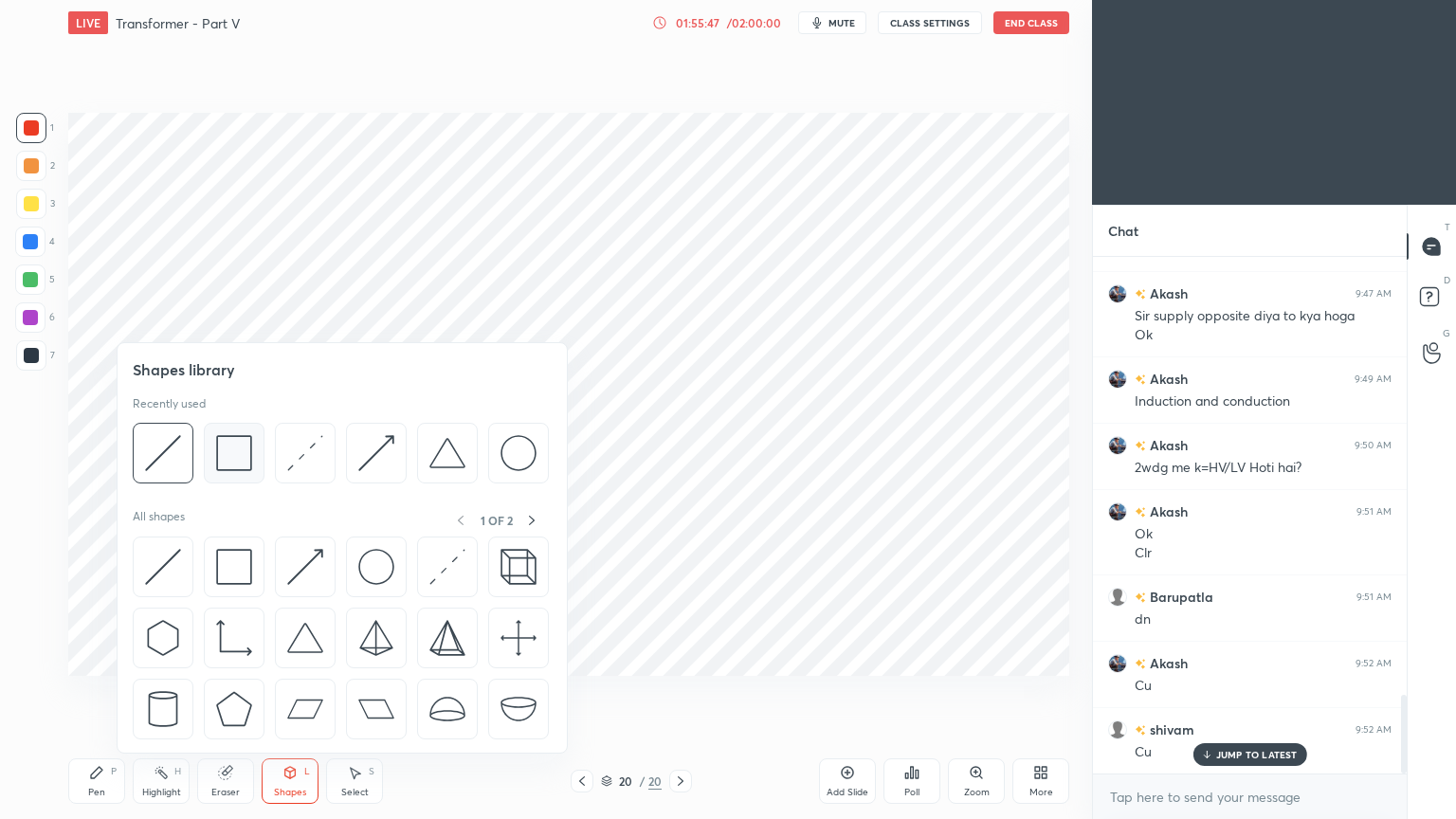 click at bounding box center (234, 453) 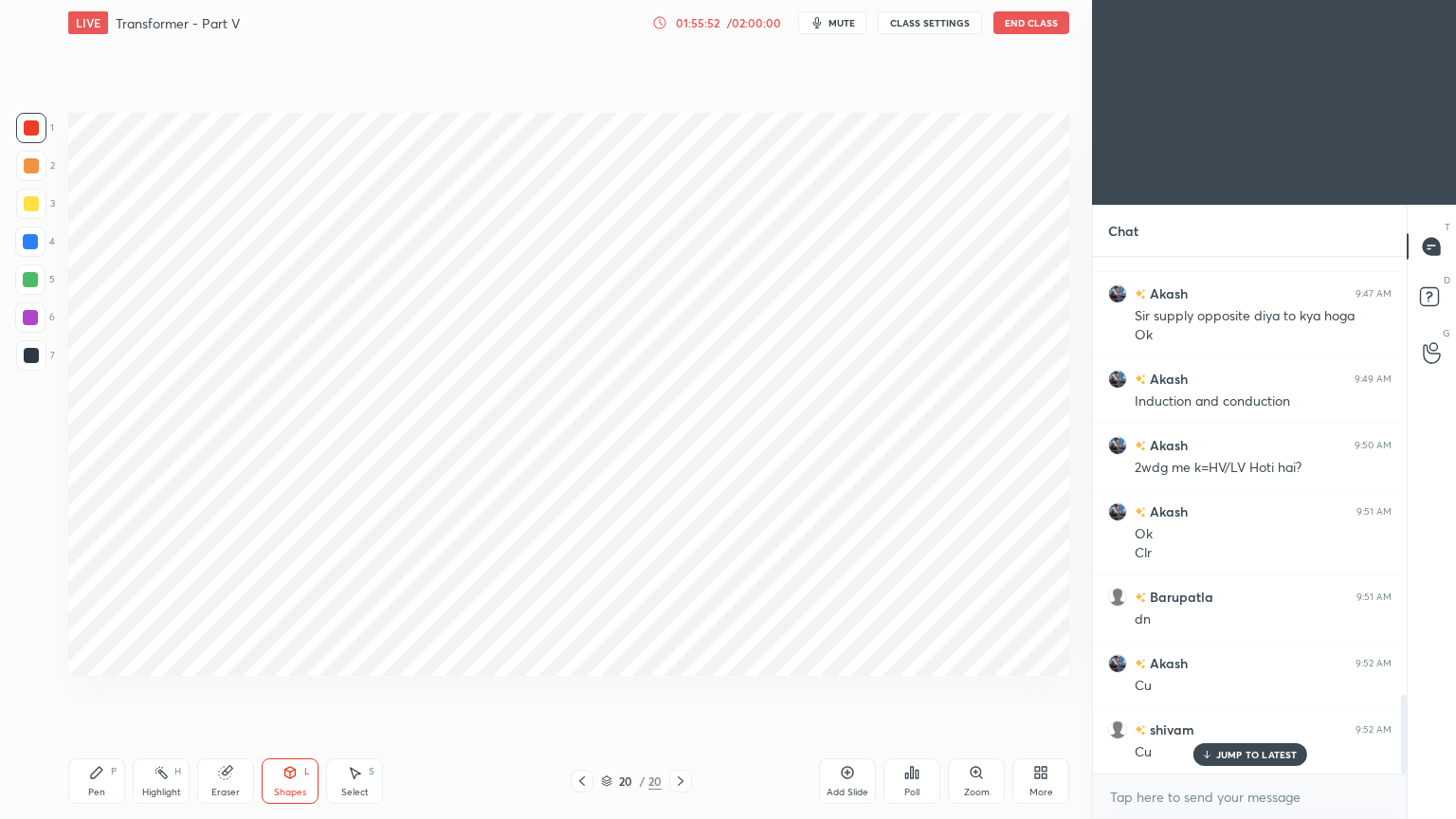 click on "Pen P" at bounding box center (97, 781) 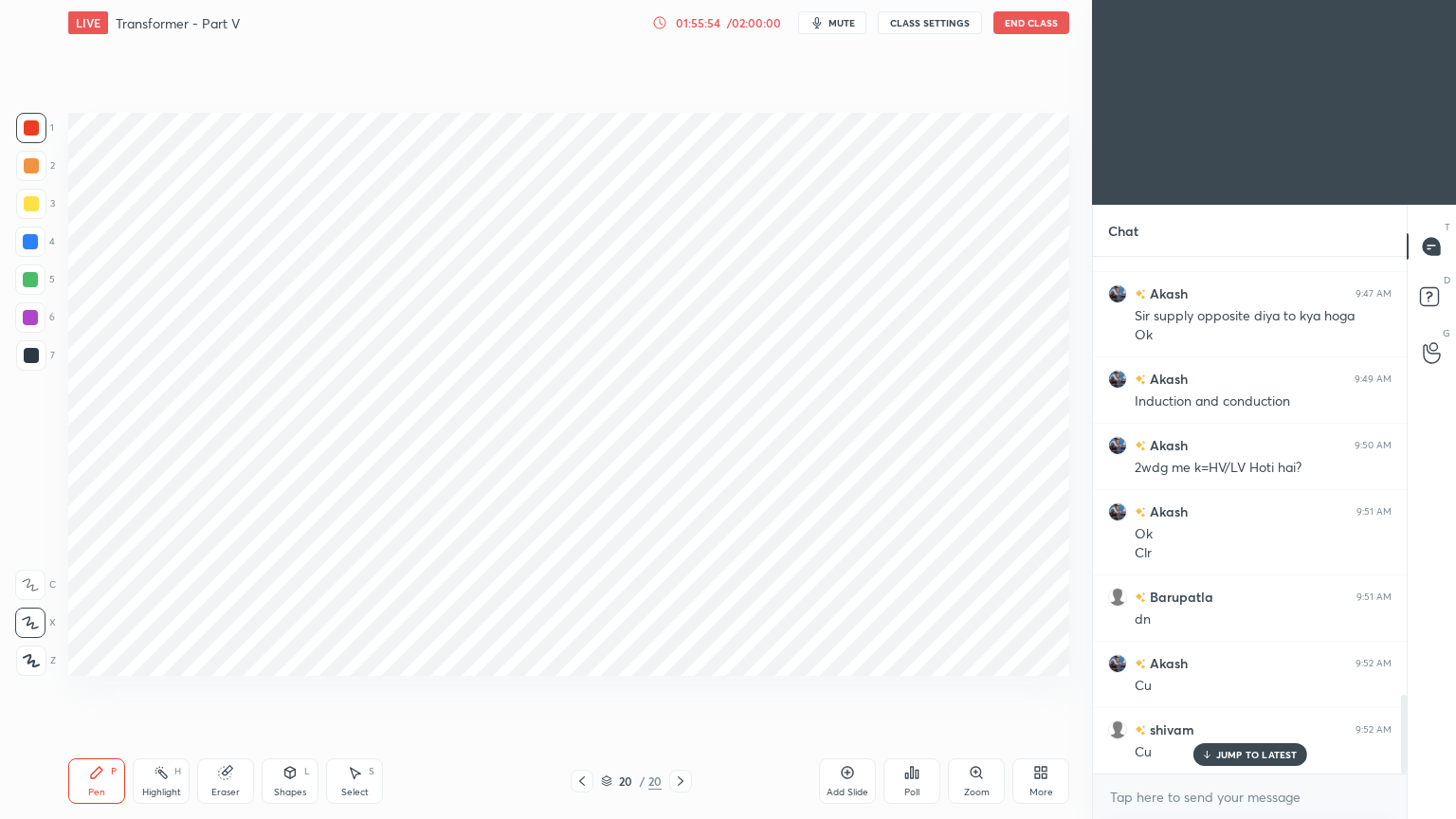 click at bounding box center [30, 242] 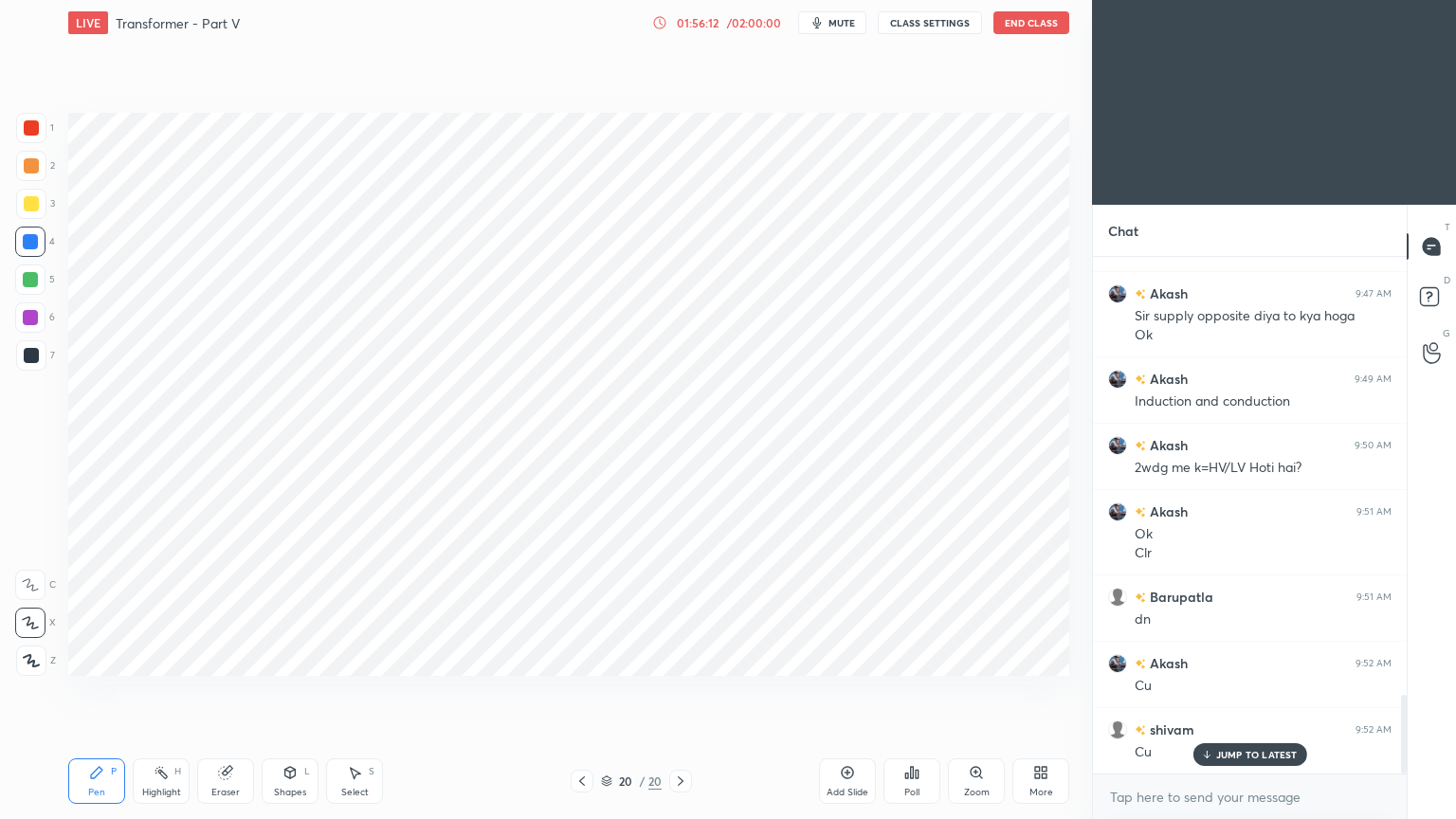 click at bounding box center (30, 318) 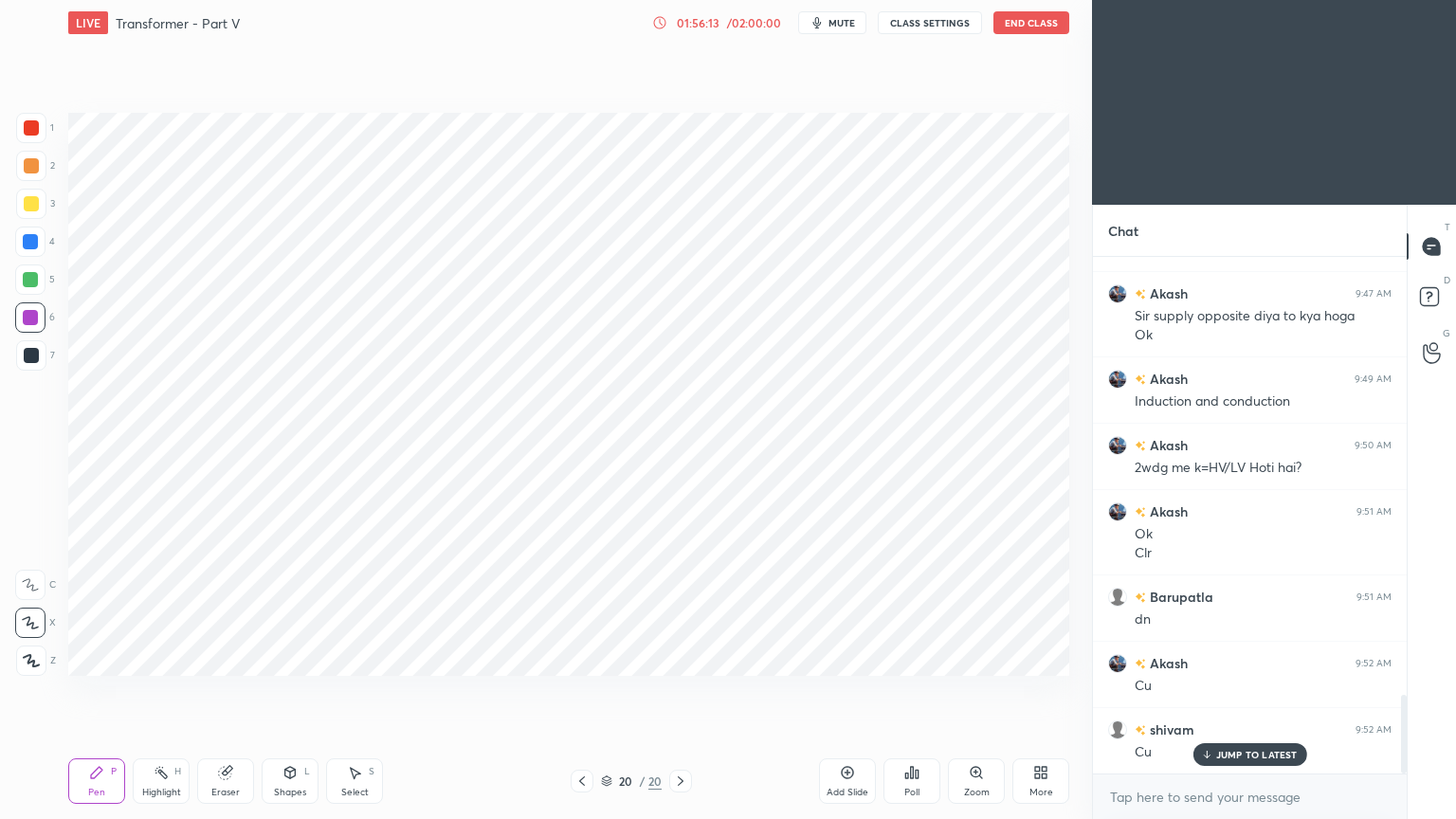 scroll, scrollTop: 2941, scrollLeft: 0, axis: vertical 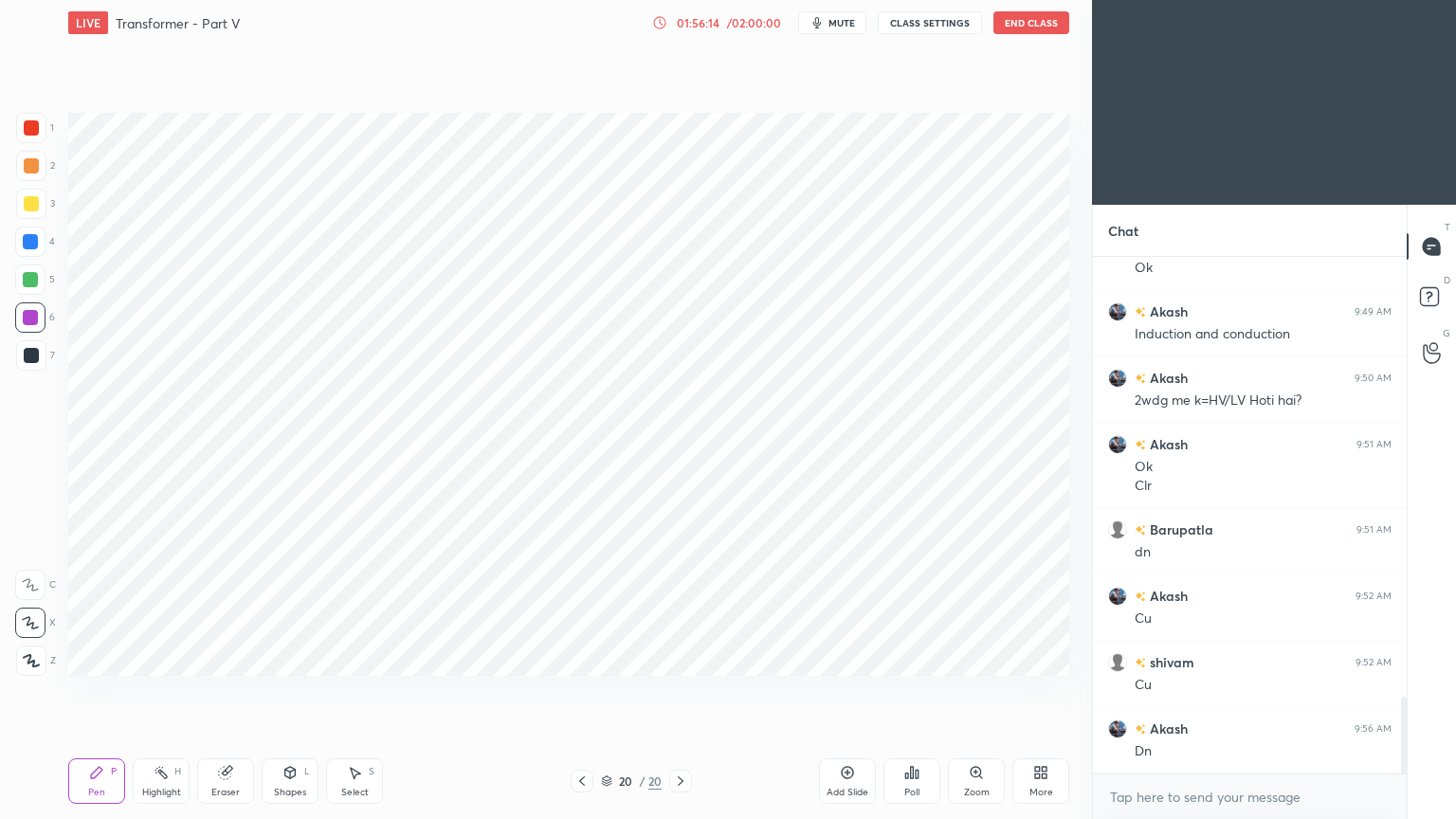click on "Add Slide" at bounding box center (847, 792) 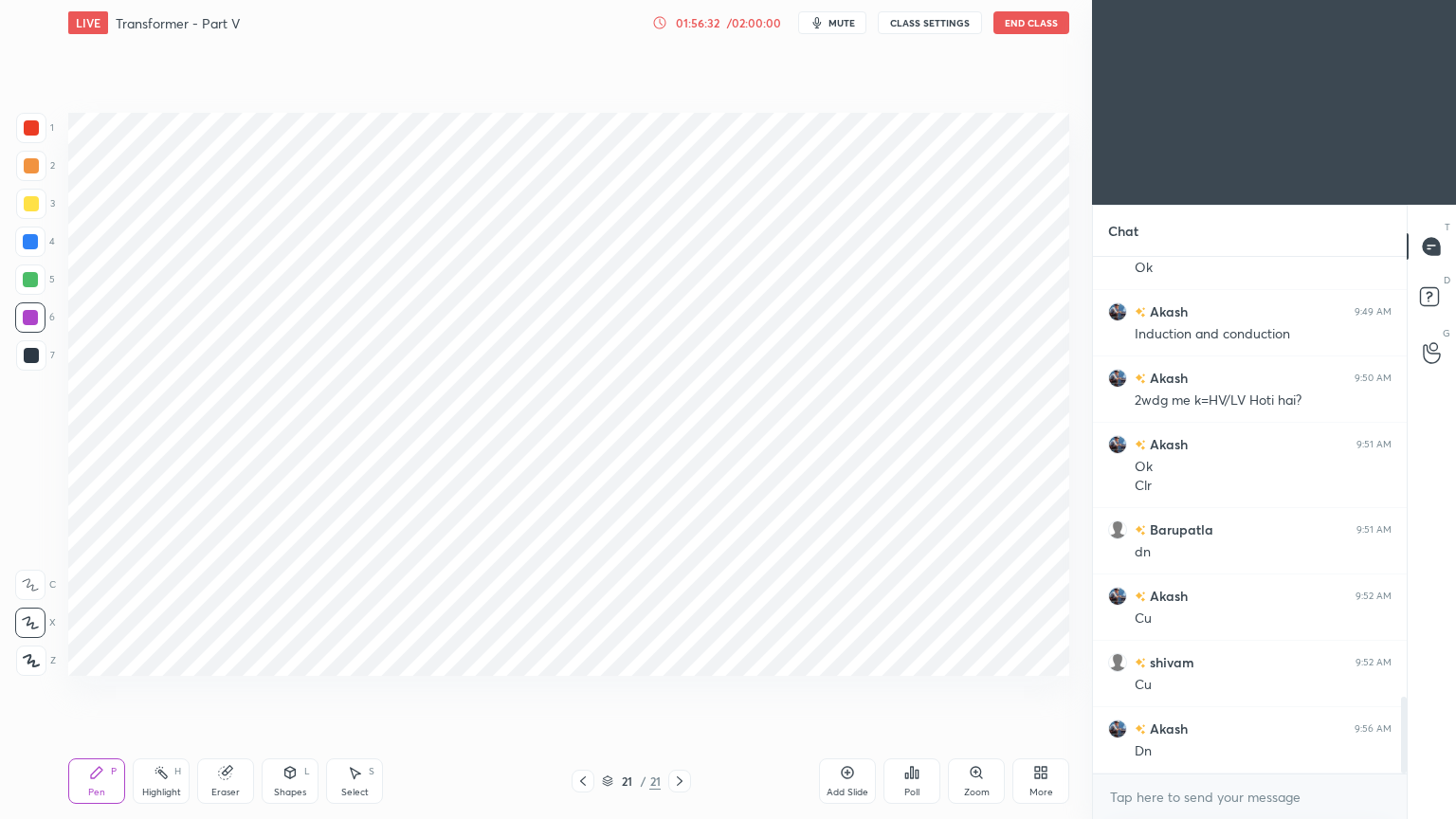 click at bounding box center [31, 355] 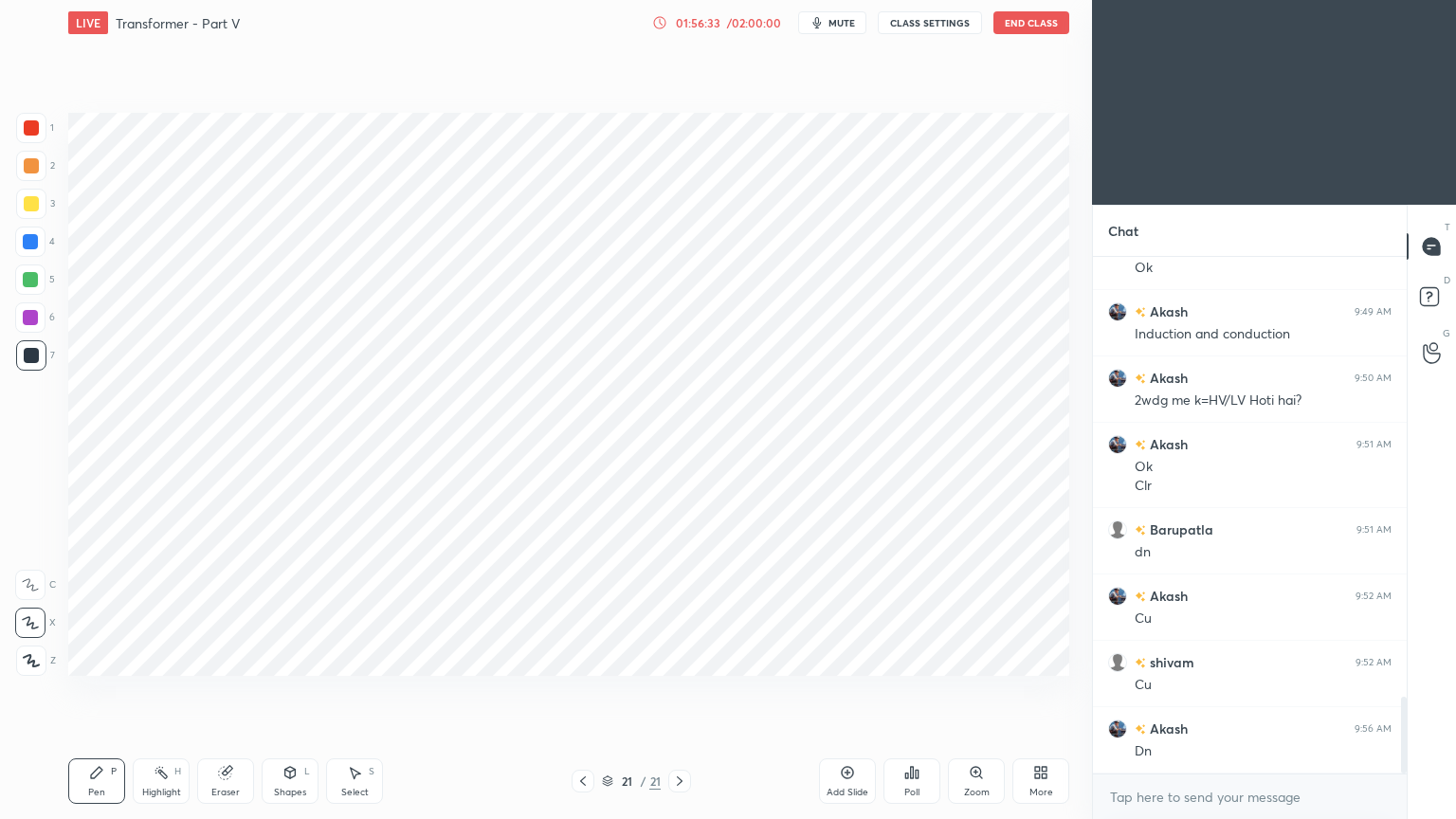 click at bounding box center [30, 242] 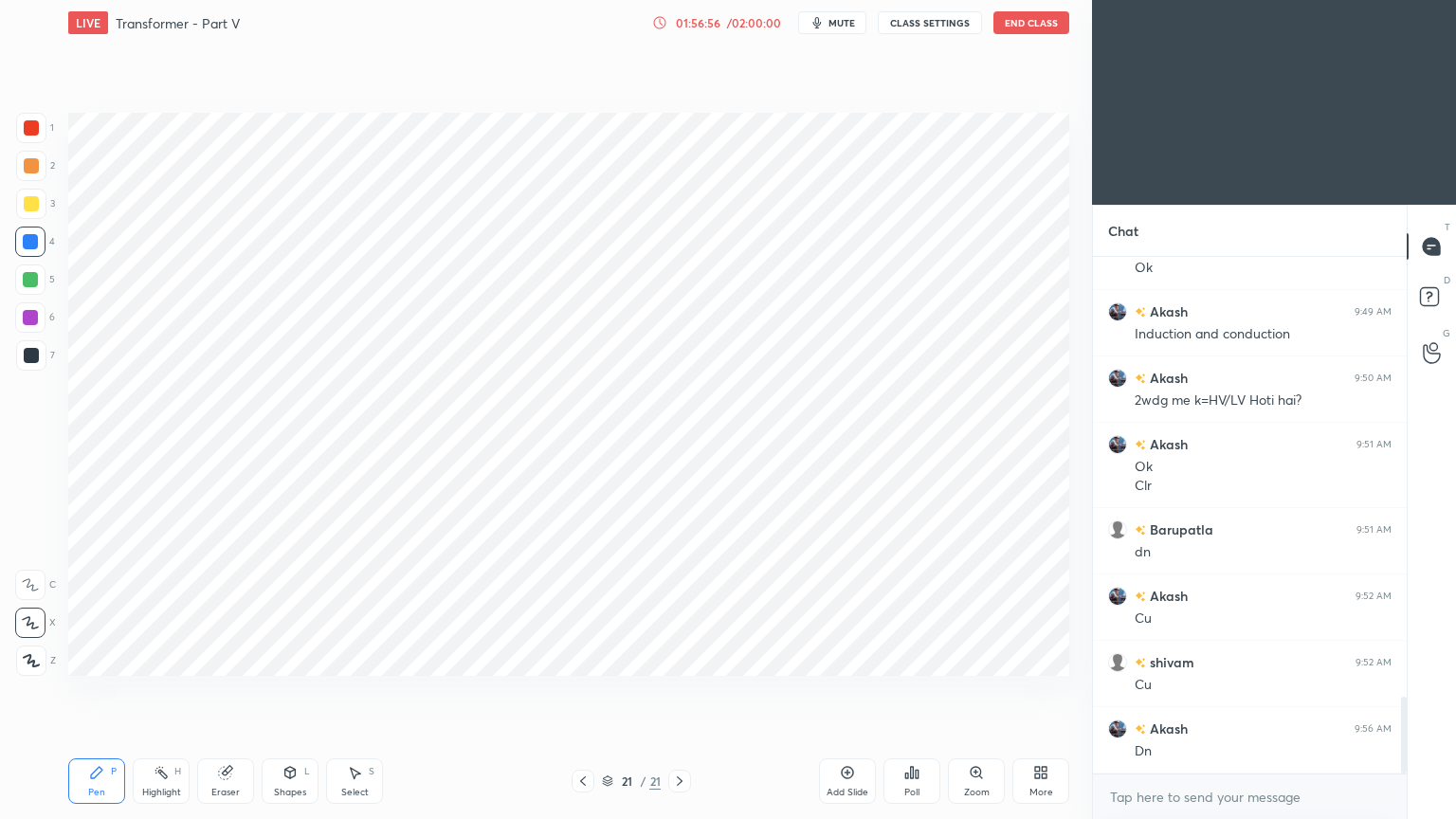 click at bounding box center [31, 355] 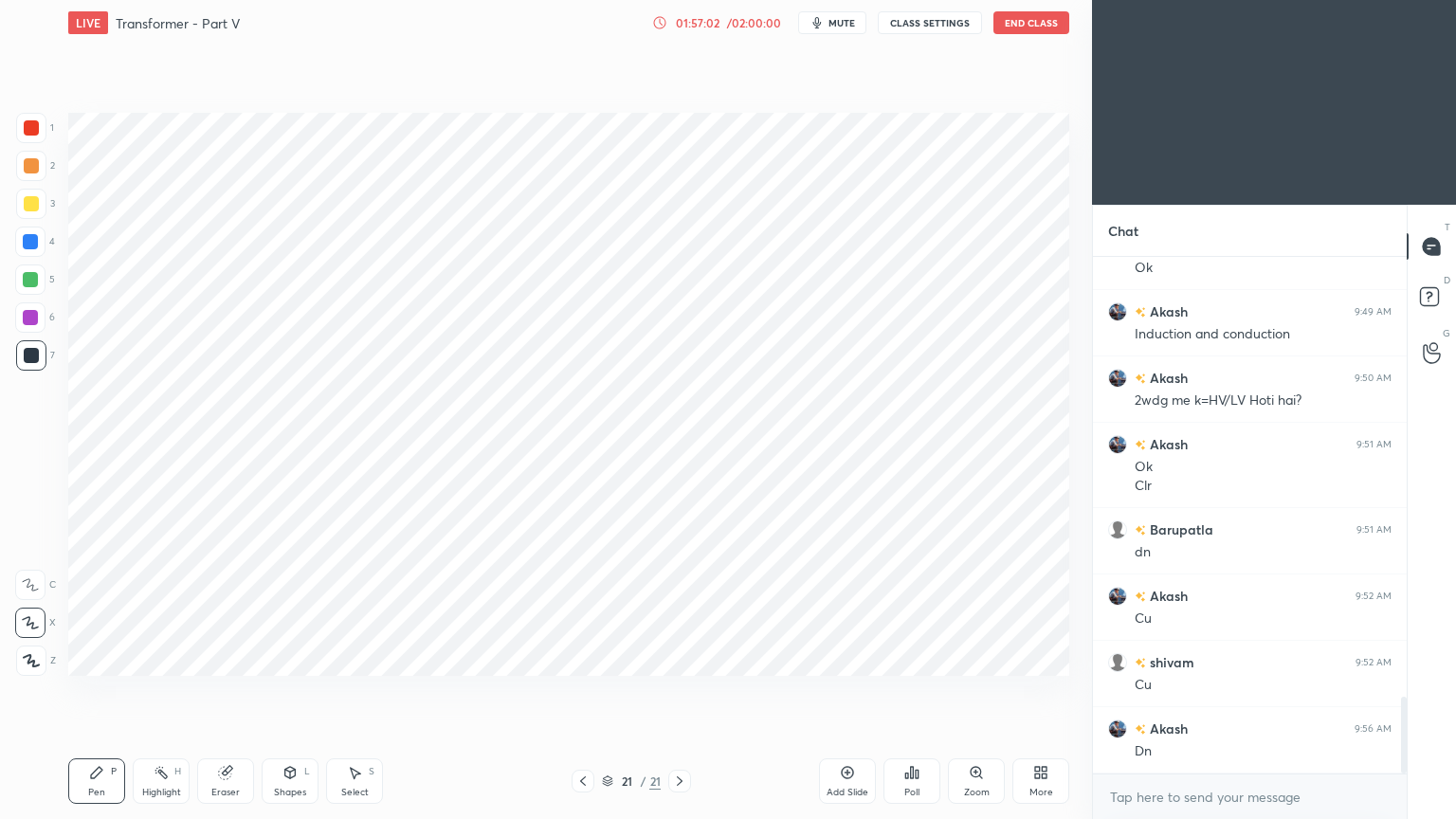 click at bounding box center (31, 128) 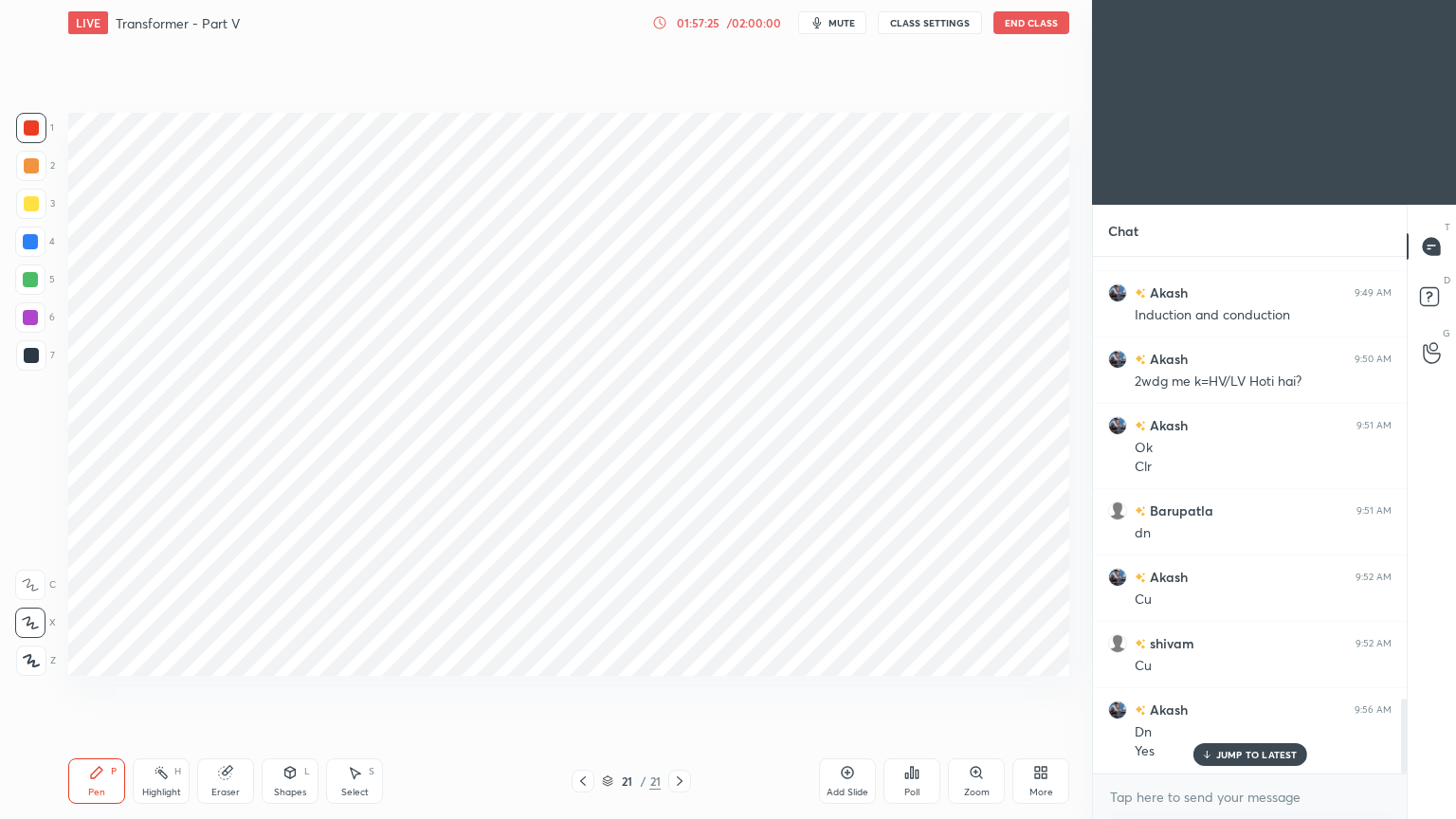 scroll, scrollTop: 3026, scrollLeft: 0, axis: vertical 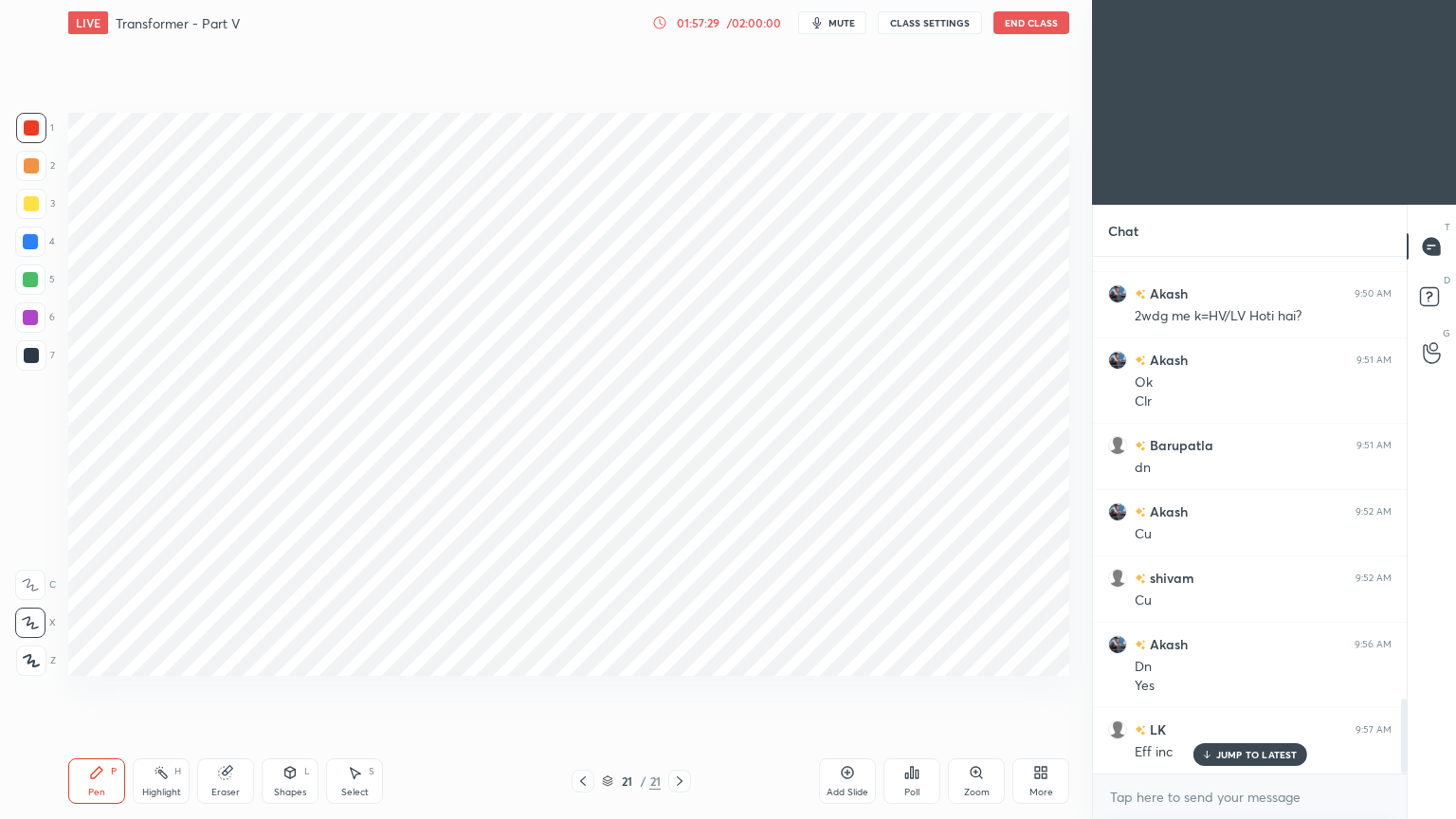 click at bounding box center (30, 318) 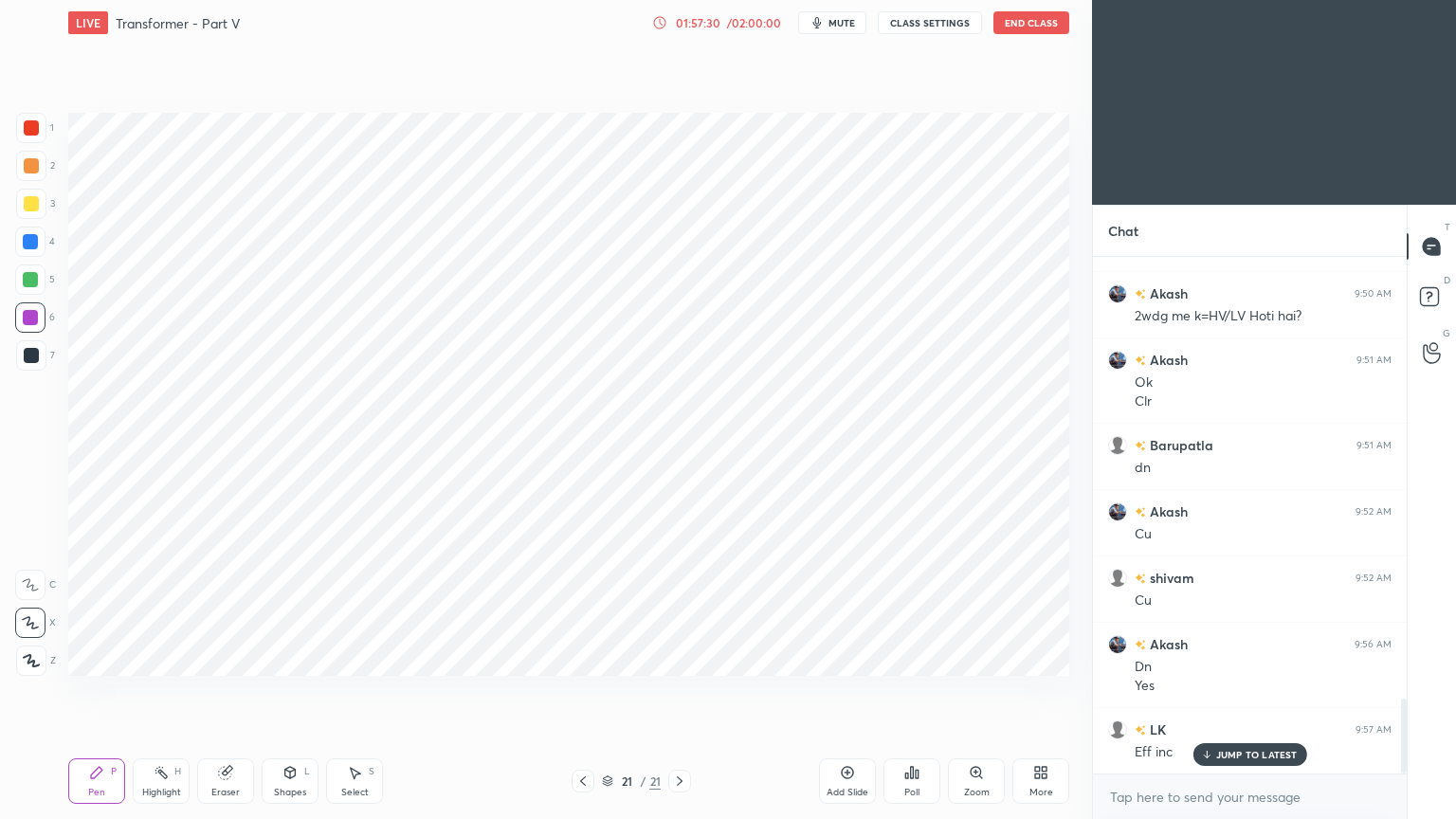 click at bounding box center [31, 355] 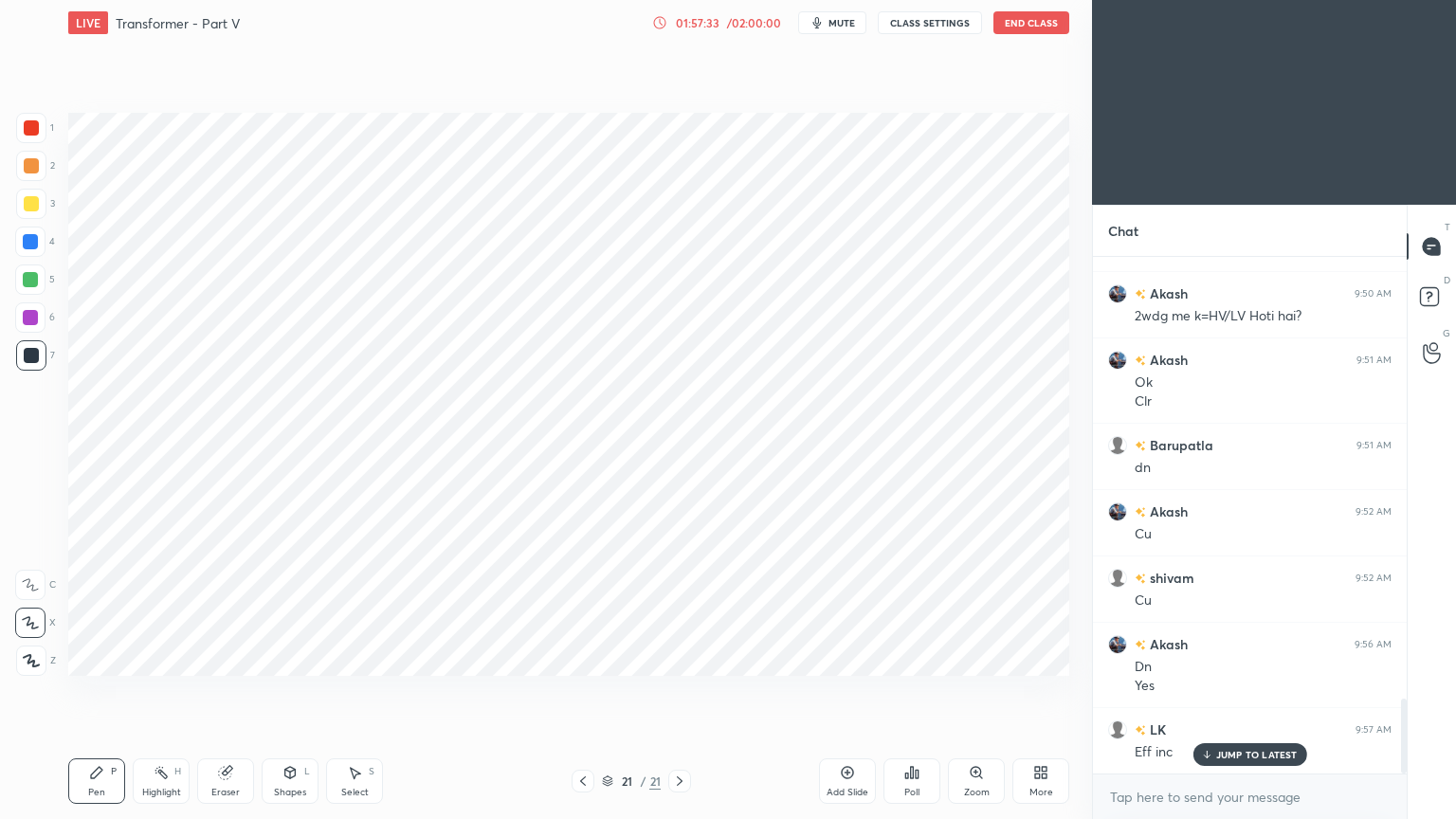 scroll, scrollTop: 3093, scrollLeft: 0, axis: vertical 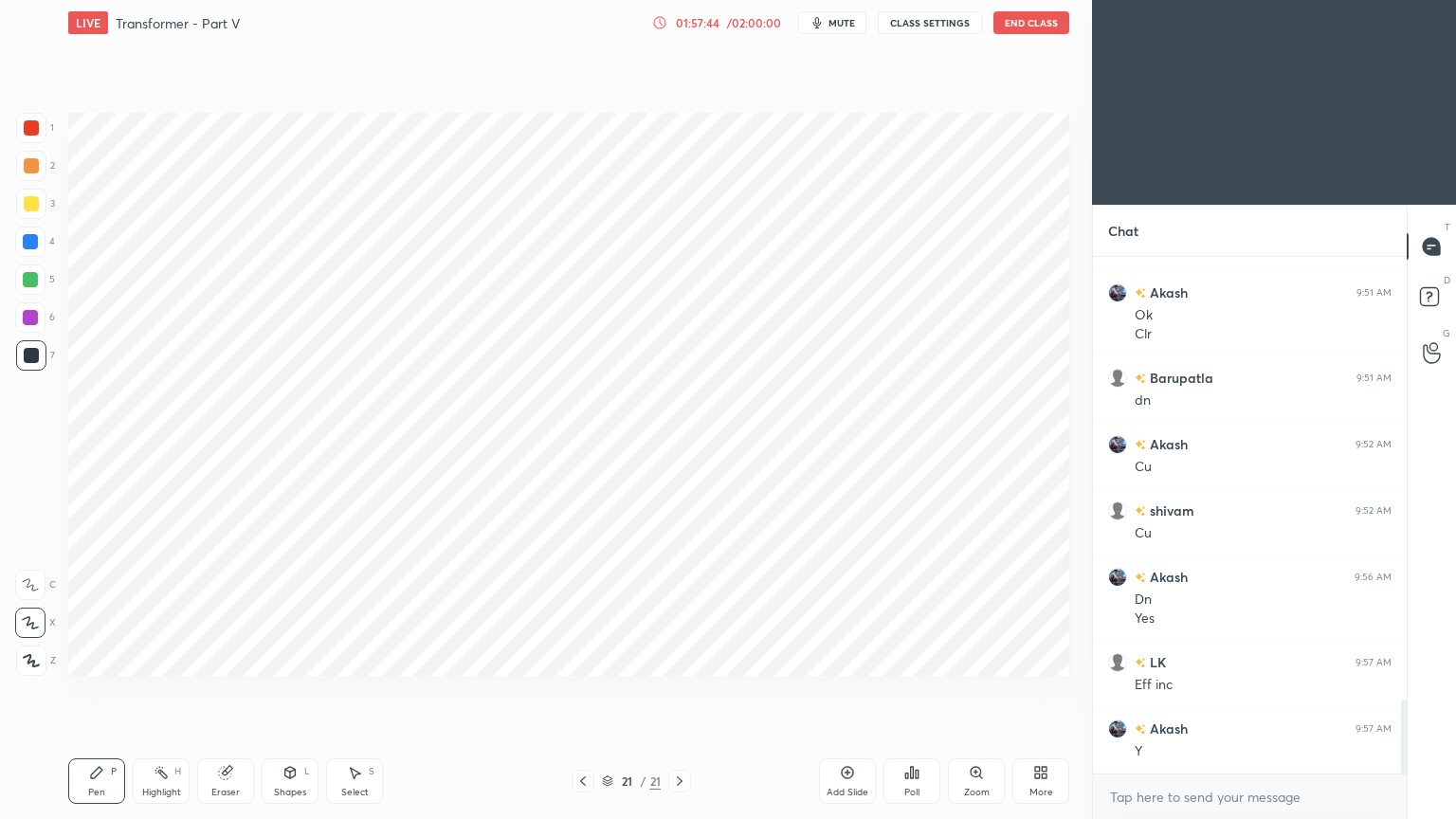 click on "Eraser" at bounding box center [226, 781] 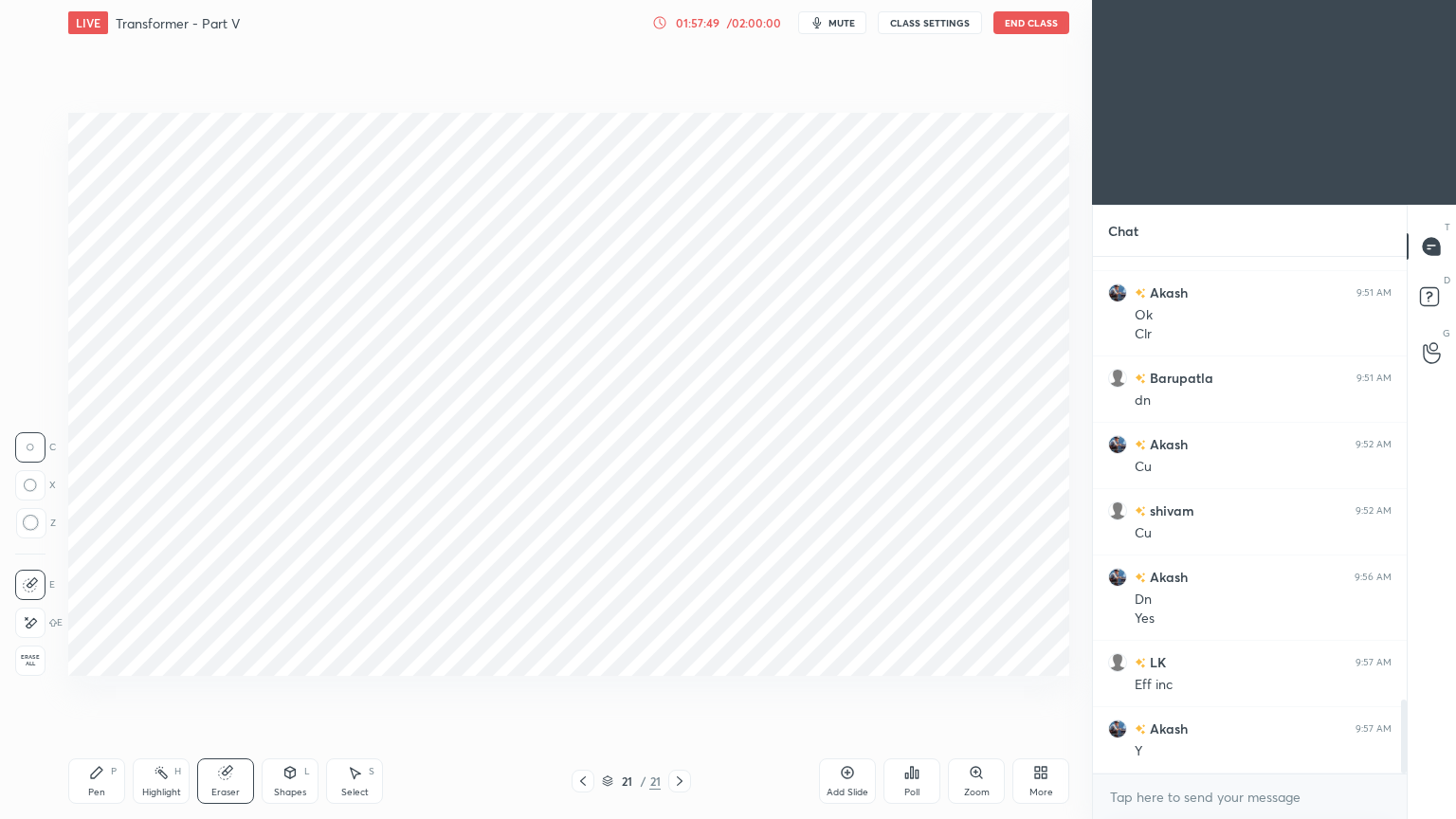 click on "Shapes" at bounding box center (290, 792) 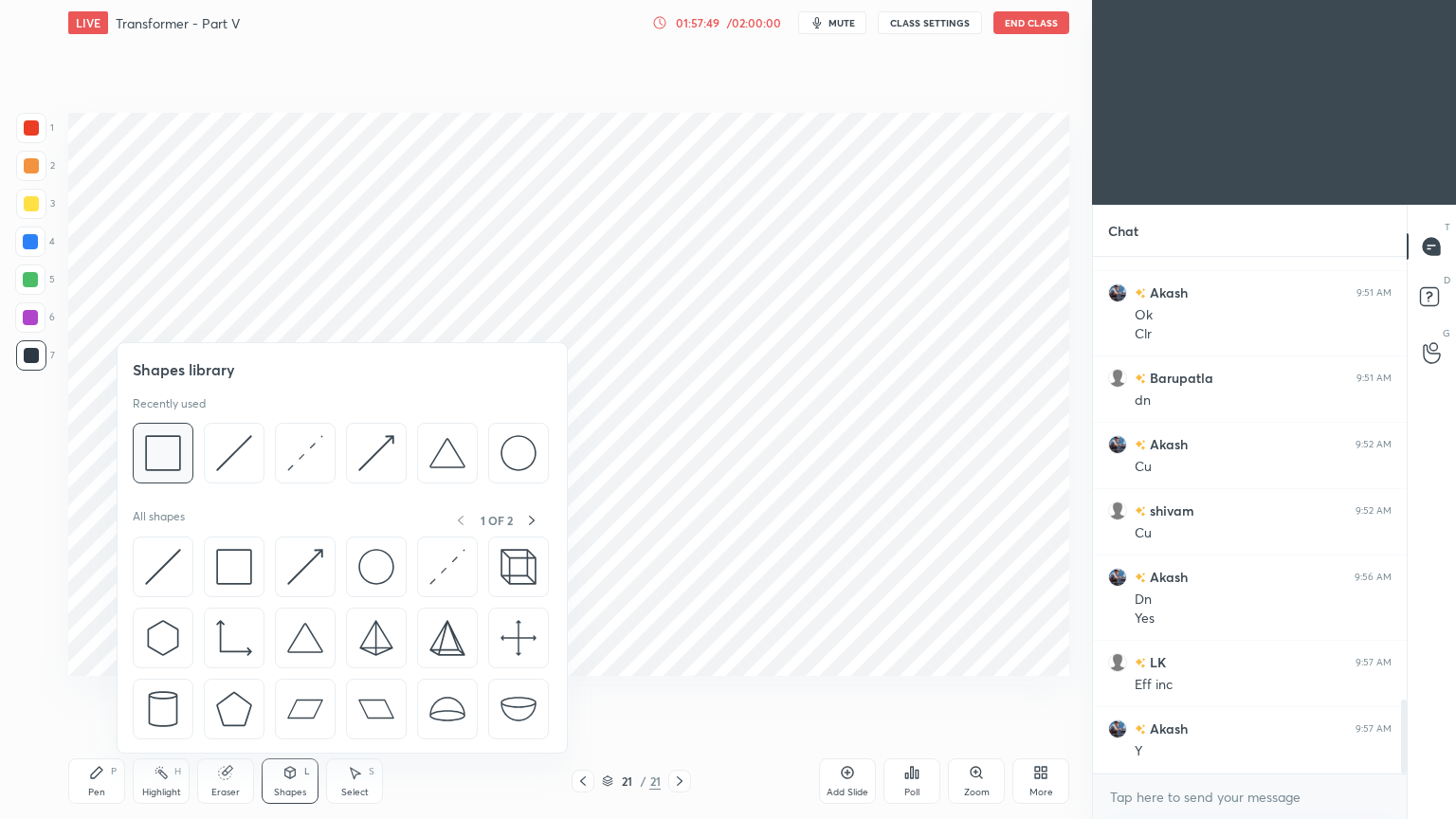 click at bounding box center [163, 453] 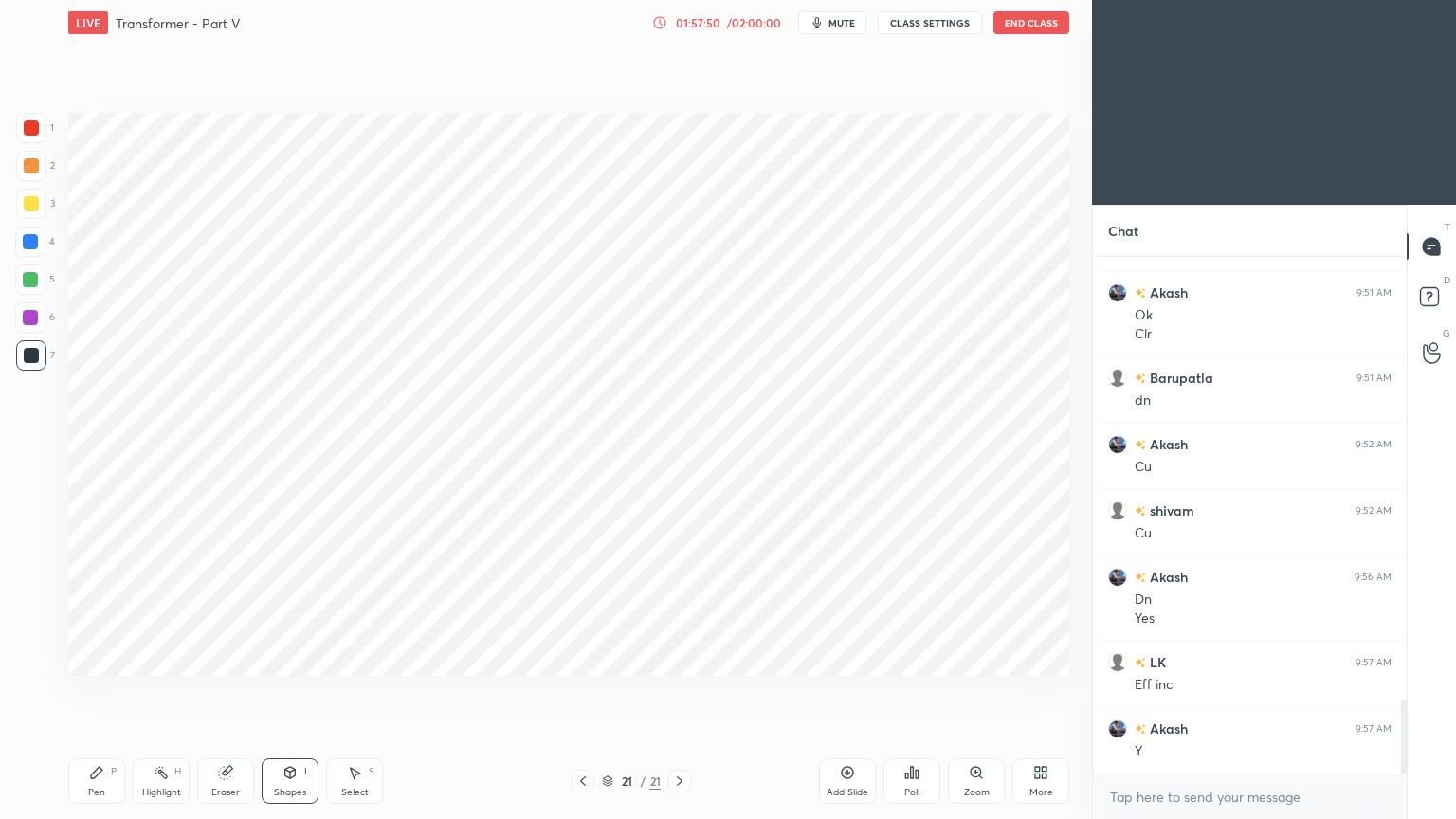 click at bounding box center (31, 128) 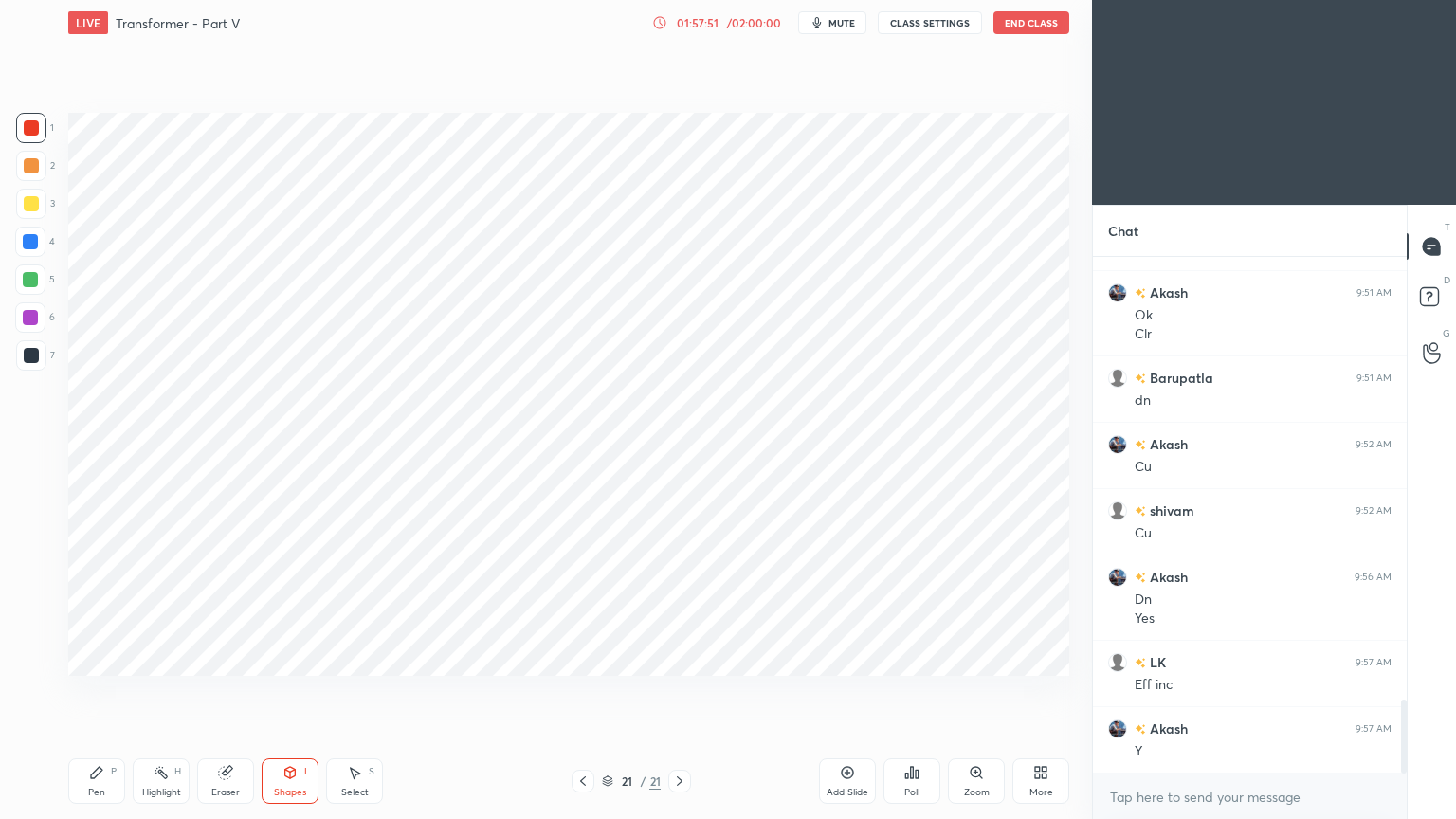 click at bounding box center [30, 280] 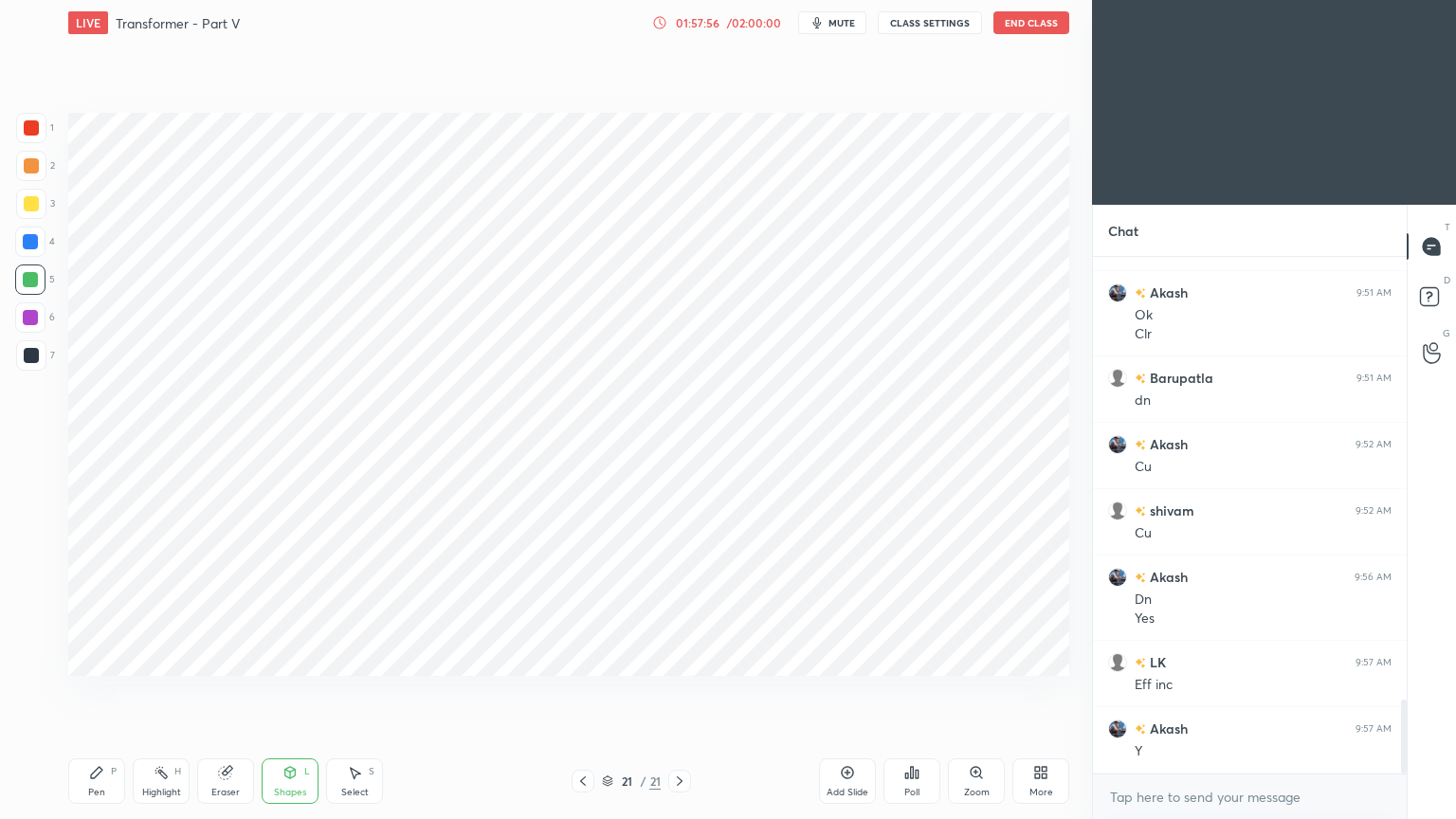 click at bounding box center (30, 318) 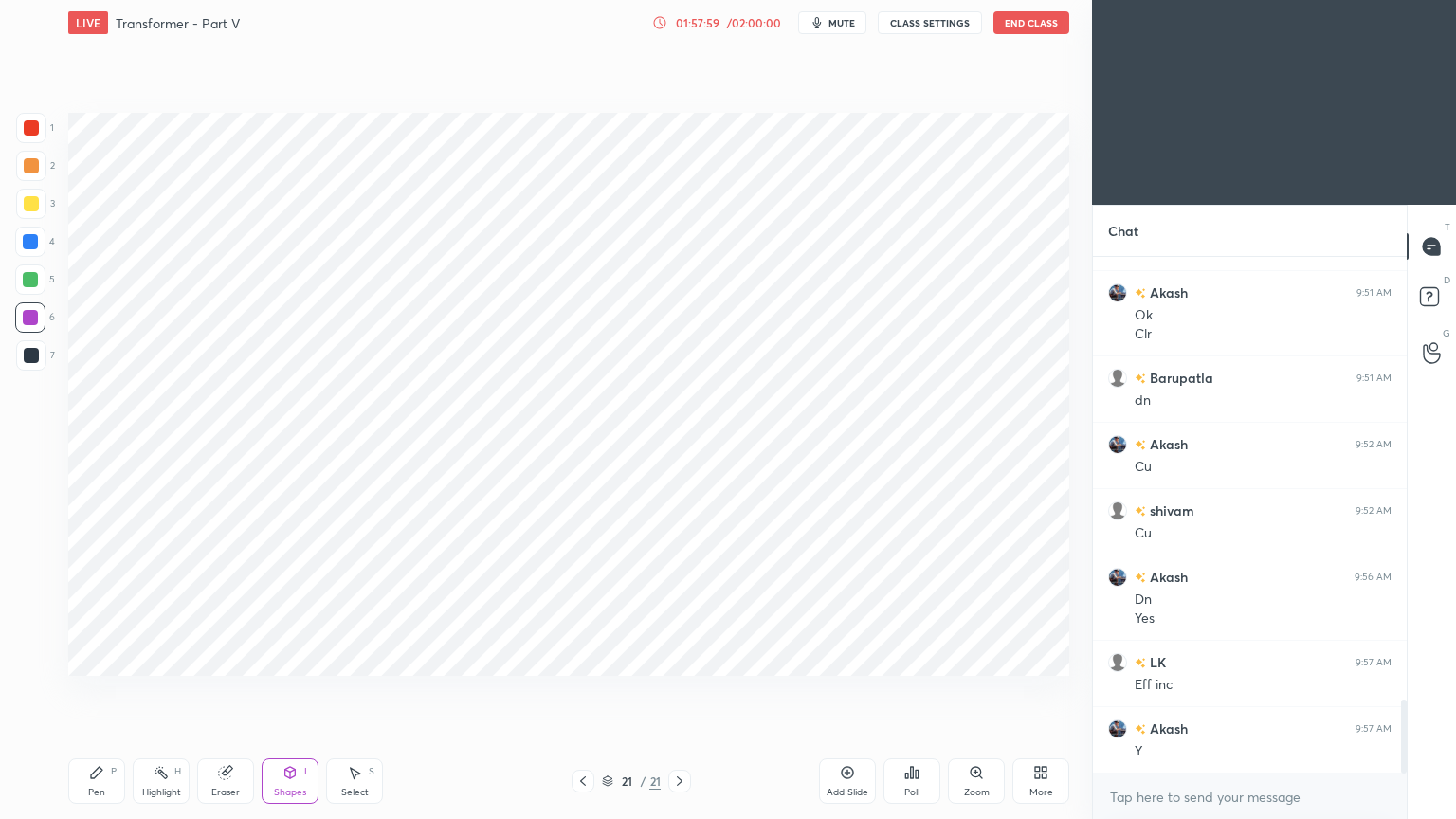 click on "Pen P" at bounding box center (97, 781) 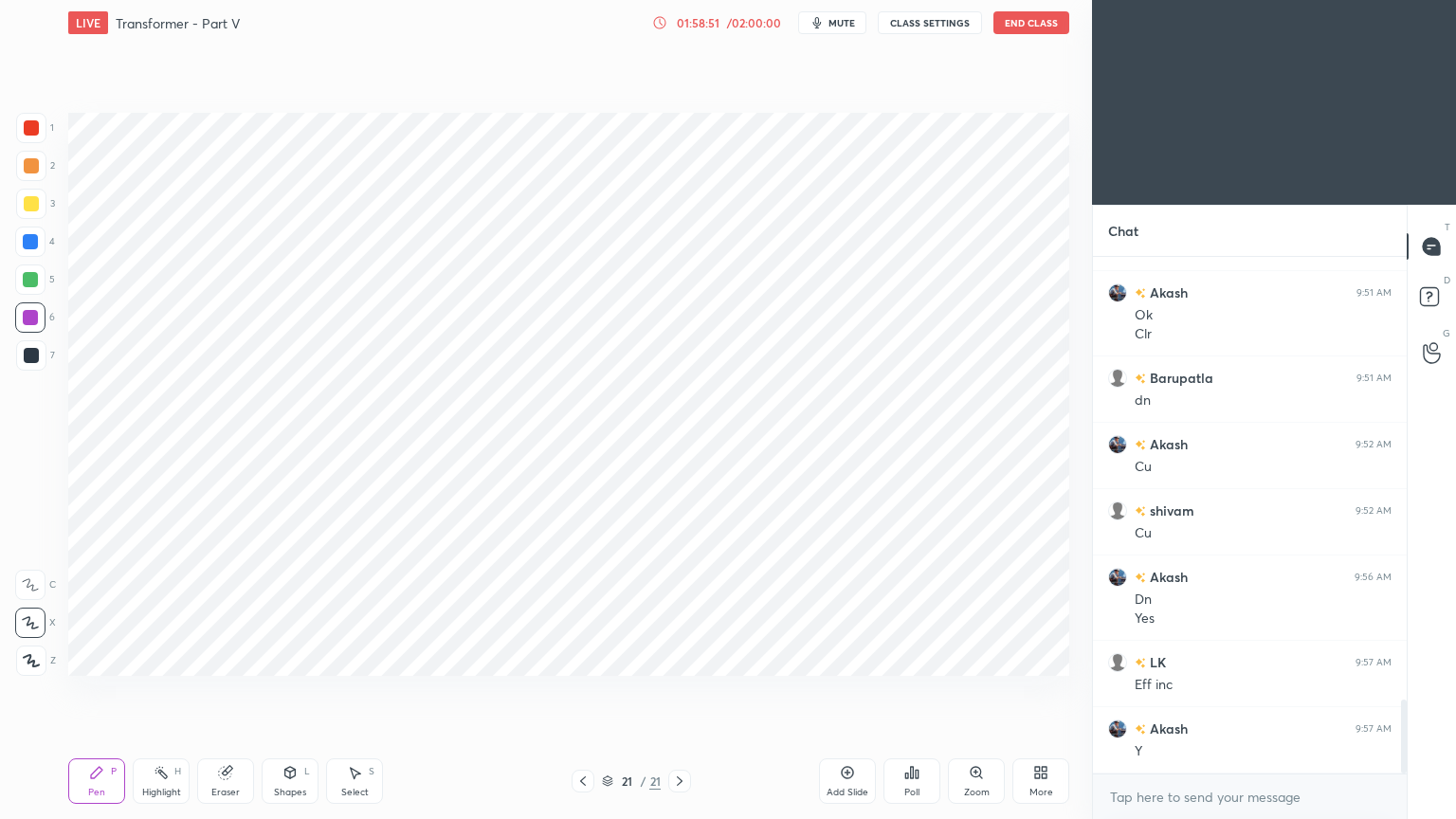click on "Add Slide" at bounding box center (847, 792) 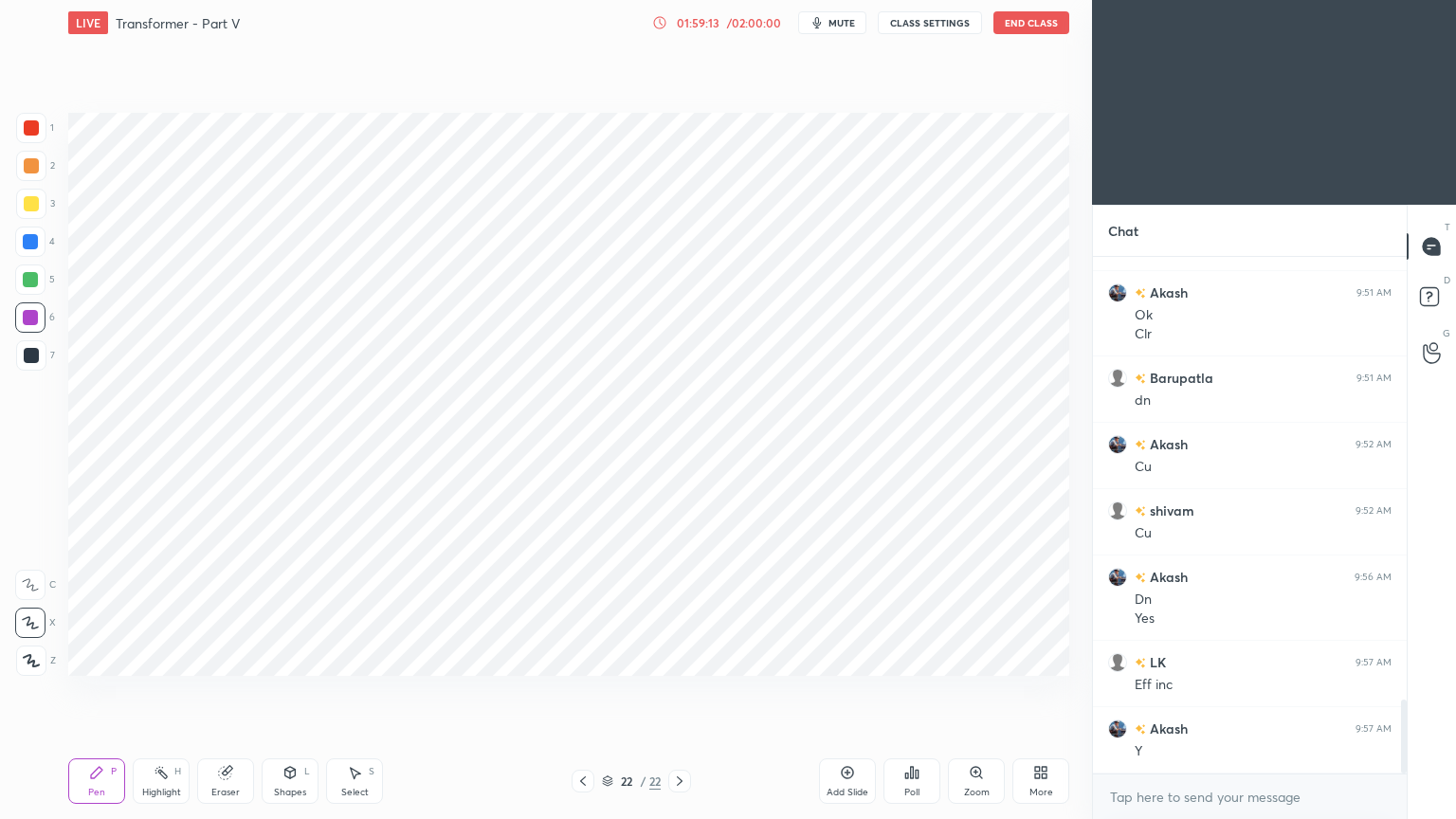 click at bounding box center (31, 355) 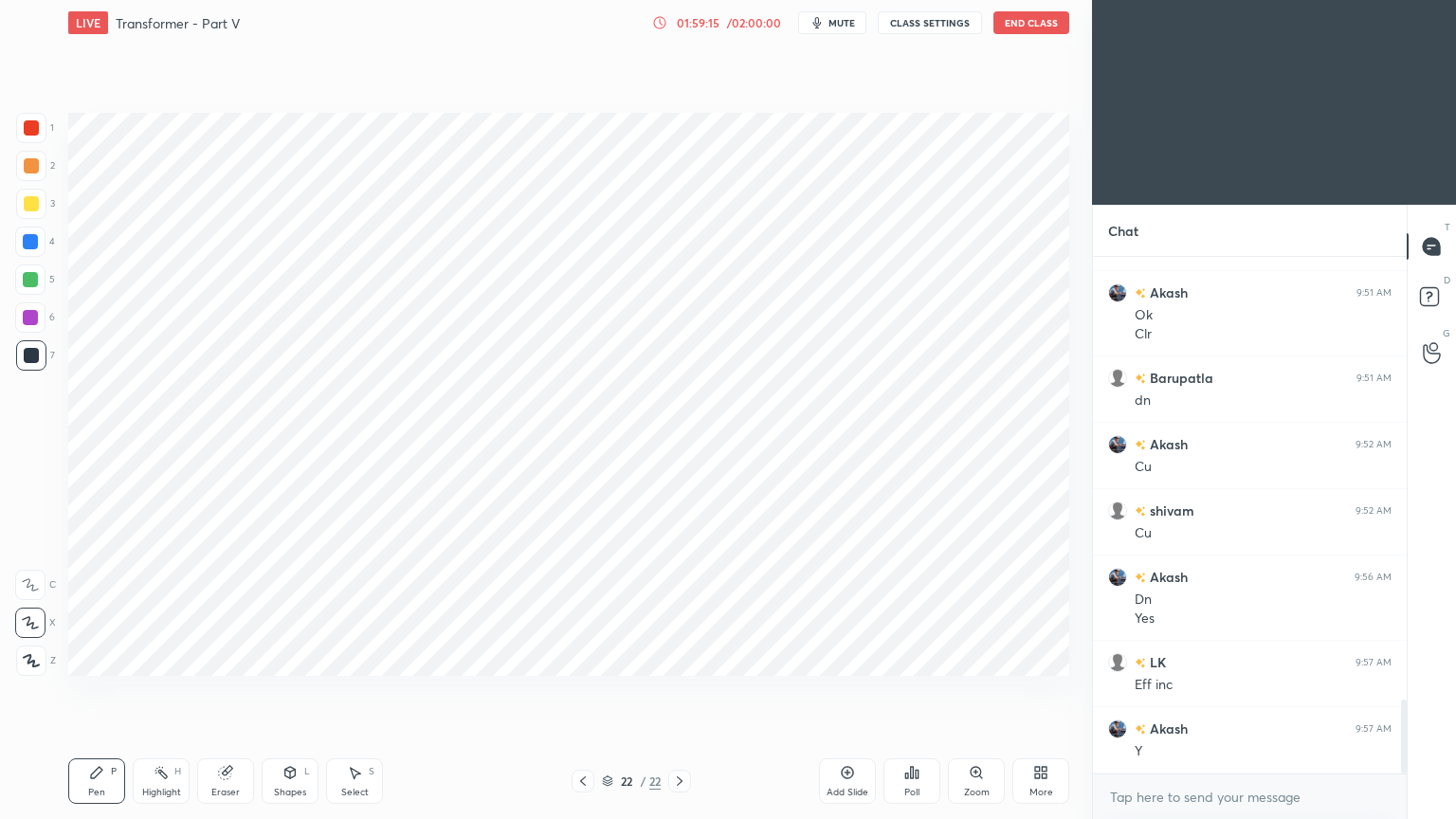 click on "Shapes" at bounding box center [290, 792] 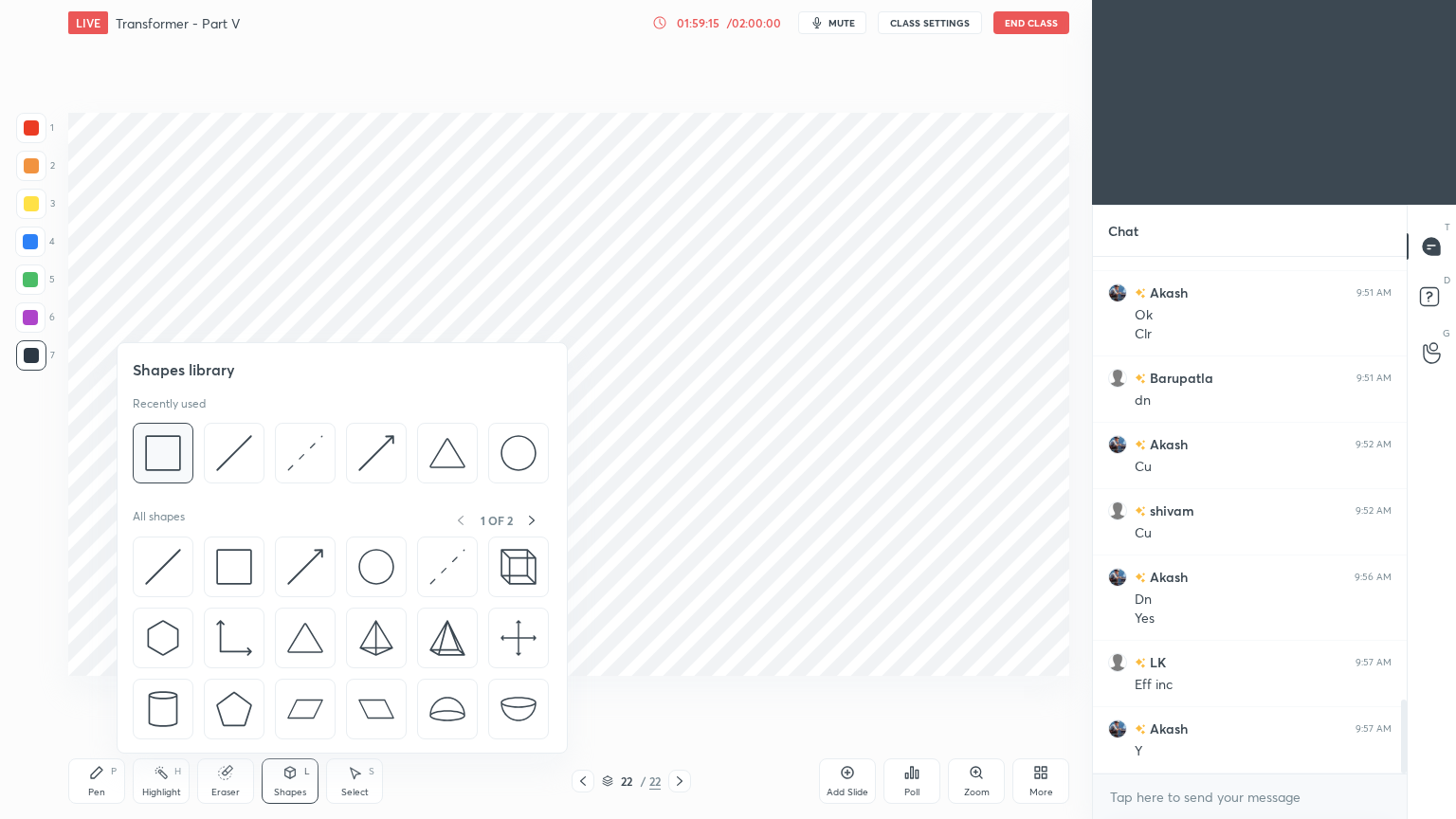 click at bounding box center [163, 453] 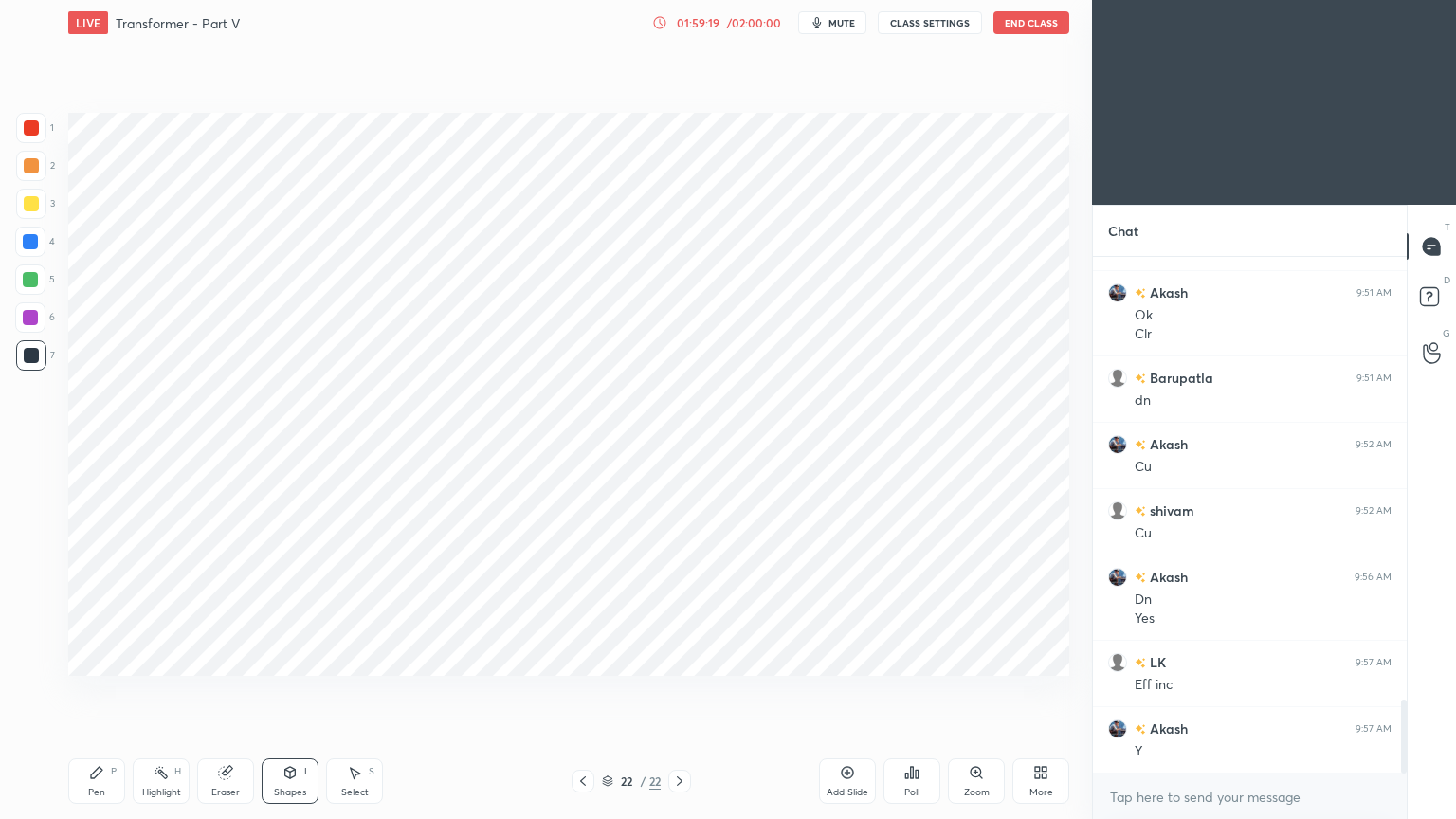 click at bounding box center [30, 242] 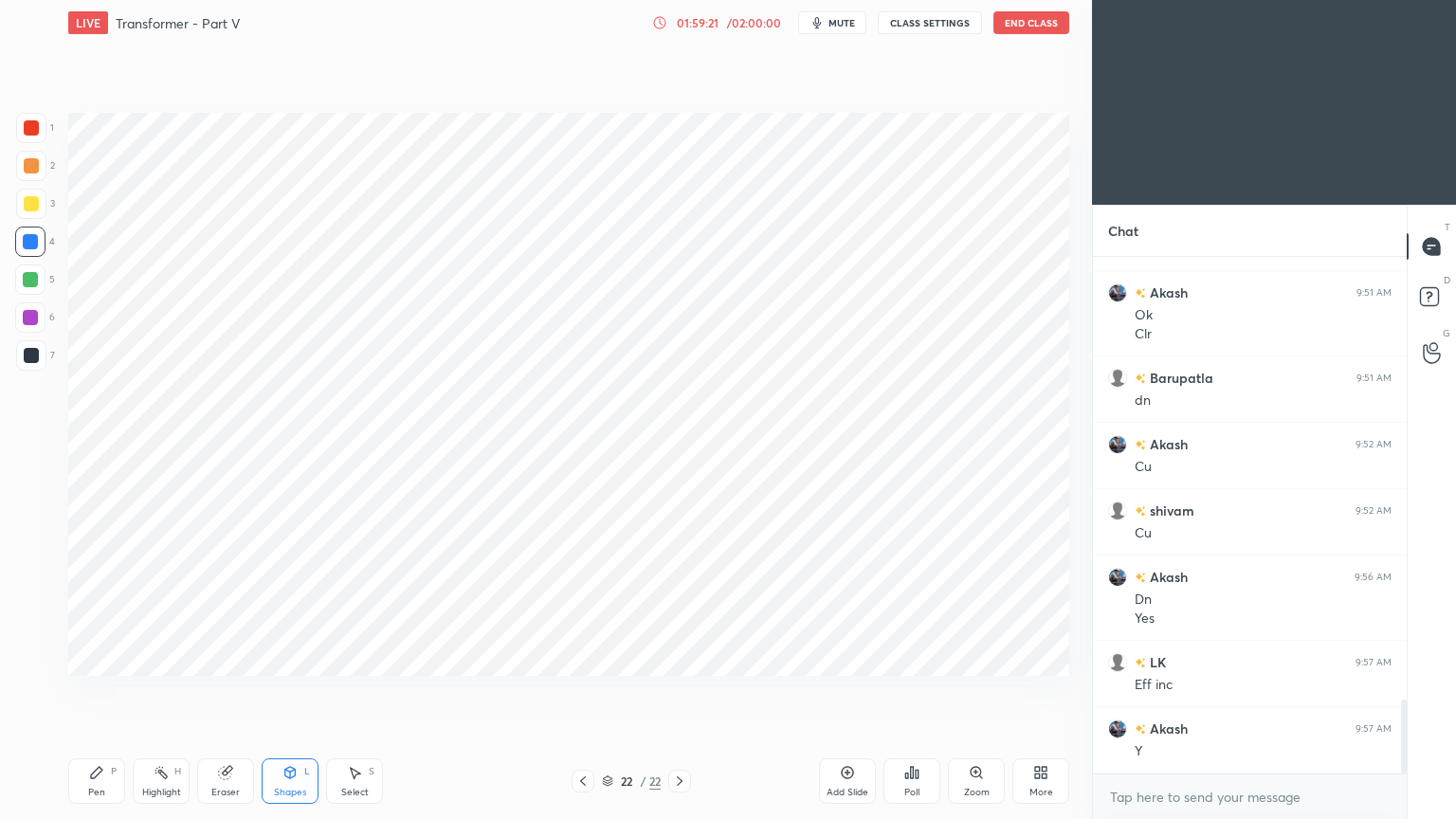 click on "Pen" at bounding box center (97, 792) 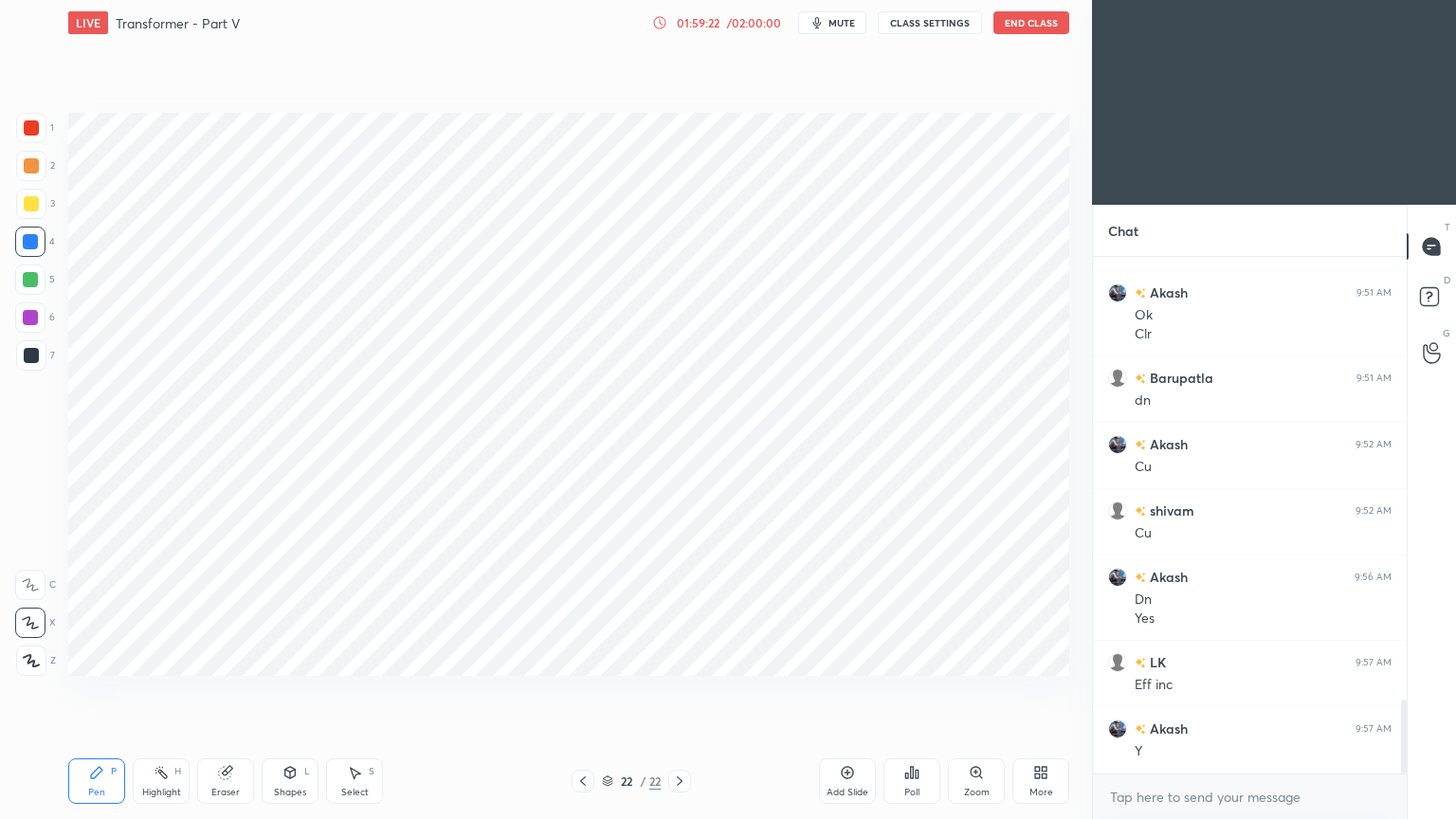 click at bounding box center (31, 128) 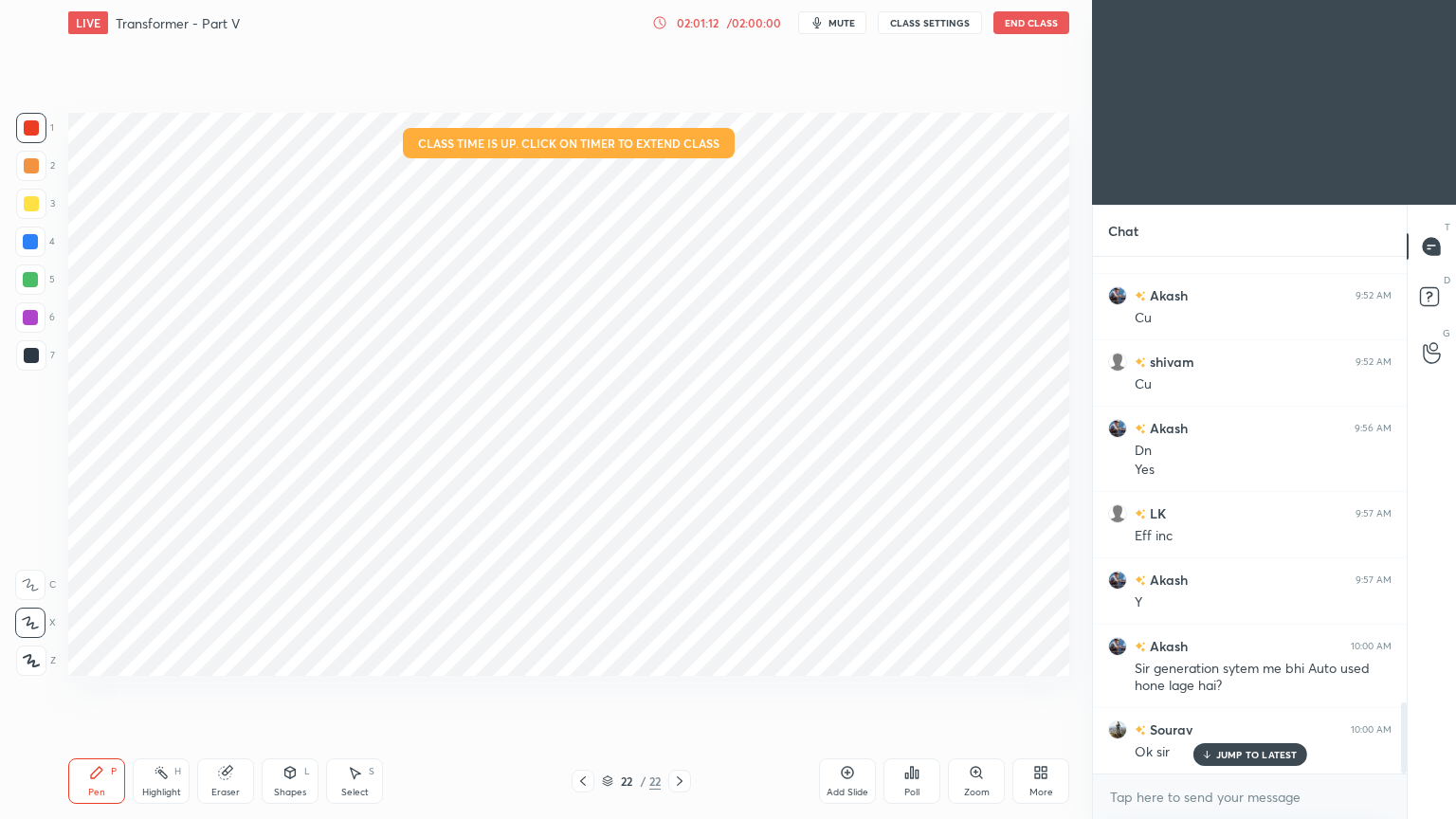 scroll, scrollTop: 3309, scrollLeft: 0, axis: vertical 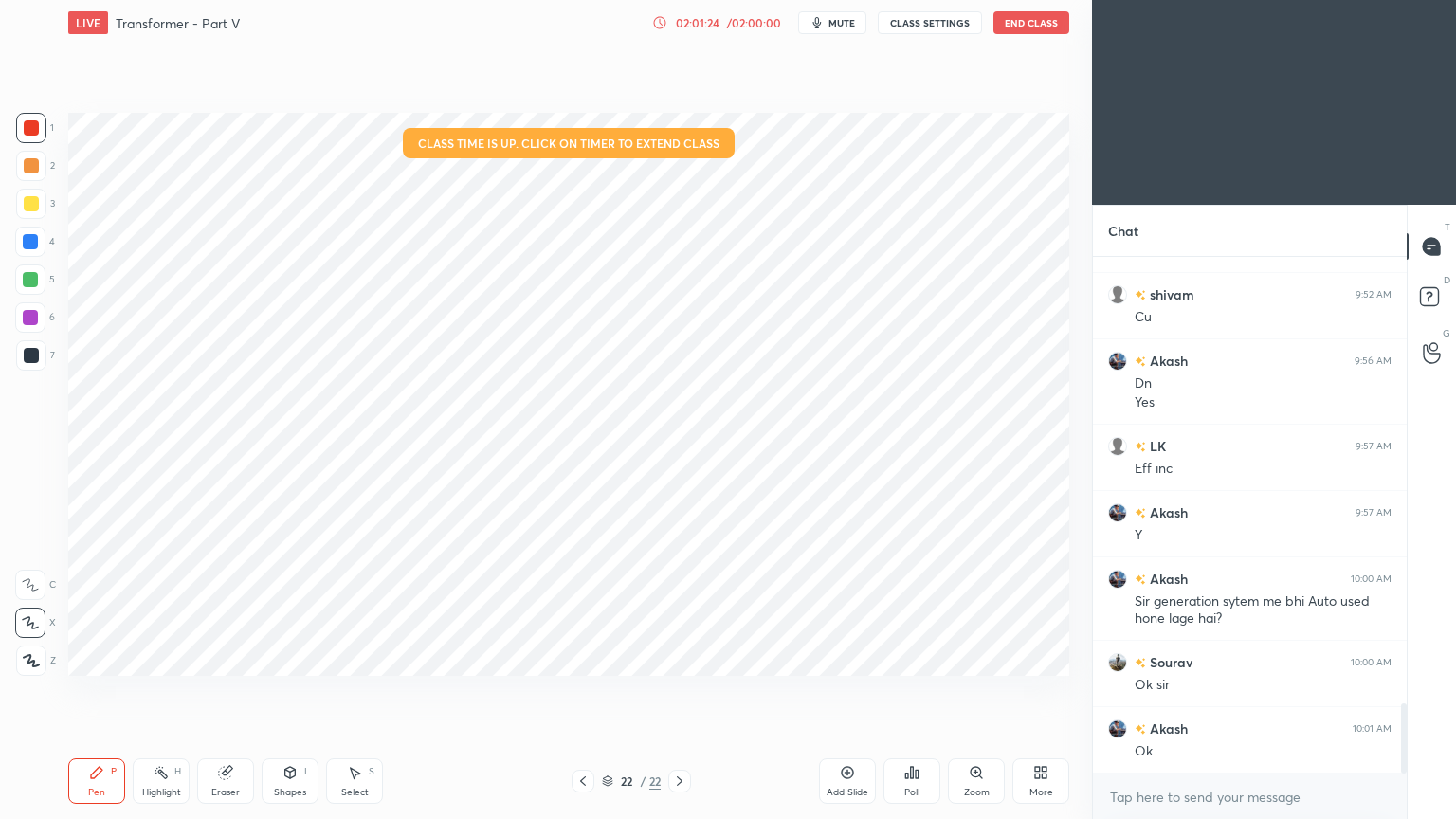 click on "22 / 22" at bounding box center (631, 781) 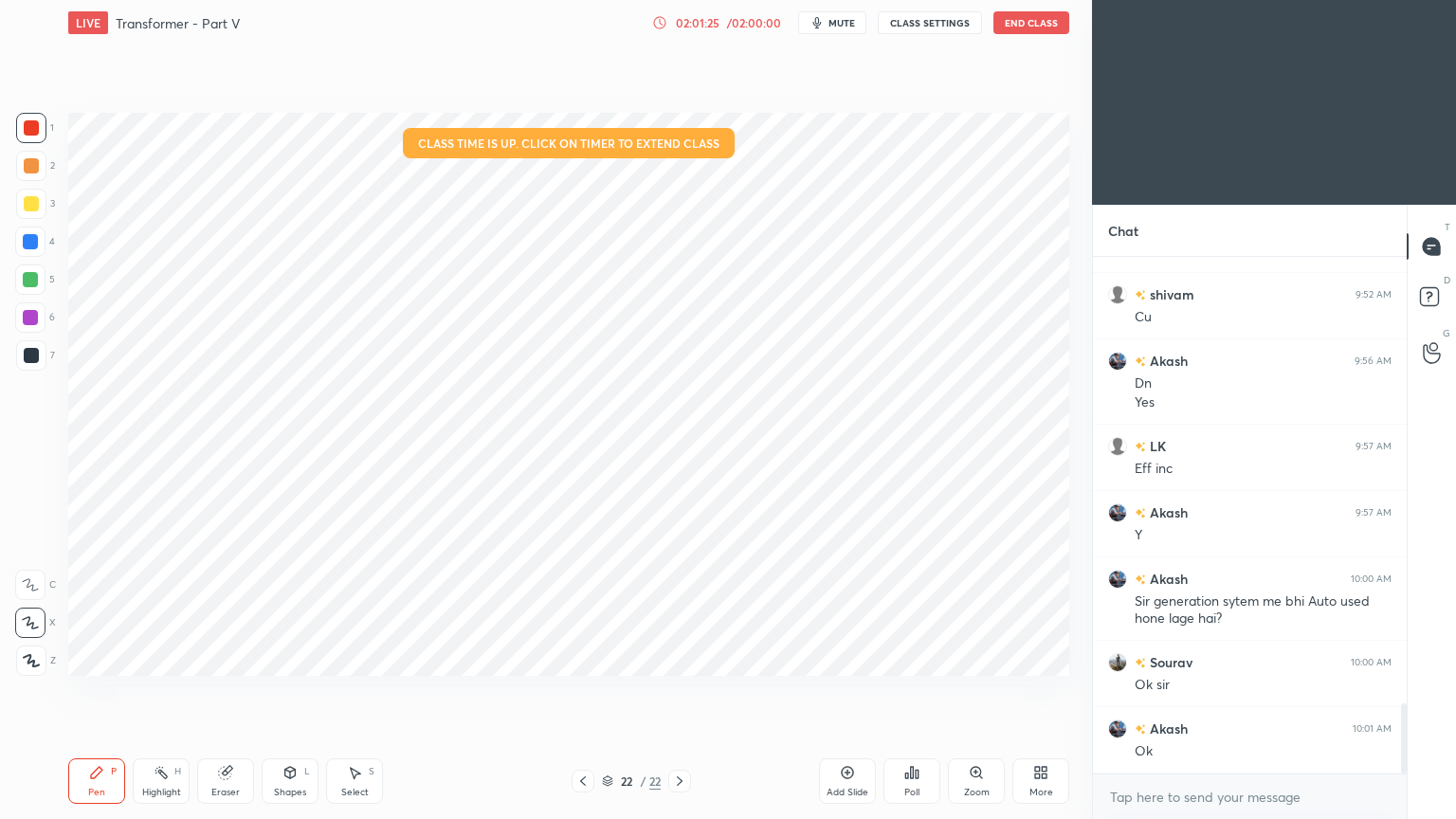 scroll, scrollTop: 3375, scrollLeft: 0, axis: vertical 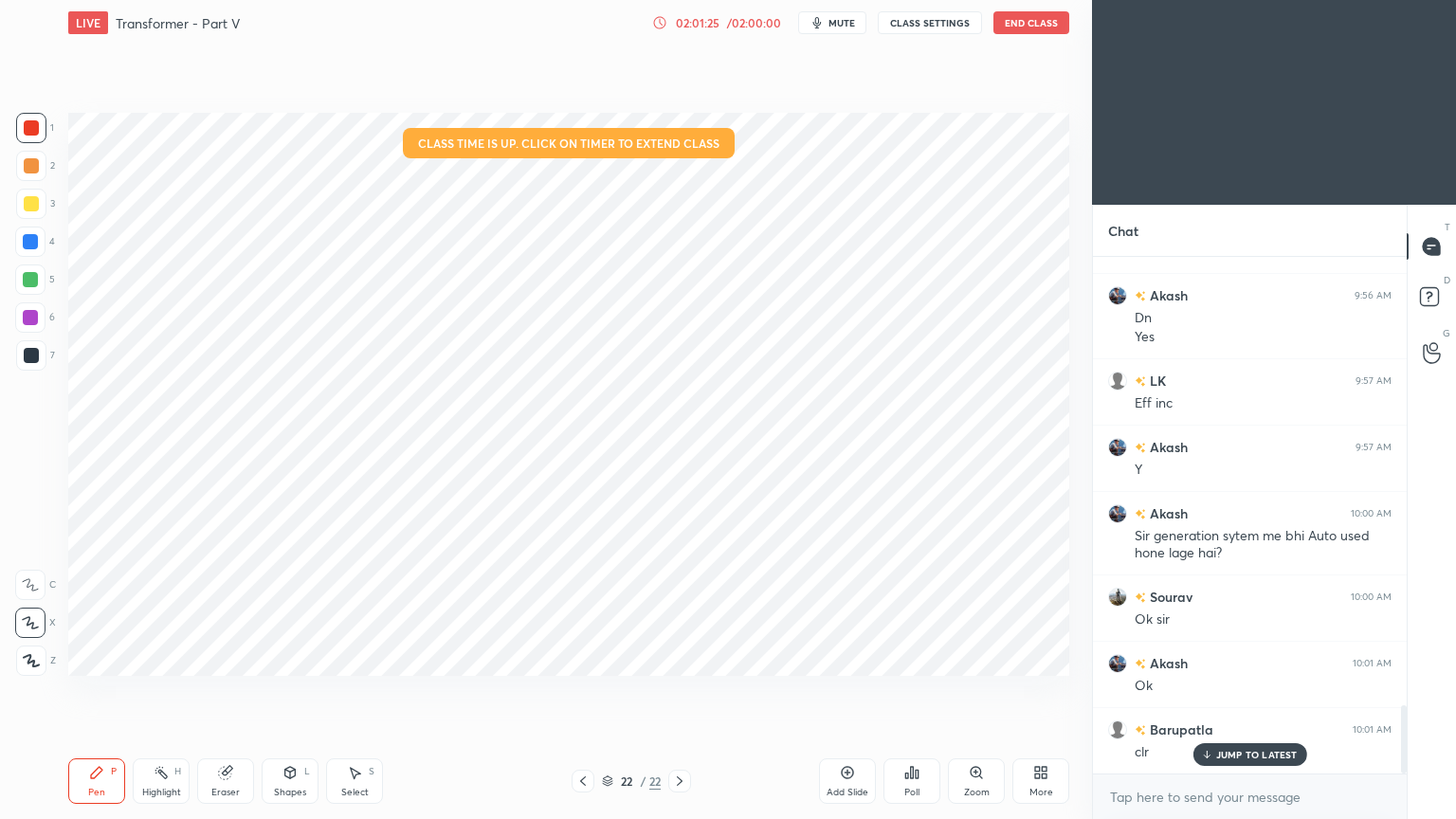 click on "22 / 22" at bounding box center (631, 781) 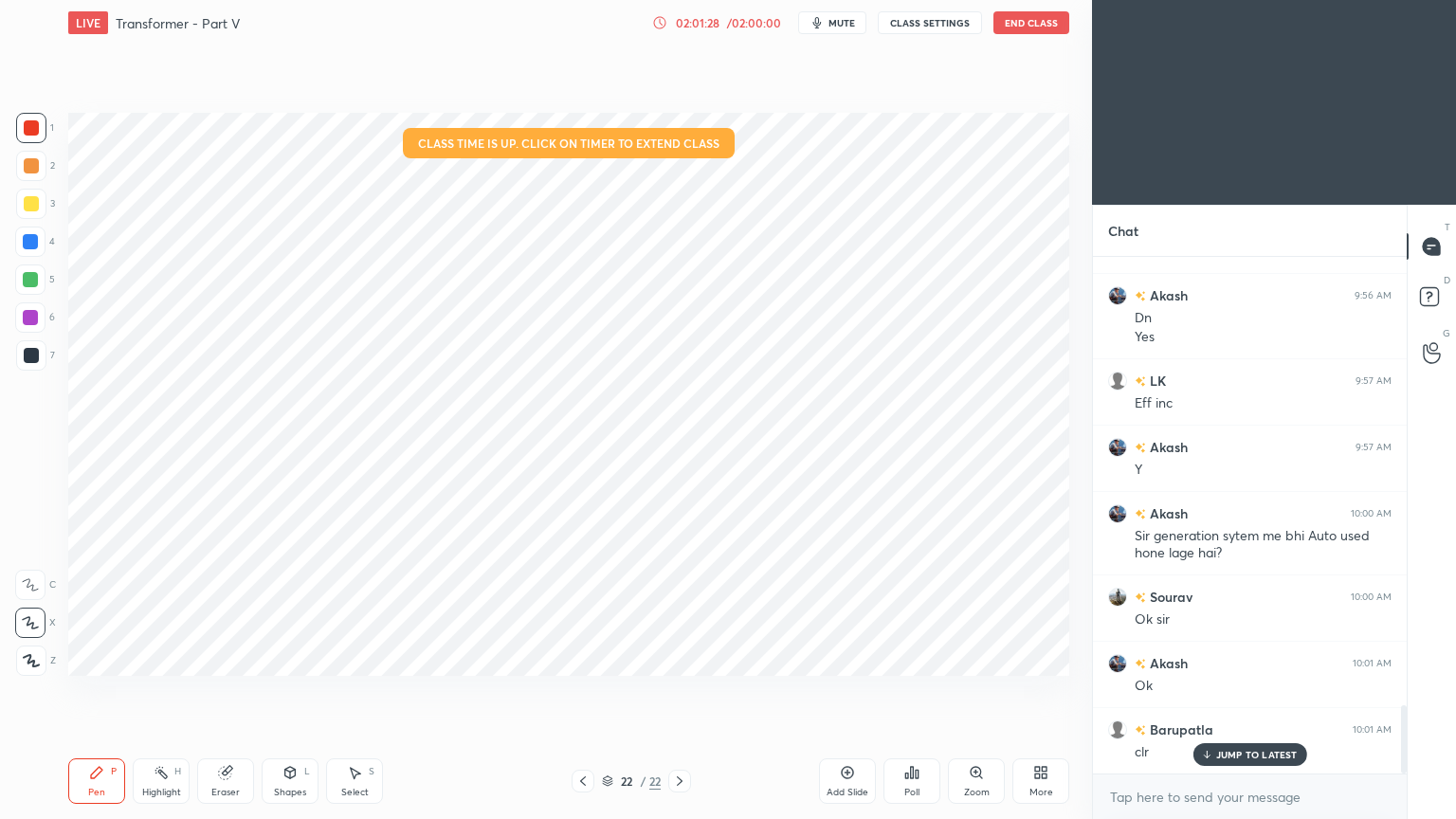click 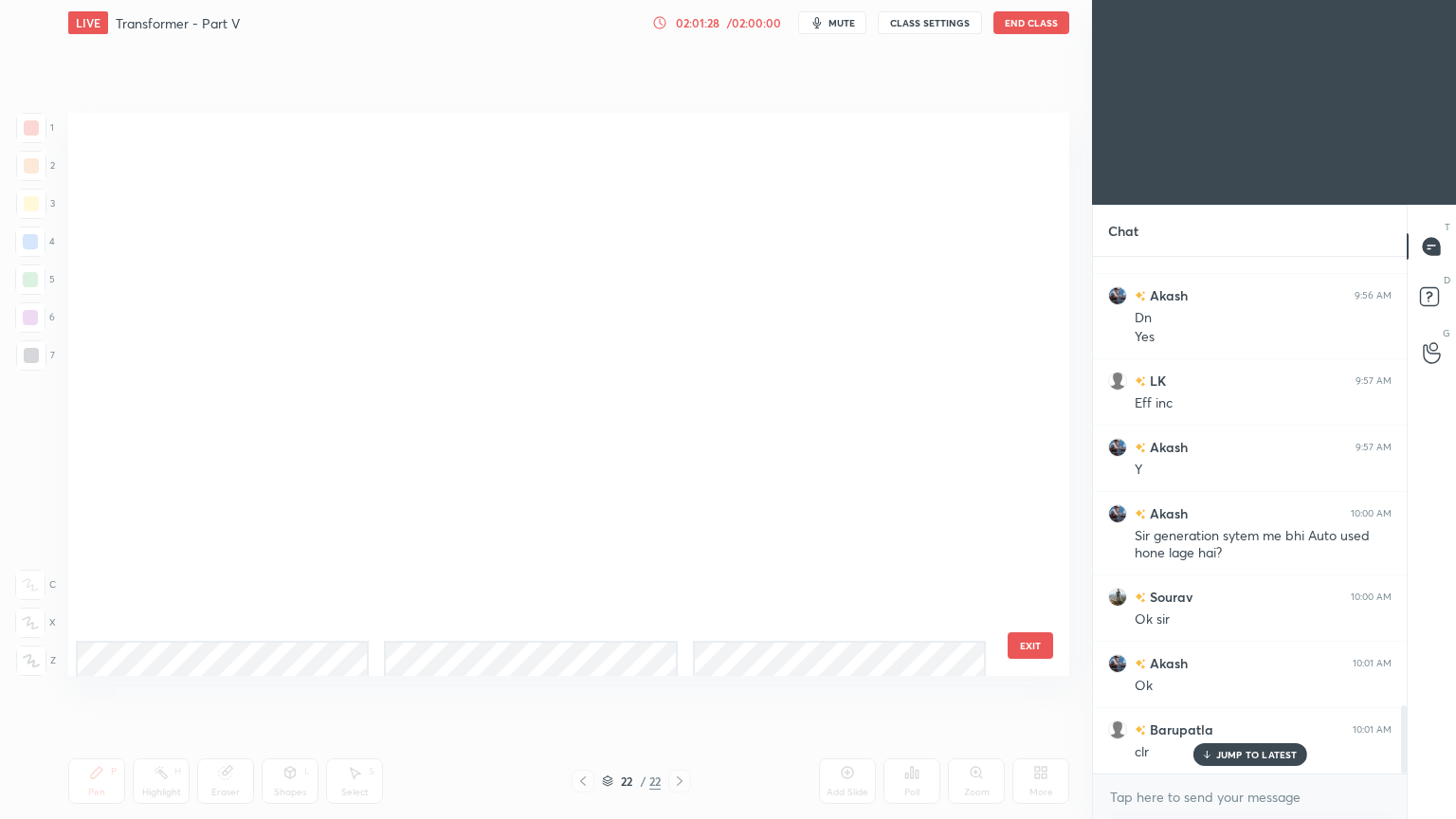 scroll, scrollTop: 824, scrollLeft: 0, axis: vertical 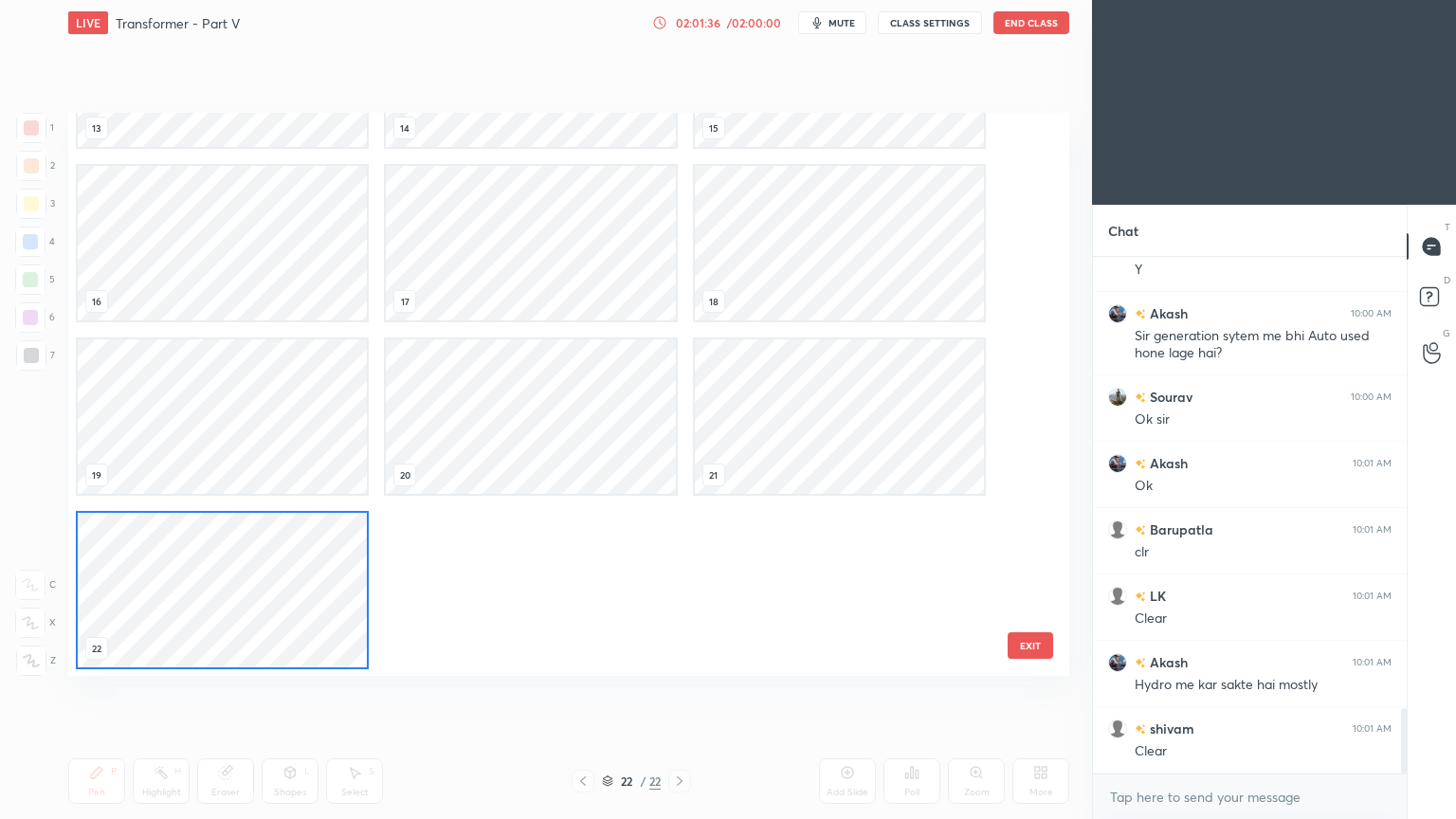 click on "EXIT" at bounding box center (1030, 646) 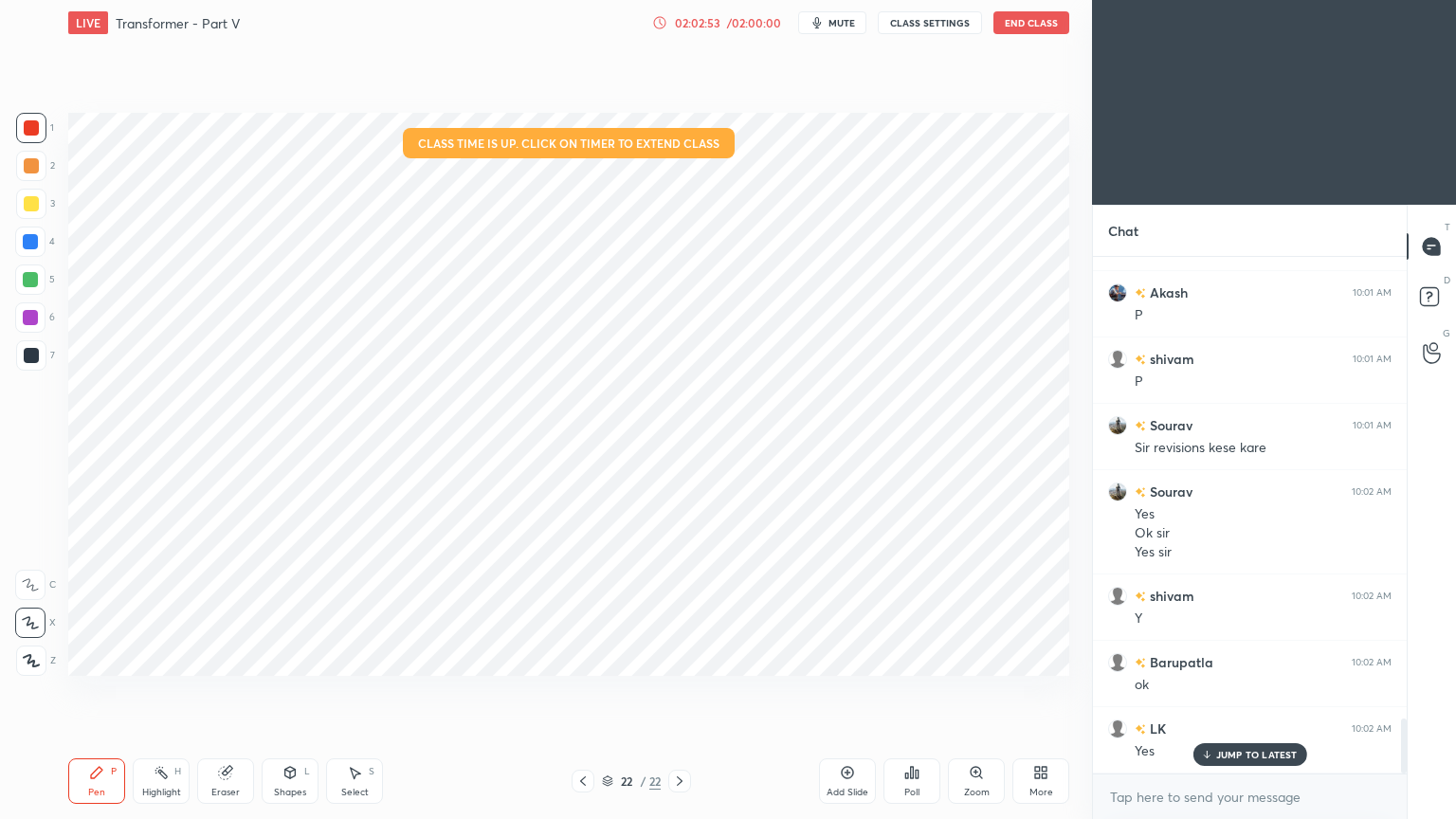 scroll, scrollTop: 4341, scrollLeft: 0, axis: vertical 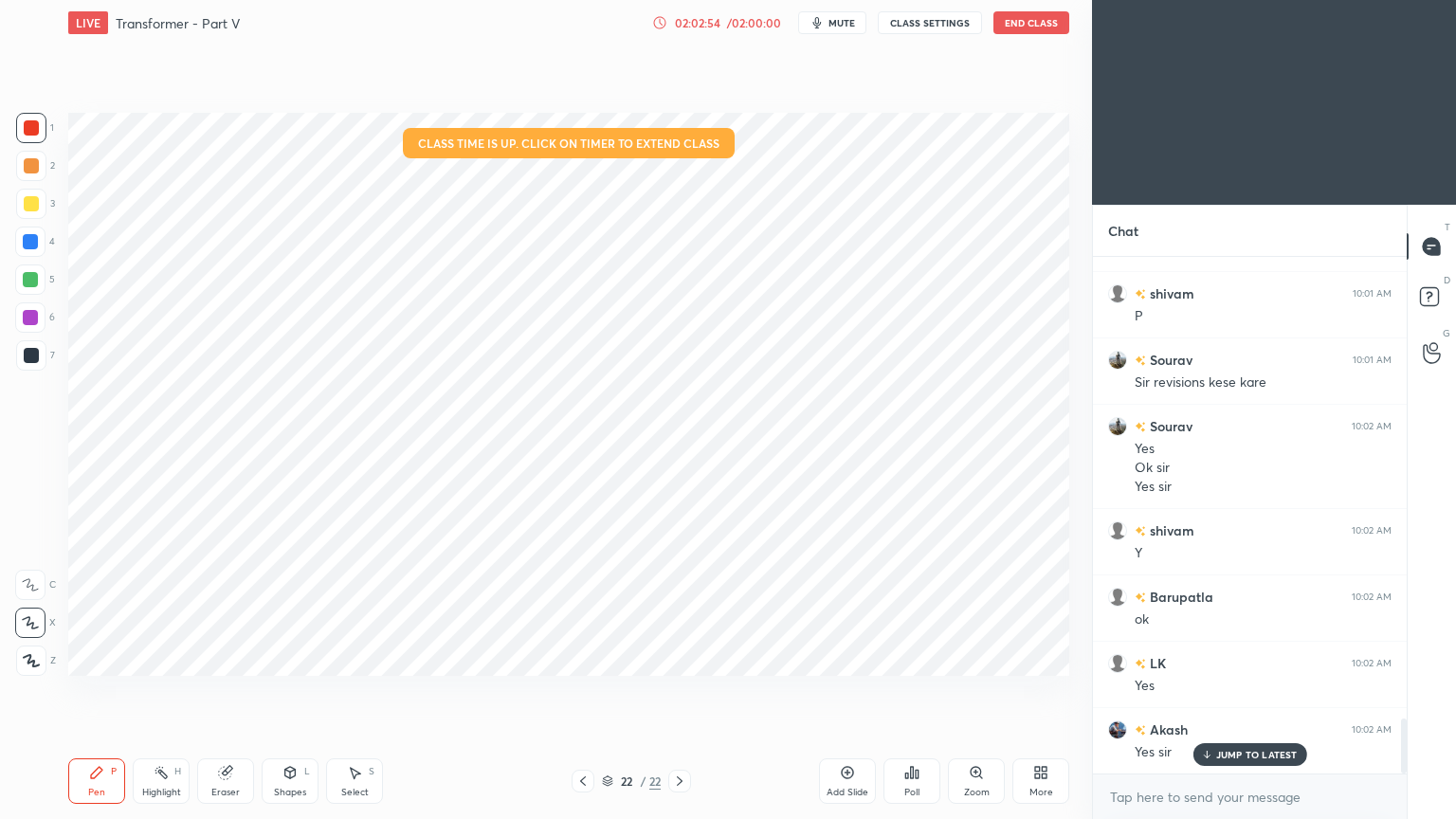 click on "Add Slide" at bounding box center (847, 781) 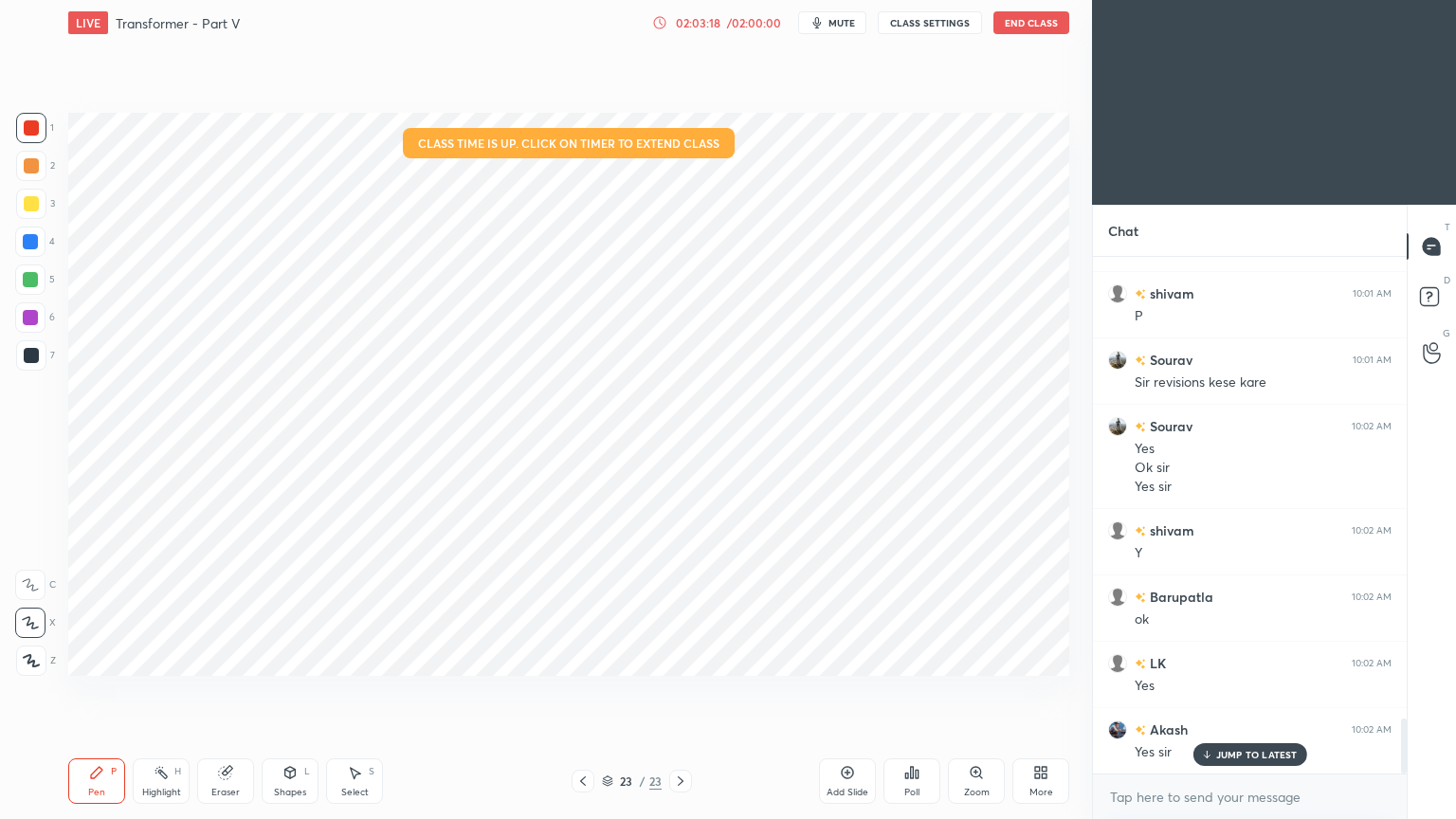 scroll, scrollTop: 4409, scrollLeft: 0, axis: vertical 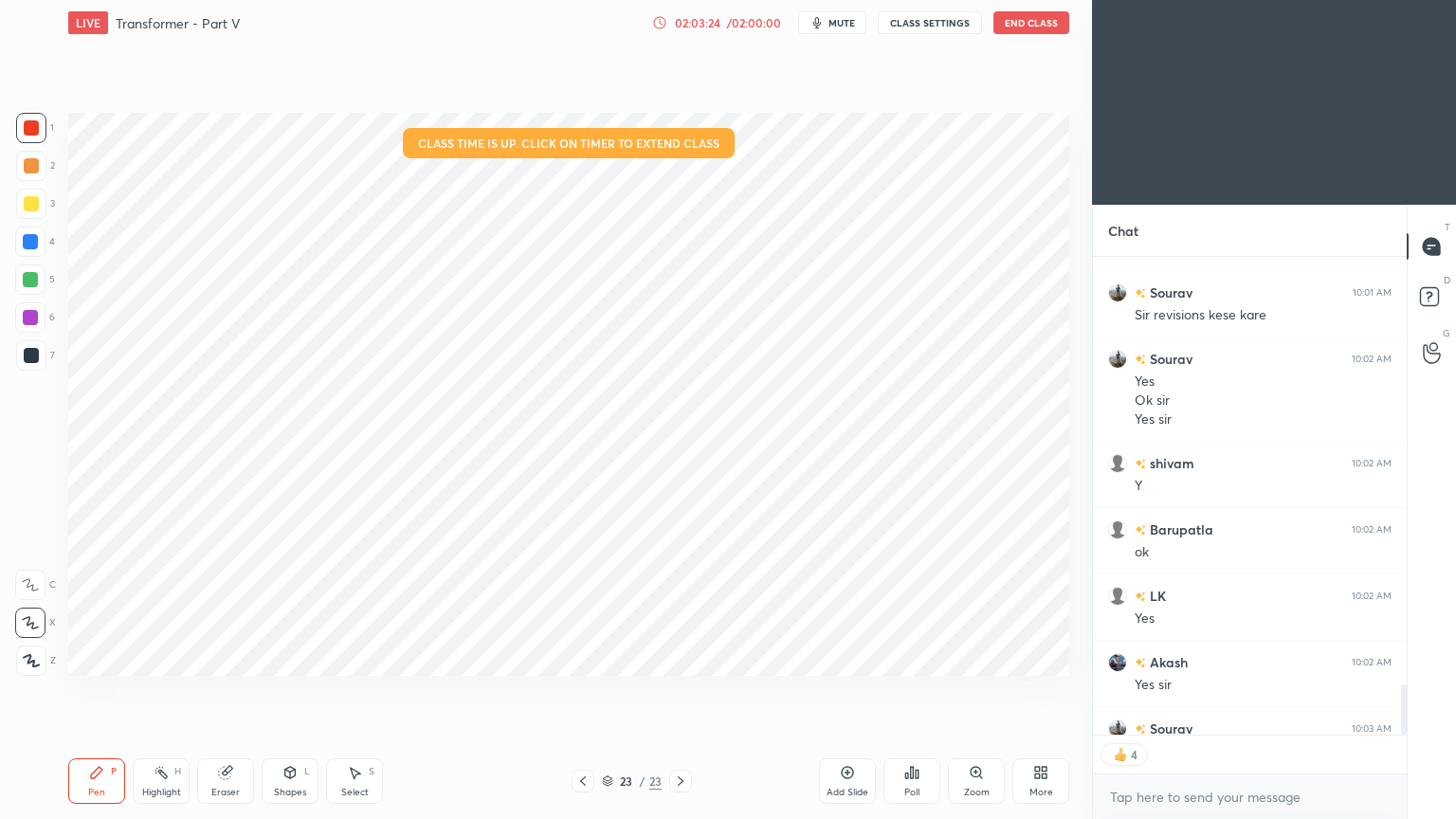 click on "End Class" at bounding box center [1031, 23] 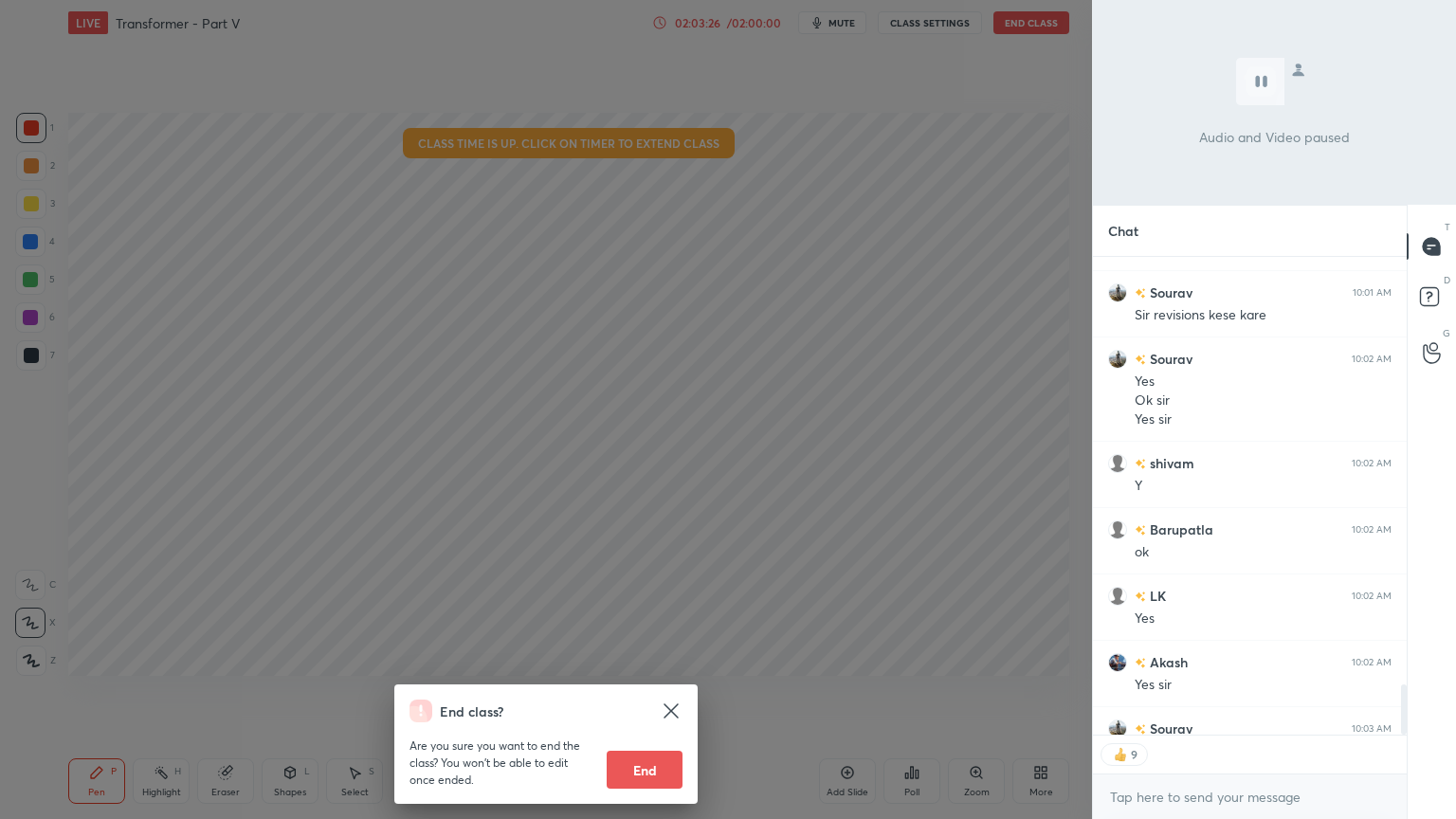click on "End" at bounding box center (645, 770) 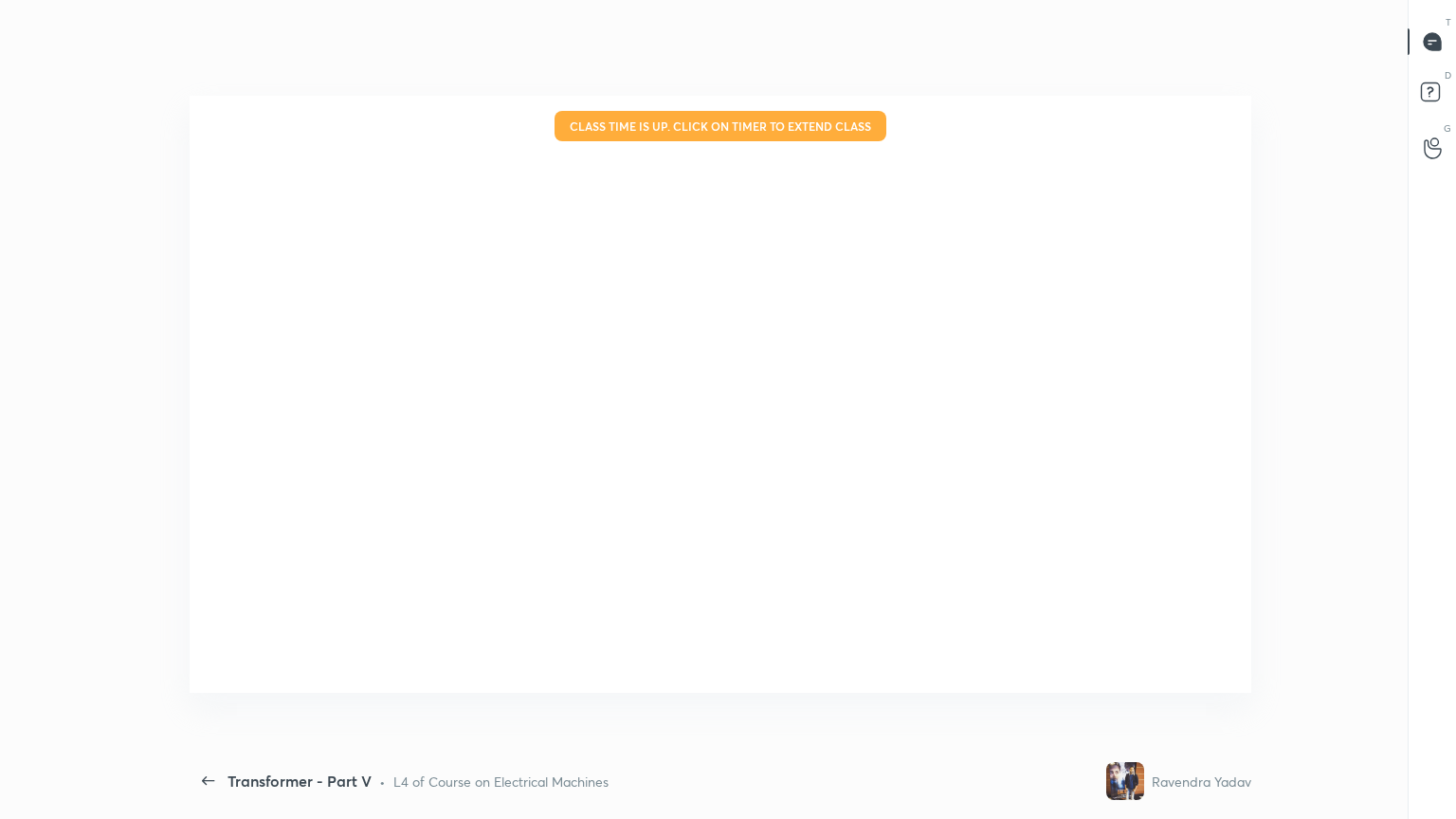 scroll, scrollTop: 94094, scrollLeft: 93711, axis: both 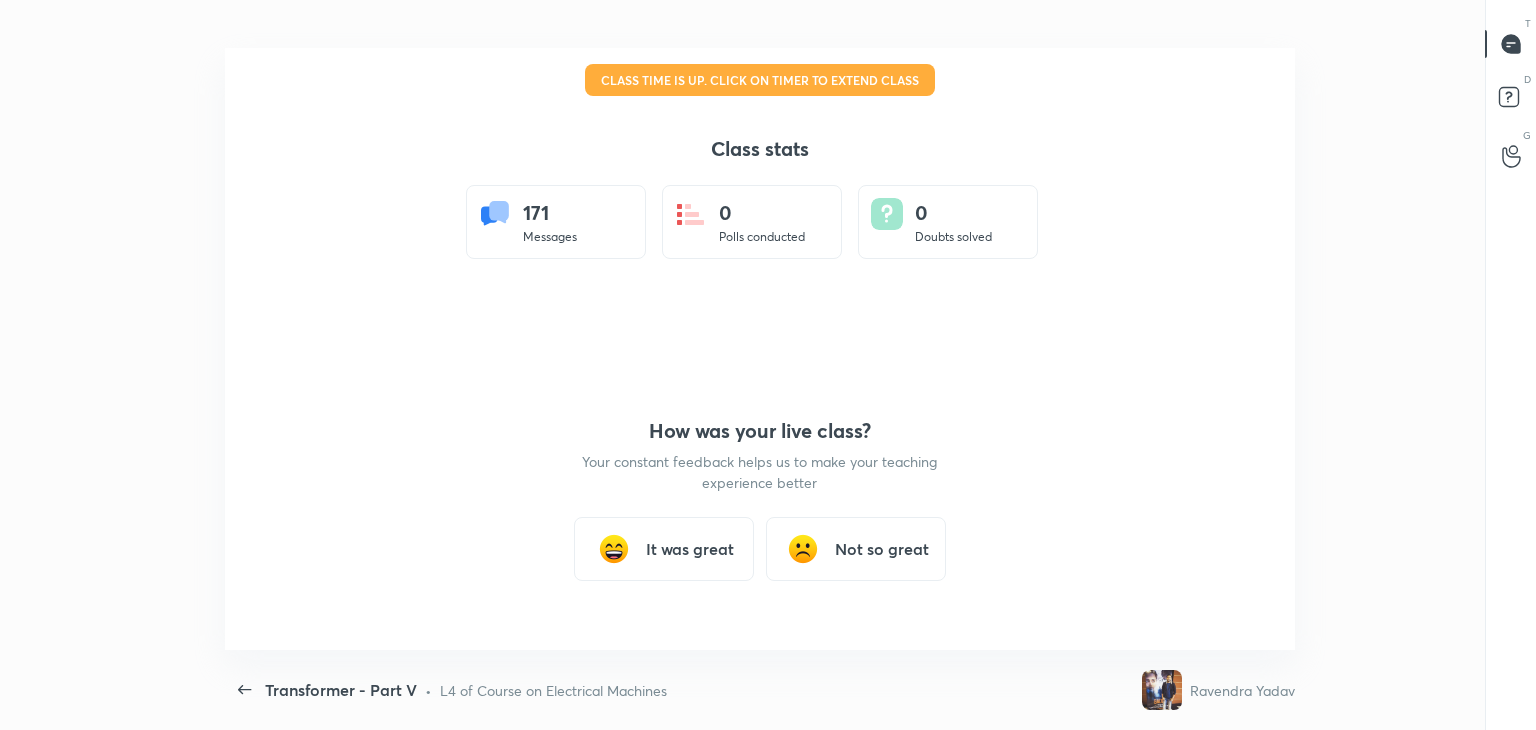 click at bounding box center [614, 549] 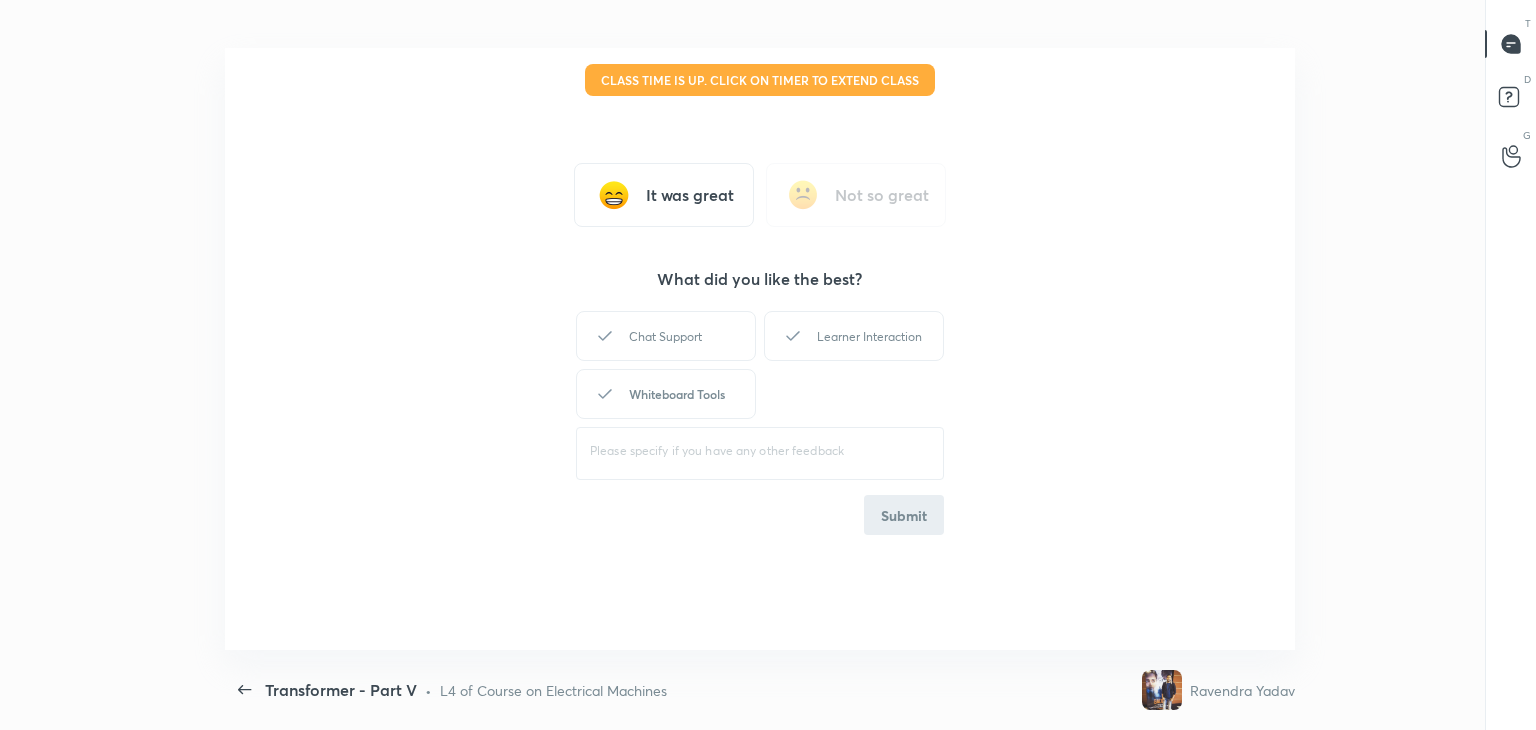 click on "Whiteboard Tools" at bounding box center [666, 394] 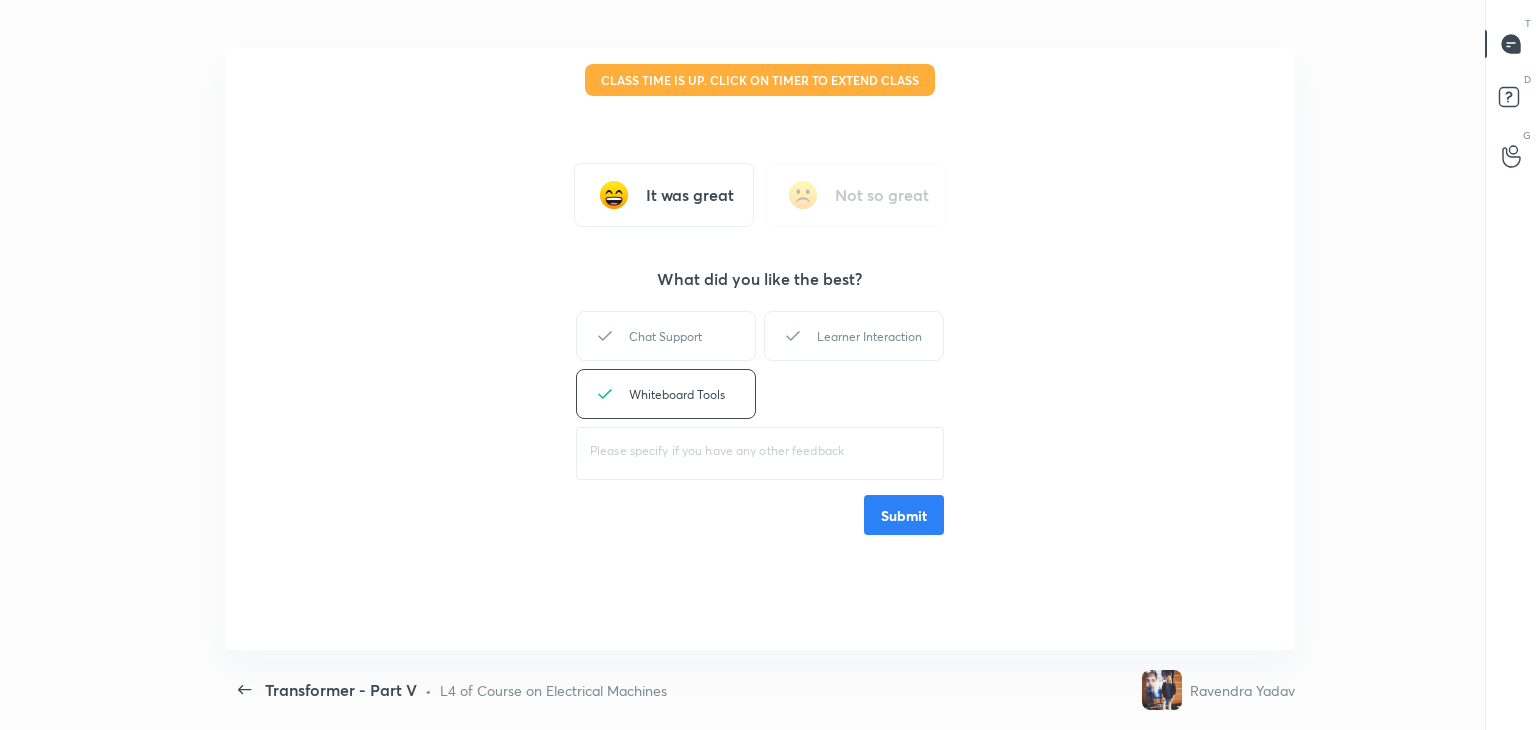 drag, startPoint x: 875, startPoint y: 345, endPoint x: 909, endPoint y: 470, distance: 129.5415 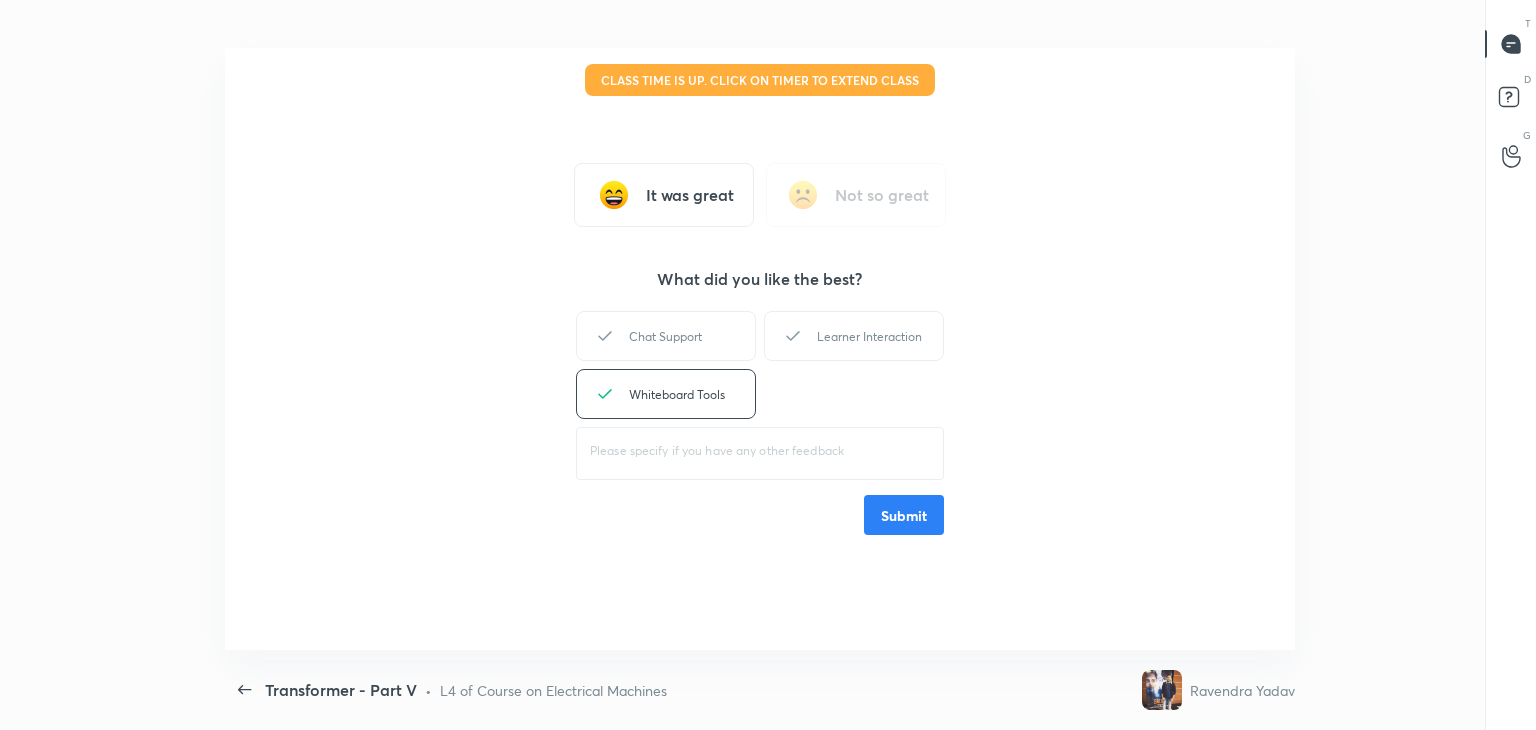 click on "Learner Interaction" at bounding box center [854, 336] 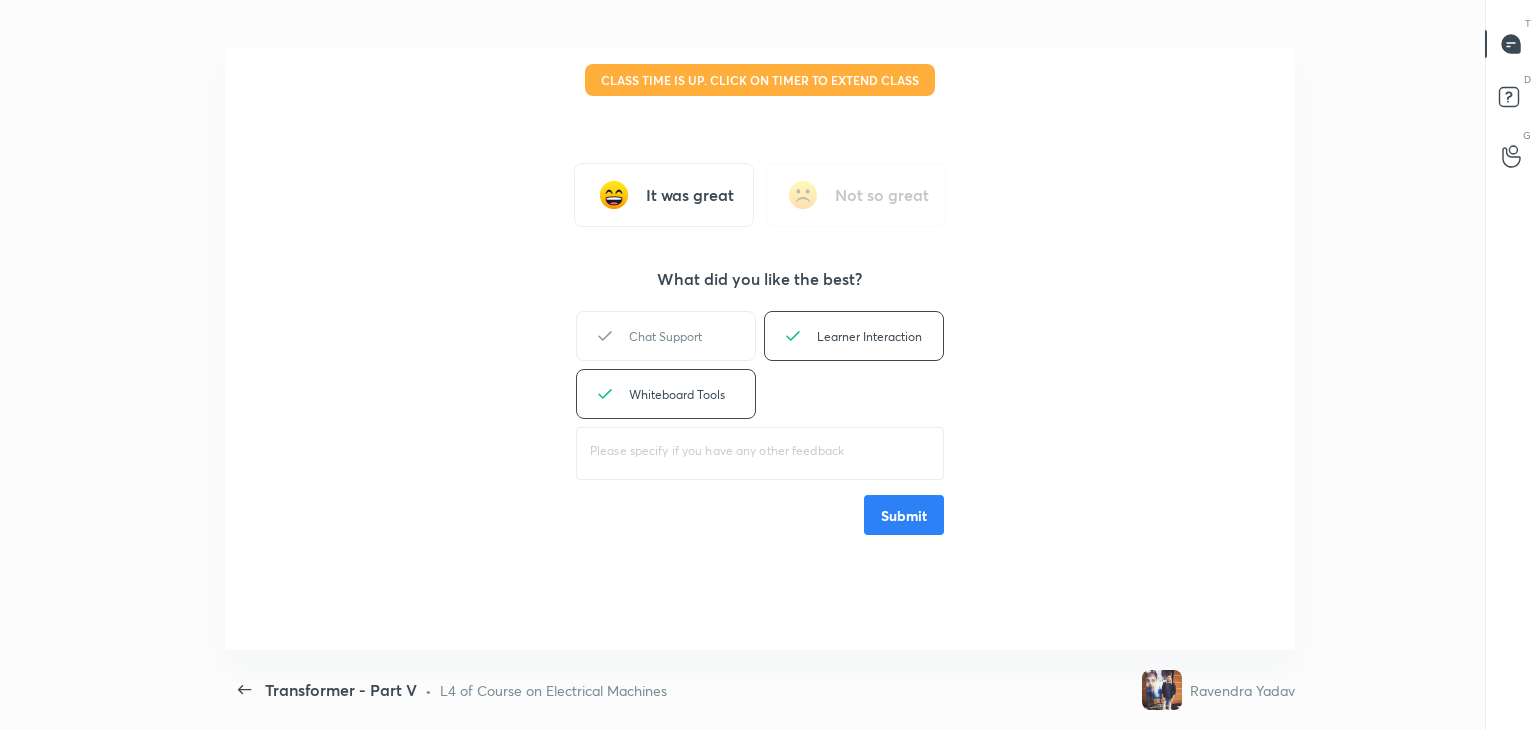 click on "Submit" at bounding box center (904, 515) 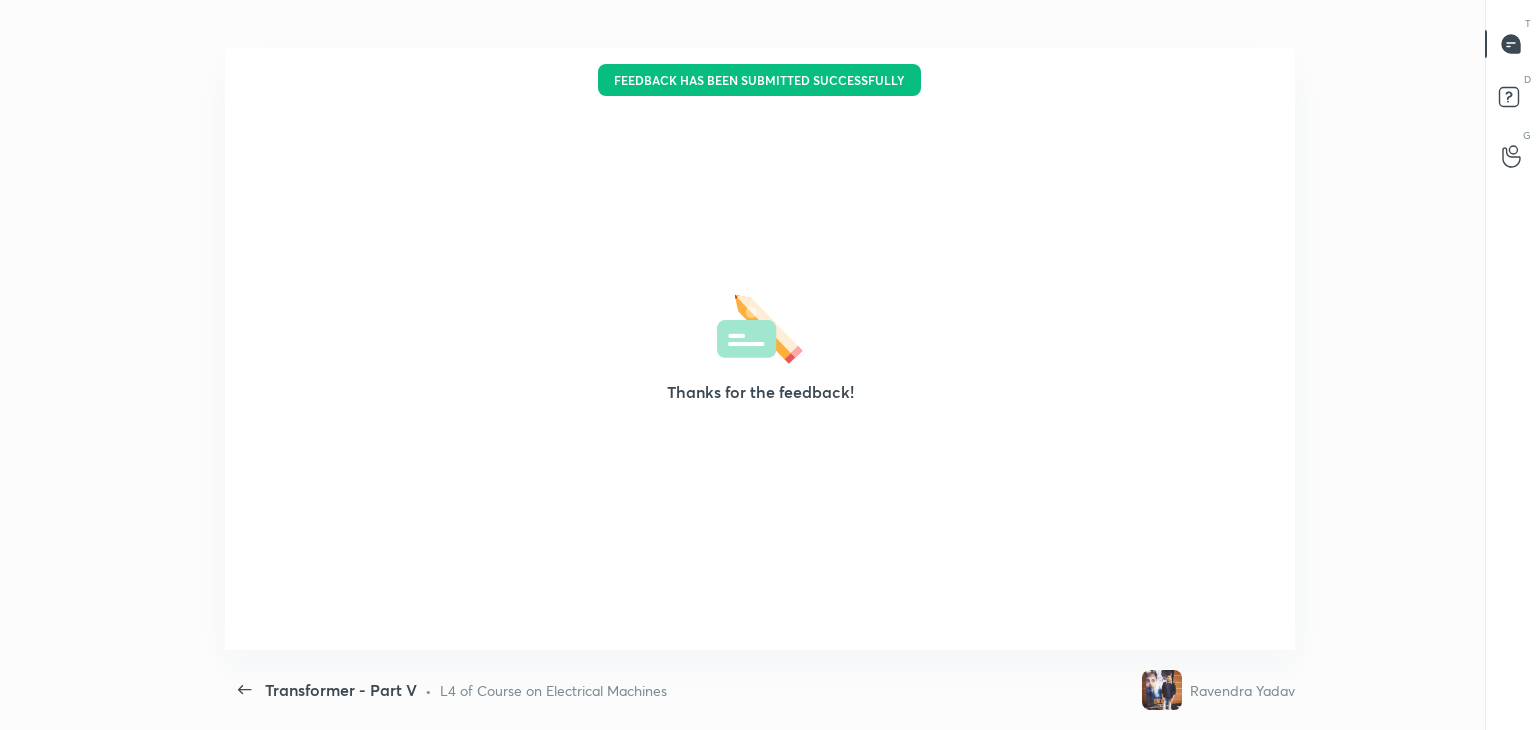 type on "x" 